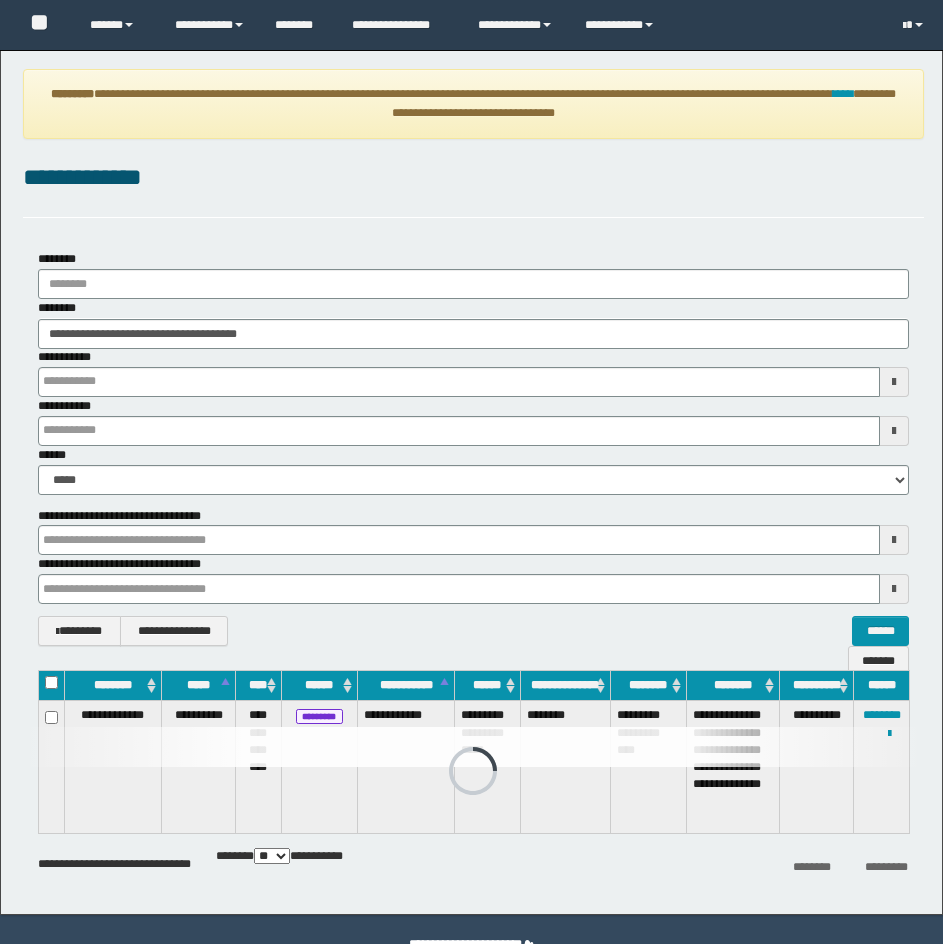 scroll, scrollTop: 0, scrollLeft: 0, axis: both 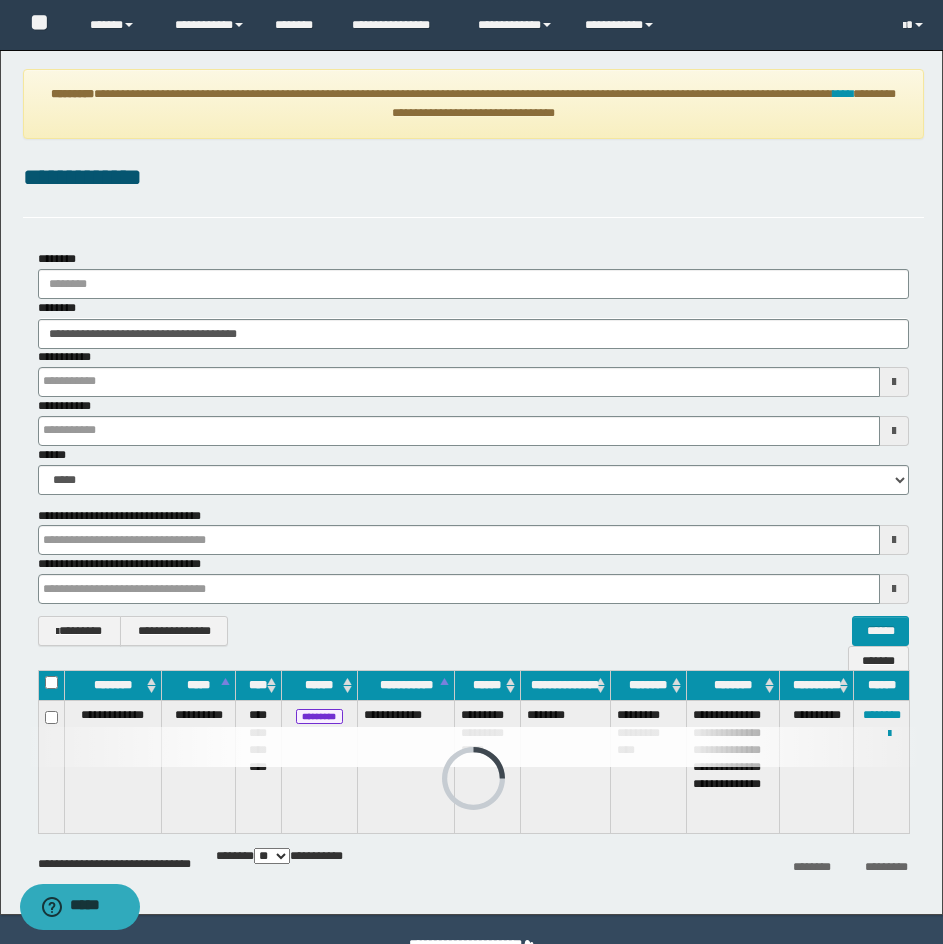 type on "********" 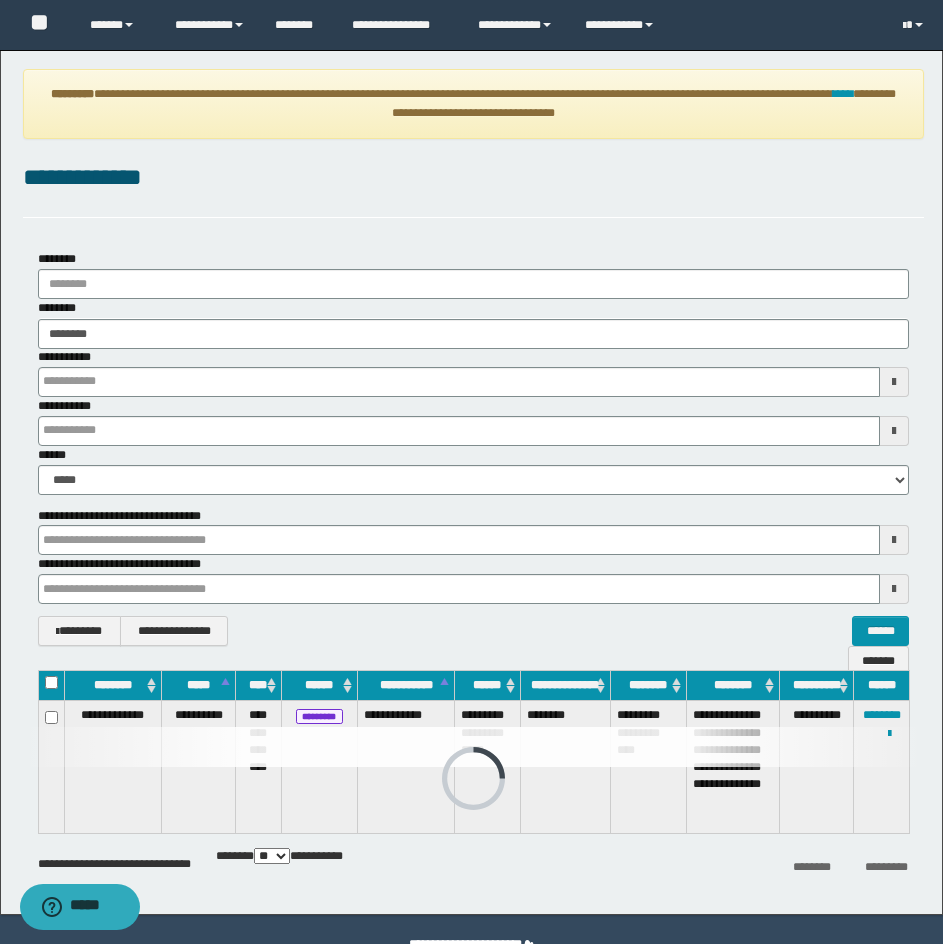 type on "********" 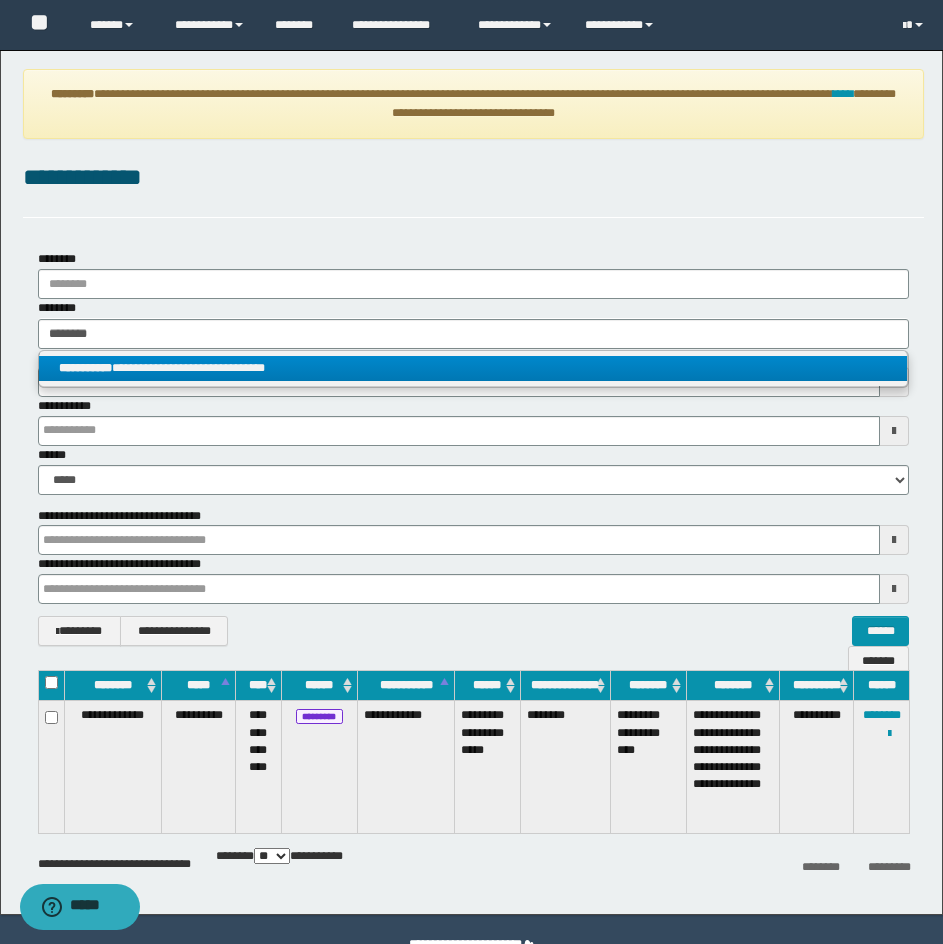 type on "********" 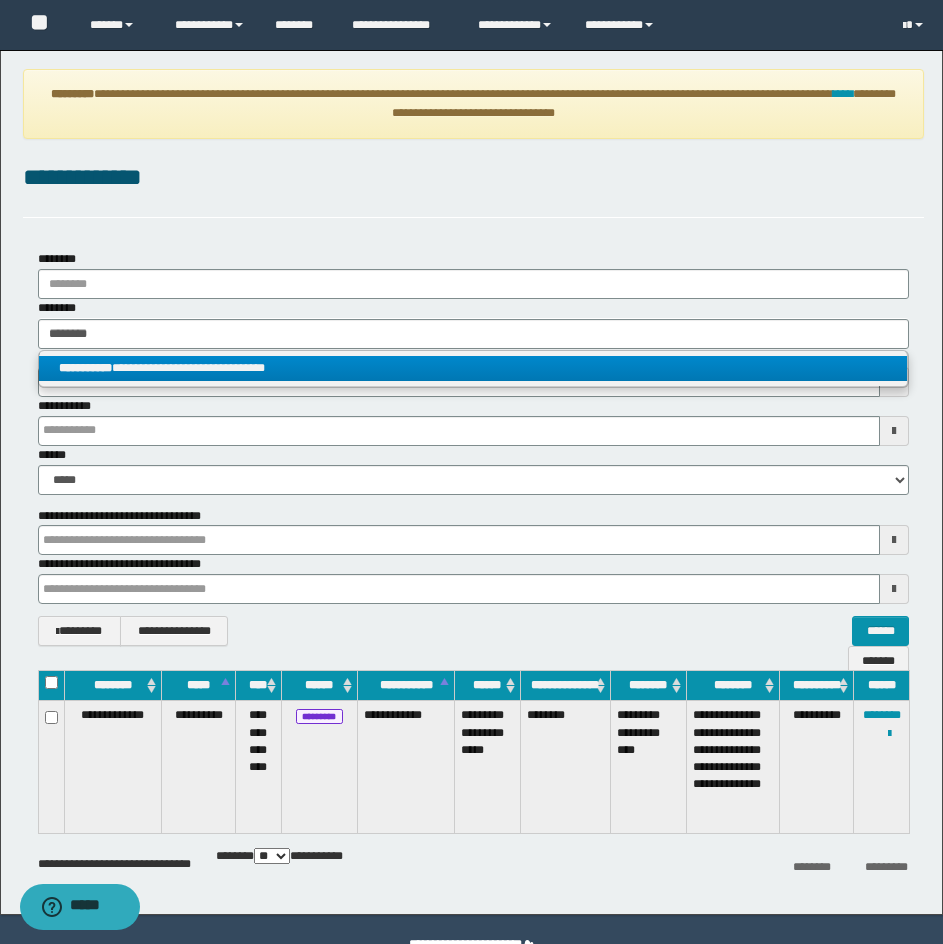 click on "**********" at bounding box center [473, 368] 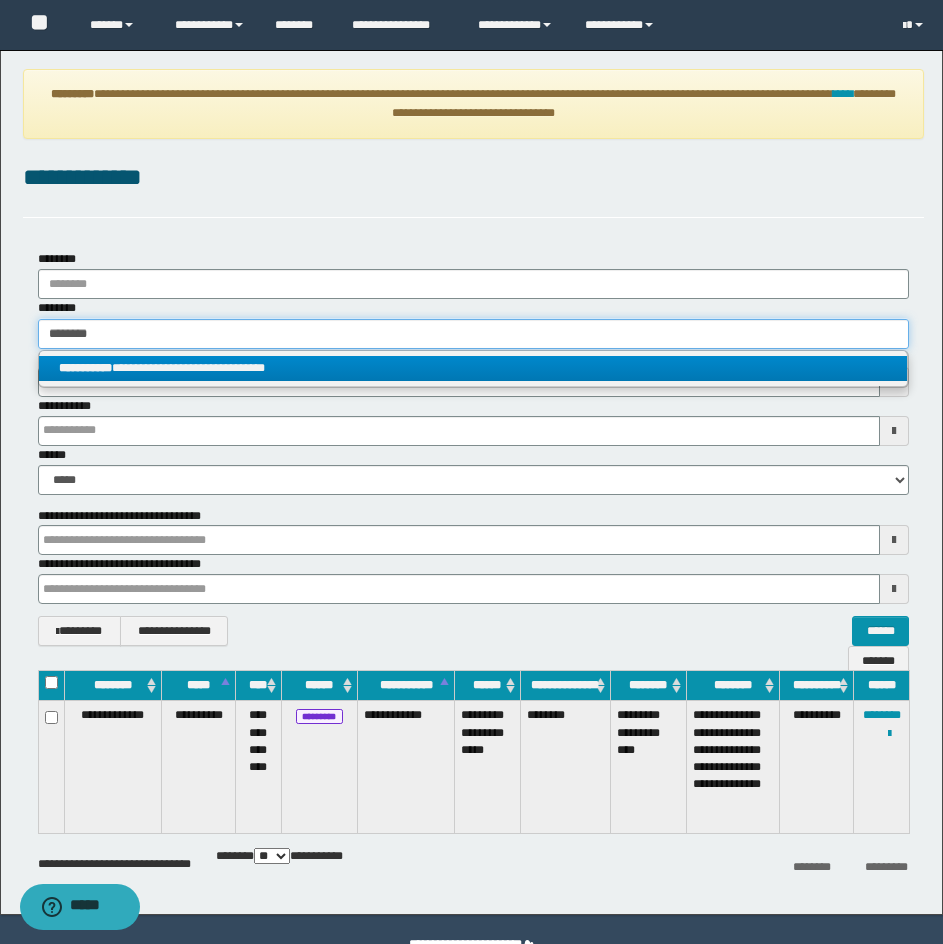 type 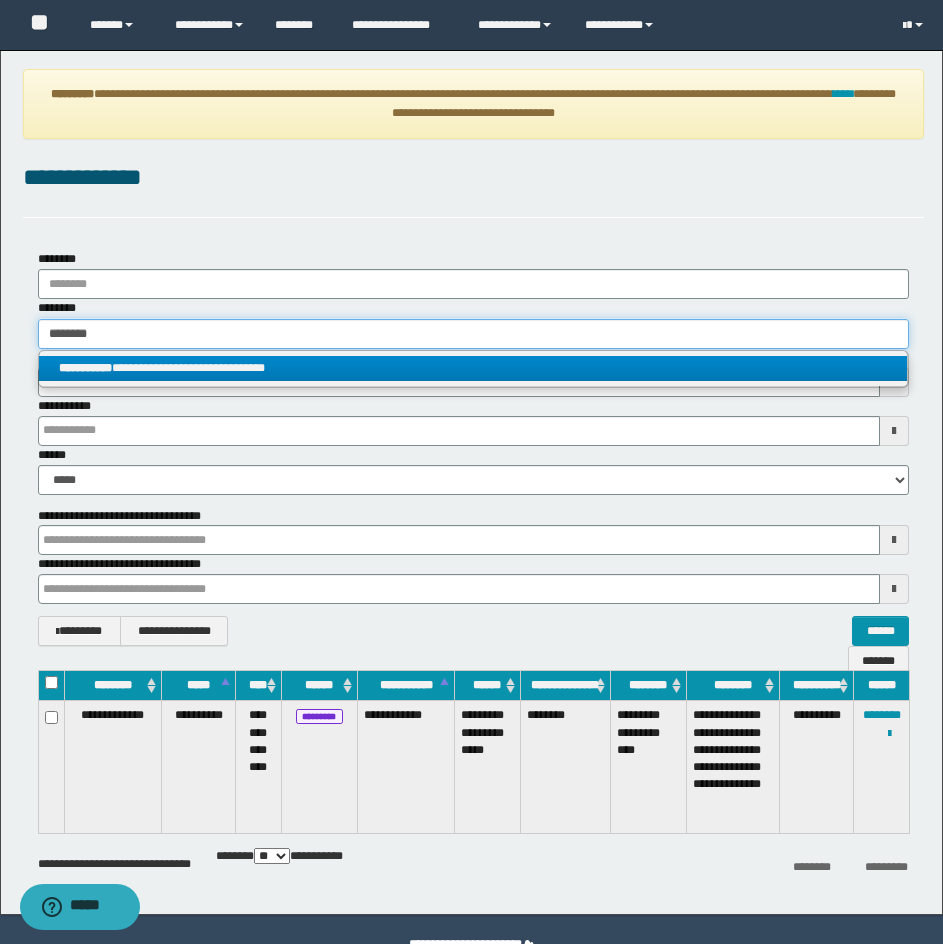 type on "**********" 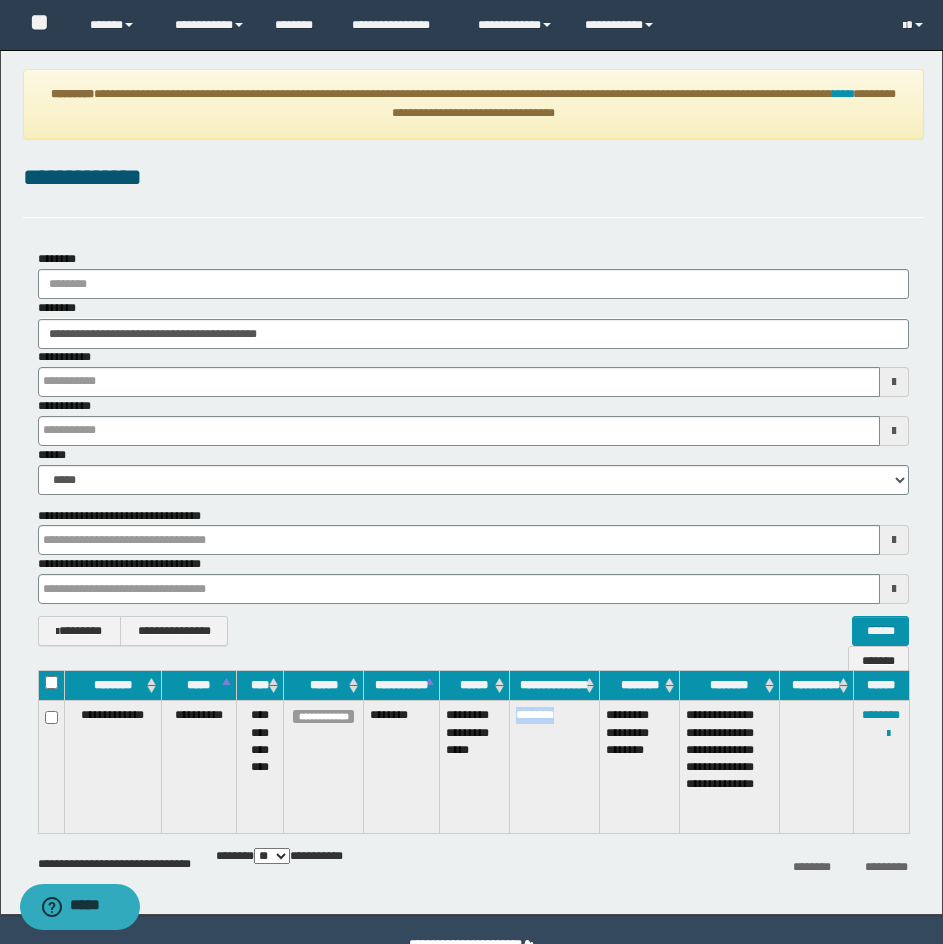 drag, startPoint x: 517, startPoint y: 719, endPoint x: 572, endPoint y: 716, distance: 55.081757 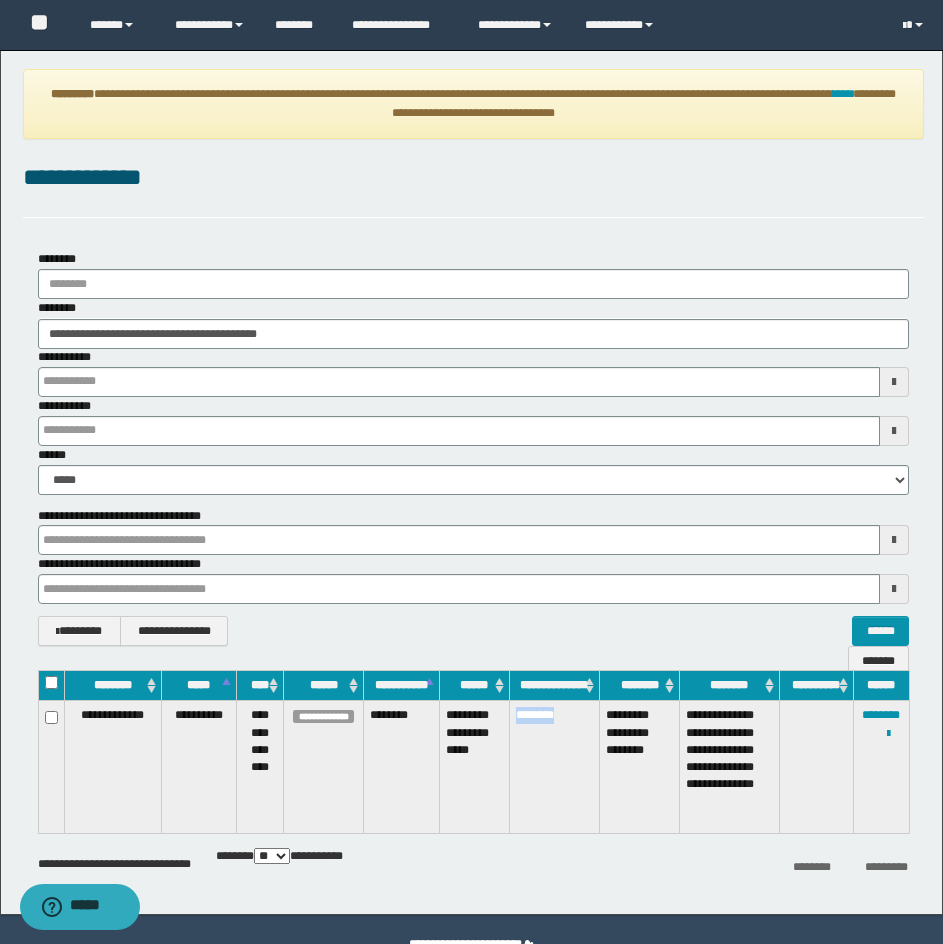 click on "********" at bounding box center [554, 767] 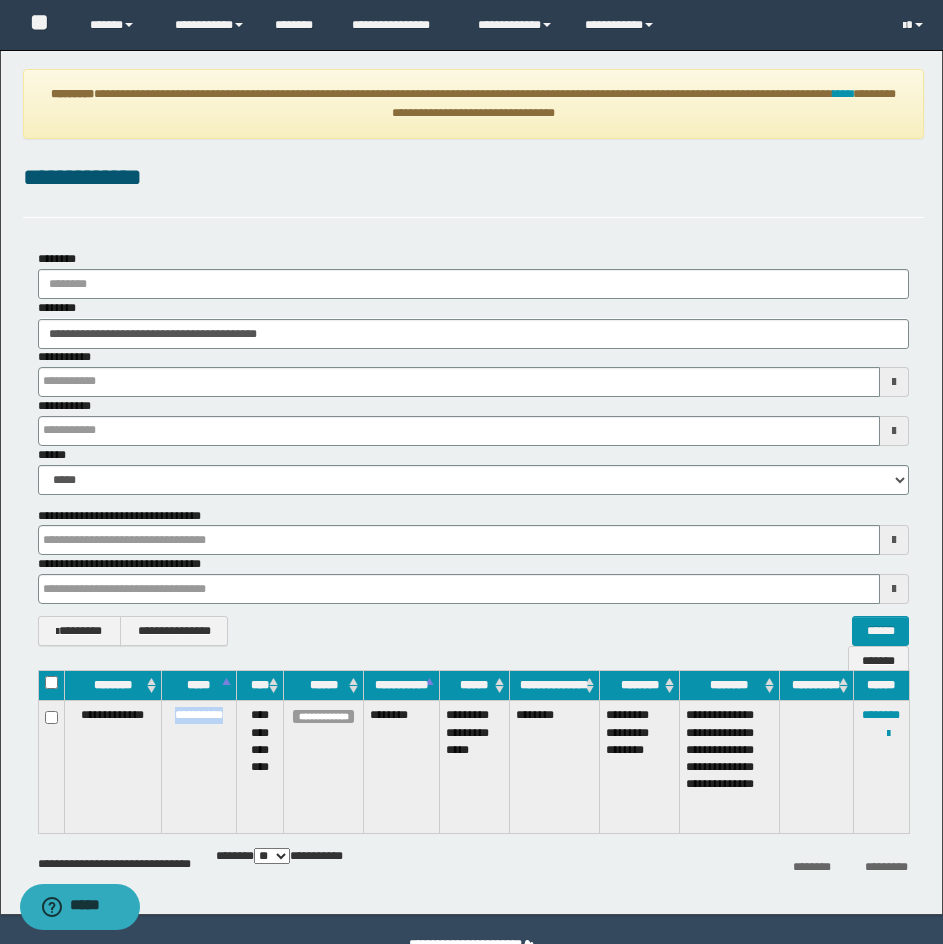 drag, startPoint x: 164, startPoint y: 715, endPoint x: 229, endPoint y: 713, distance: 65.03076 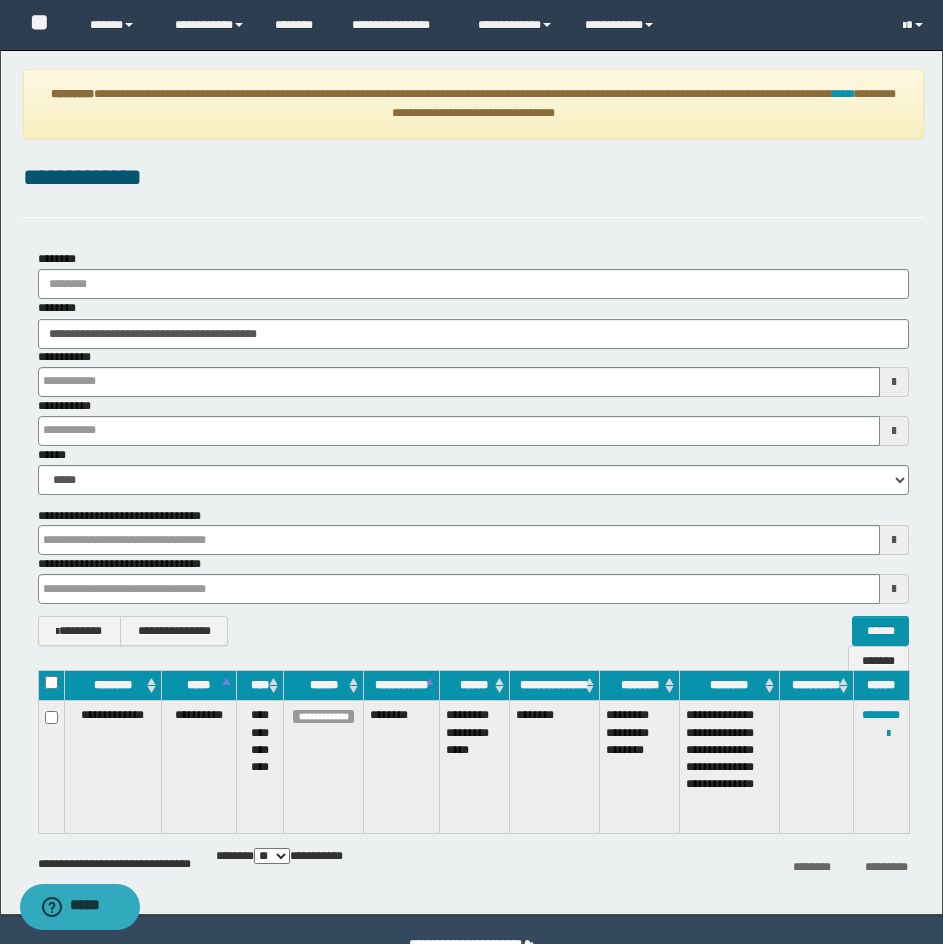 click on "**********" at bounding box center [881, 767] 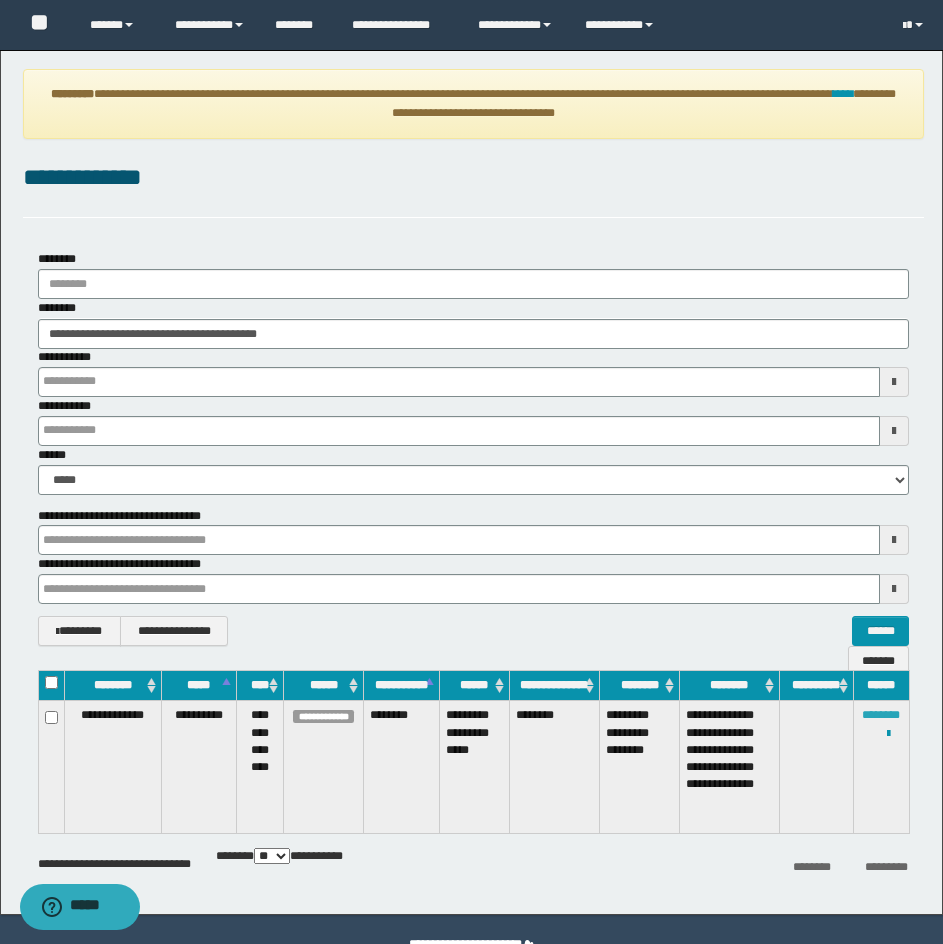 click on "********" at bounding box center (881, 715) 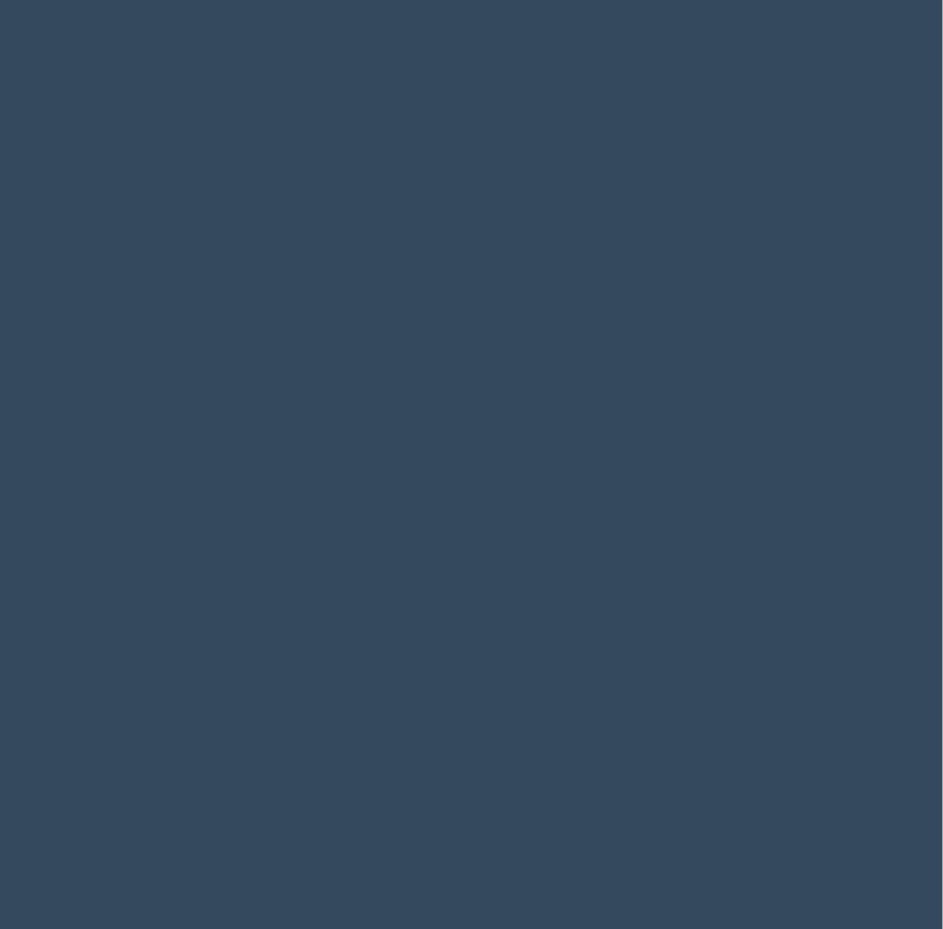 scroll, scrollTop: 0, scrollLeft: 0, axis: both 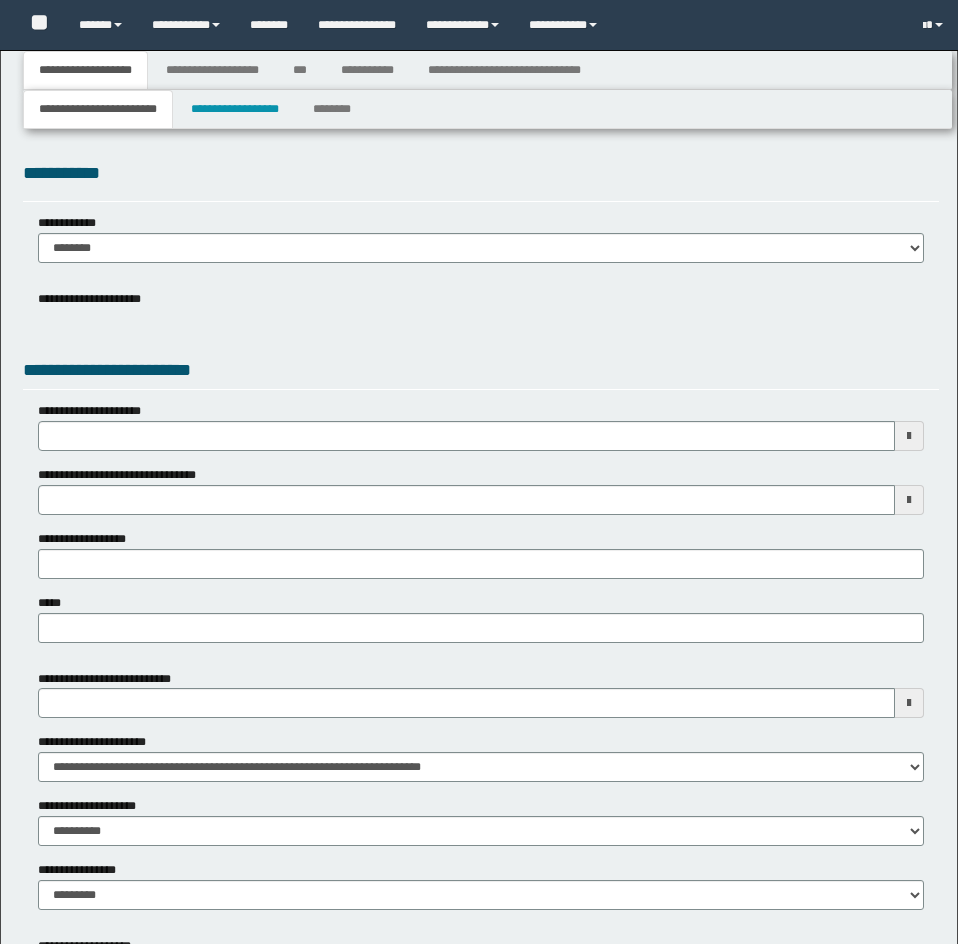 type 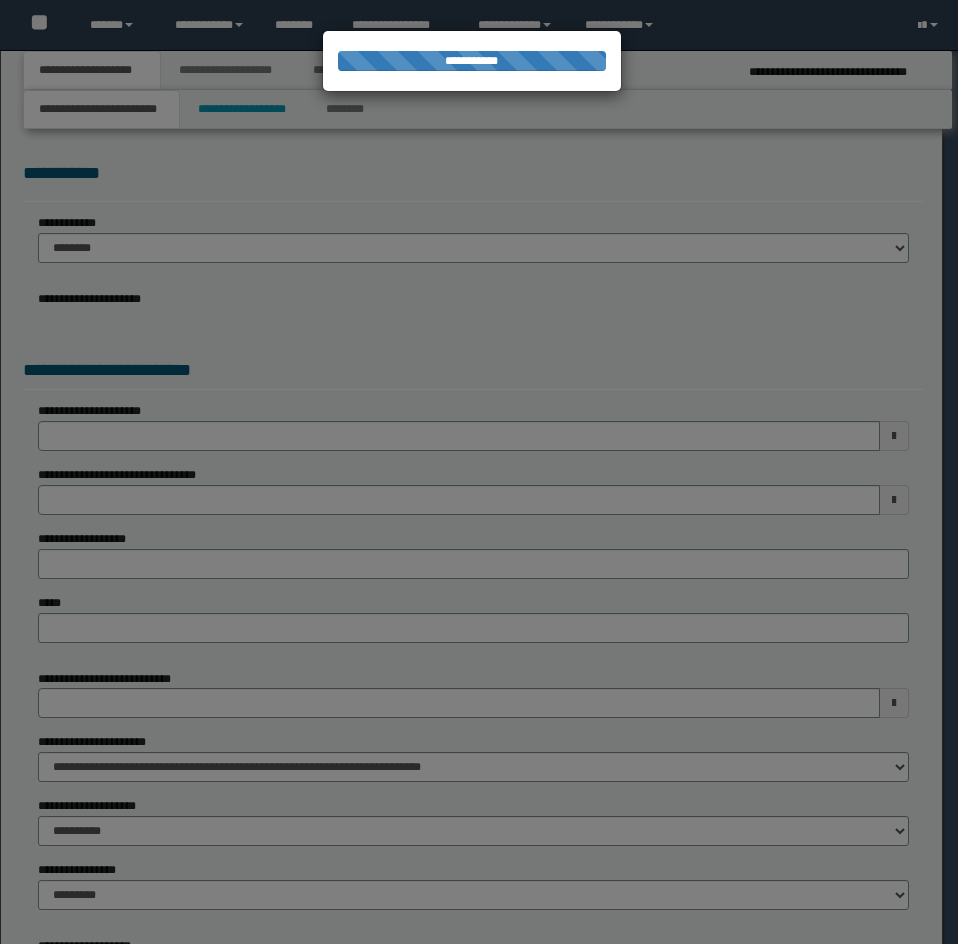type on "**********" 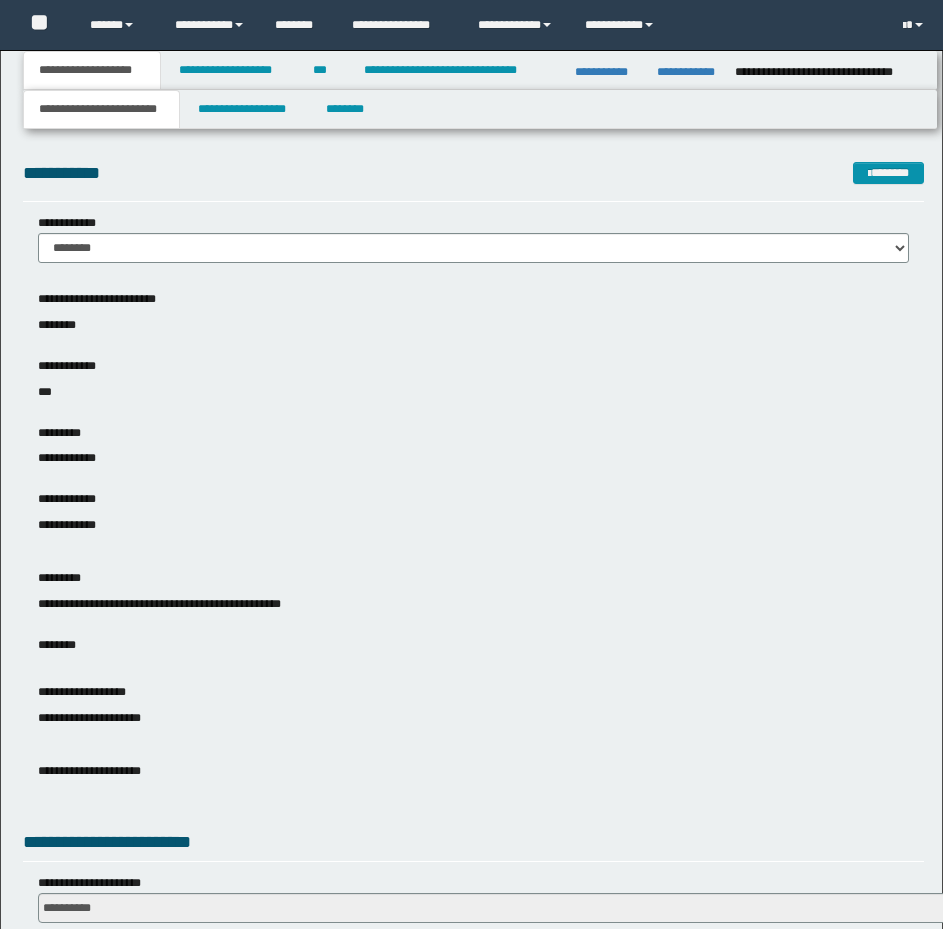 scroll, scrollTop: 0, scrollLeft: 0, axis: both 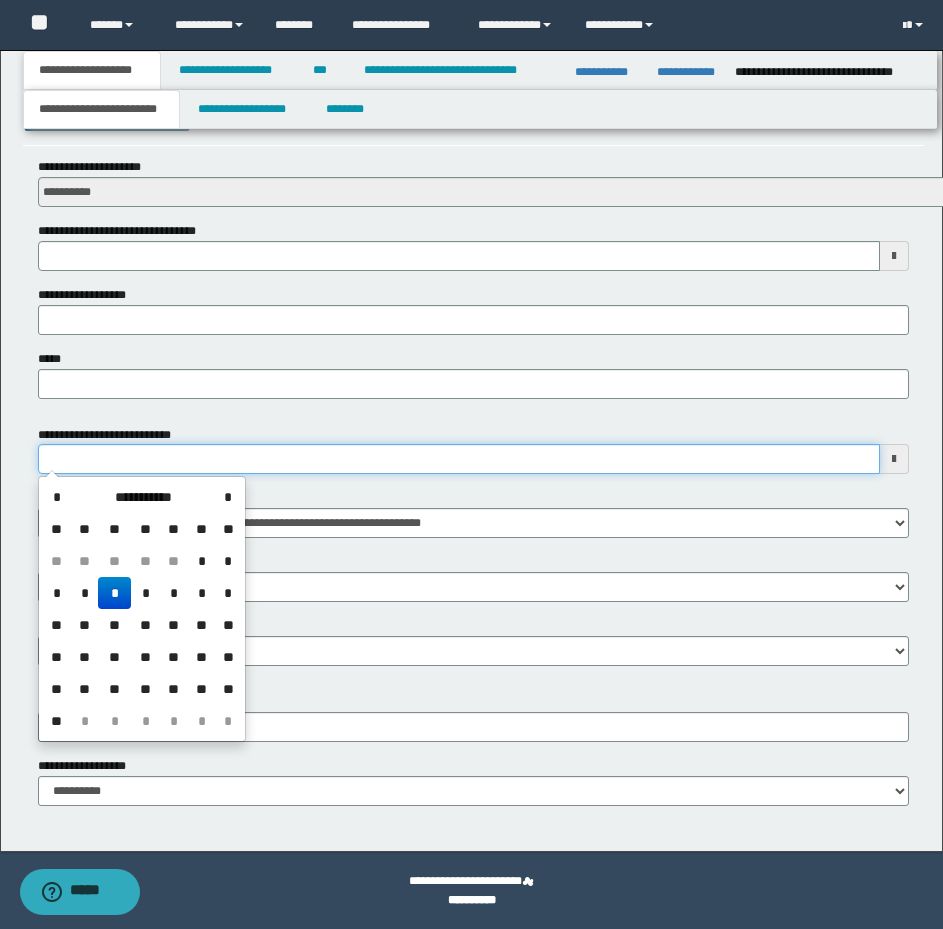 click on "**********" at bounding box center [459, 459] 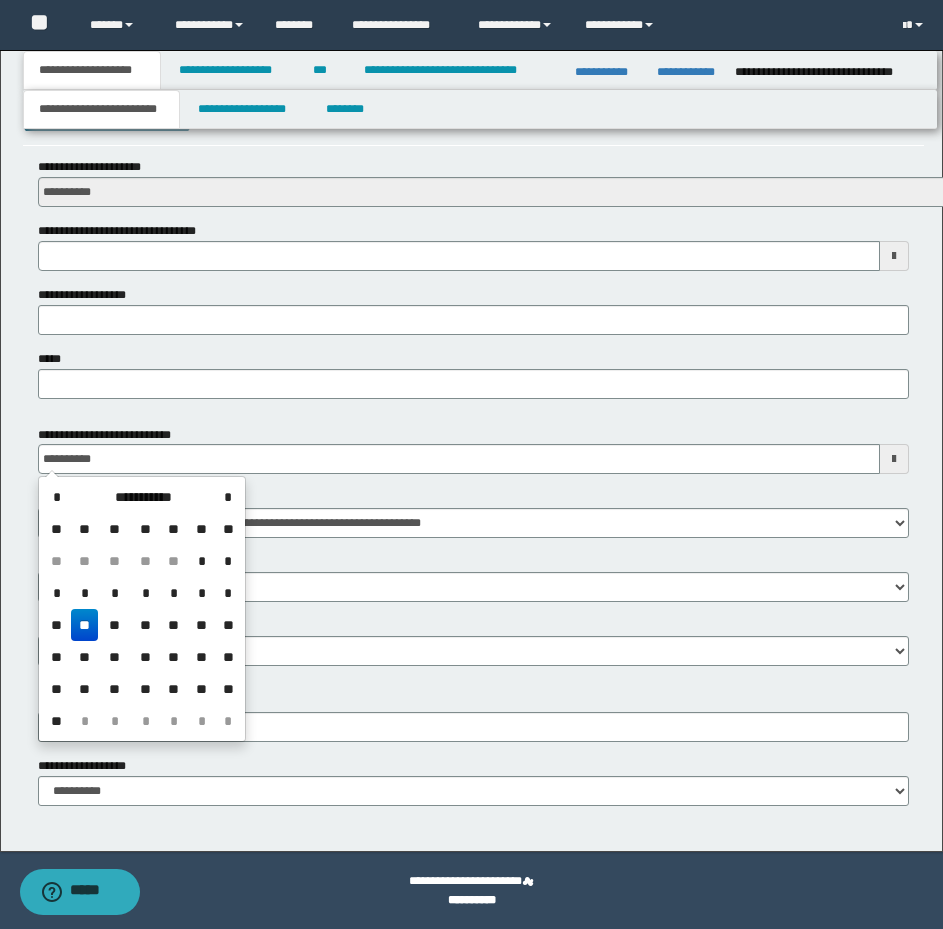 type on "**********" 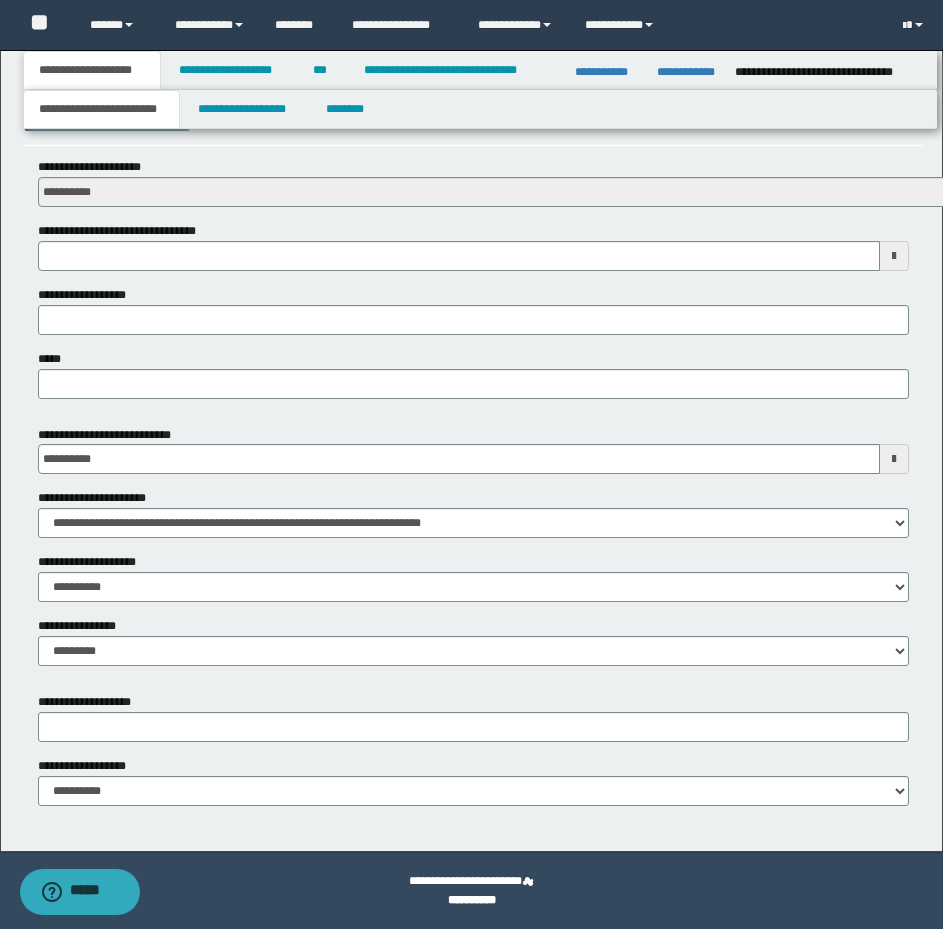 click on "**********" at bounding box center (473, 132) 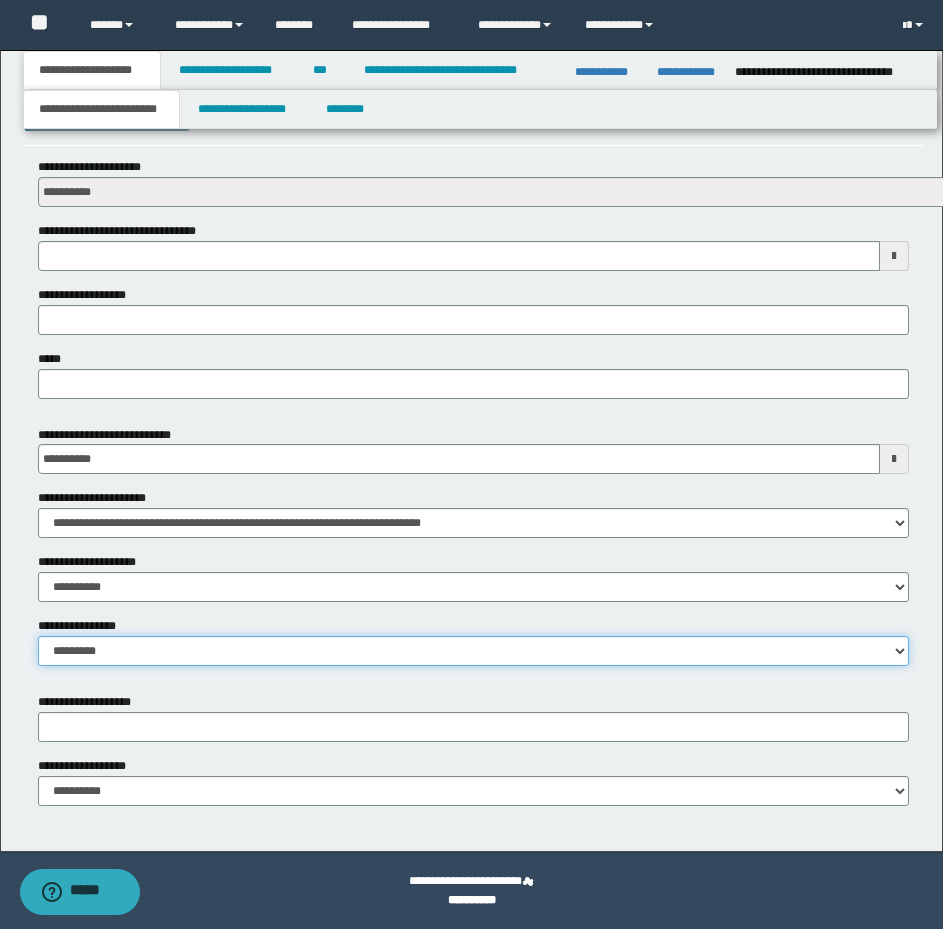 drag, startPoint x: 196, startPoint y: 653, endPoint x: 193, endPoint y: 663, distance: 10.440307 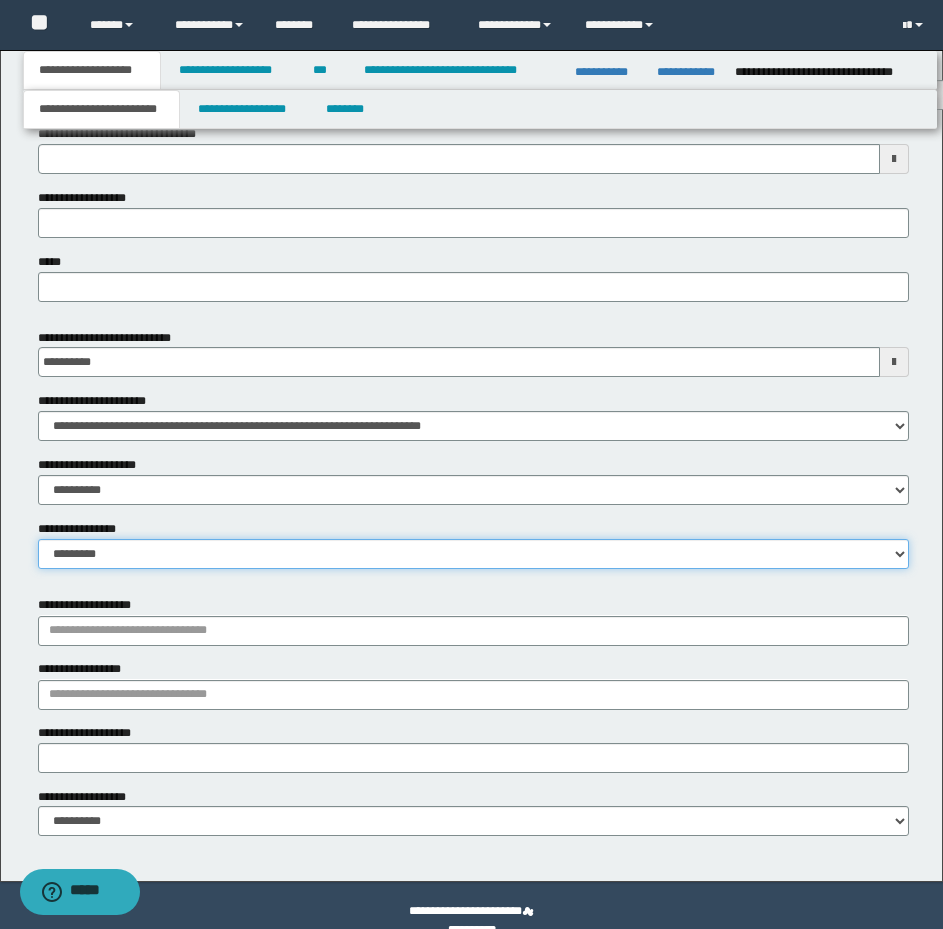 scroll, scrollTop: 844, scrollLeft: 0, axis: vertical 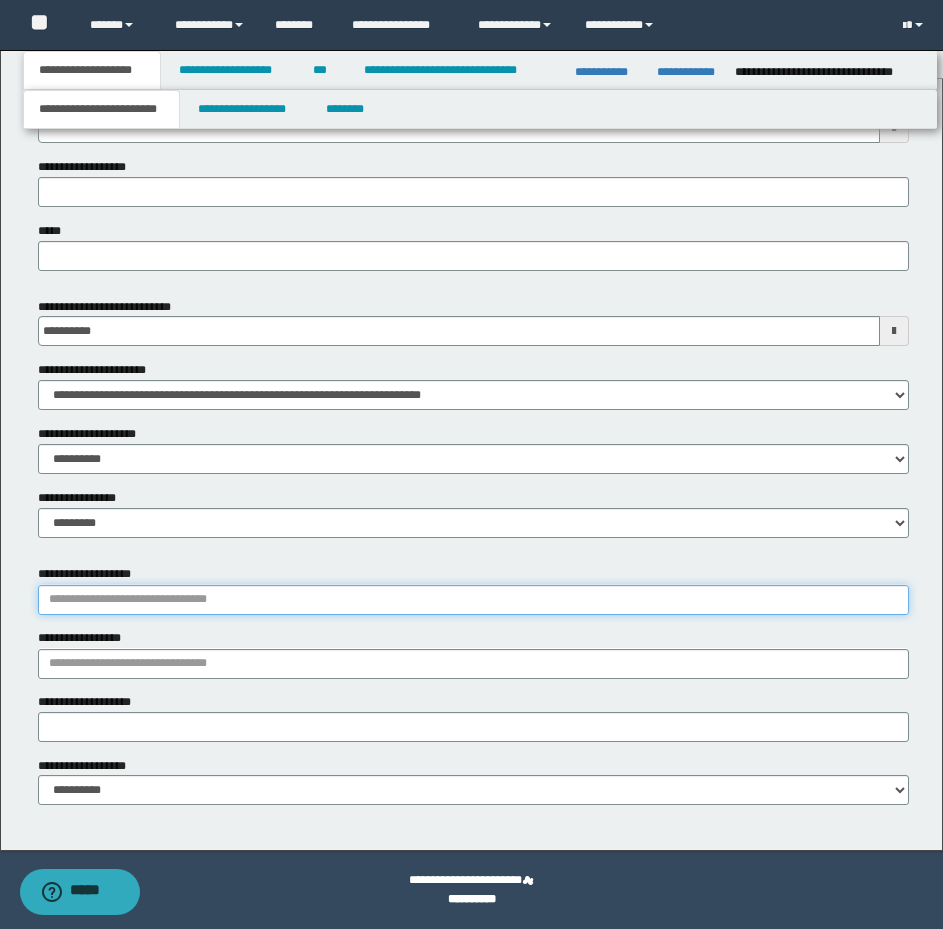 click on "**********" at bounding box center [473, 600] 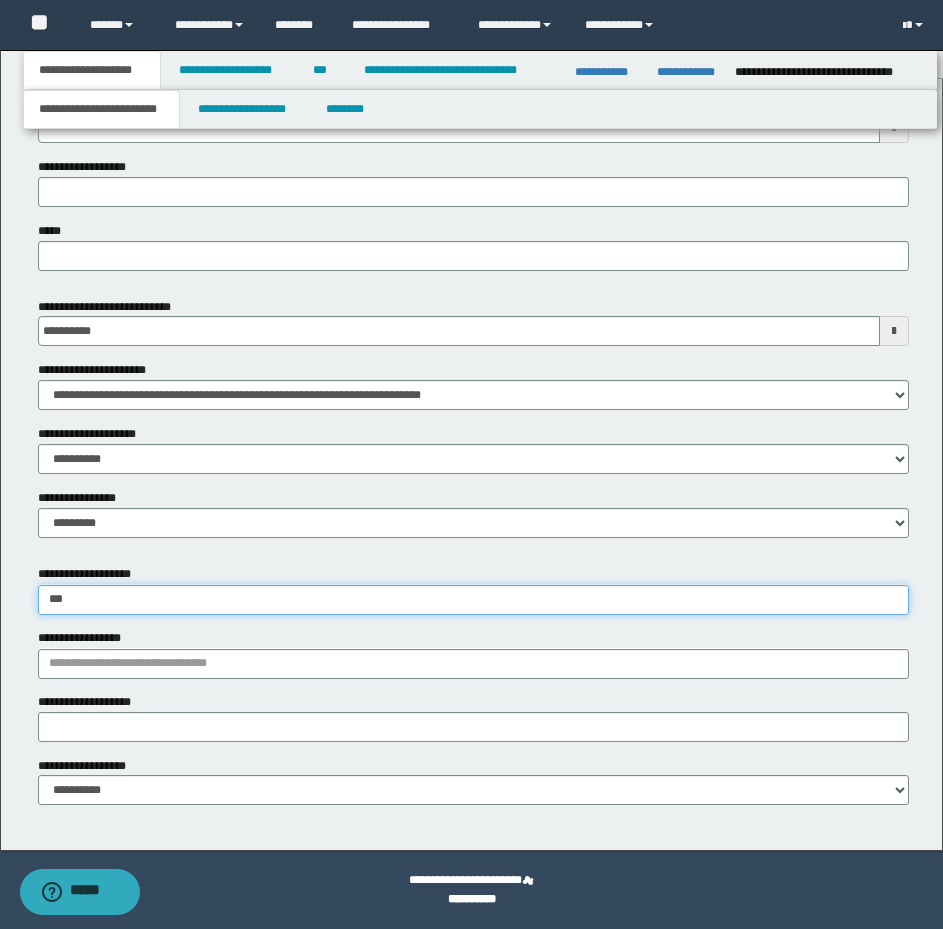 type on "****" 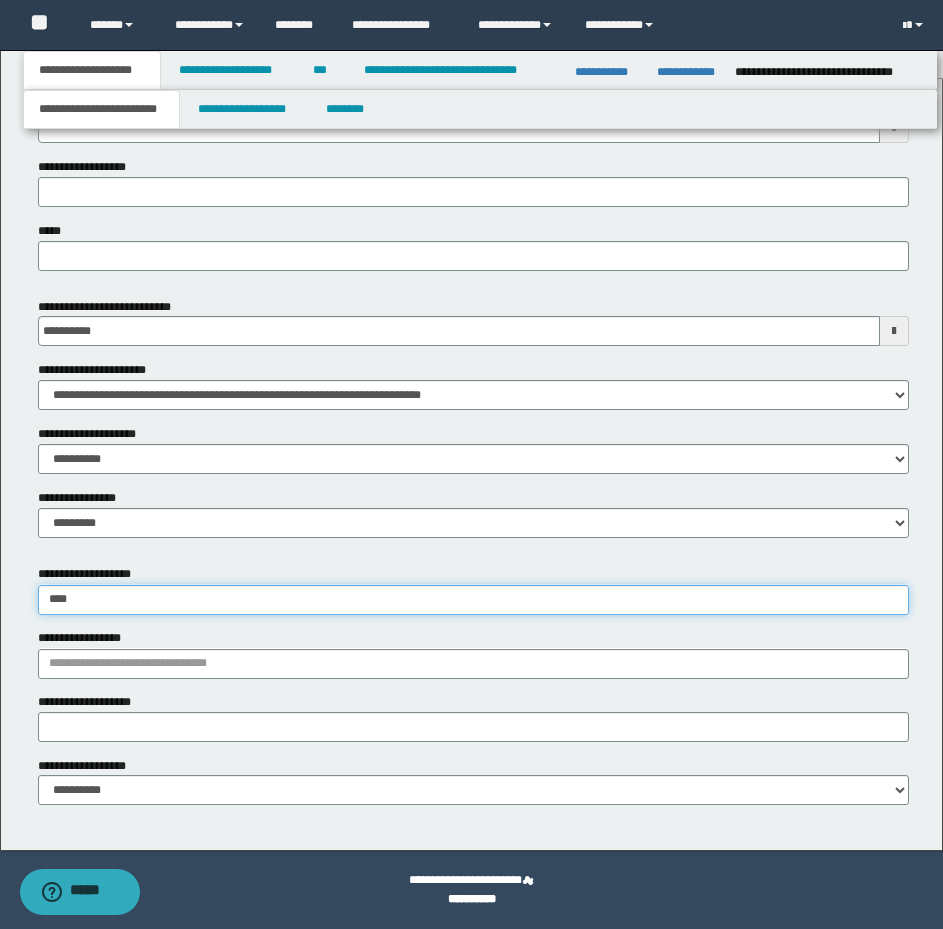 type on "**********" 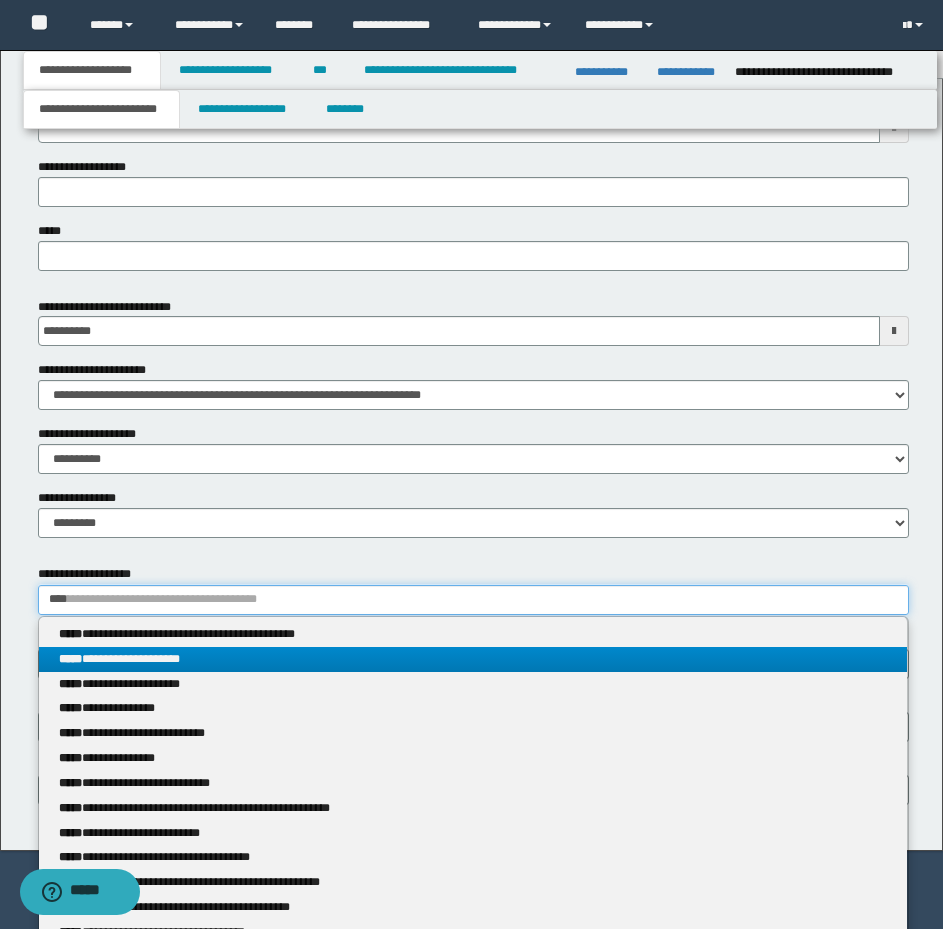 type on "****" 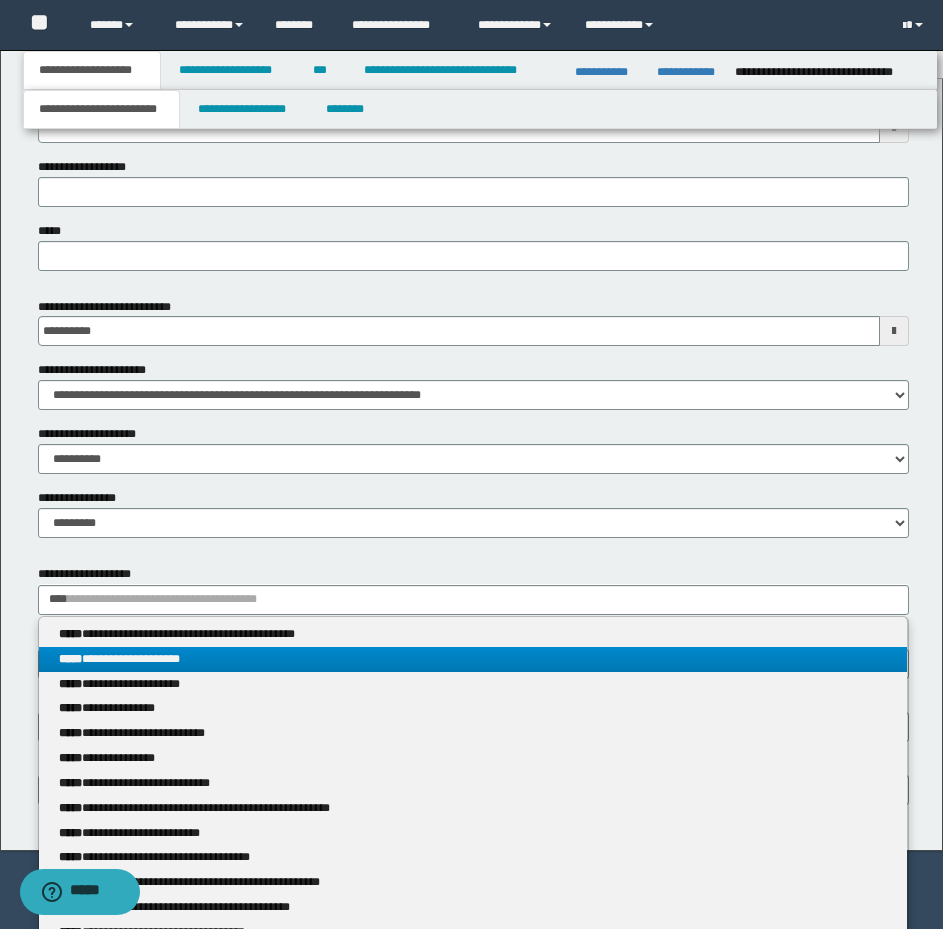 click on "**********" at bounding box center [473, 659] 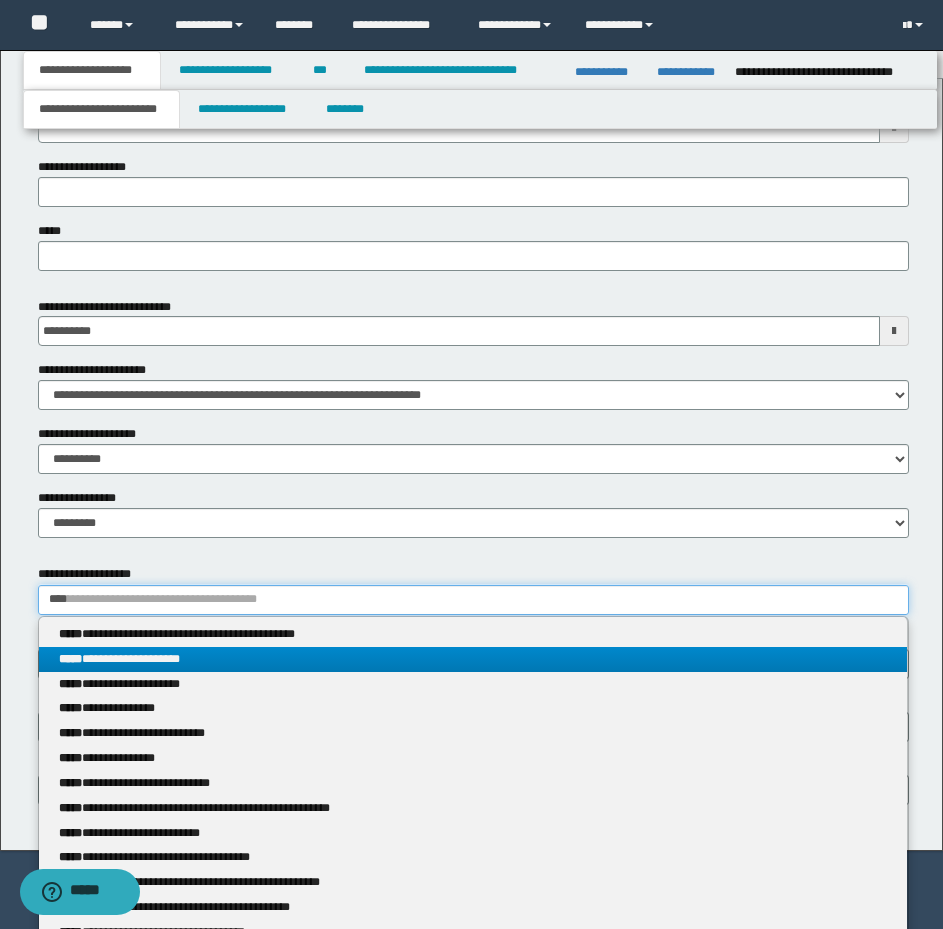 type 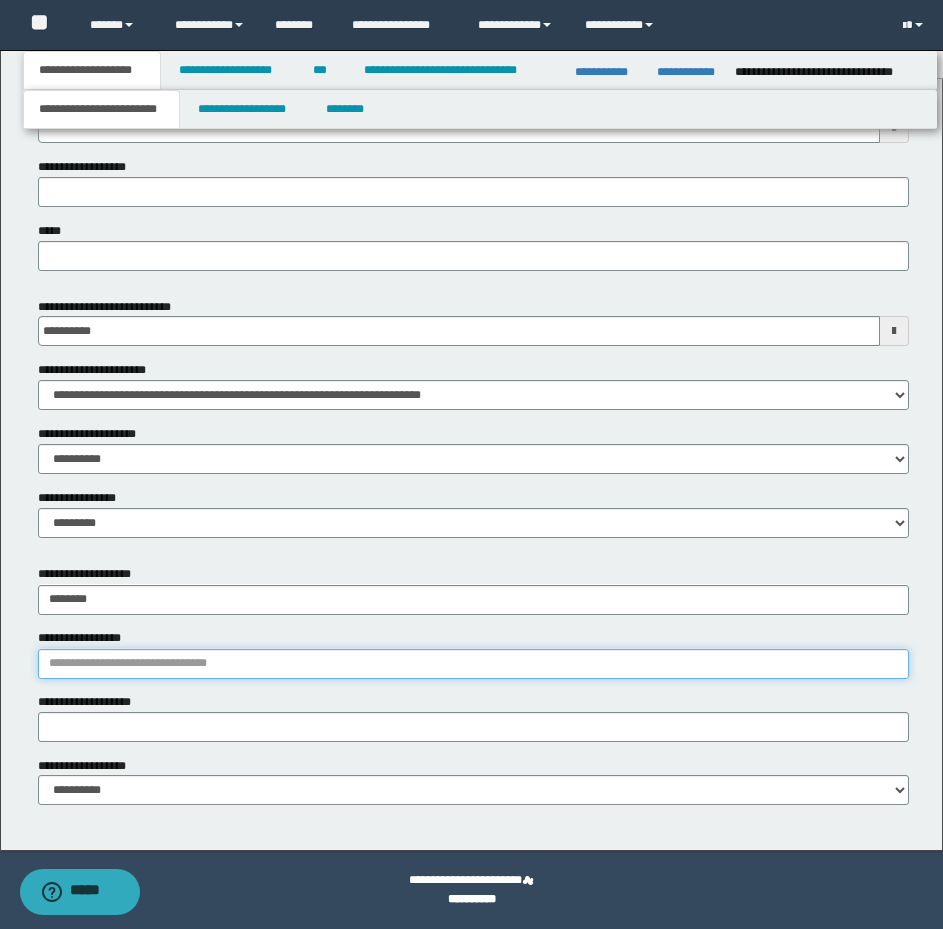 click on "**********" at bounding box center (473, 664) 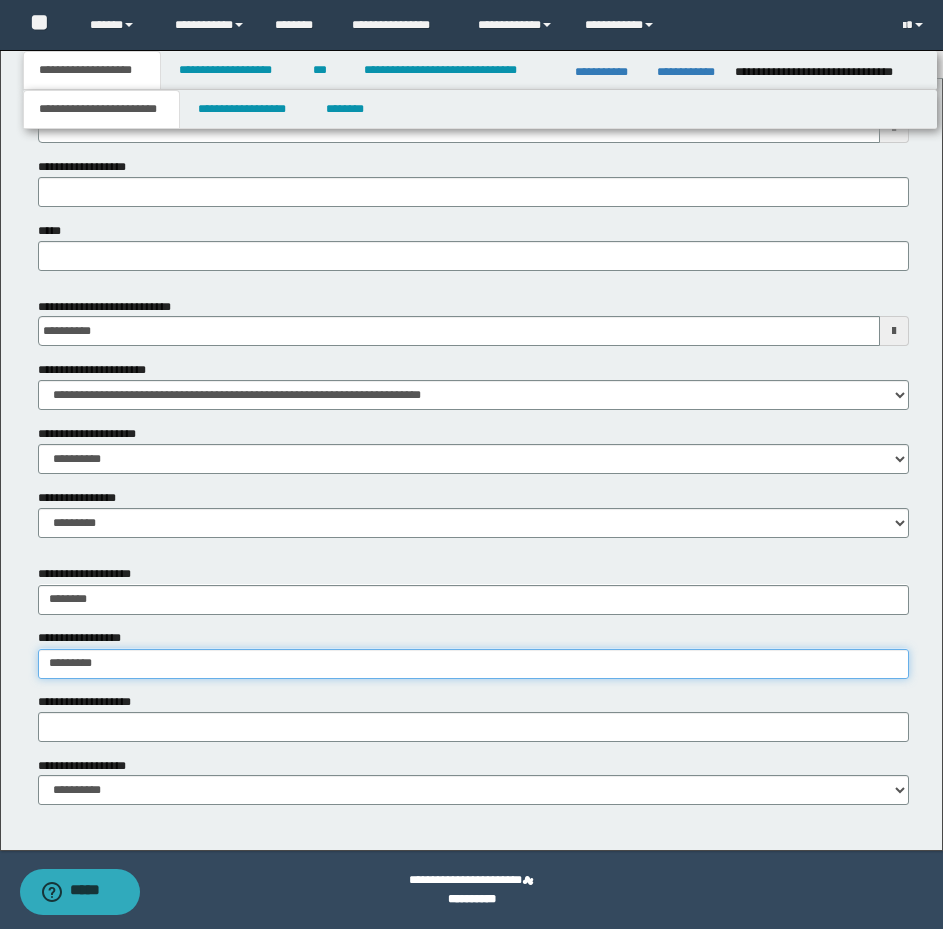 type on "**********" 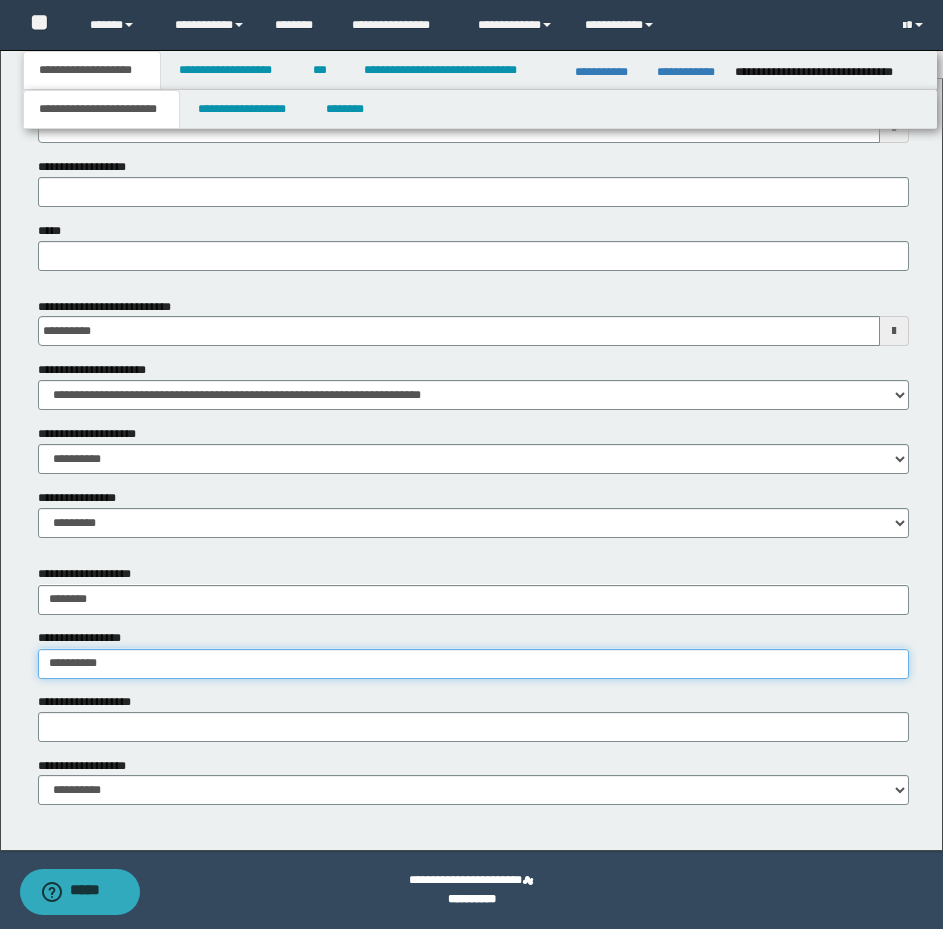 type on "**********" 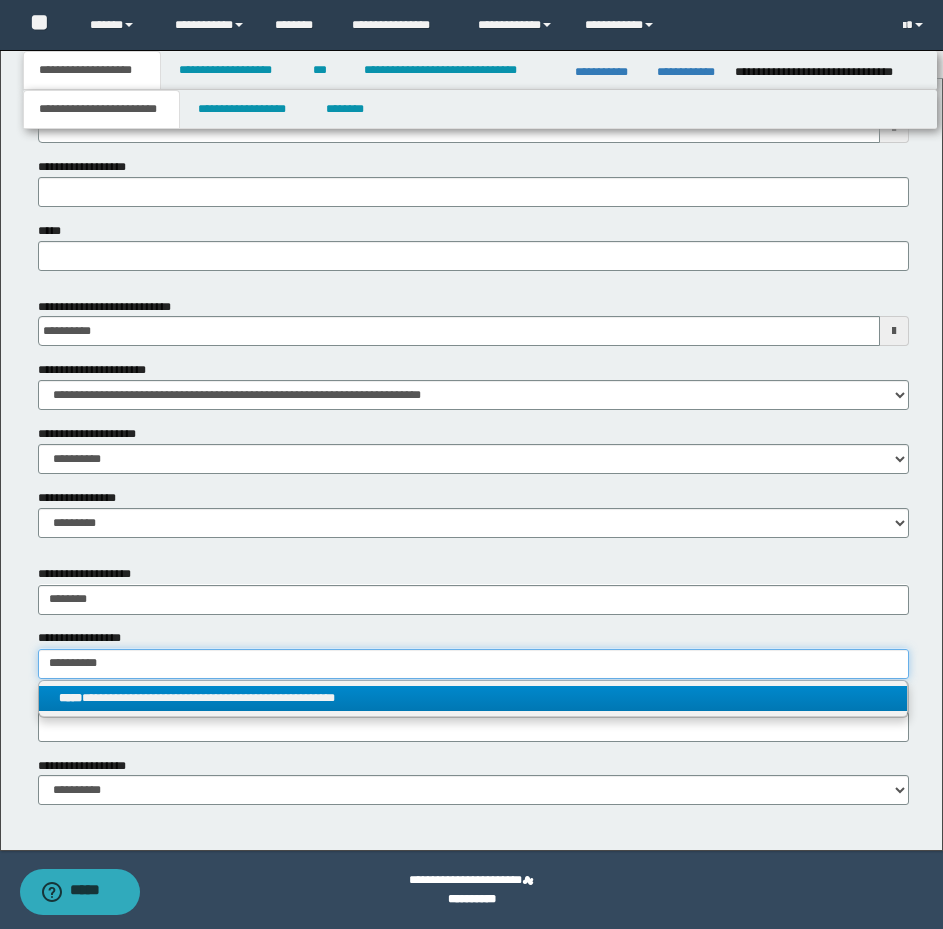 type on "**********" 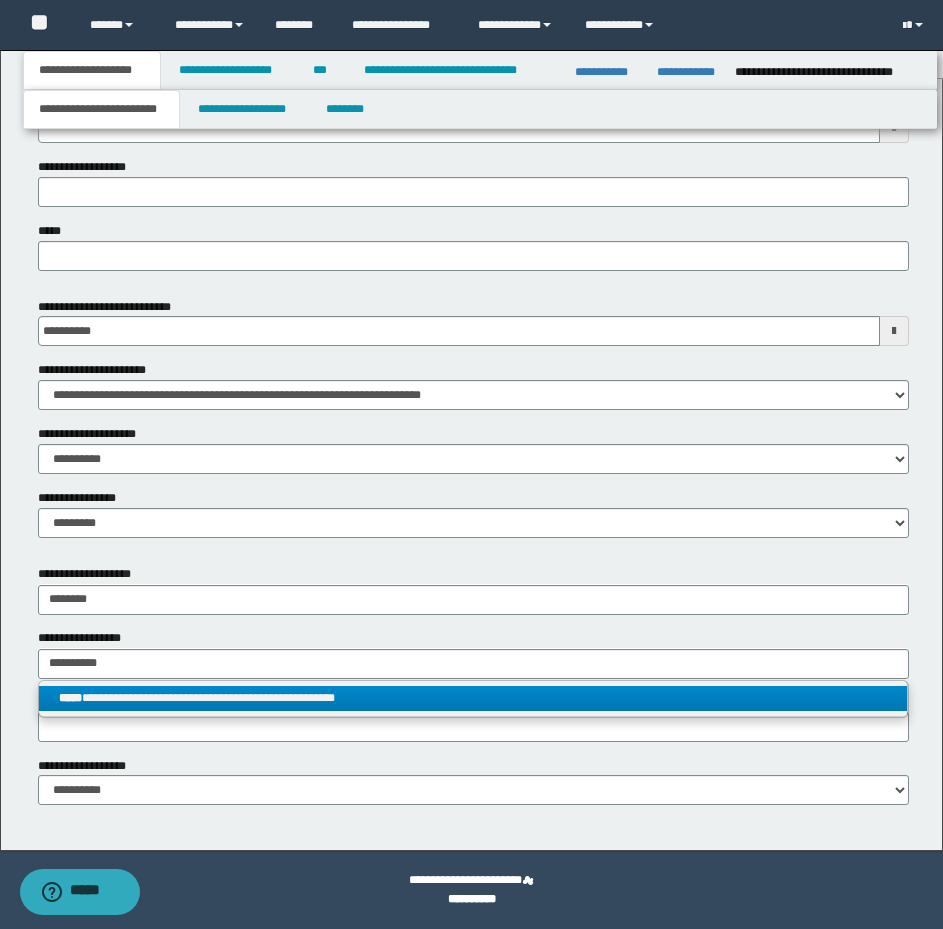 click on "**********" at bounding box center (473, 698) 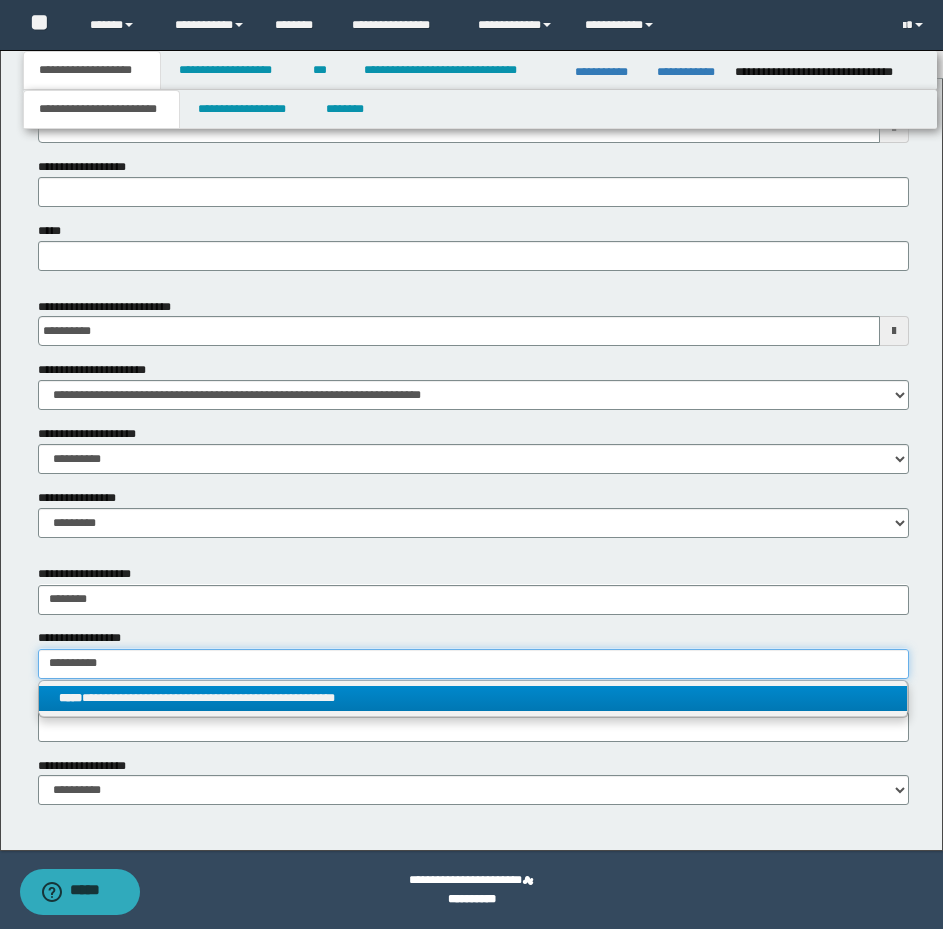 type 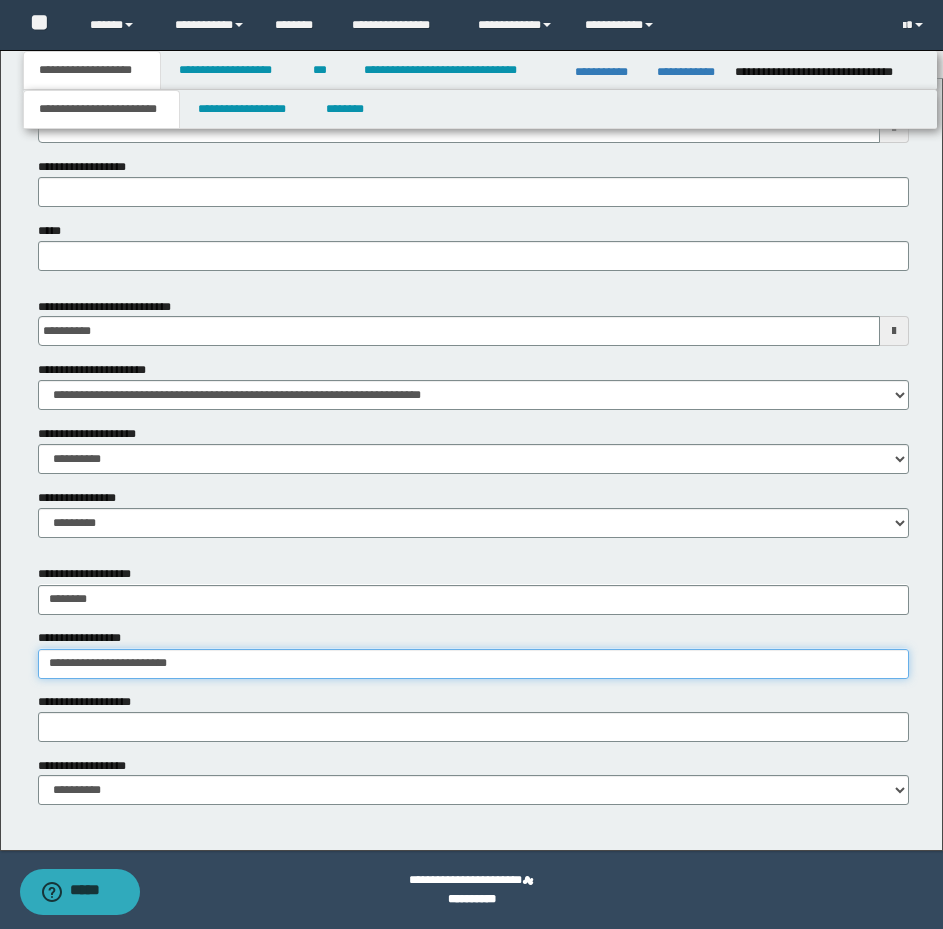 type 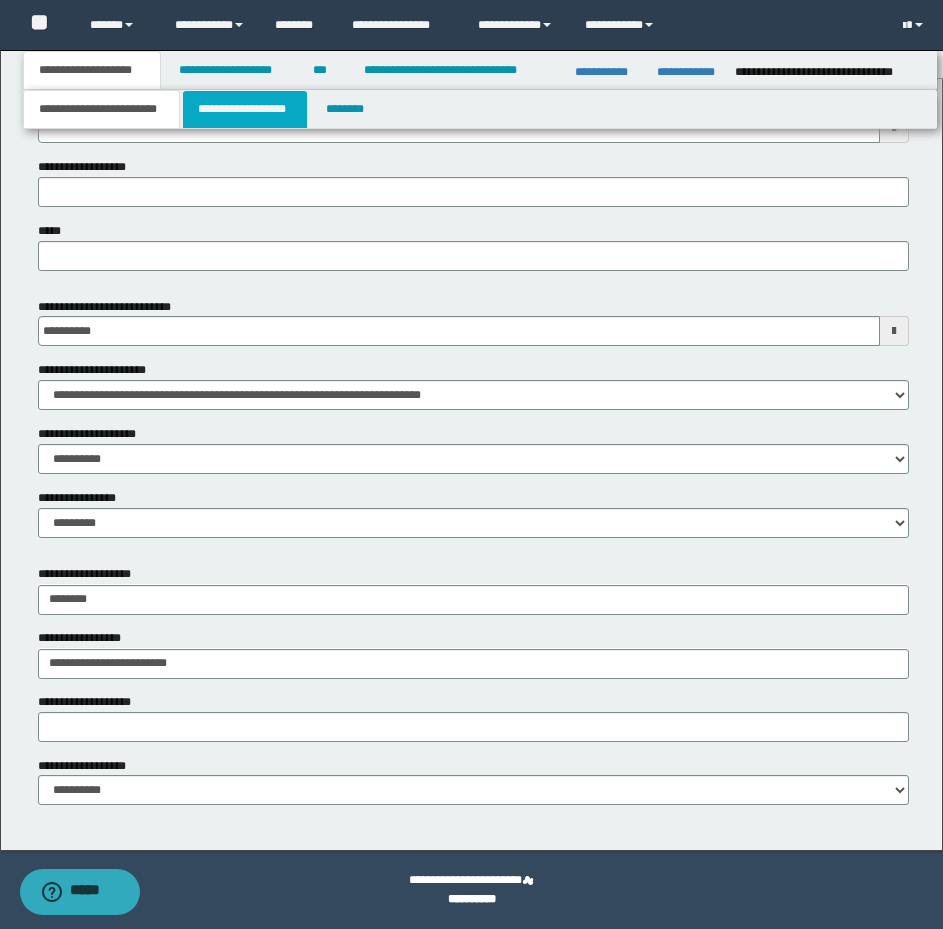 click on "**********" at bounding box center [245, 109] 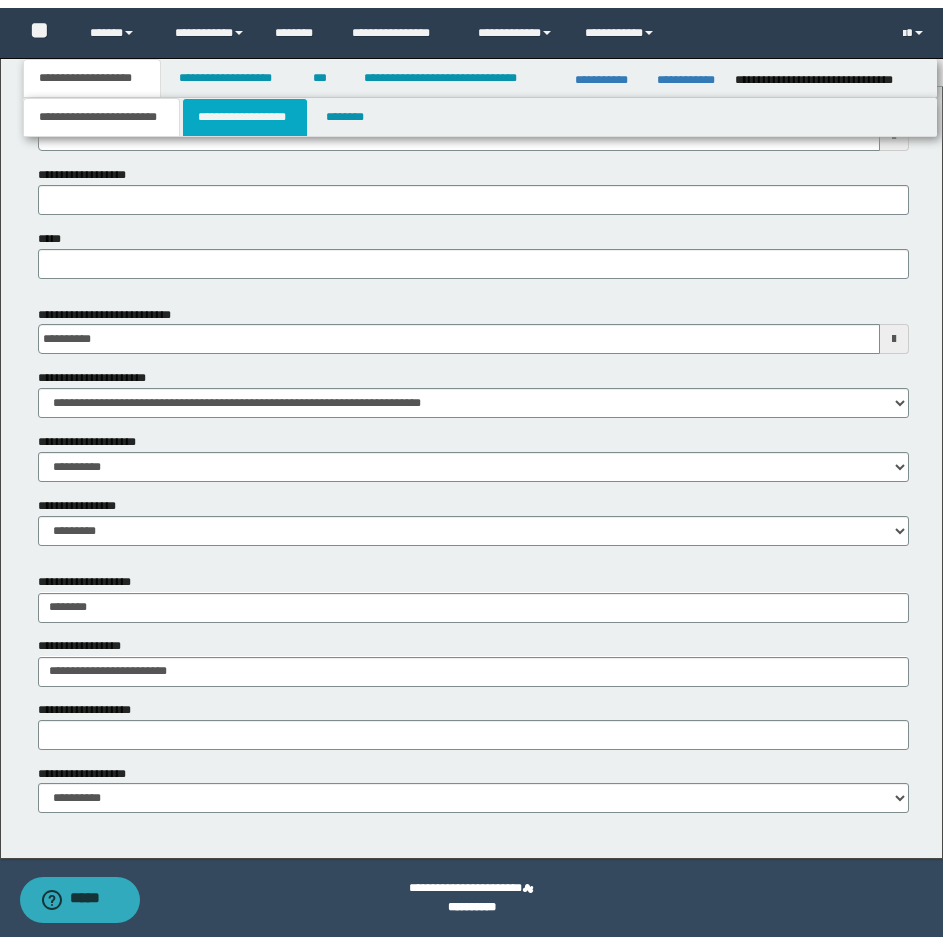 scroll, scrollTop: 0, scrollLeft: 0, axis: both 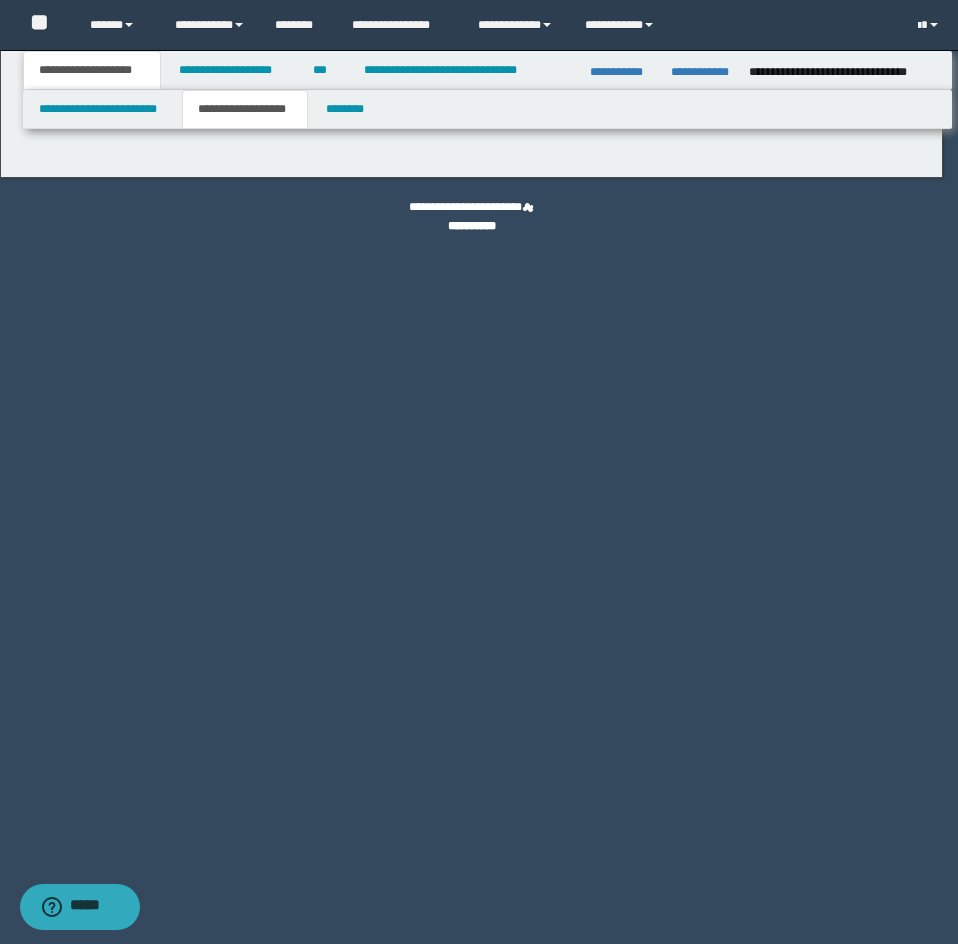 type on "********" 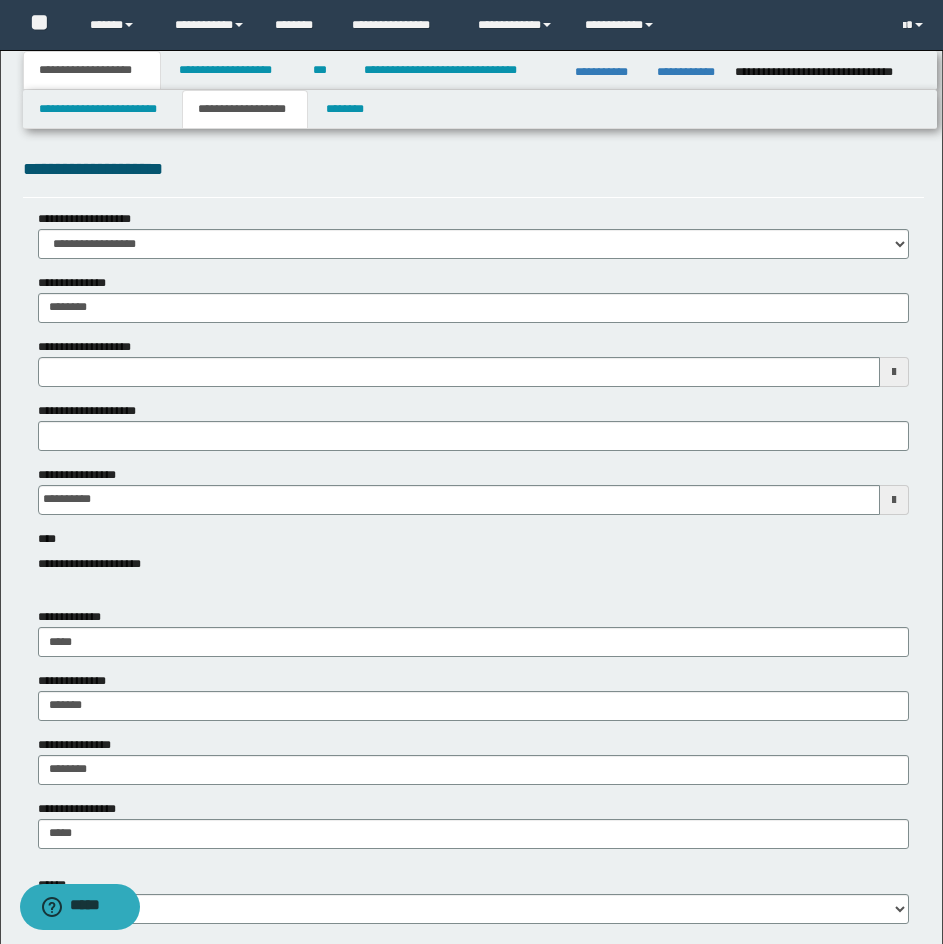 scroll, scrollTop: 0, scrollLeft: 0, axis: both 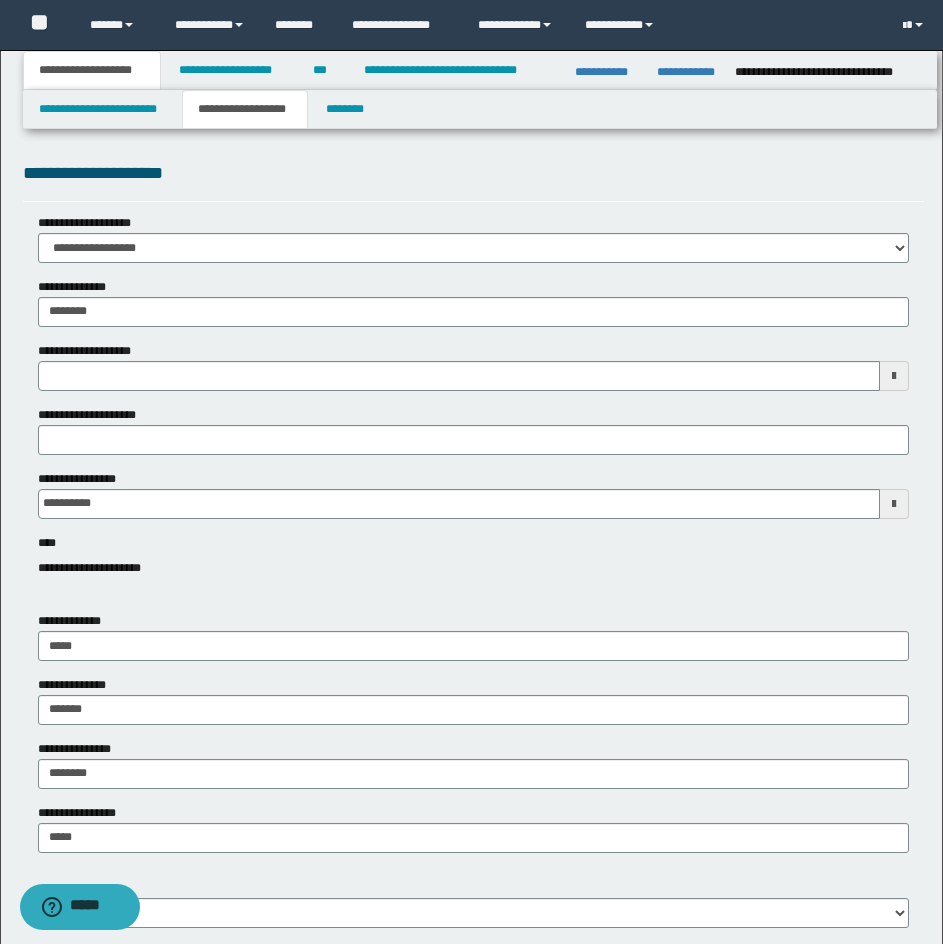 type 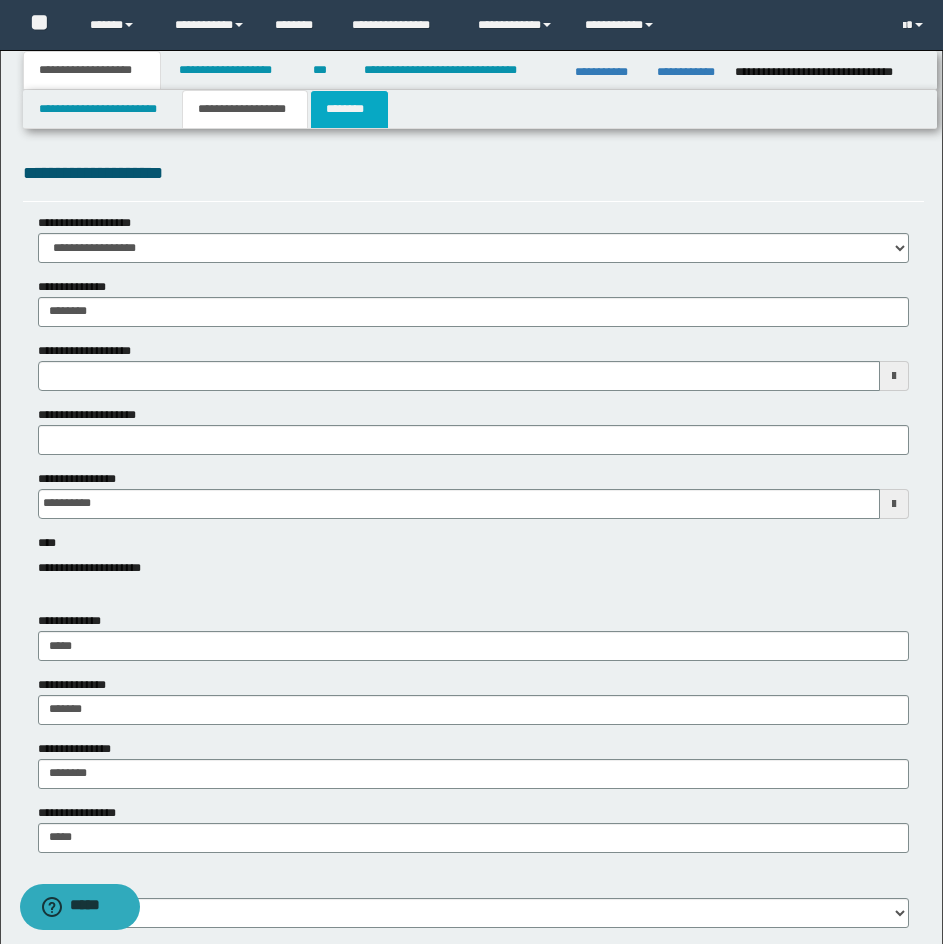 click on "********" at bounding box center (349, 109) 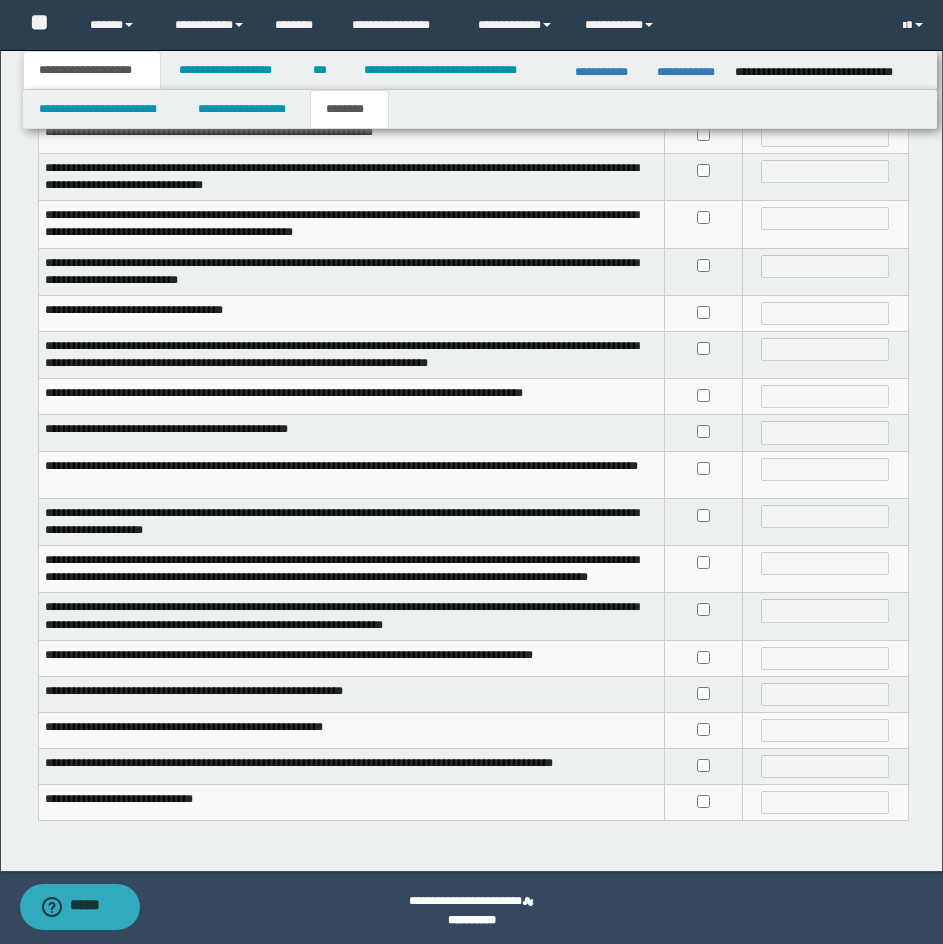 scroll, scrollTop: 306, scrollLeft: 0, axis: vertical 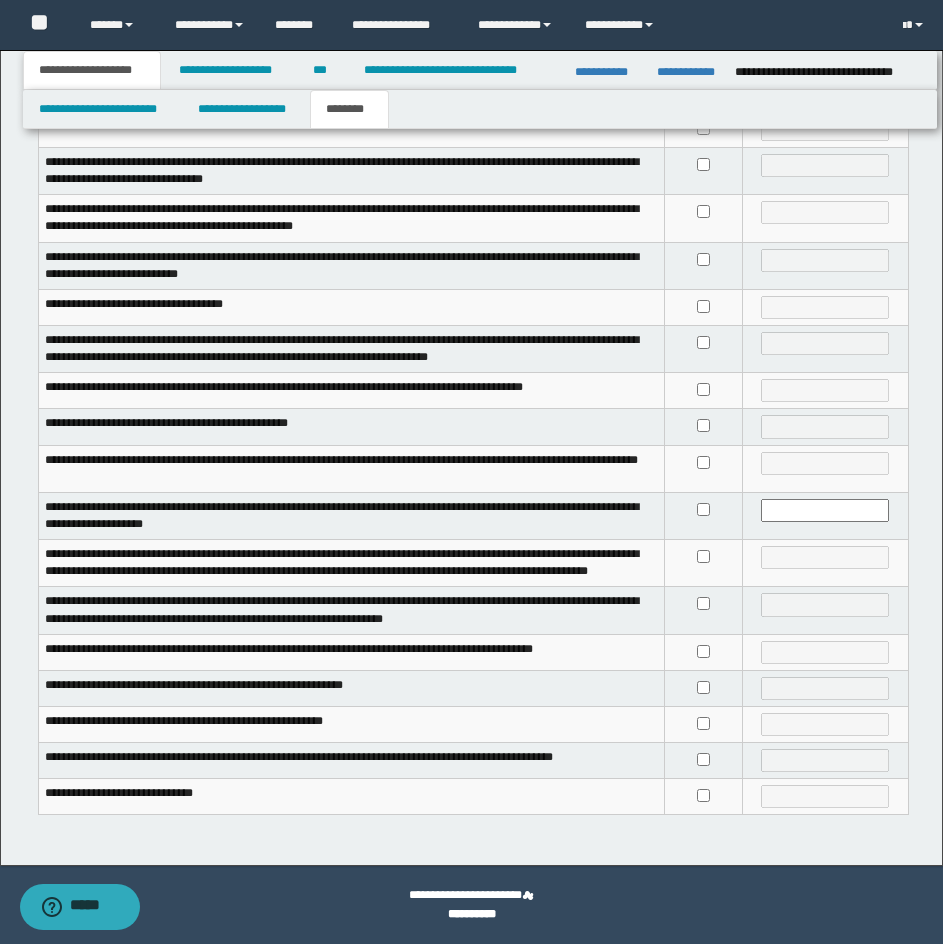 click at bounding box center (704, 468) 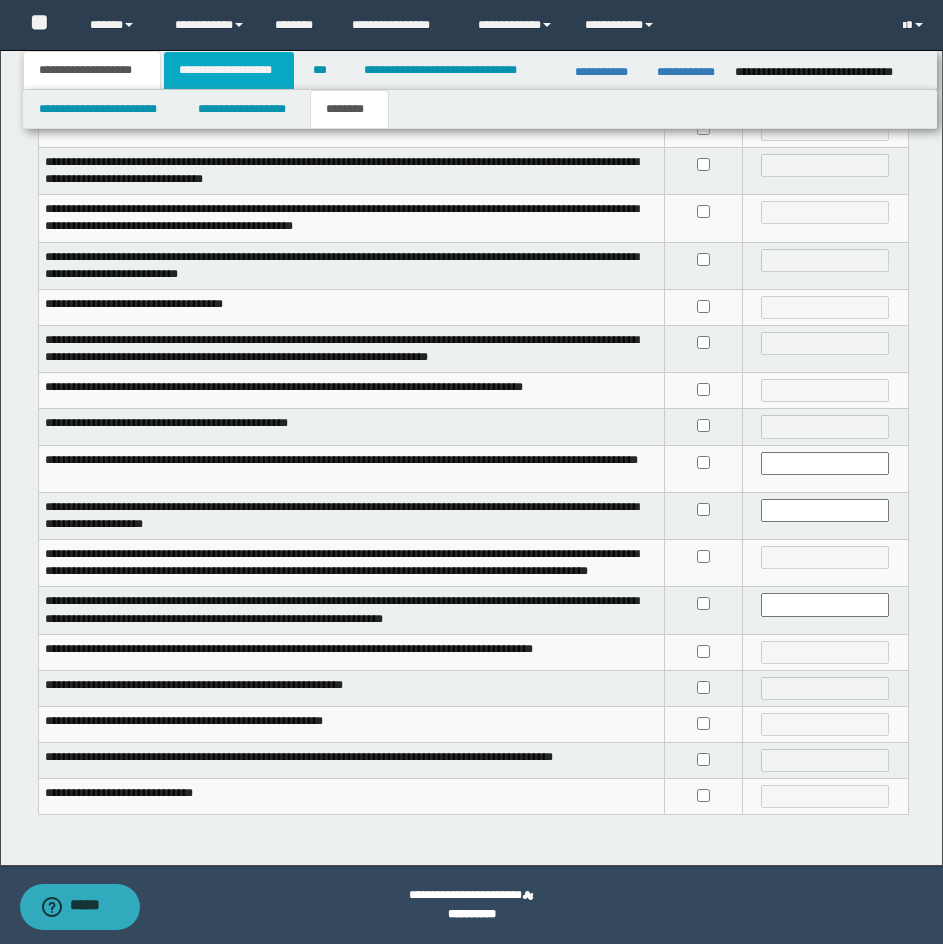 click on "**********" at bounding box center (229, 70) 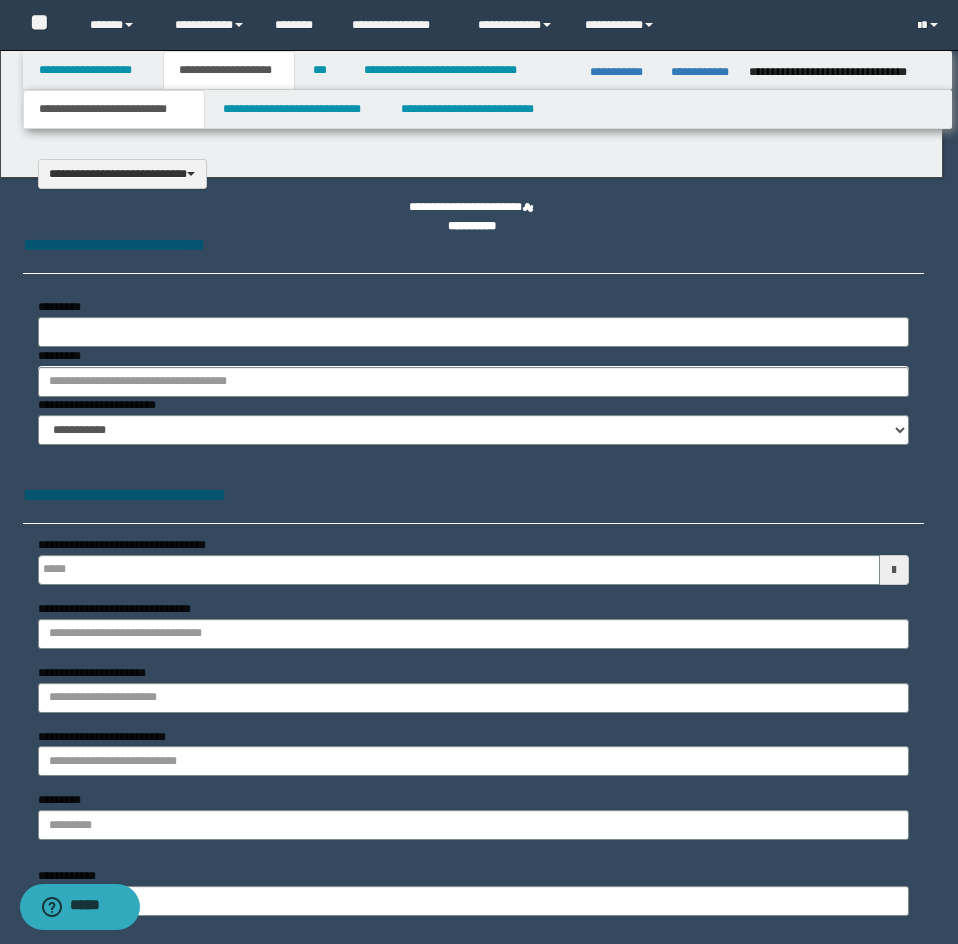select on "*" 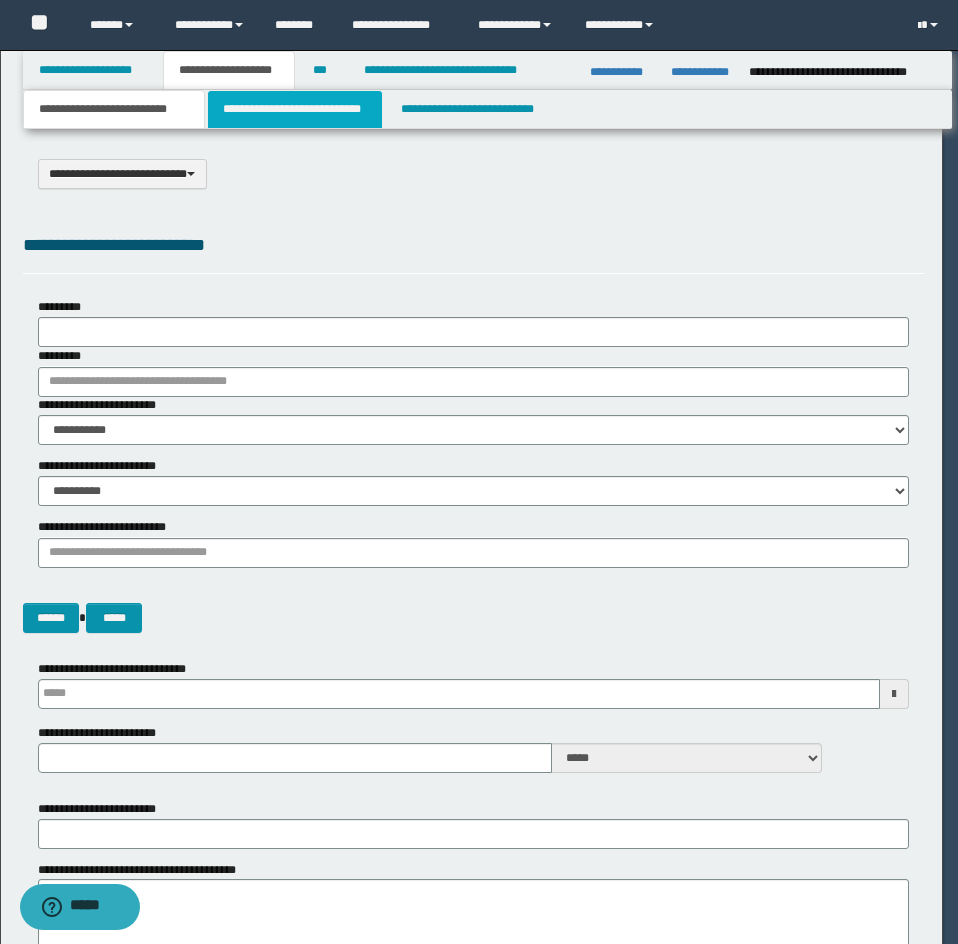 scroll, scrollTop: 0, scrollLeft: 0, axis: both 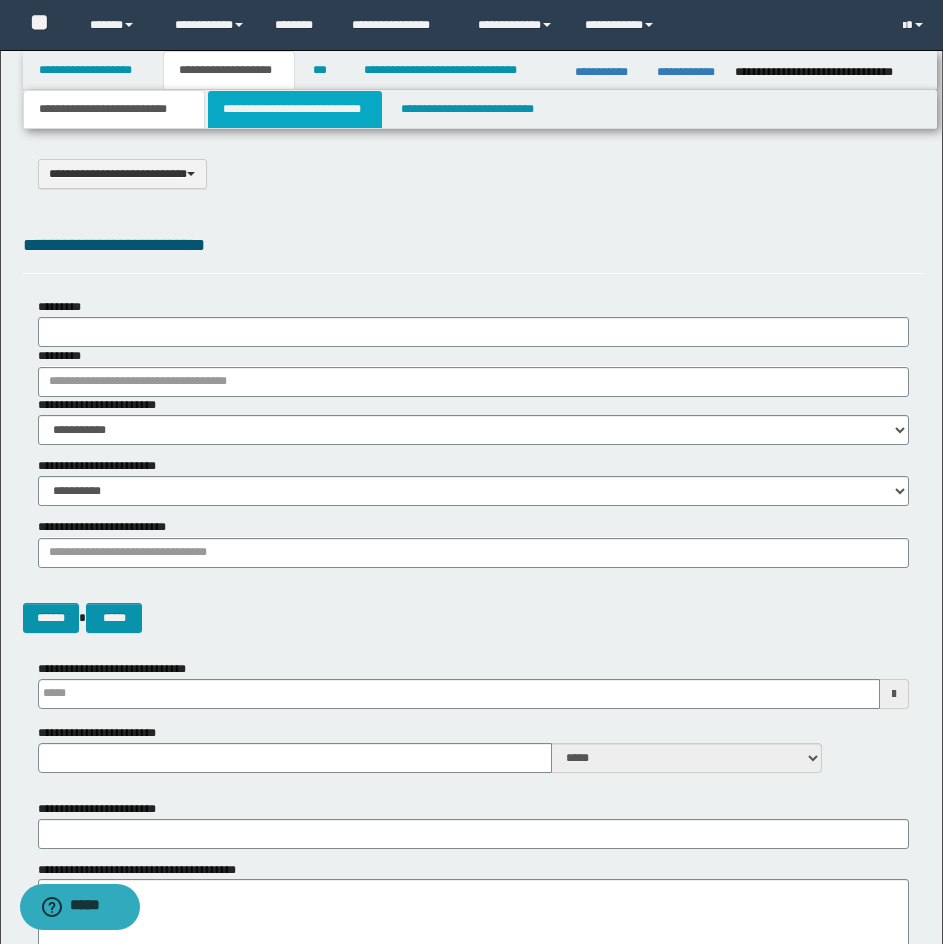 click on "**********" at bounding box center [295, 109] 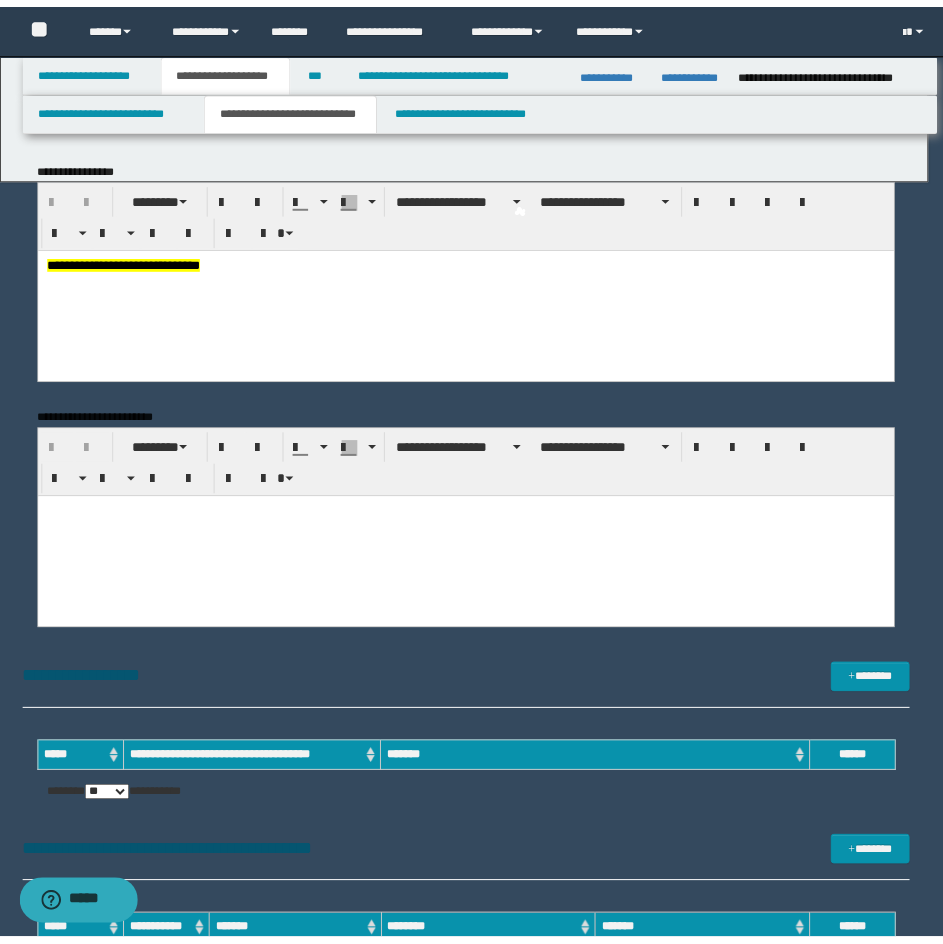scroll, scrollTop: 0, scrollLeft: 0, axis: both 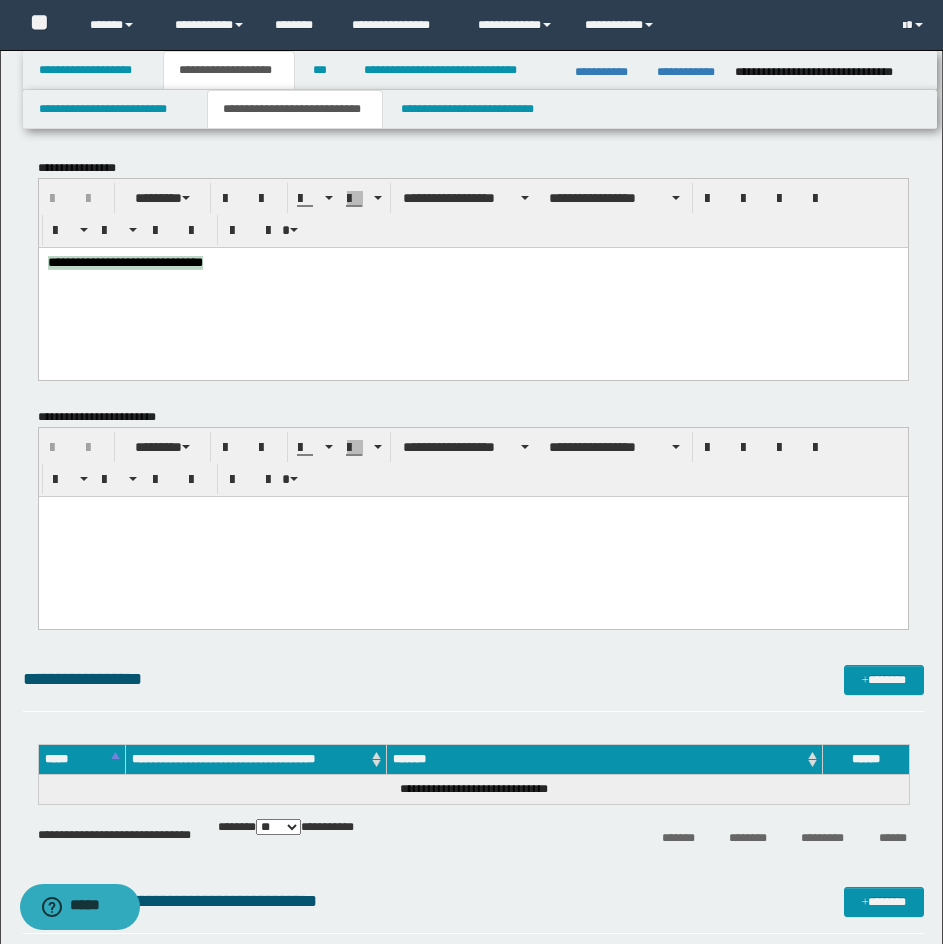 drag, startPoint x: 345, startPoint y: 271, endPoint x: -2, endPoint y: 273, distance: 347.00577 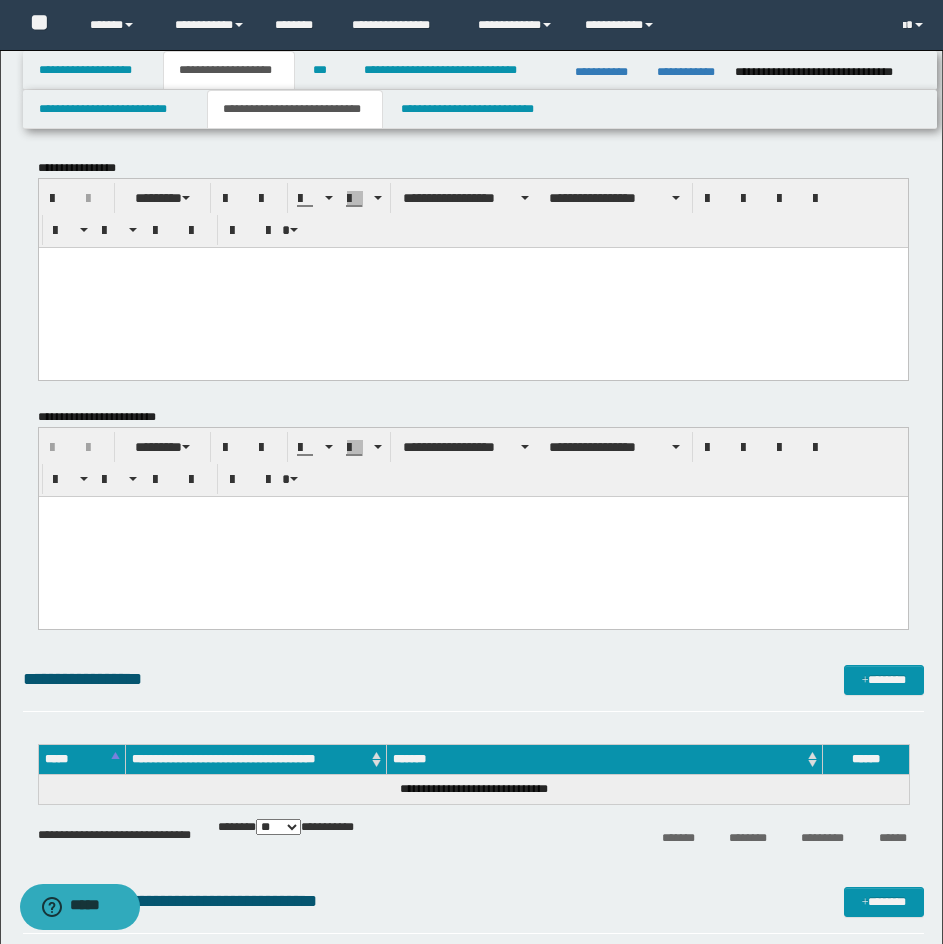 click at bounding box center (472, 287) 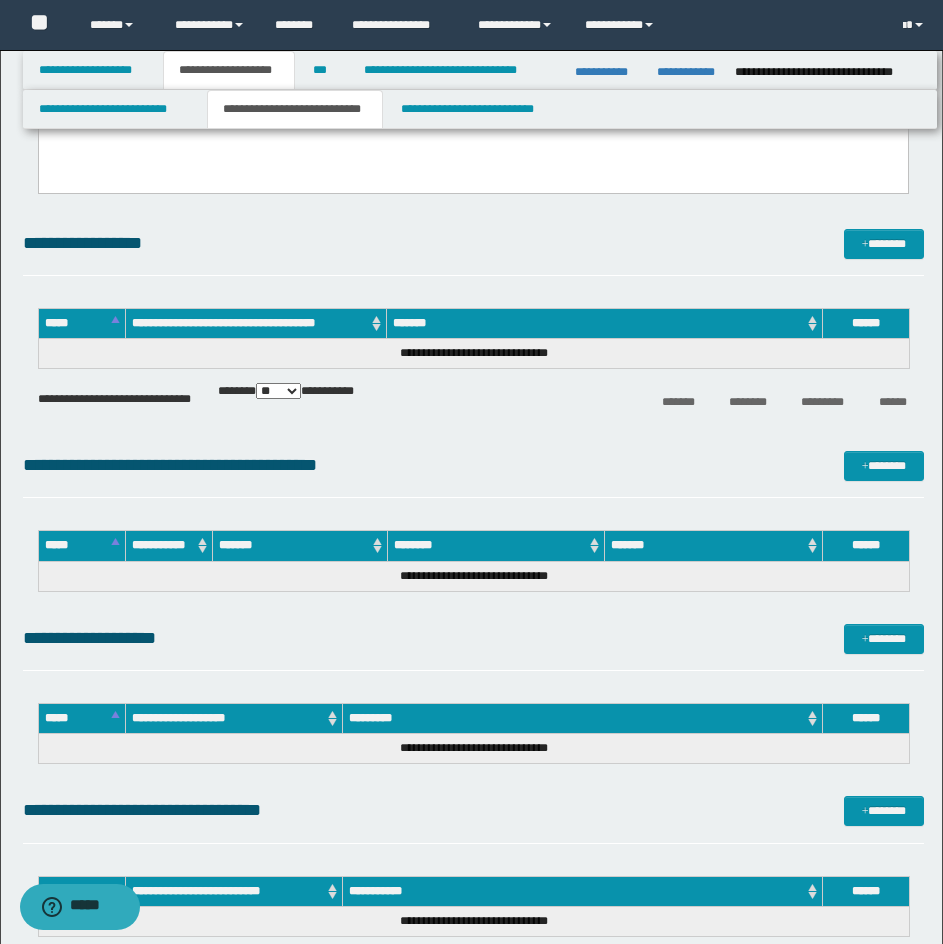 scroll, scrollTop: 4193, scrollLeft: 0, axis: vertical 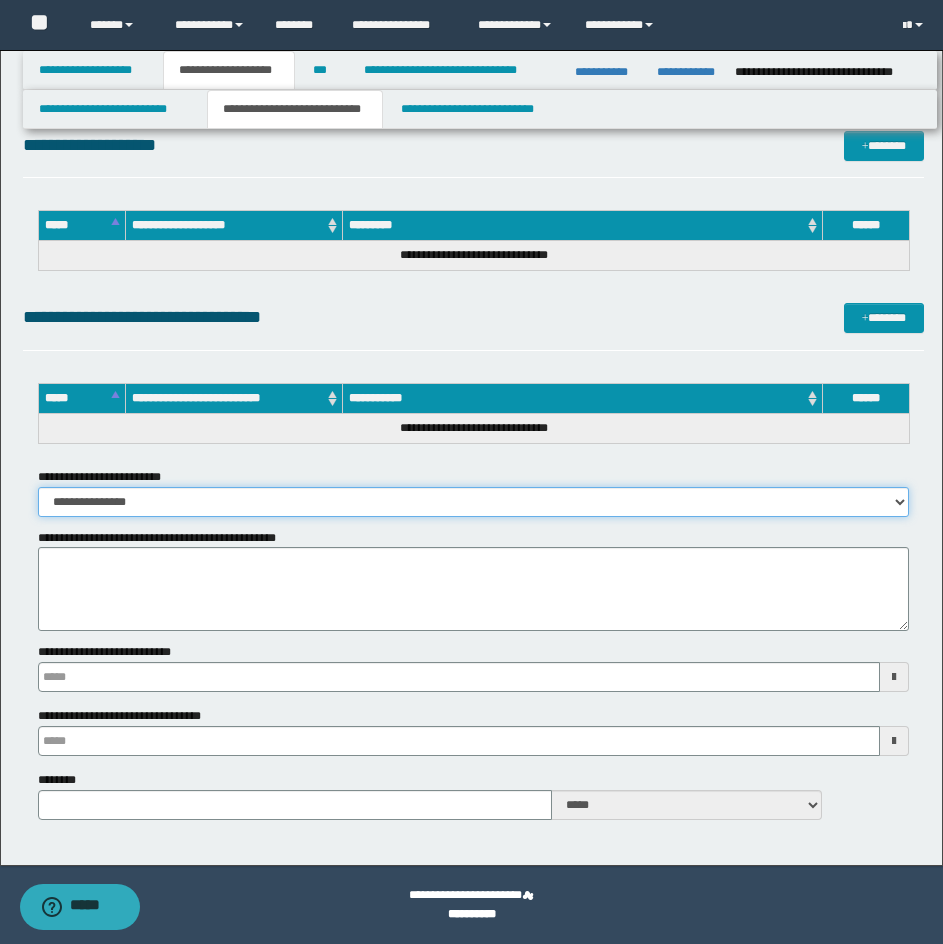 click on "**********" at bounding box center (473, 502) 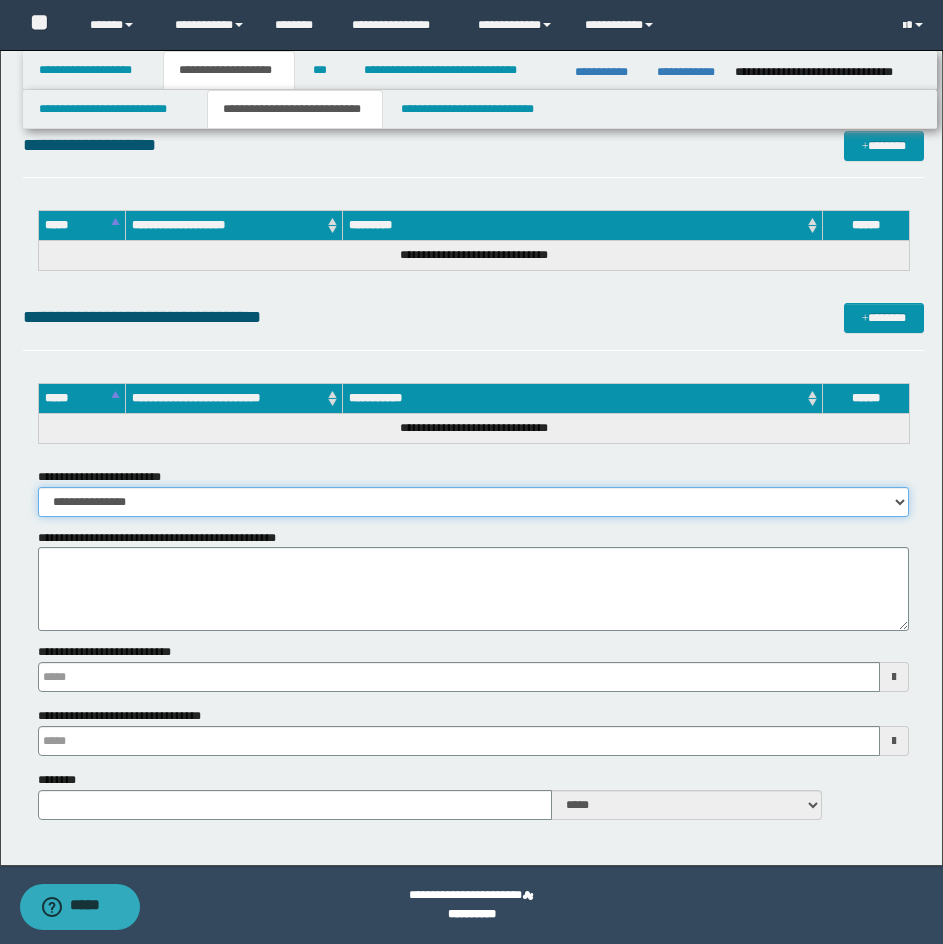 select on "*" 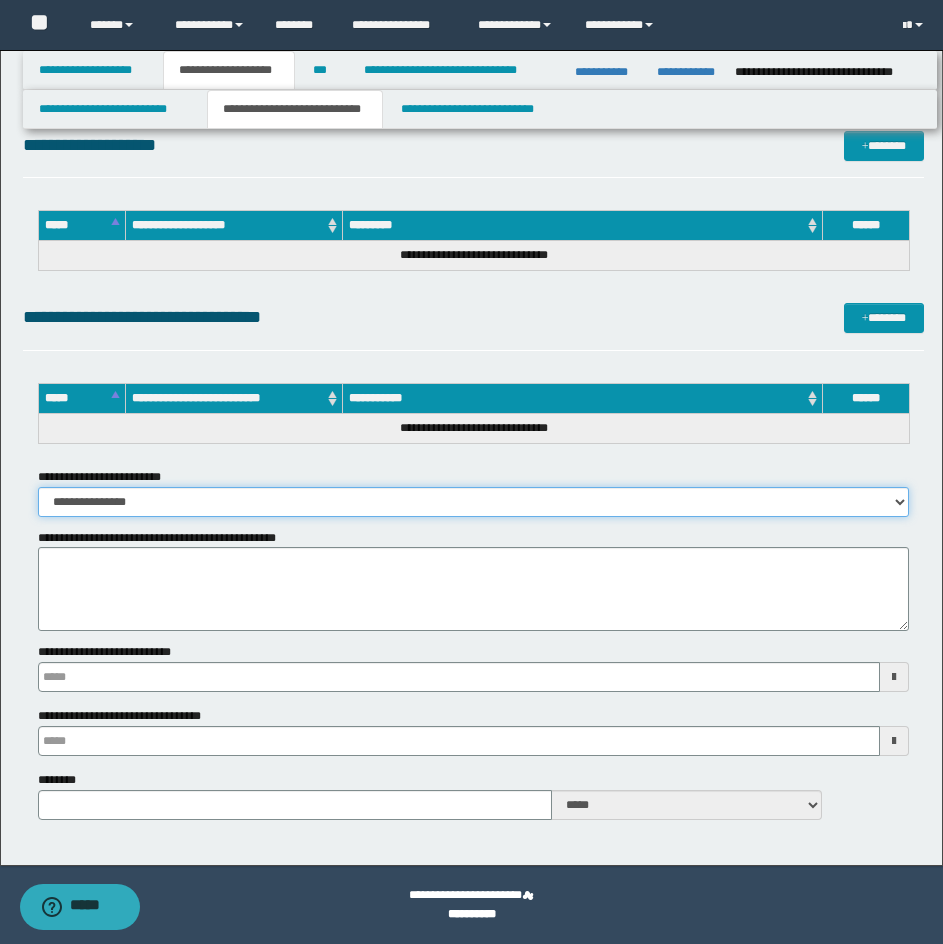 click on "**********" at bounding box center [473, 502] 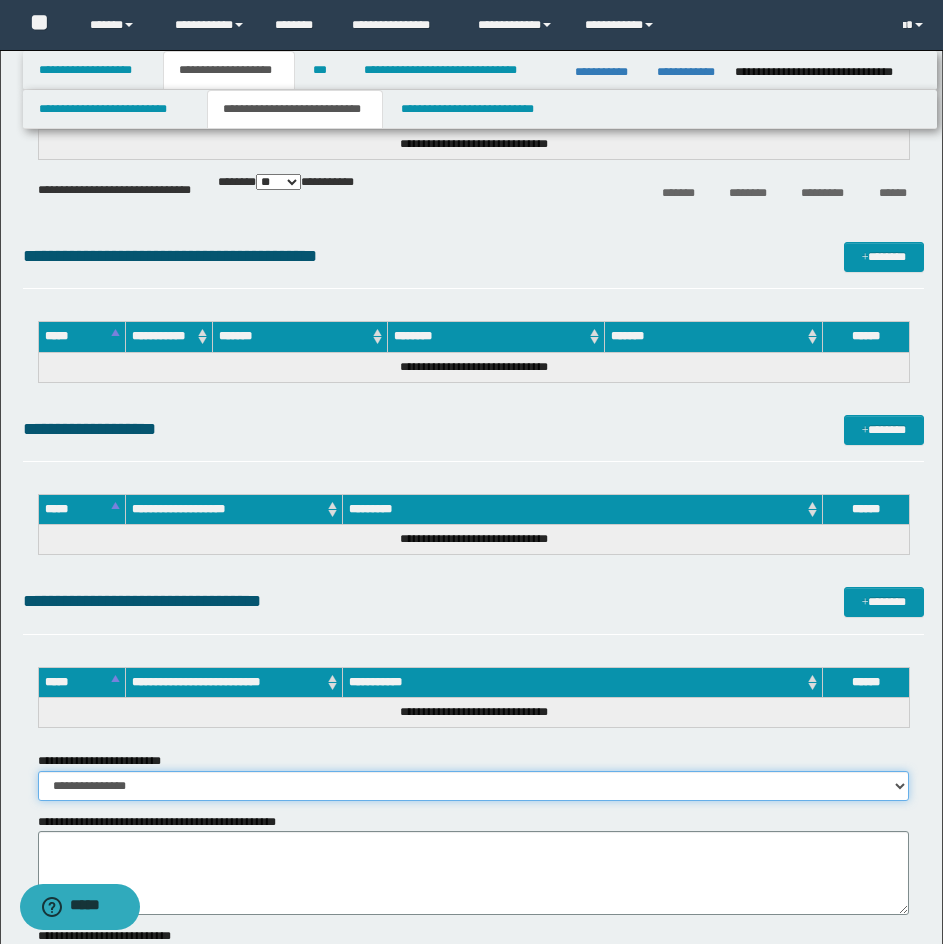 scroll, scrollTop: 3893, scrollLeft: 0, axis: vertical 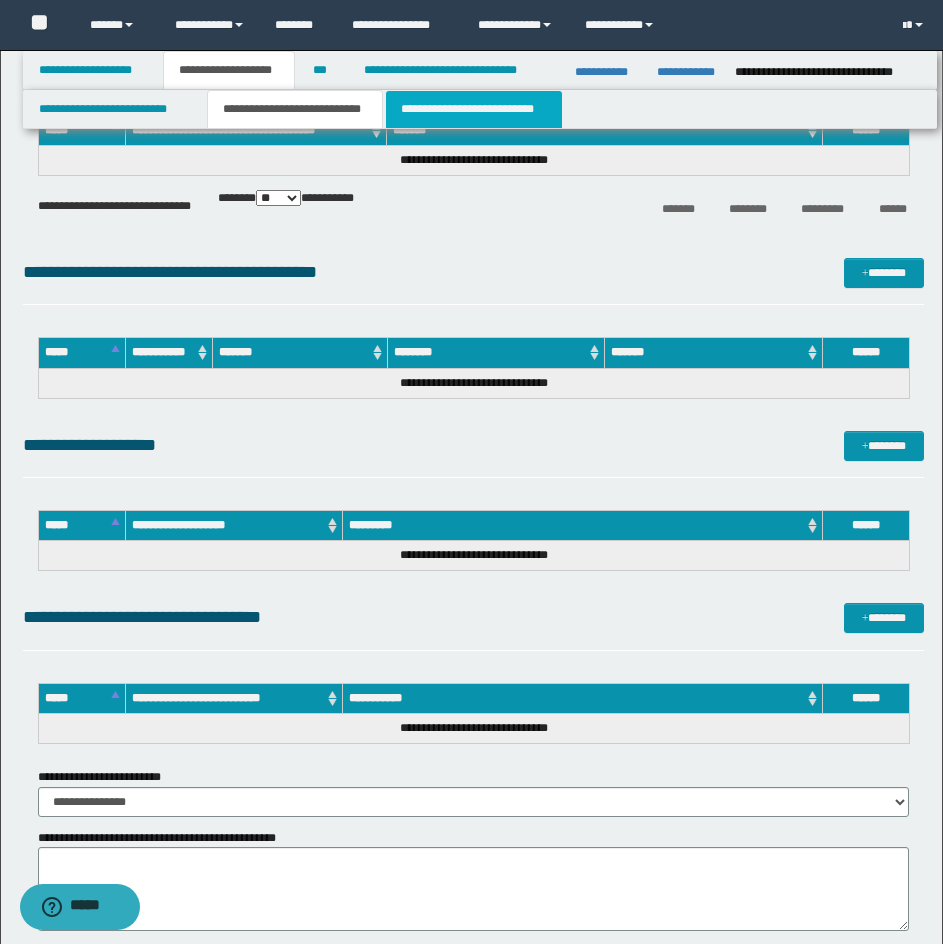 click on "**********" at bounding box center (474, 109) 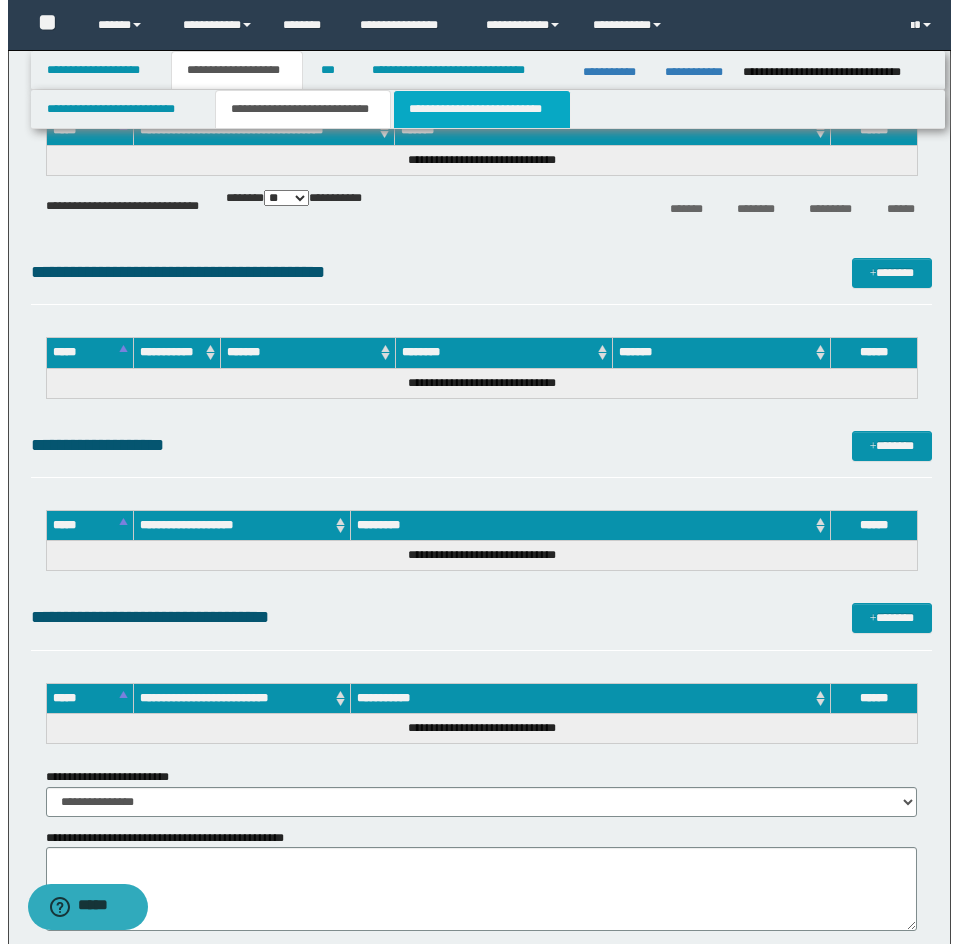 scroll, scrollTop: 0, scrollLeft: 0, axis: both 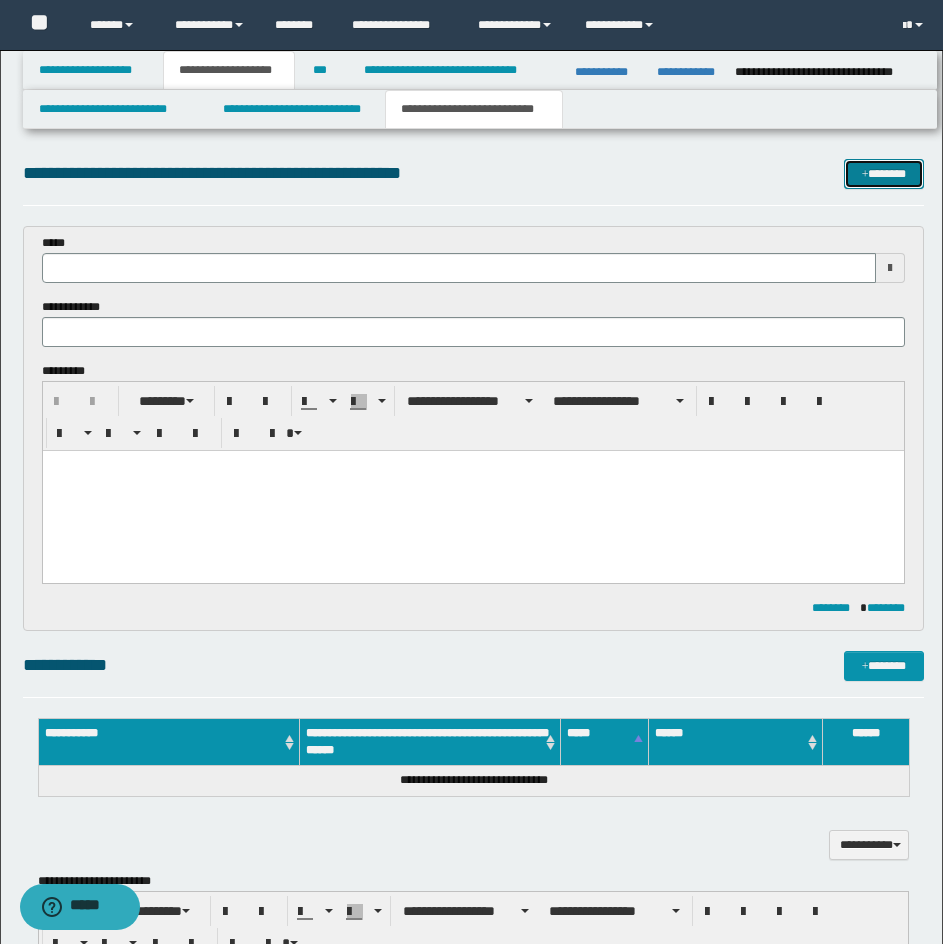 click at bounding box center [865, 175] 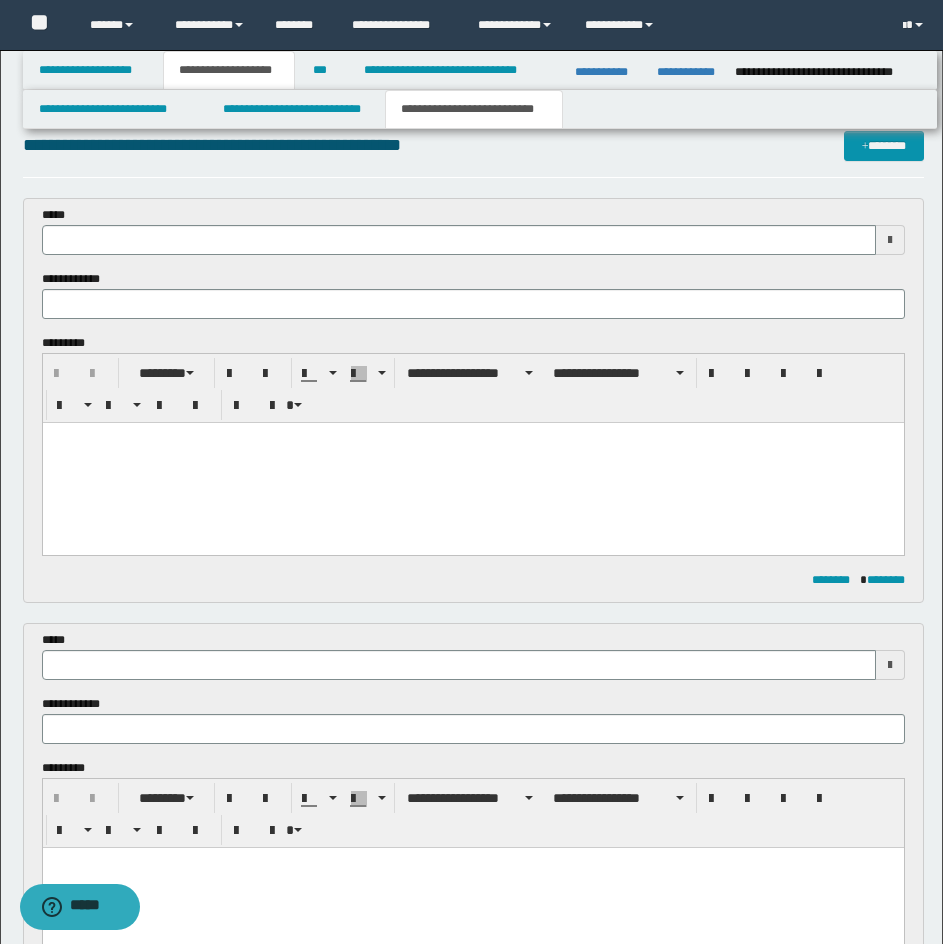 scroll, scrollTop: 0, scrollLeft: 0, axis: both 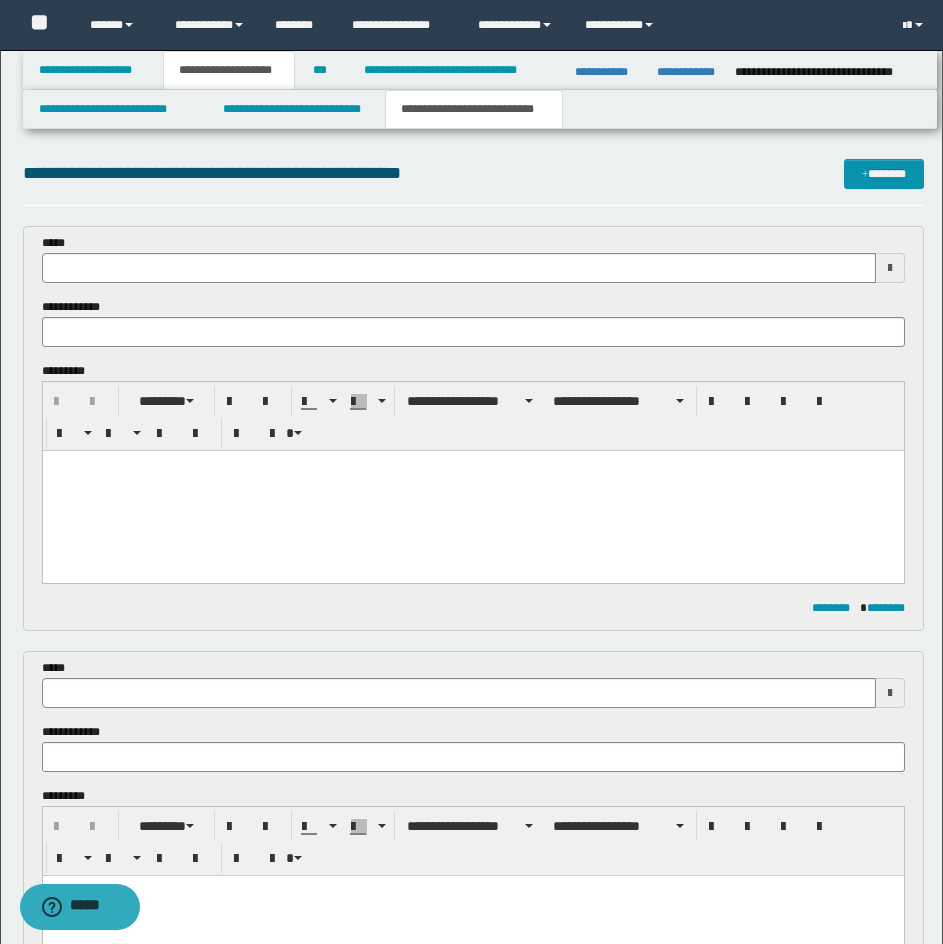 type 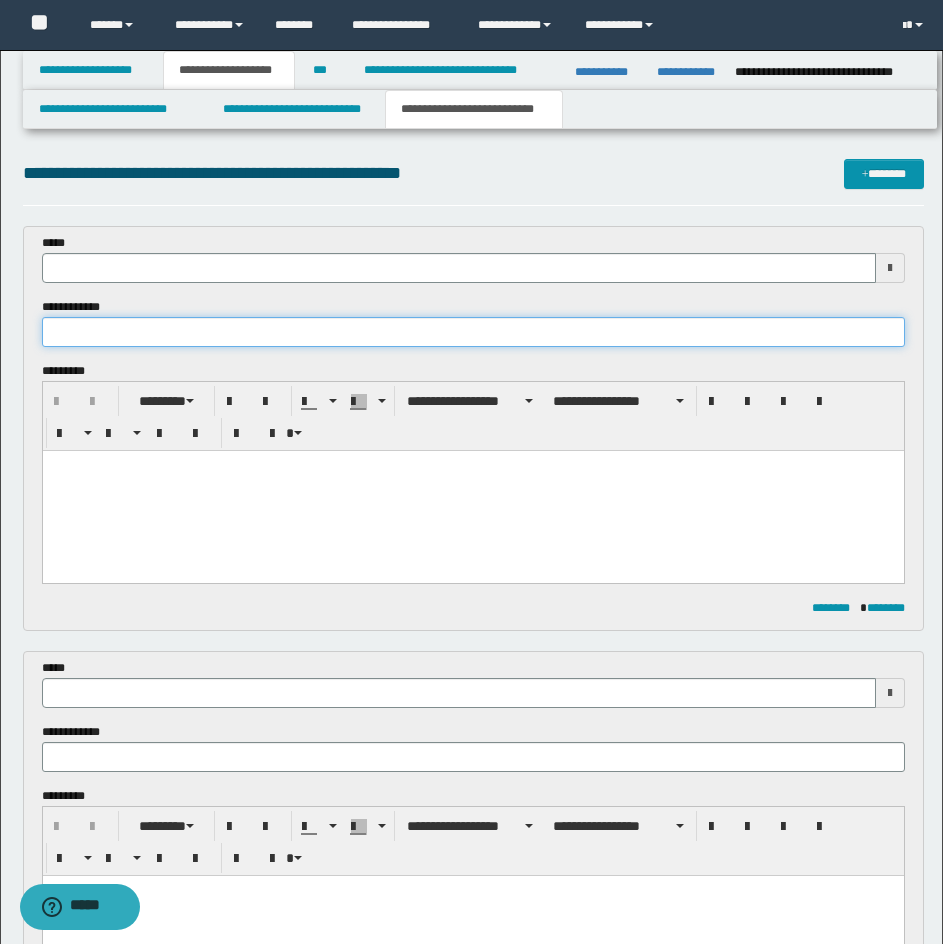 click at bounding box center (473, 332) 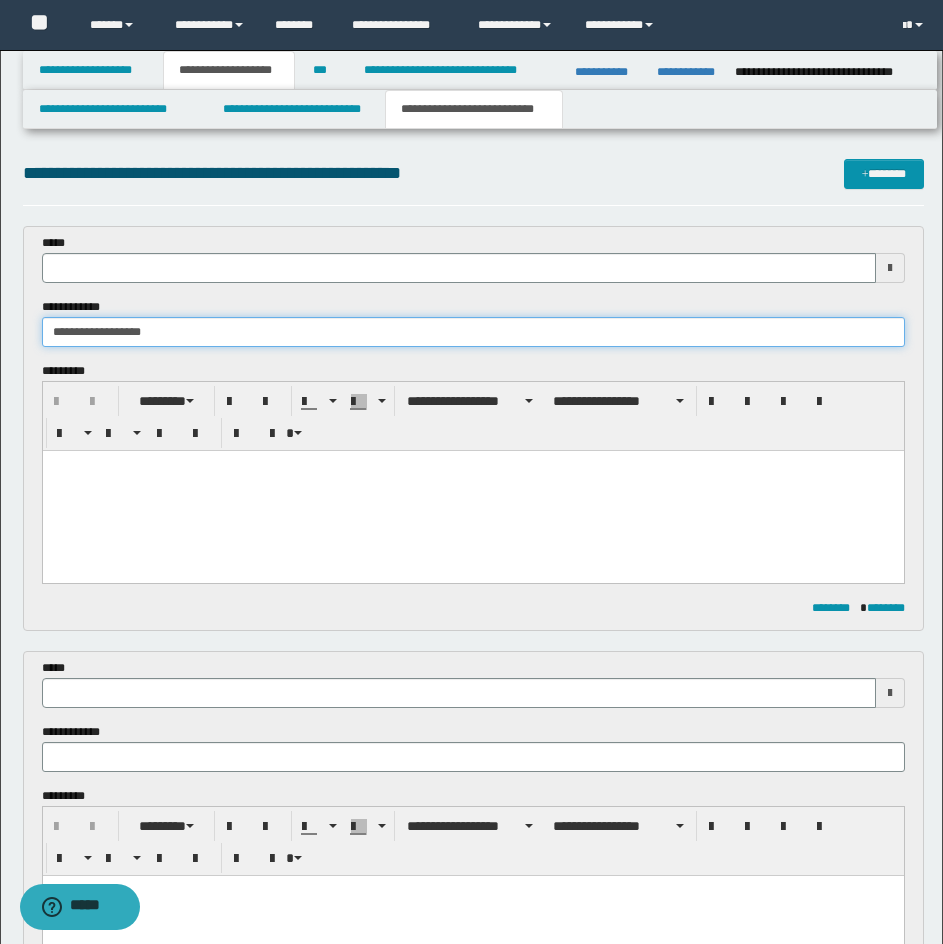 type 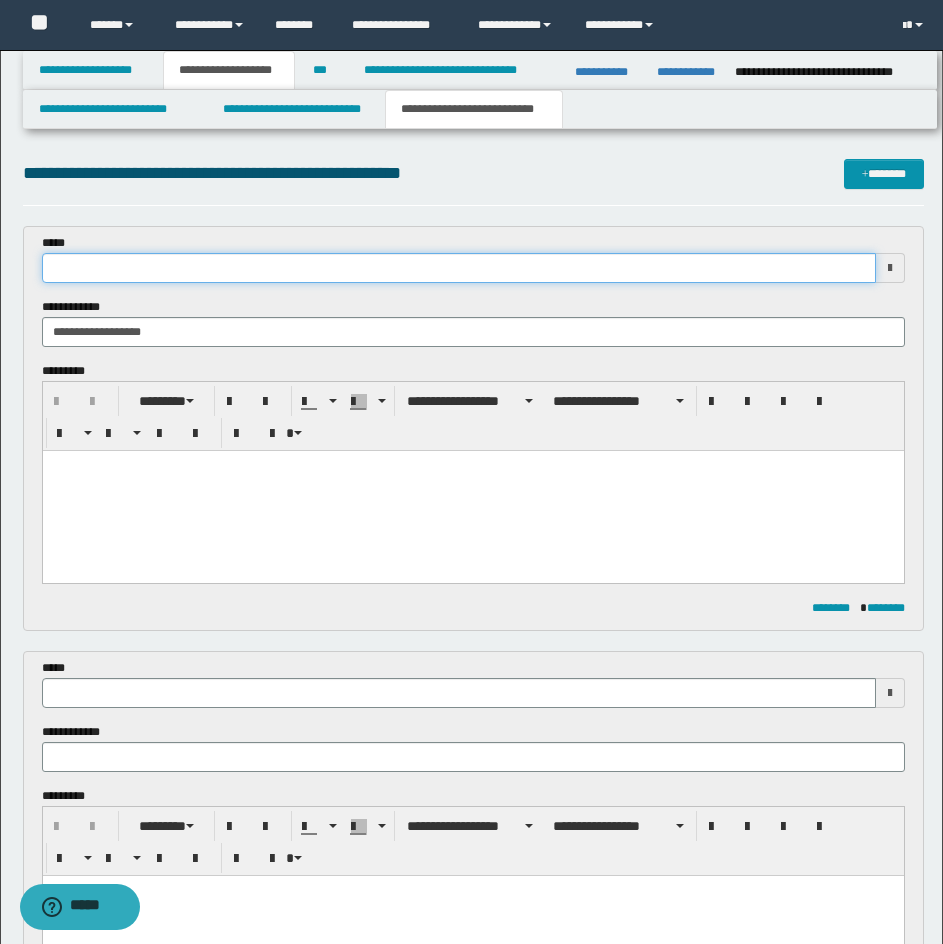 click at bounding box center [459, 268] 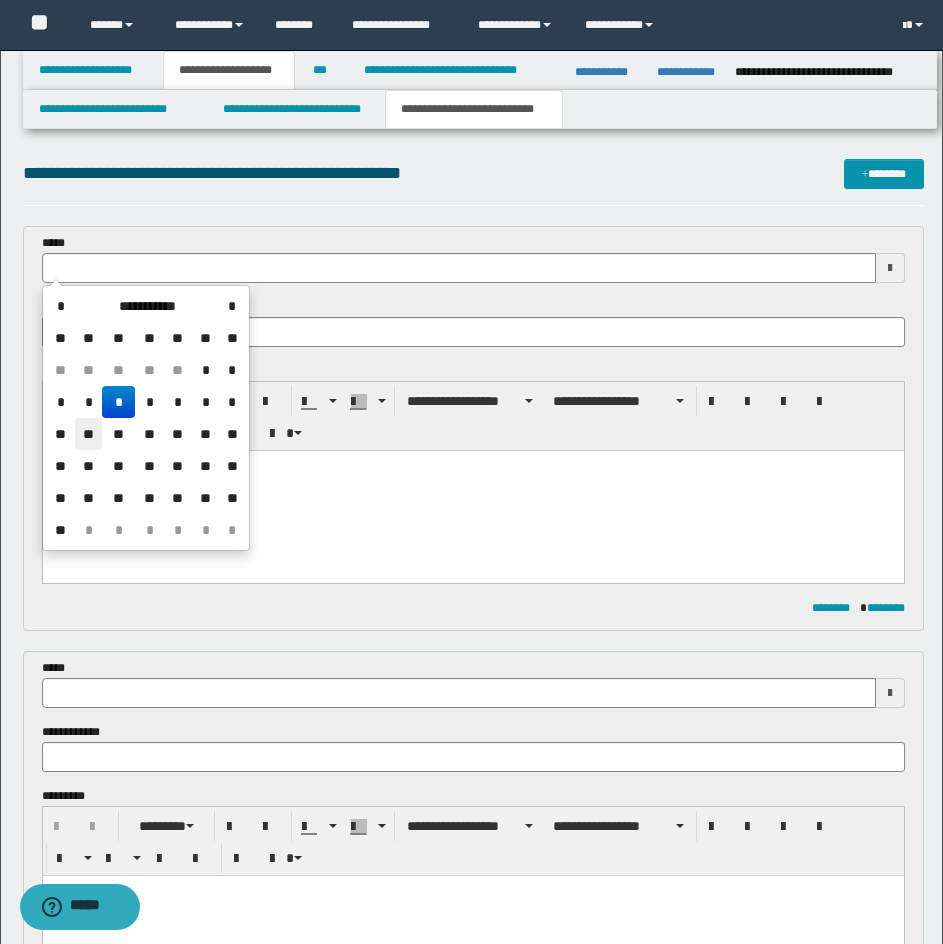 click on "**" at bounding box center (89, 434) 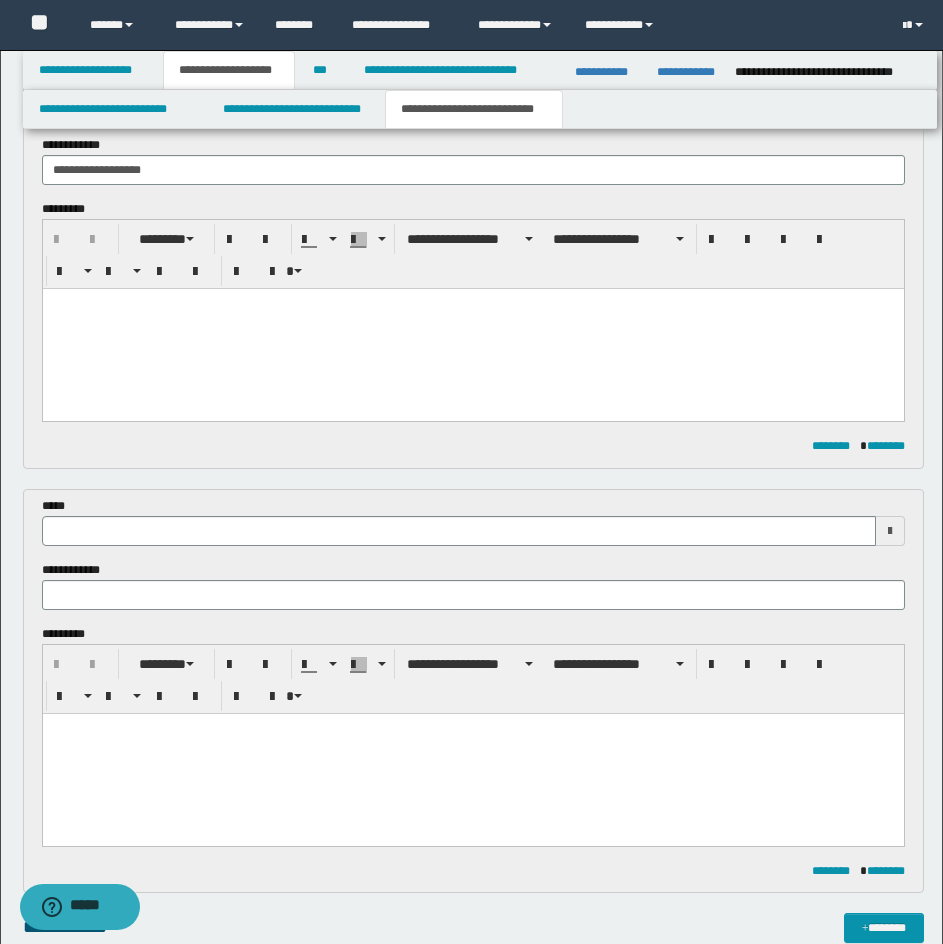 scroll, scrollTop: 300, scrollLeft: 0, axis: vertical 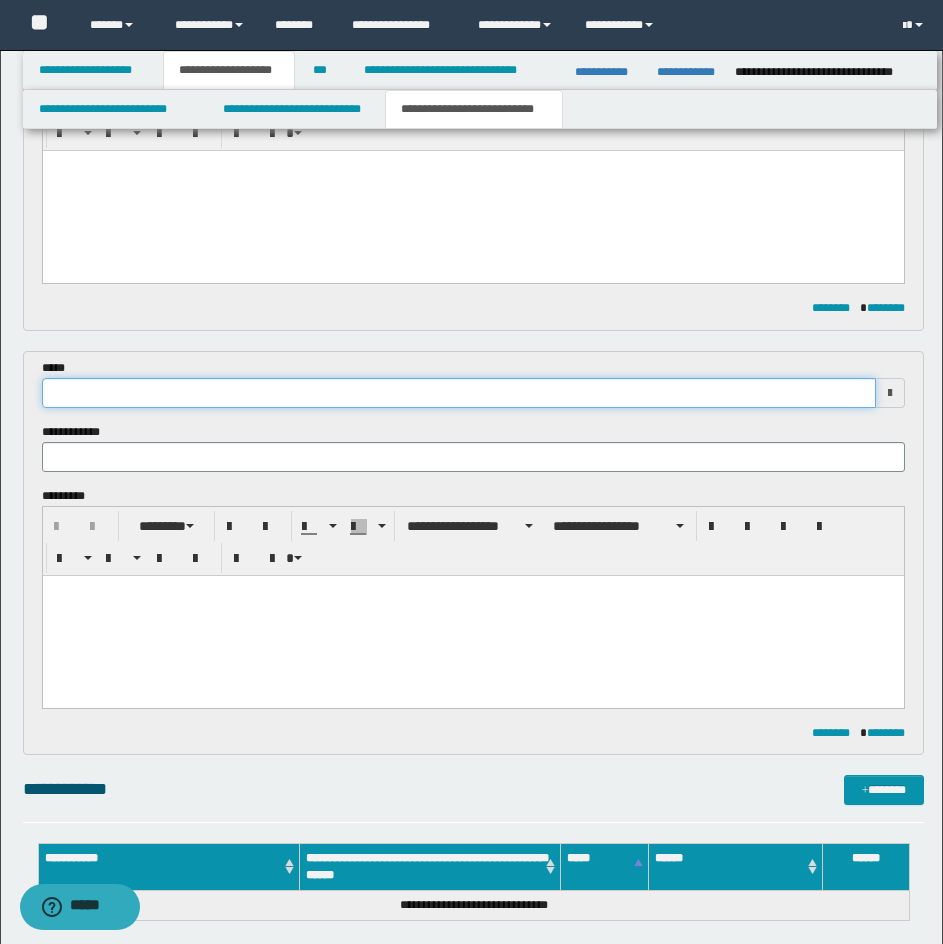 click at bounding box center (459, 393) 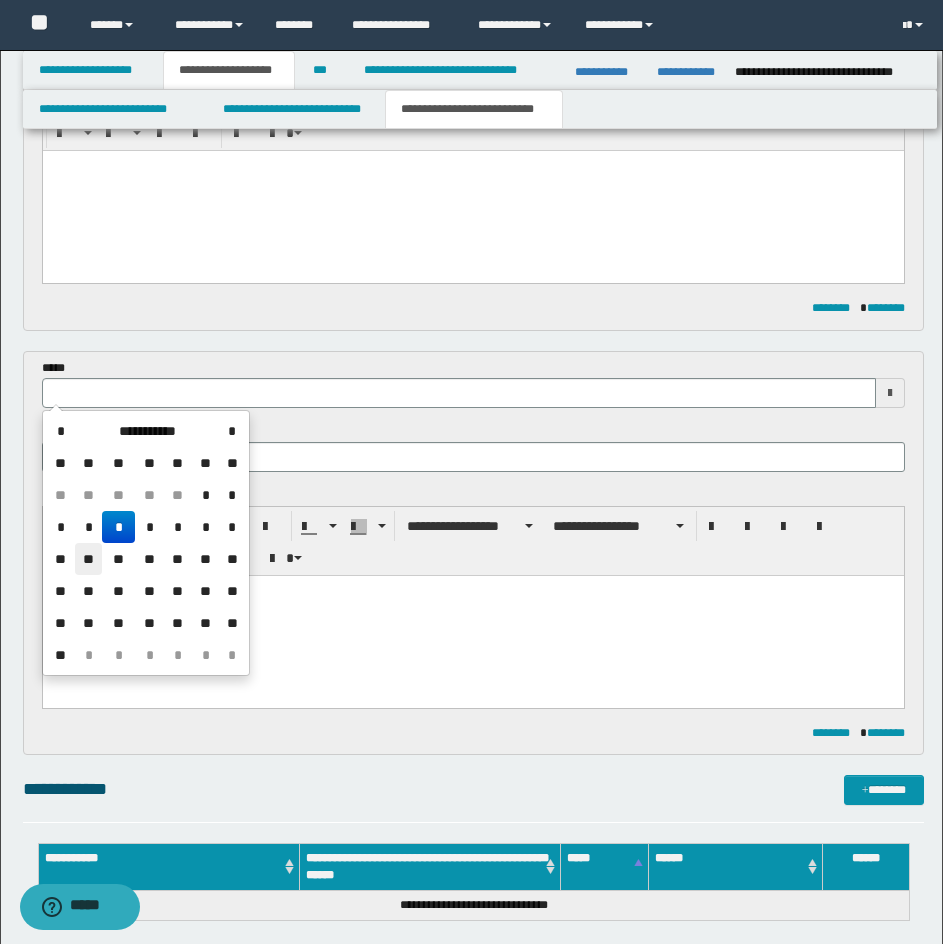 click on "**" at bounding box center [89, 559] 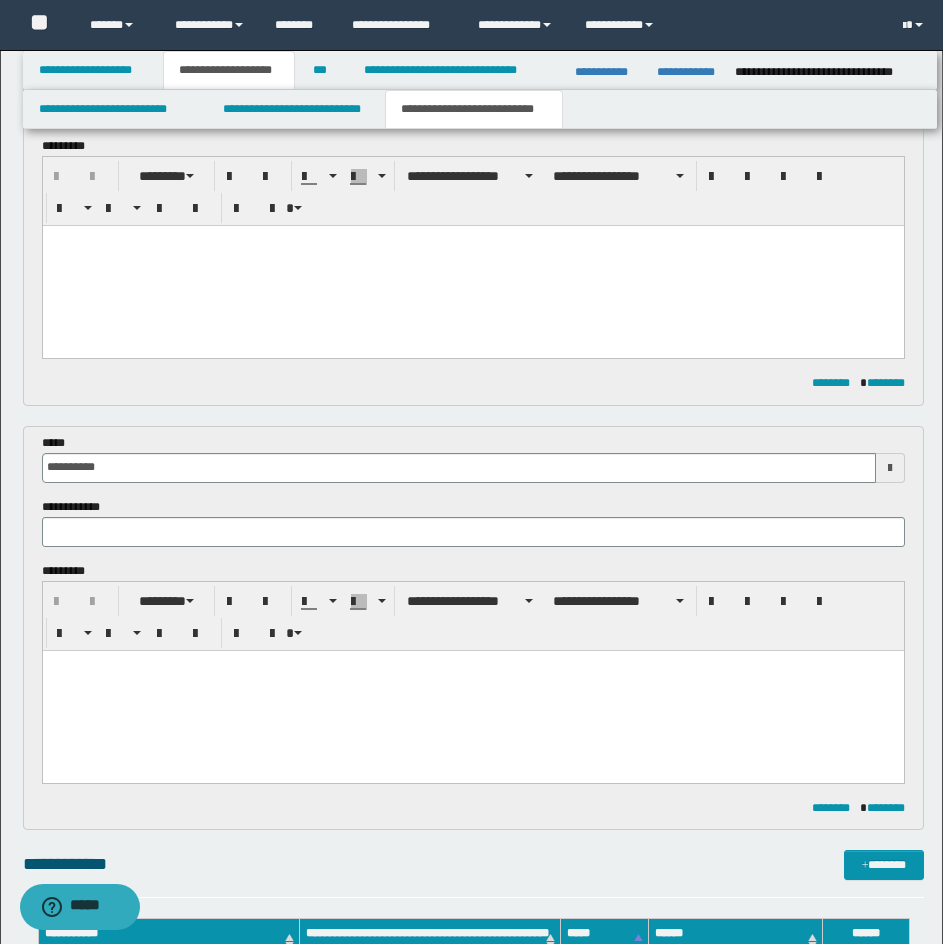 scroll, scrollTop: 0, scrollLeft: 0, axis: both 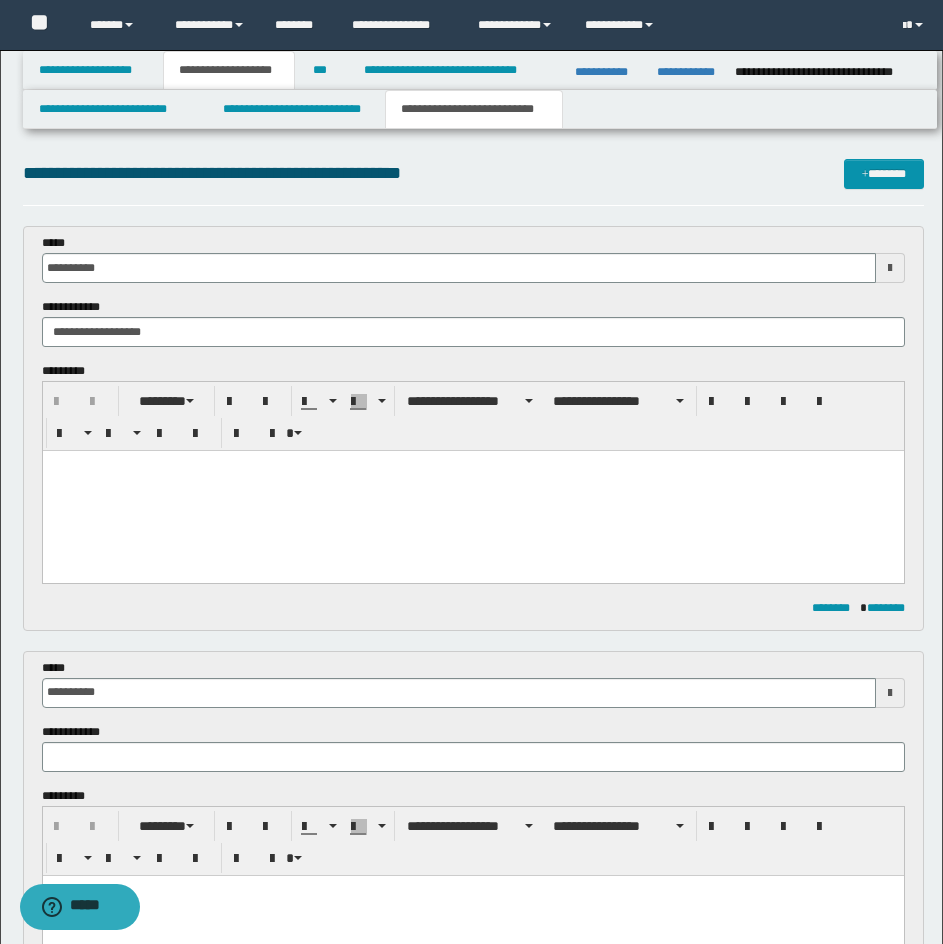 click at bounding box center [472, 491] 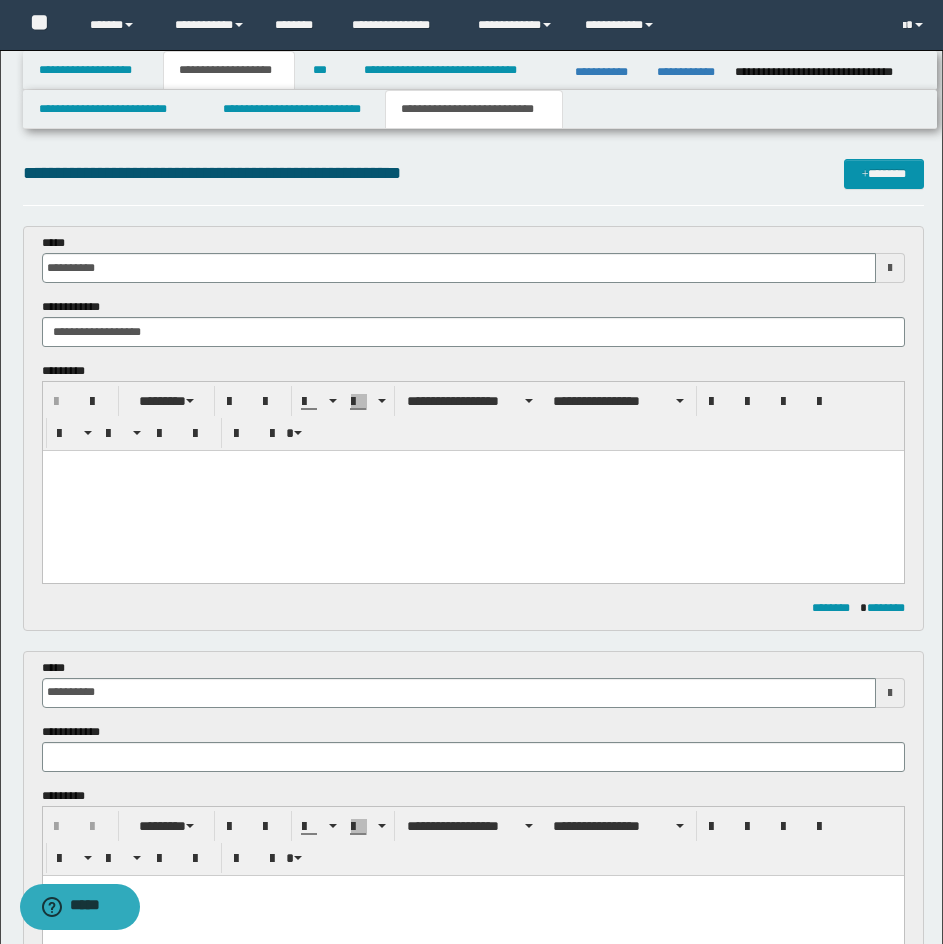 click at bounding box center [472, 466] 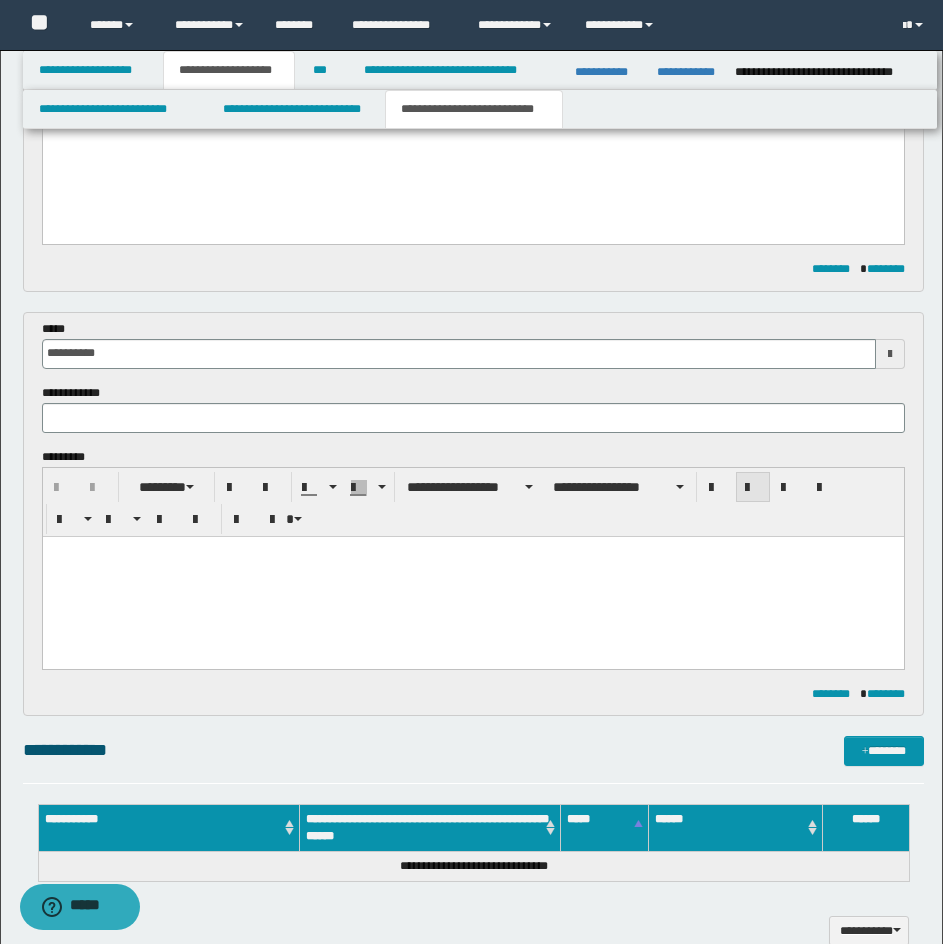 scroll, scrollTop: 800, scrollLeft: 0, axis: vertical 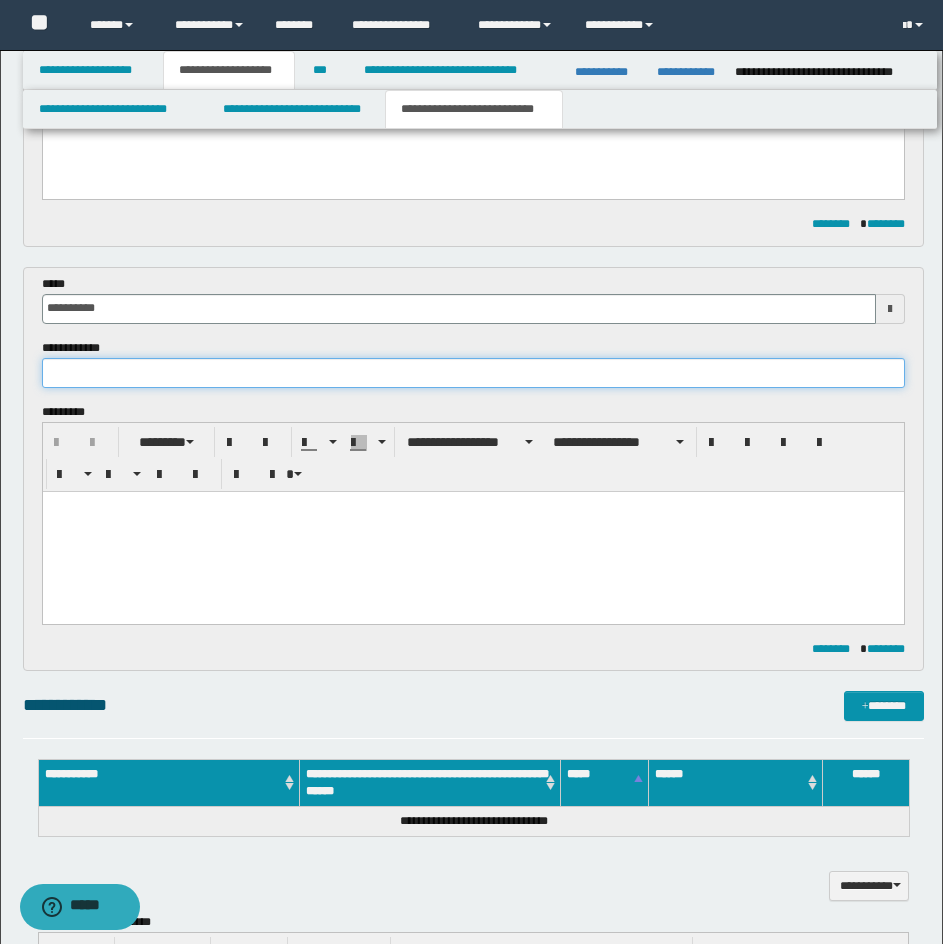 click at bounding box center (473, 373) 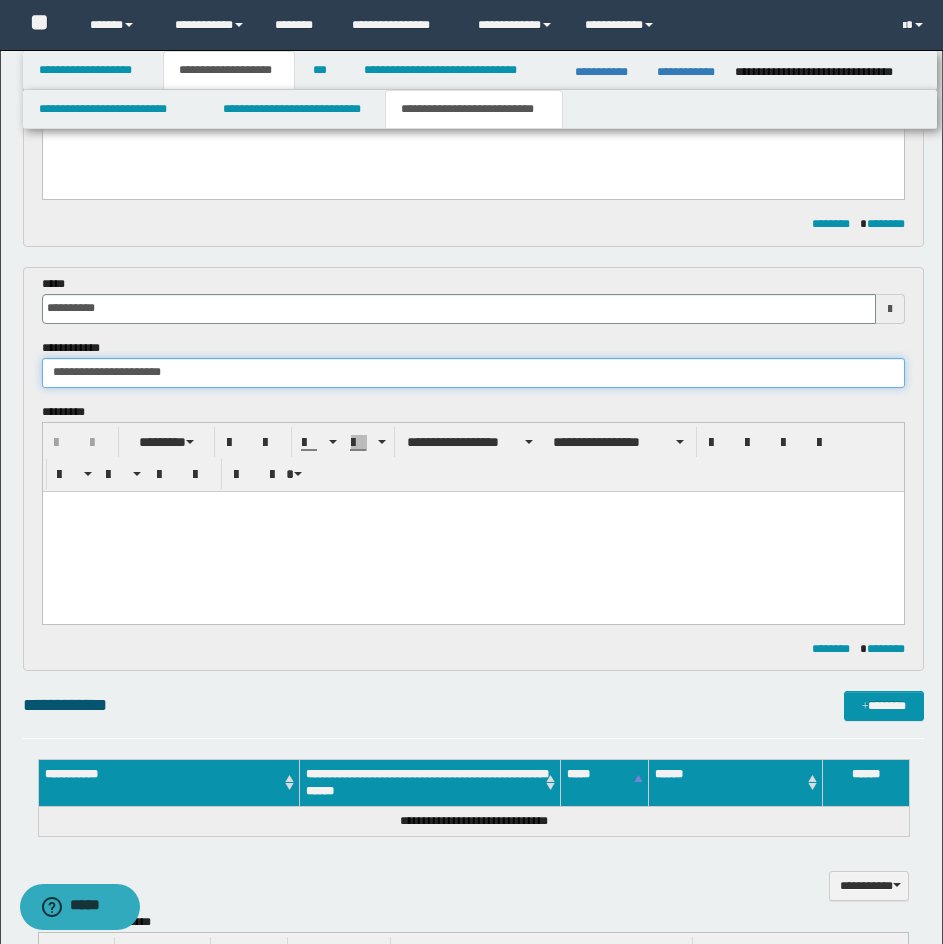 type on "**********" 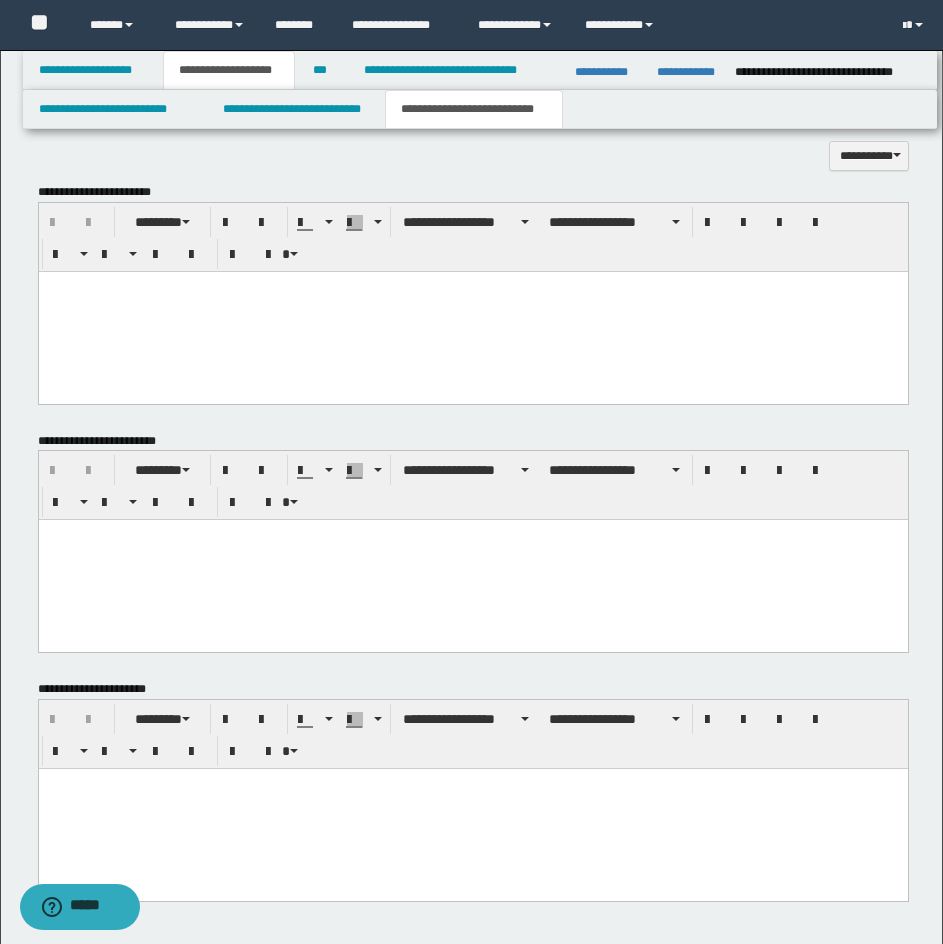 scroll, scrollTop: 1612, scrollLeft: 0, axis: vertical 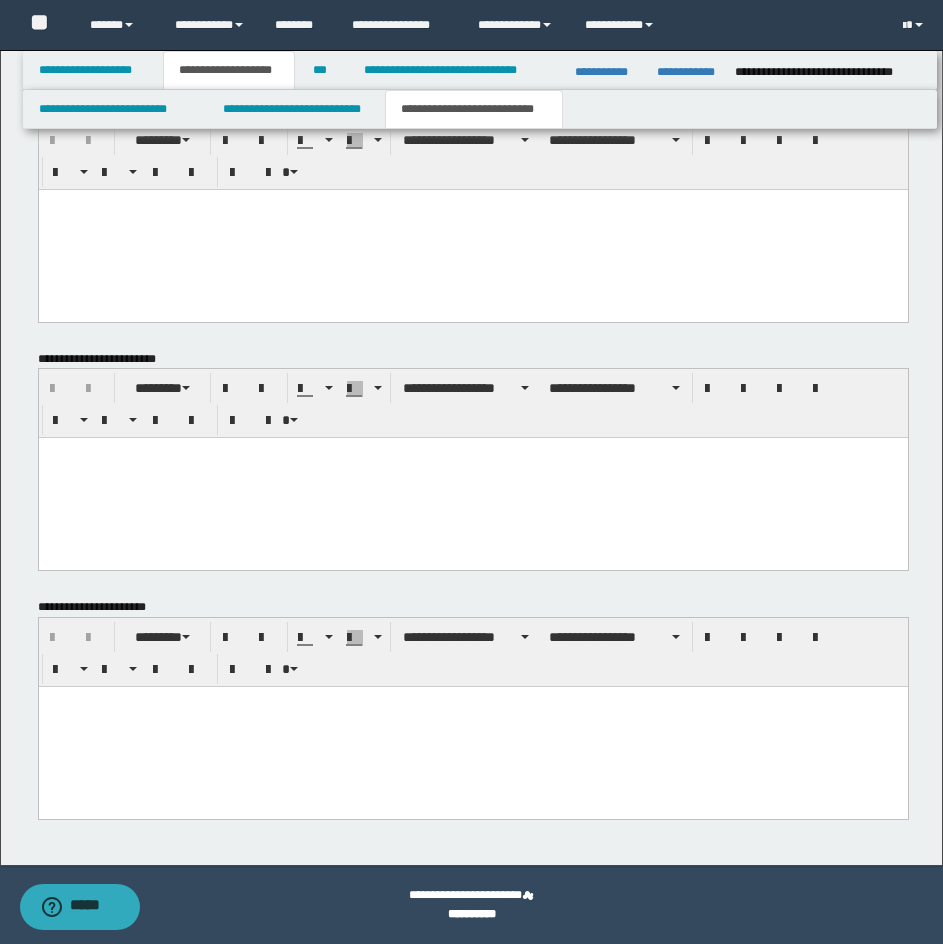 click at bounding box center (472, 727) 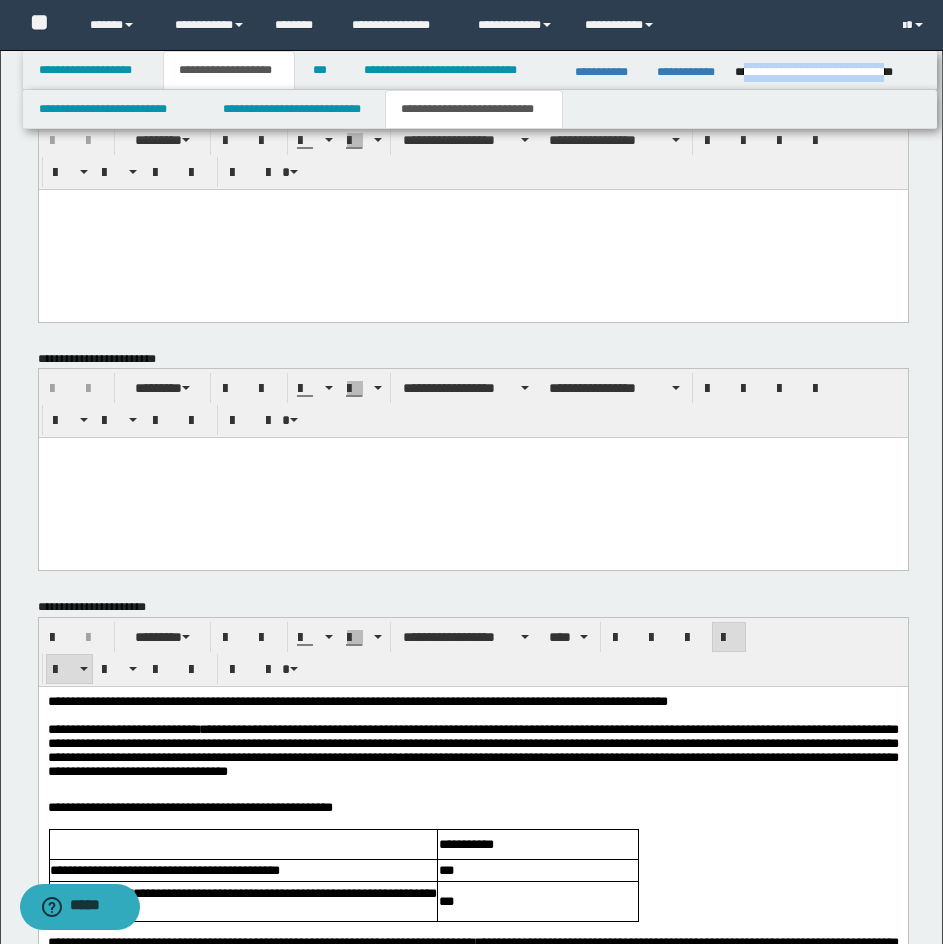 drag, startPoint x: 741, startPoint y: 71, endPoint x: 917, endPoint y: 69, distance: 176.01137 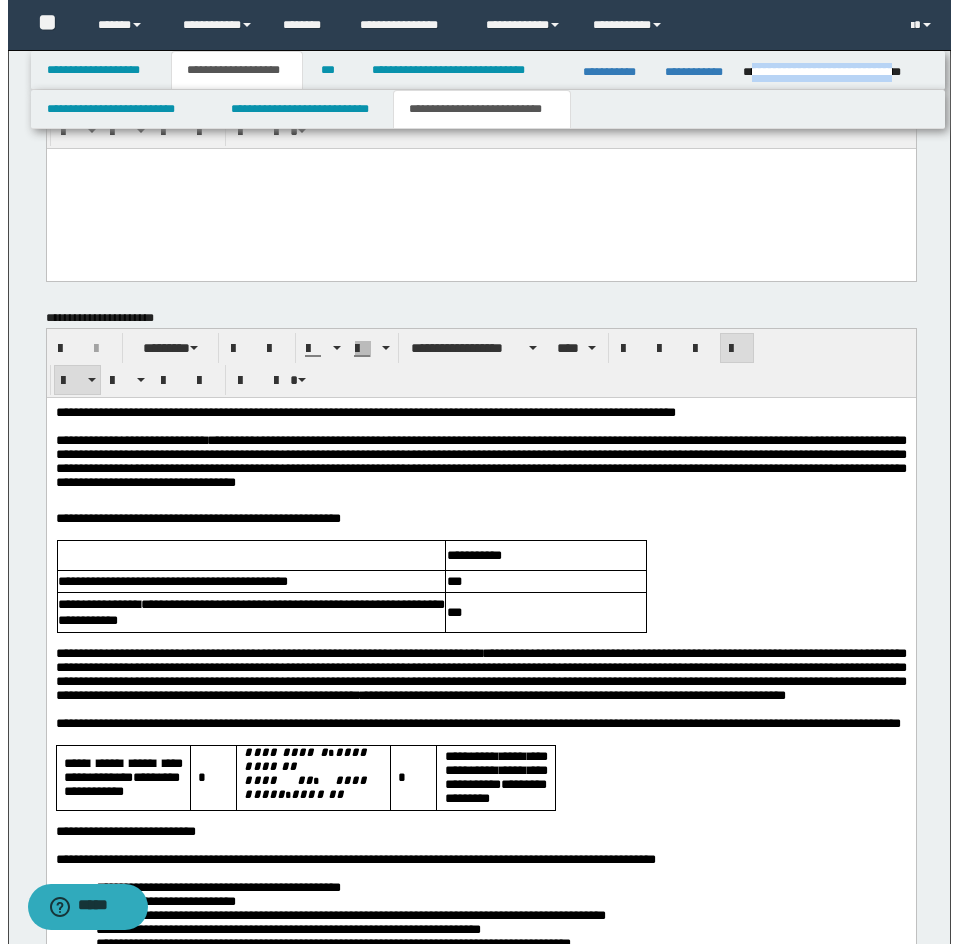 scroll, scrollTop: 1912, scrollLeft: 0, axis: vertical 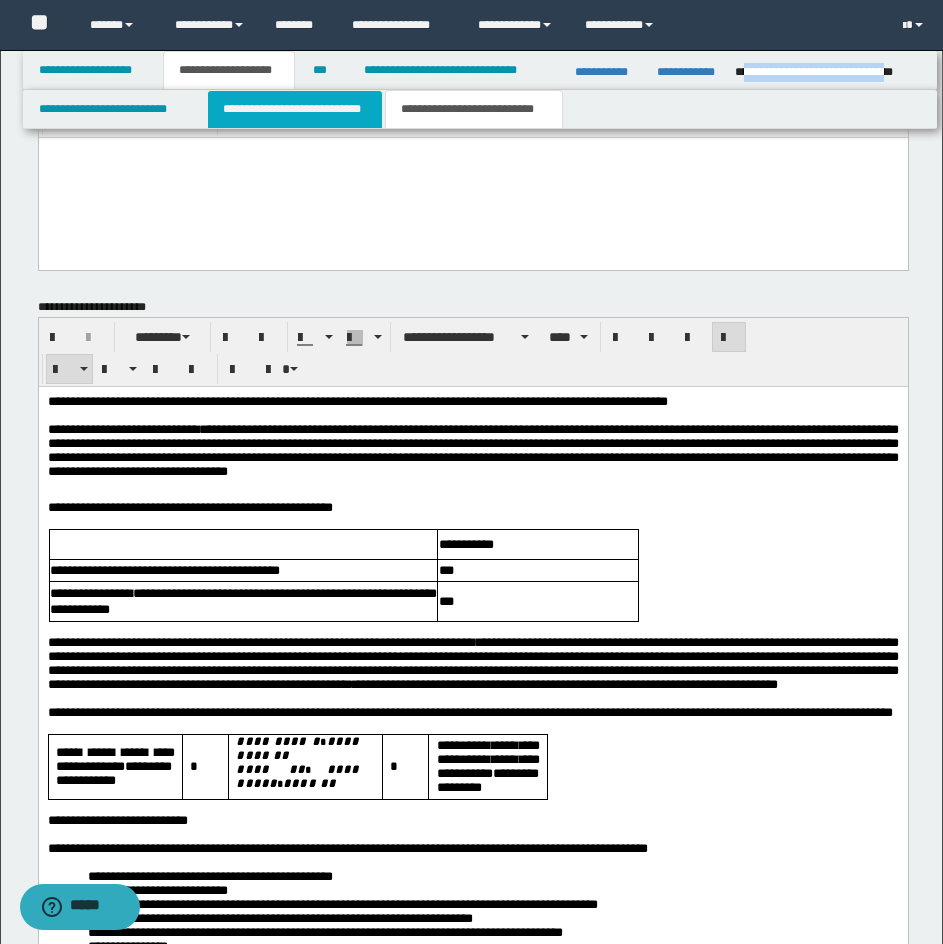 click on "**********" at bounding box center [295, 109] 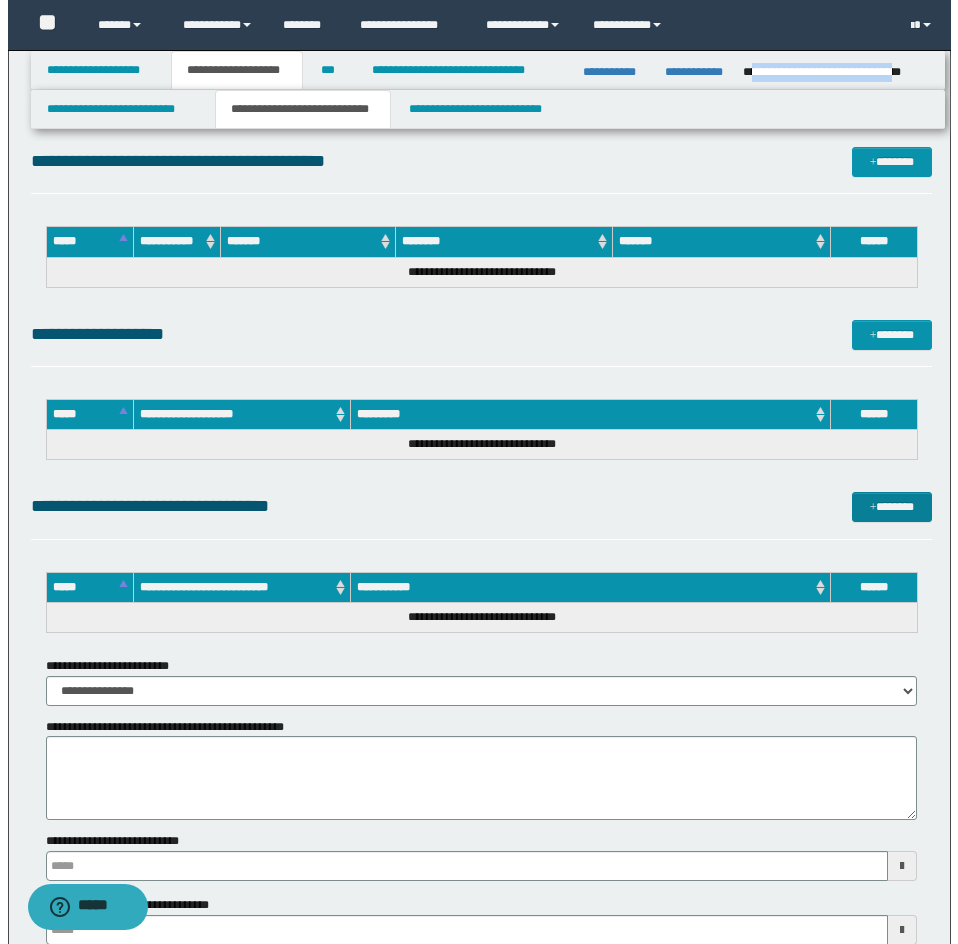 scroll, scrollTop: 4012, scrollLeft: 0, axis: vertical 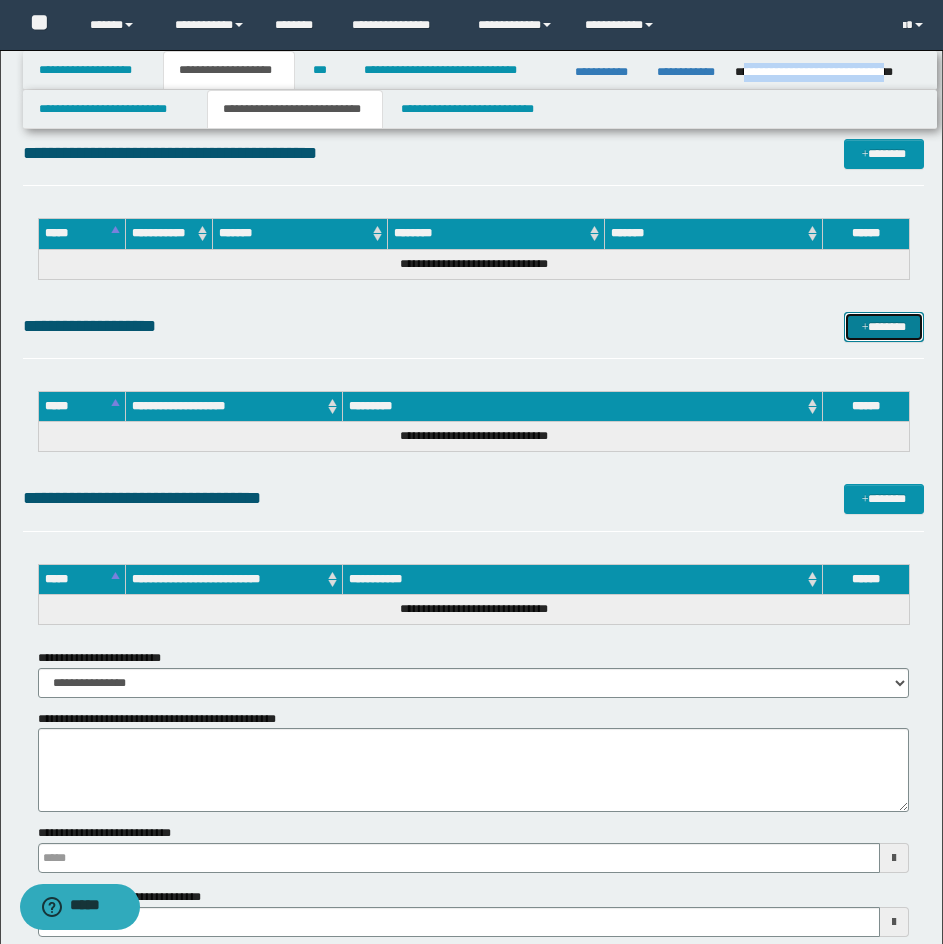click on "*******" at bounding box center (884, 327) 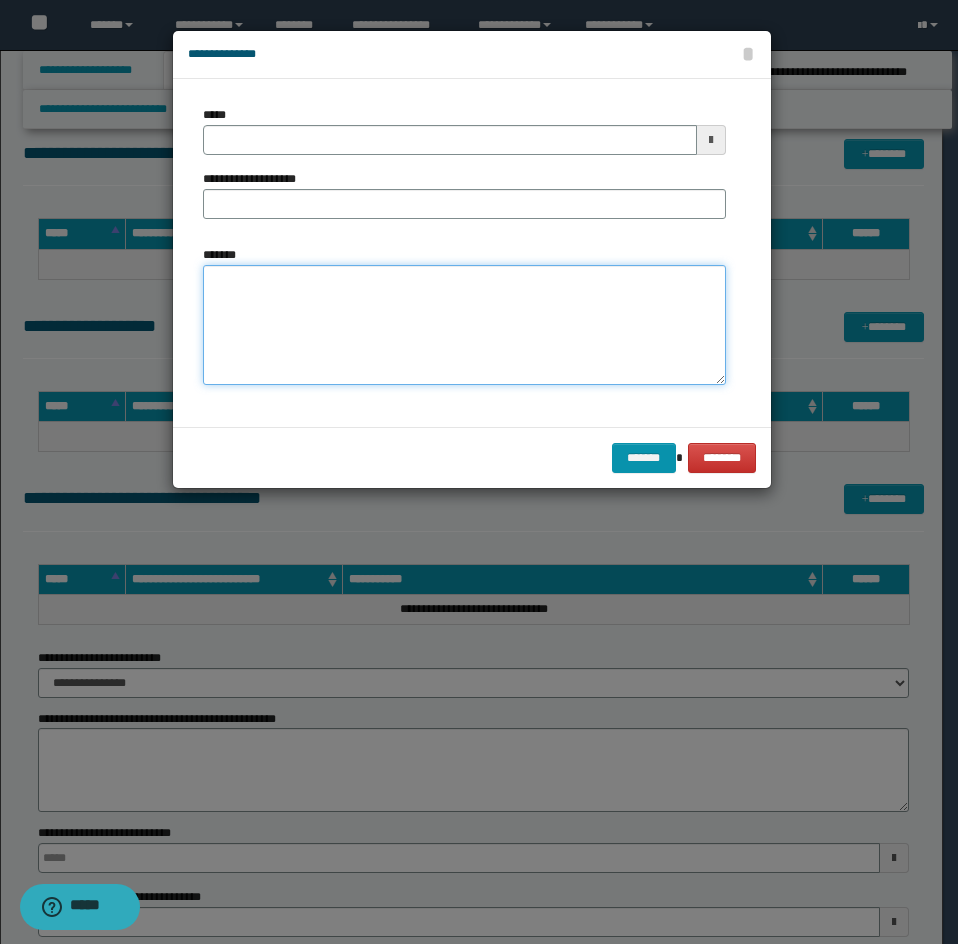 click on "*******" at bounding box center (464, 325) 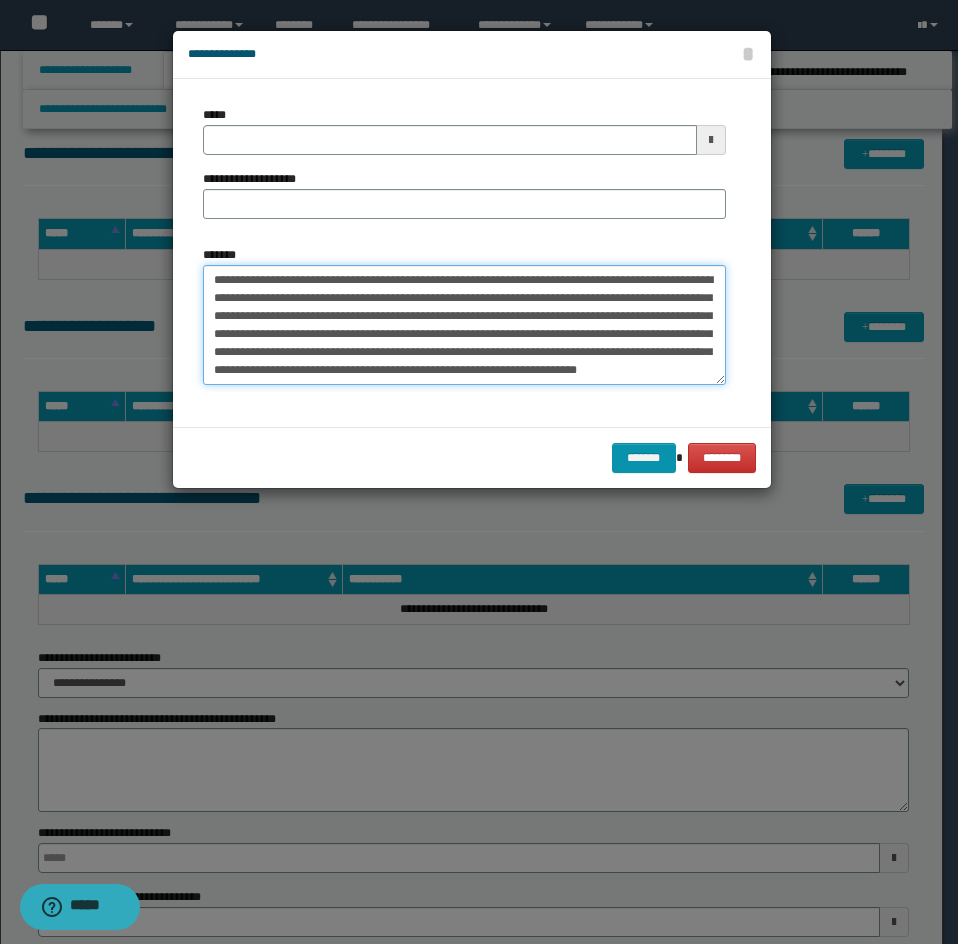 scroll, scrollTop: 0, scrollLeft: 0, axis: both 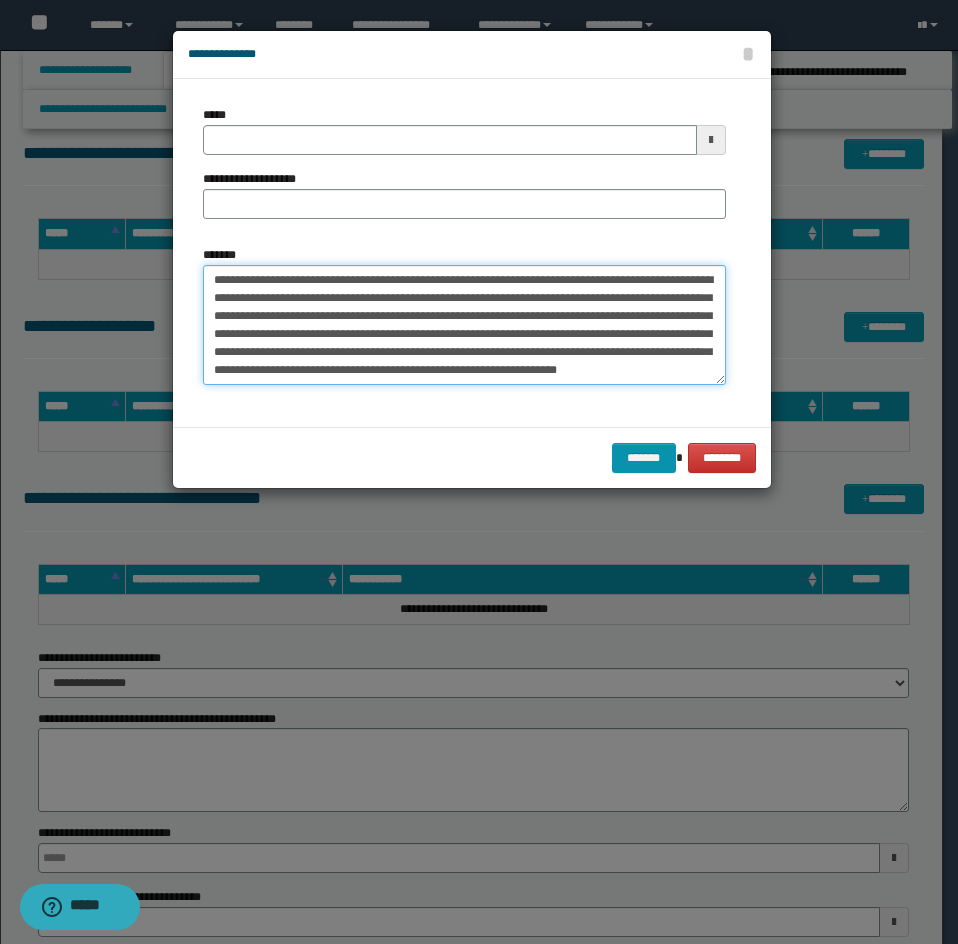type on "**********" 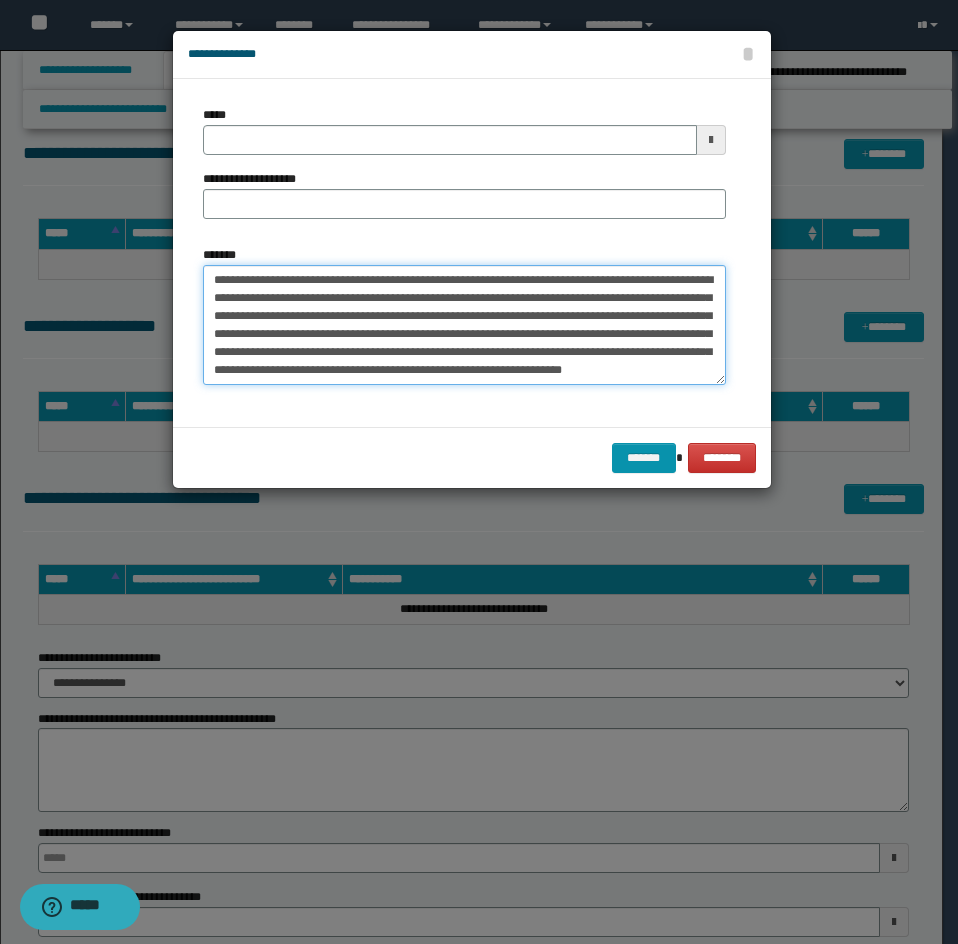 drag, startPoint x: 428, startPoint y: 278, endPoint x: 366, endPoint y: 278, distance: 62 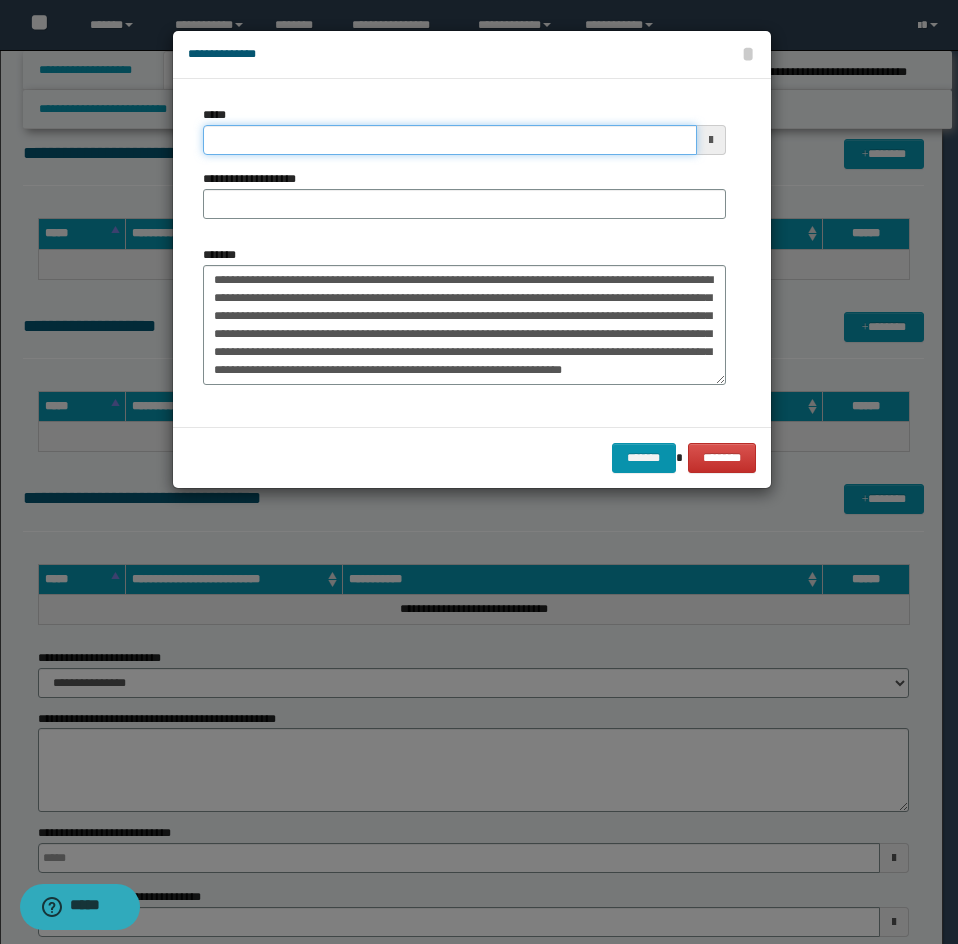 click on "*****" at bounding box center [450, 140] 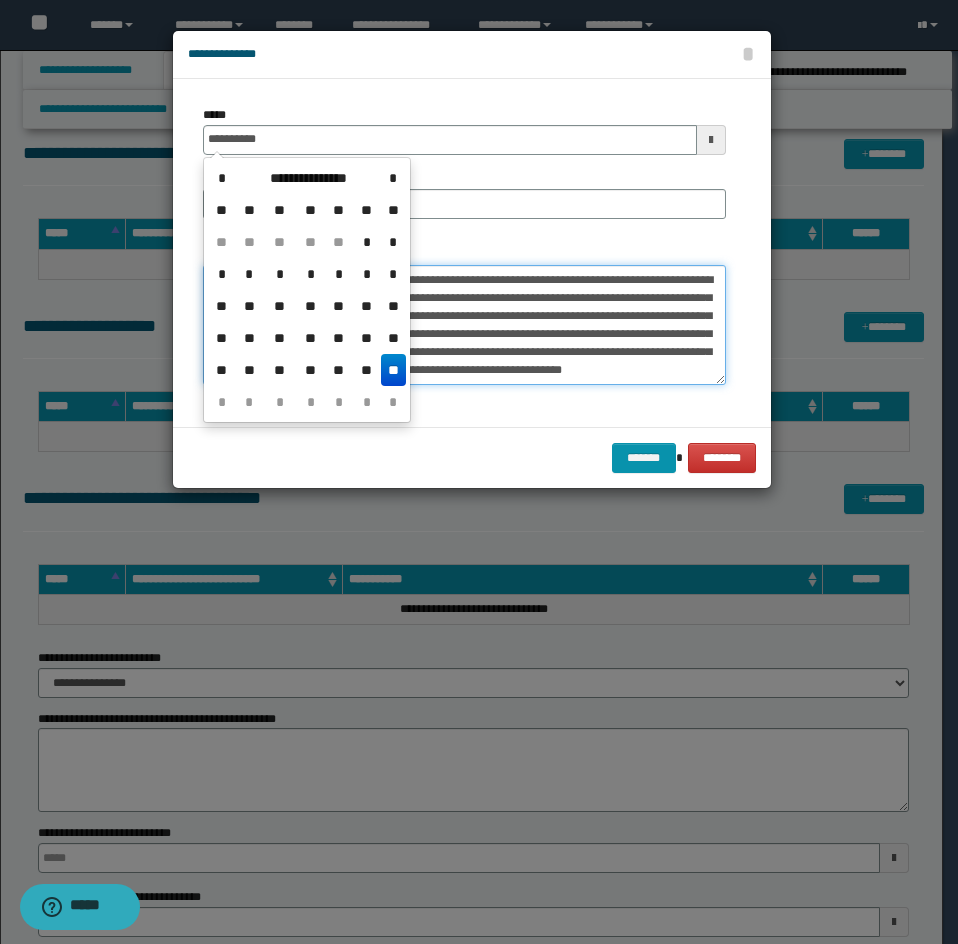 type on "**********" 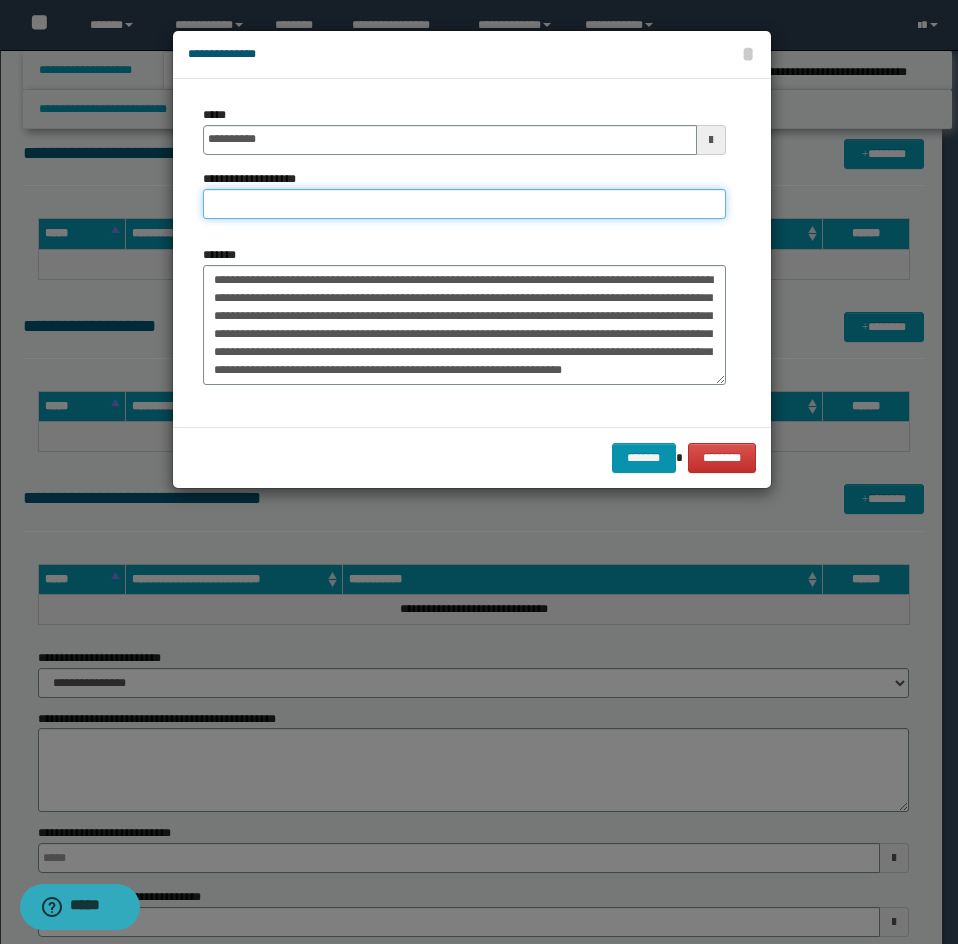 click on "**********" at bounding box center [464, 204] 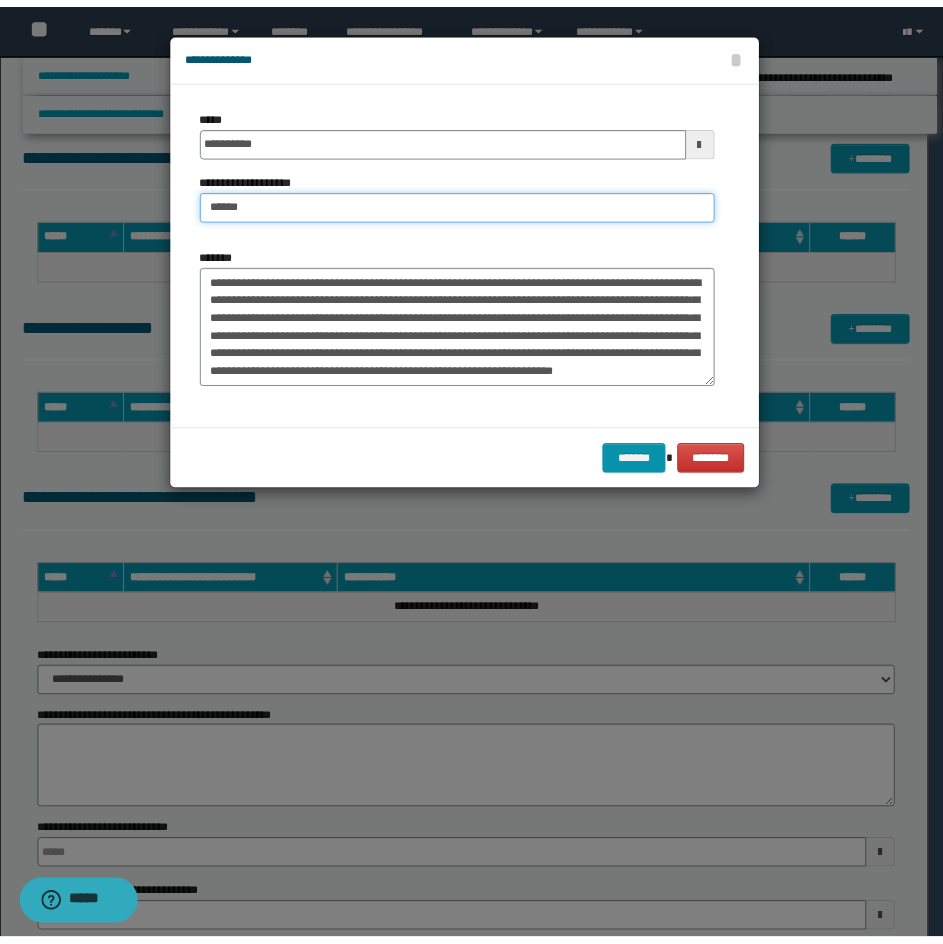 scroll, scrollTop: 18, scrollLeft: 0, axis: vertical 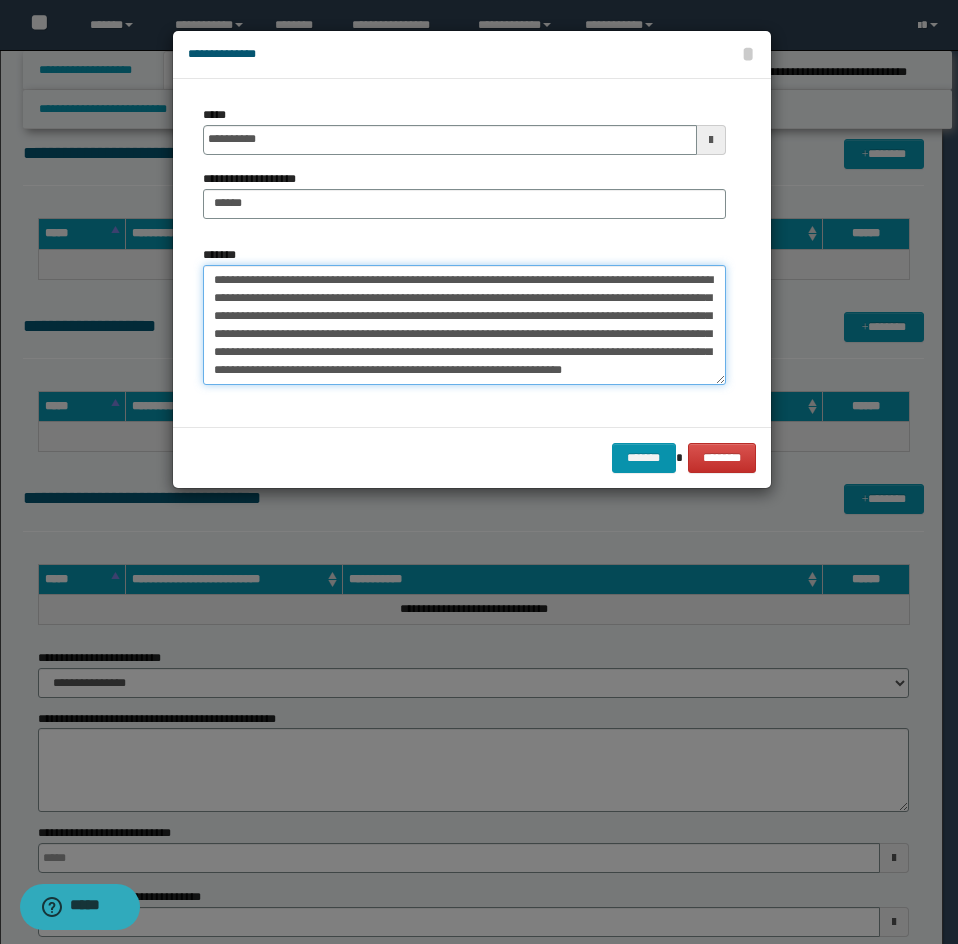 click on "**********" at bounding box center (464, 325) 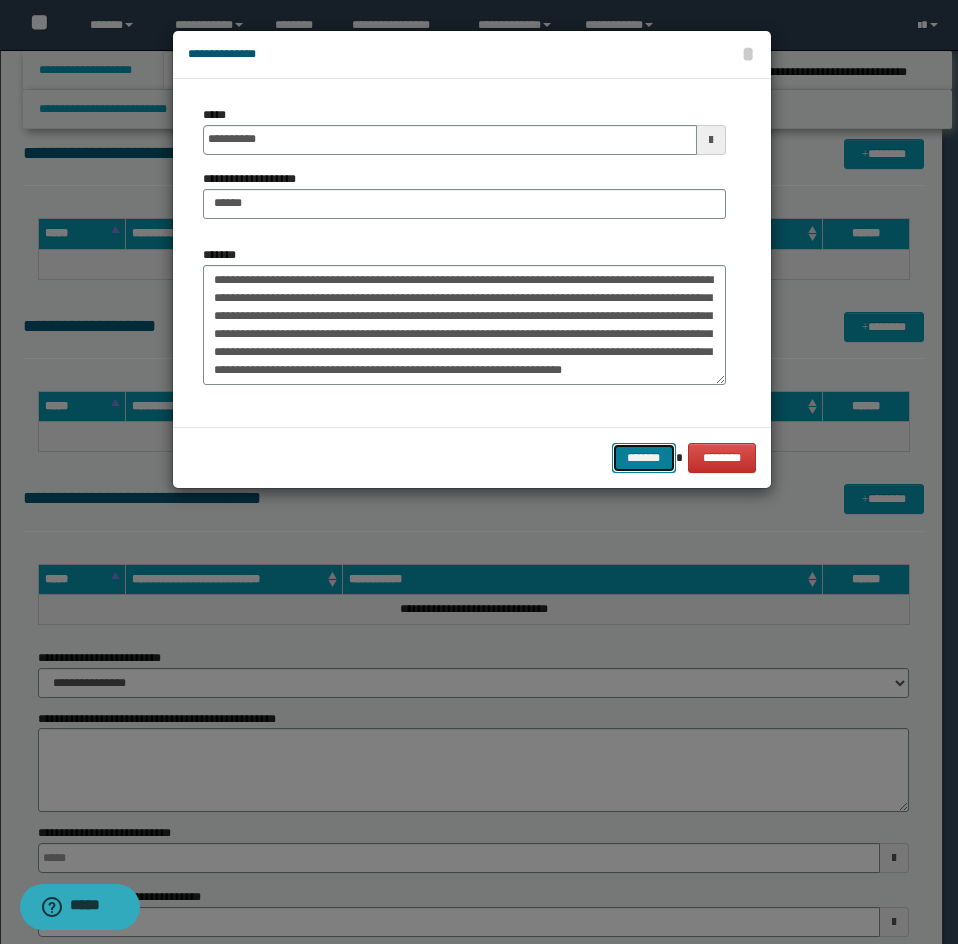 click on "*******" at bounding box center [644, 458] 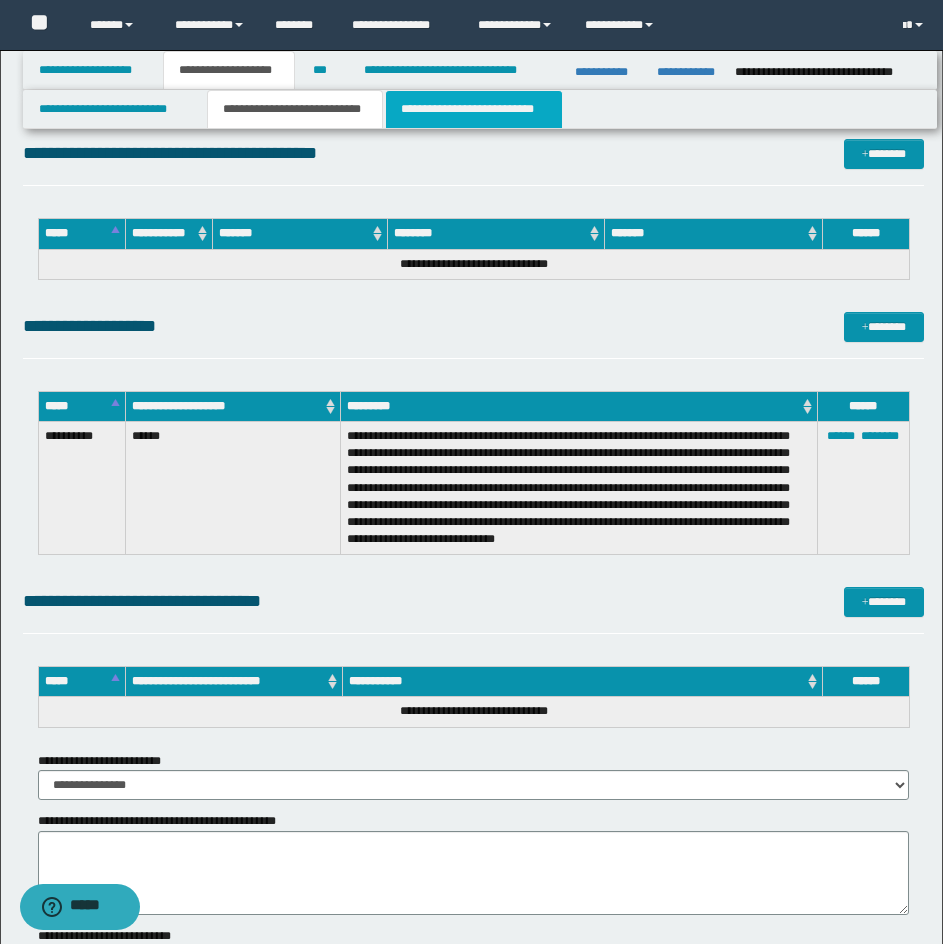 click on "**********" at bounding box center (474, 109) 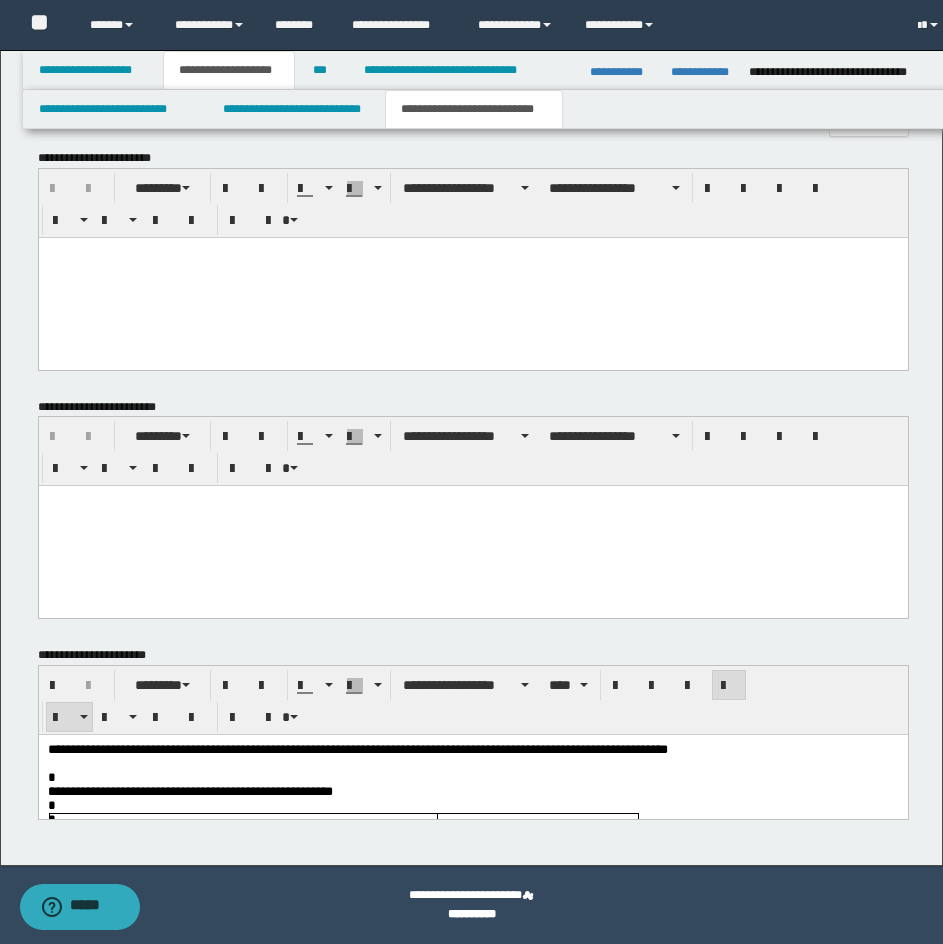 scroll, scrollTop: 1564, scrollLeft: 0, axis: vertical 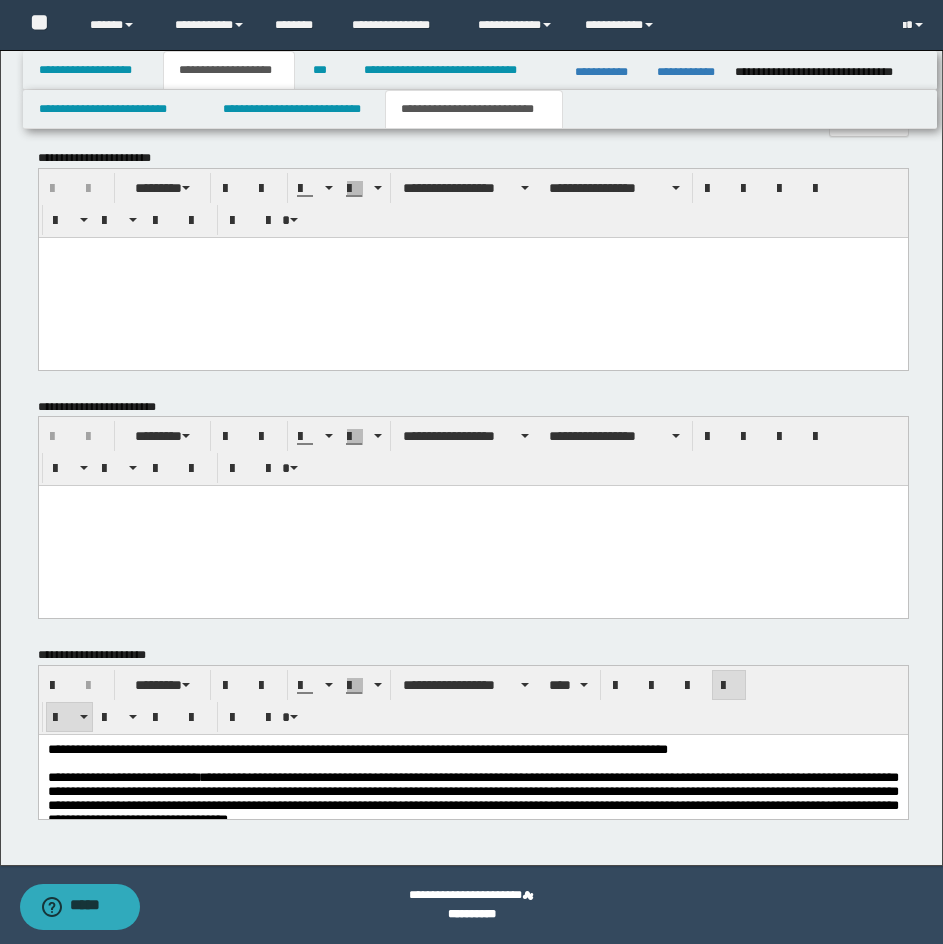 click at bounding box center [472, 277] 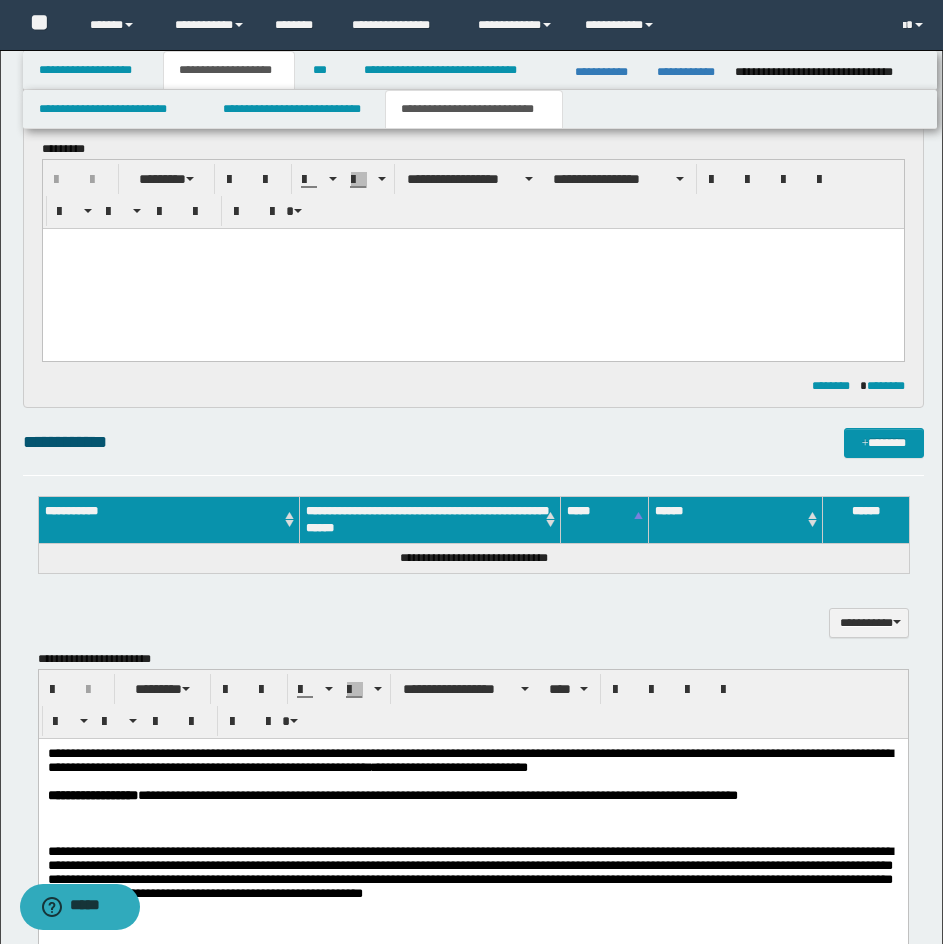 scroll, scrollTop: 1064, scrollLeft: 0, axis: vertical 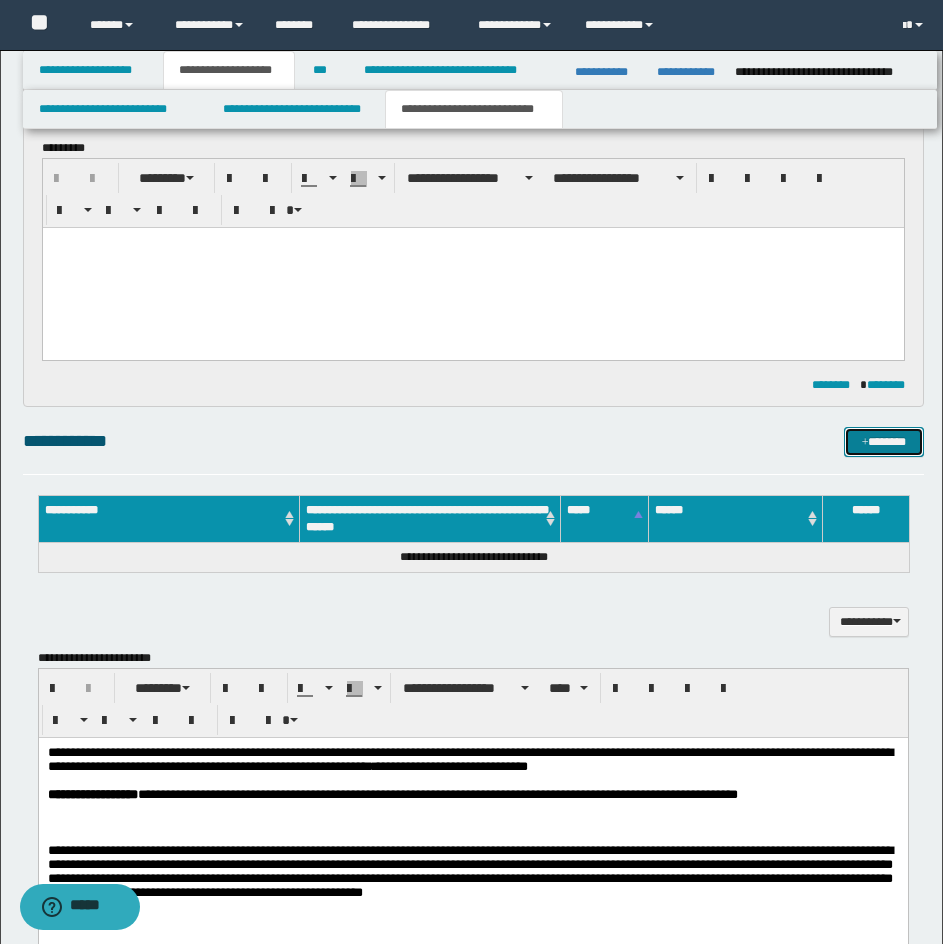click on "*******" at bounding box center (884, 442) 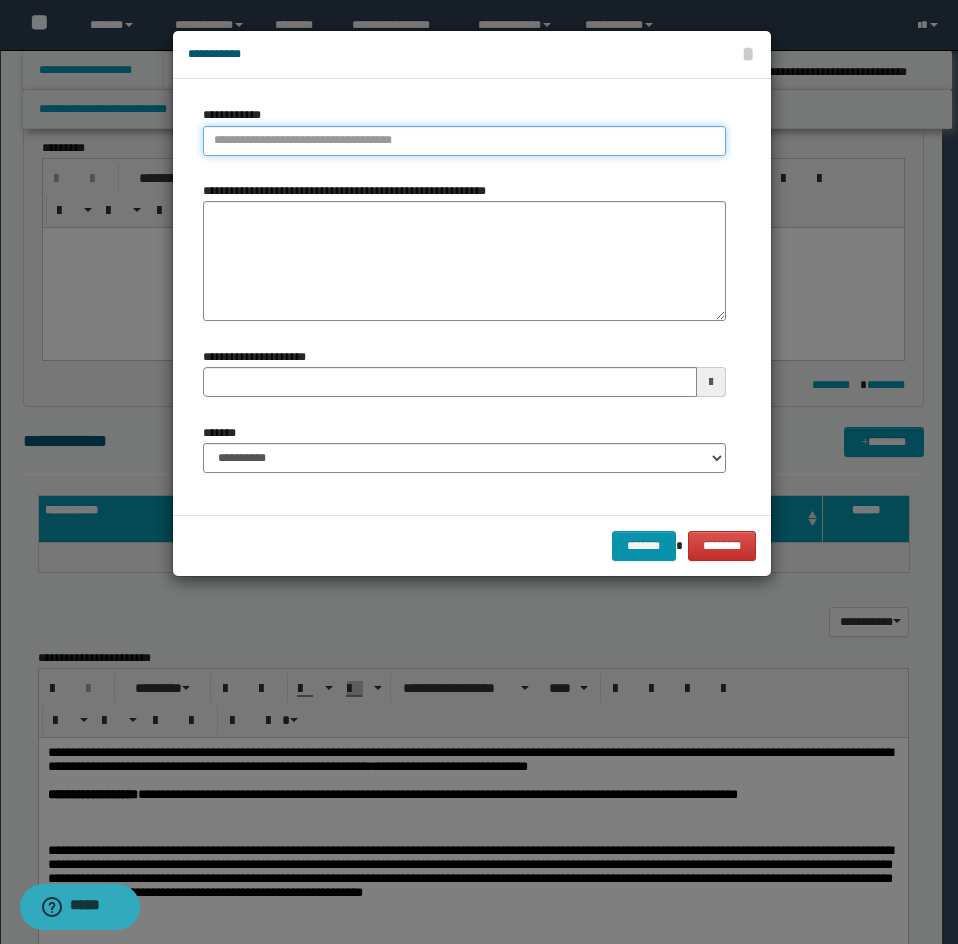 click on "**********" at bounding box center (464, 141) 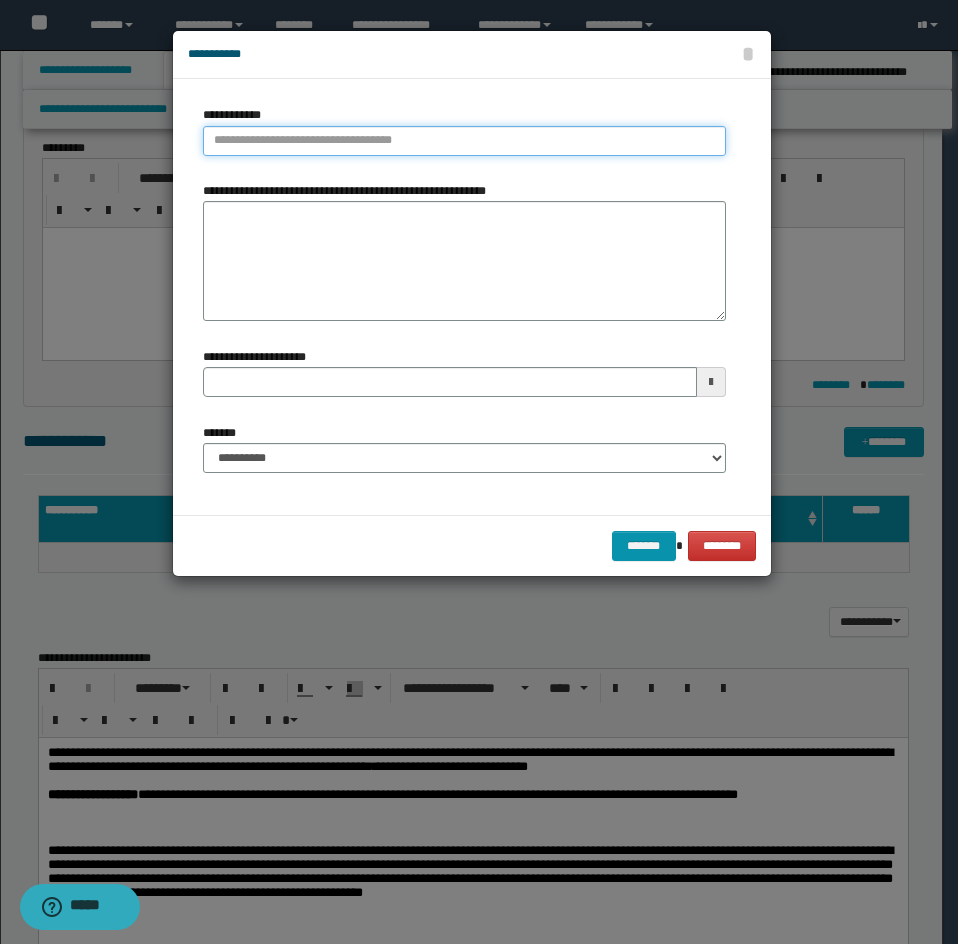 paste on "**********" 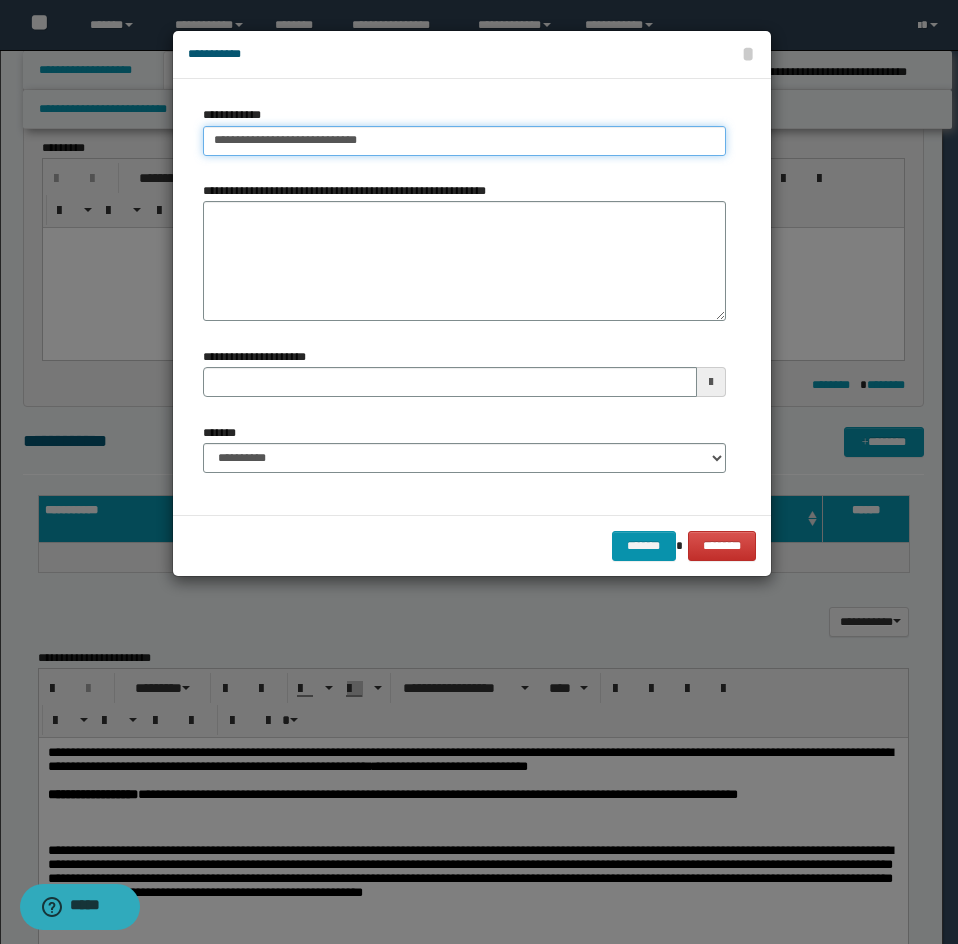 type on "**********" 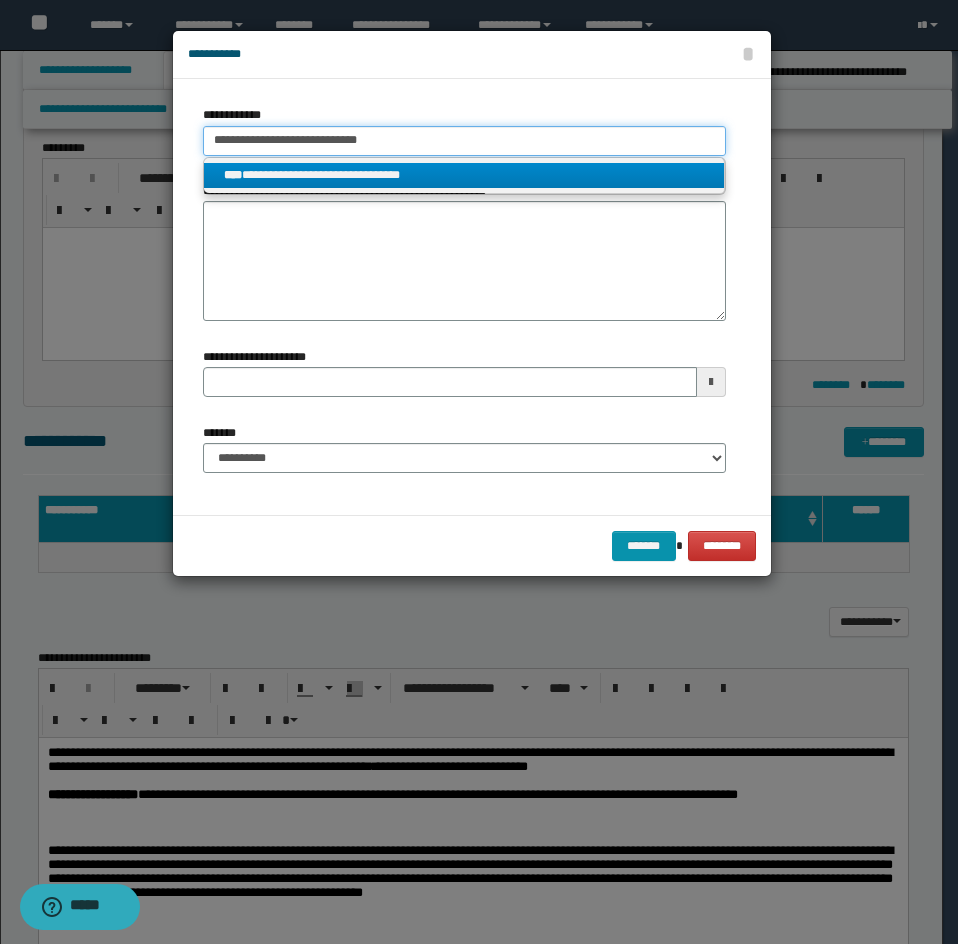 type on "**********" 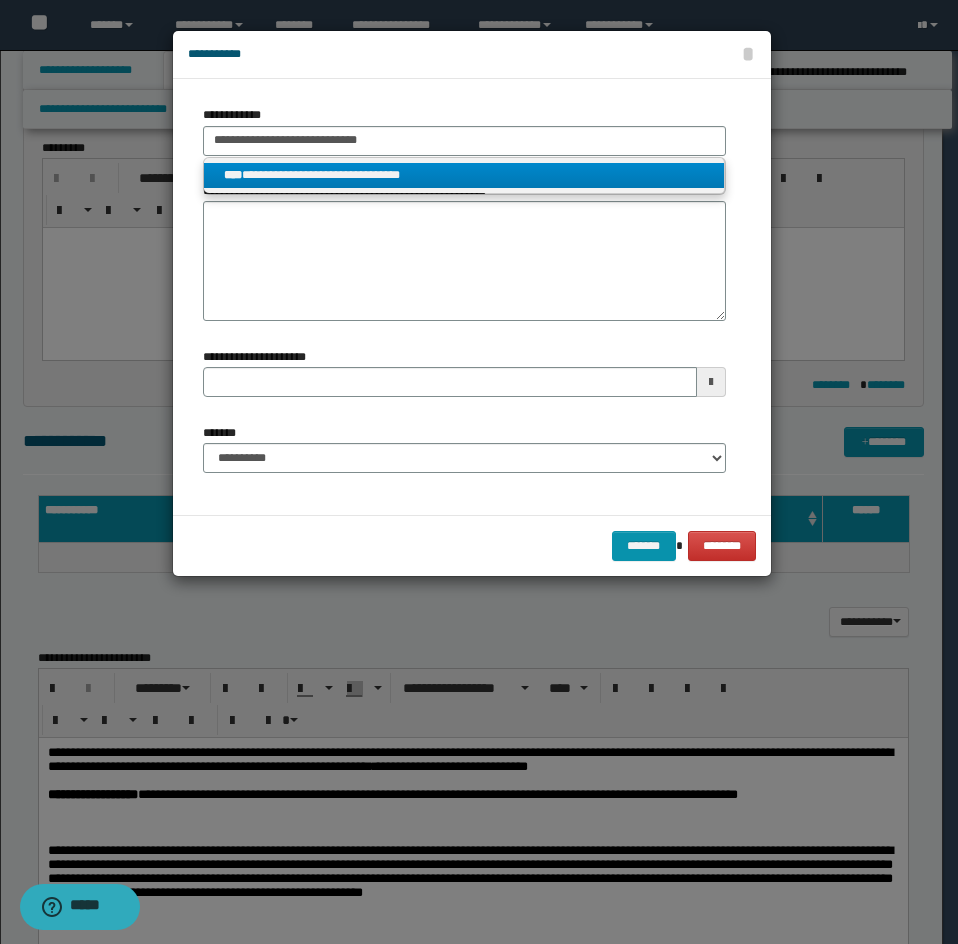 click on "**********" at bounding box center (464, 175) 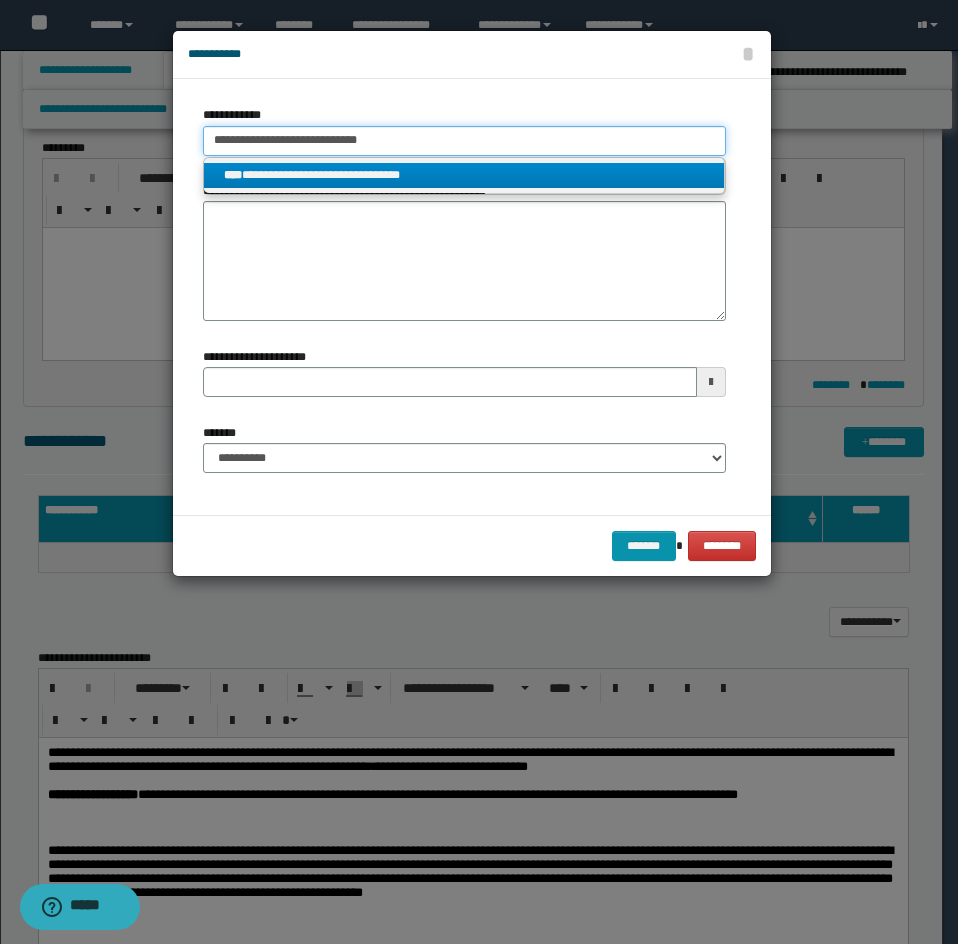 type 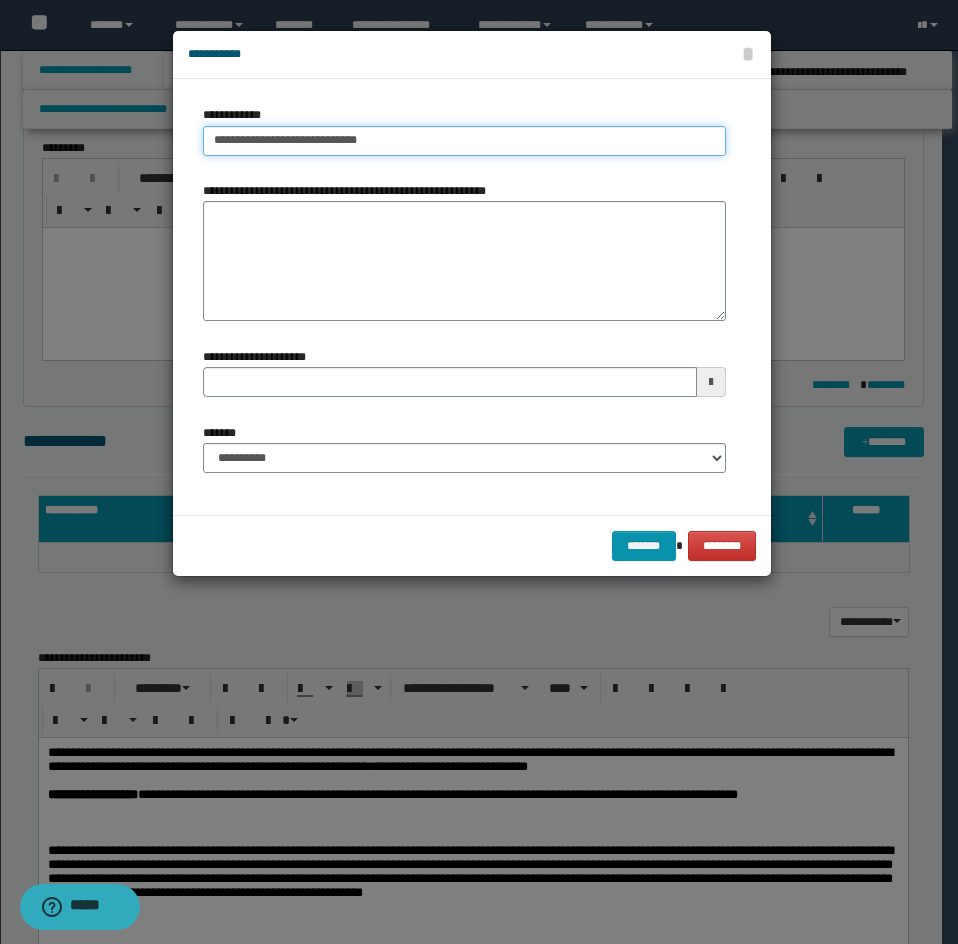 type 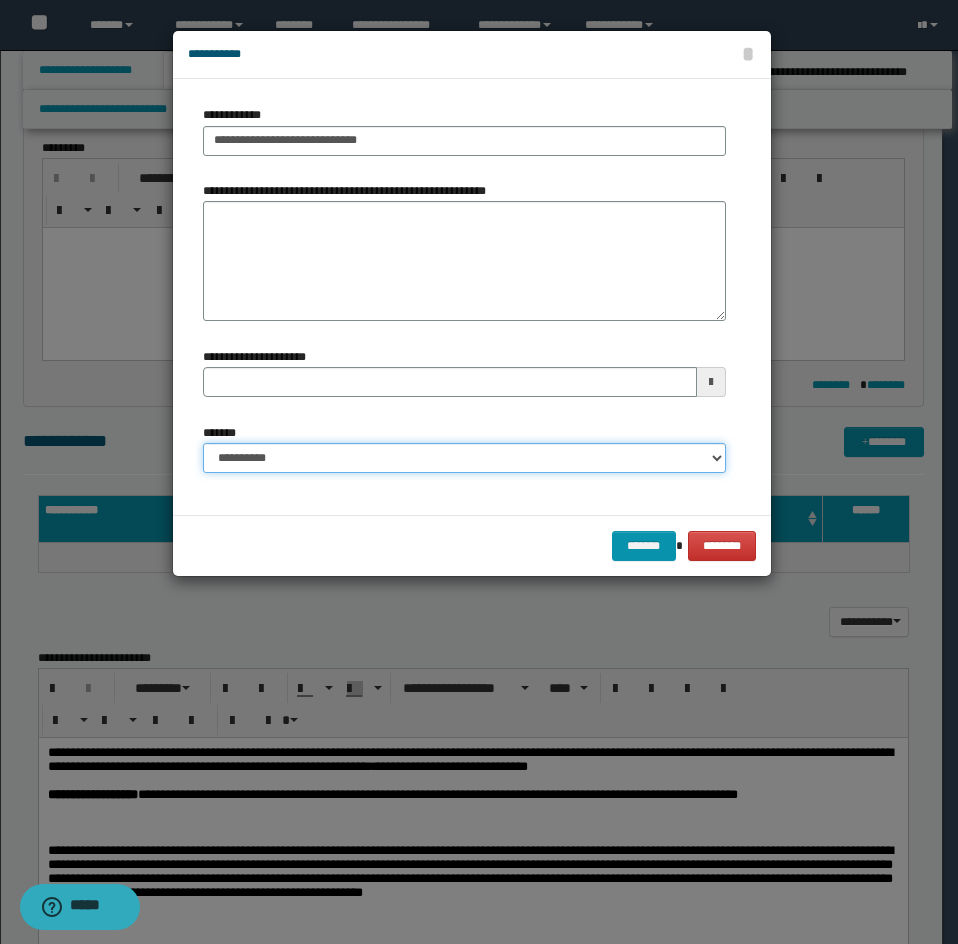 click on "**********" at bounding box center [464, 458] 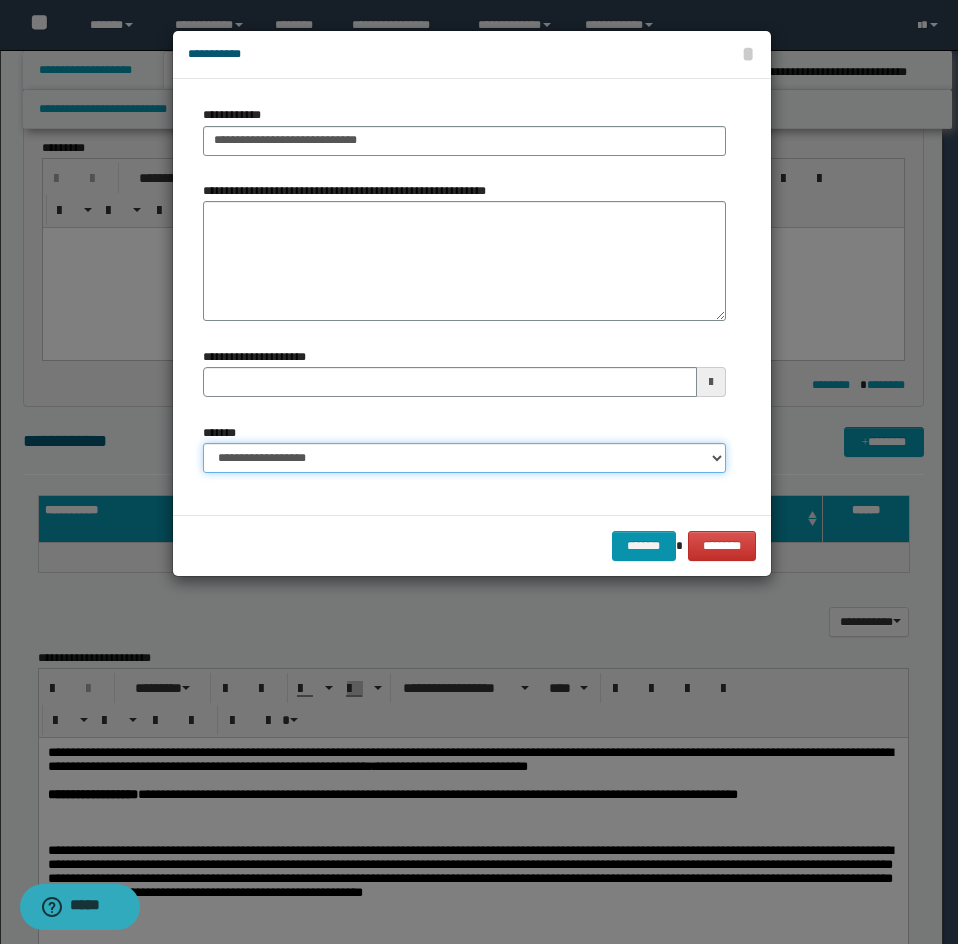 click on "**********" at bounding box center (464, 458) 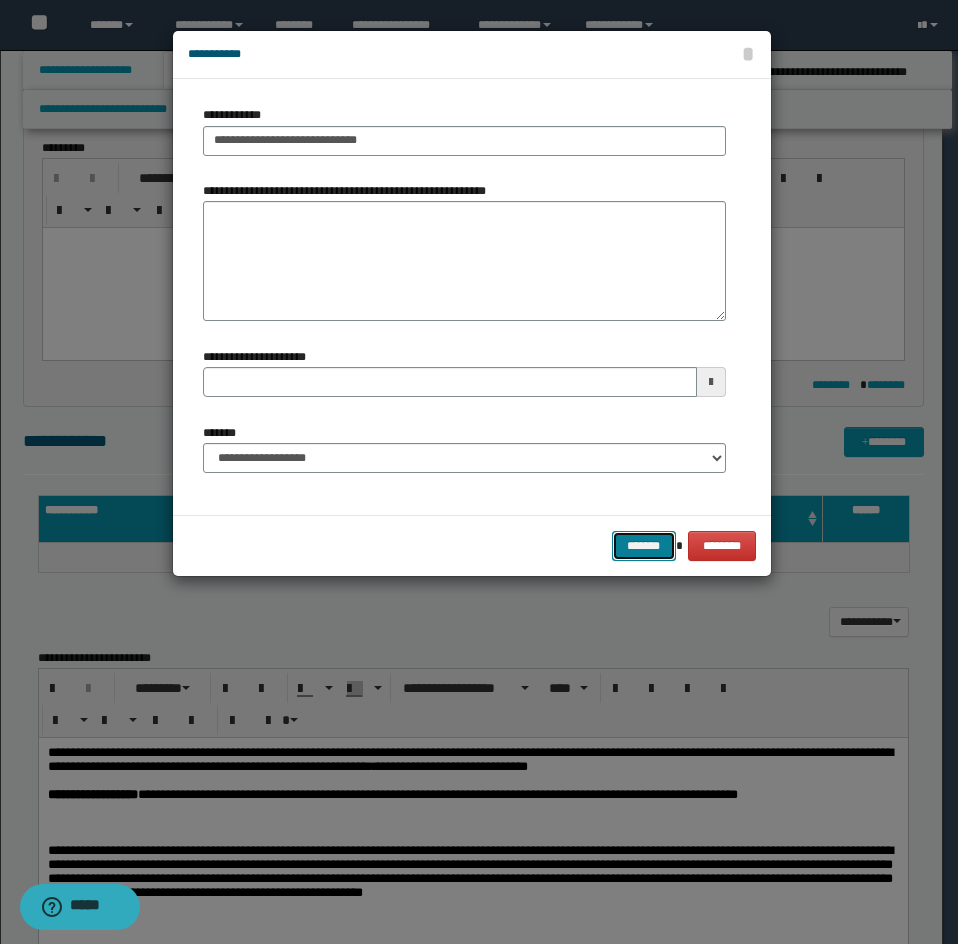 click on "*******" at bounding box center (644, 546) 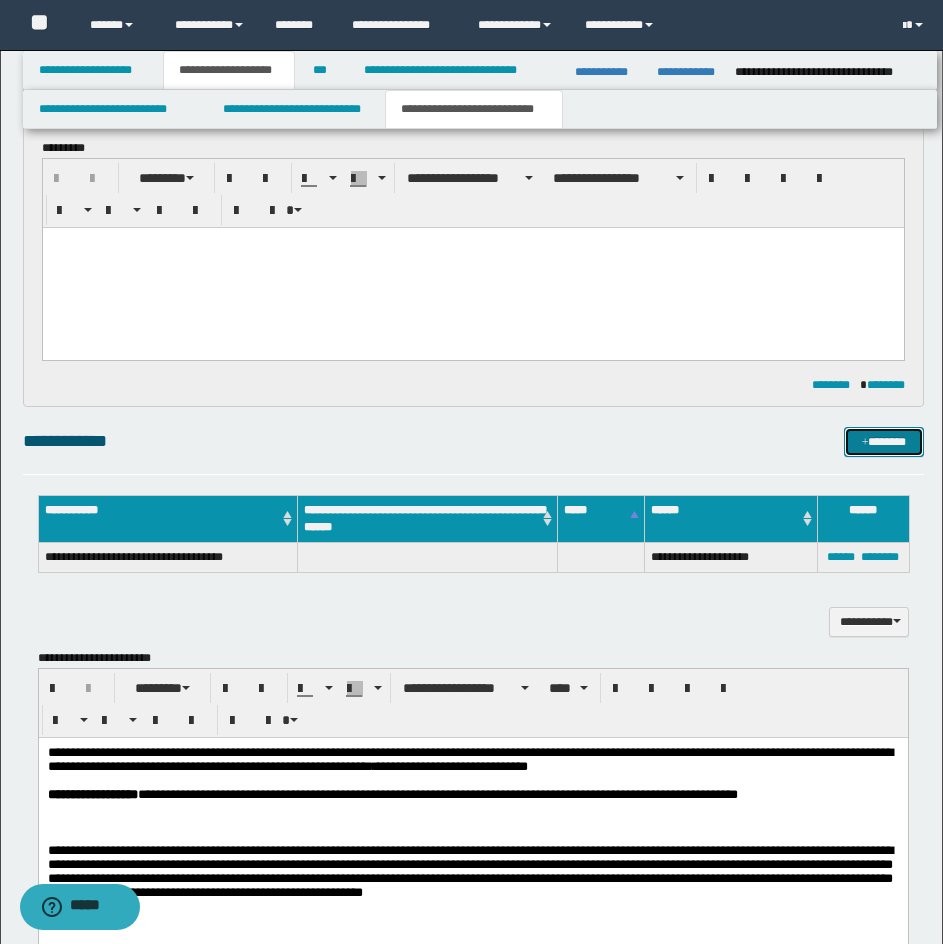 click on "*******" at bounding box center (884, 442) 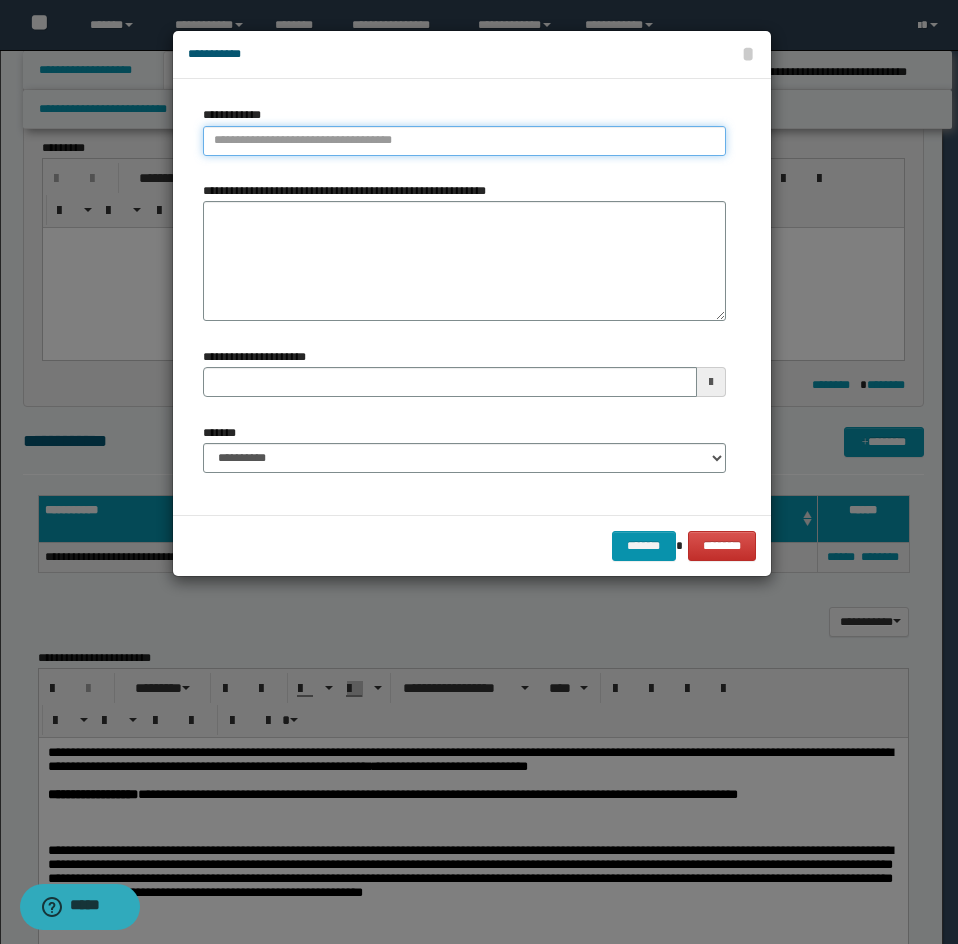 type on "**********" 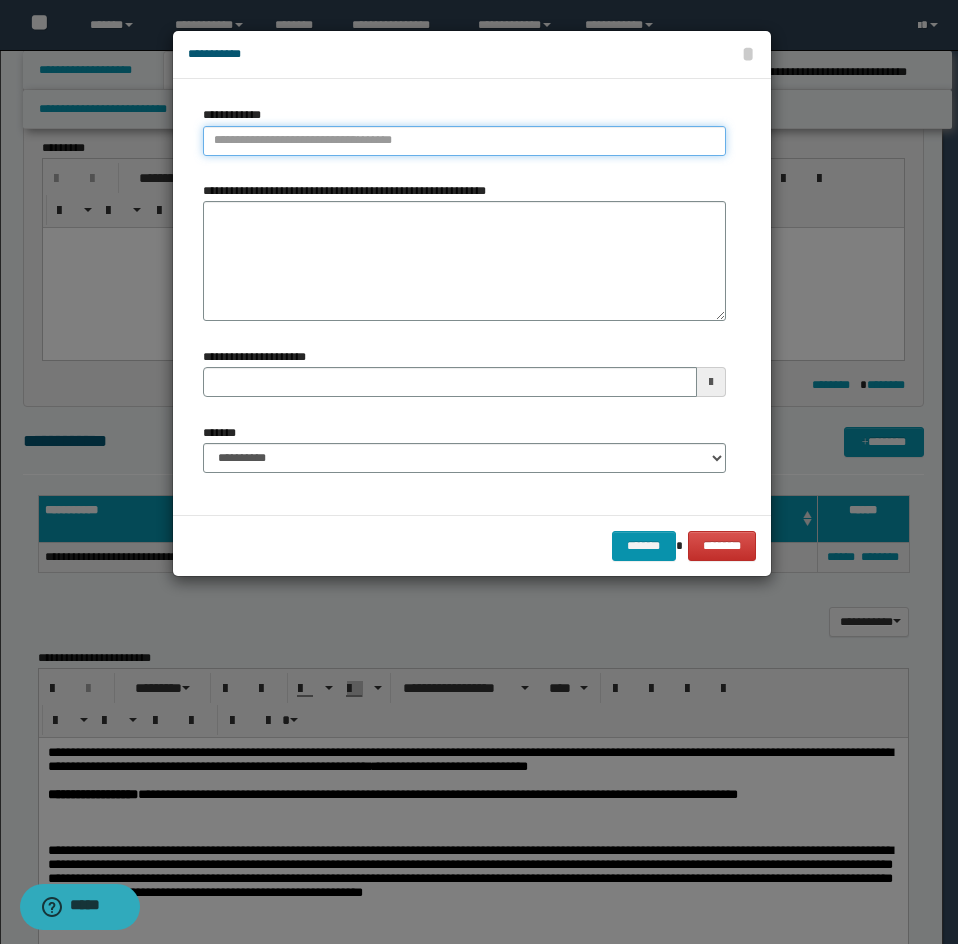 click on "**********" at bounding box center (464, 141) 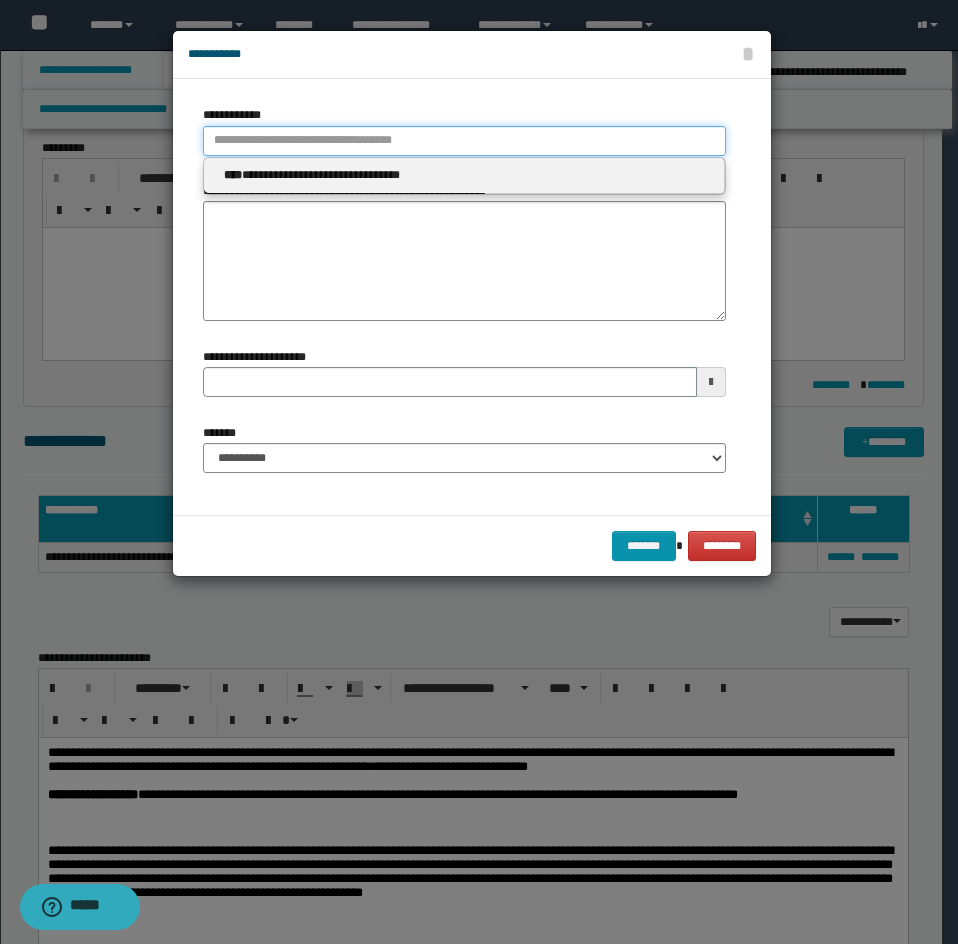 paste on "**********" 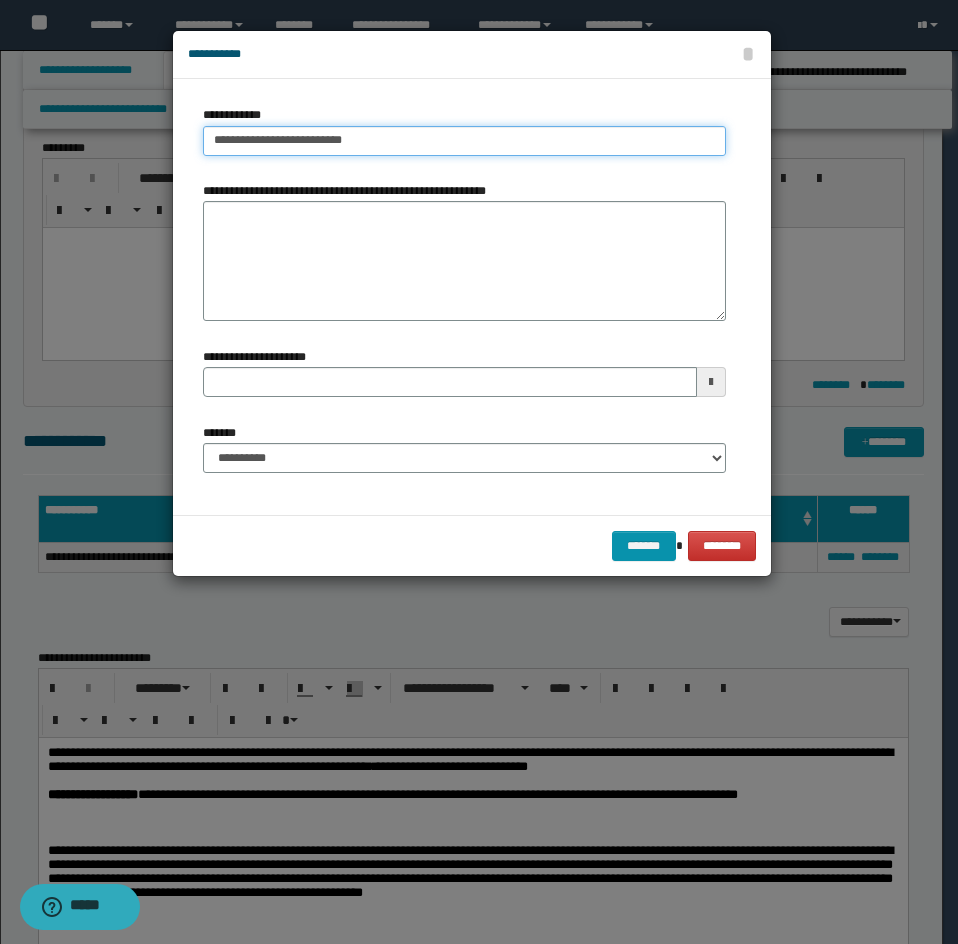type on "**********" 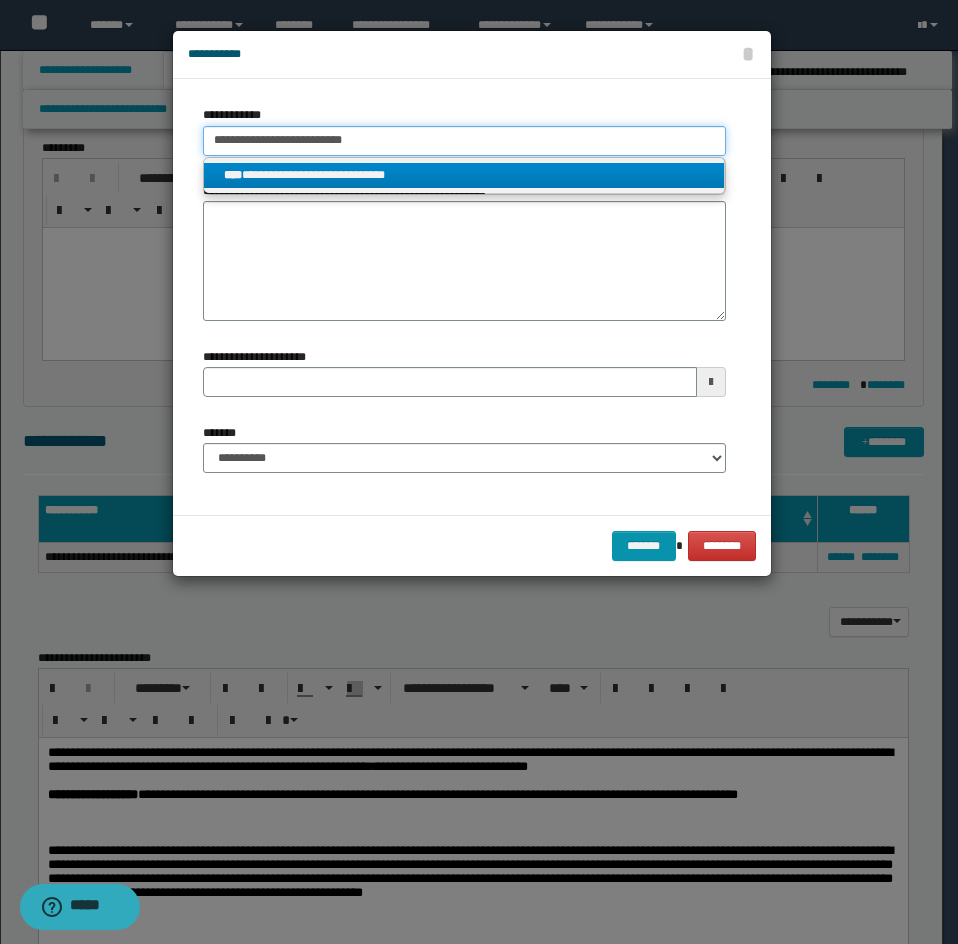 type on "**********" 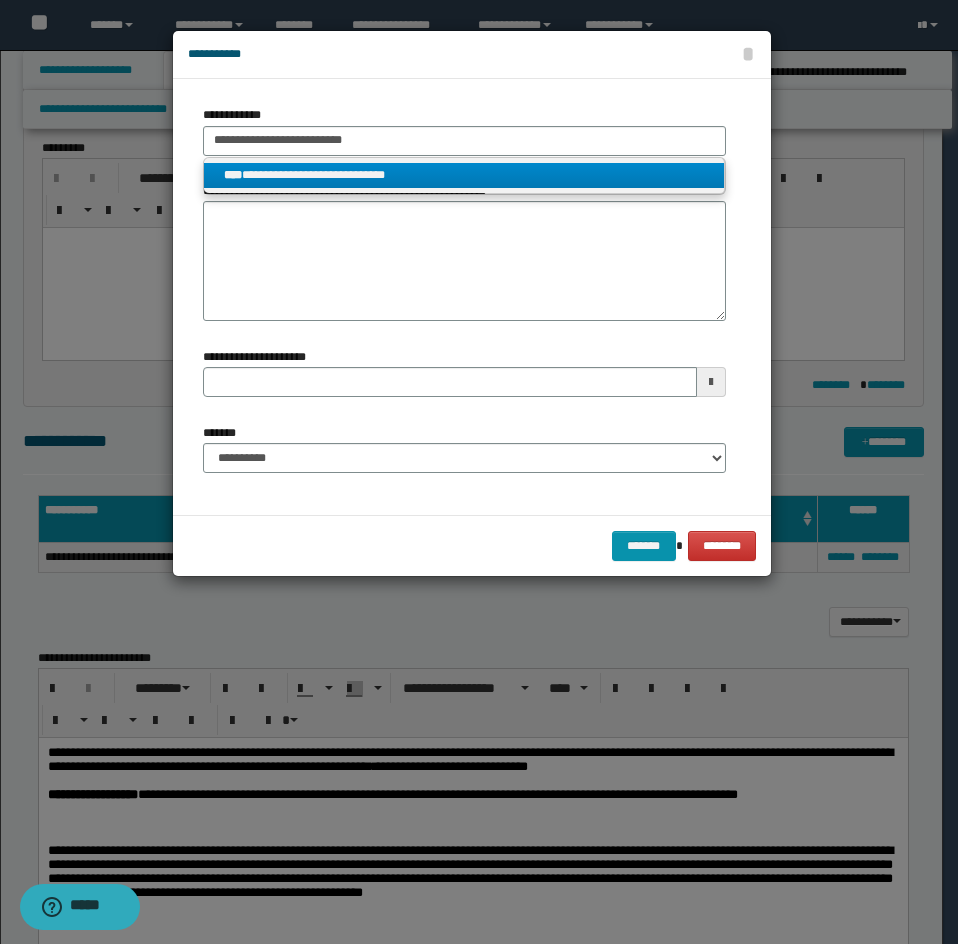 click on "**********" at bounding box center [464, 175] 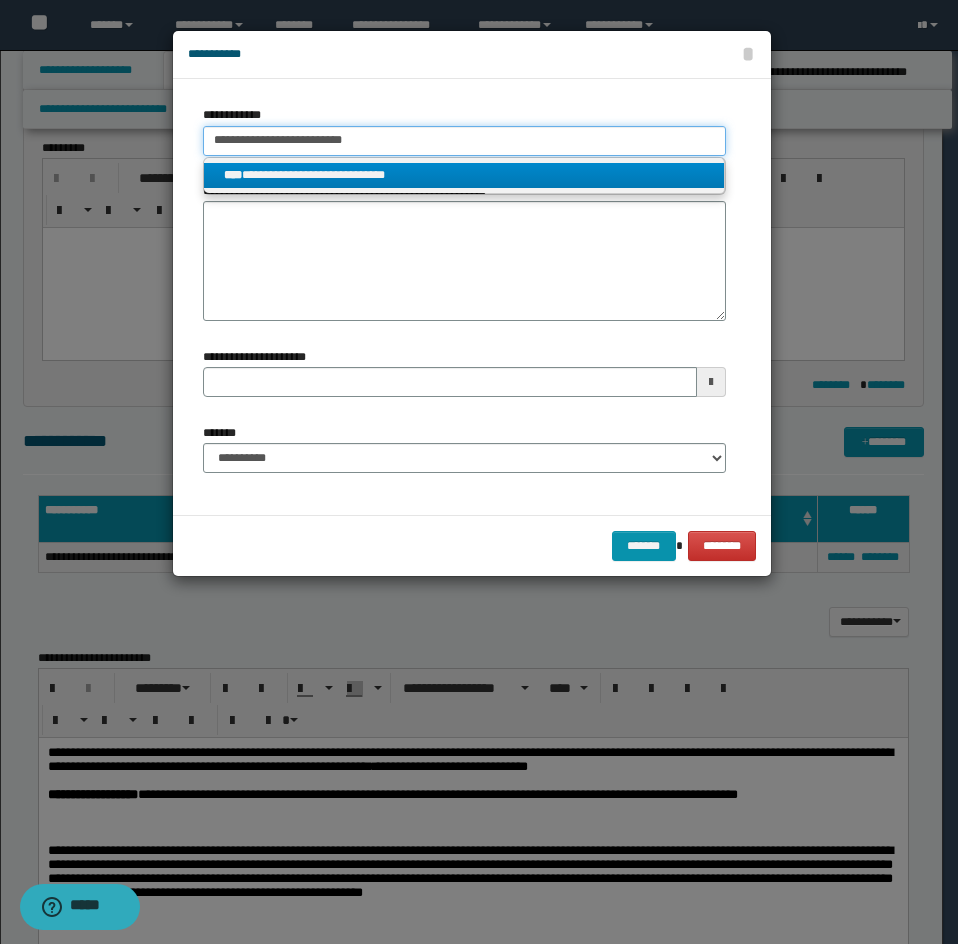 type 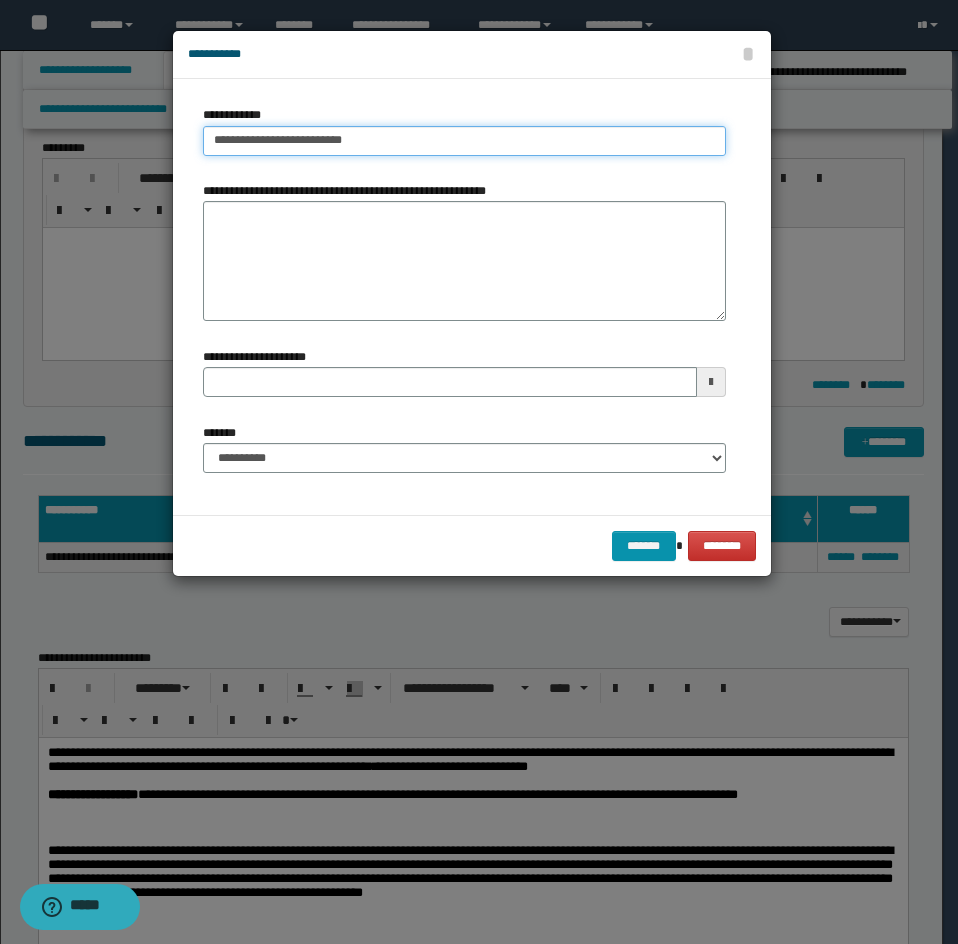 type 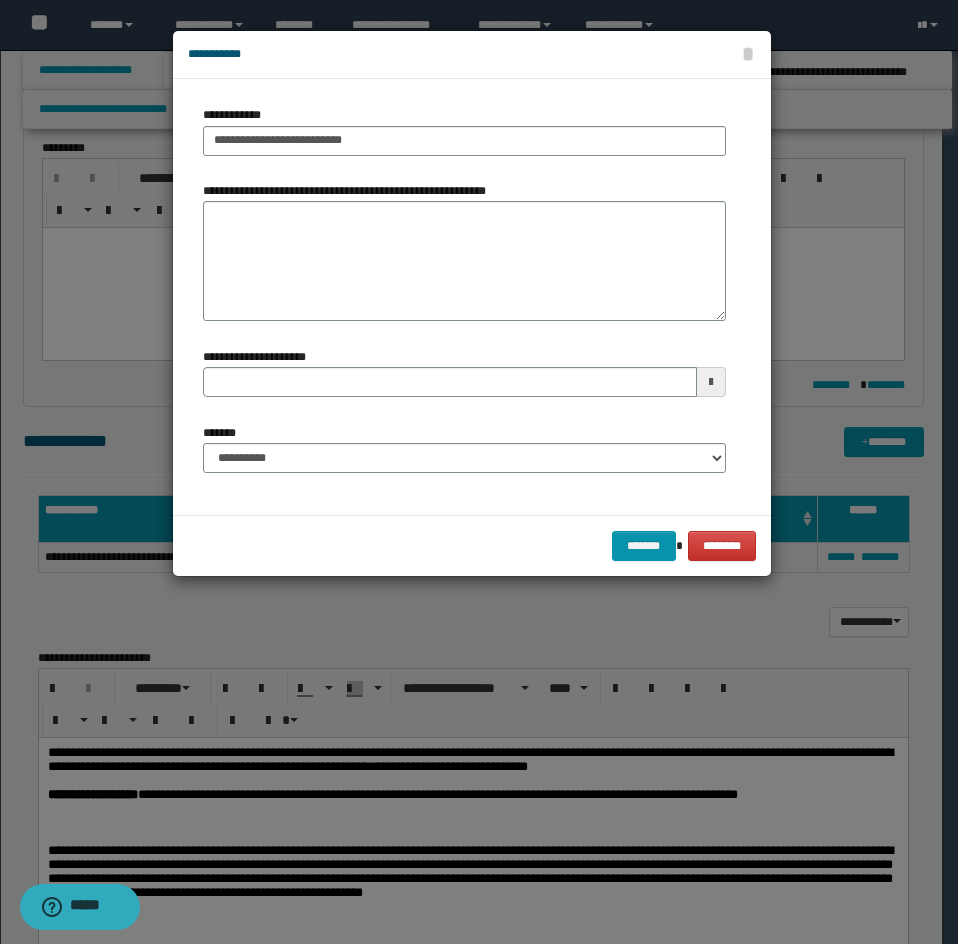 click on "**********" at bounding box center [464, 456] 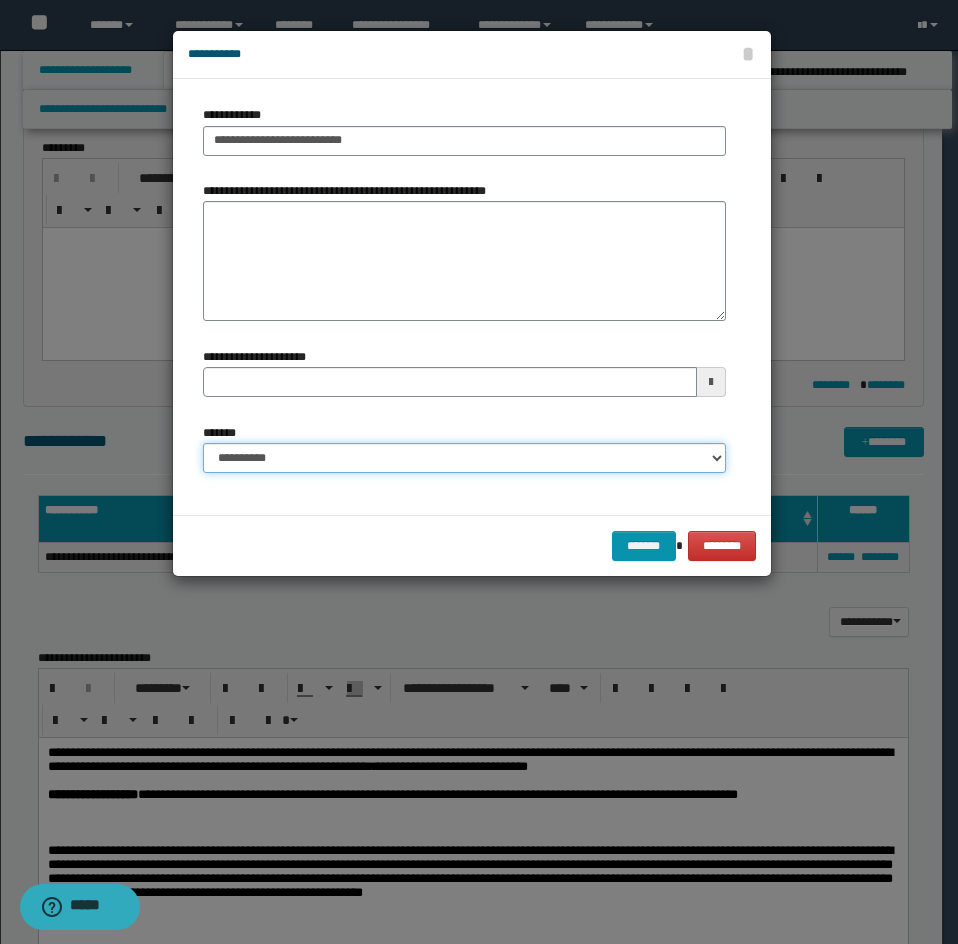 click on "**********" at bounding box center [464, 458] 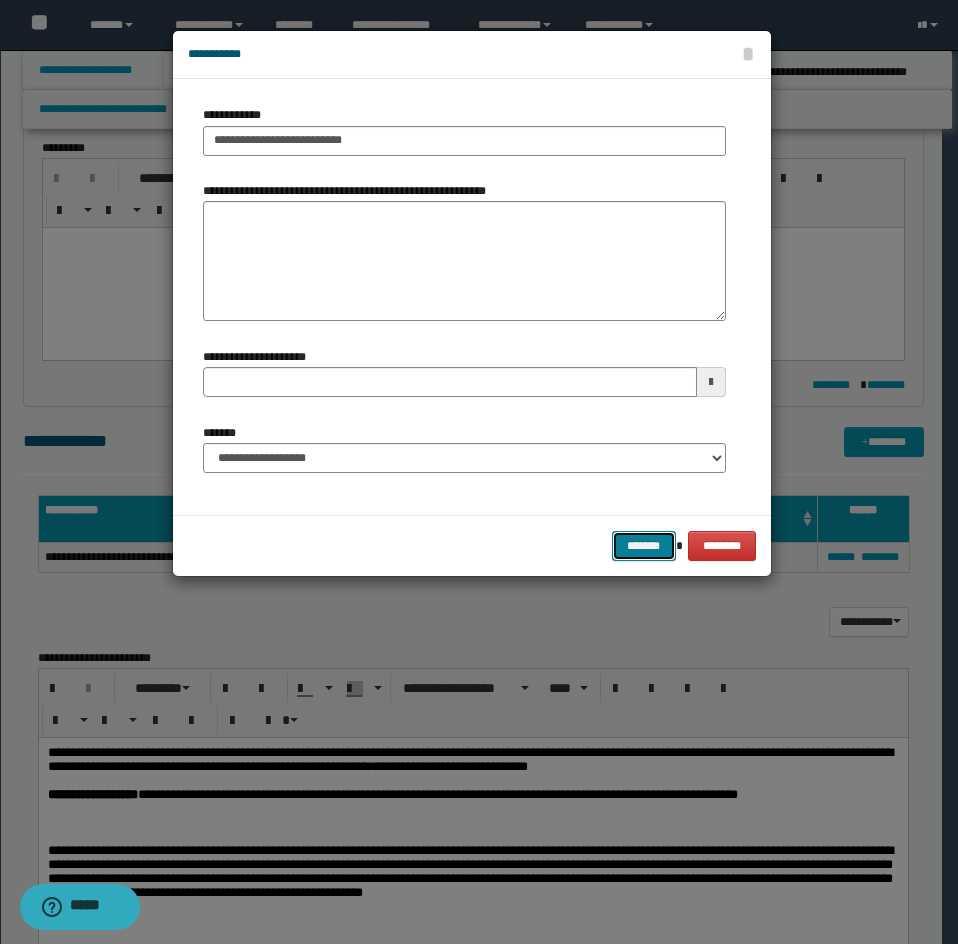 click on "*******" at bounding box center [644, 546] 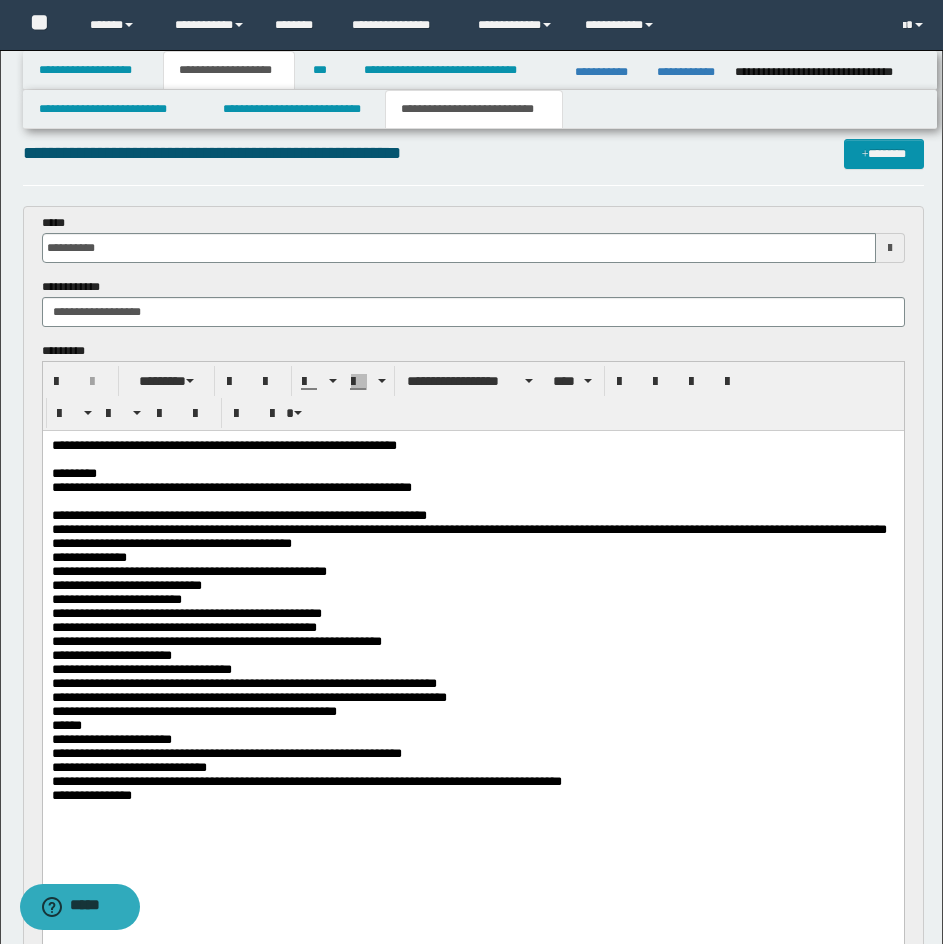 scroll, scrollTop: 0, scrollLeft: 0, axis: both 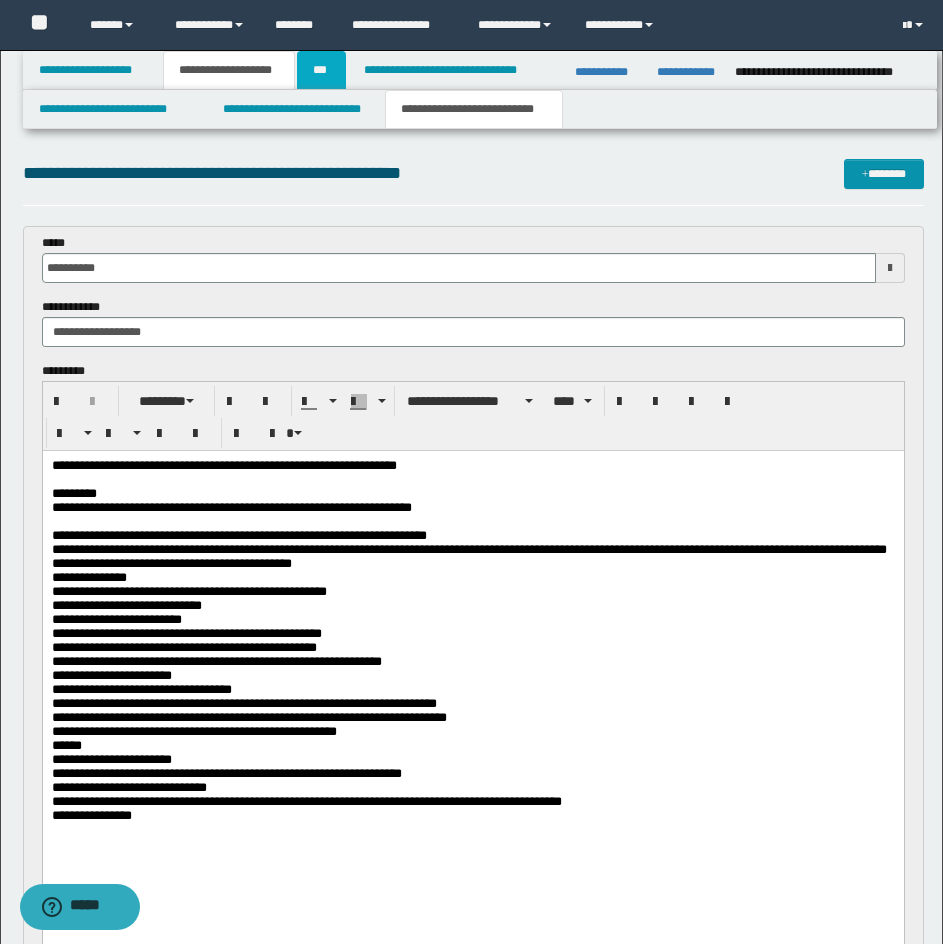 drag, startPoint x: 335, startPoint y: 80, endPoint x: 467, endPoint y: 105, distance: 134.34657 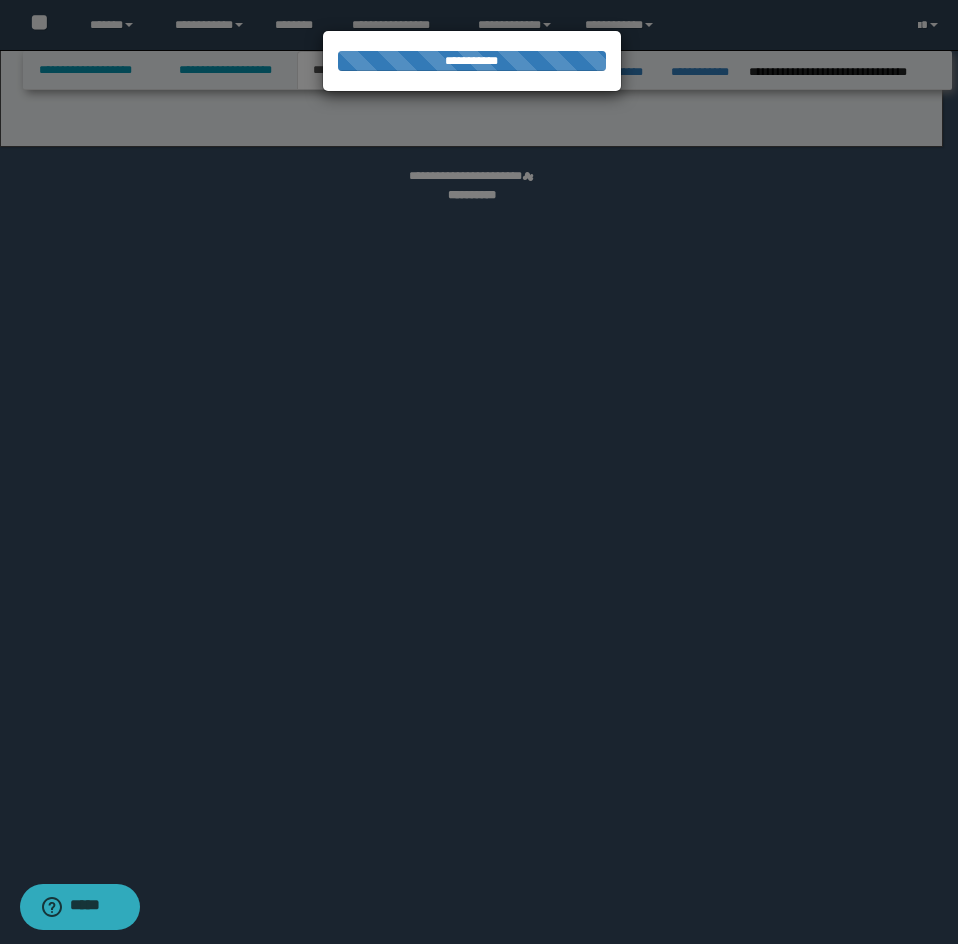 select on "*" 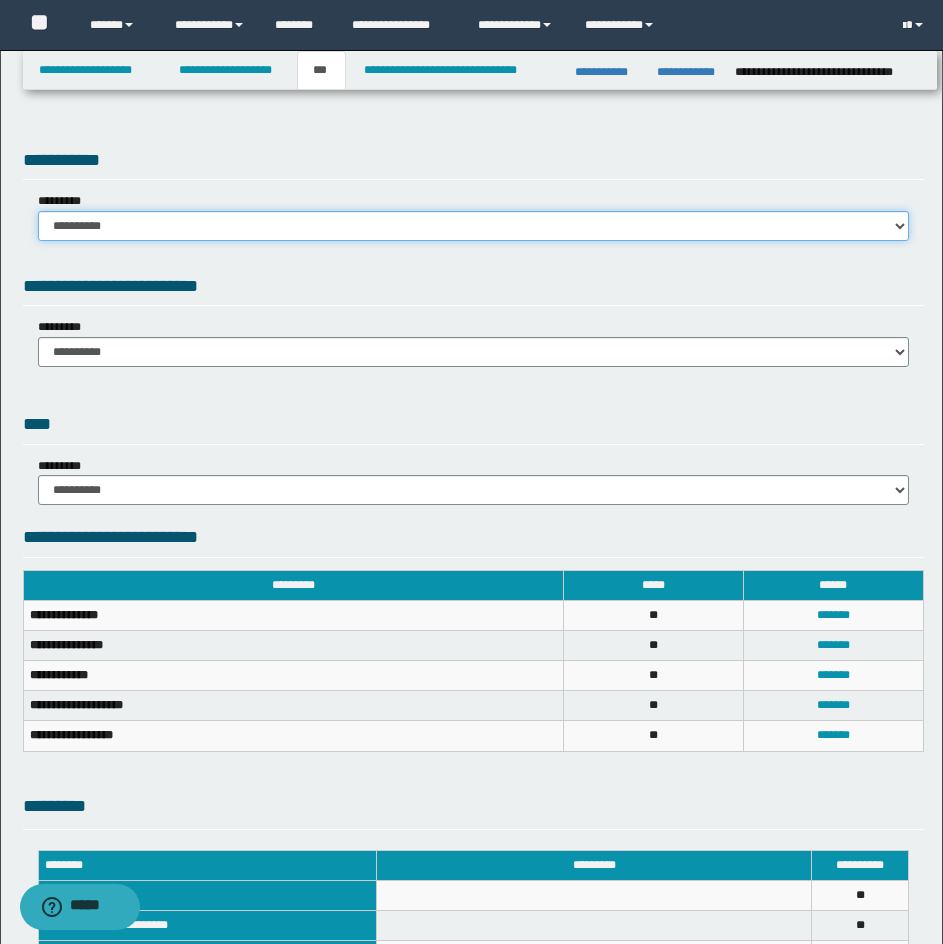 click on "**********" at bounding box center [473, 226] 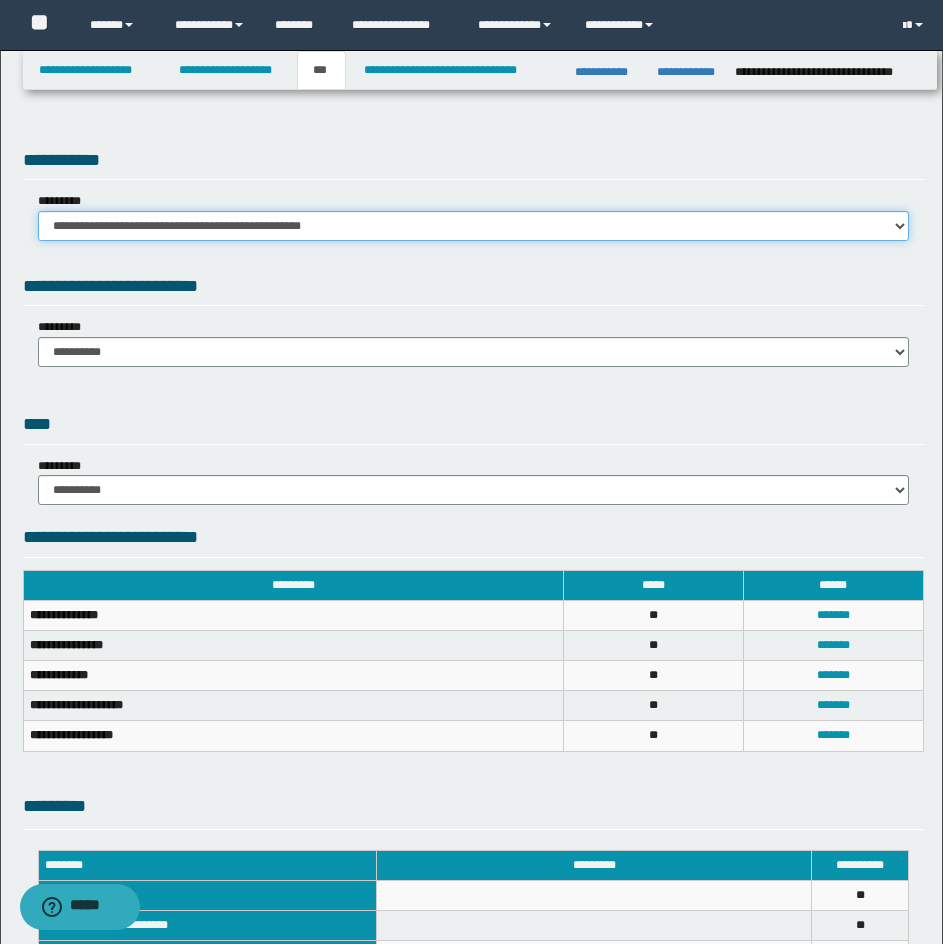 click on "**********" at bounding box center [473, 226] 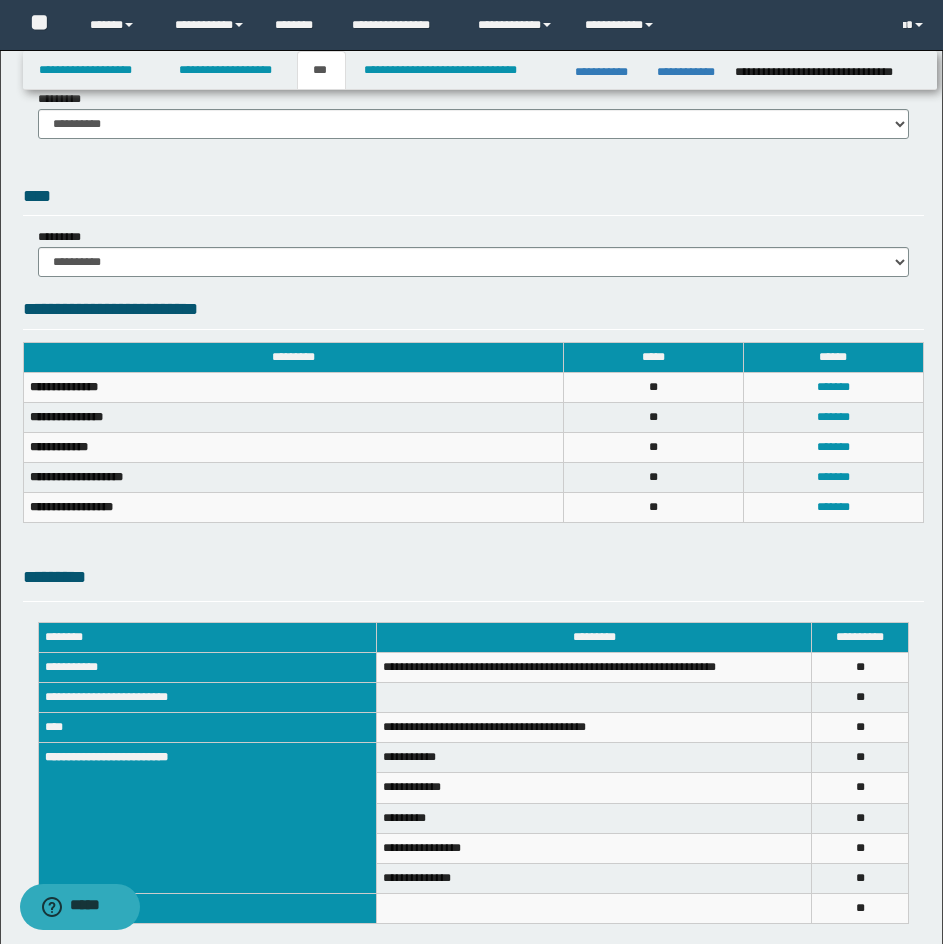 scroll, scrollTop: 400, scrollLeft: 0, axis: vertical 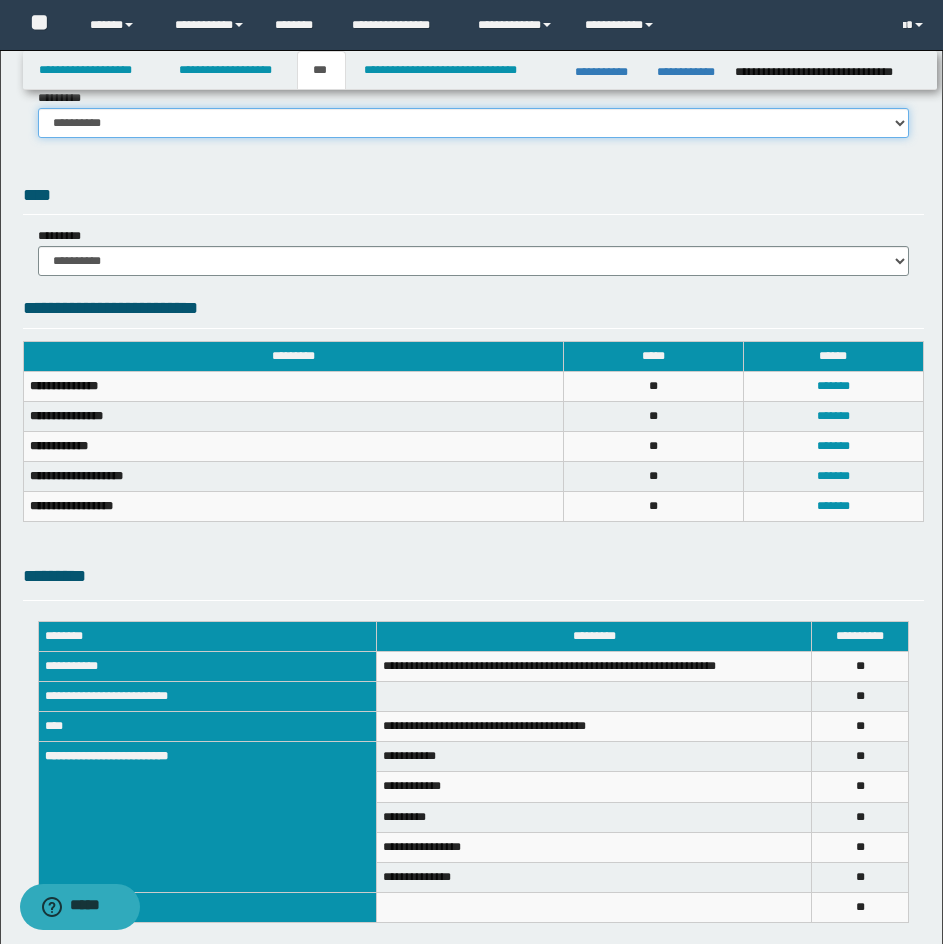click on "**********" at bounding box center (473, 123) 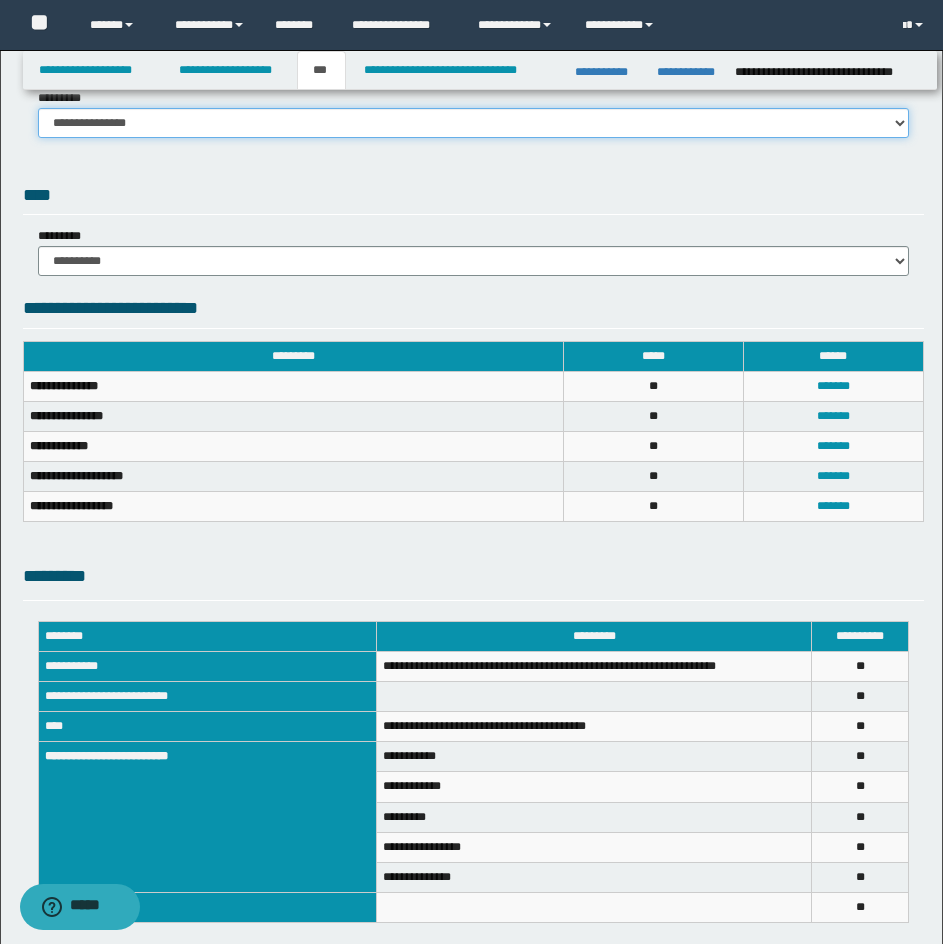 click on "**********" at bounding box center [473, 123] 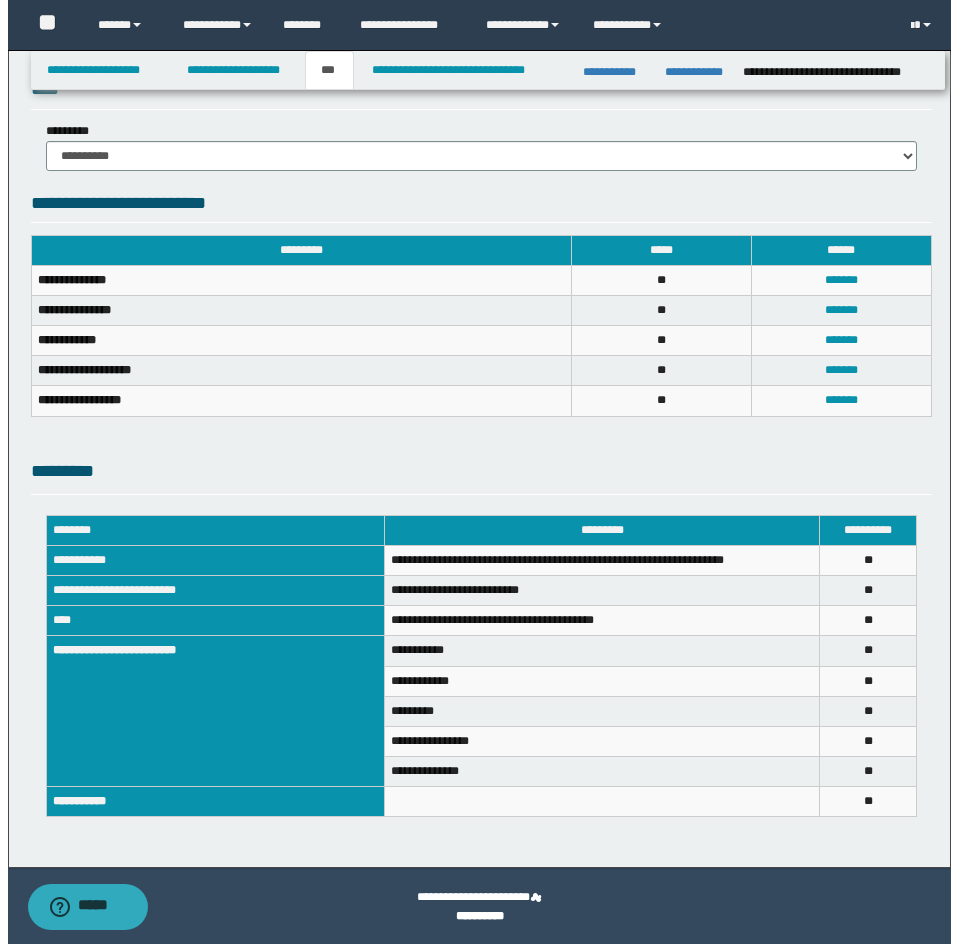 scroll, scrollTop: 641, scrollLeft: 0, axis: vertical 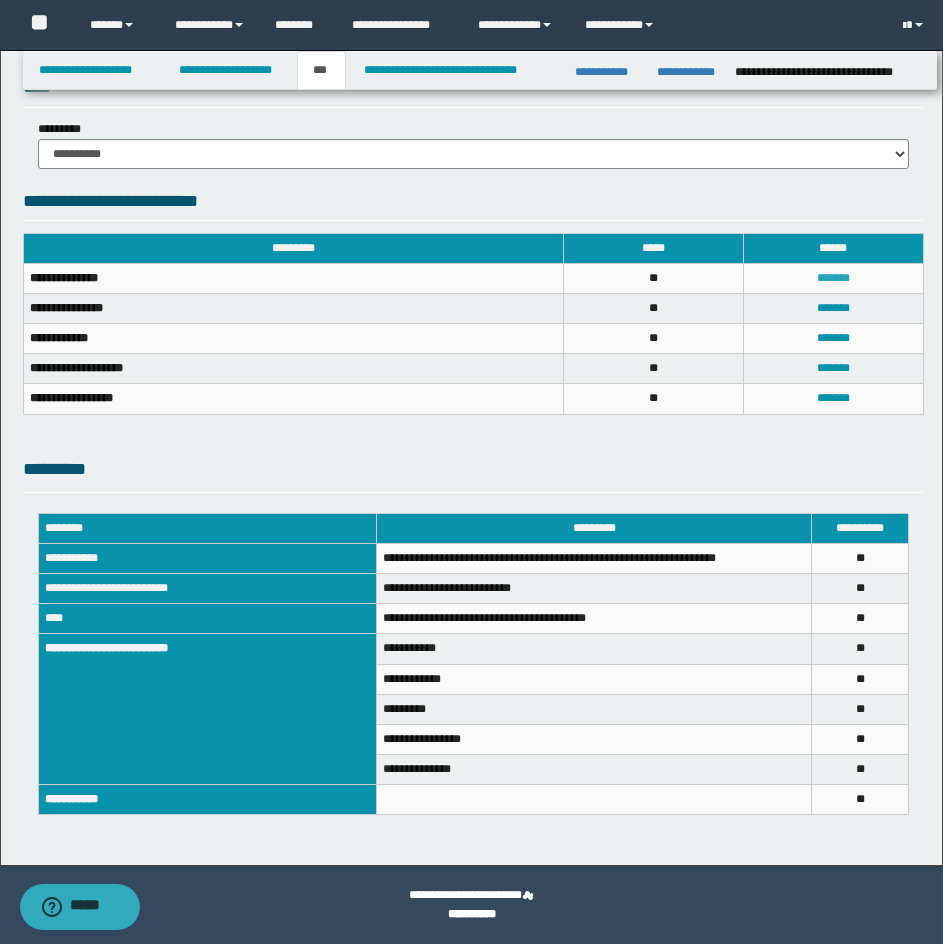 click on "*******" at bounding box center [833, 278] 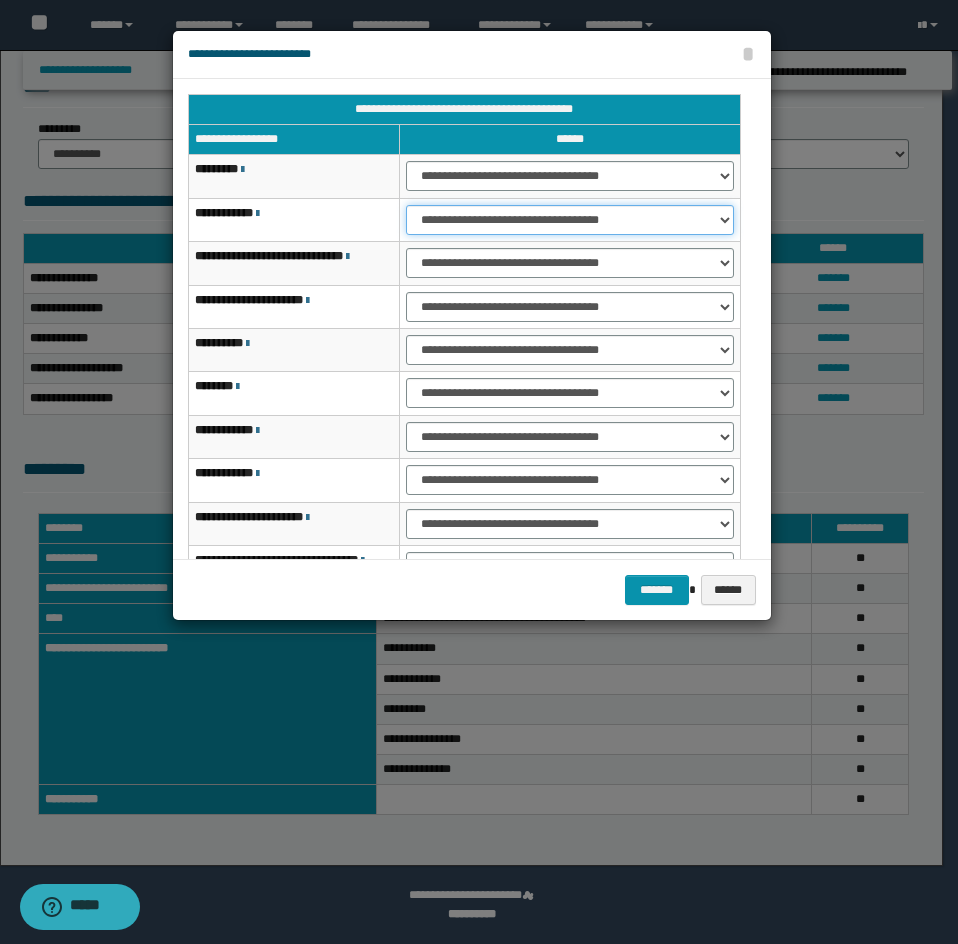 click on "**********" at bounding box center [569, 220] 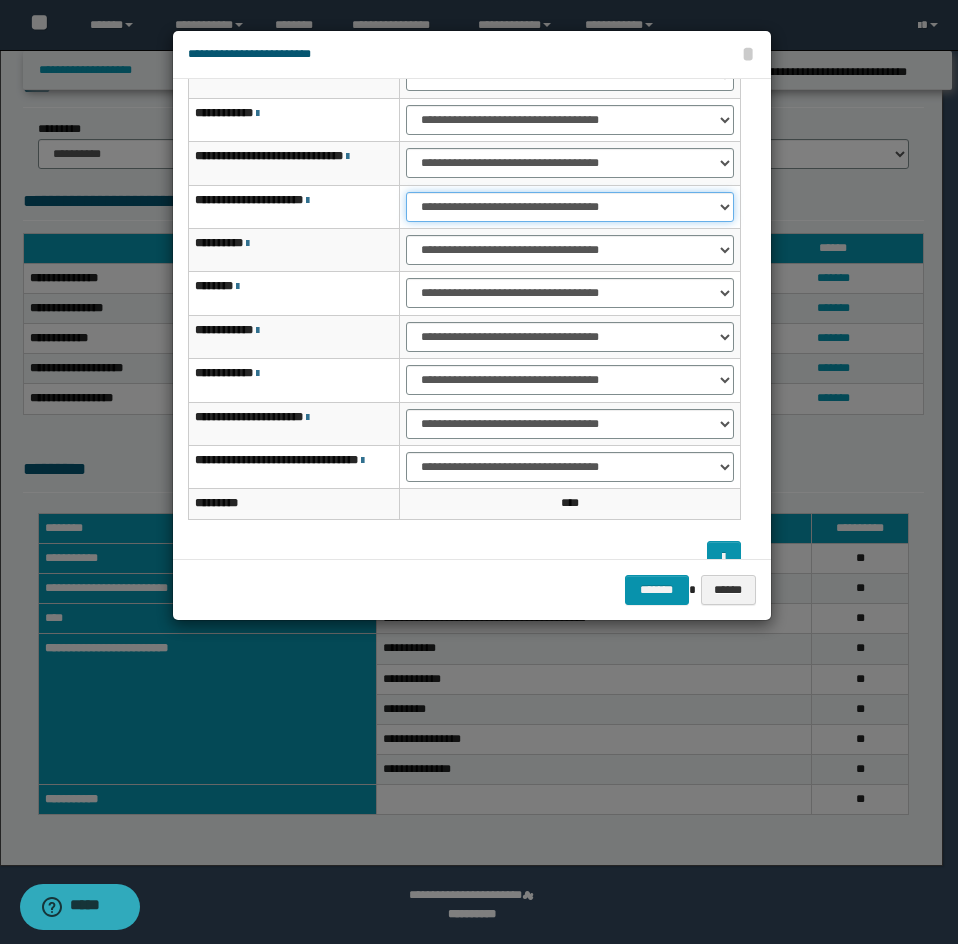 click on "**********" at bounding box center [569, 207] 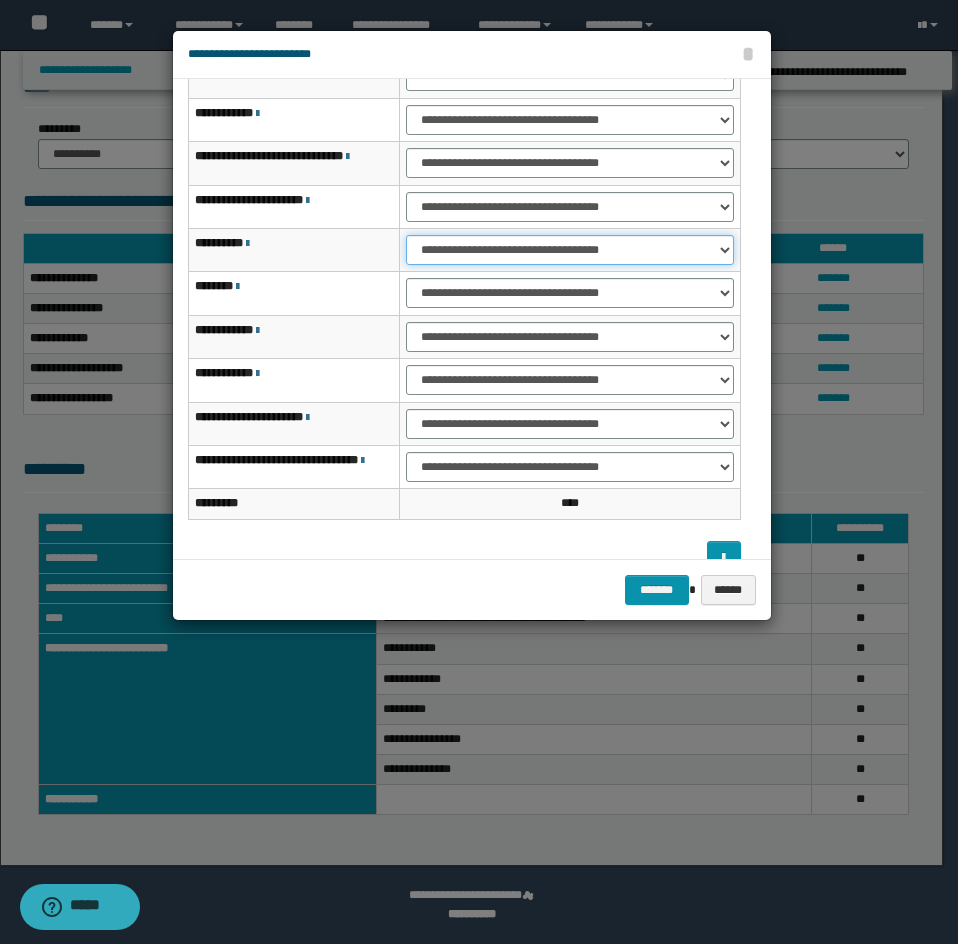 click on "**********" at bounding box center [569, 250] 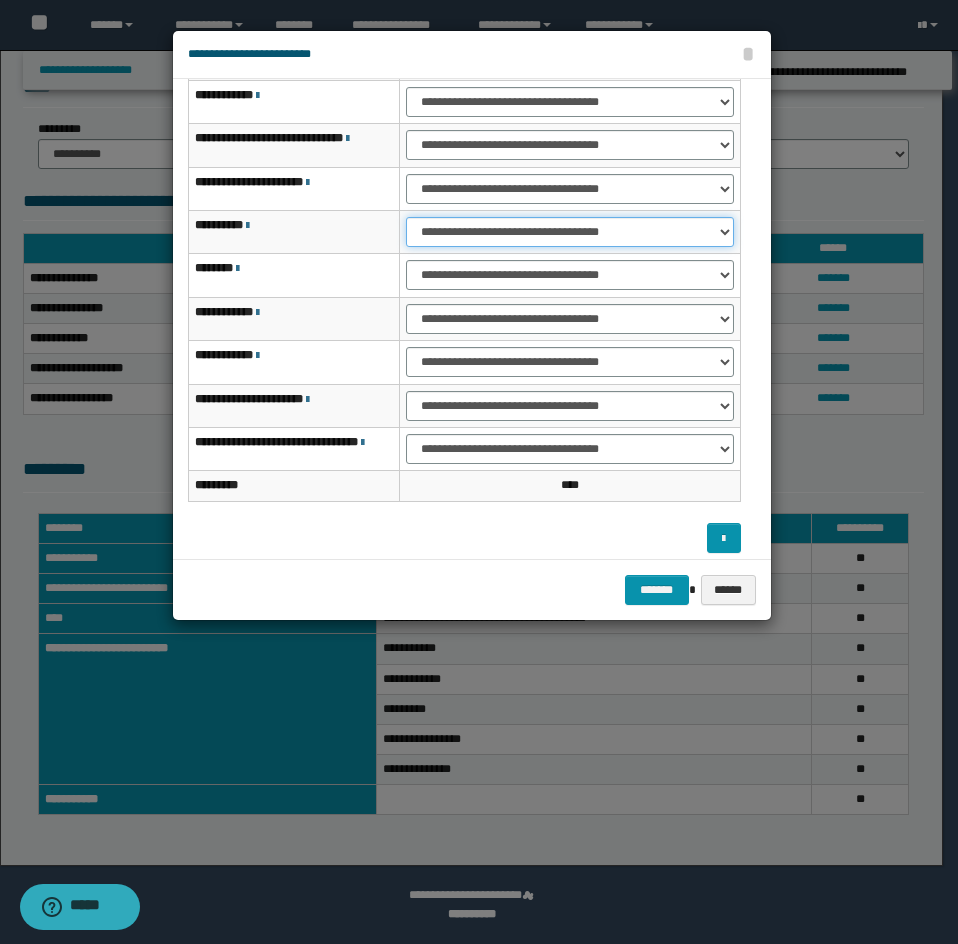scroll, scrollTop: 127, scrollLeft: 0, axis: vertical 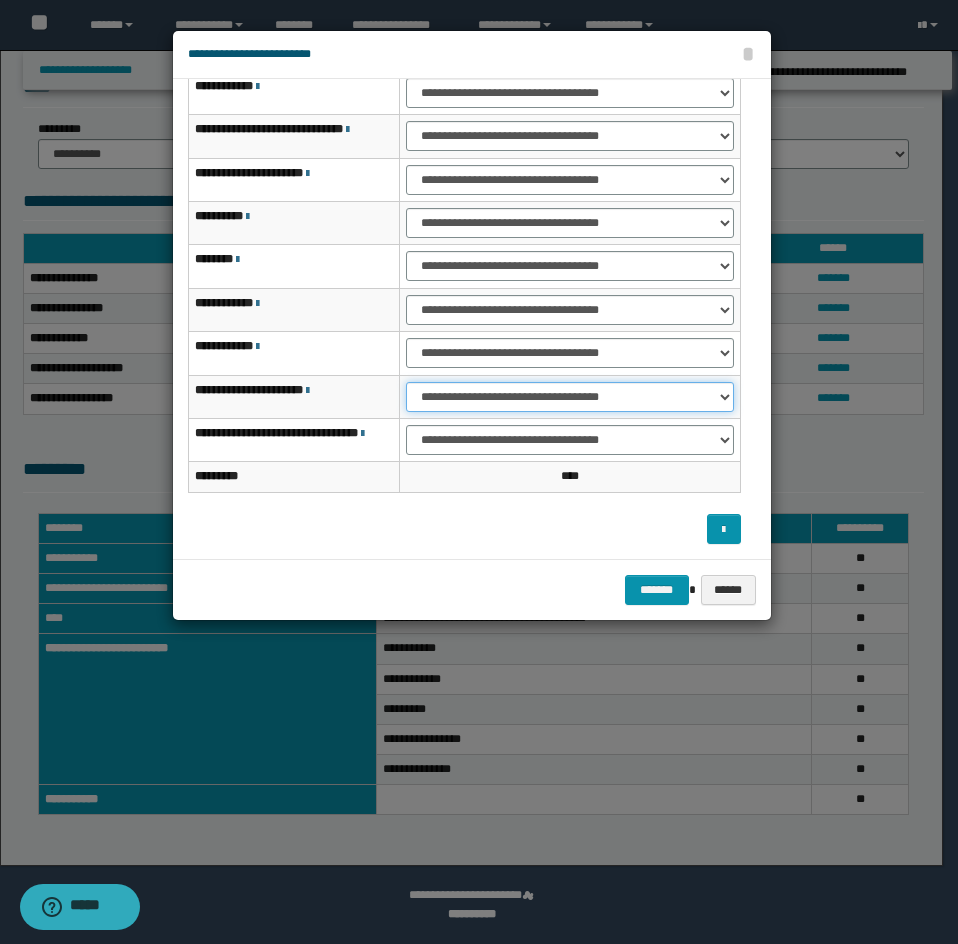 click on "**********" at bounding box center (569, 397) 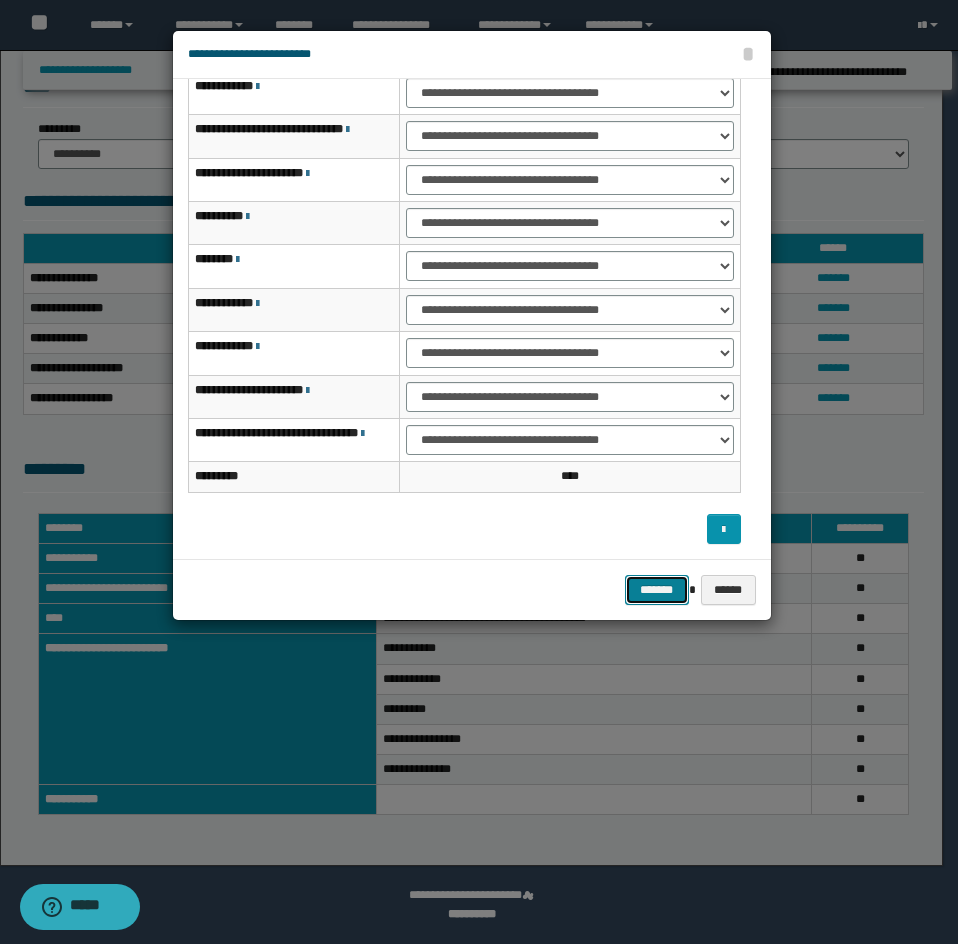 click on "*******" at bounding box center (657, 590) 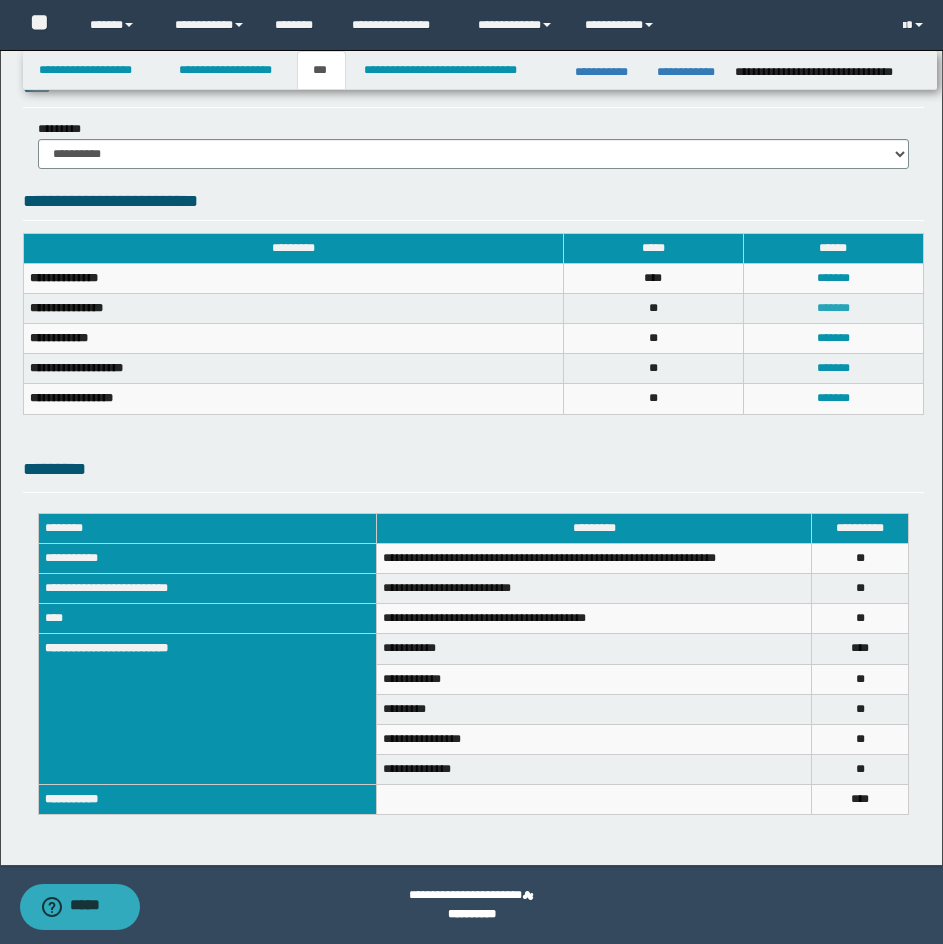 click on "*******" at bounding box center [833, 308] 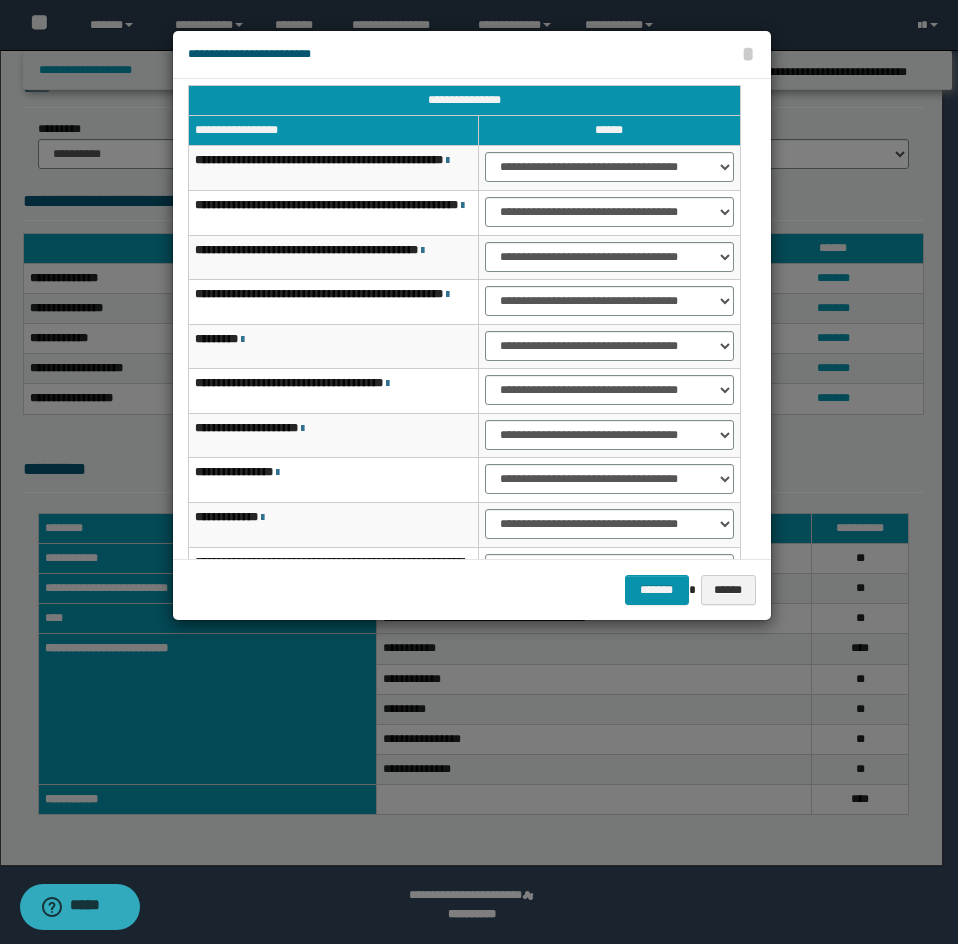 scroll, scrollTop: 0, scrollLeft: 0, axis: both 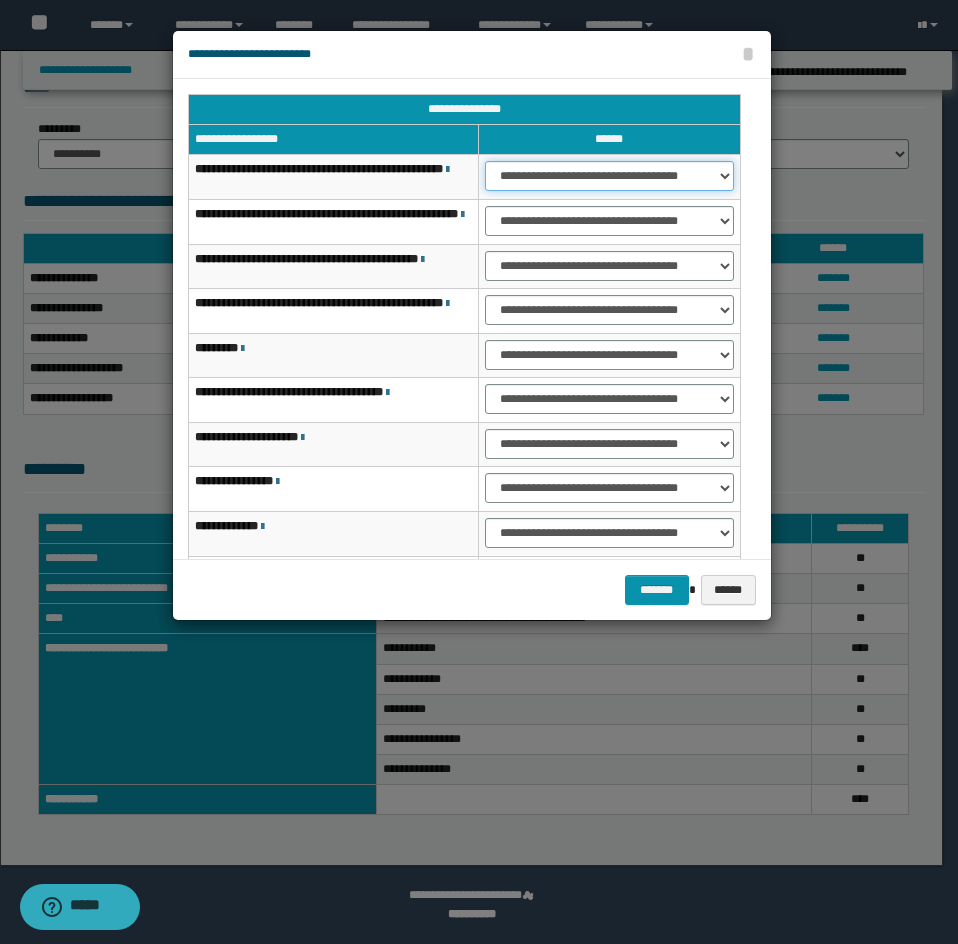 click on "**********" at bounding box center [609, 176] 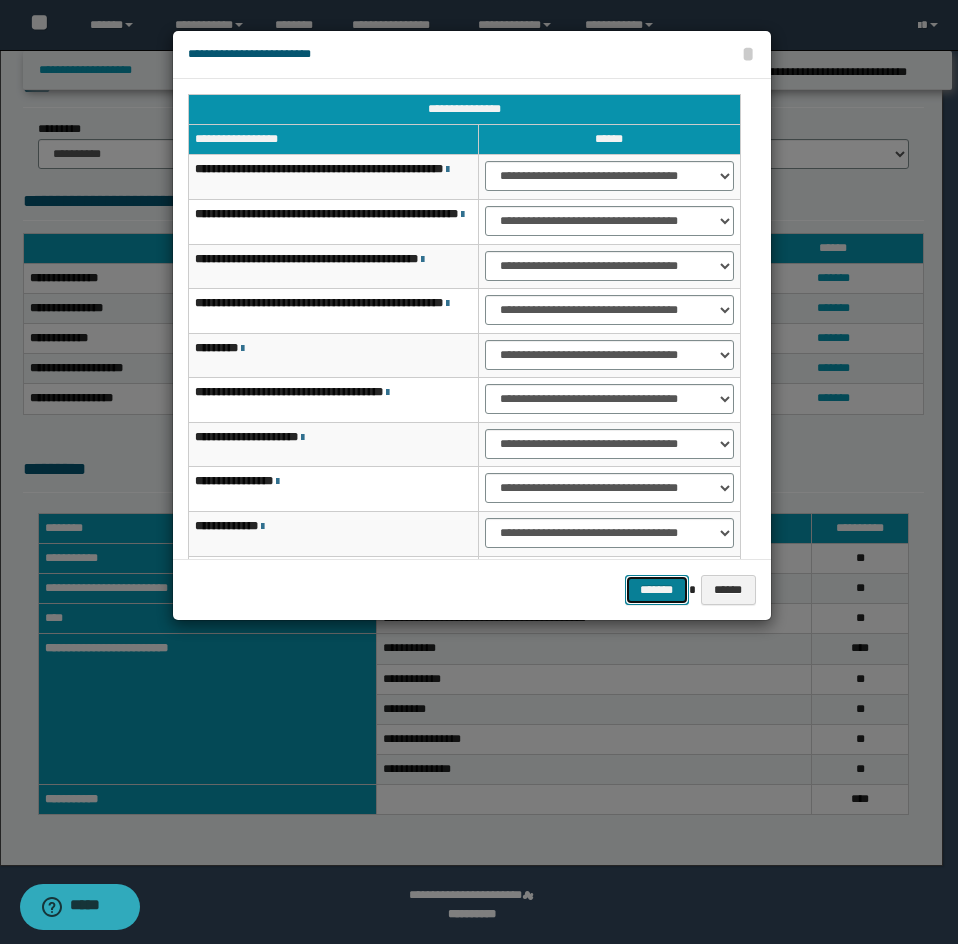 click on "*******" at bounding box center (657, 590) 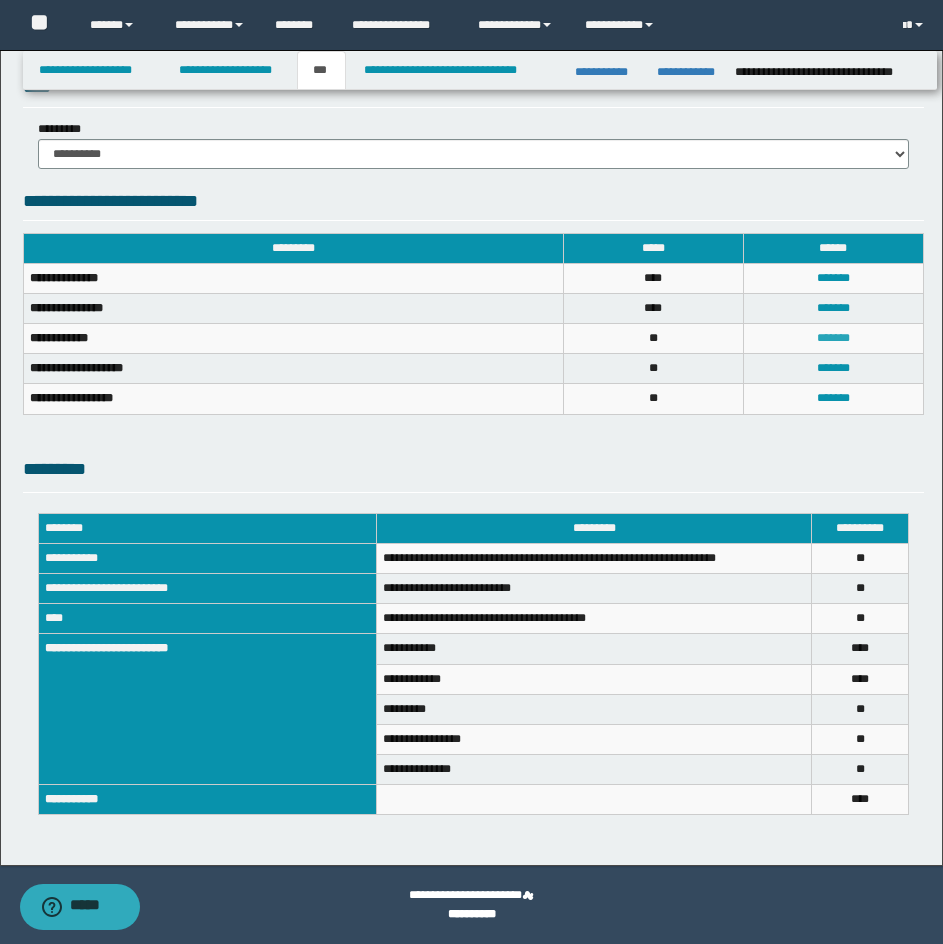 click on "*******" at bounding box center (833, 338) 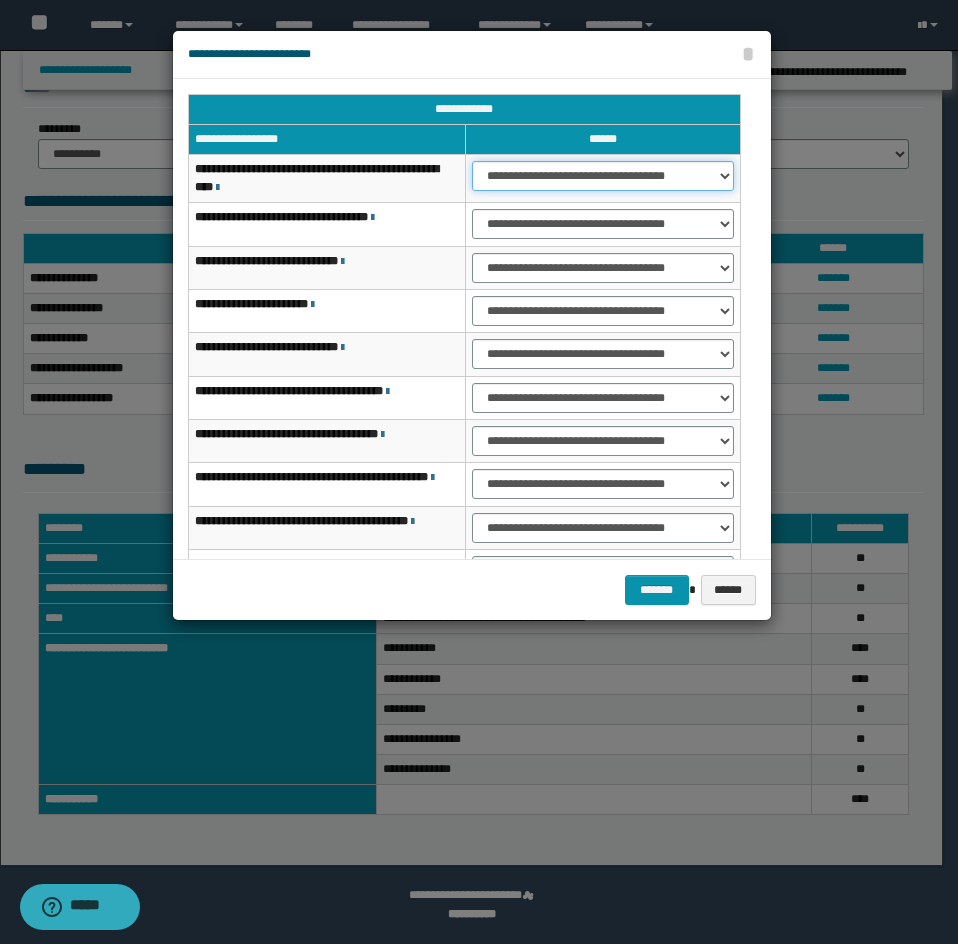 click on "**********" at bounding box center (603, 176) 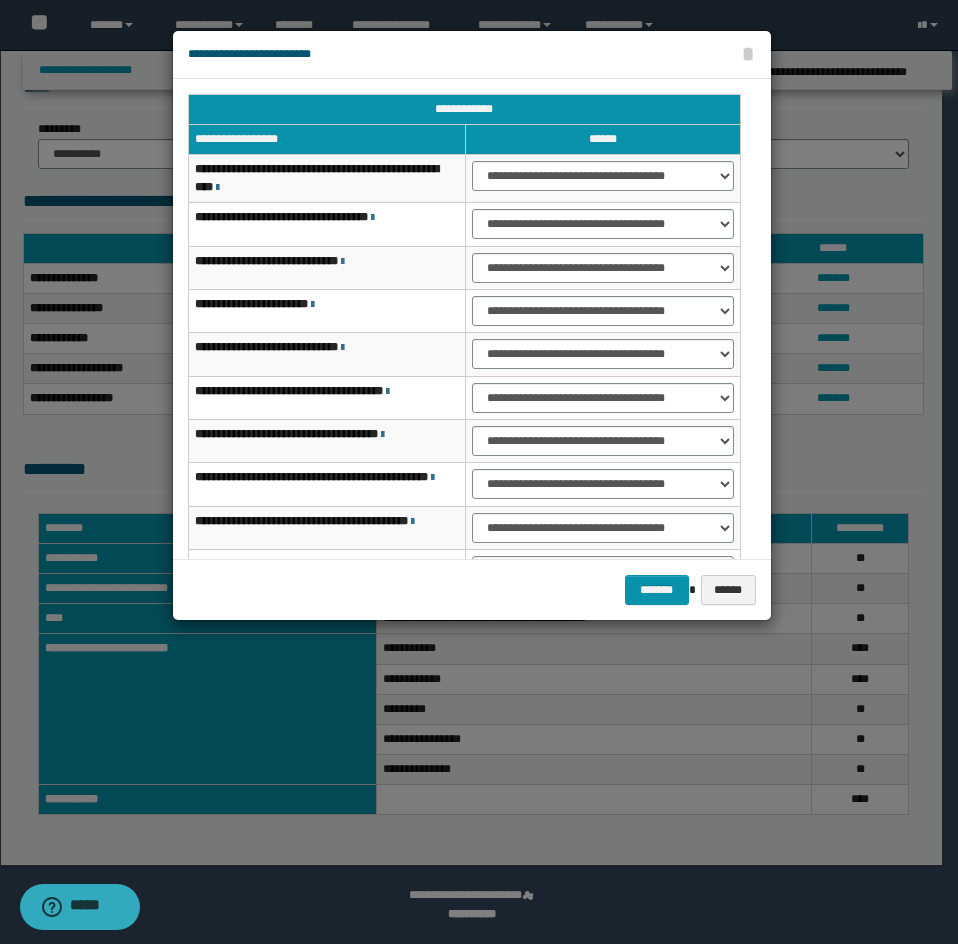 click on "**********" at bounding box center [317, 177] 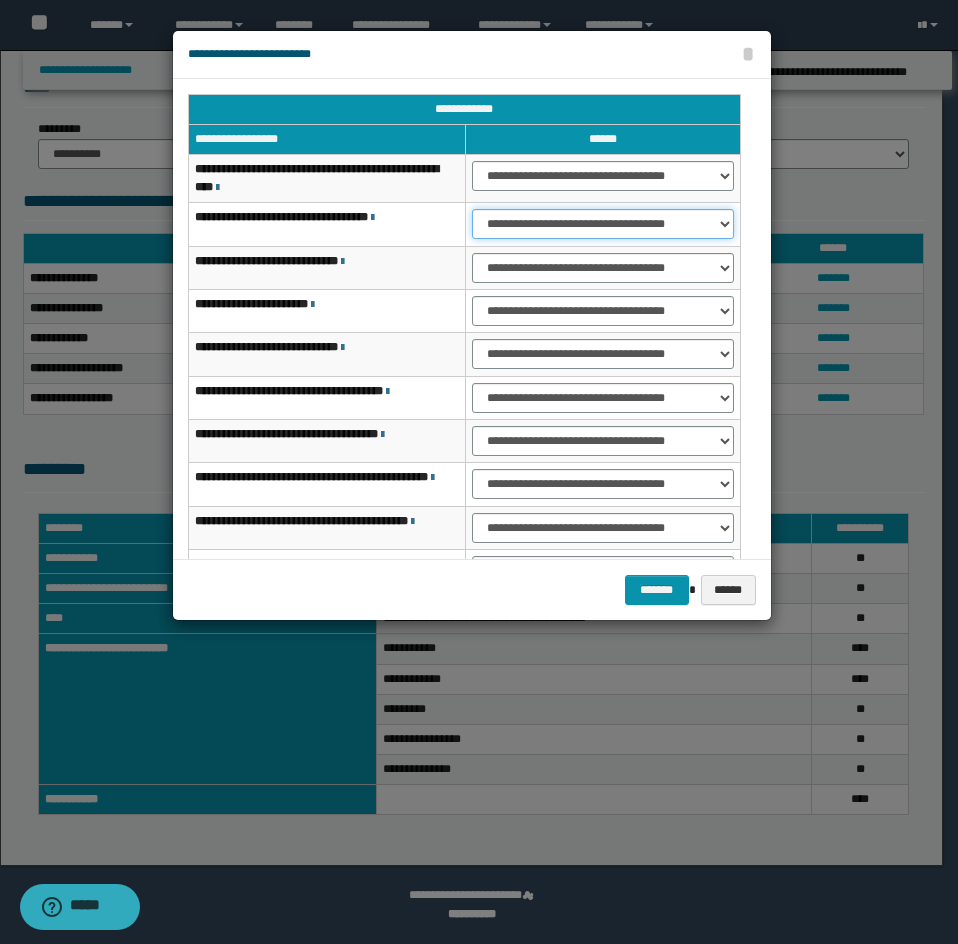 click on "**********" at bounding box center (603, 224) 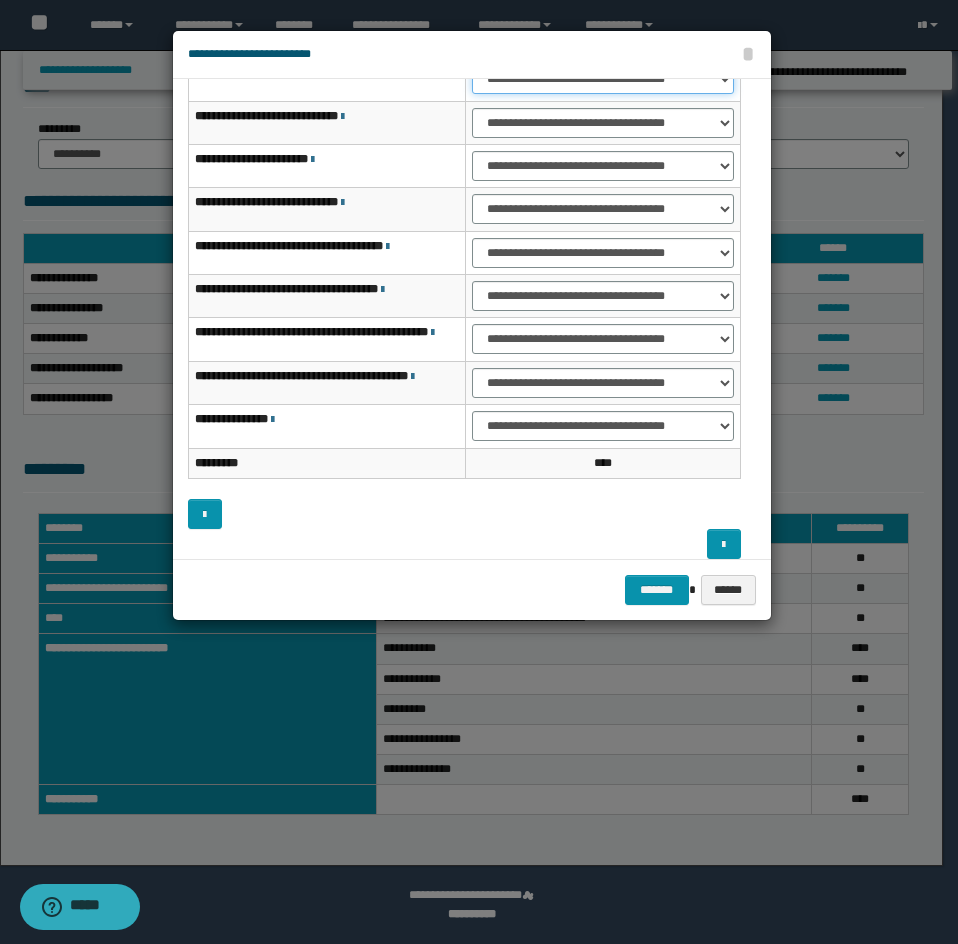 scroll, scrollTop: 160, scrollLeft: 0, axis: vertical 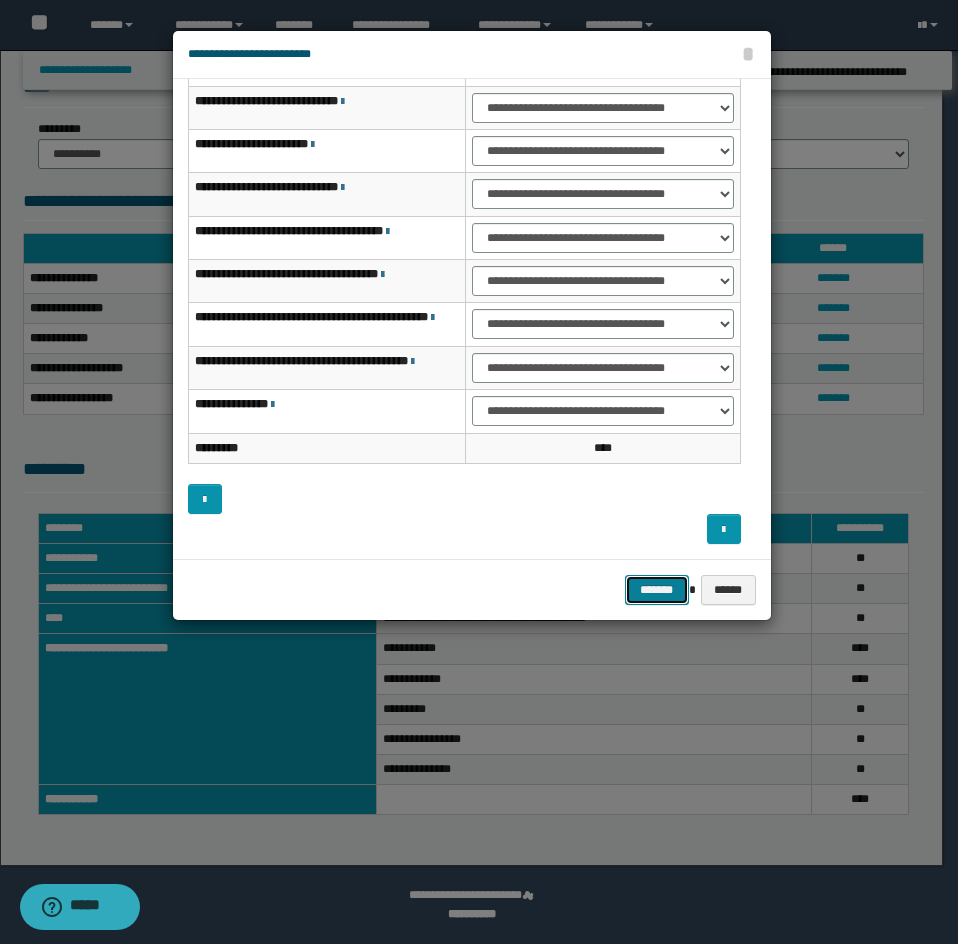 click on "*******" at bounding box center (657, 590) 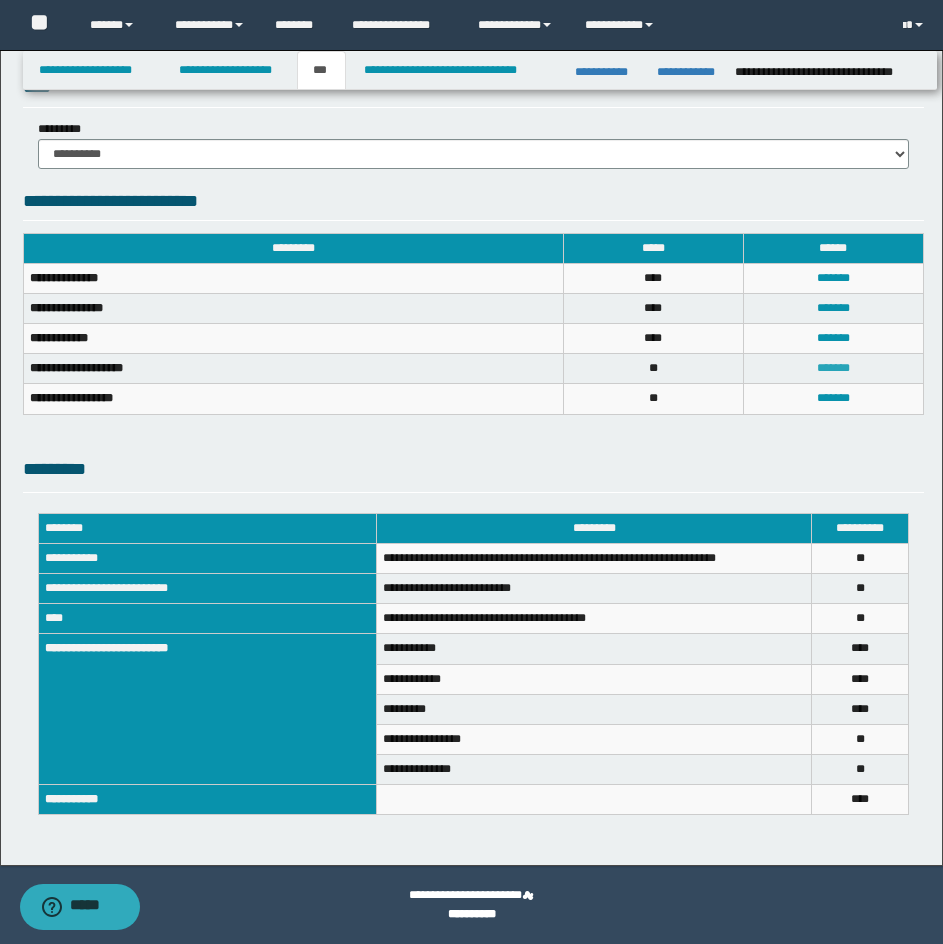 click on "*******" at bounding box center (833, 368) 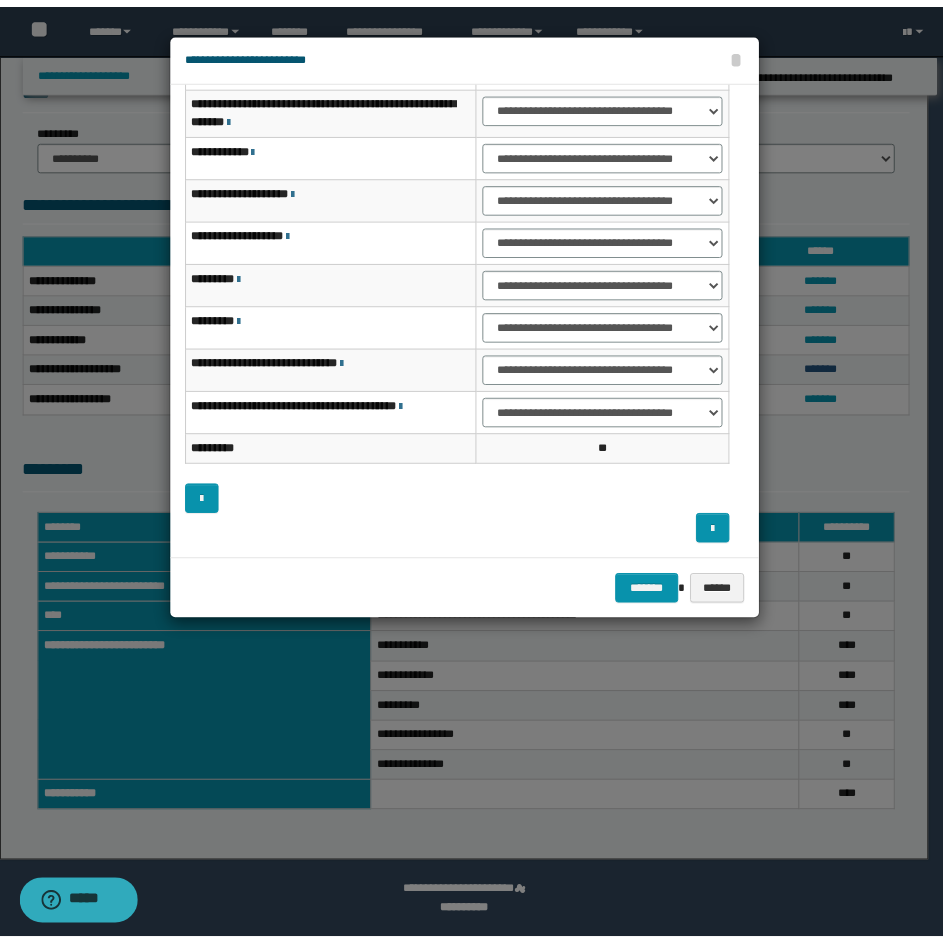 scroll, scrollTop: 156, scrollLeft: 0, axis: vertical 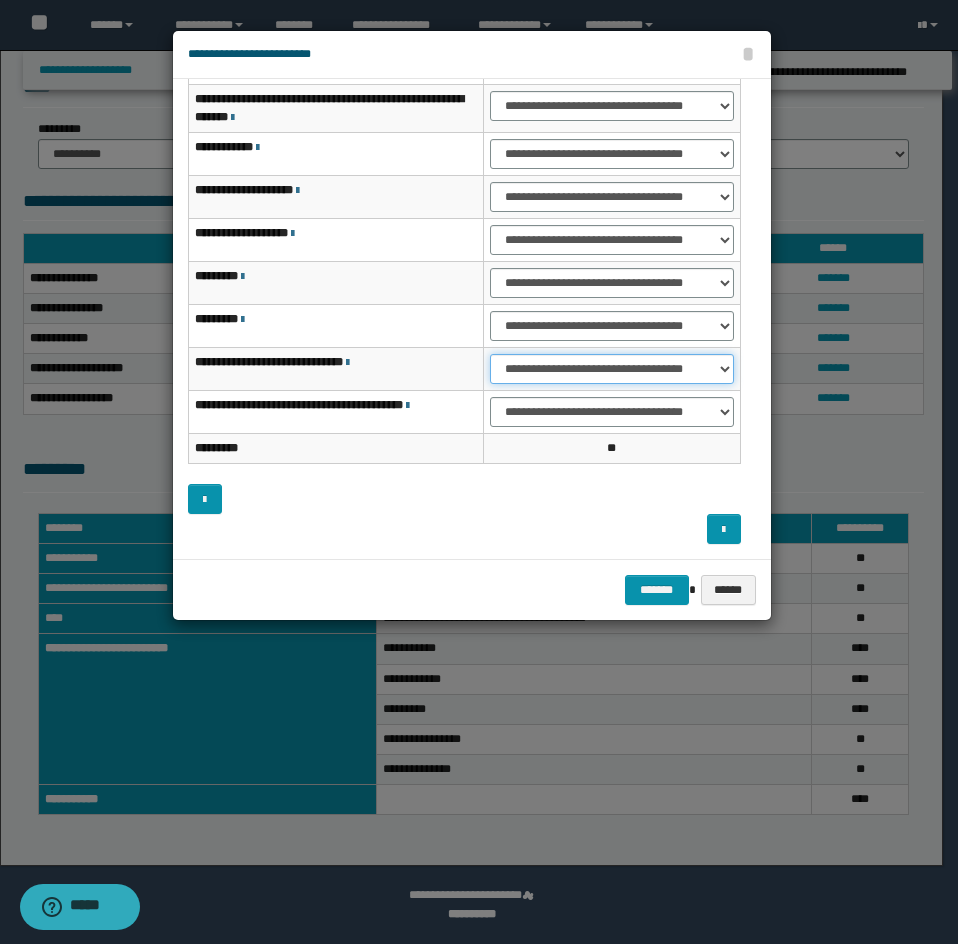 click on "**********" at bounding box center (611, 369) 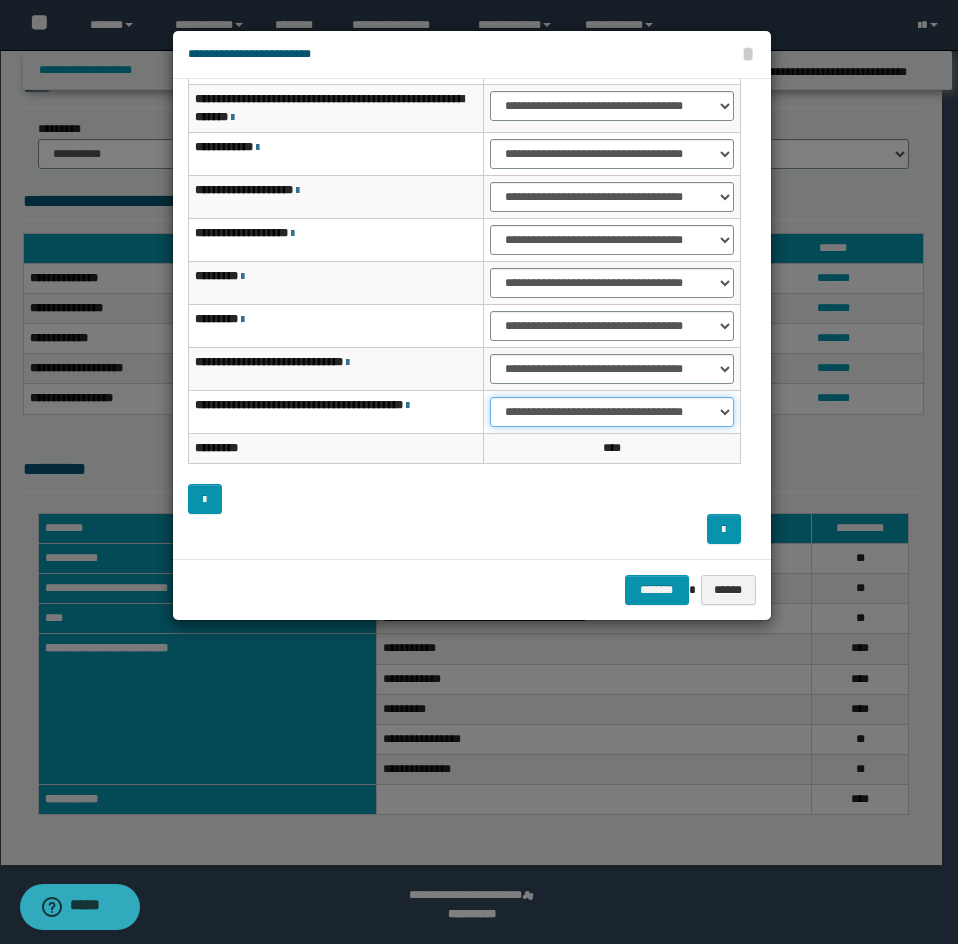 click on "**********" at bounding box center (611, 412) 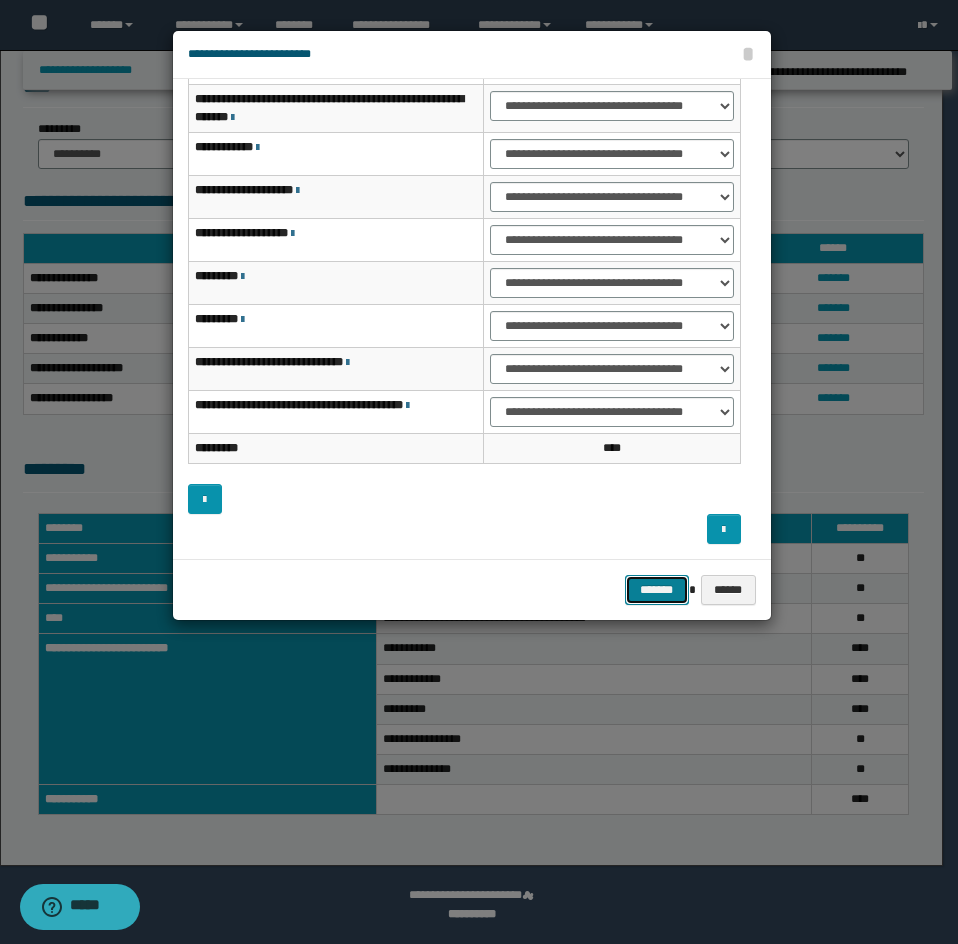 click on "*******" at bounding box center (657, 590) 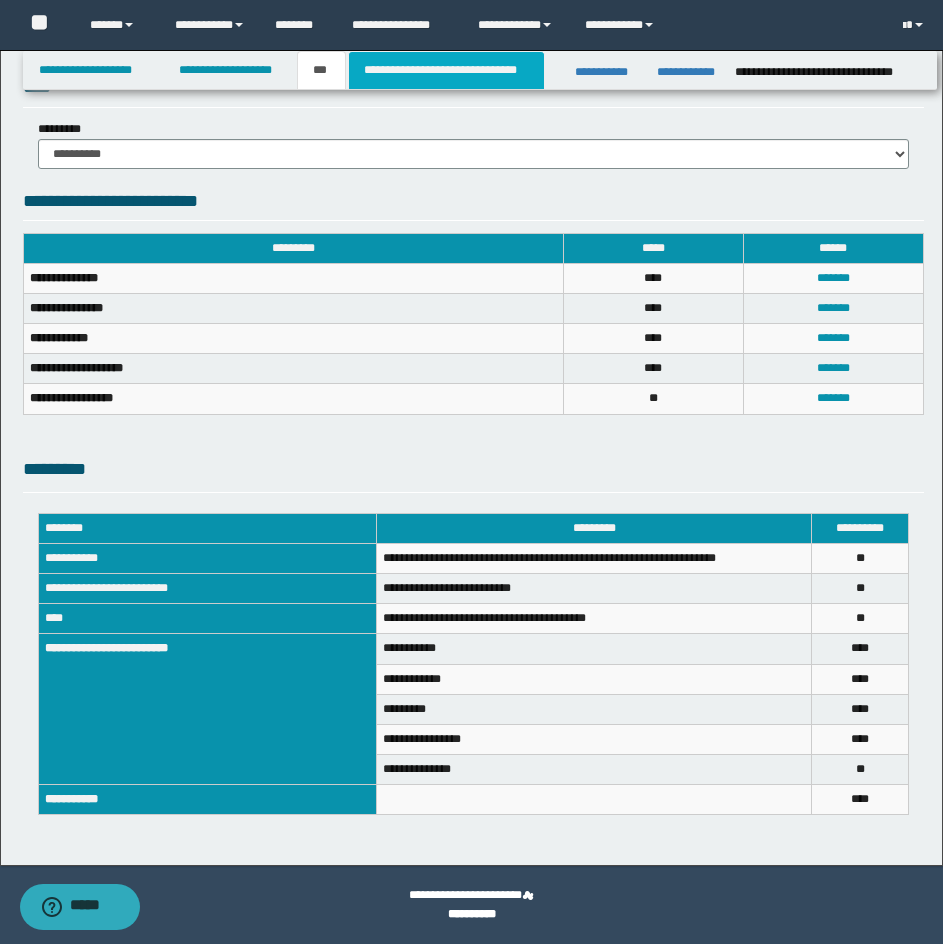 click on "**********" at bounding box center (446, 70) 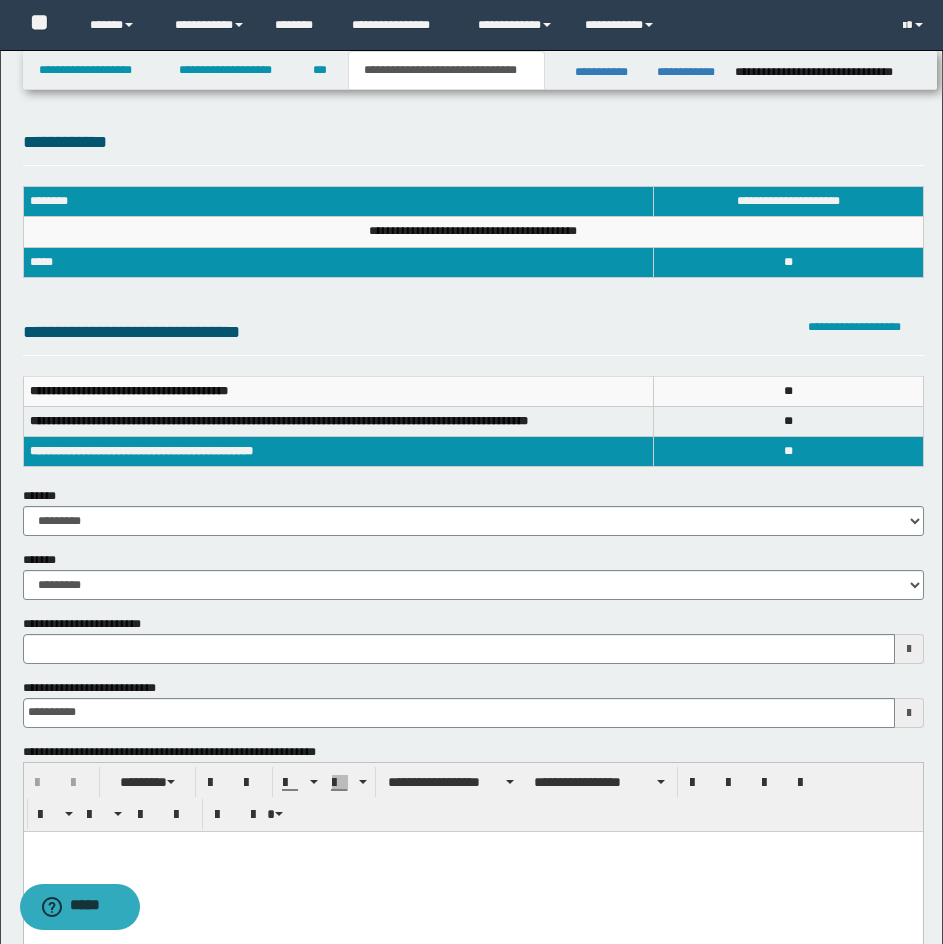 scroll, scrollTop: 100, scrollLeft: 0, axis: vertical 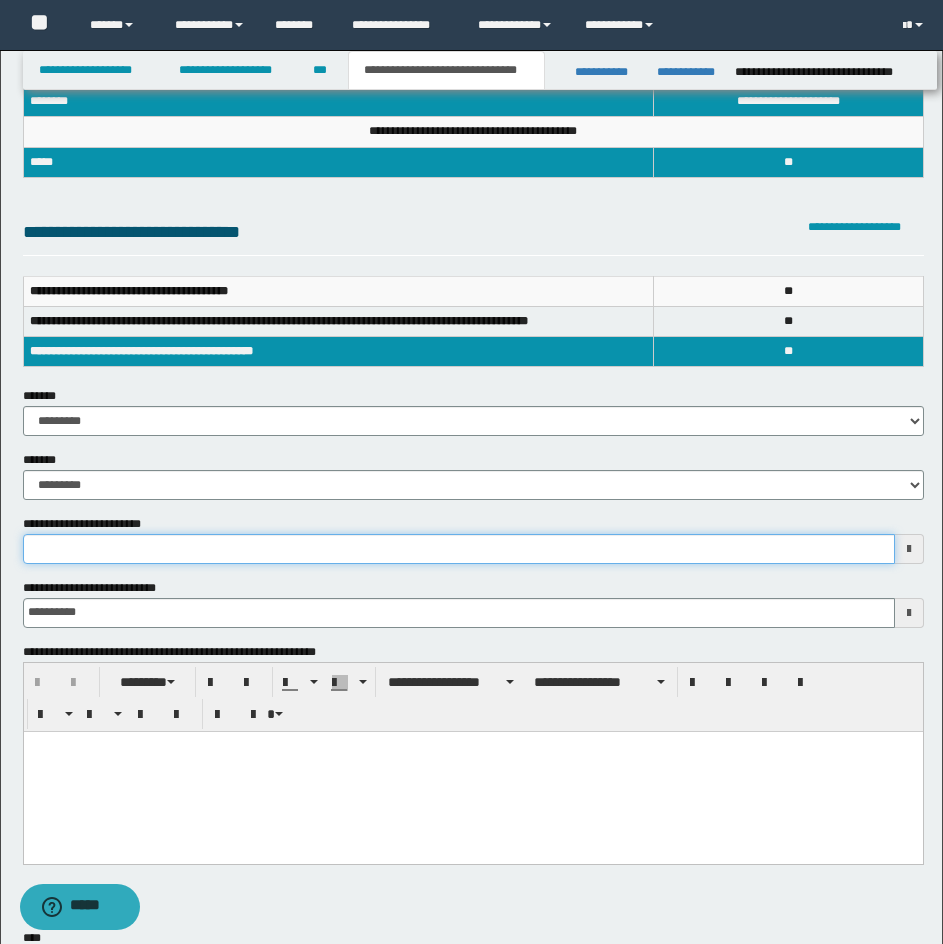 click on "**********" at bounding box center (459, 549) 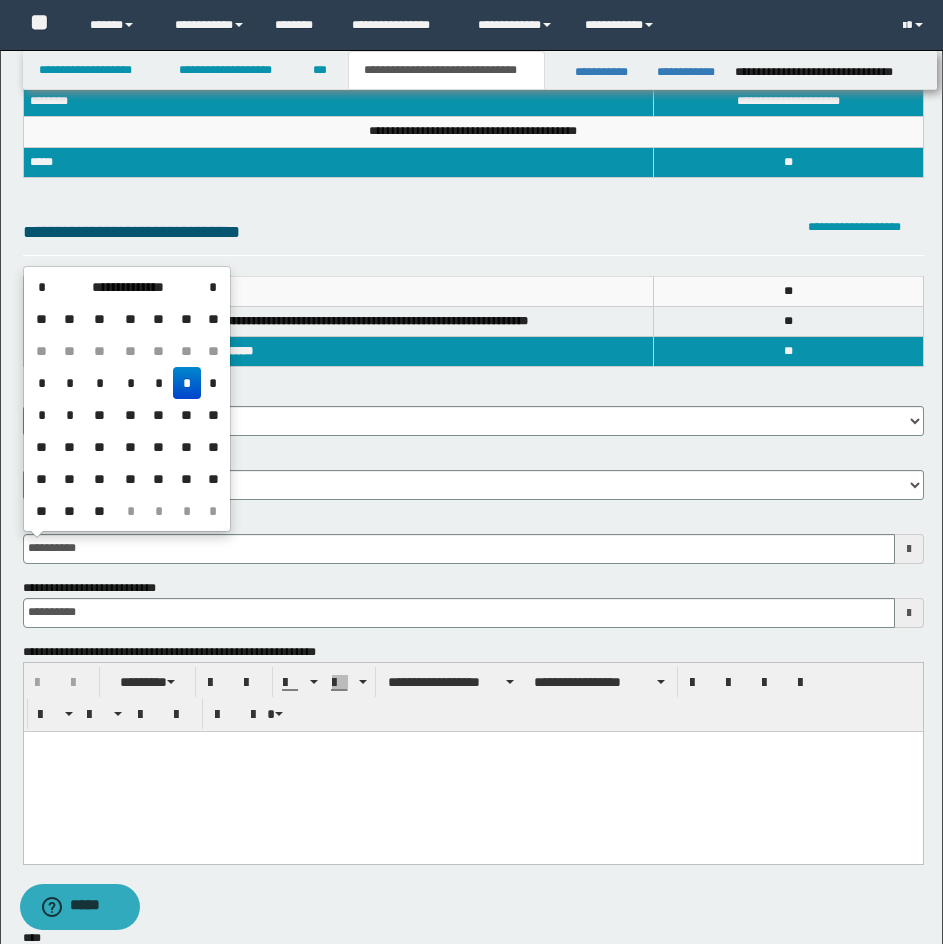 type on "**********" 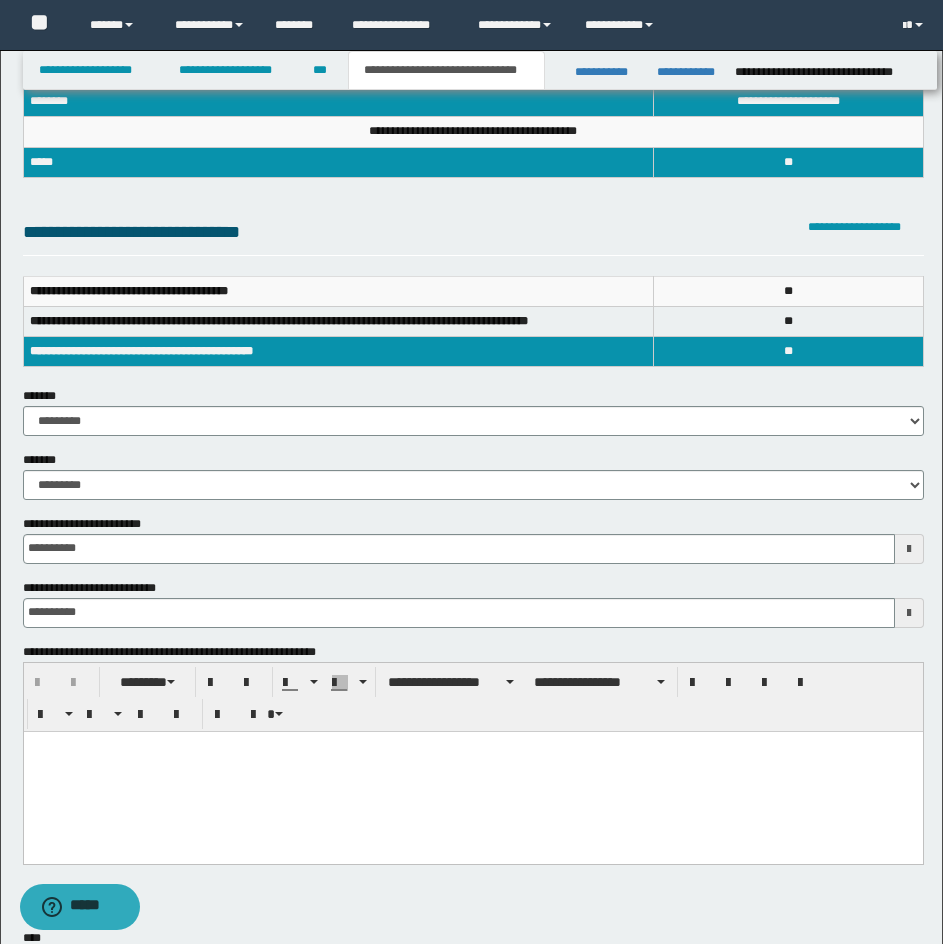 click on "**********" at bounding box center (473, 539) 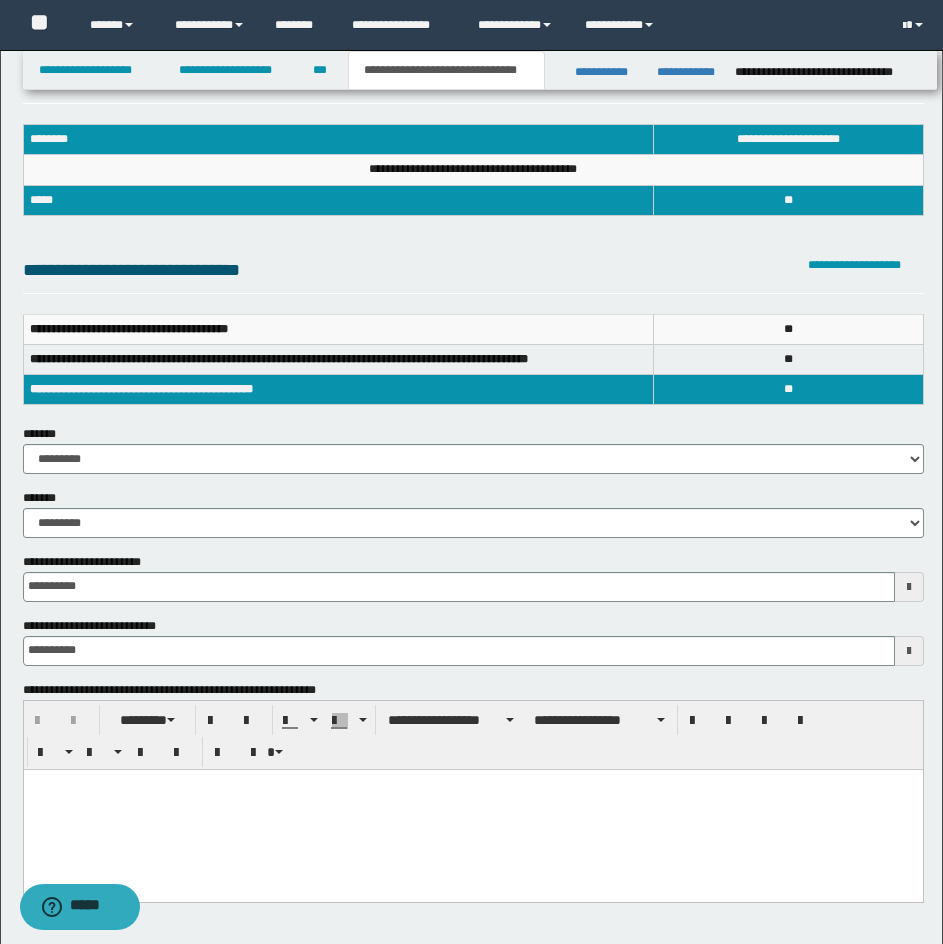 scroll, scrollTop: 0, scrollLeft: 0, axis: both 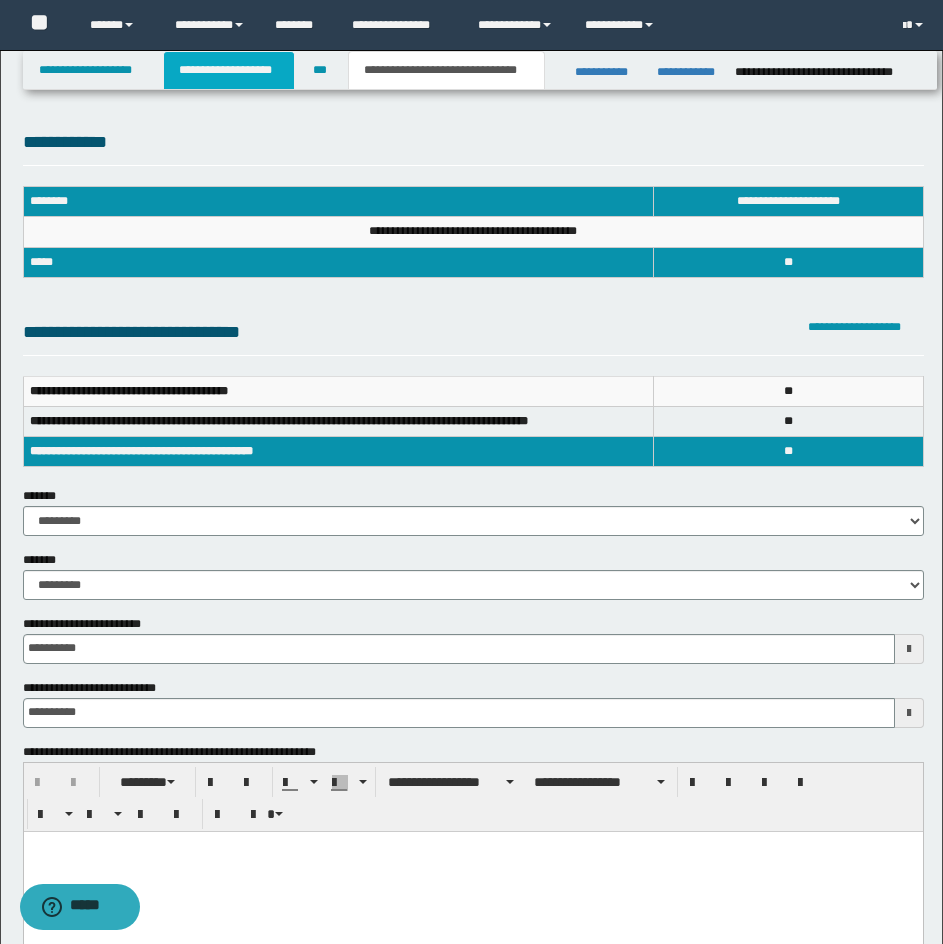 click on "**********" at bounding box center (229, 70) 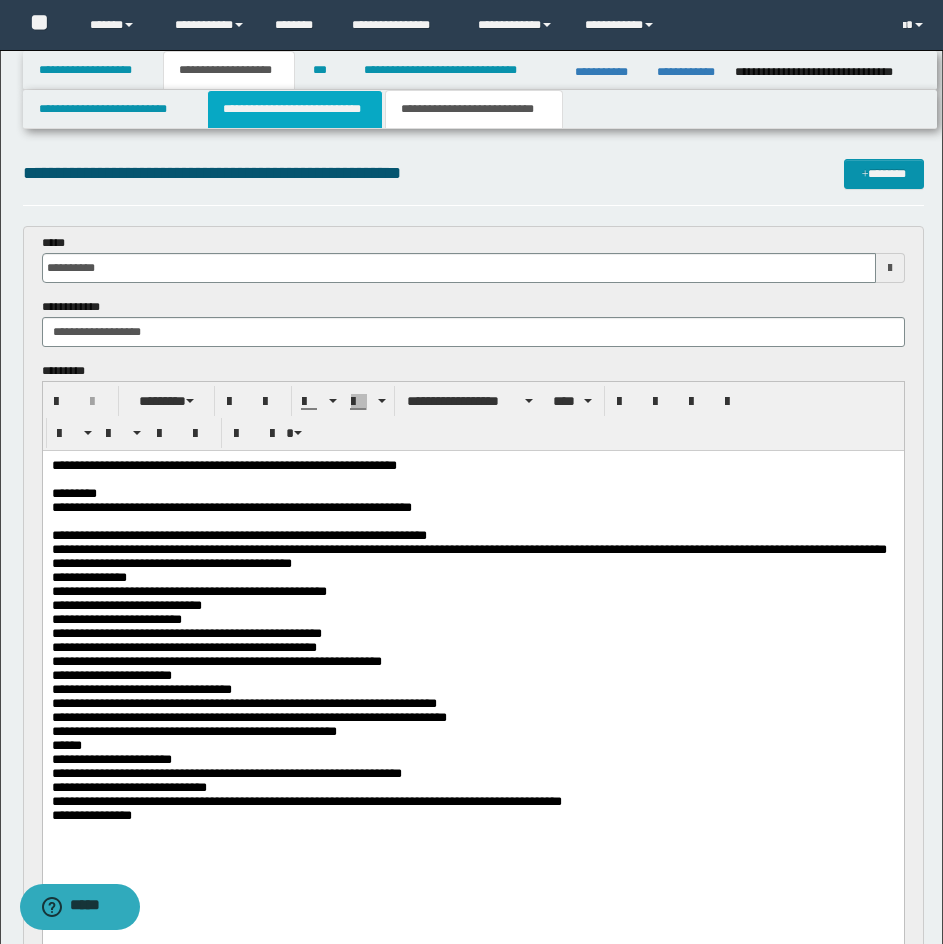 click on "**********" at bounding box center [295, 109] 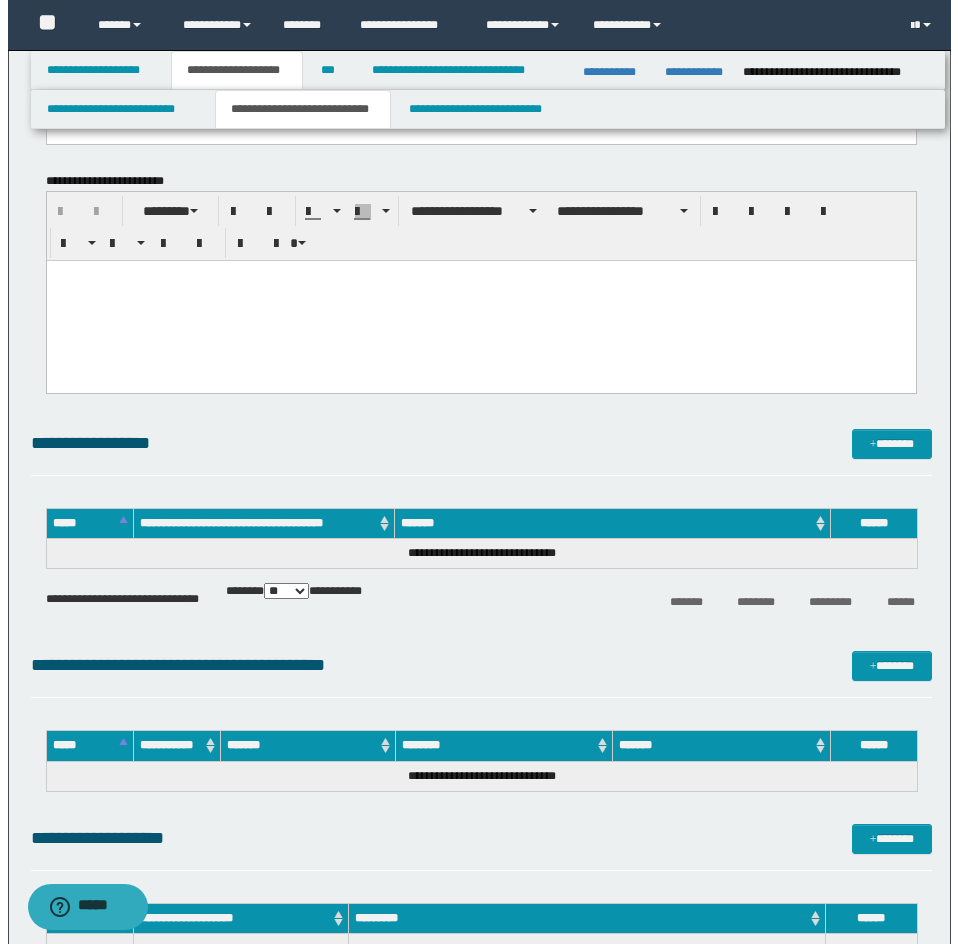 scroll, scrollTop: 3600, scrollLeft: 0, axis: vertical 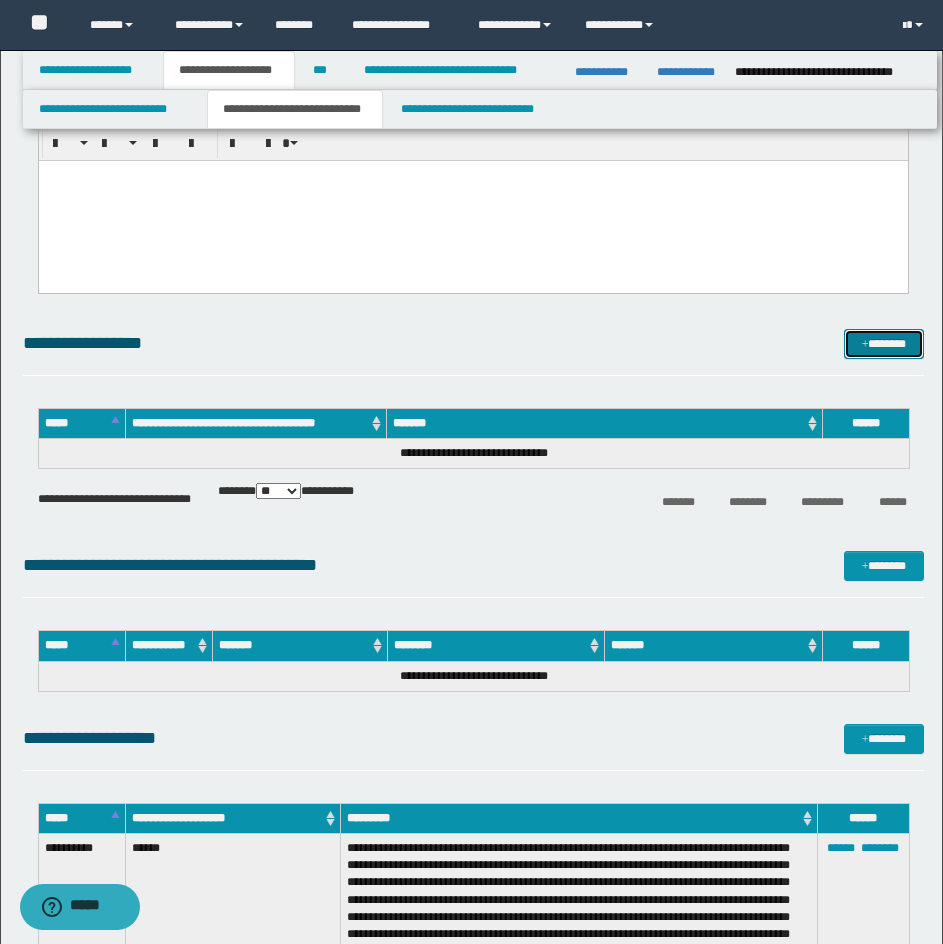 click at bounding box center (865, 345) 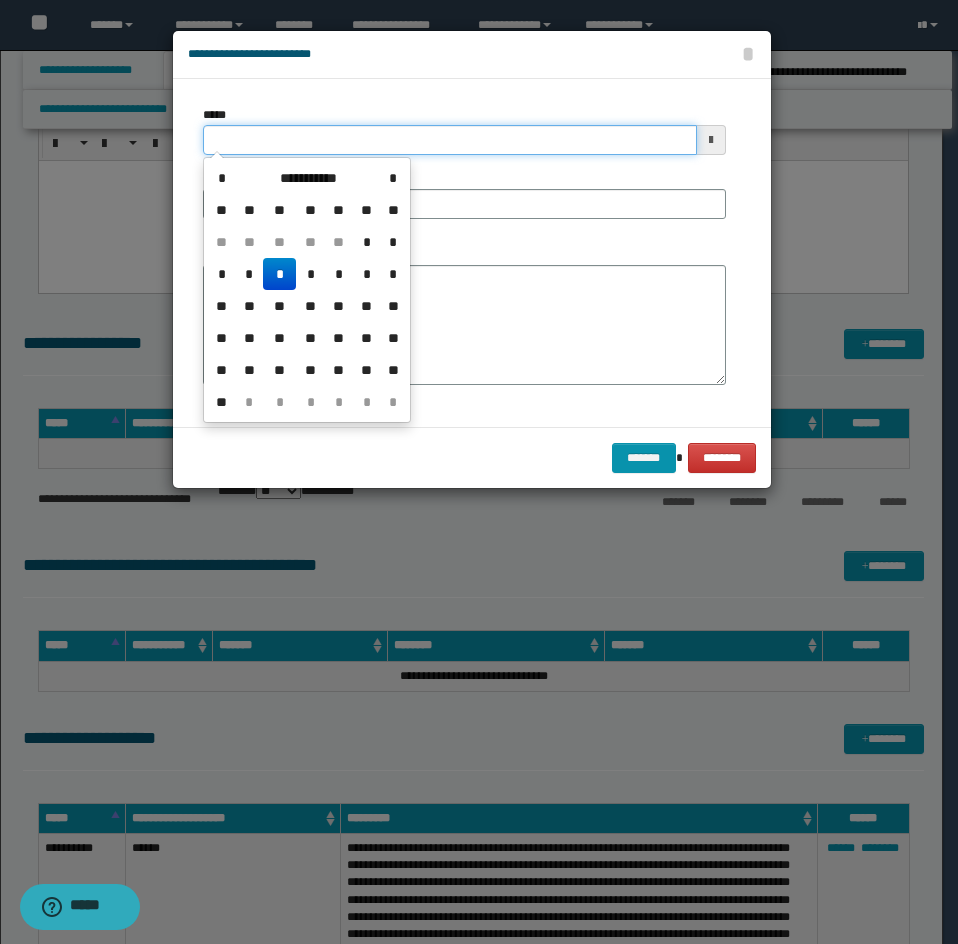click on "*****" at bounding box center (450, 140) 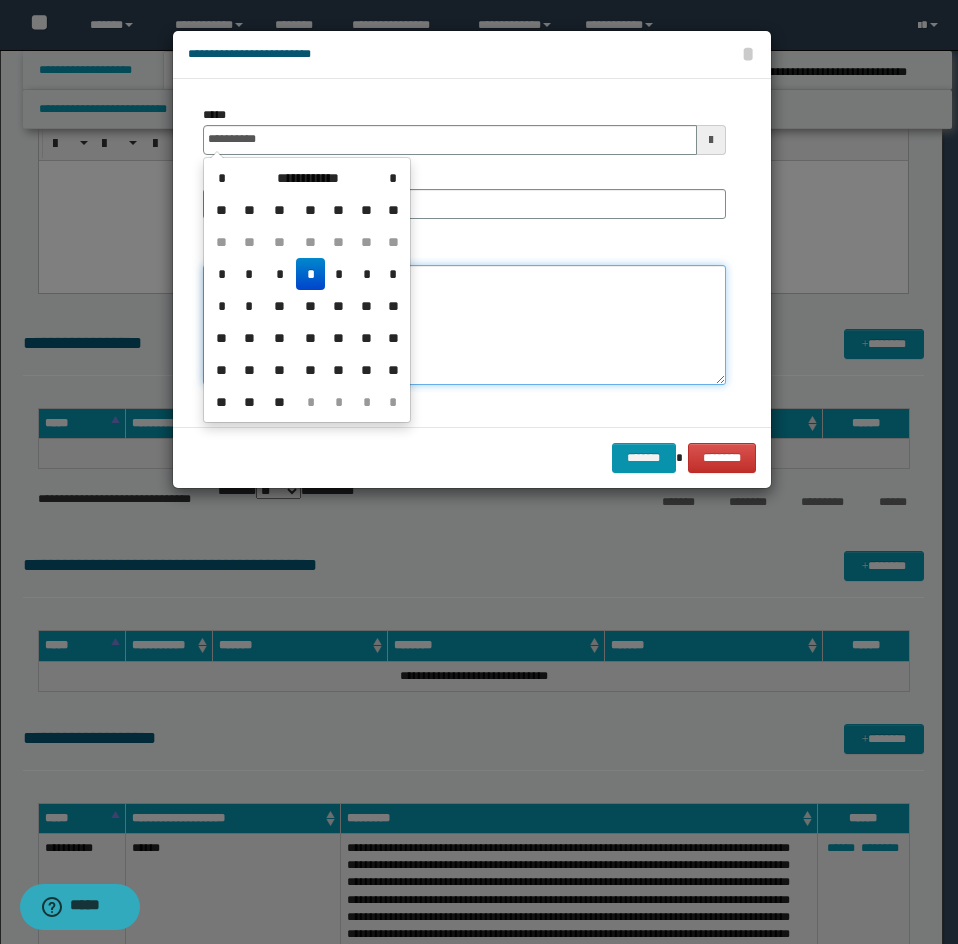 type on "**********" 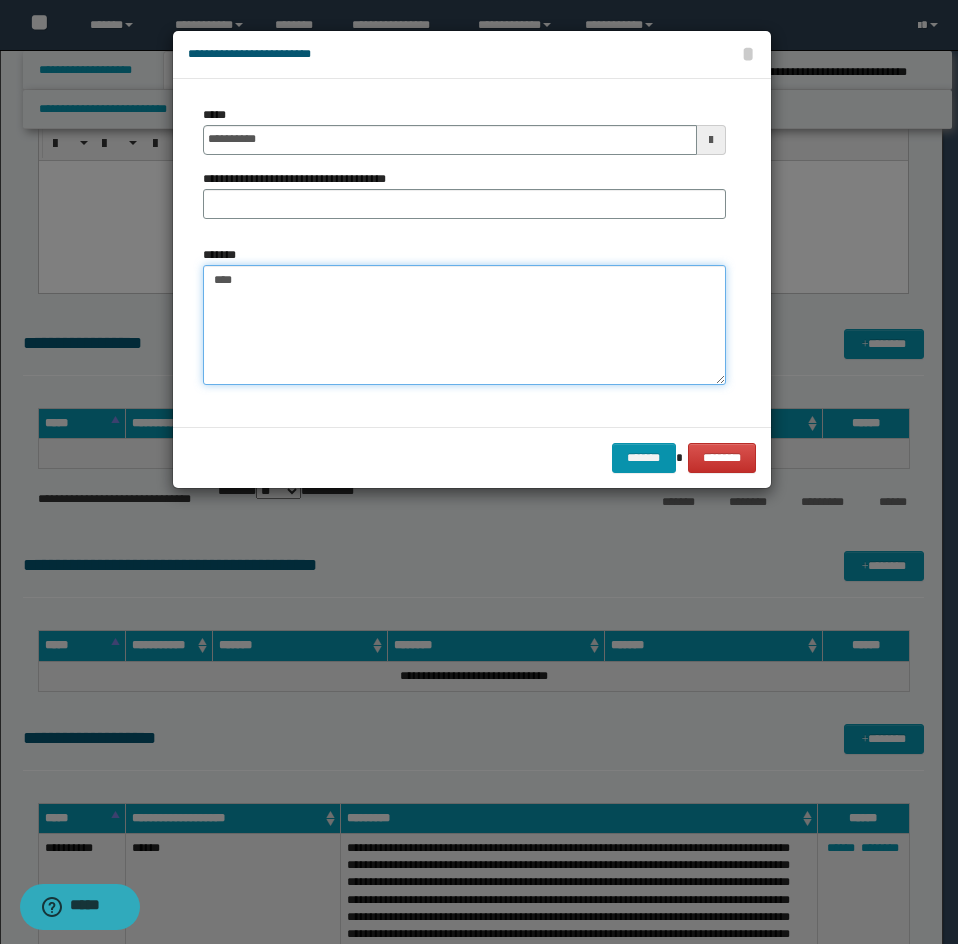 paste on "**********" 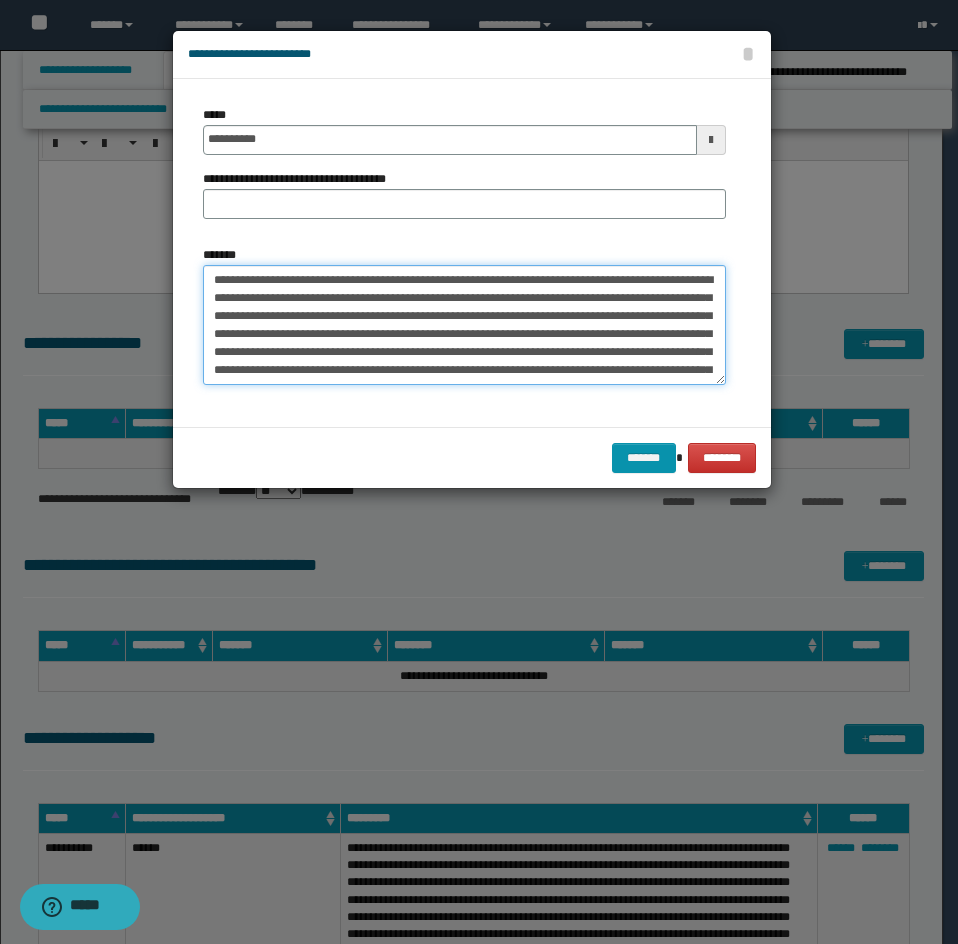 scroll, scrollTop: 282, scrollLeft: 0, axis: vertical 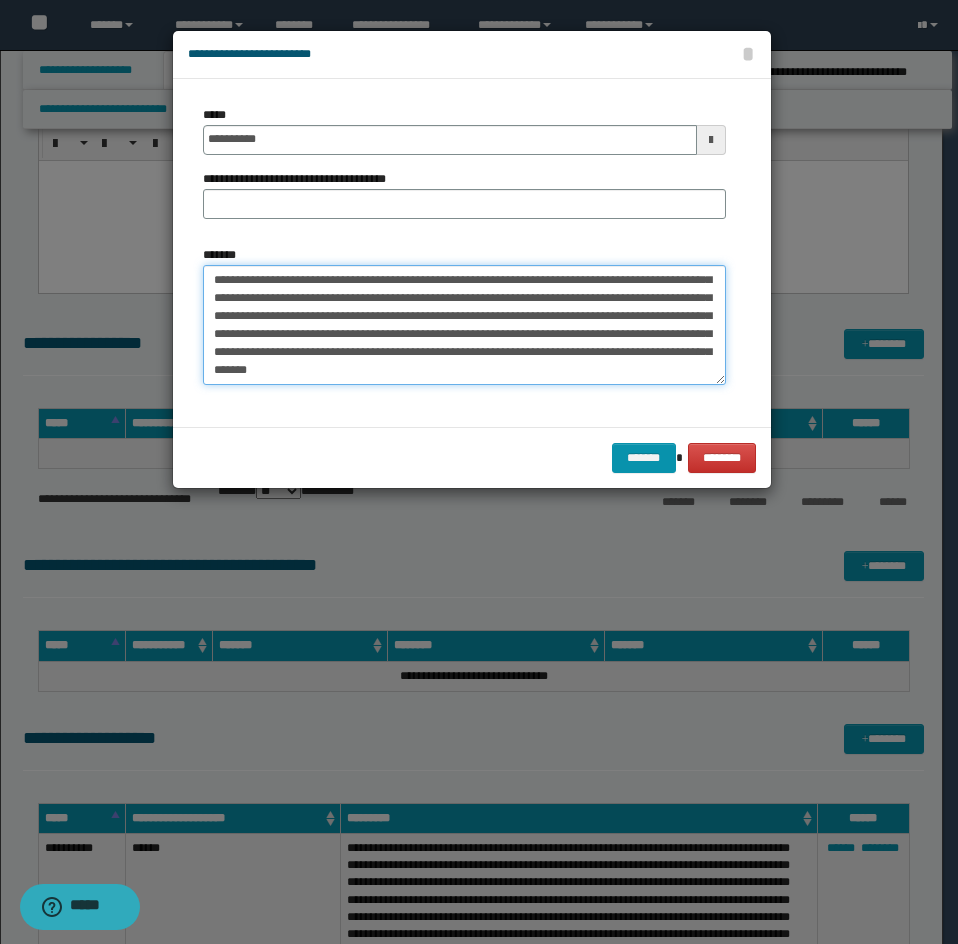 type on "**********" 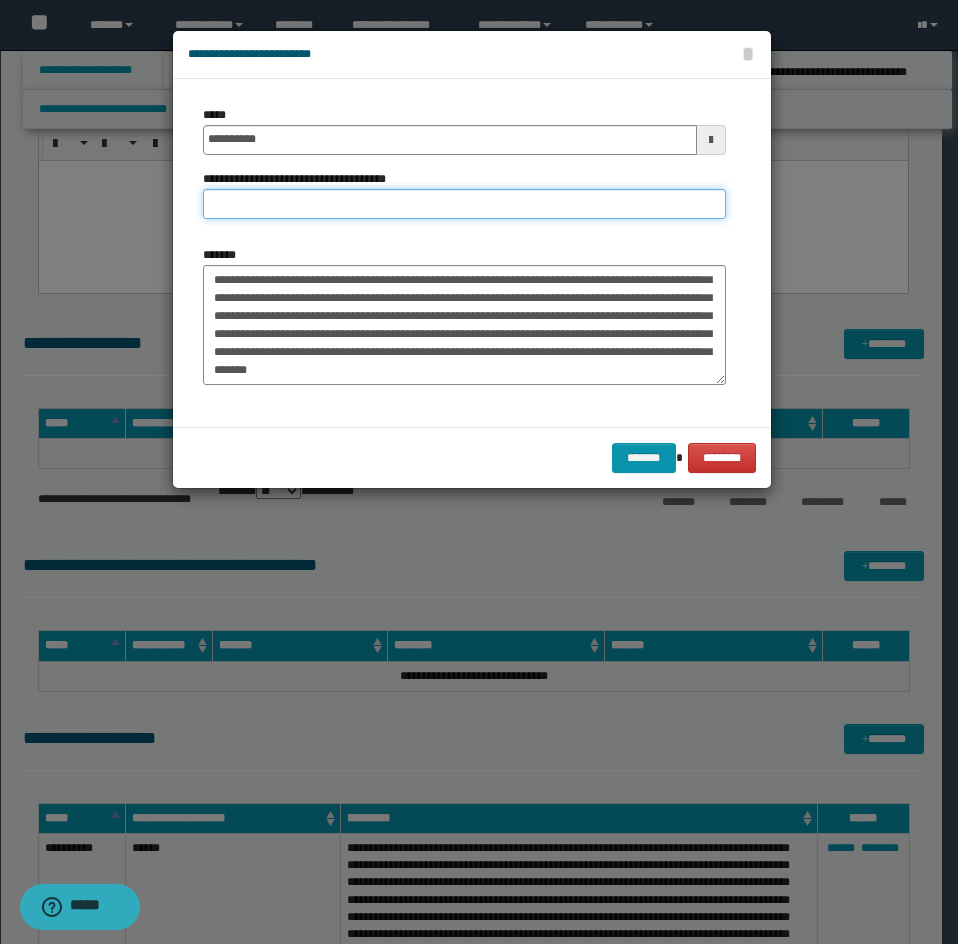 click on "**********" at bounding box center [464, 204] 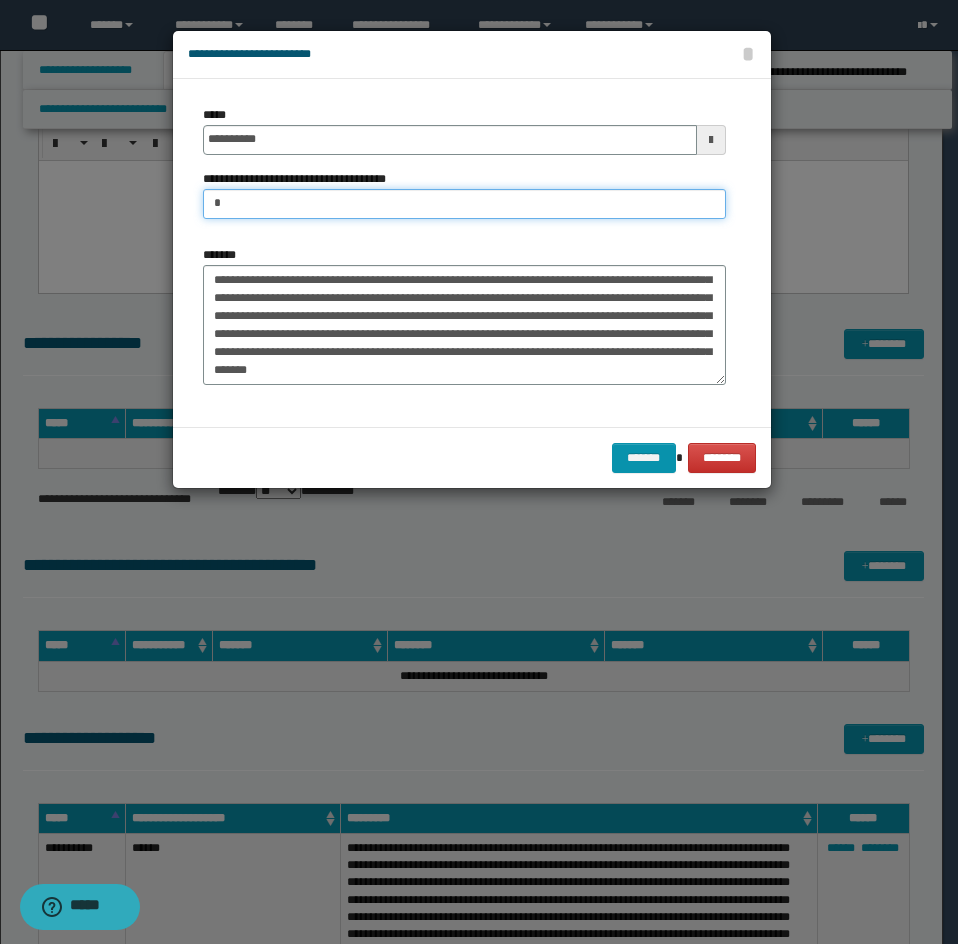 type on "**********" 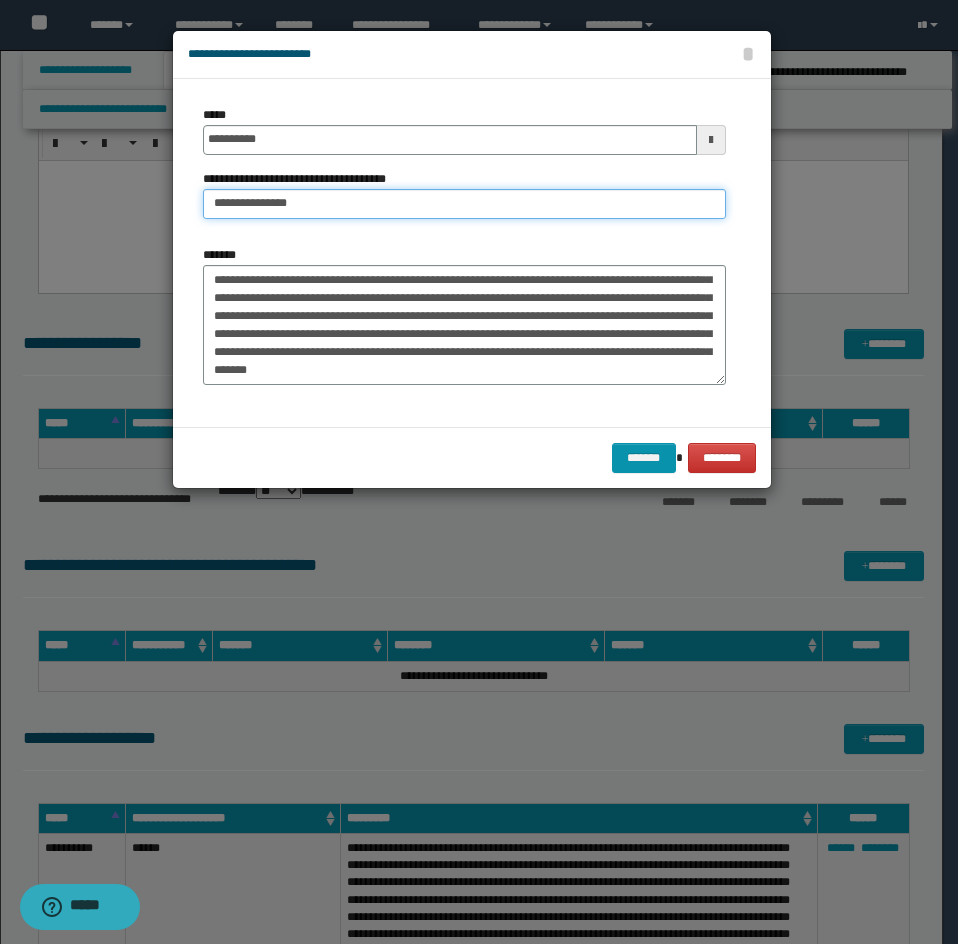 scroll, scrollTop: 288, scrollLeft: 0, axis: vertical 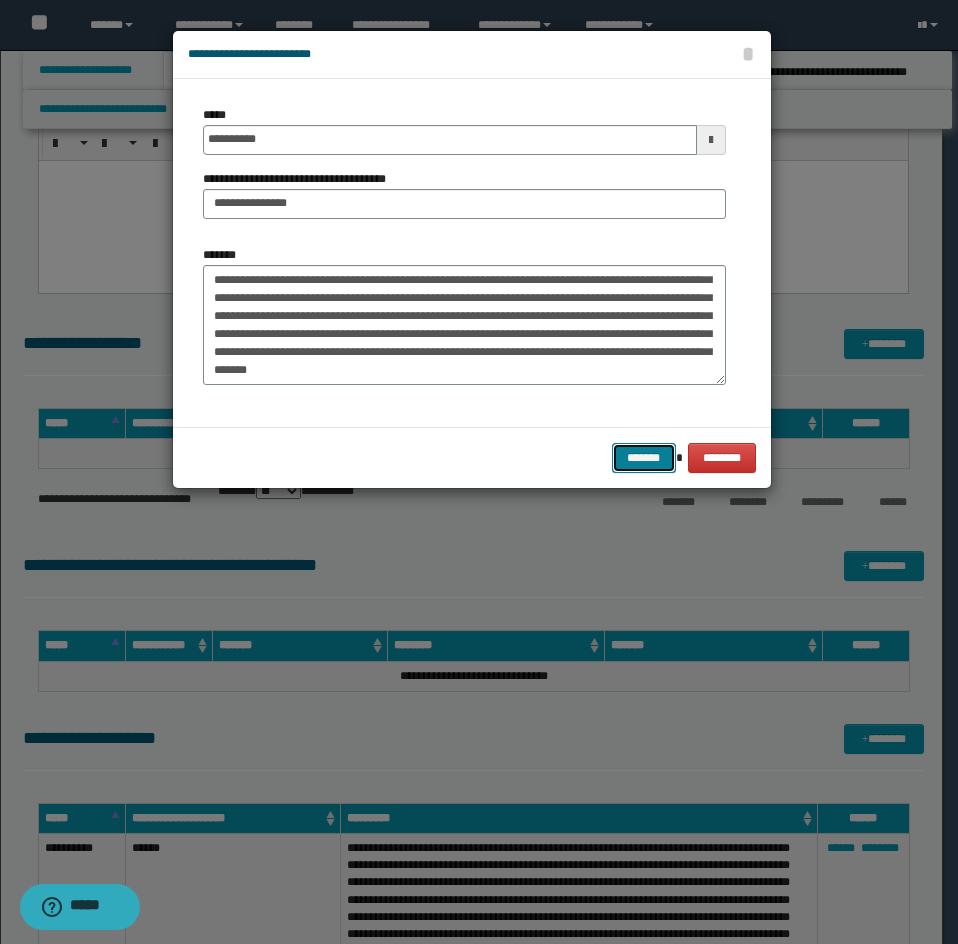 click on "*******" at bounding box center [644, 458] 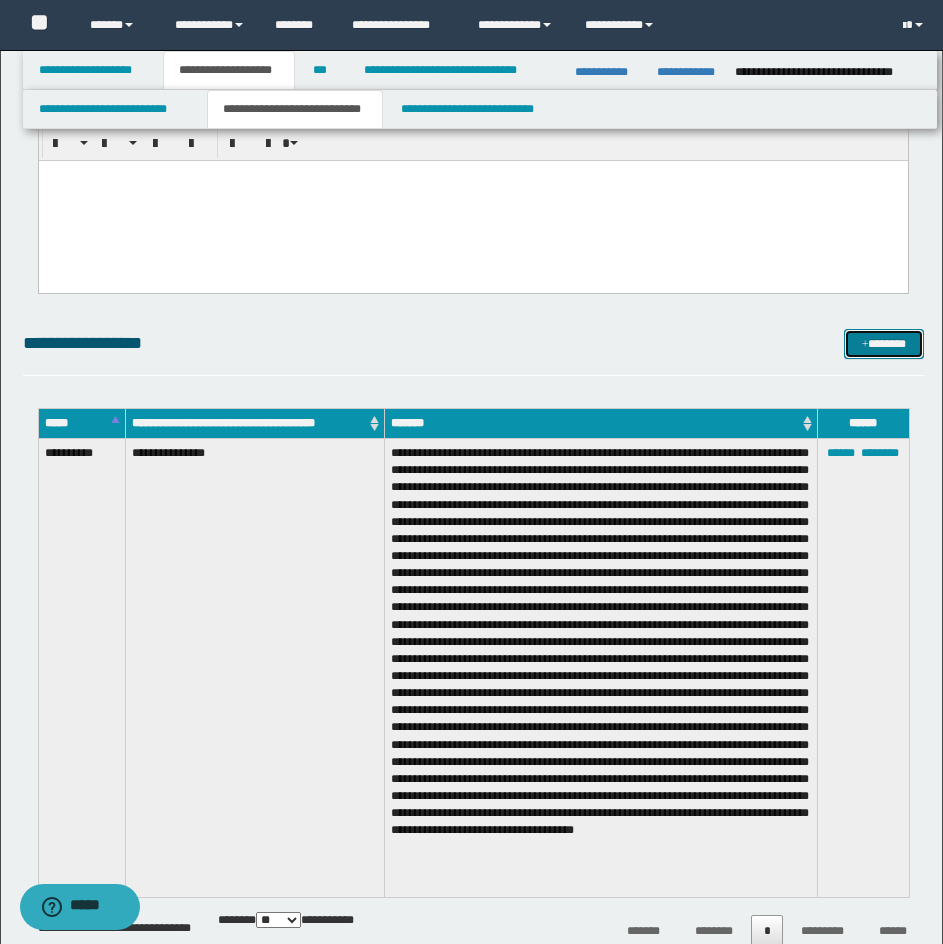 click on "*******" at bounding box center (884, 344) 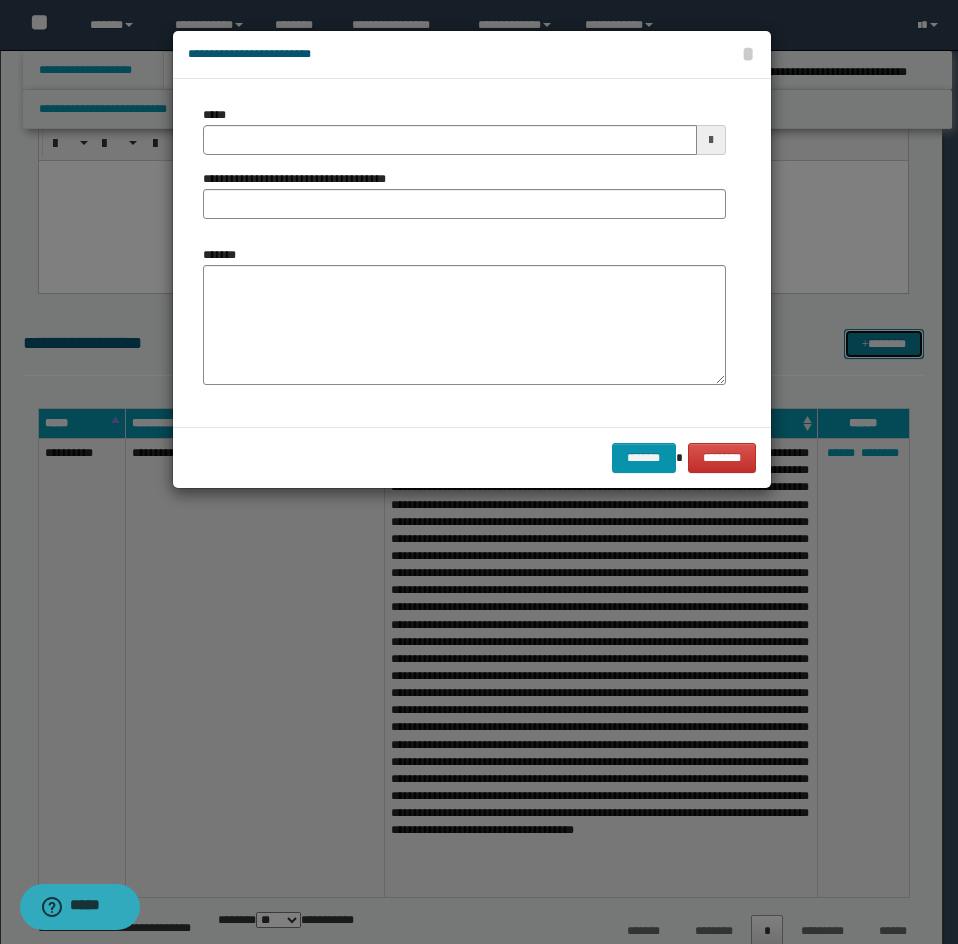 scroll, scrollTop: 0, scrollLeft: 0, axis: both 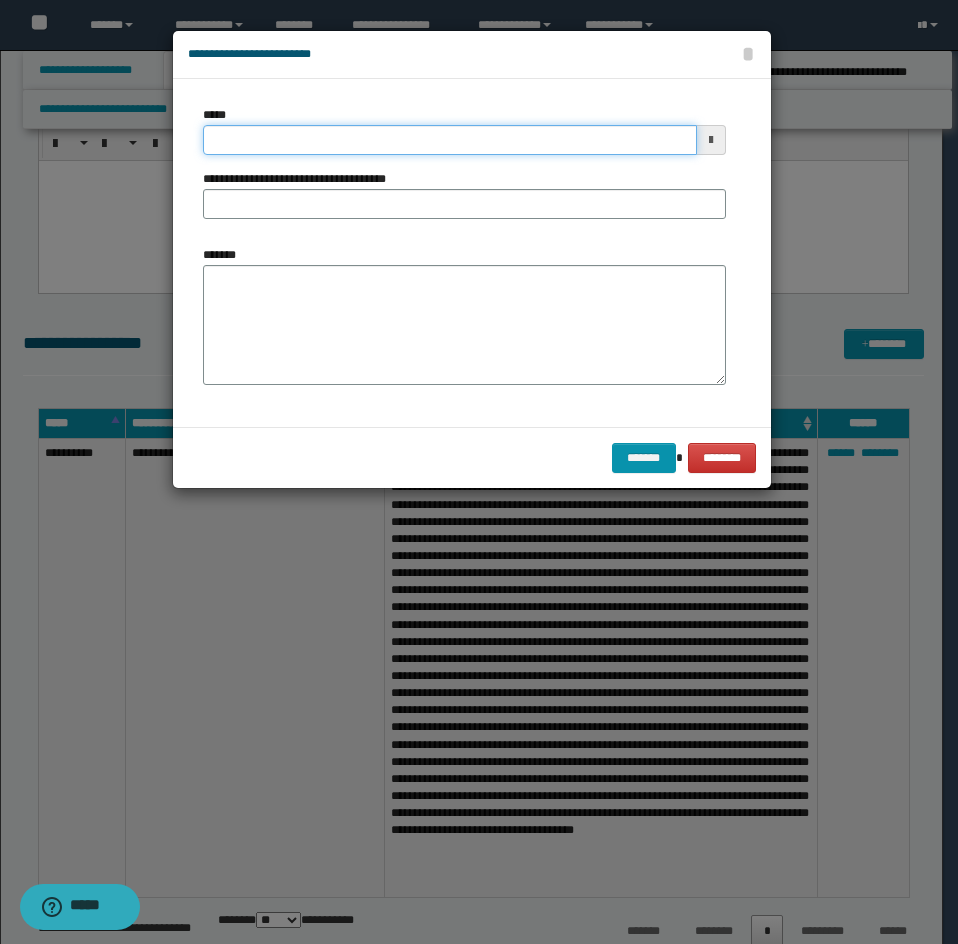 click on "*****" at bounding box center [450, 140] 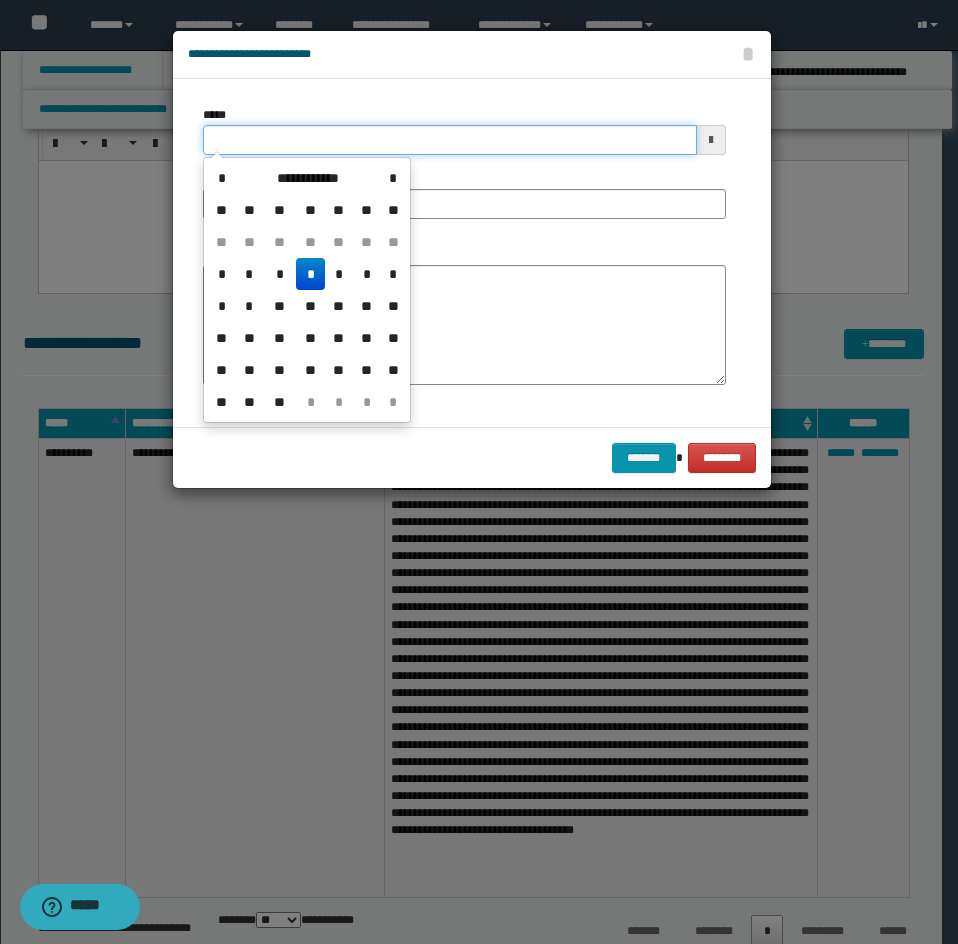 click on "*****" at bounding box center [450, 140] 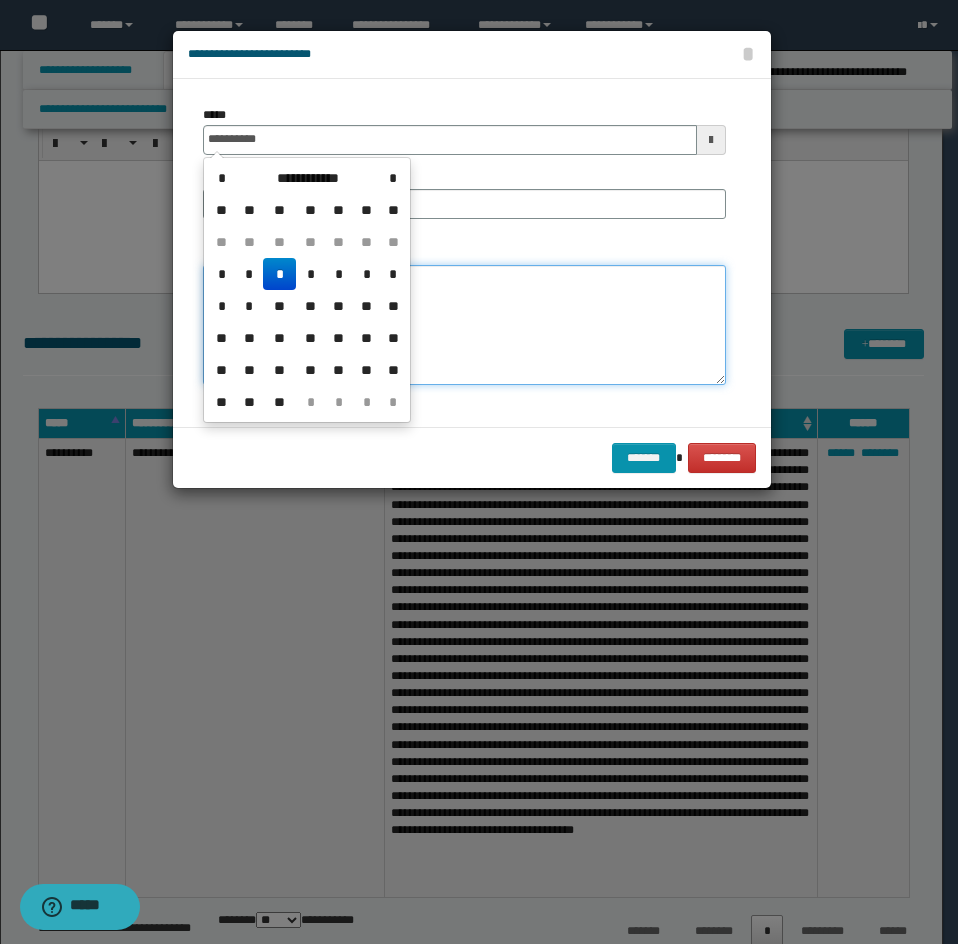 type on "**********" 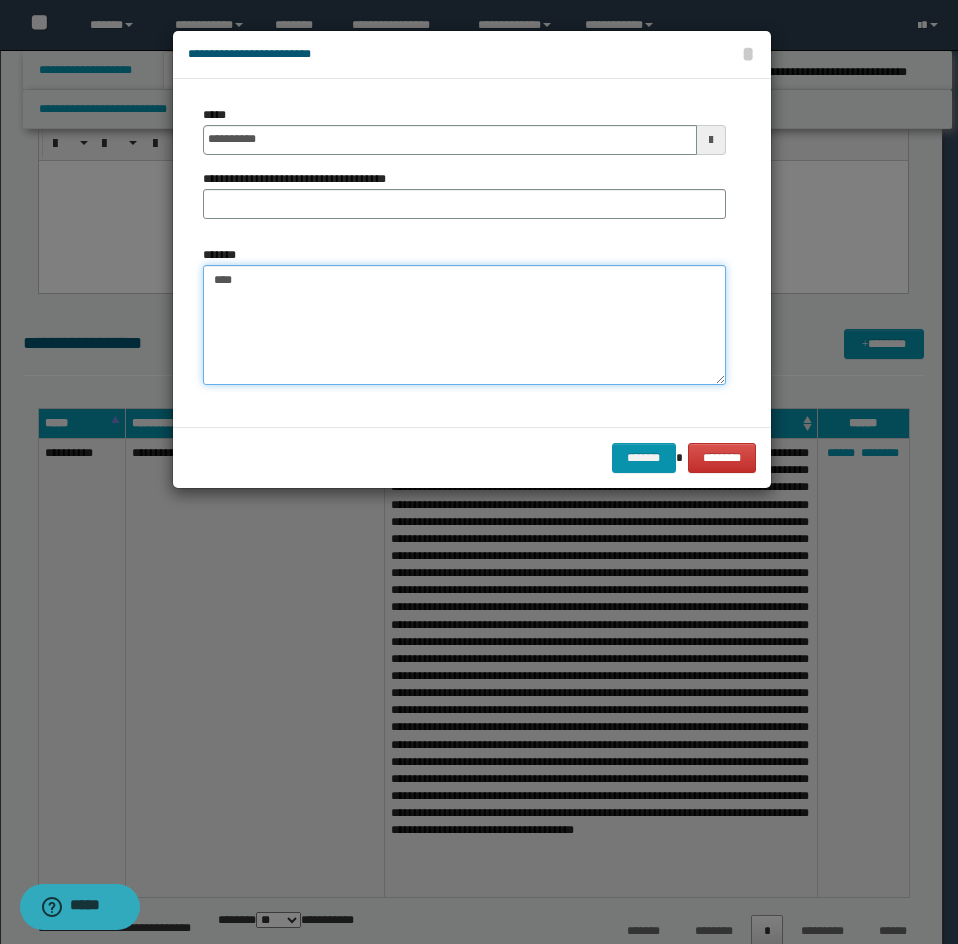 paste on "**********" 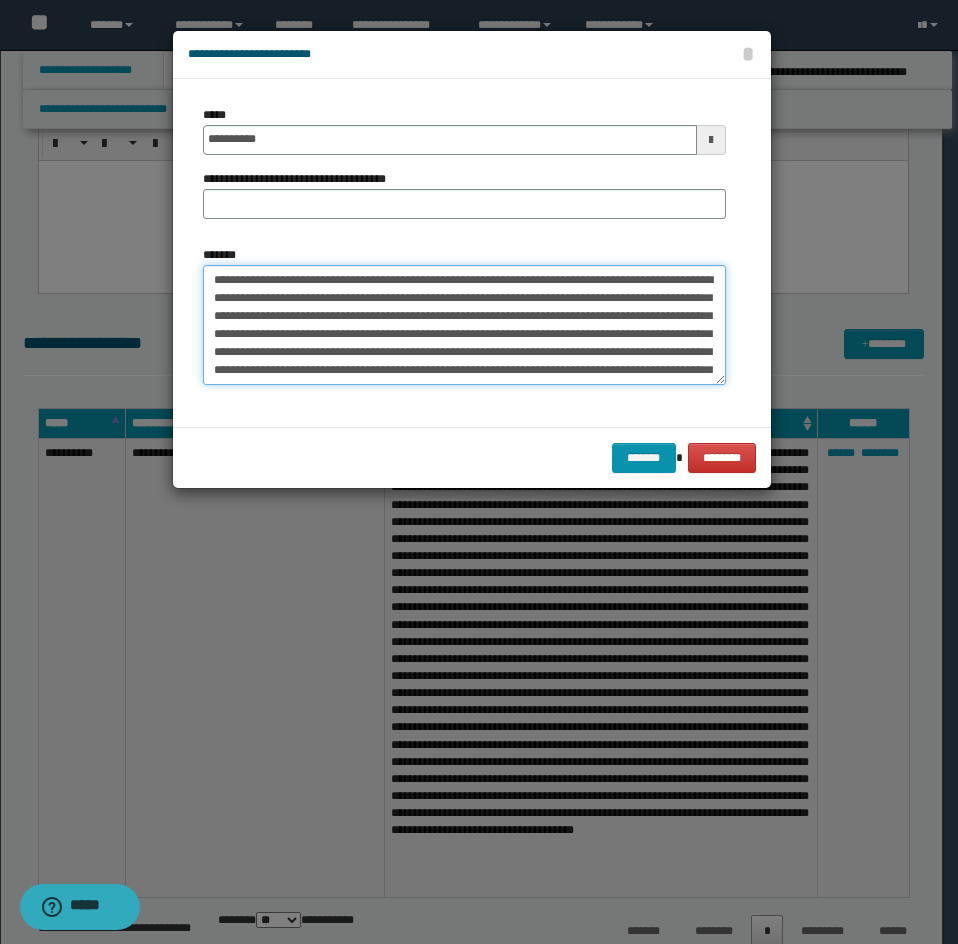 scroll, scrollTop: 390, scrollLeft: 0, axis: vertical 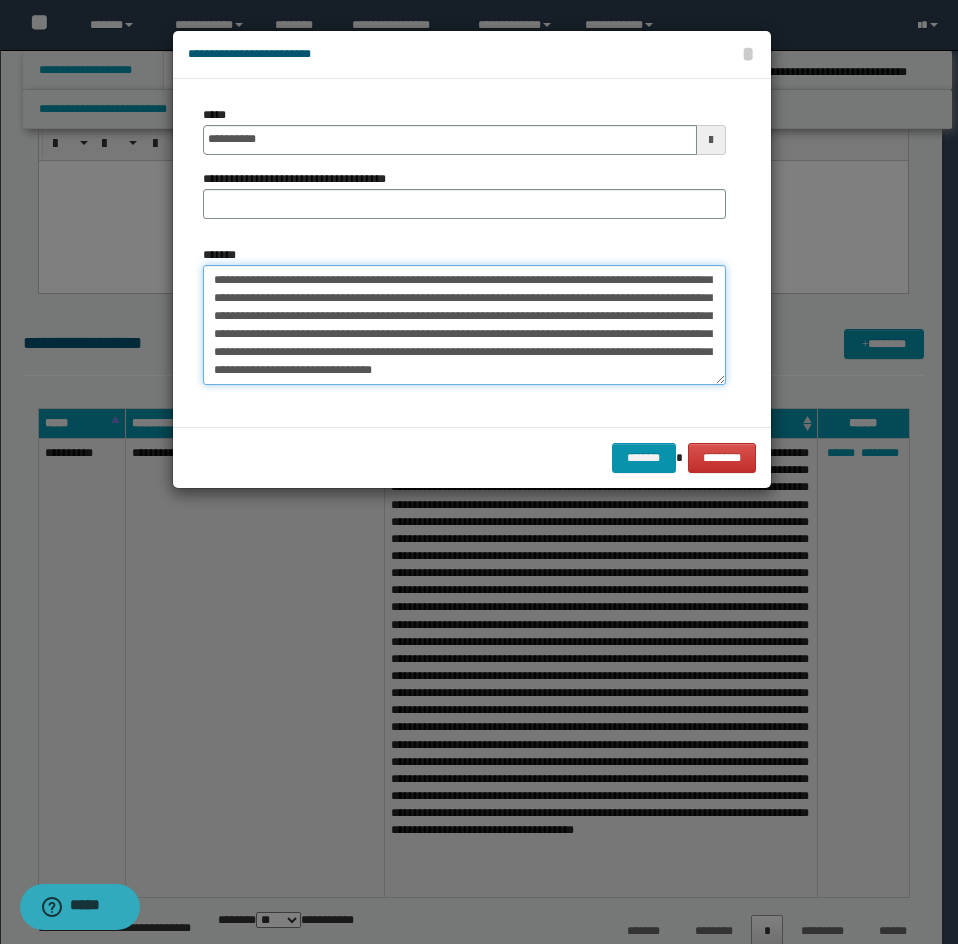 type on "**********" 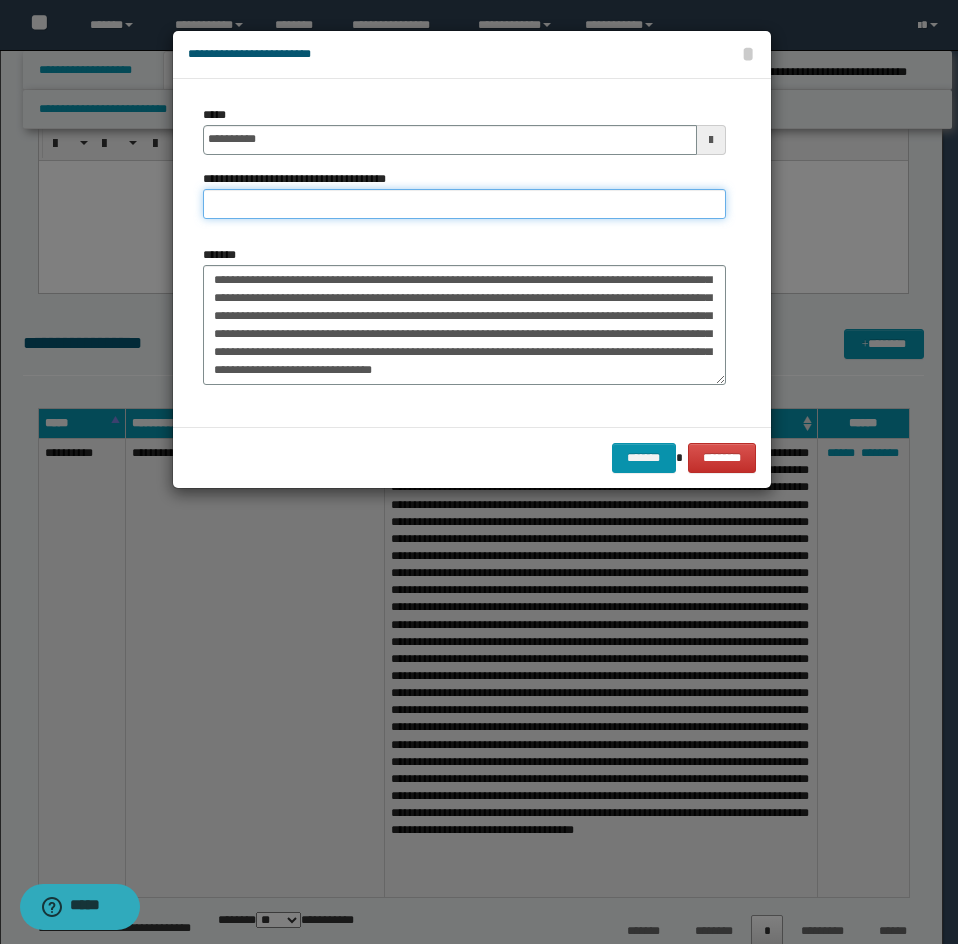 click on "**********" at bounding box center (464, 204) 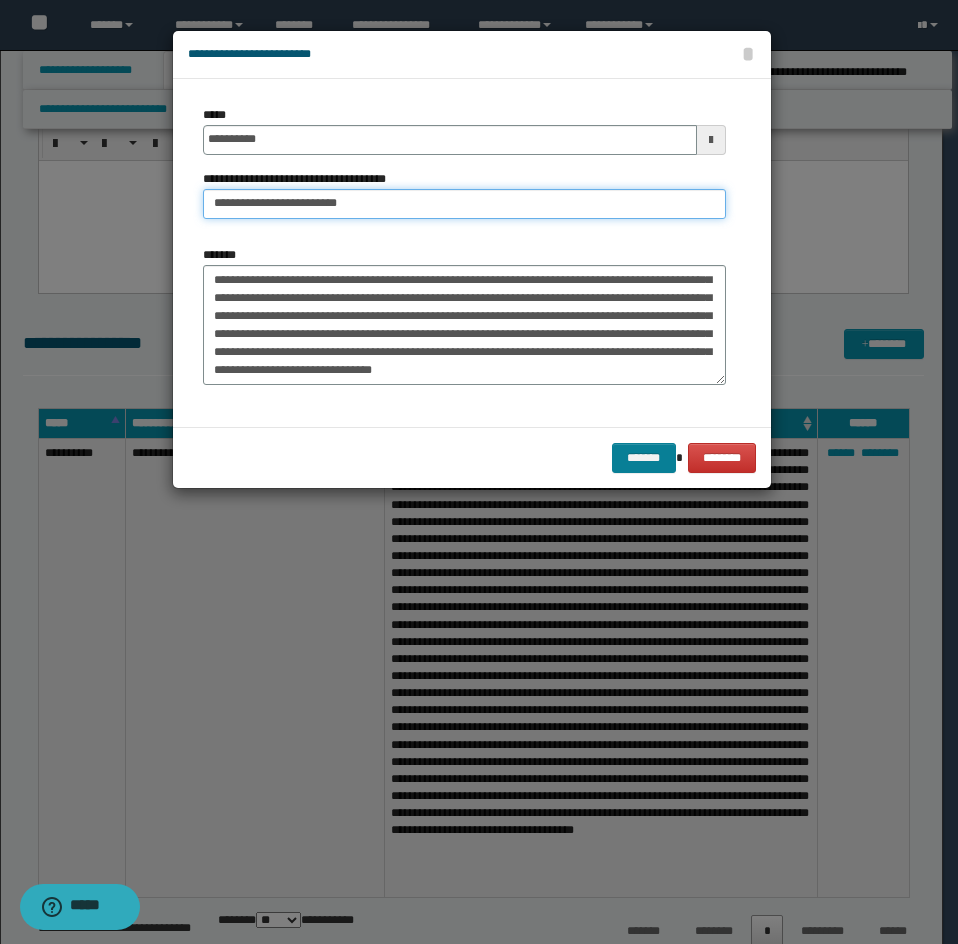 type on "**********" 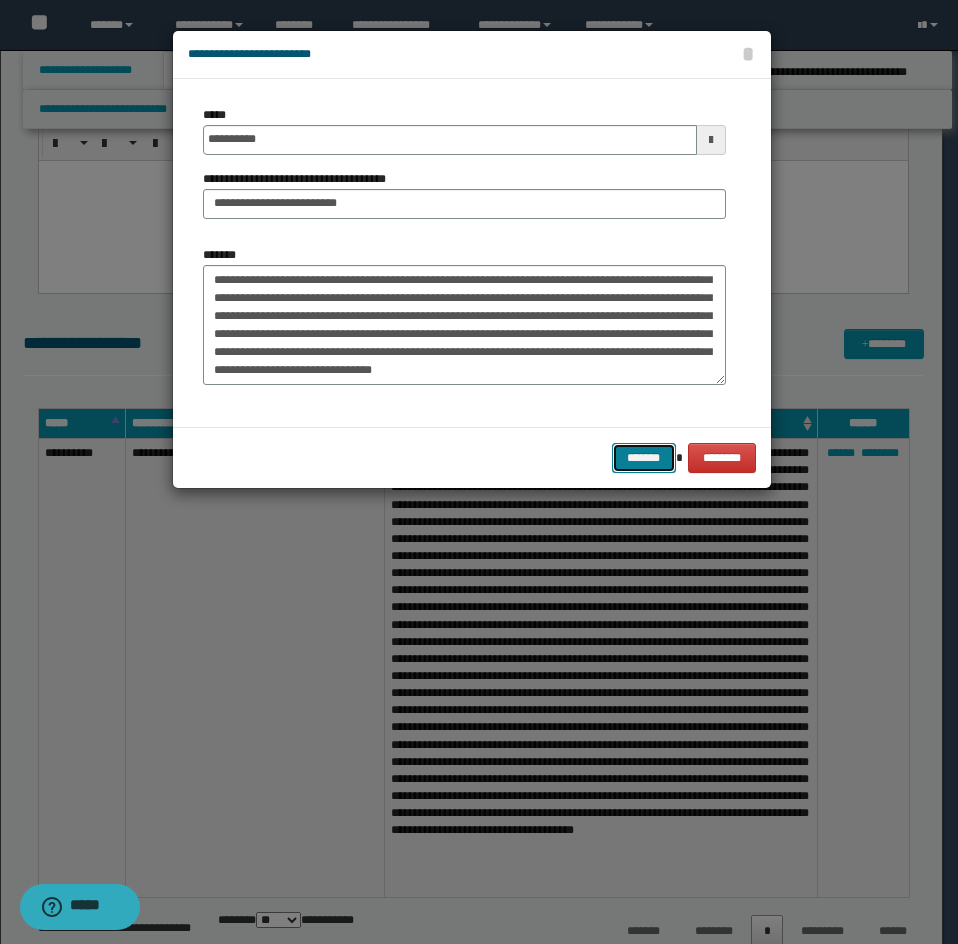 click on "*******" at bounding box center [644, 458] 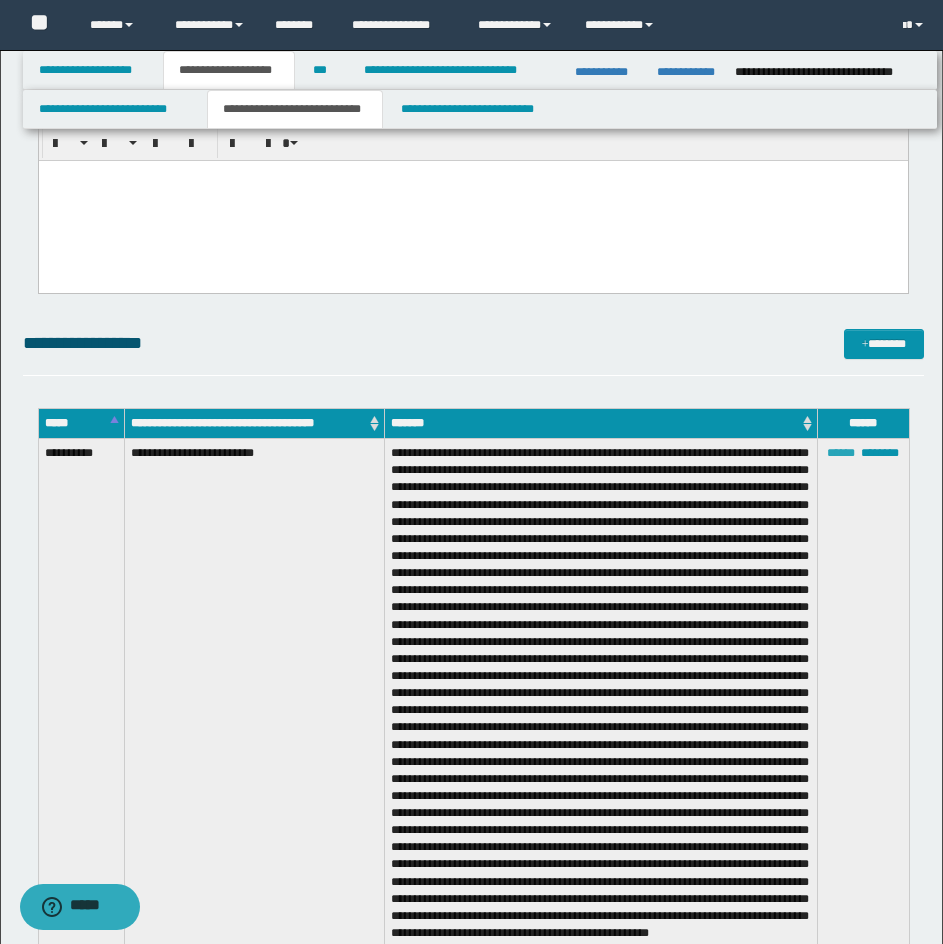 click on "******" at bounding box center [841, 453] 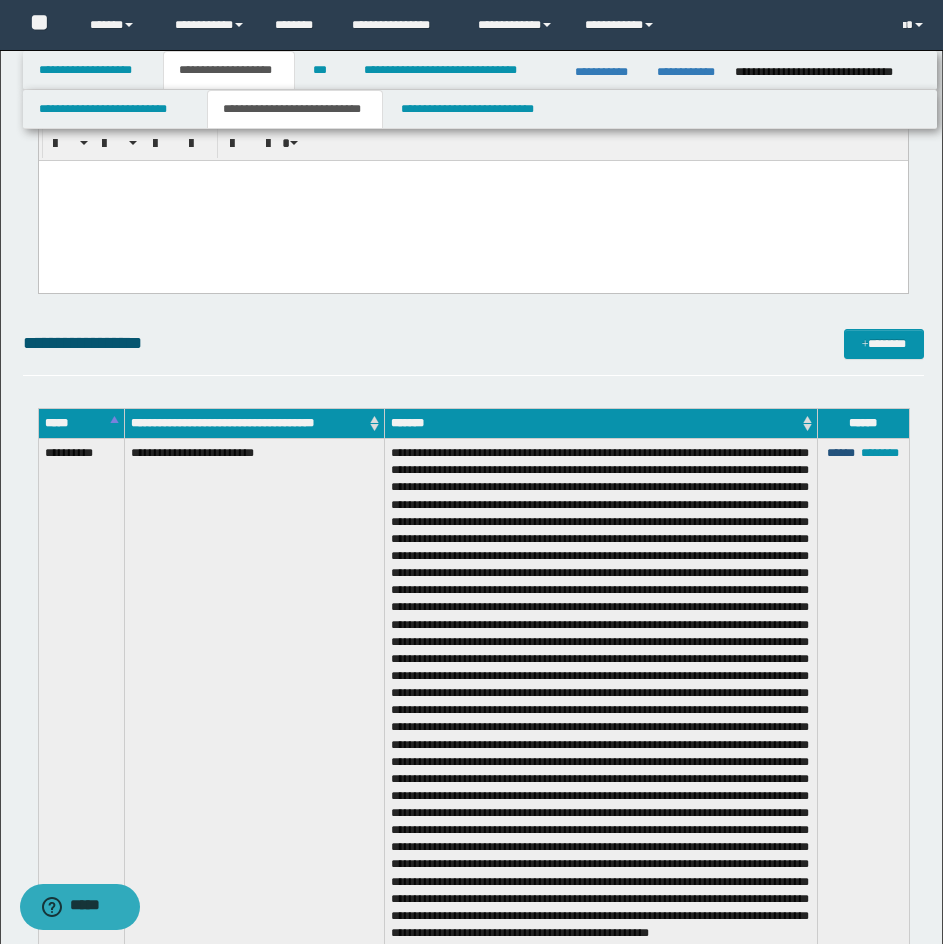 type on "**********" 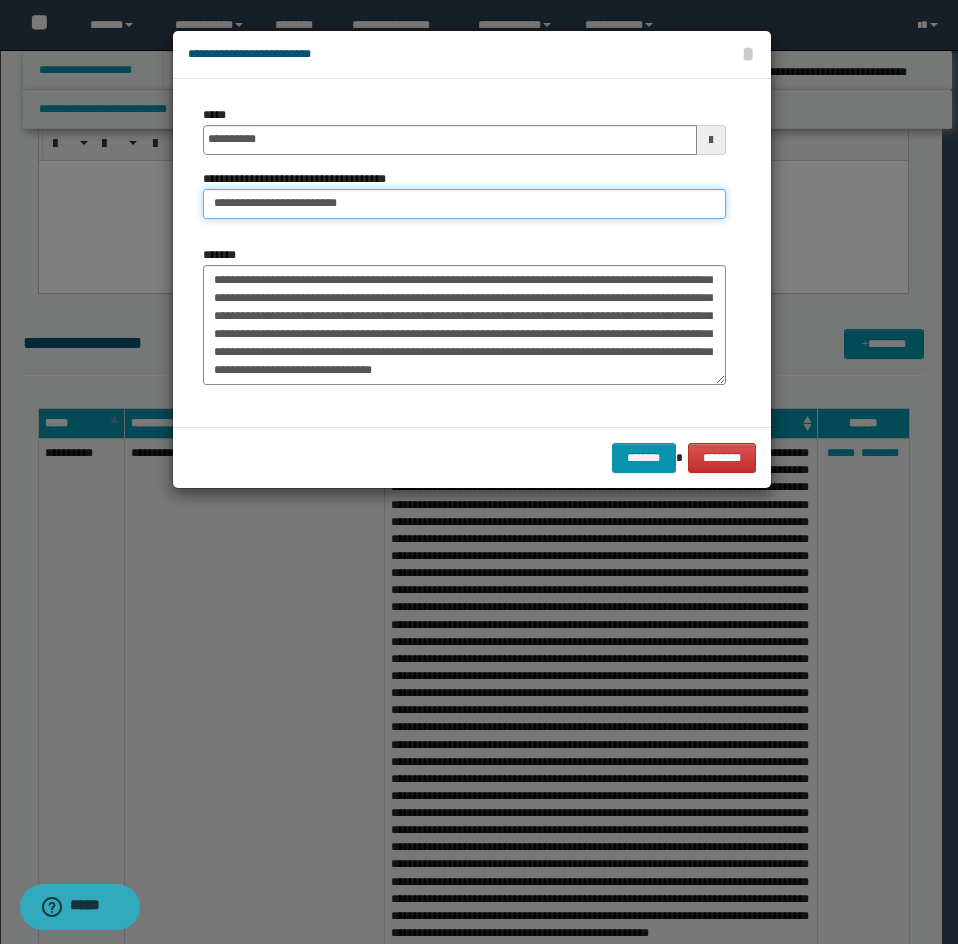 click on "**********" at bounding box center (464, 204) 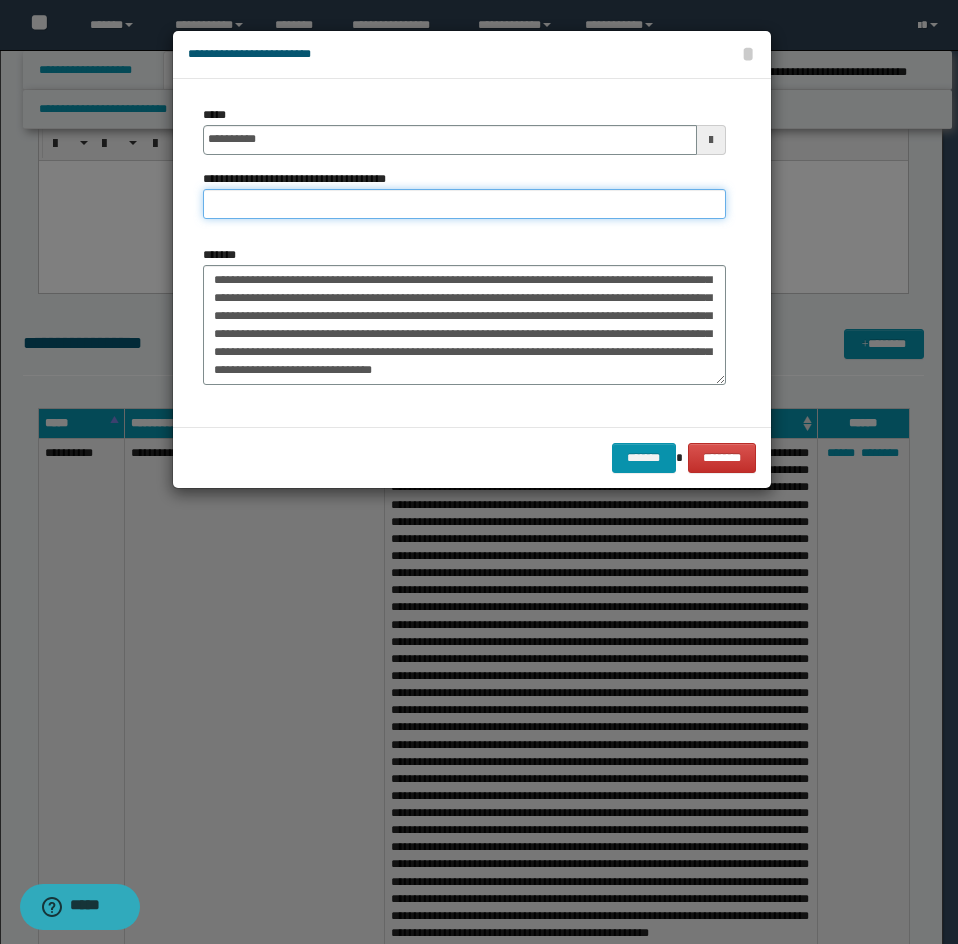 paste on "**********" 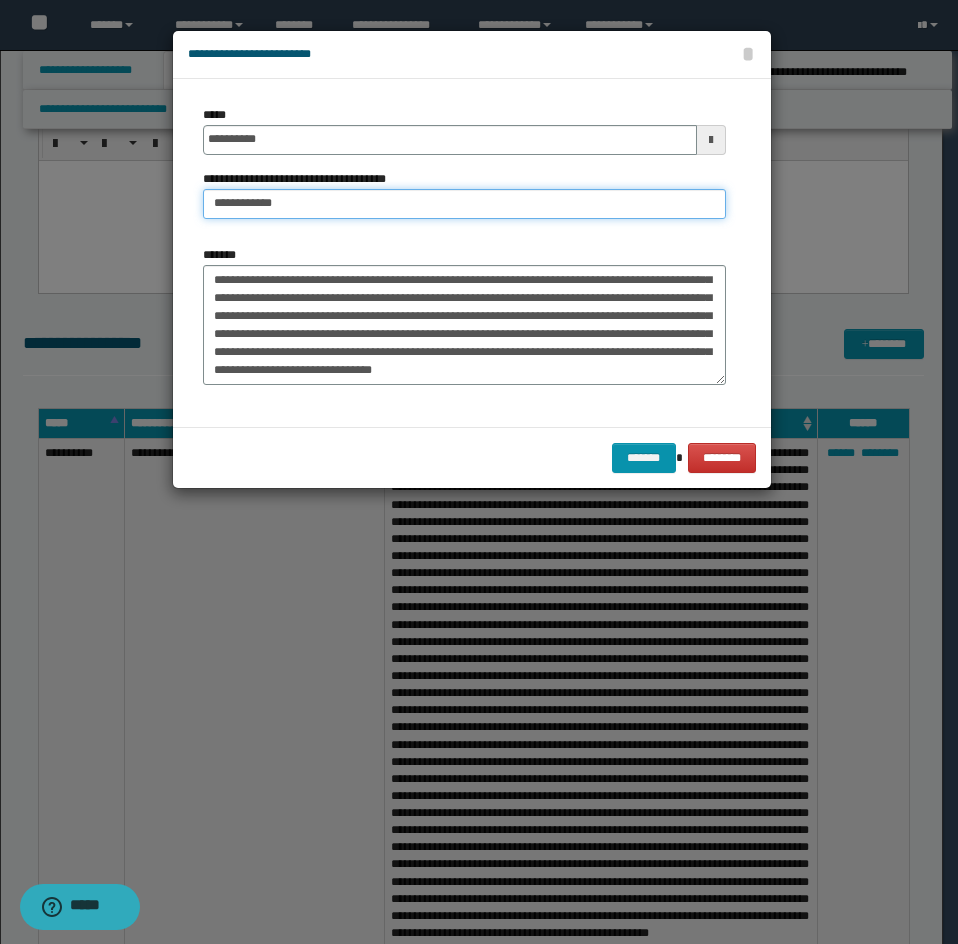 drag, startPoint x: 241, startPoint y: 205, endPoint x: 313, endPoint y: 216, distance: 72.835434 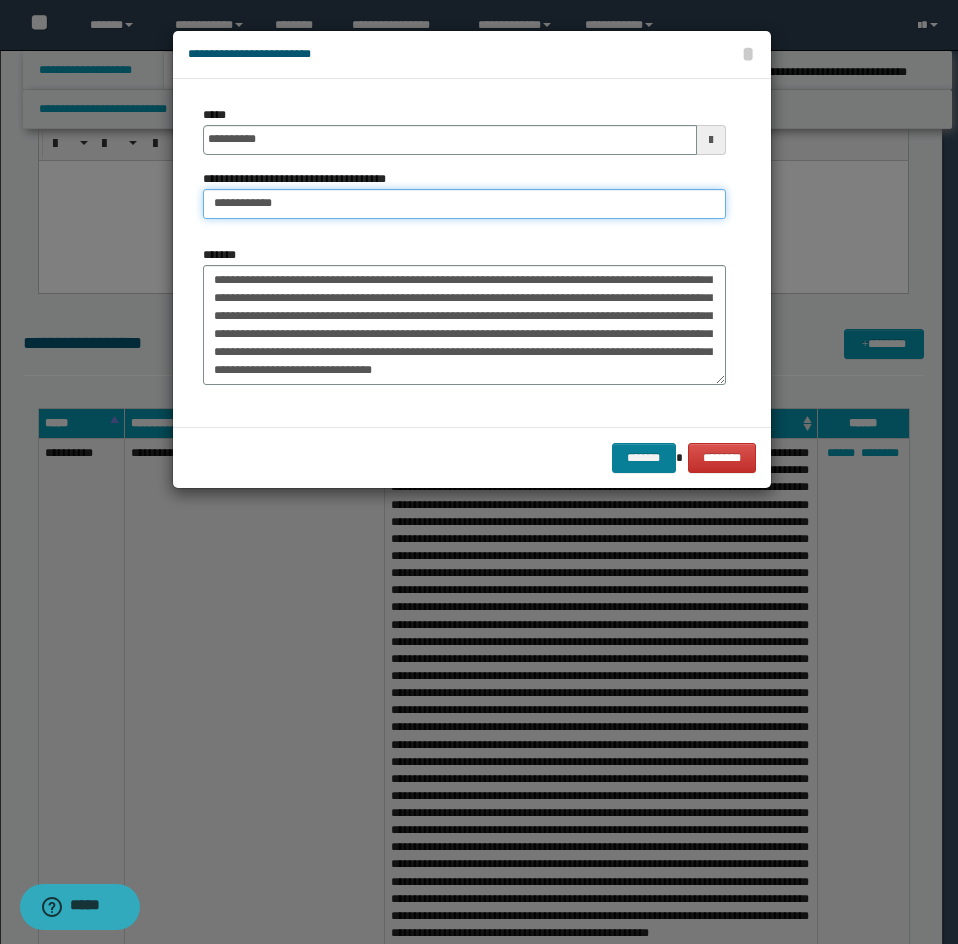 type on "**********" 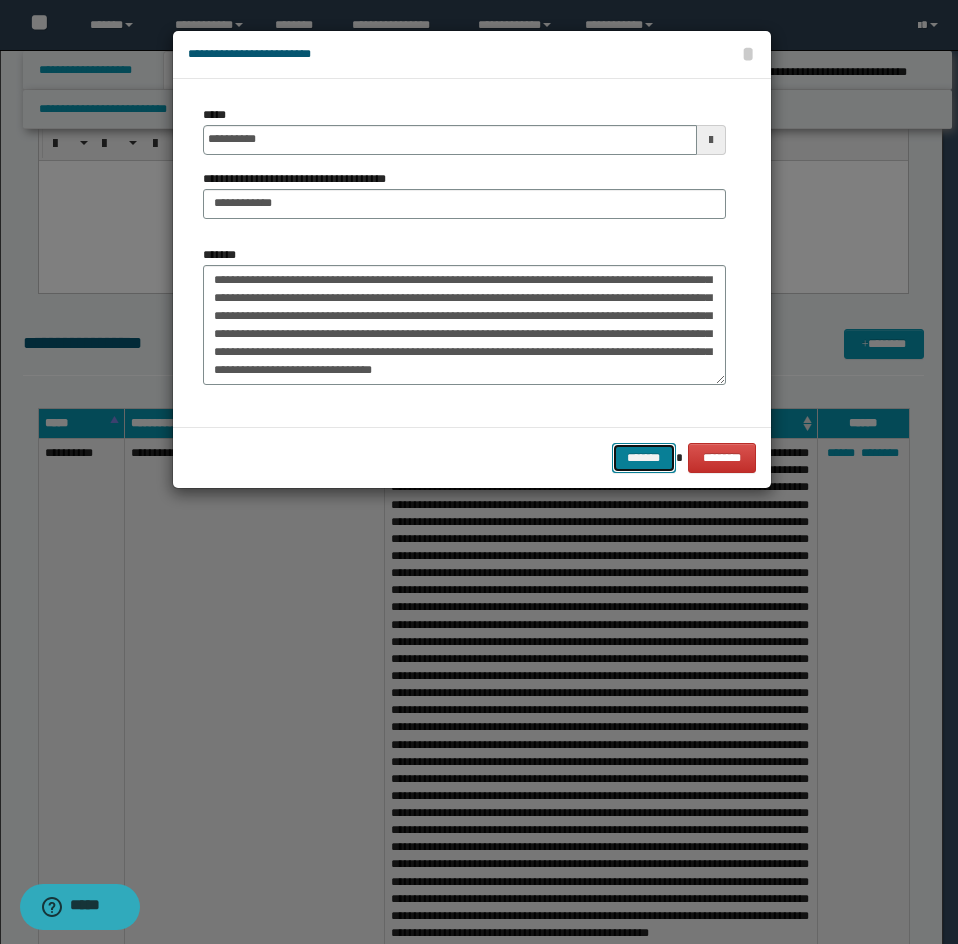 click on "*******" at bounding box center (644, 458) 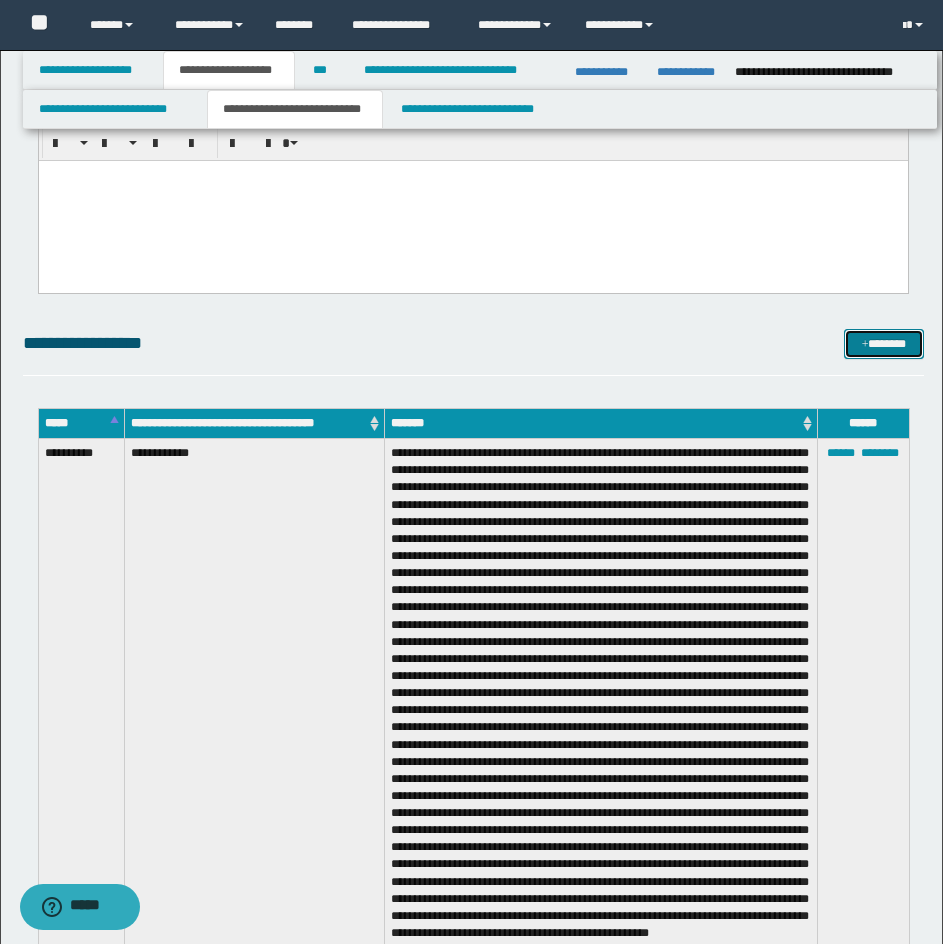 click on "*******" at bounding box center (884, 344) 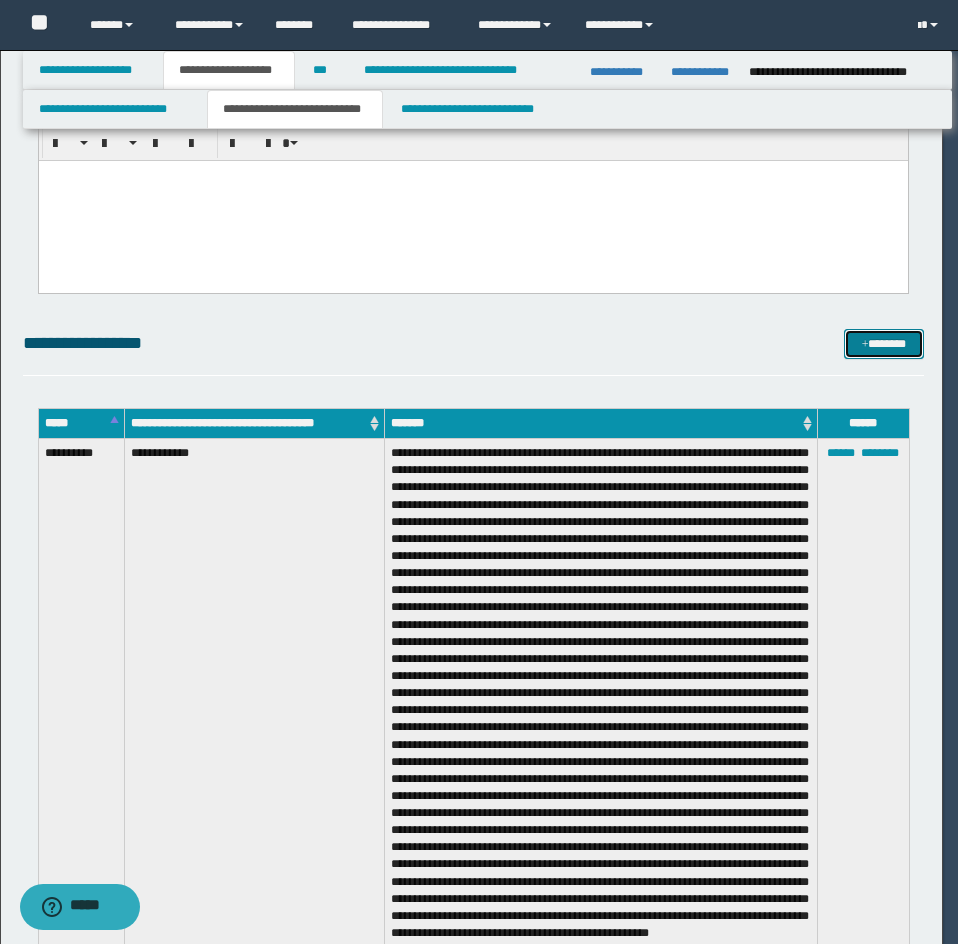 scroll, scrollTop: 0, scrollLeft: 0, axis: both 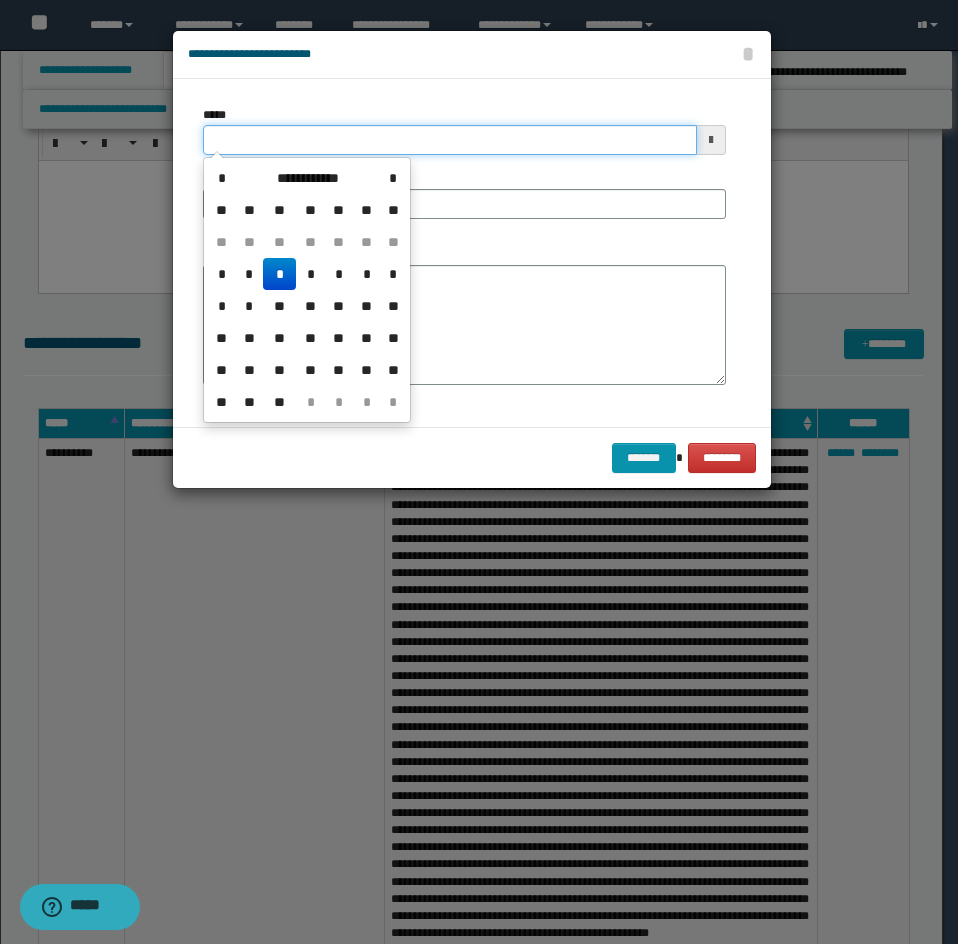 click on "*****" at bounding box center (450, 140) 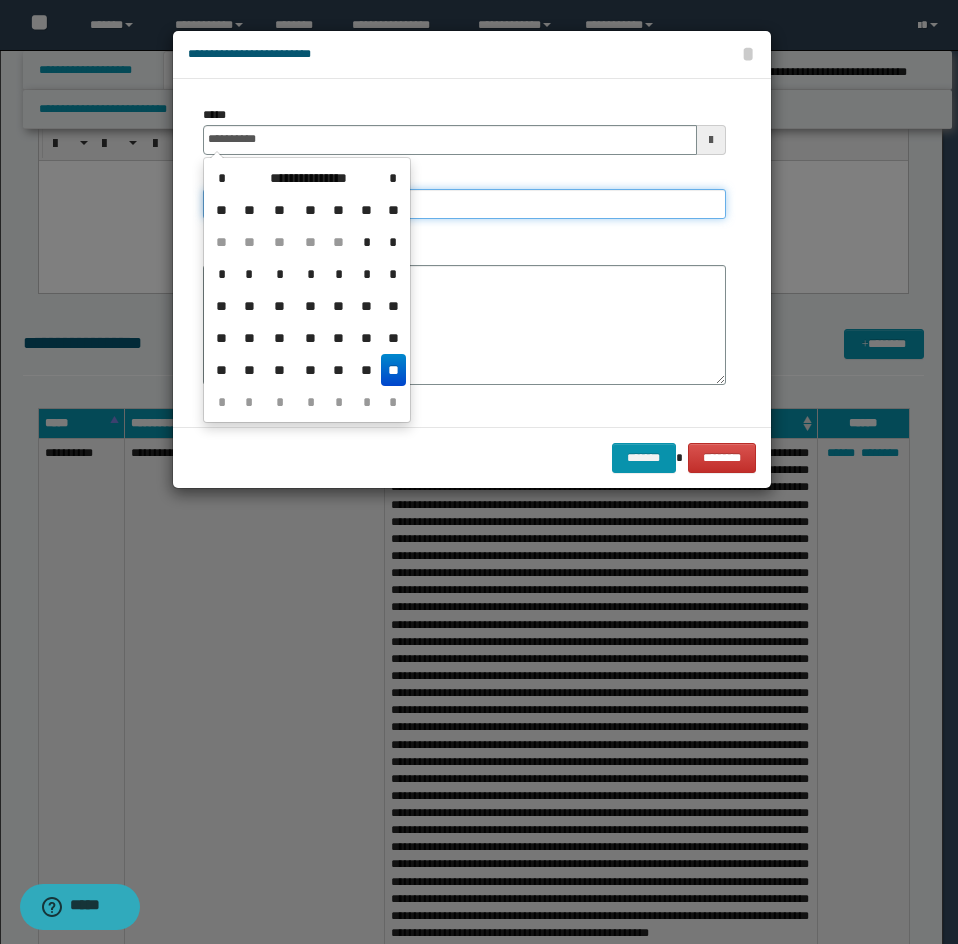 type on "**********" 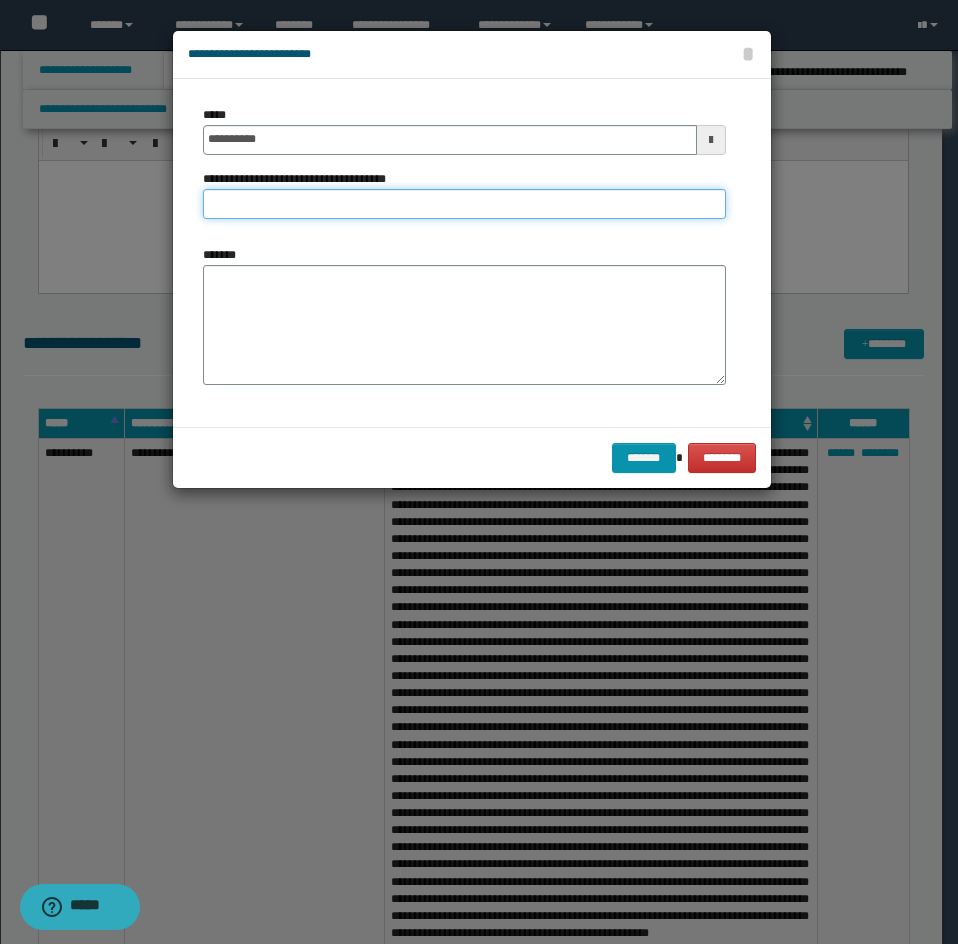 click on "**********" at bounding box center (464, 204) 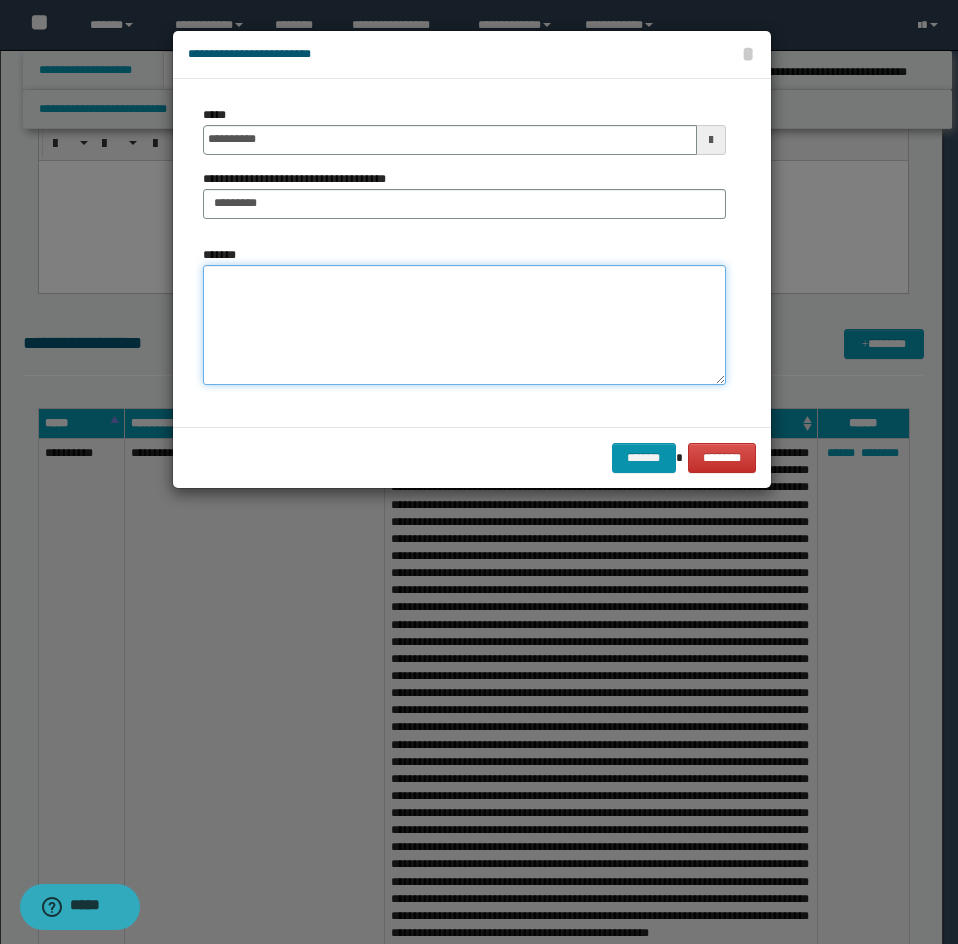 click on "*******" at bounding box center [464, 325] 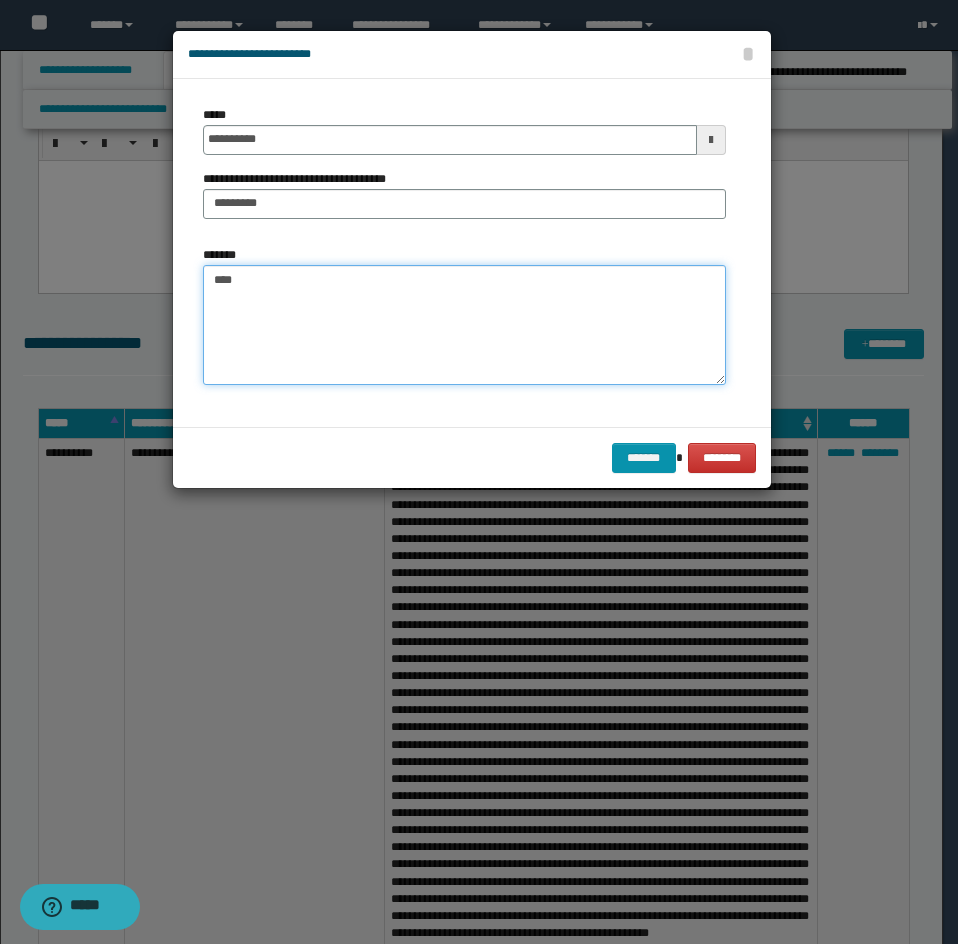 click on "****" at bounding box center [464, 325] 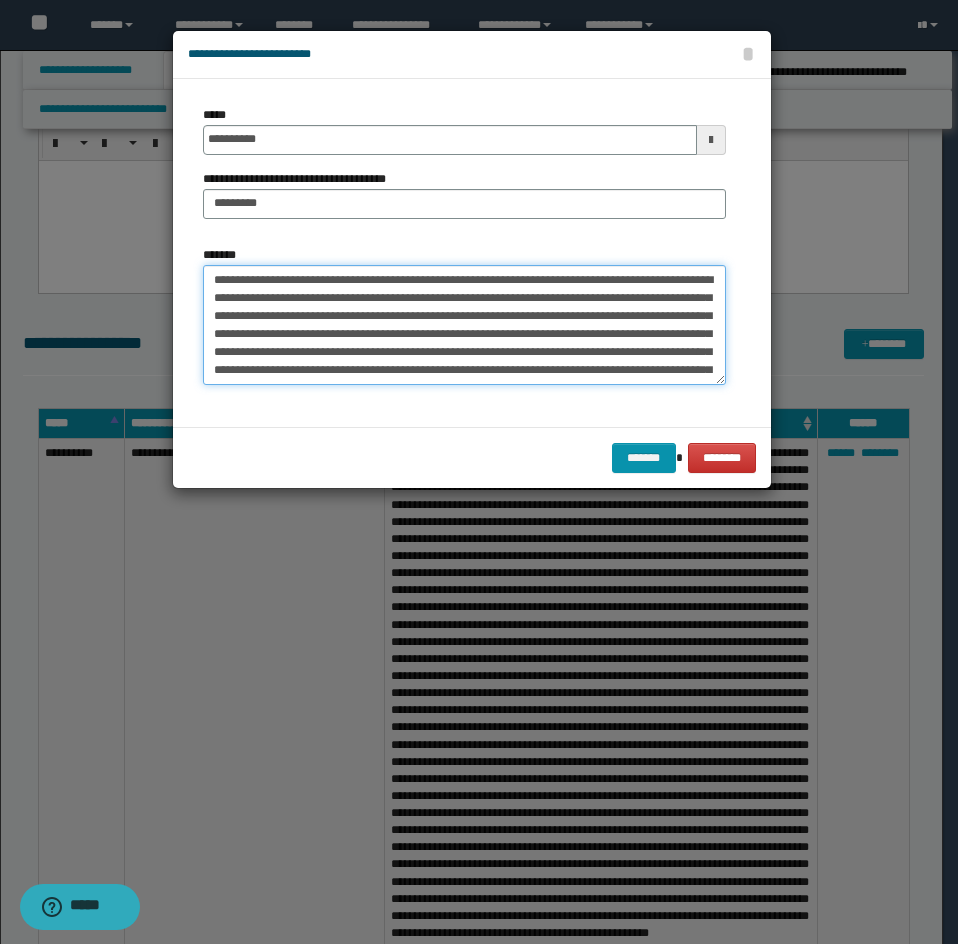 scroll, scrollTop: 408, scrollLeft: 0, axis: vertical 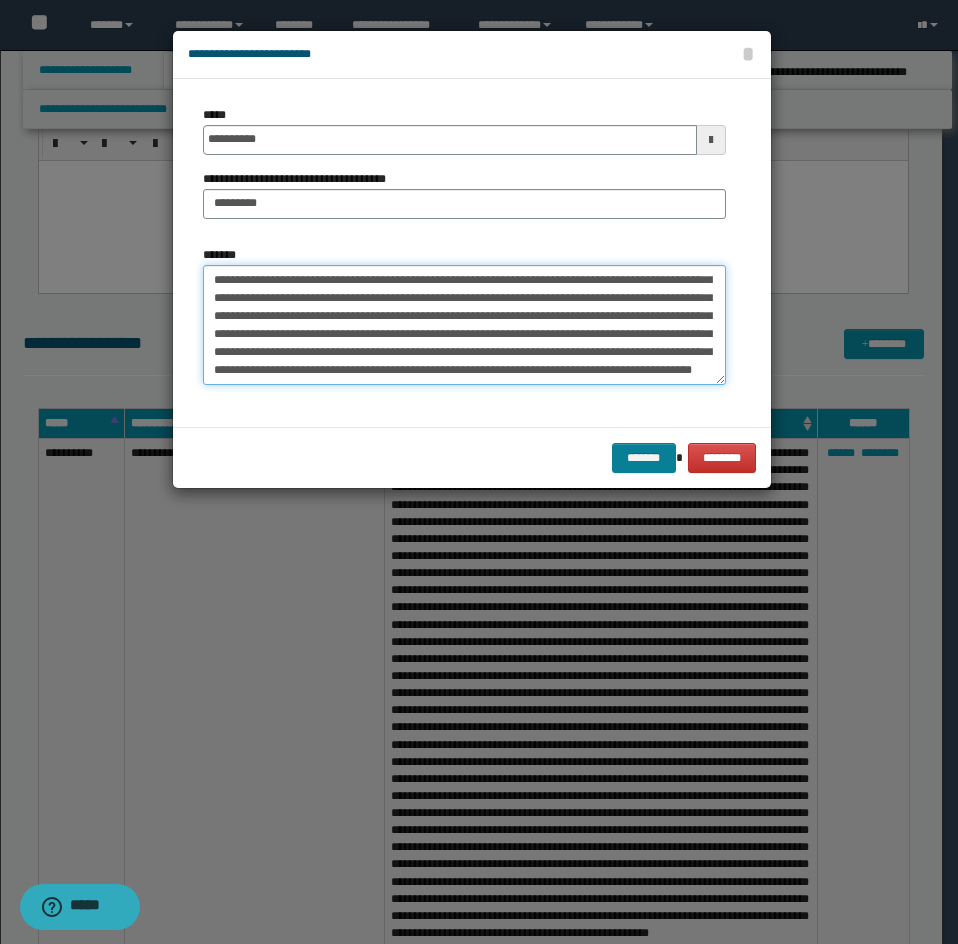 type on "**********" 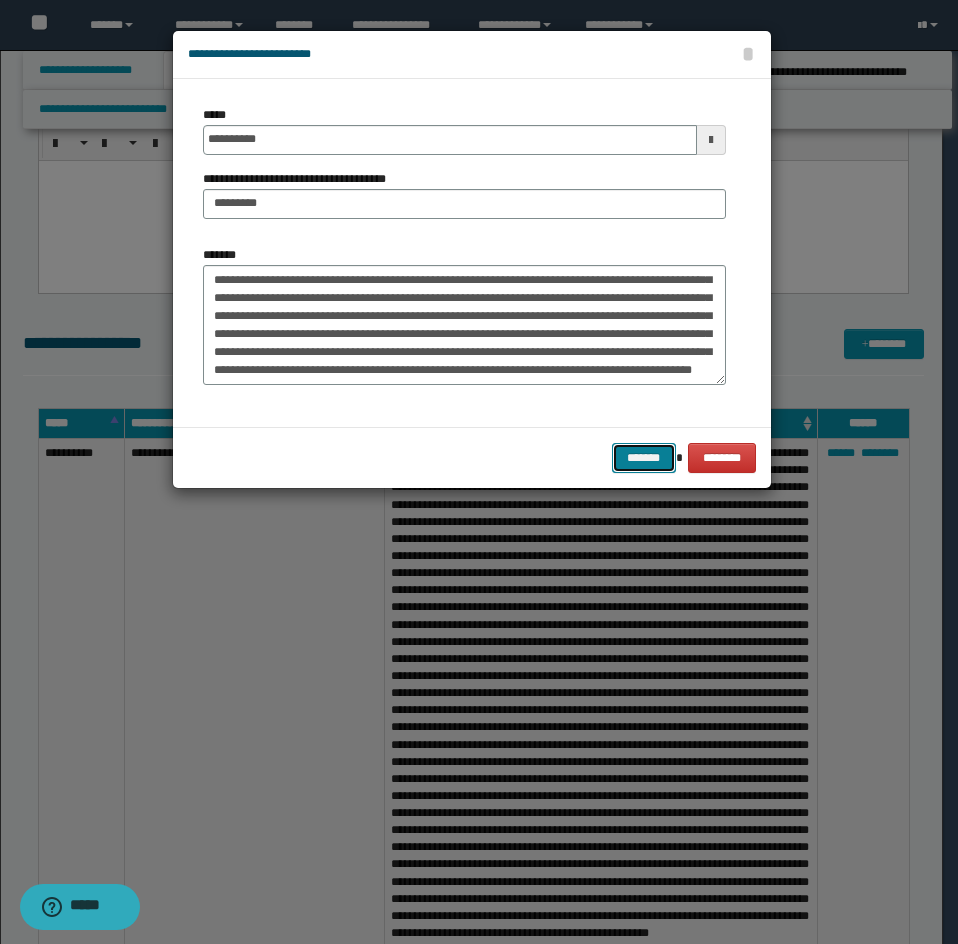 click on "*******" at bounding box center (644, 458) 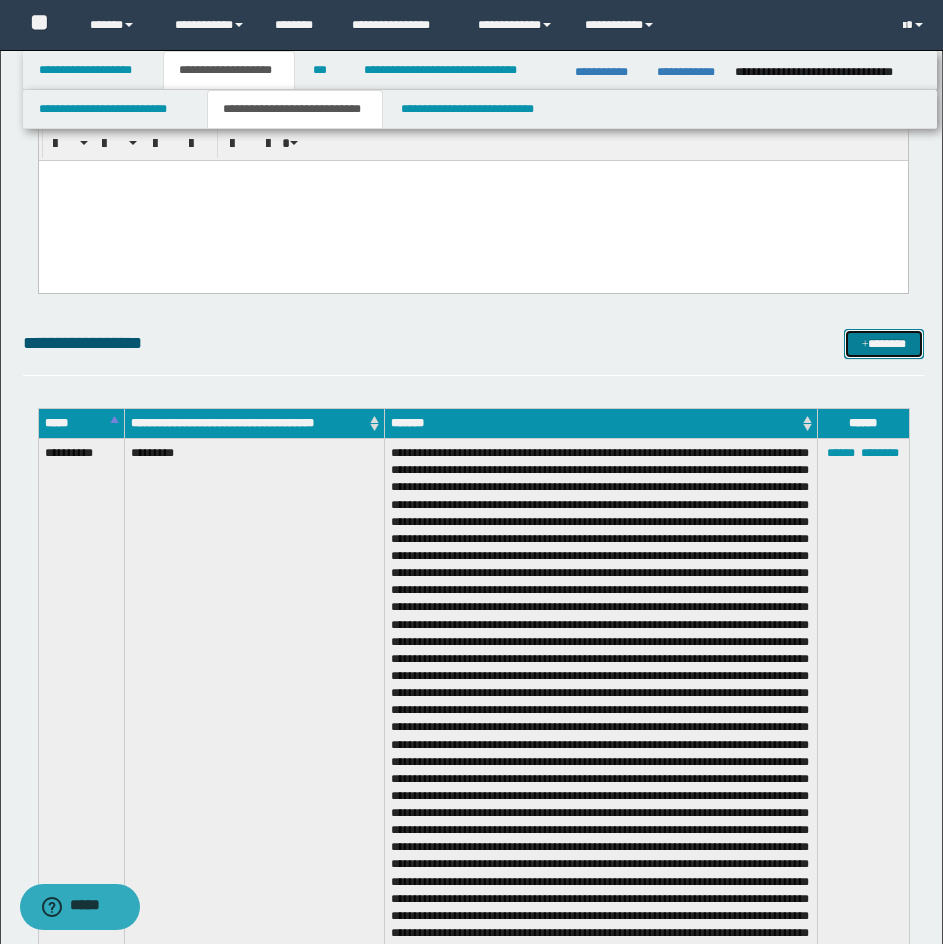 click on "*******" at bounding box center (884, 344) 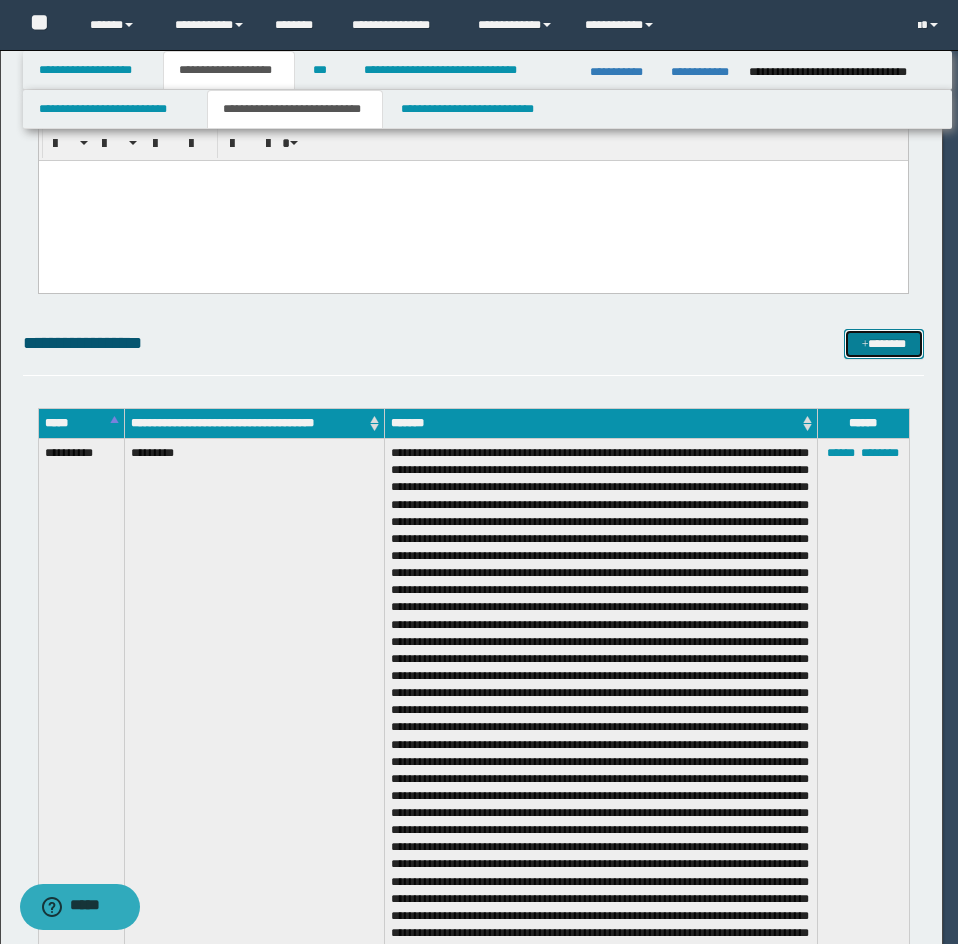 scroll, scrollTop: 0, scrollLeft: 0, axis: both 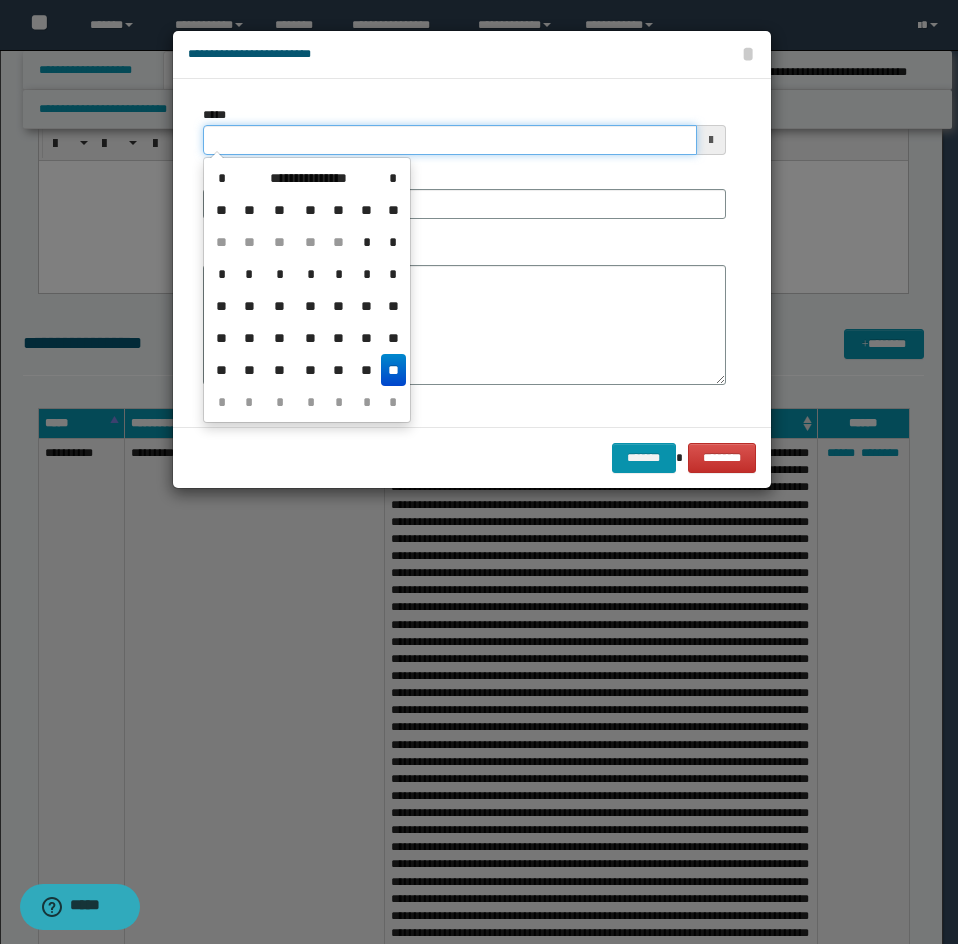 click on "*****" at bounding box center [450, 140] 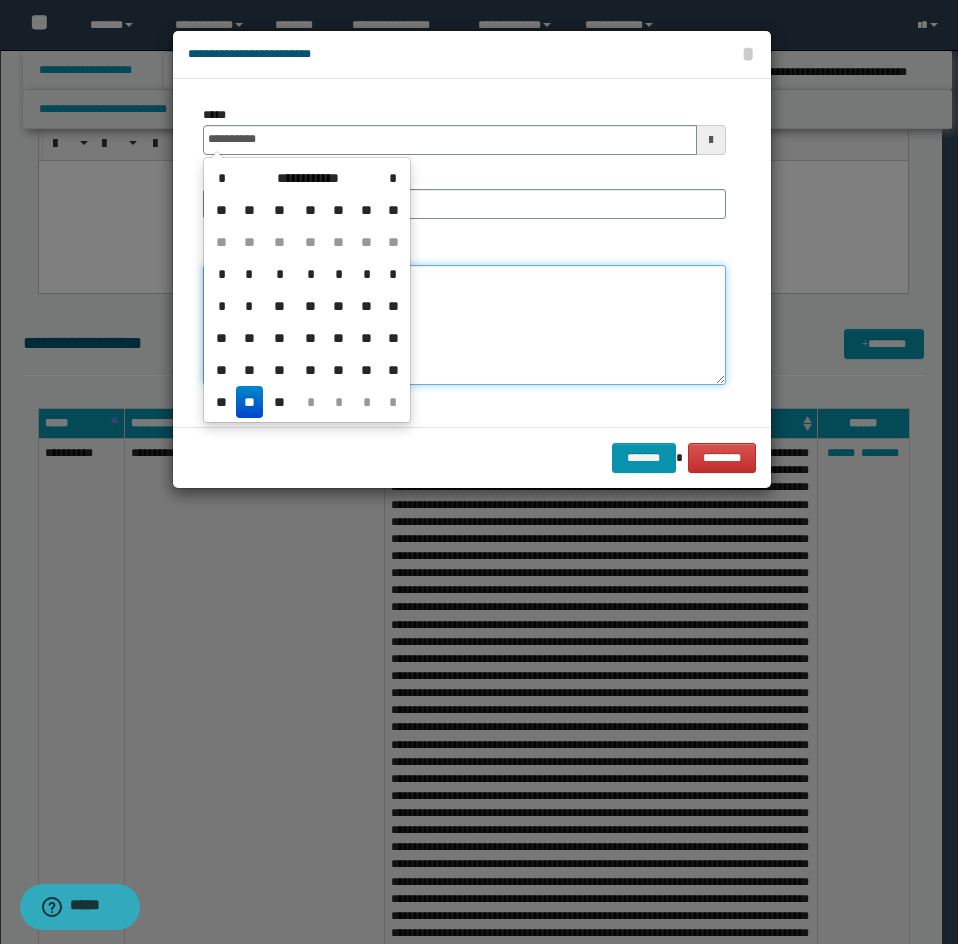 type on "**********" 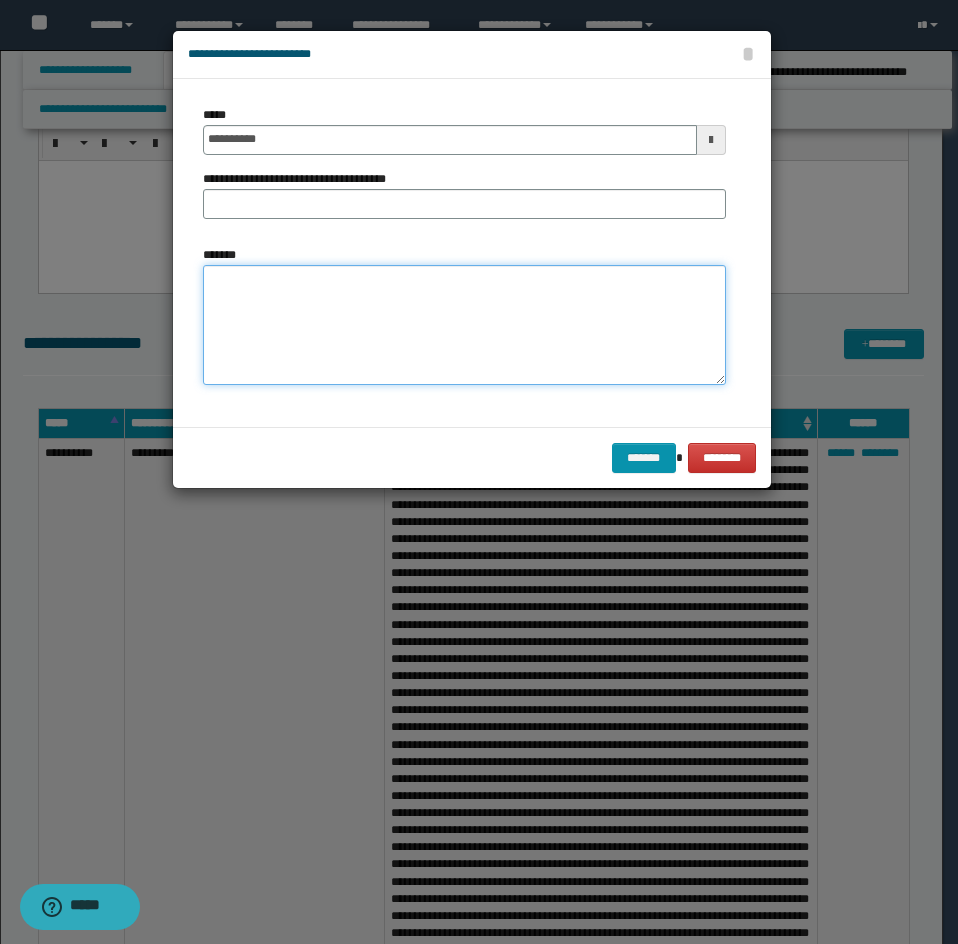 click on "*******" at bounding box center (464, 325) 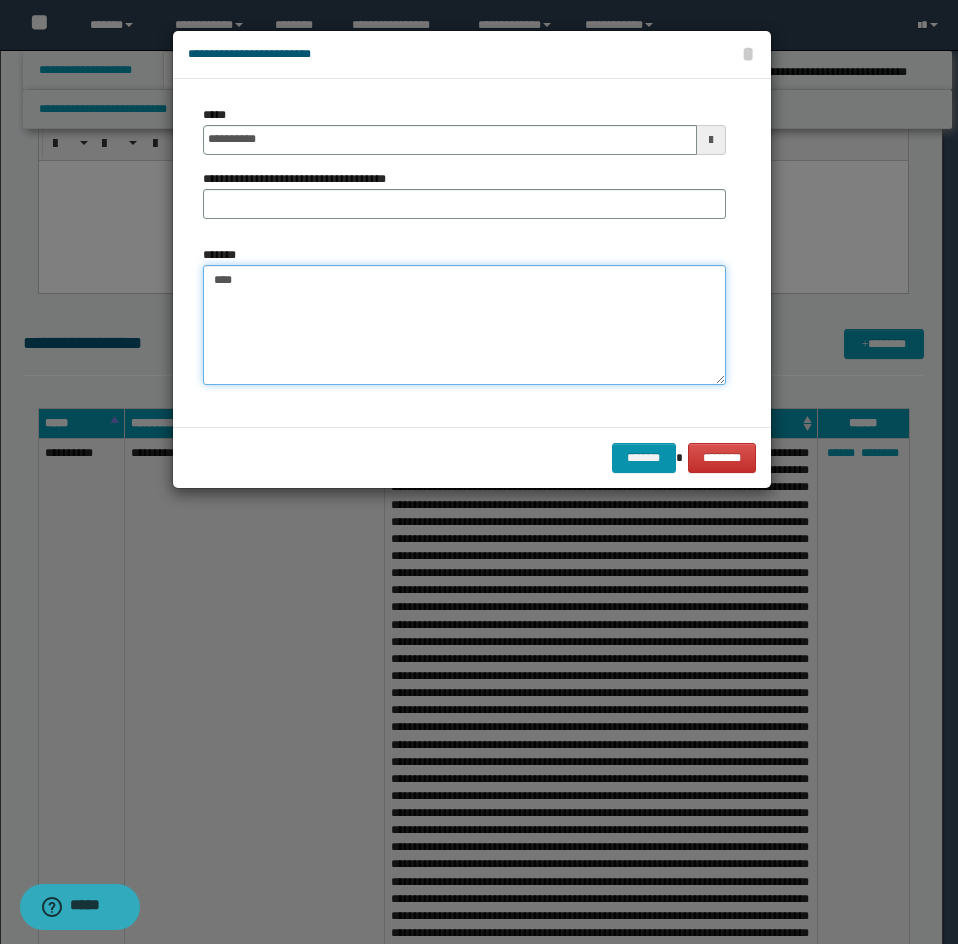 paste on "**********" 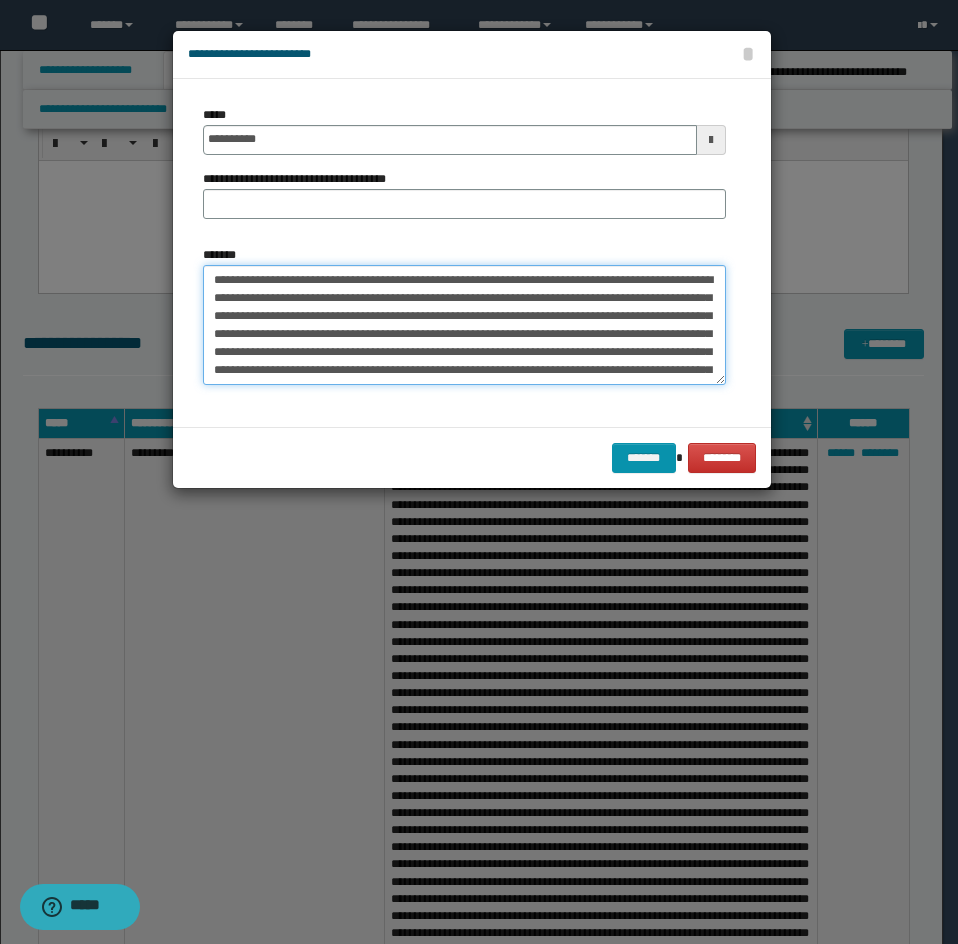 scroll, scrollTop: 354, scrollLeft: 0, axis: vertical 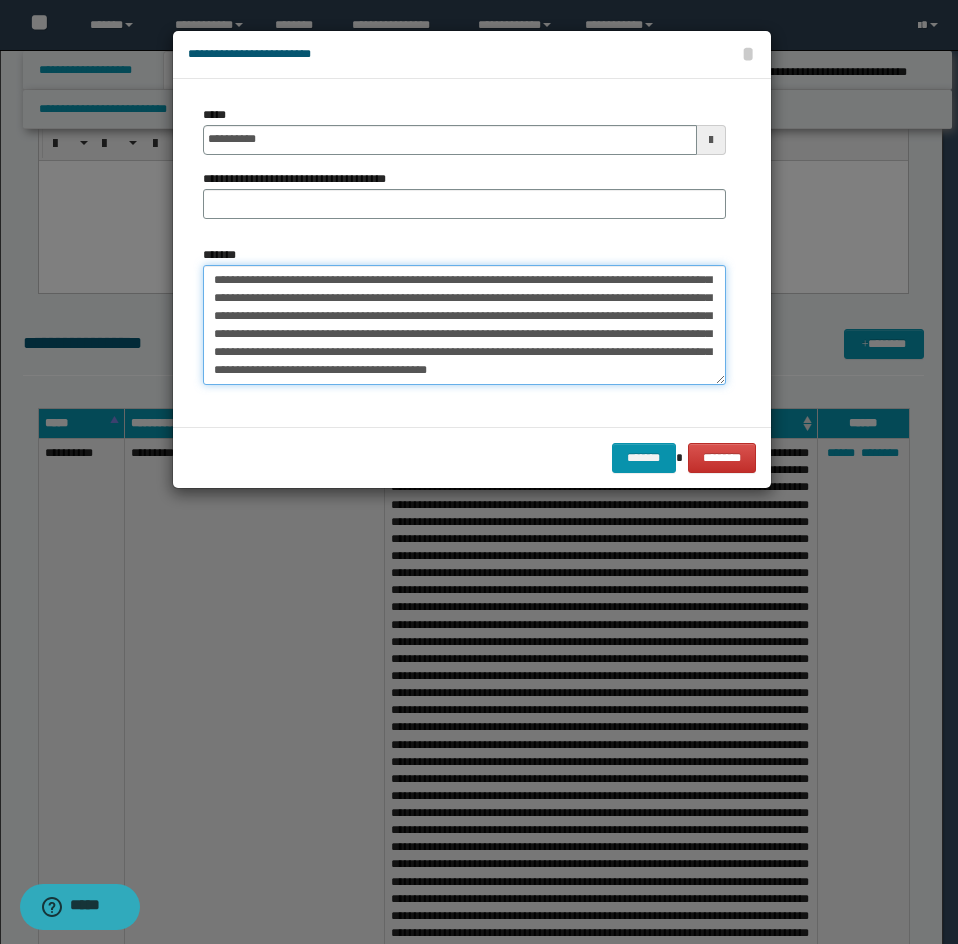 type on "**********" 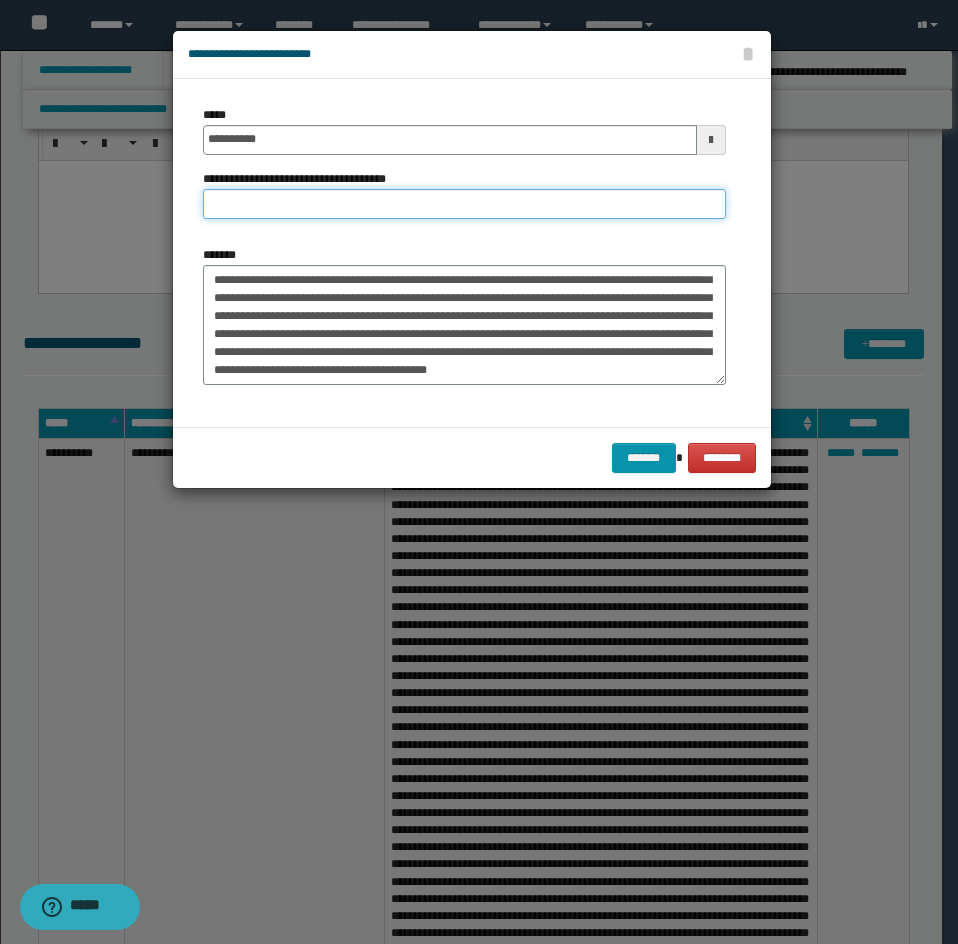 click on "**********" at bounding box center [464, 204] 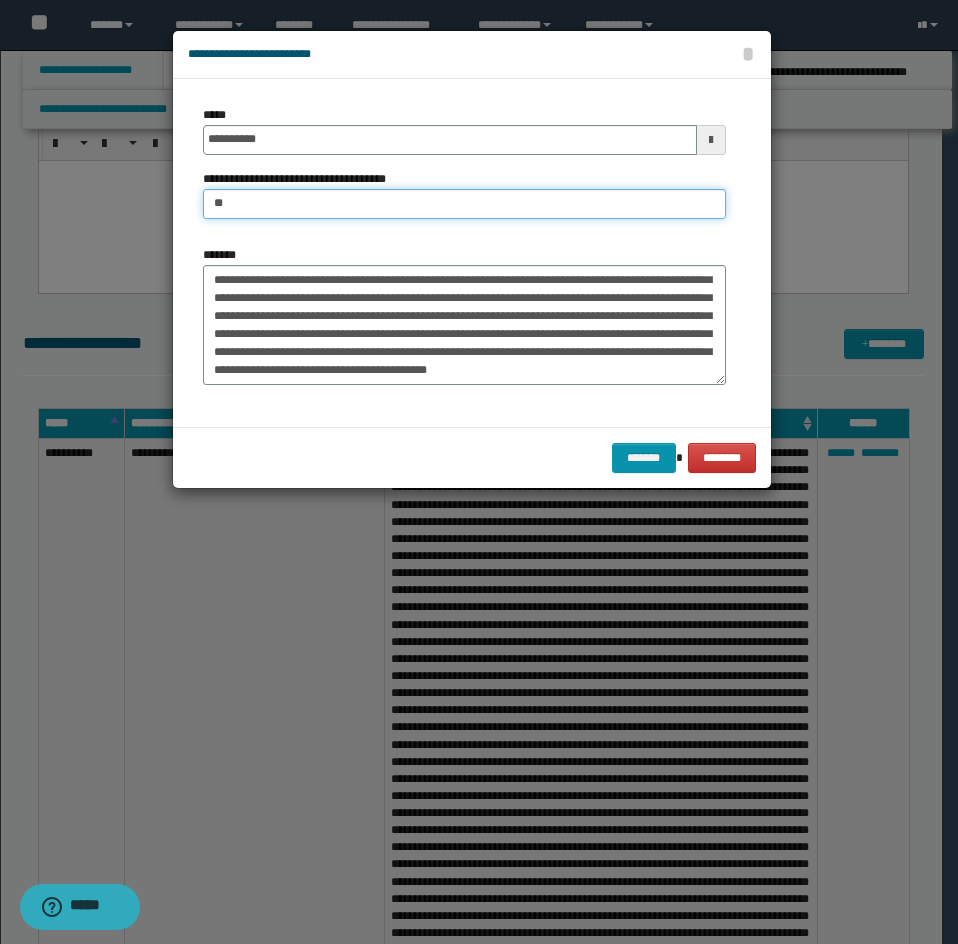 type on "**********" 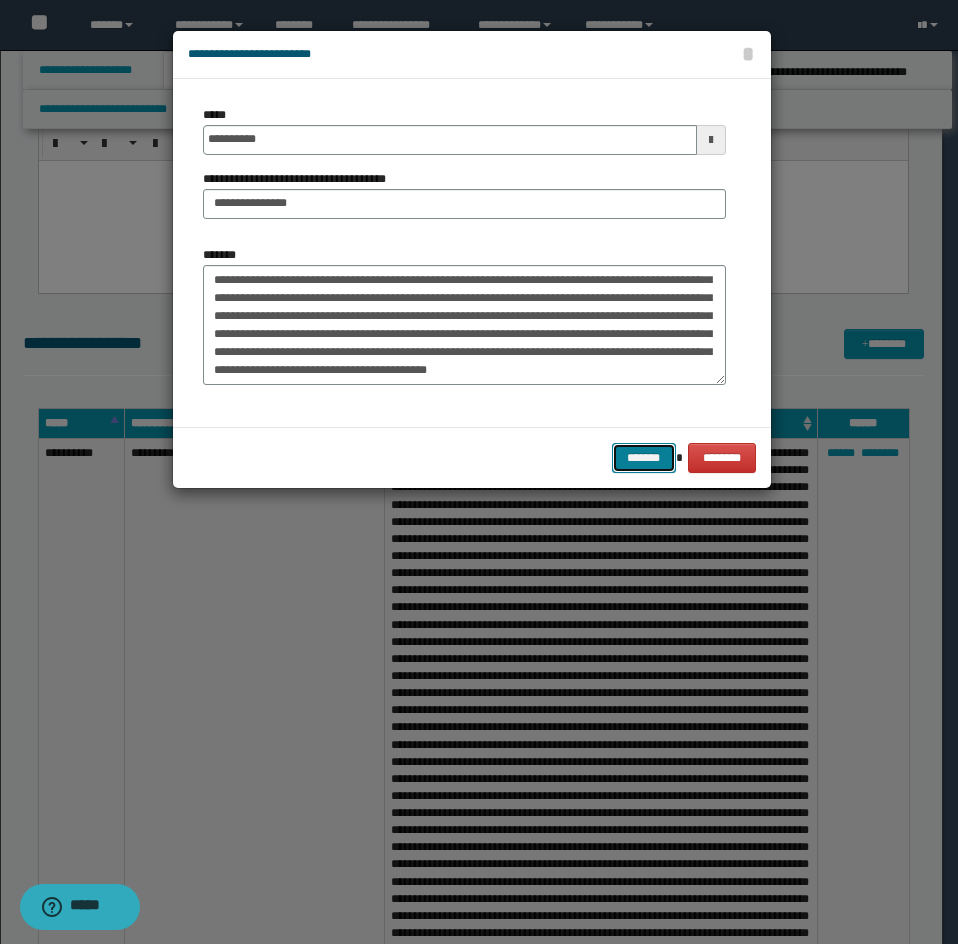 drag, startPoint x: 653, startPoint y: 465, endPoint x: 653, endPoint y: 389, distance: 76 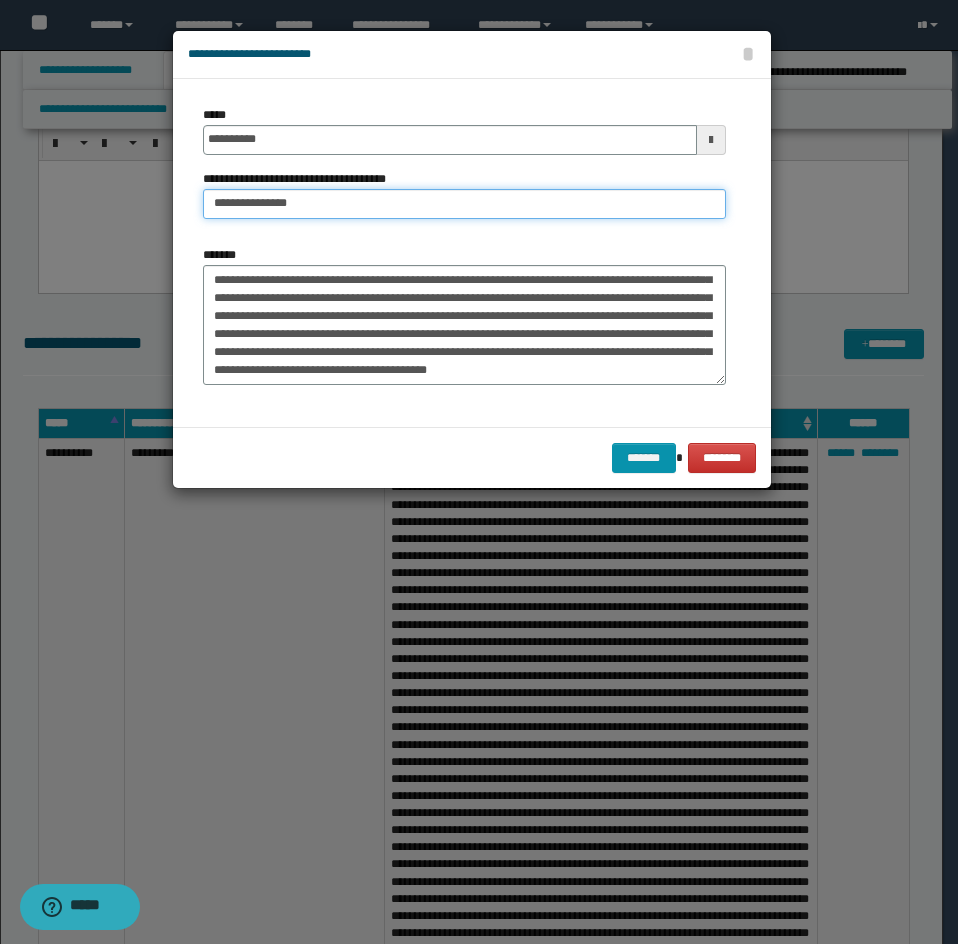 drag, startPoint x: 328, startPoint y: 205, endPoint x: 203, endPoint y: 205, distance: 125 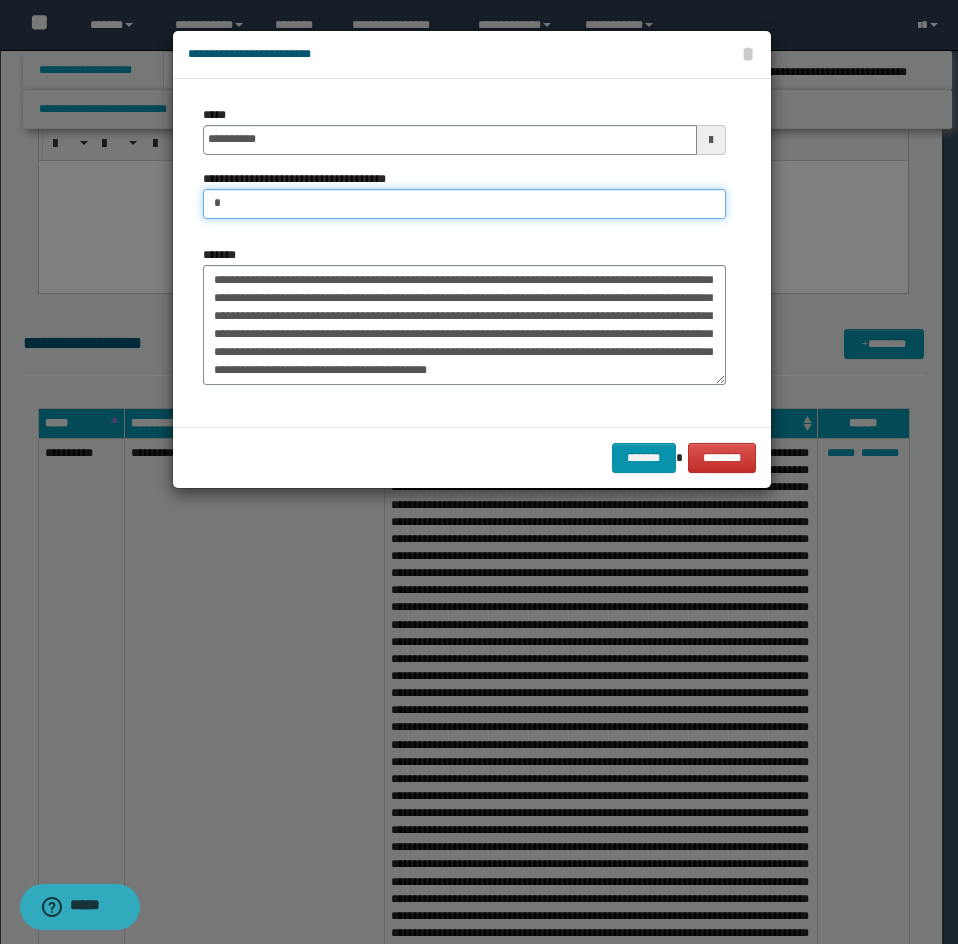 type on "*********" 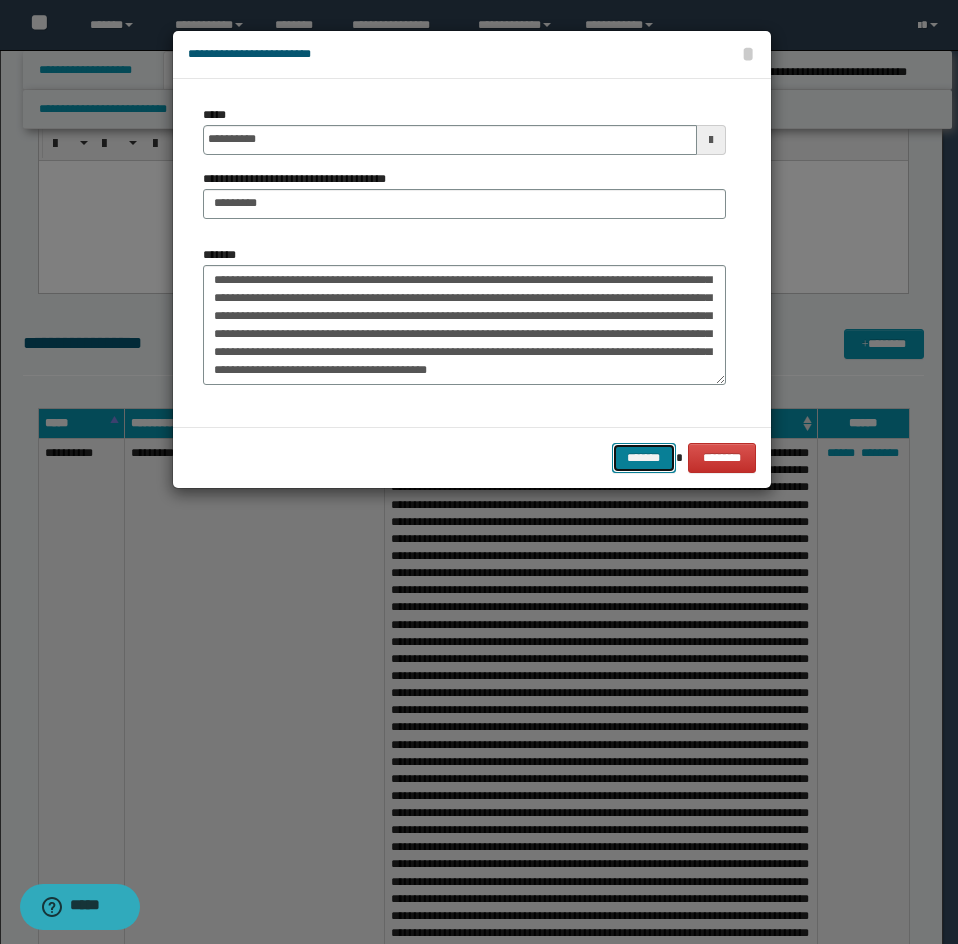 click on "*******" at bounding box center [644, 458] 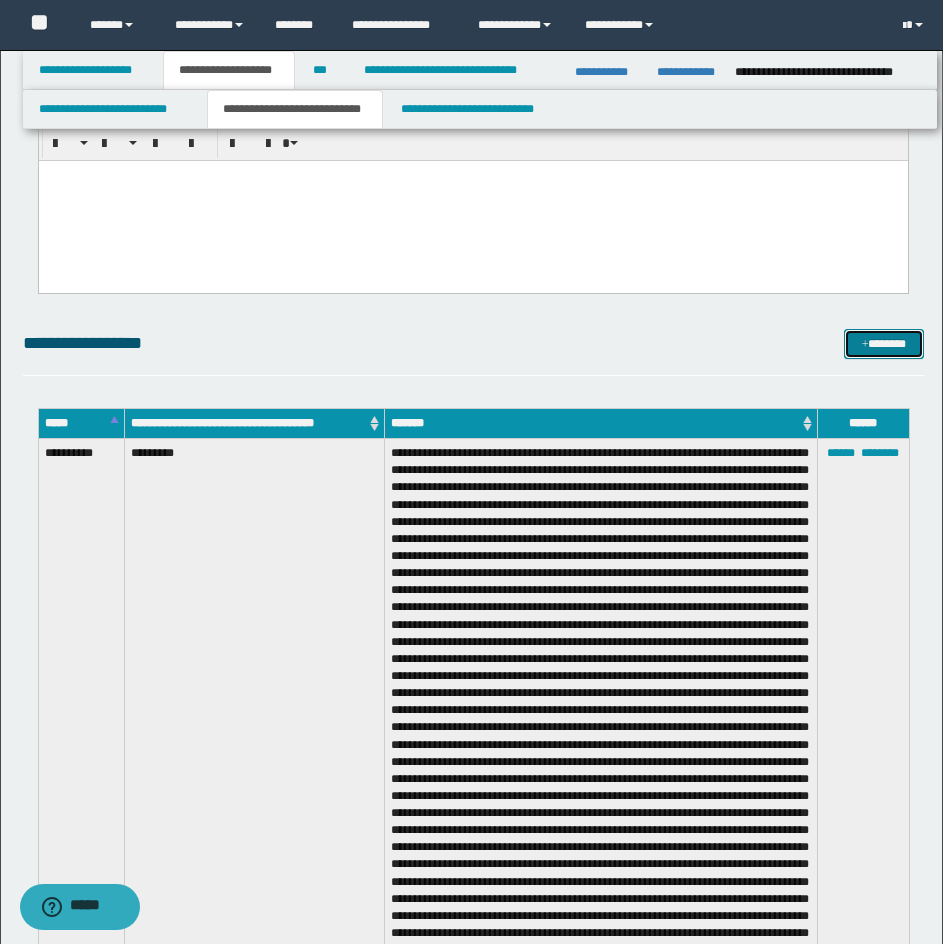 click on "*******" at bounding box center [884, 344] 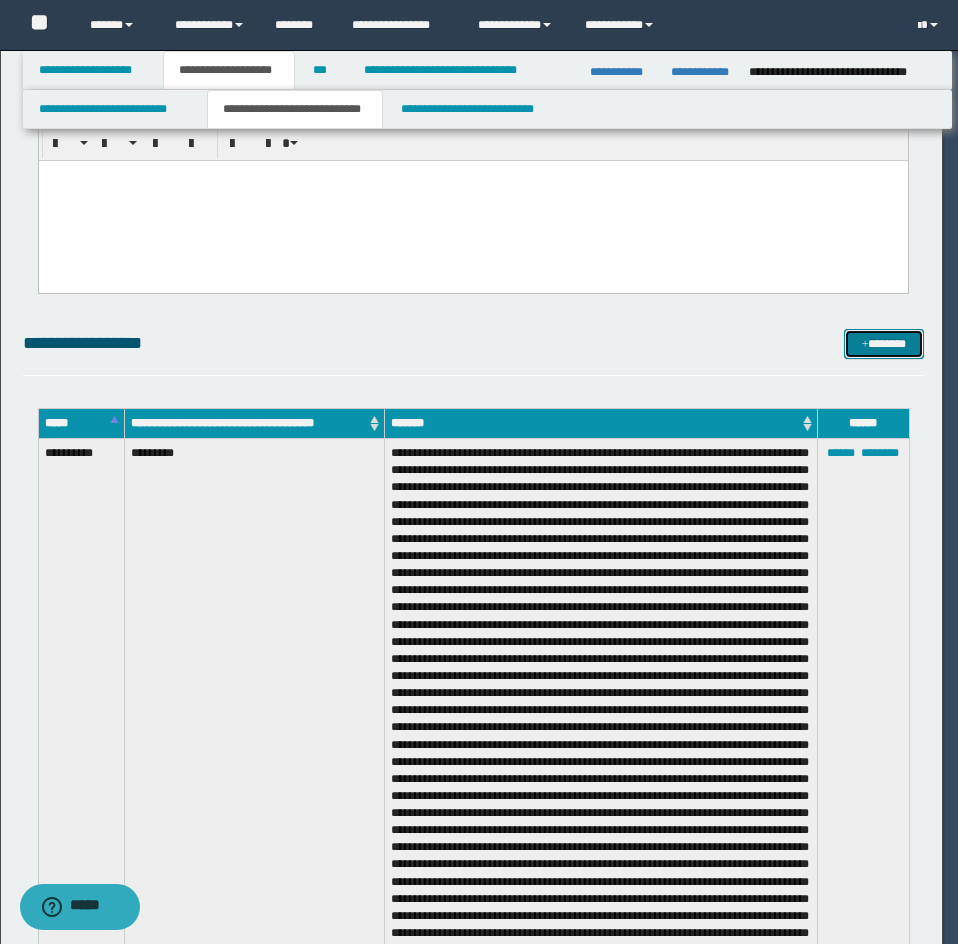scroll, scrollTop: 0, scrollLeft: 0, axis: both 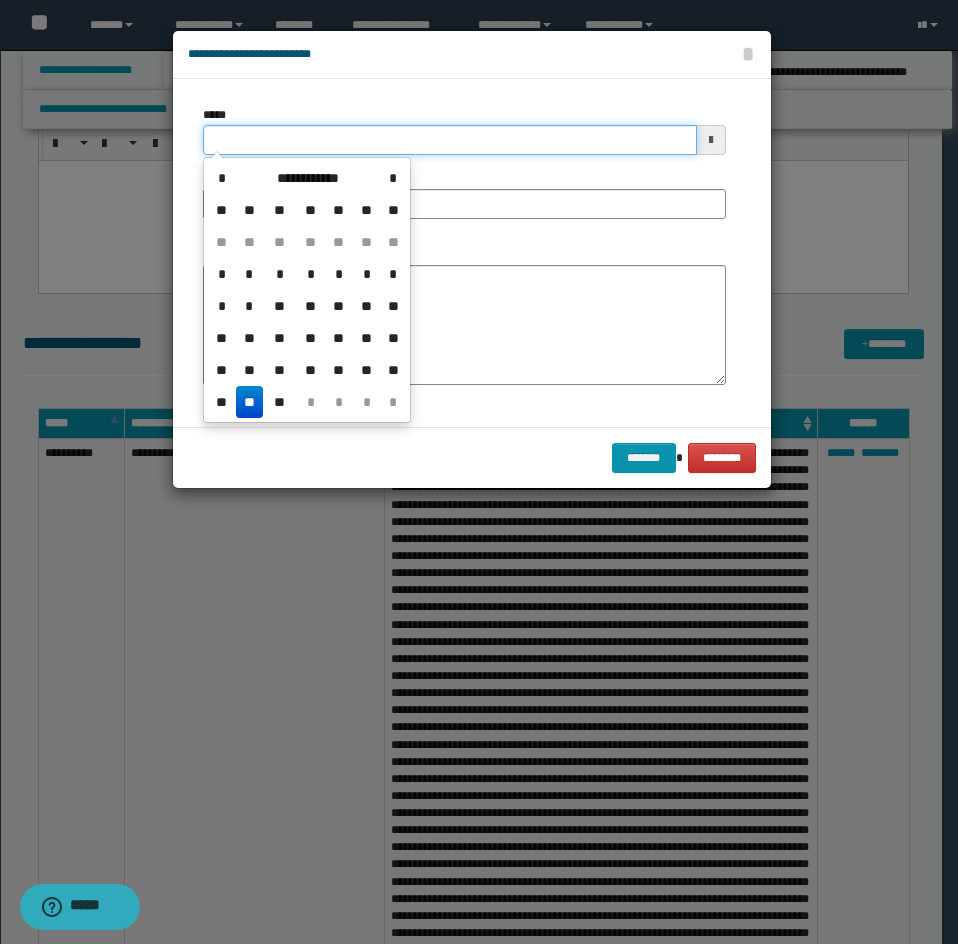 click on "*****" at bounding box center (450, 140) 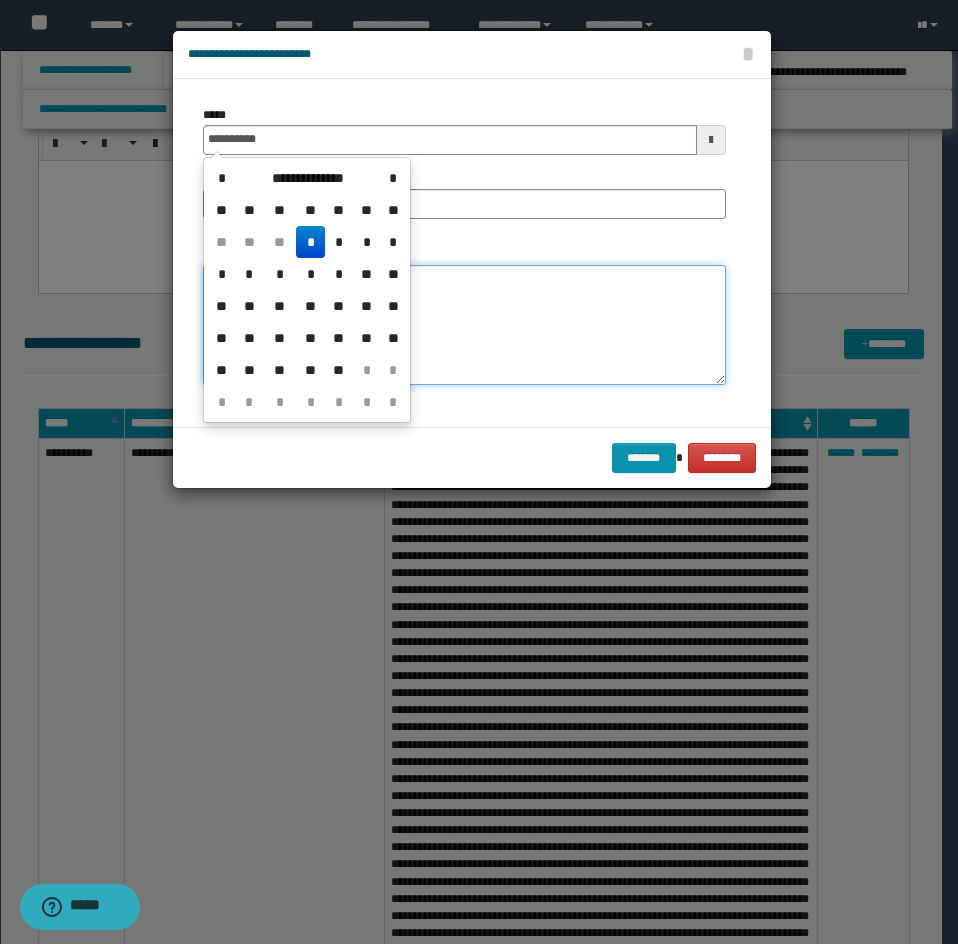 type on "**********" 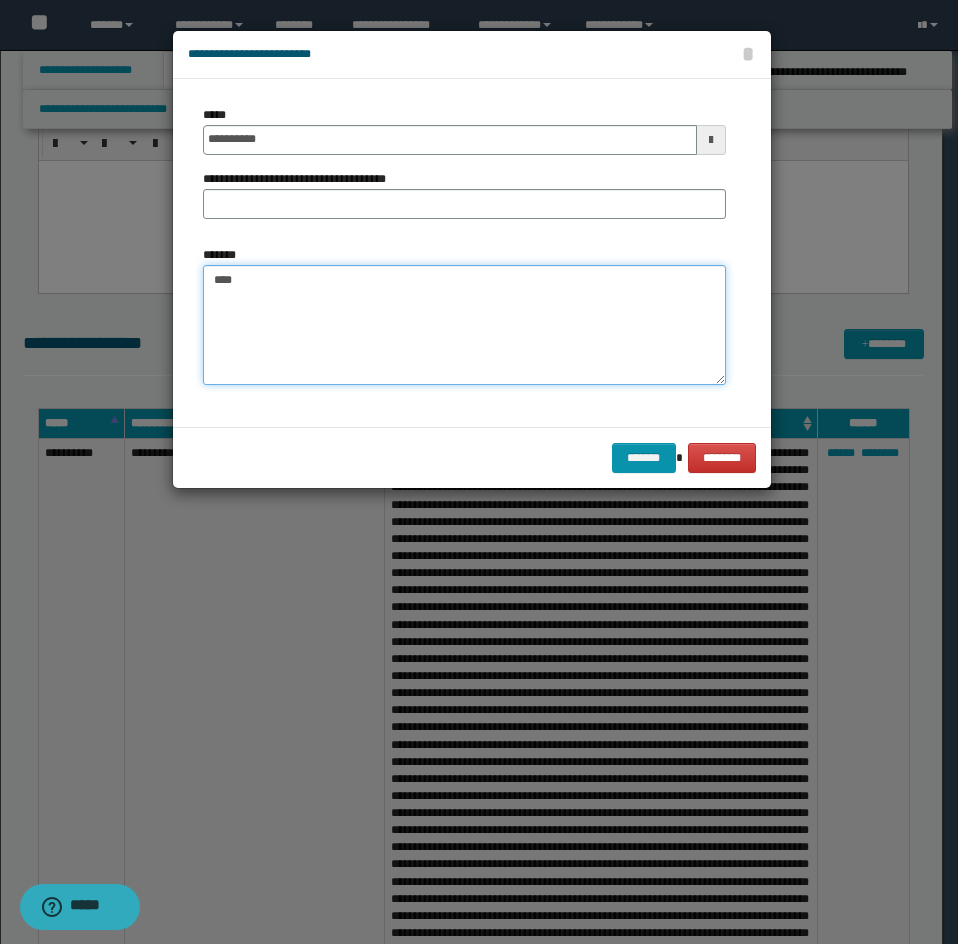 paste on "**********" 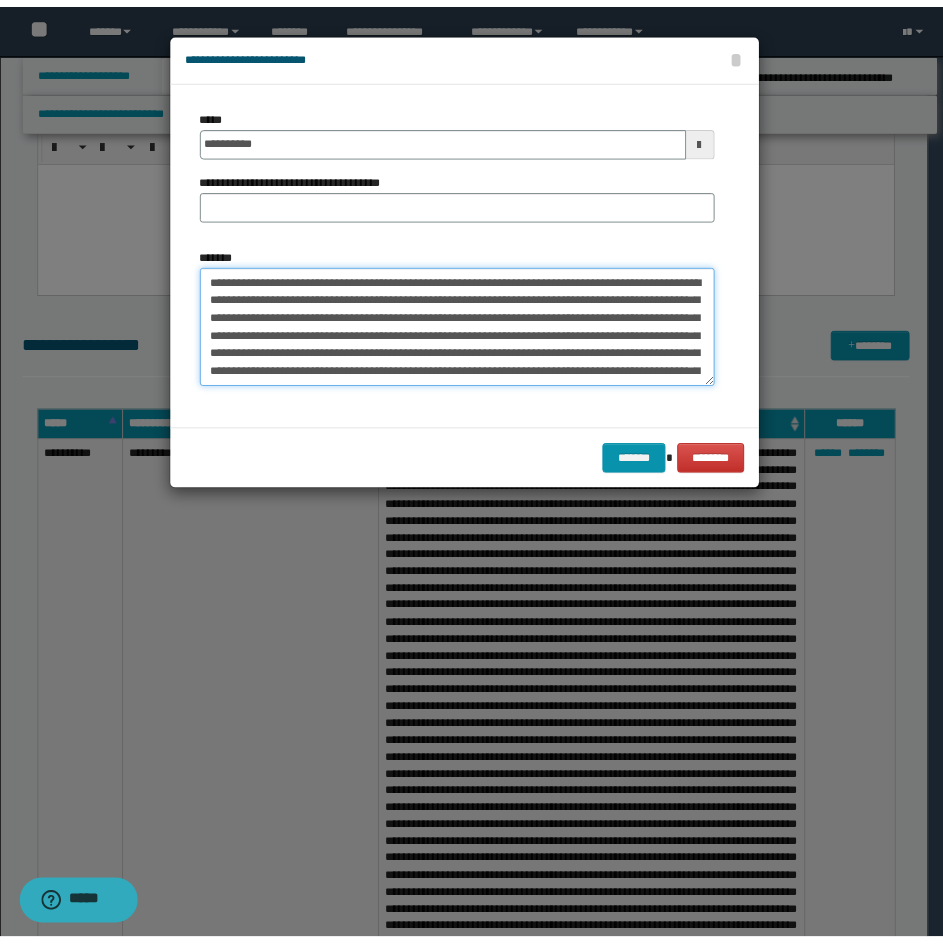 scroll, scrollTop: 138, scrollLeft: 0, axis: vertical 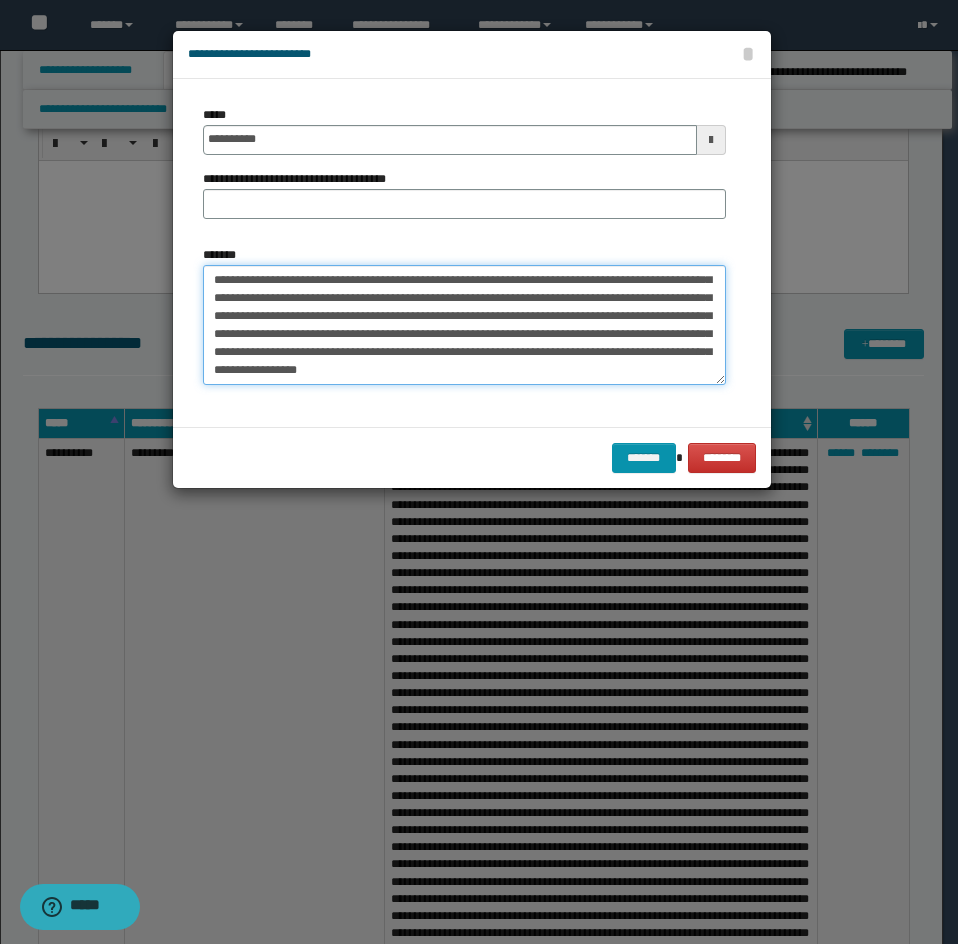 type on "**********" 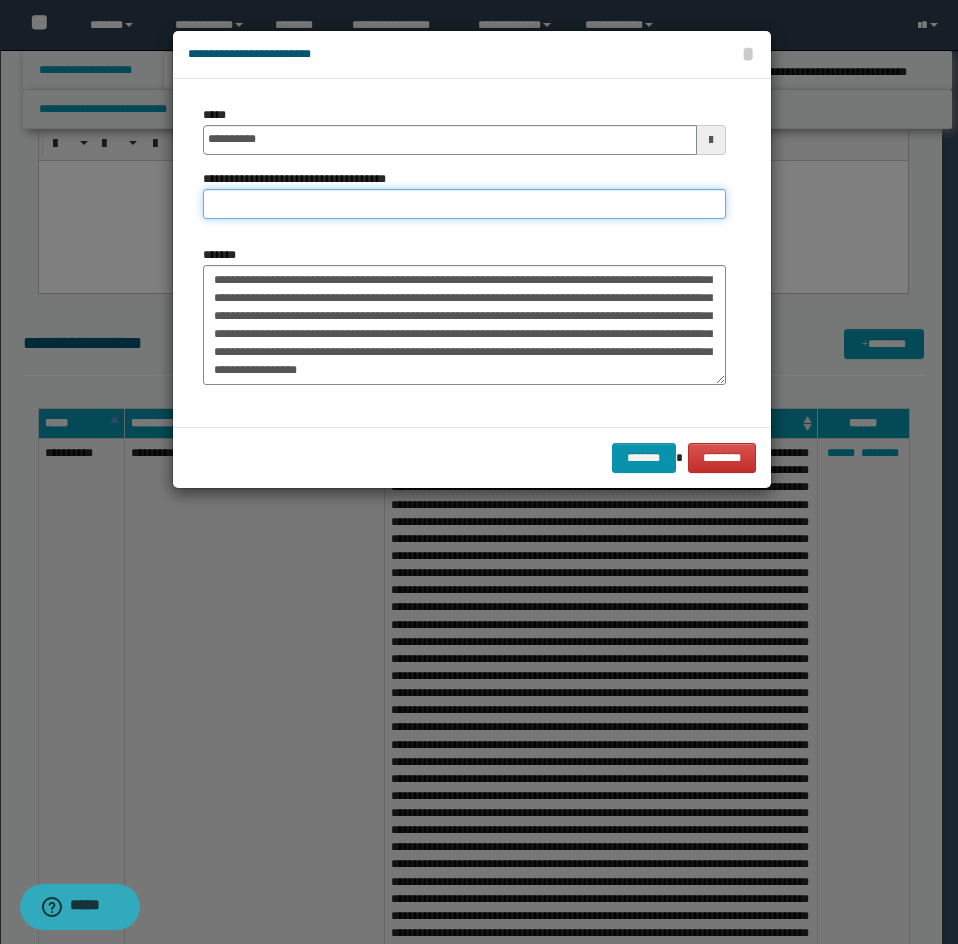 click on "**********" at bounding box center (464, 204) 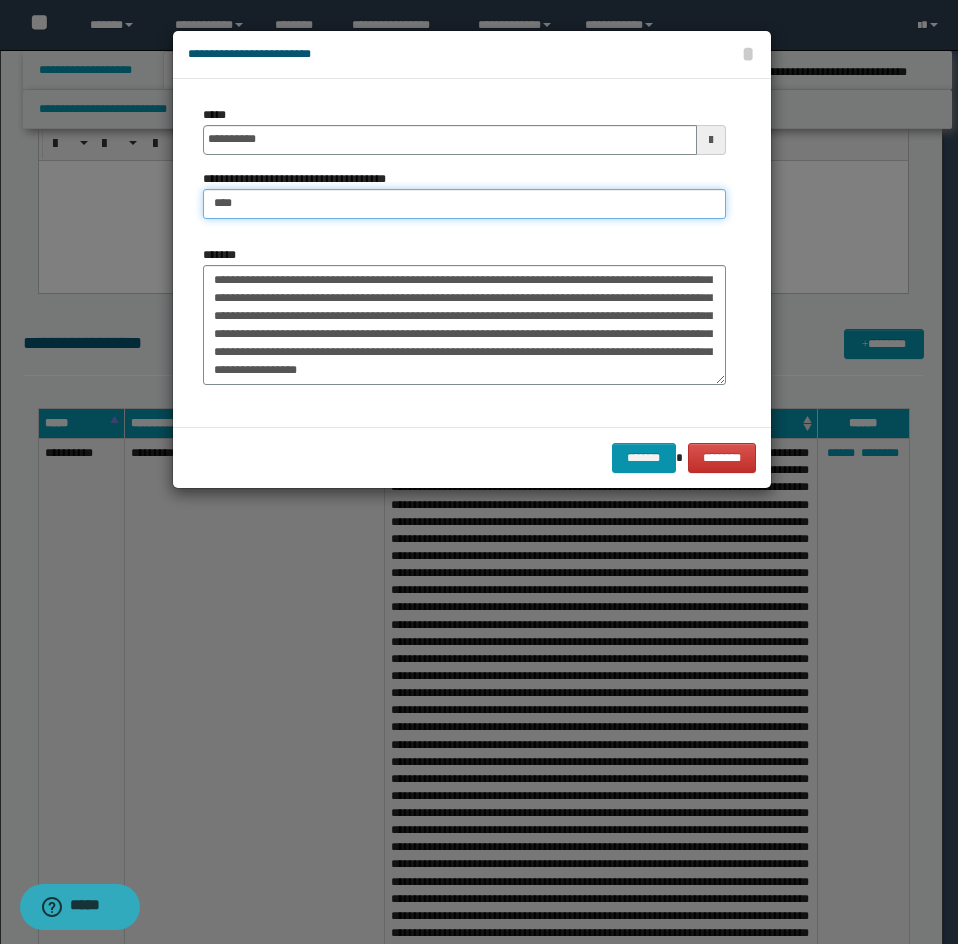 type on "**********" 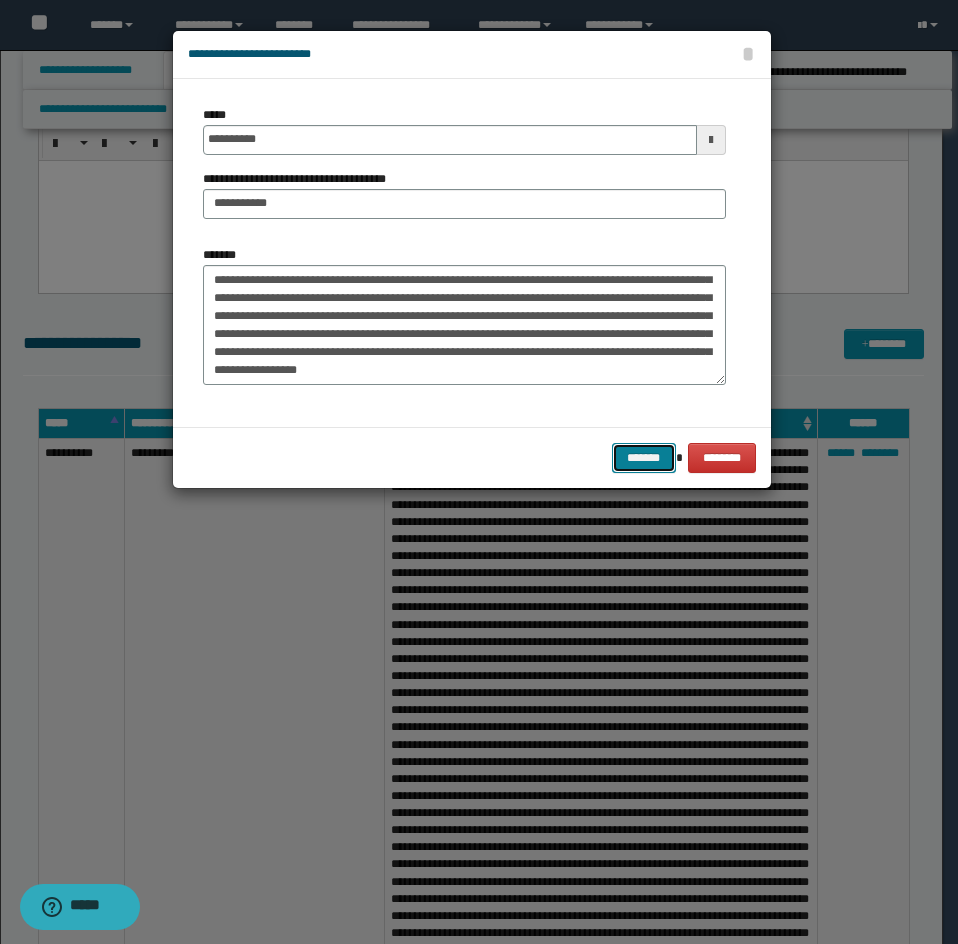 click on "*******" at bounding box center [644, 458] 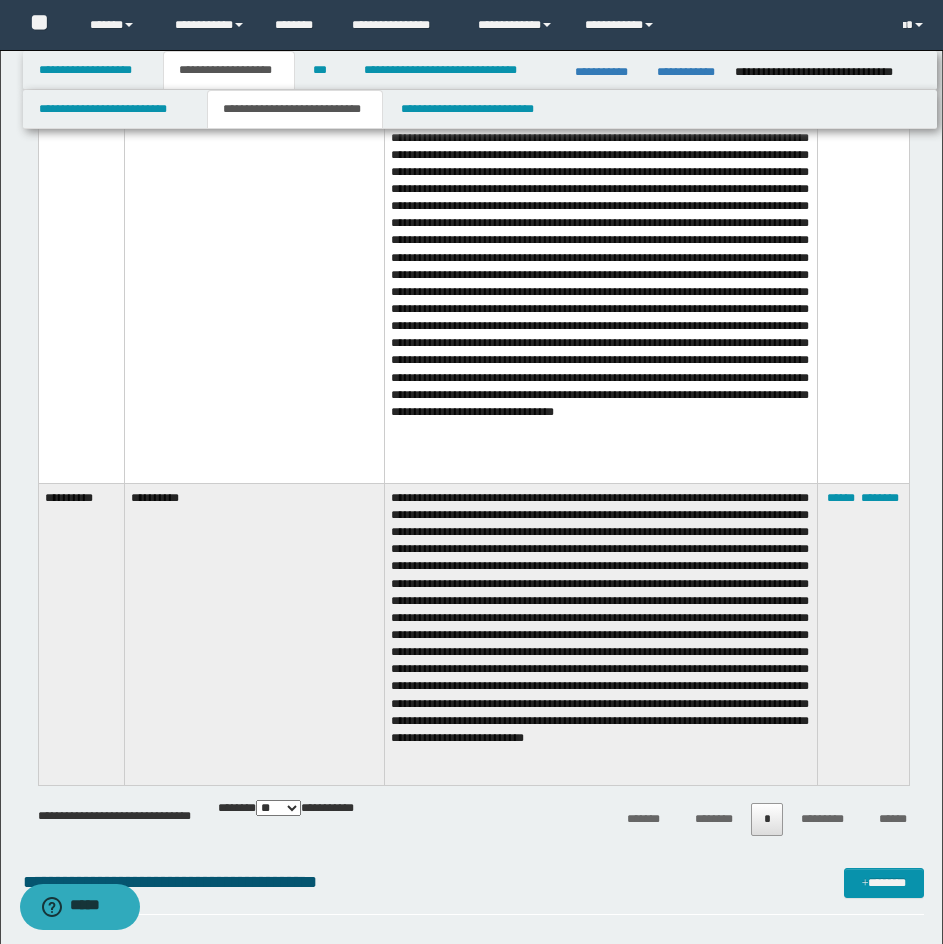 scroll, scrollTop: 5700, scrollLeft: 0, axis: vertical 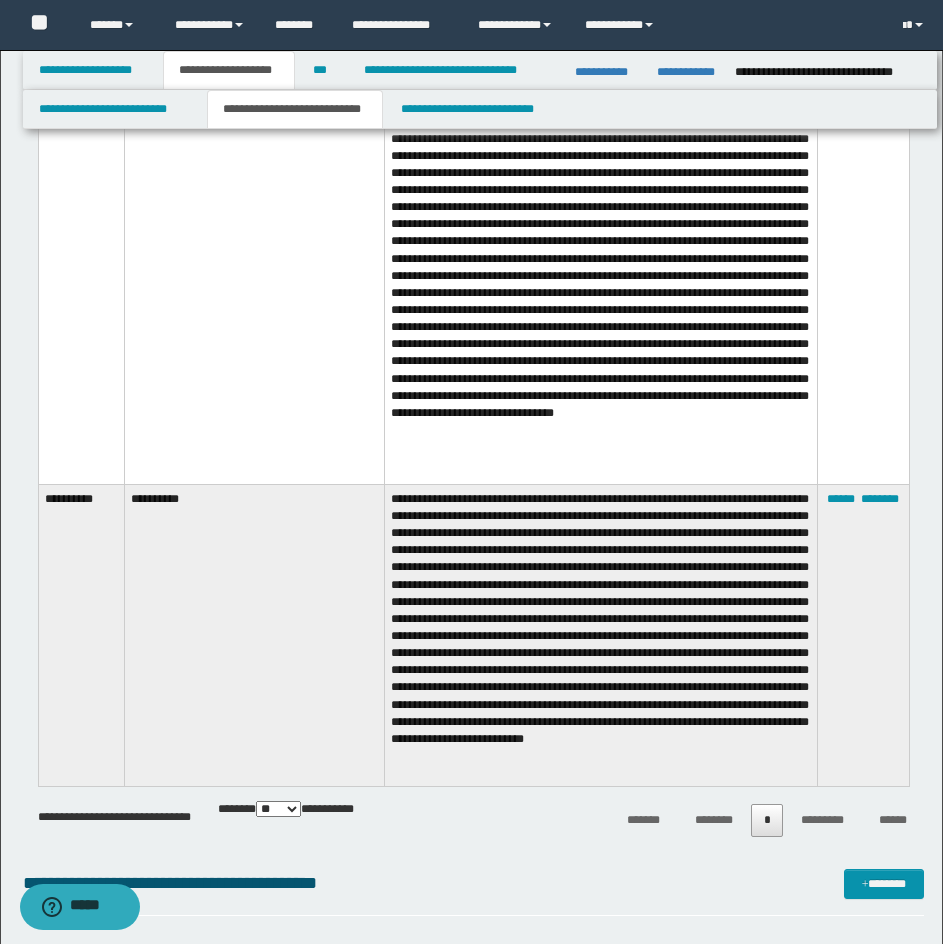 click on "******    ********" at bounding box center (863, 635) 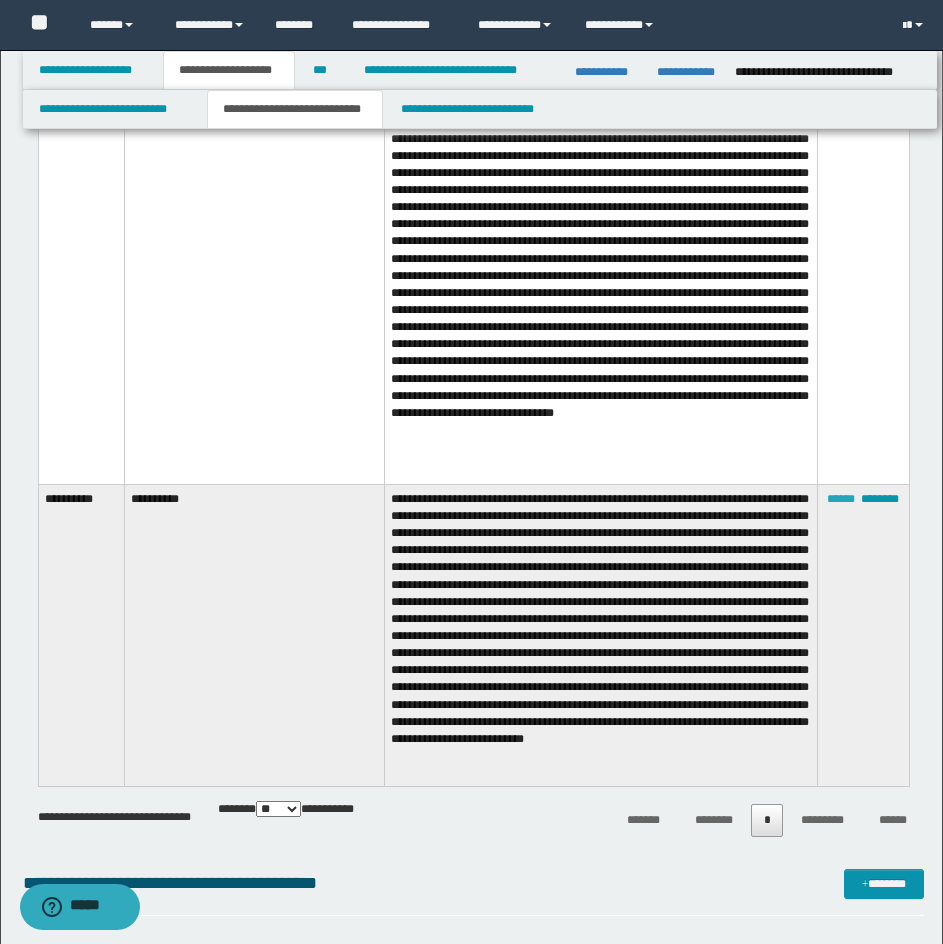 click on "******" at bounding box center (841, 499) 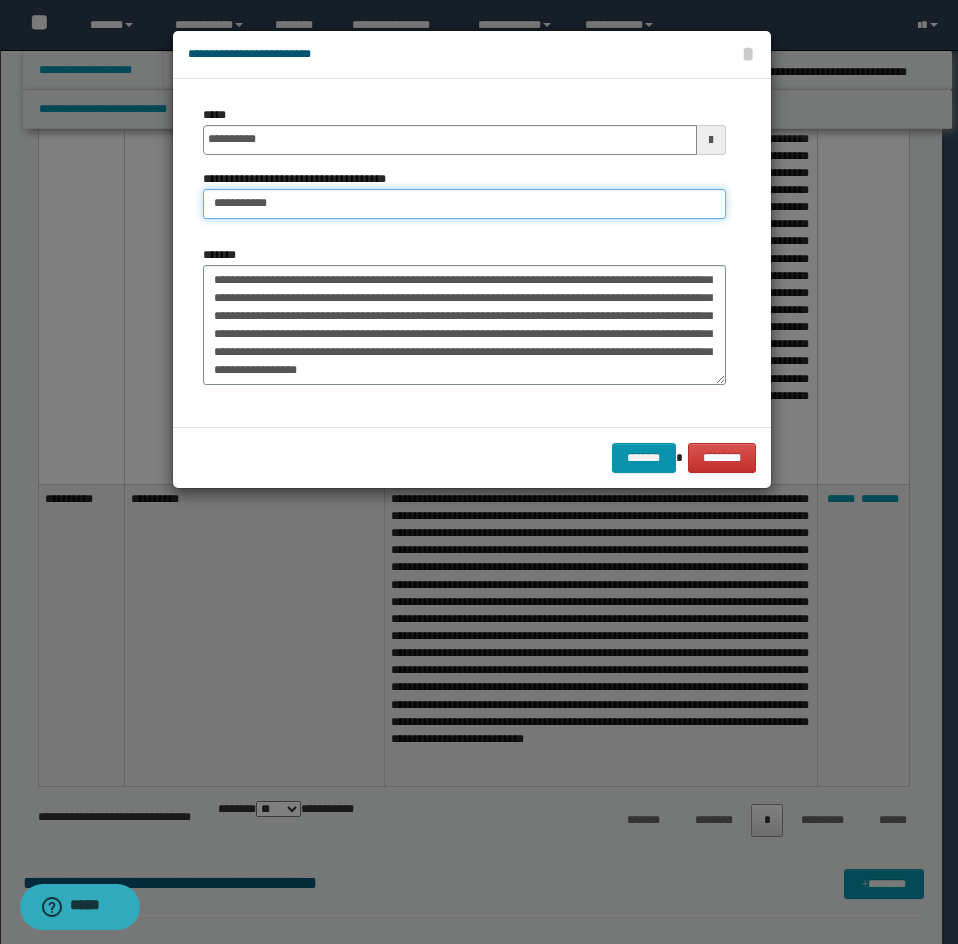 drag, startPoint x: 424, startPoint y: 189, endPoint x: 144, endPoint y: 189, distance: 280 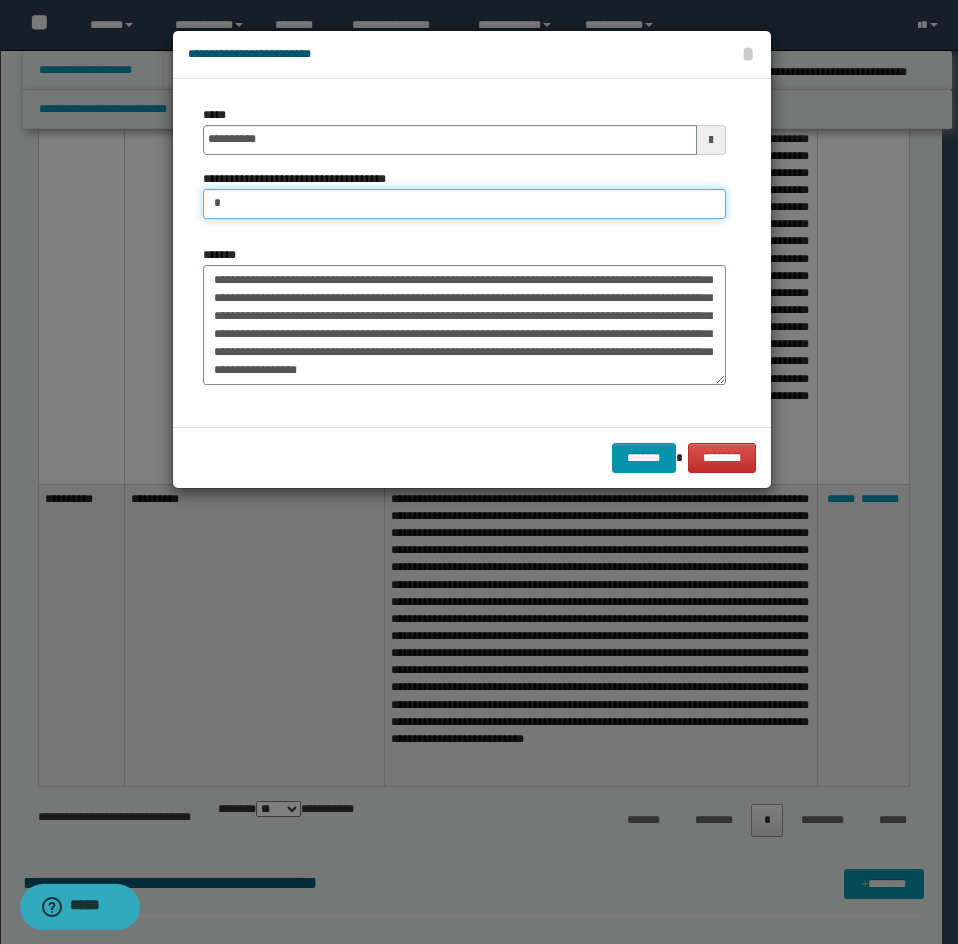 type on "**********" 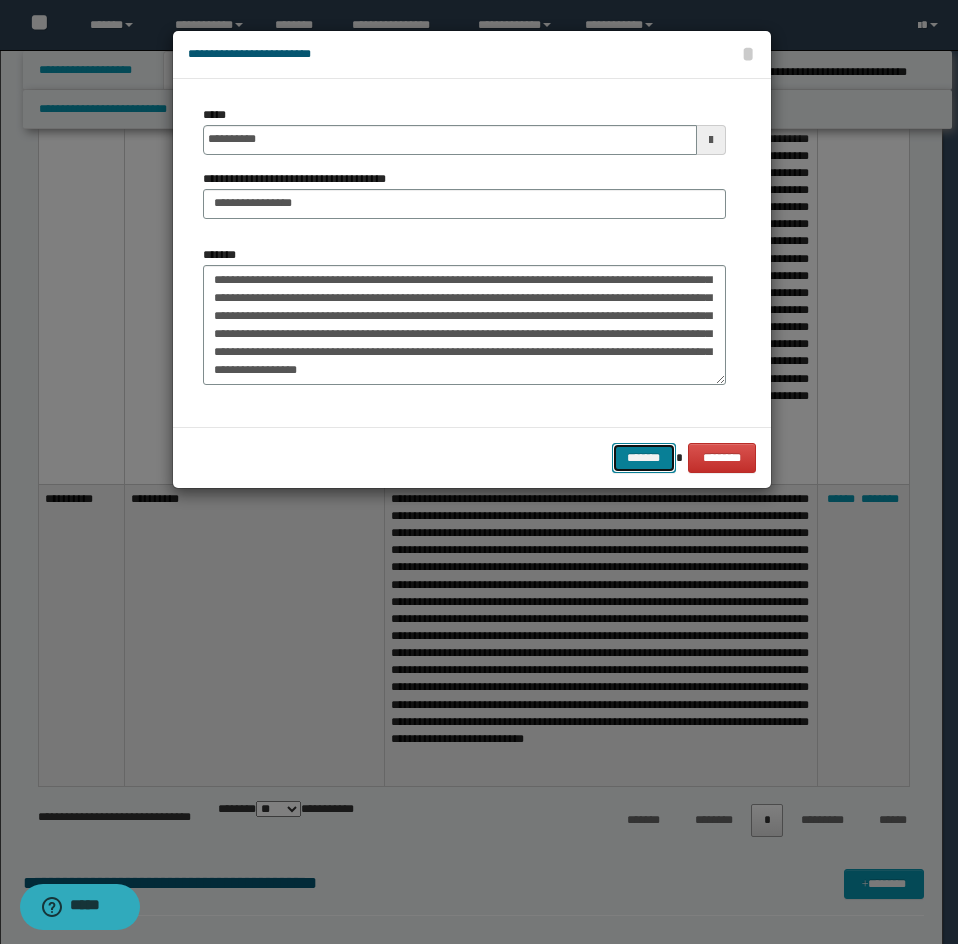 click on "*******" at bounding box center (644, 458) 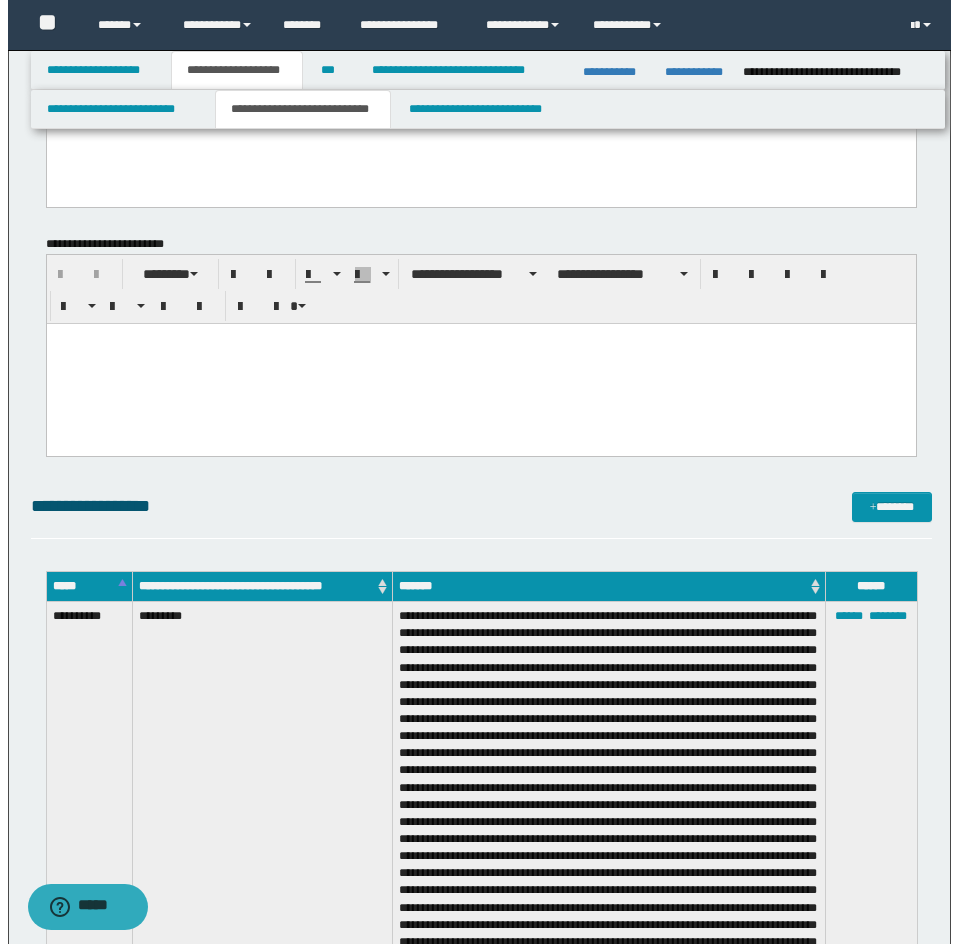 scroll, scrollTop: 3700, scrollLeft: 0, axis: vertical 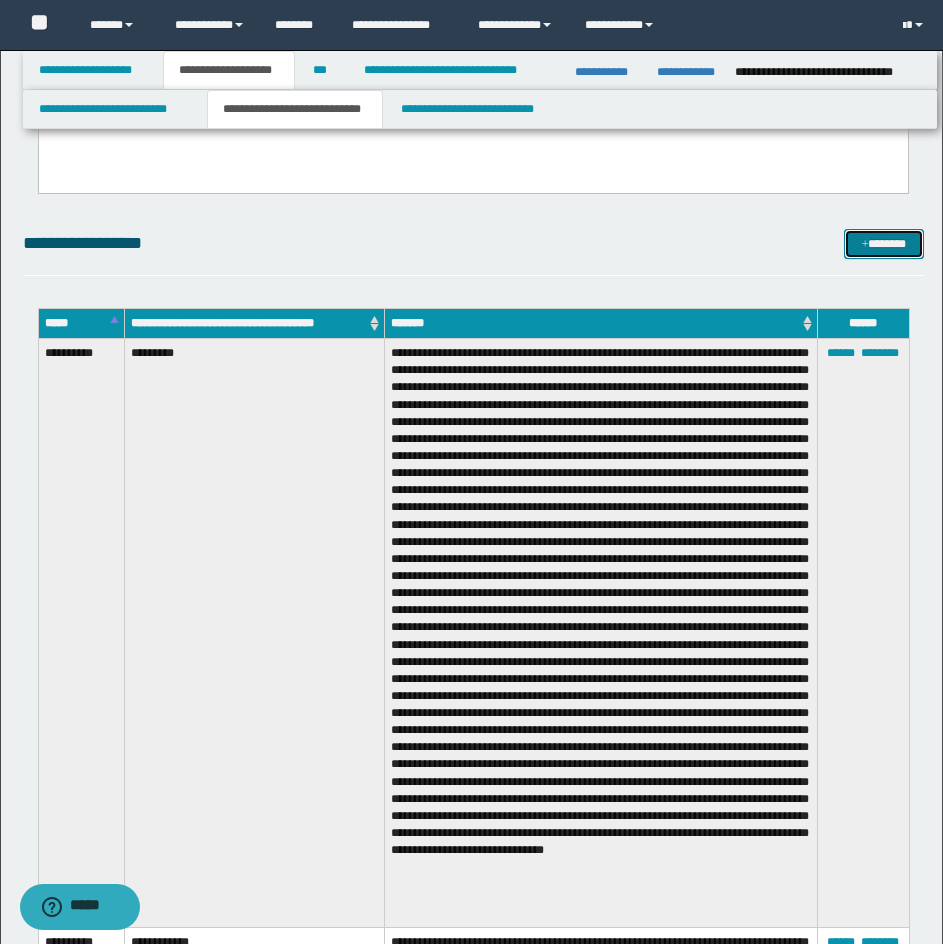 click on "*******" at bounding box center (884, 244) 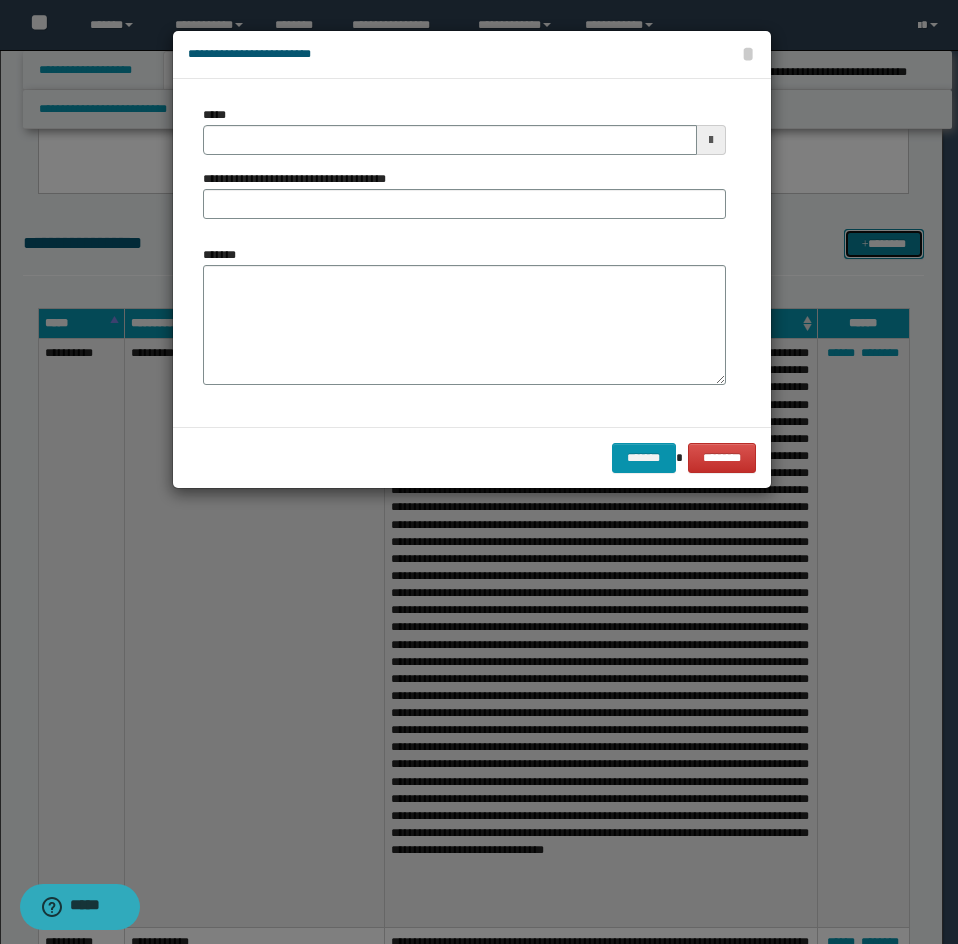 scroll, scrollTop: 0, scrollLeft: 0, axis: both 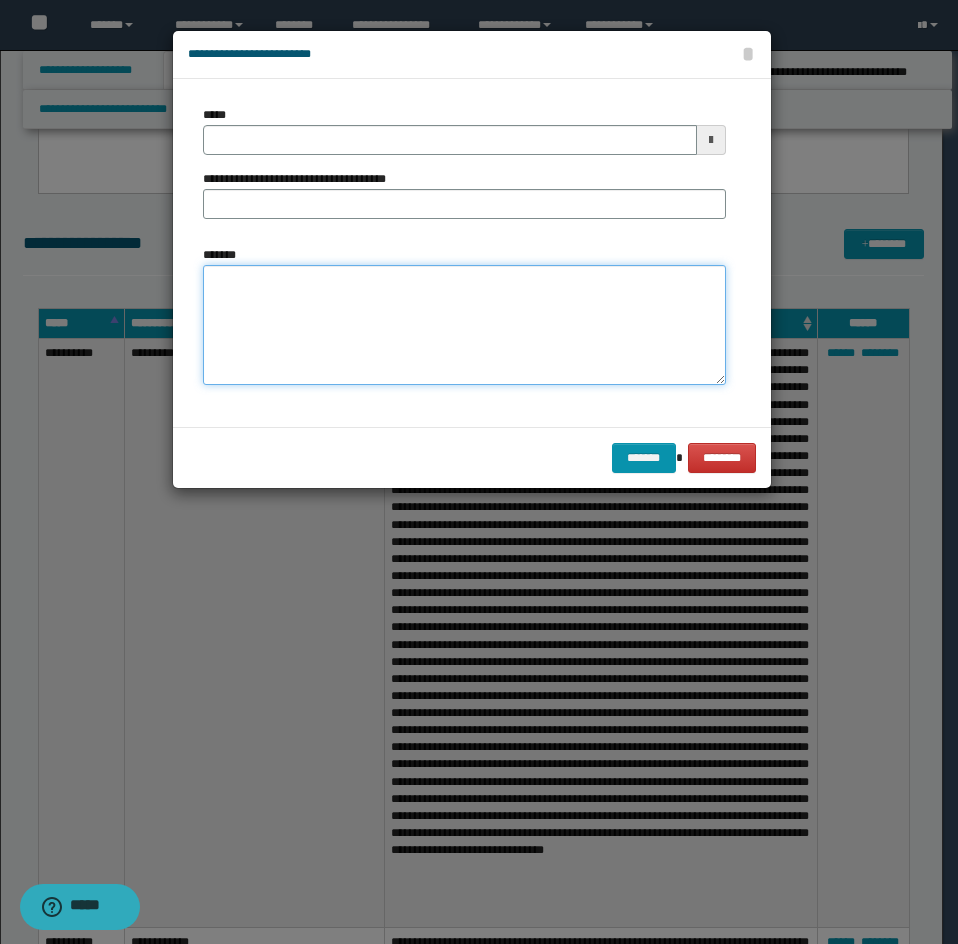 click on "*******" at bounding box center (464, 325) 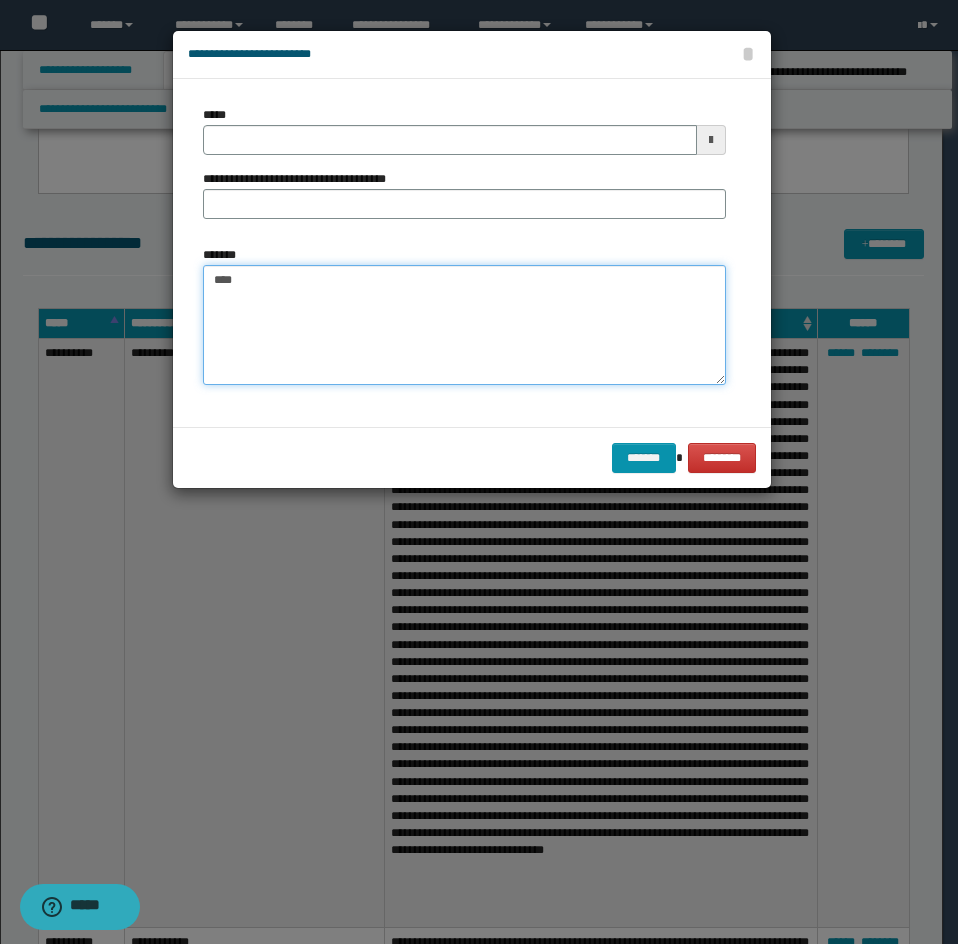 paste on "**********" 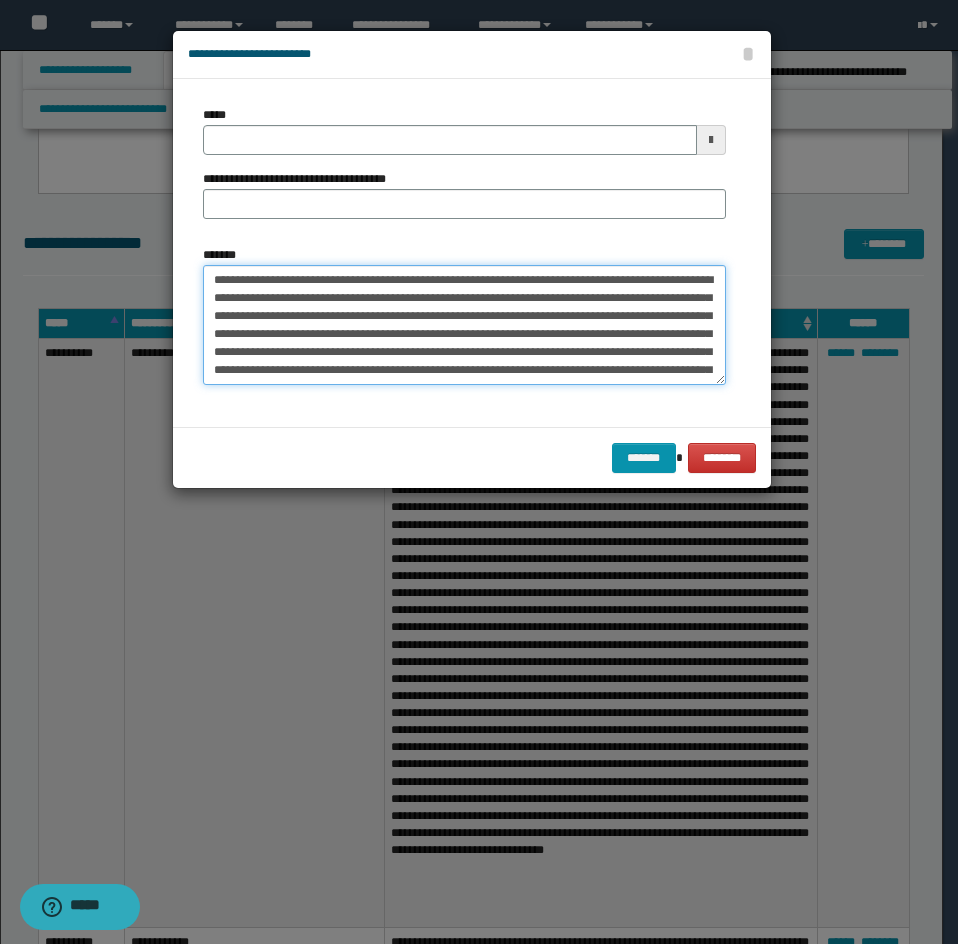 scroll, scrollTop: 156, scrollLeft: 0, axis: vertical 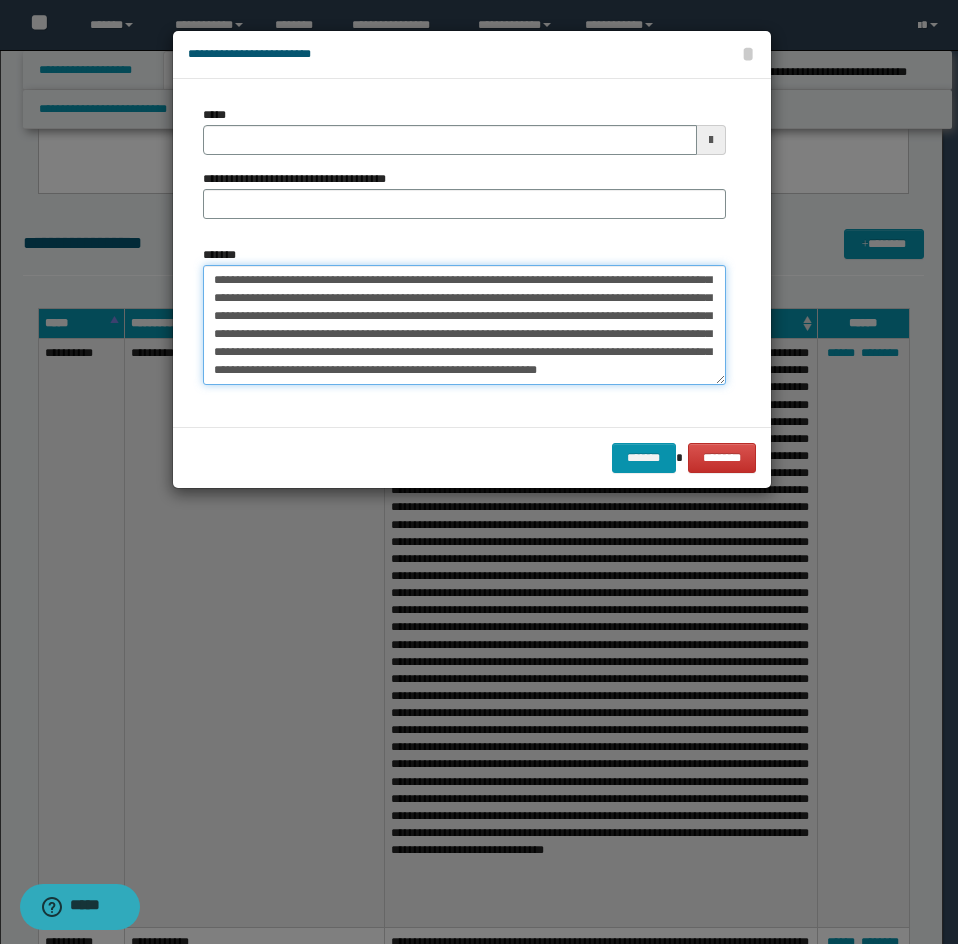 type on "**********" 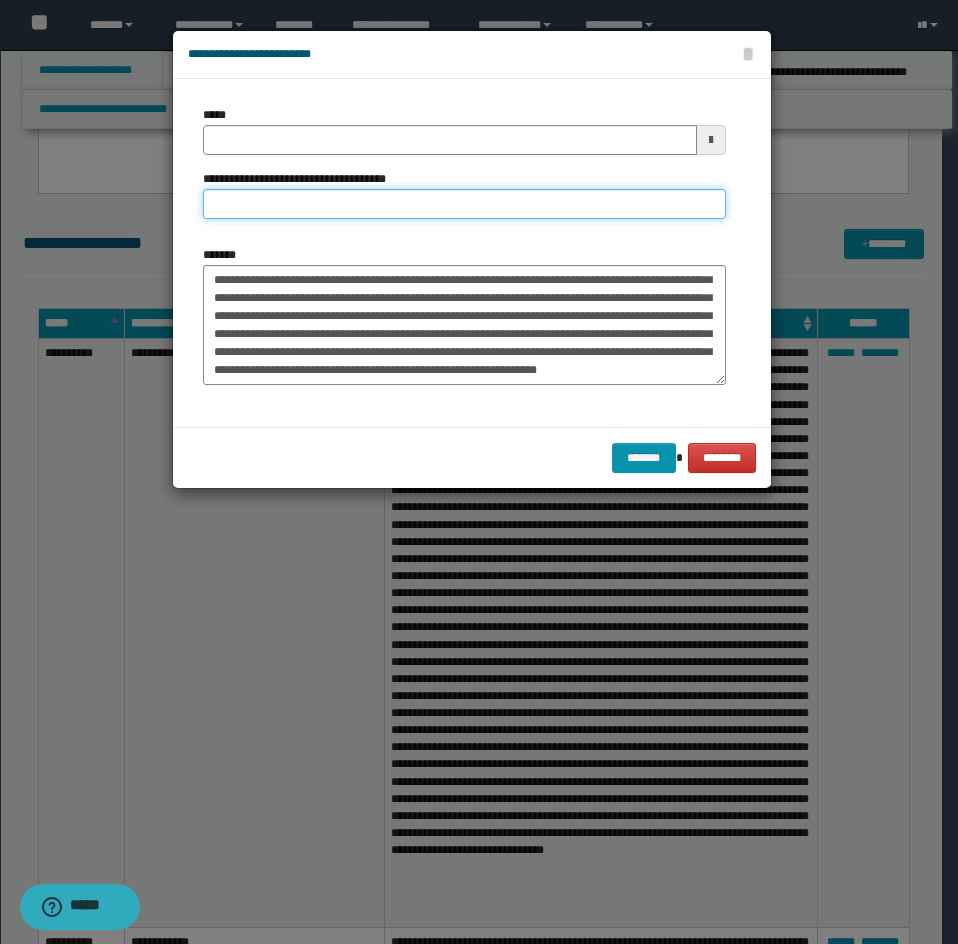 click on "**********" at bounding box center (464, 204) 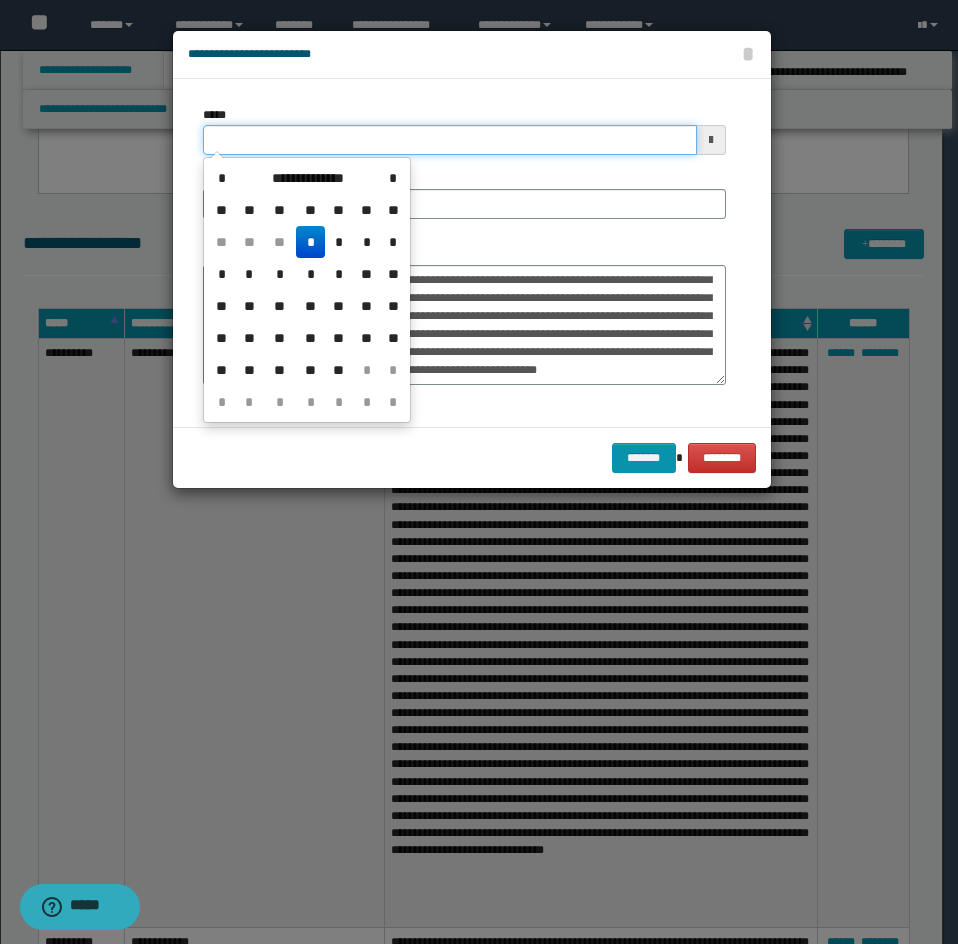 click on "*****" at bounding box center (450, 140) 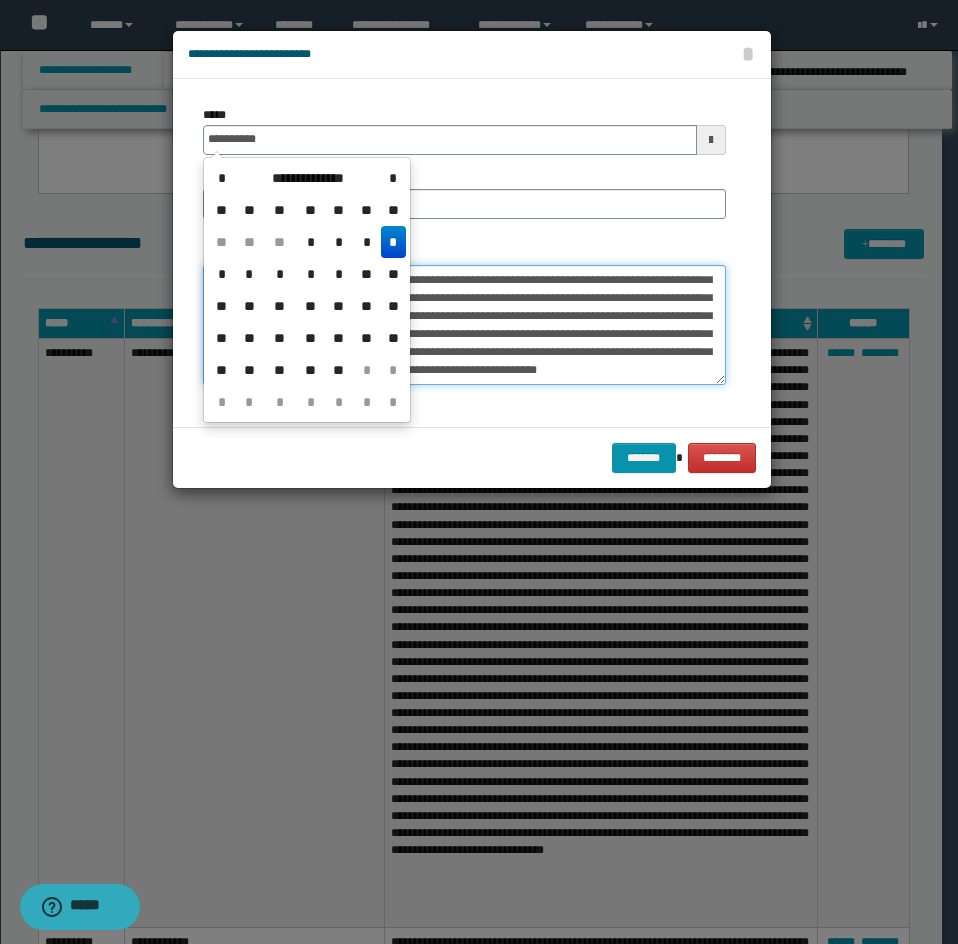 type on "**********" 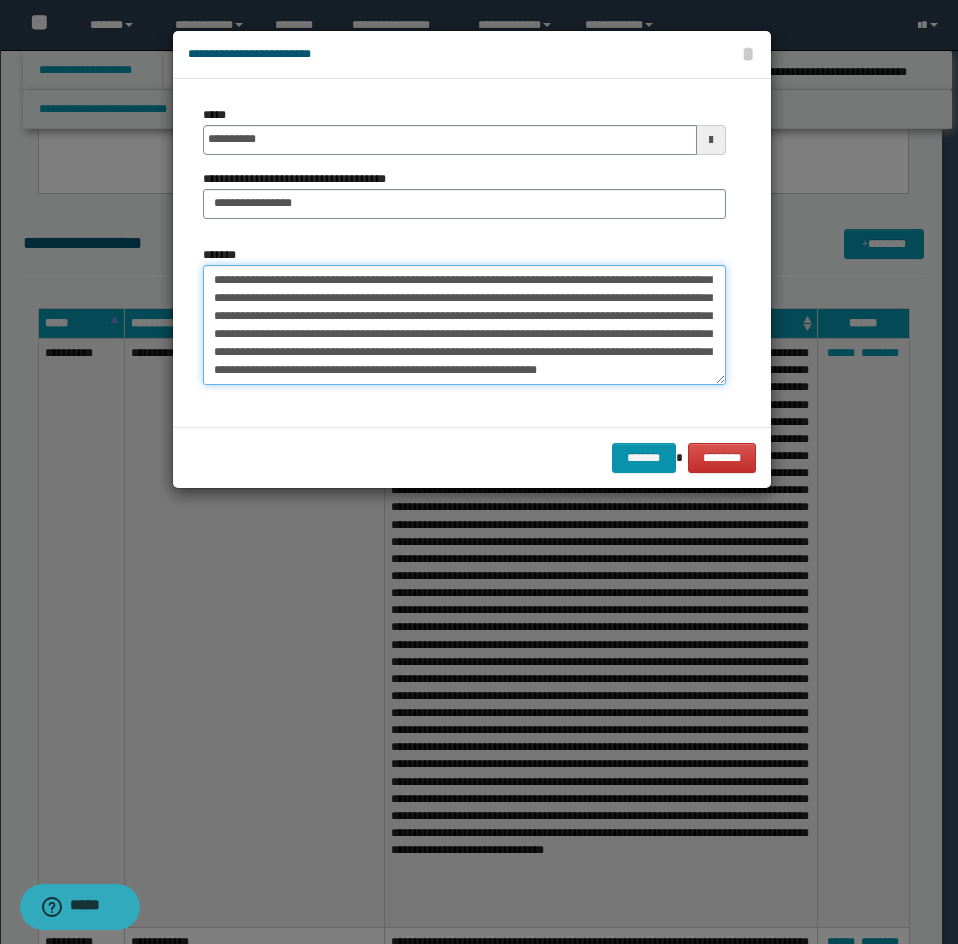 scroll, scrollTop: 162, scrollLeft: 0, axis: vertical 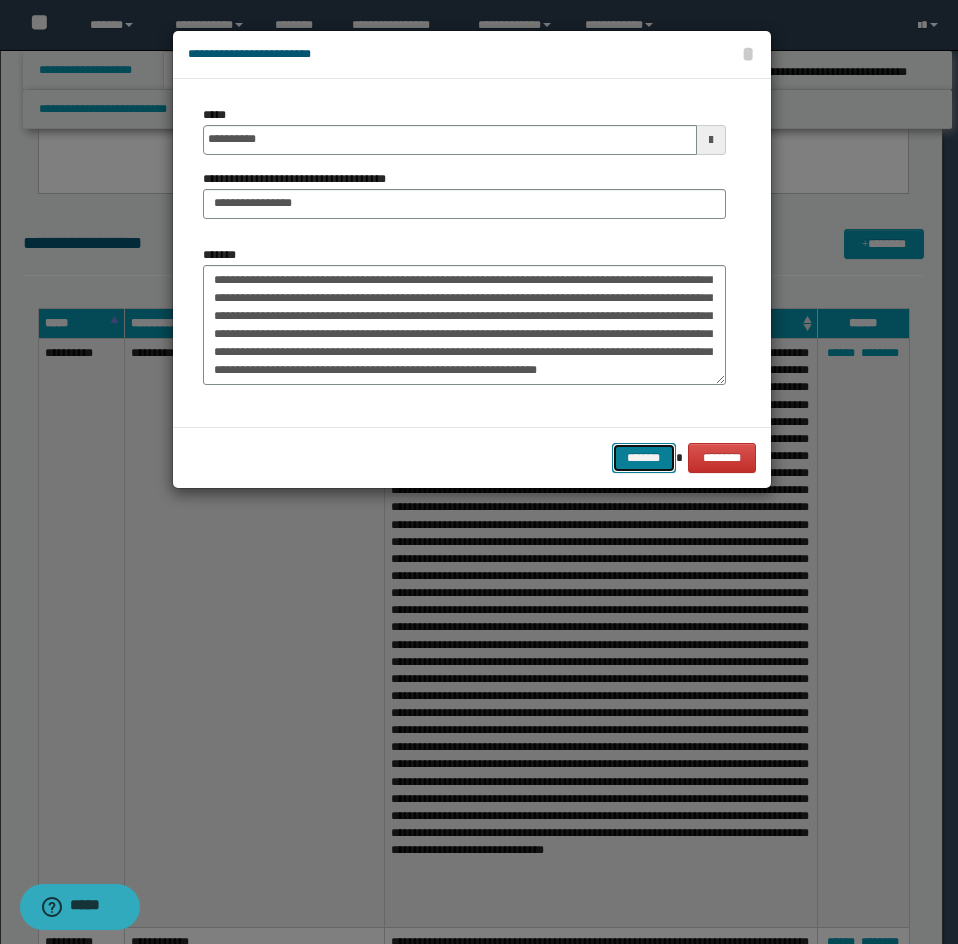 click on "*******" at bounding box center (644, 458) 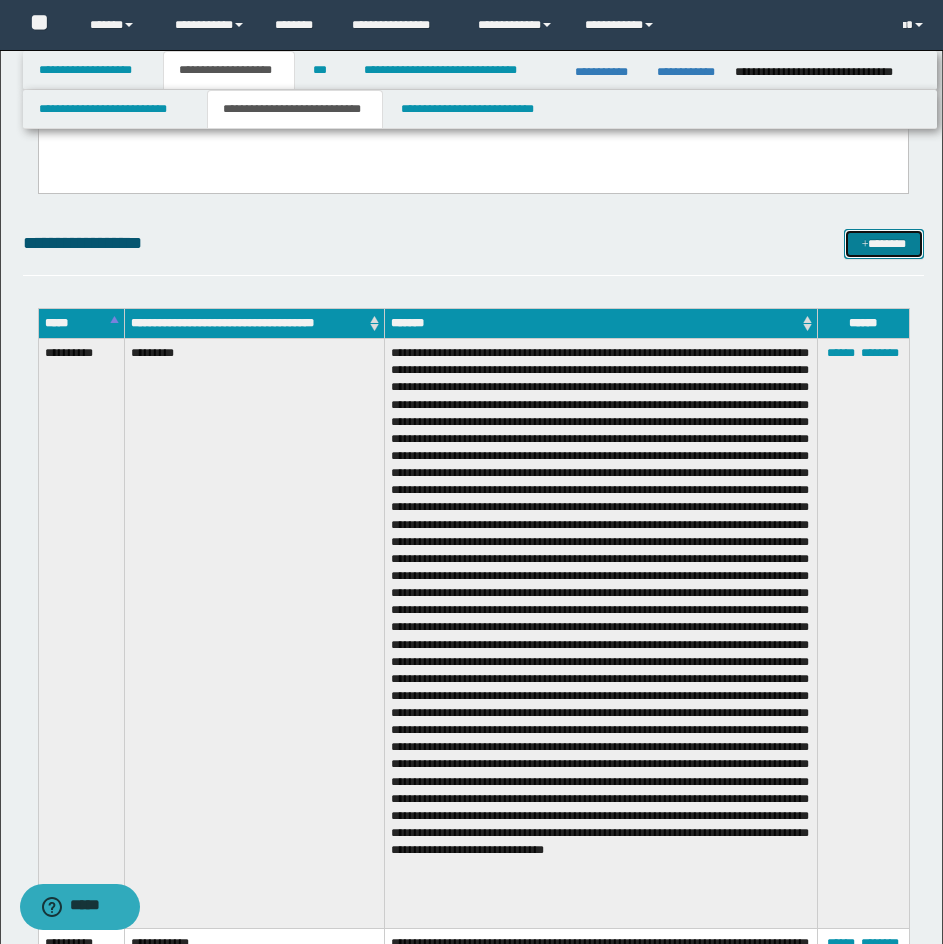 click on "*******" at bounding box center [884, 244] 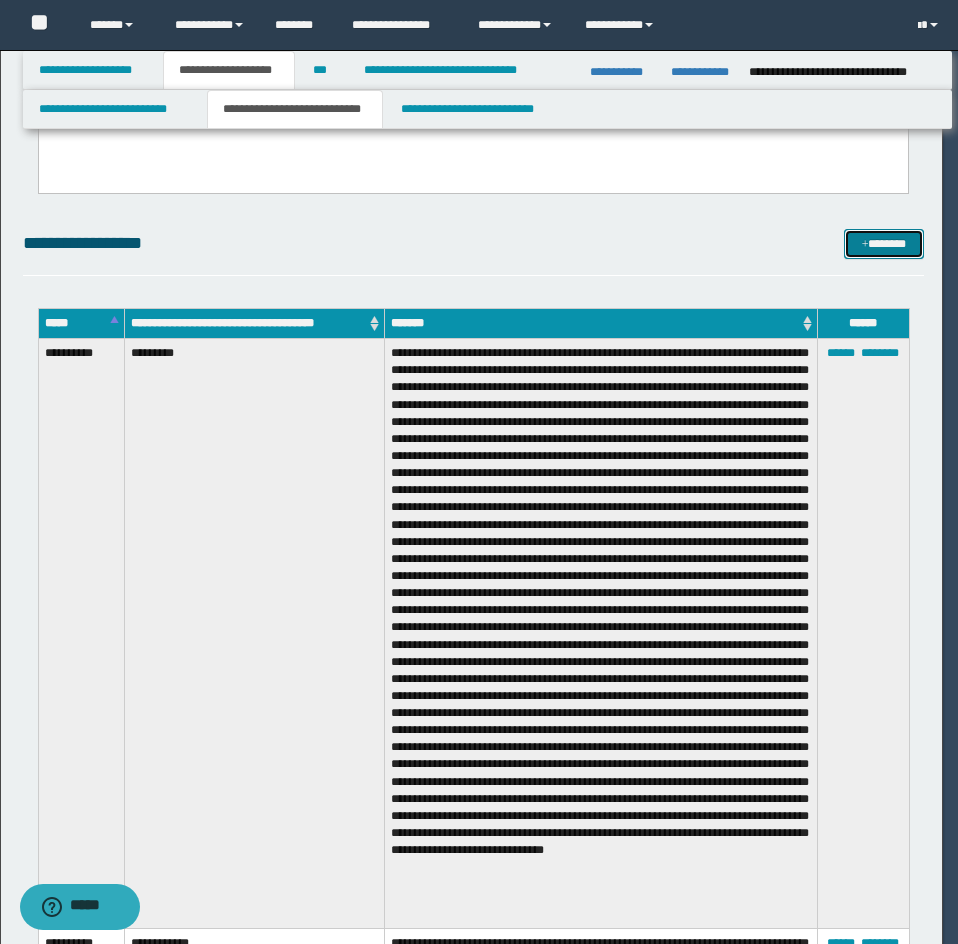 scroll, scrollTop: 0, scrollLeft: 0, axis: both 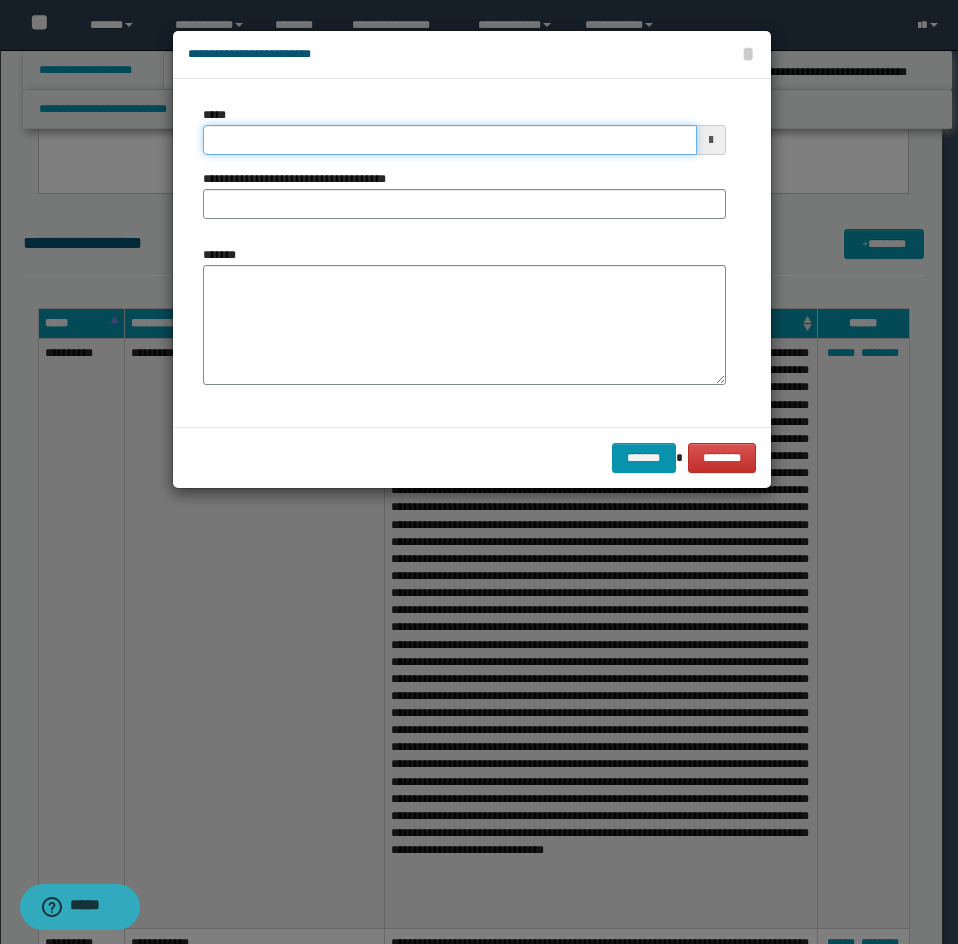 click on "*****" at bounding box center (450, 140) 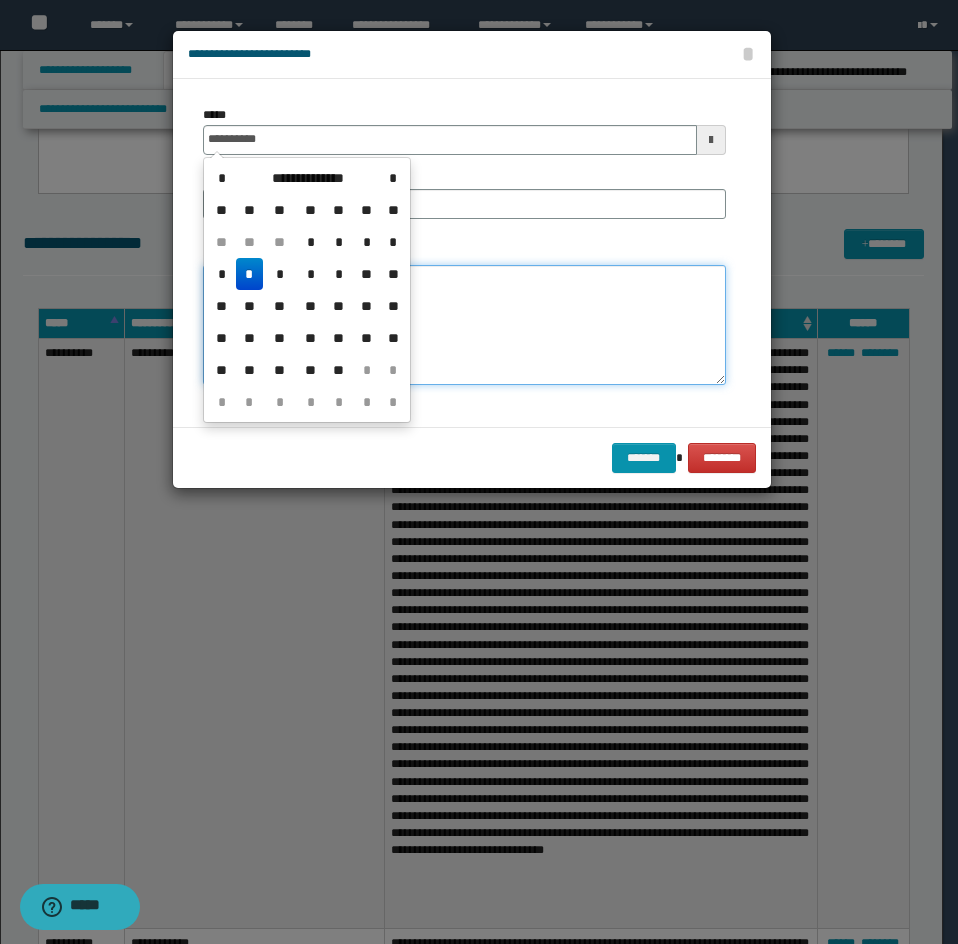 type on "**********" 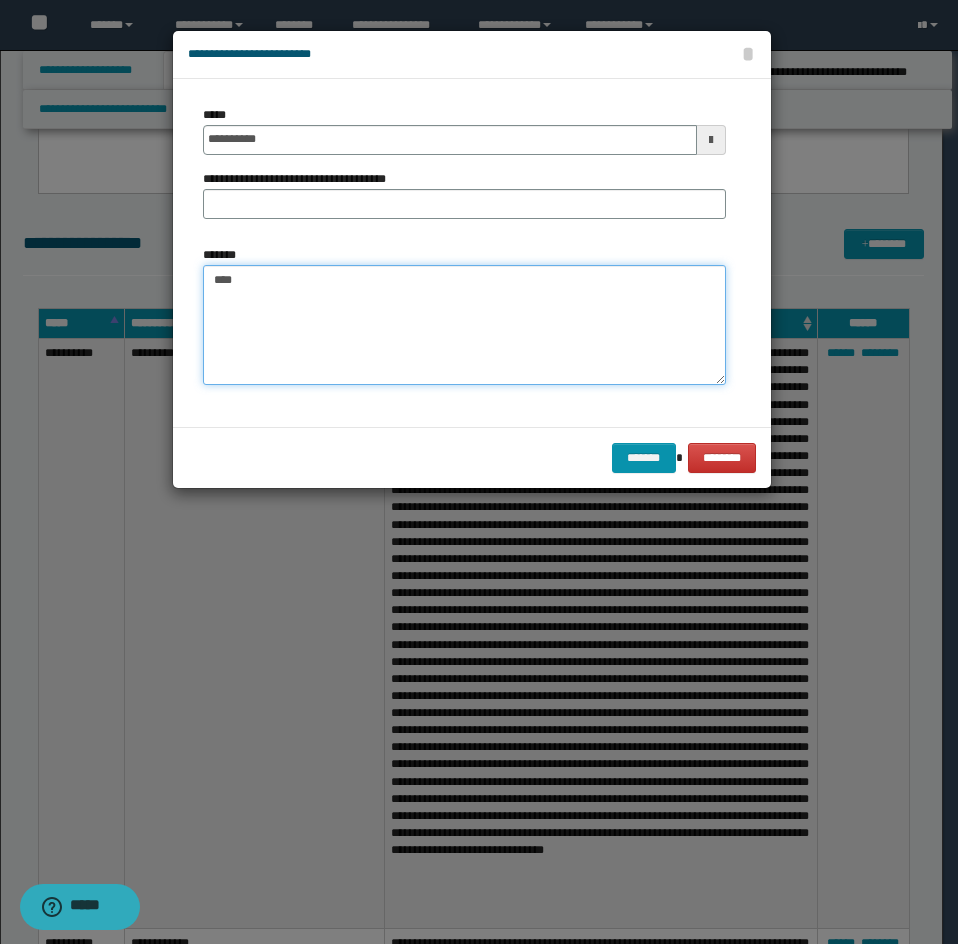 paste on "**********" 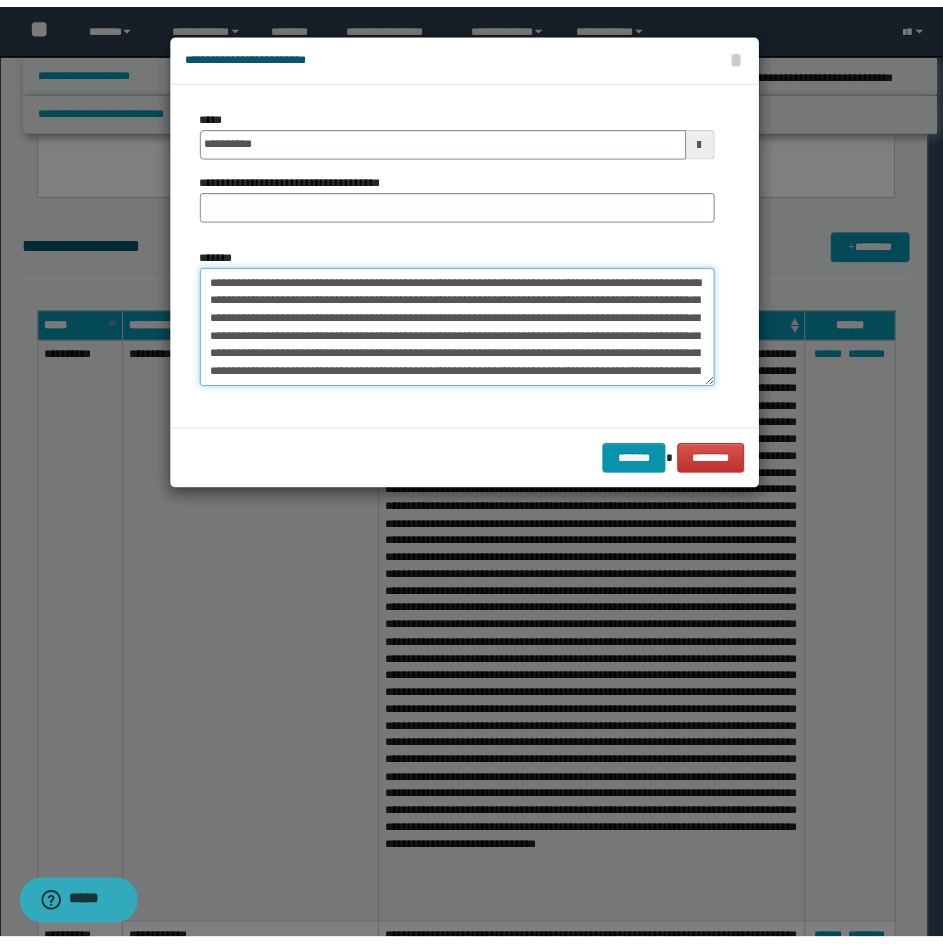 scroll, scrollTop: 66, scrollLeft: 0, axis: vertical 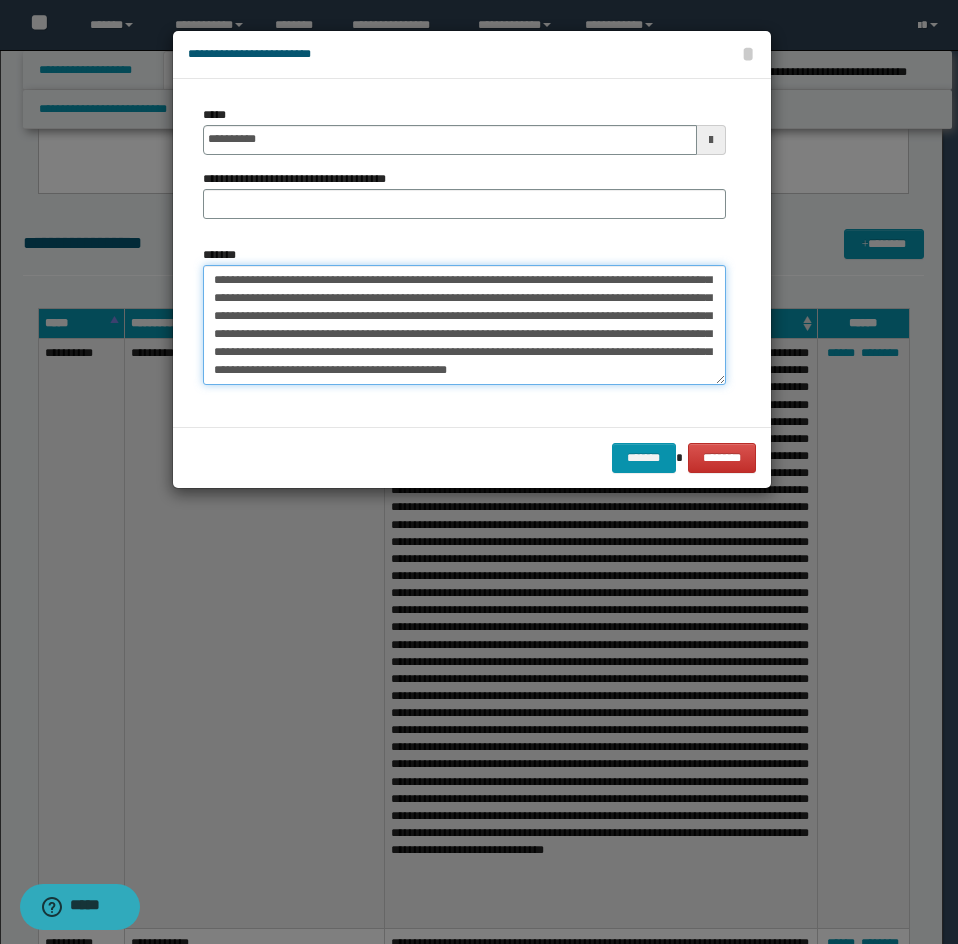 type on "**********" 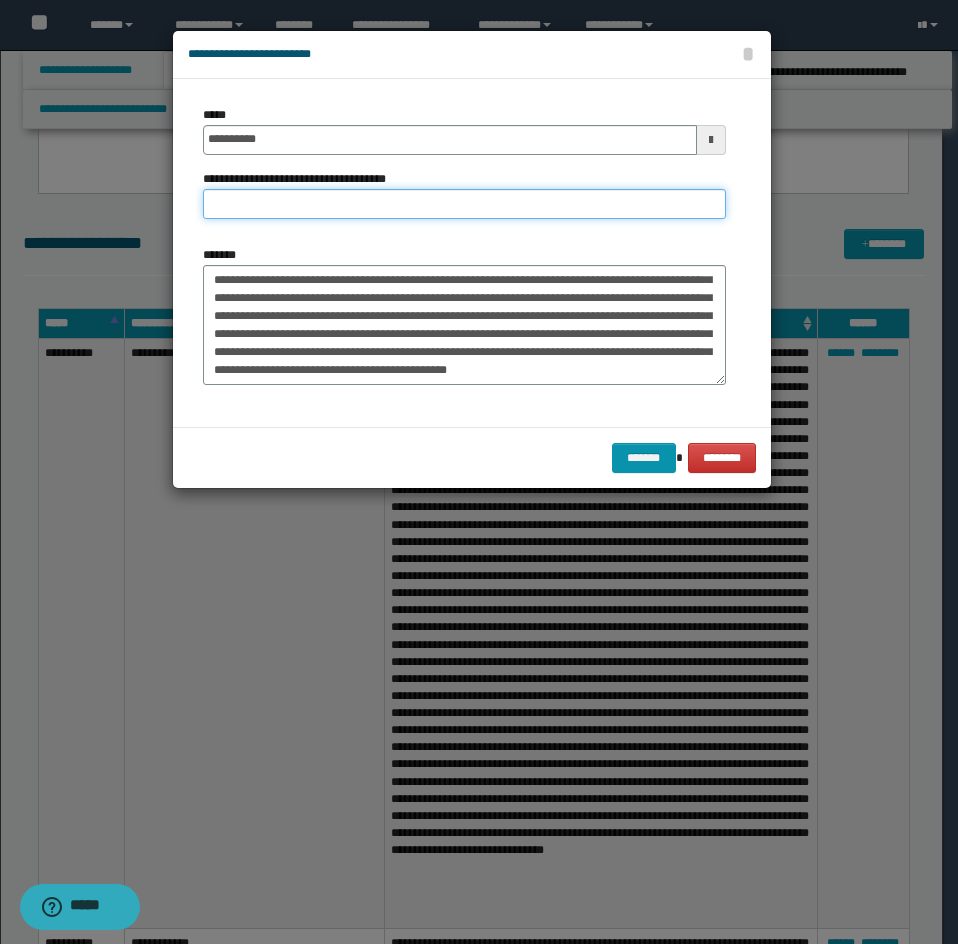 click on "**********" at bounding box center [464, 204] 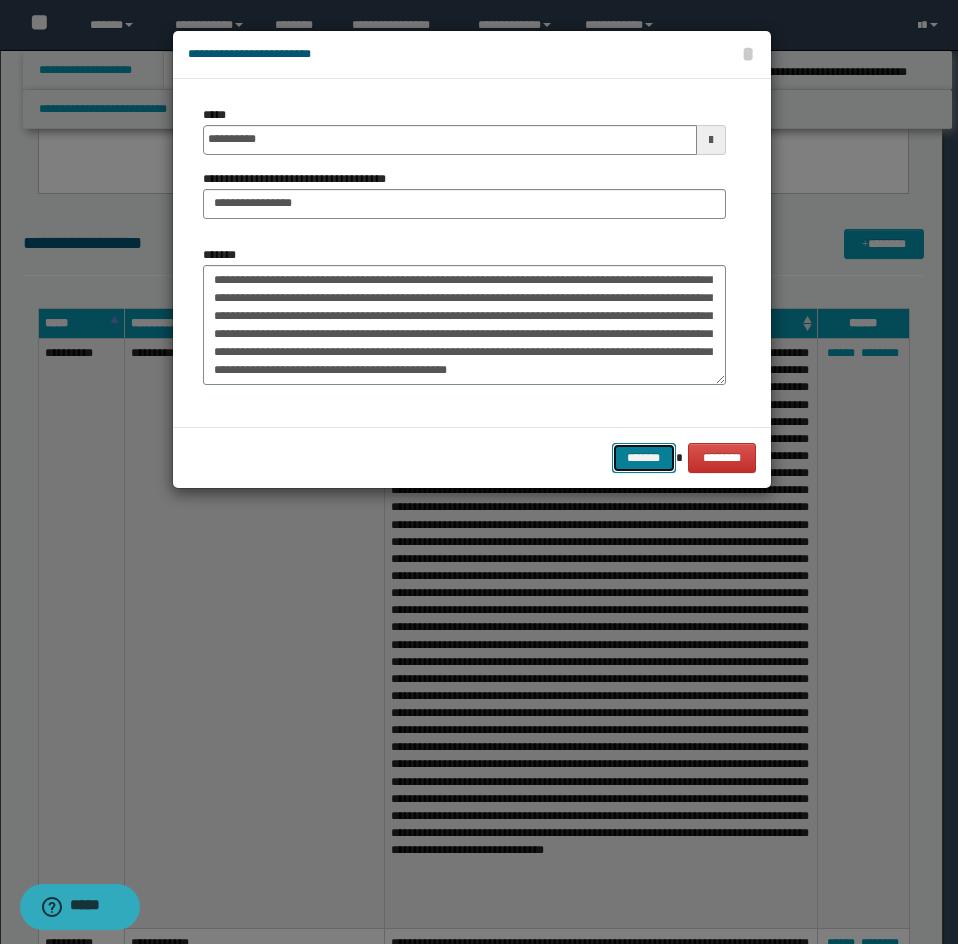 click on "*******" at bounding box center [644, 458] 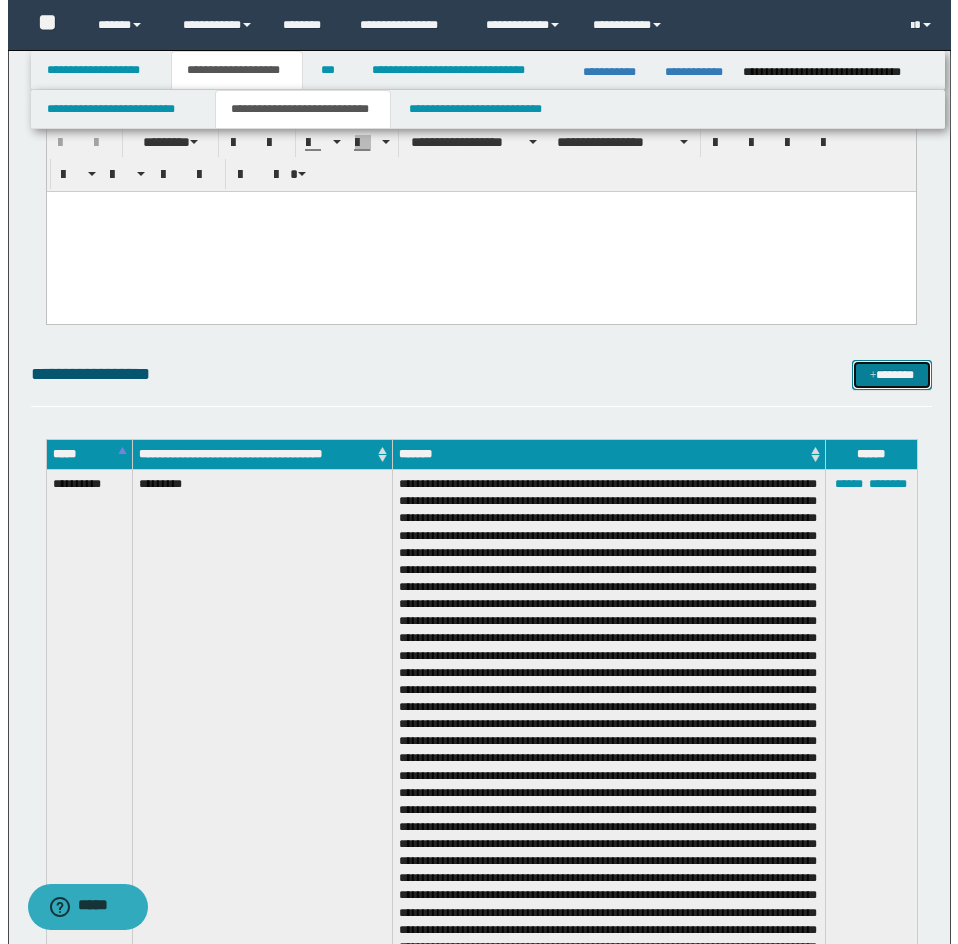 scroll, scrollTop: 3500, scrollLeft: 0, axis: vertical 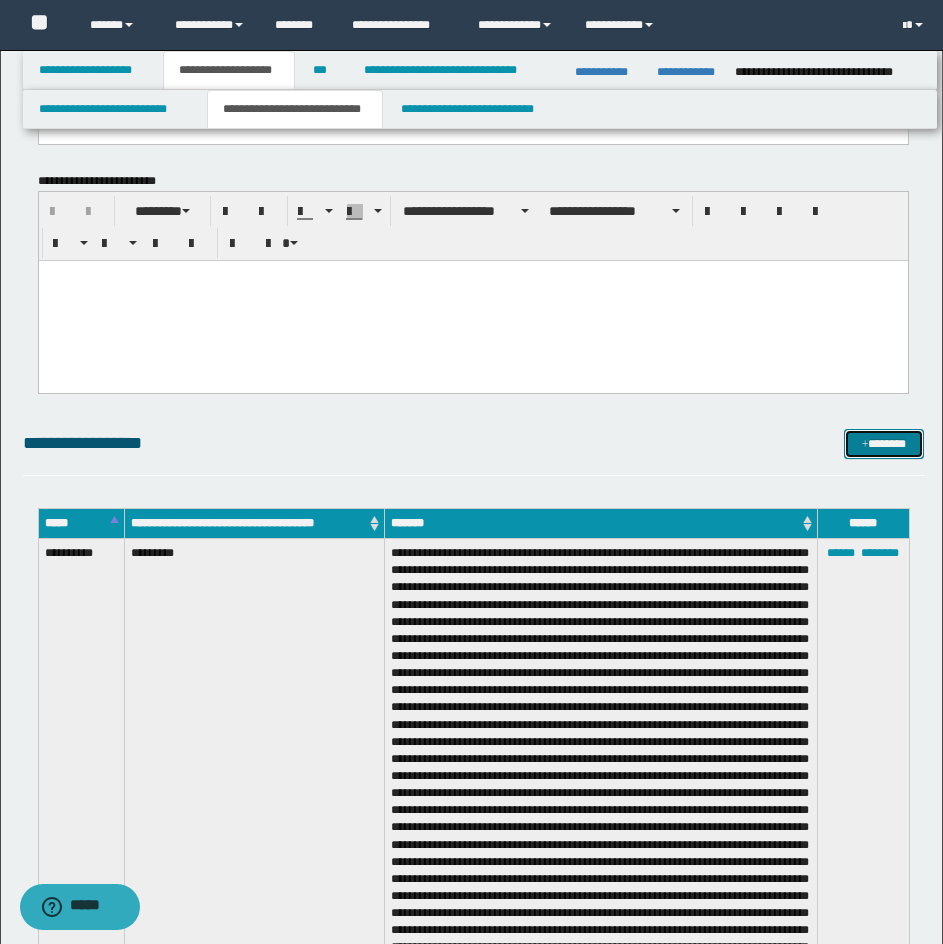 click on "*******" at bounding box center (884, 444) 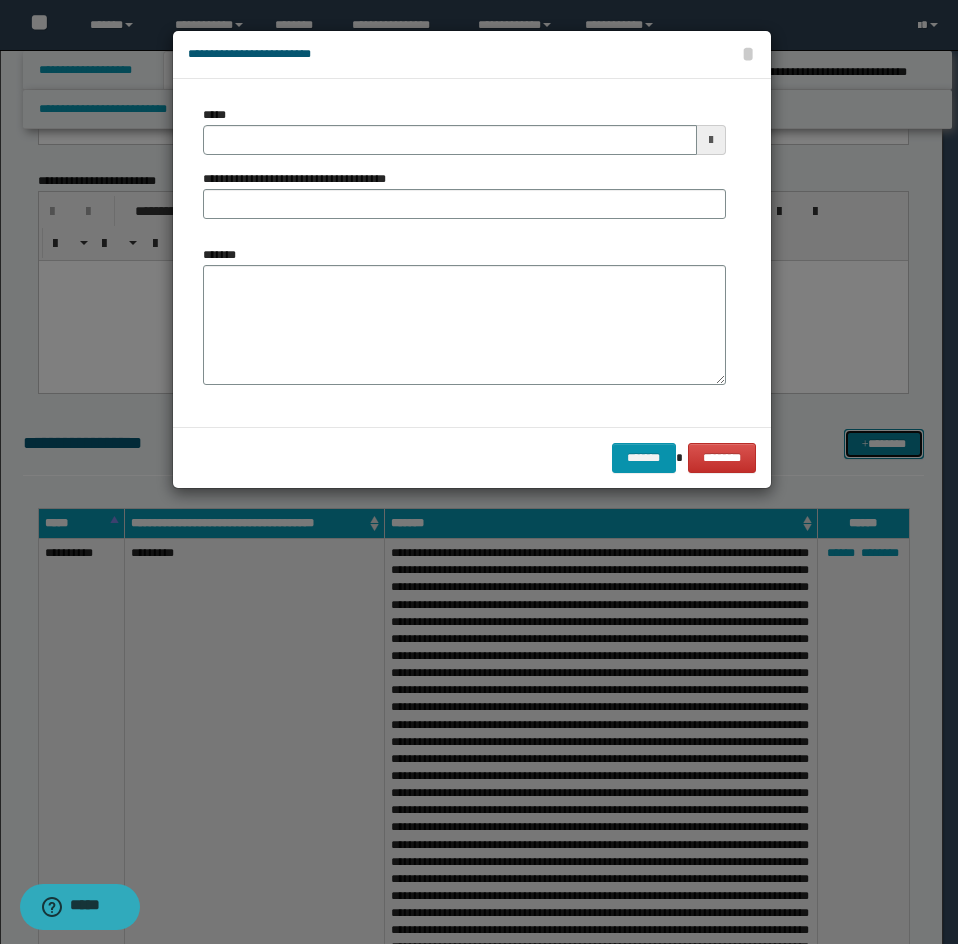 scroll, scrollTop: 0, scrollLeft: 0, axis: both 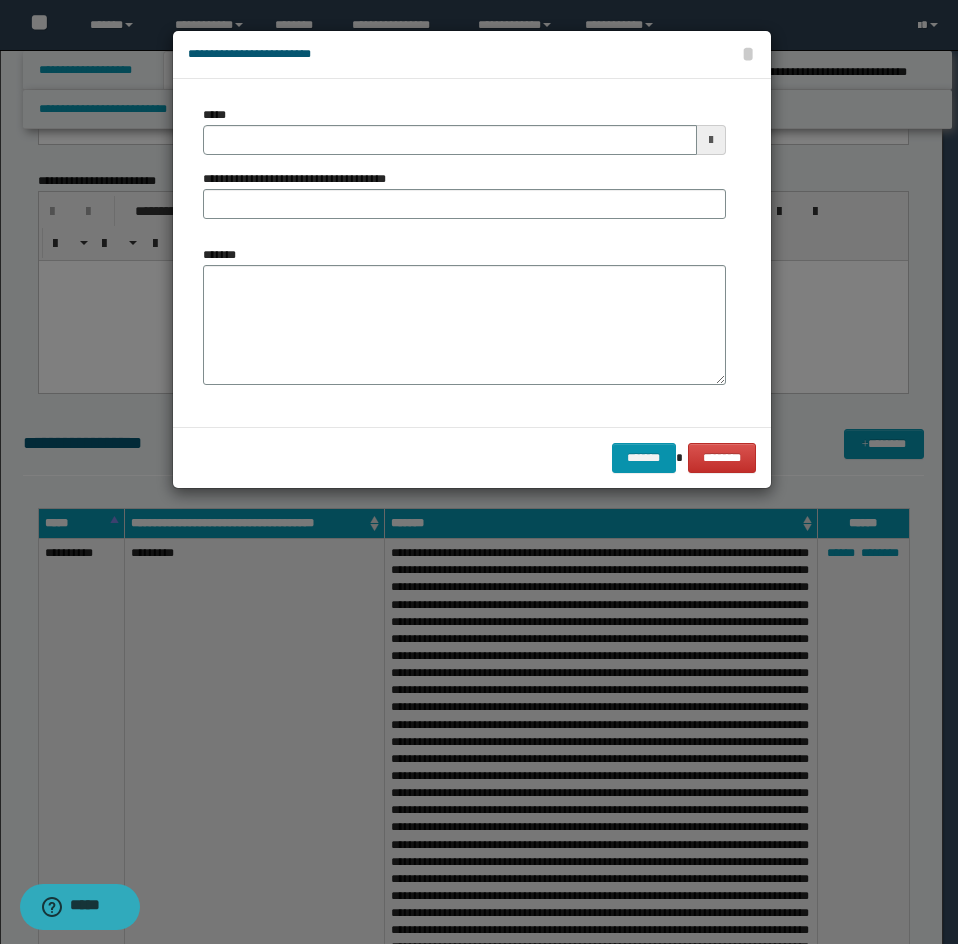 click on "*****" at bounding box center (464, 130) 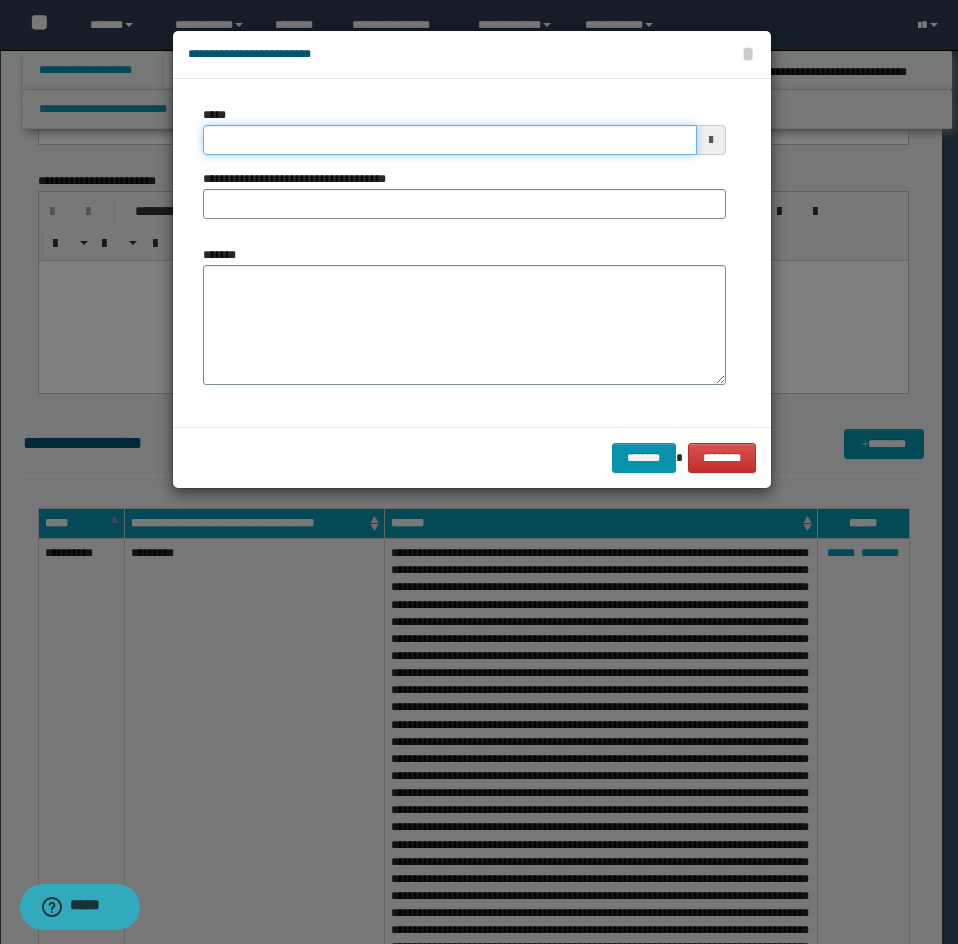 click on "*****" at bounding box center (450, 140) 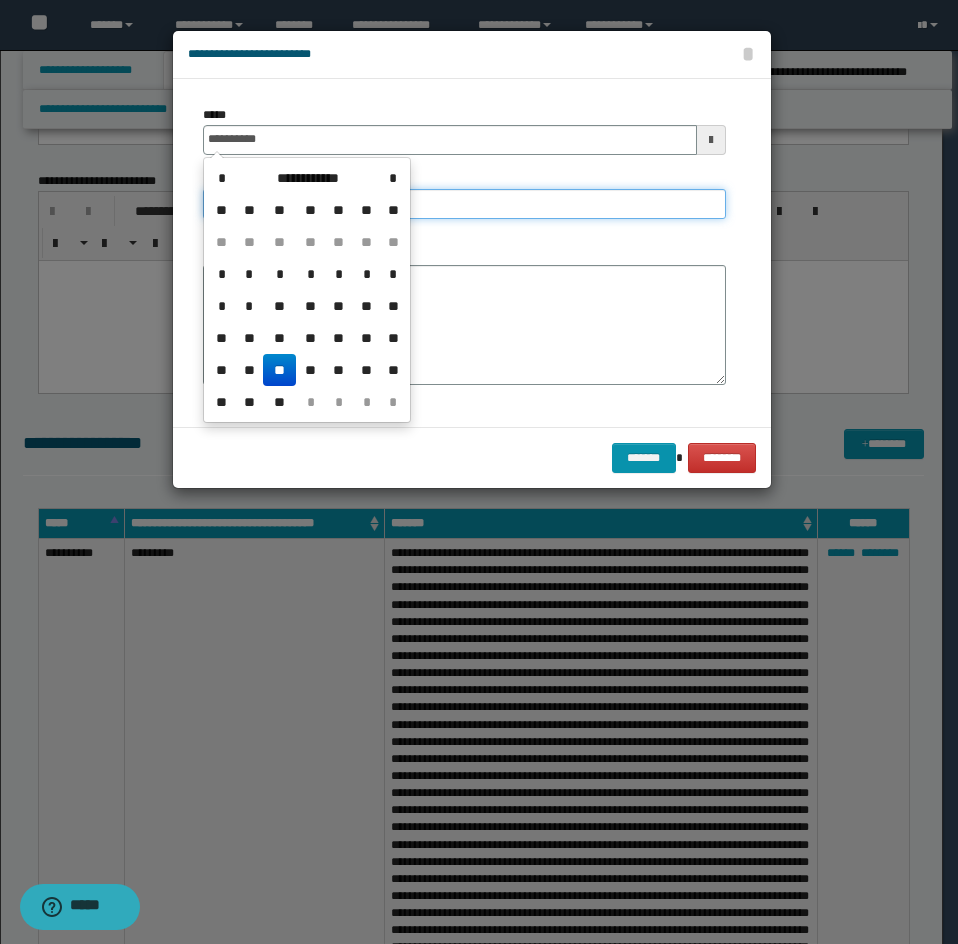 type on "**********" 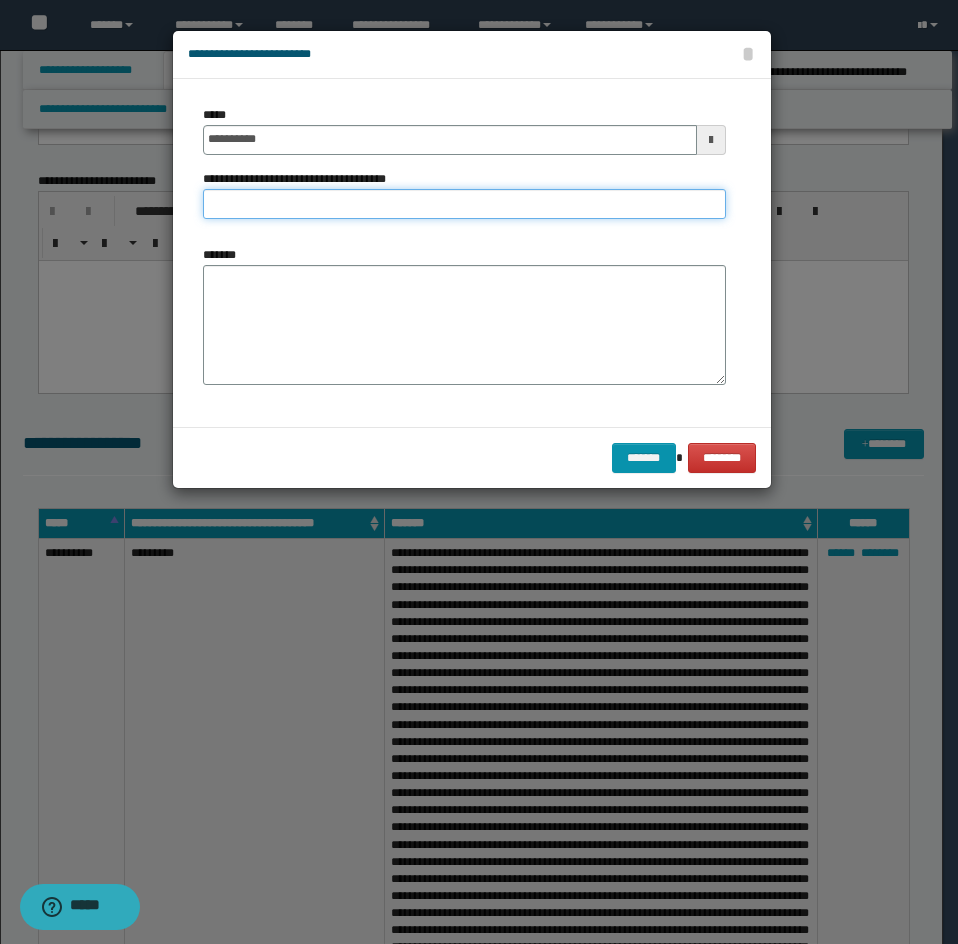 type on "*********" 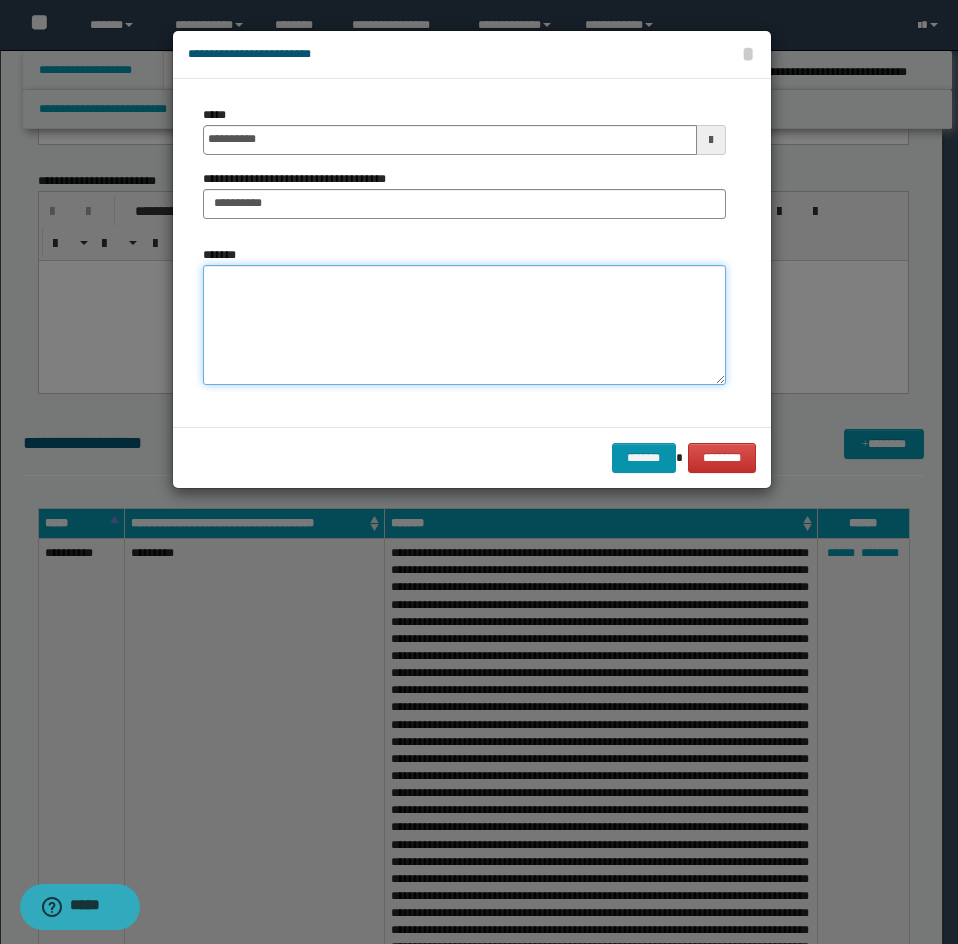 click on "*******" at bounding box center [464, 325] 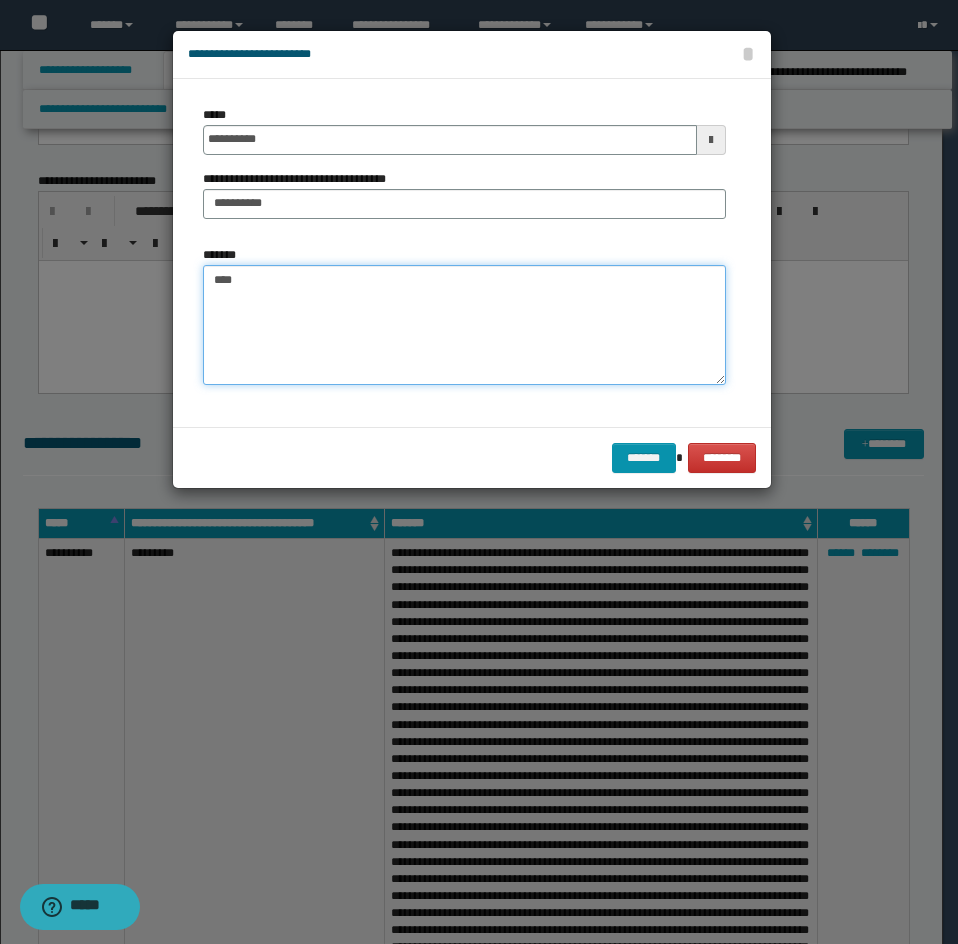 click on "****" at bounding box center (464, 325) 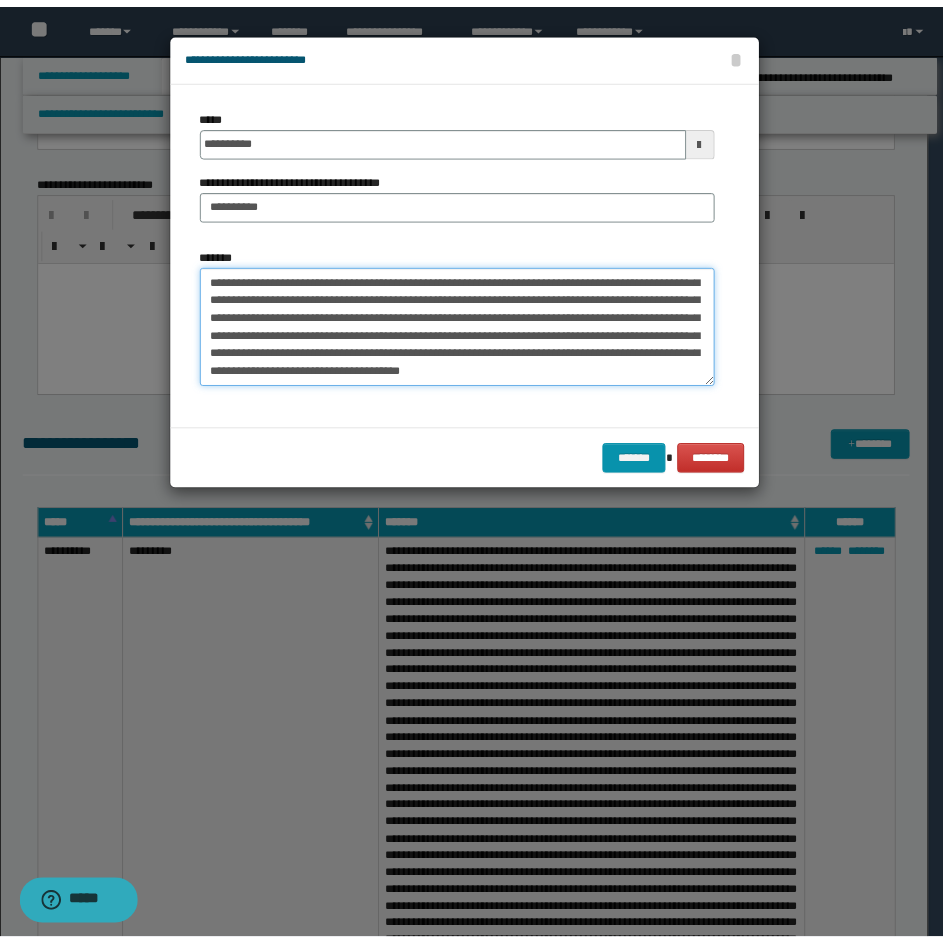 scroll, scrollTop: 282, scrollLeft: 0, axis: vertical 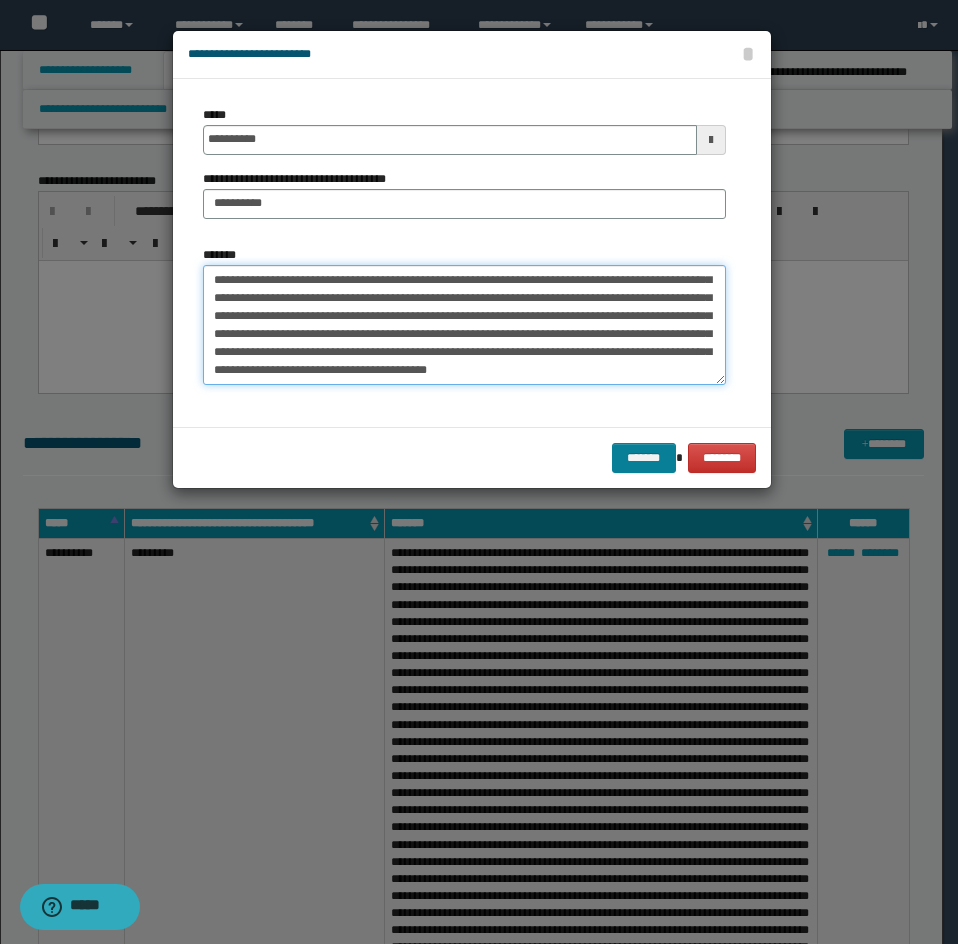 type on "**********" 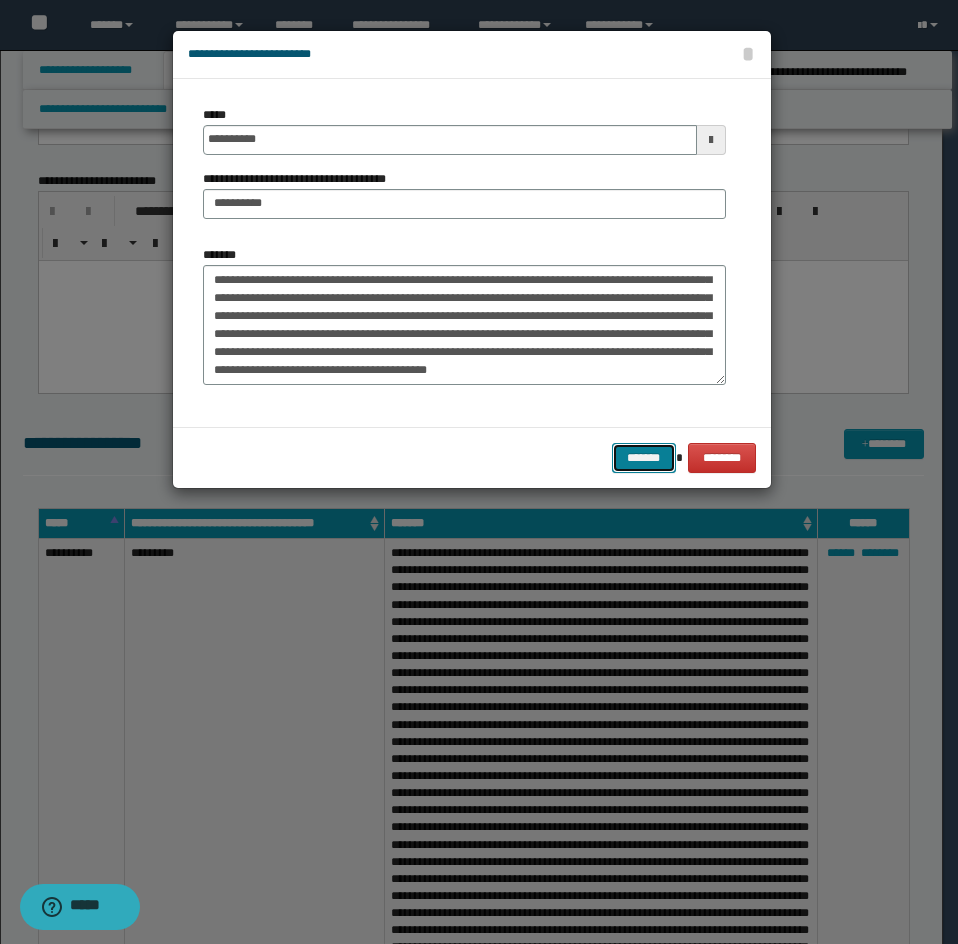 click on "*******" at bounding box center [644, 458] 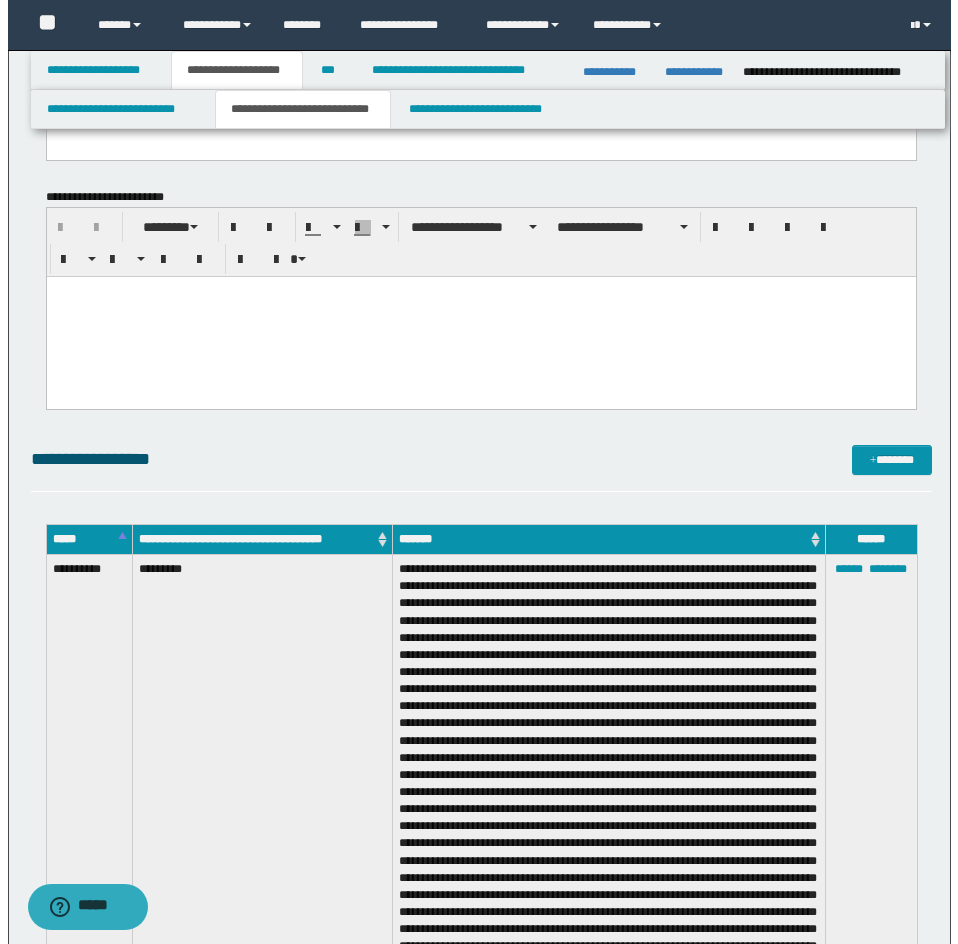 scroll, scrollTop: 3500, scrollLeft: 0, axis: vertical 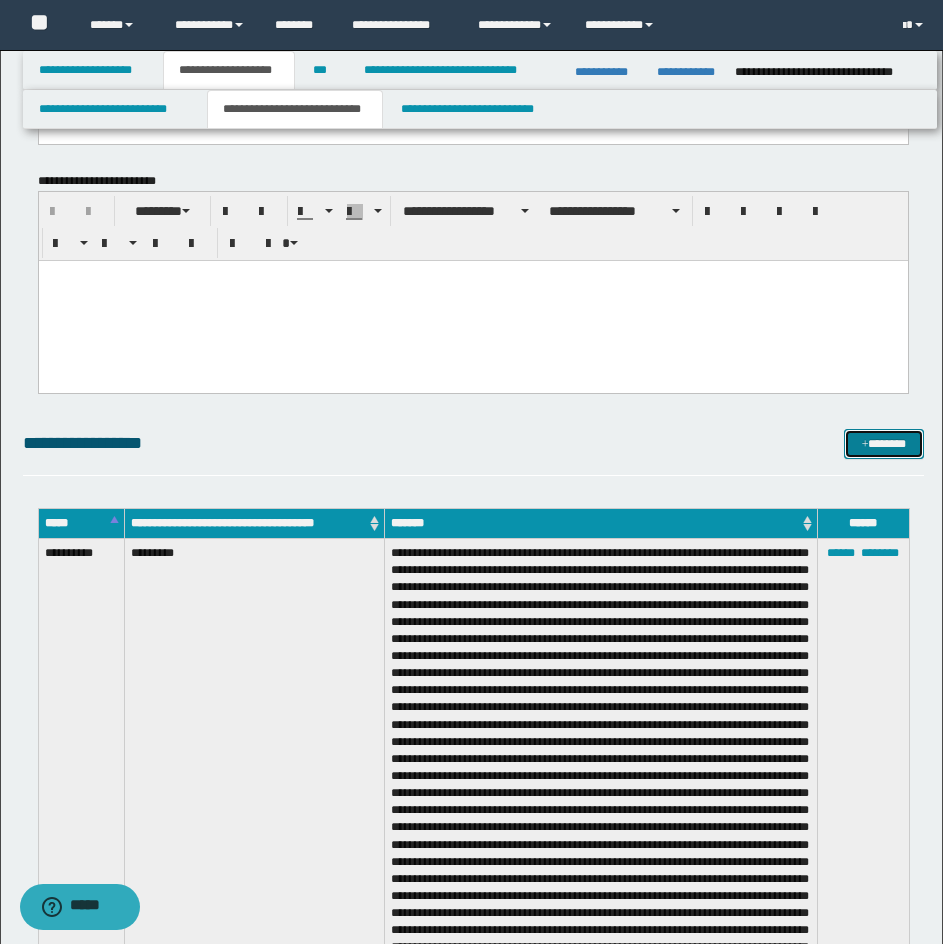 click on "*******" at bounding box center (884, 444) 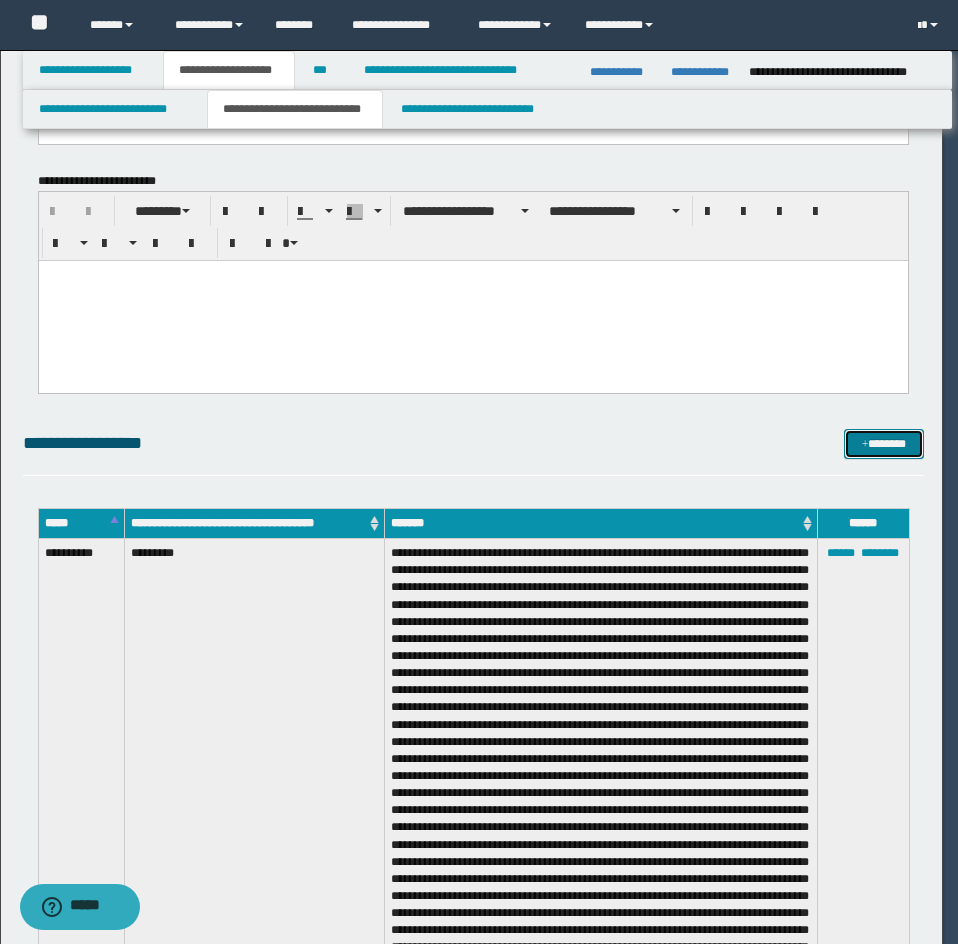 scroll, scrollTop: 0, scrollLeft: 0, axis: both 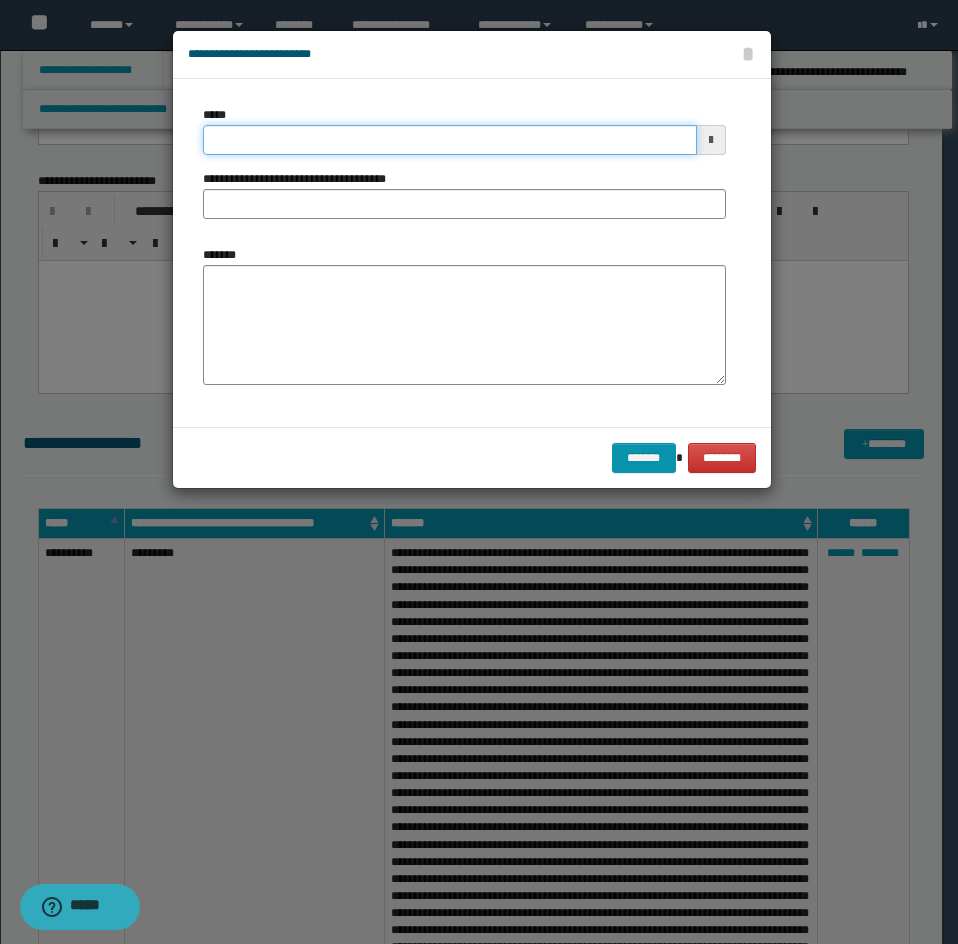 click on "*****" at bounding box center [450, 140] 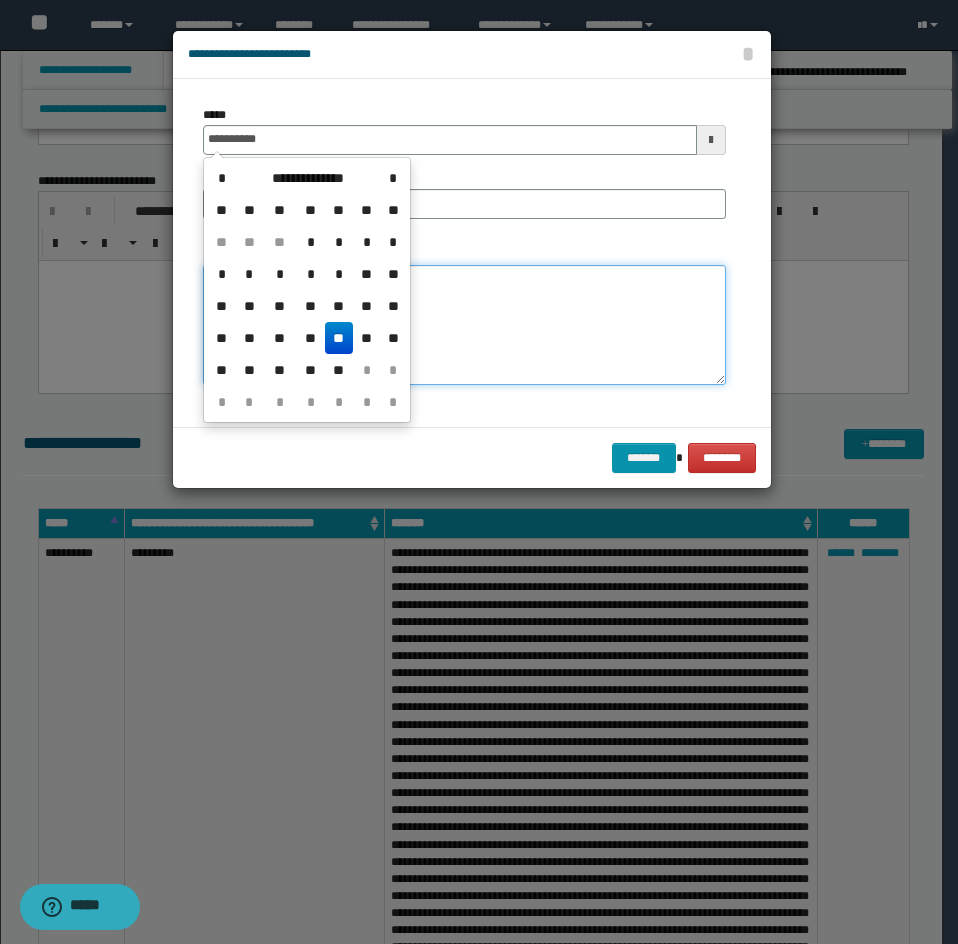 type on "**********" 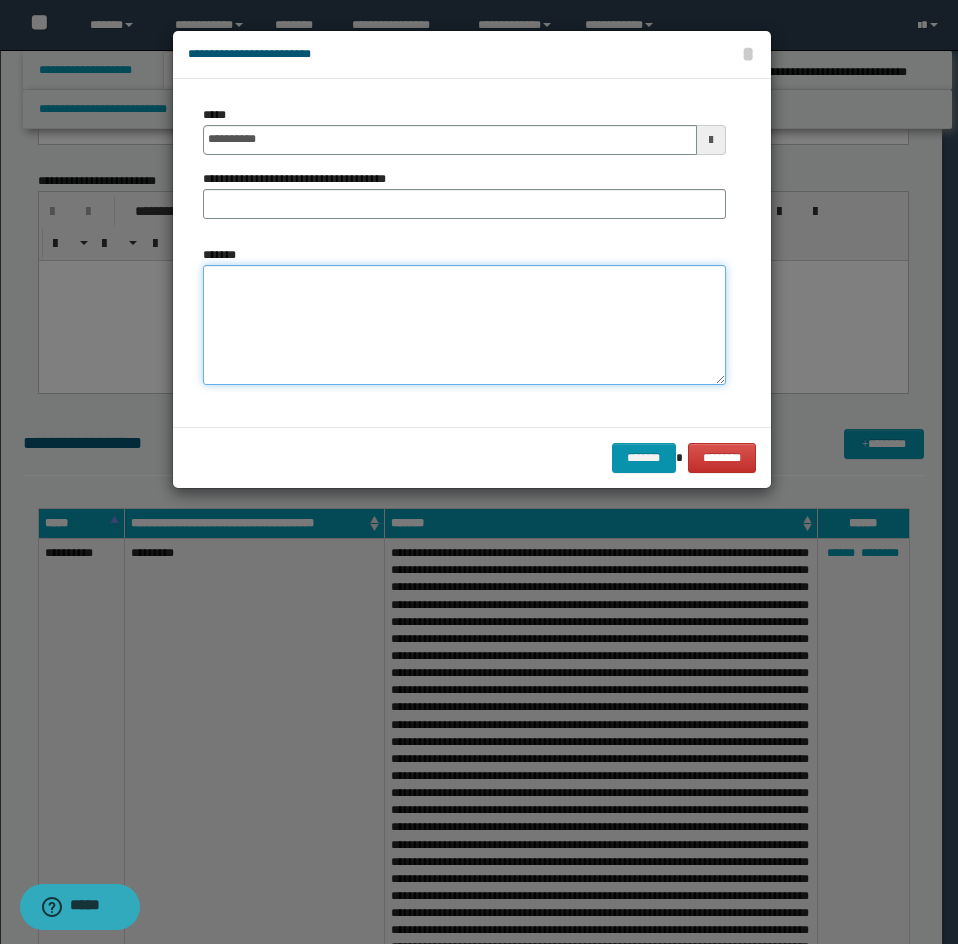 click on "*******" at bounding box center [464, 325] 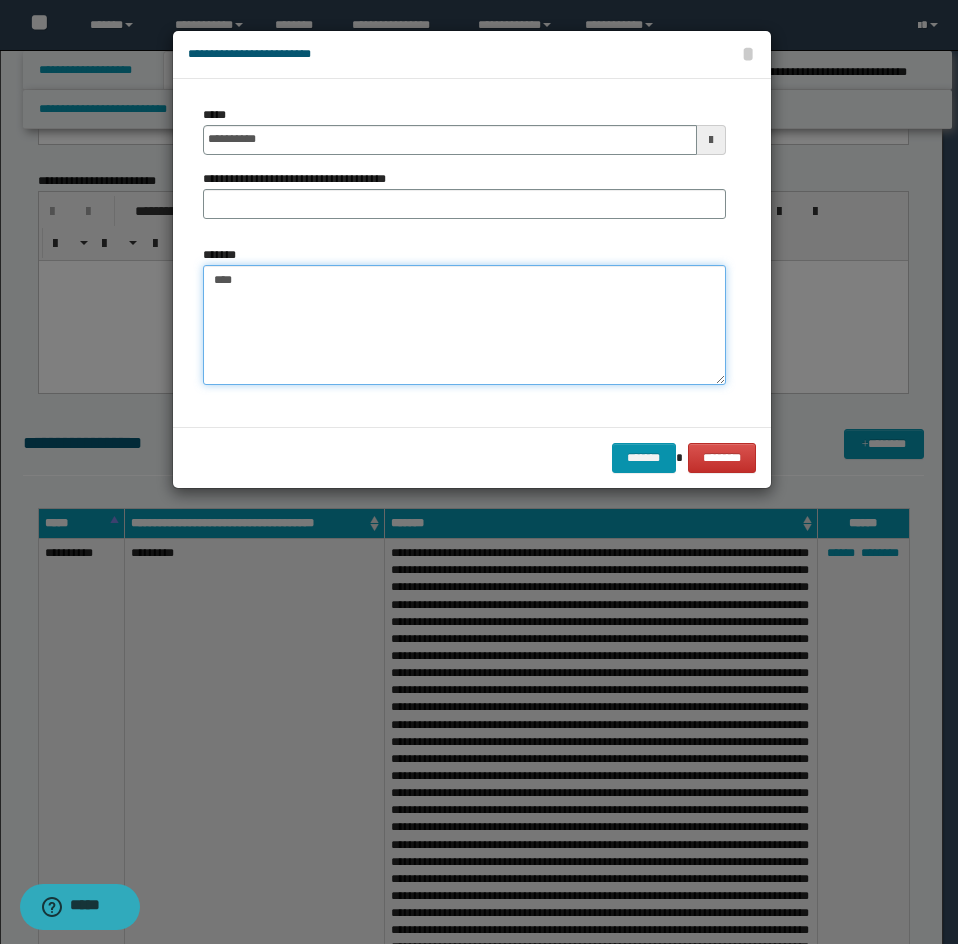 paste on "**********" 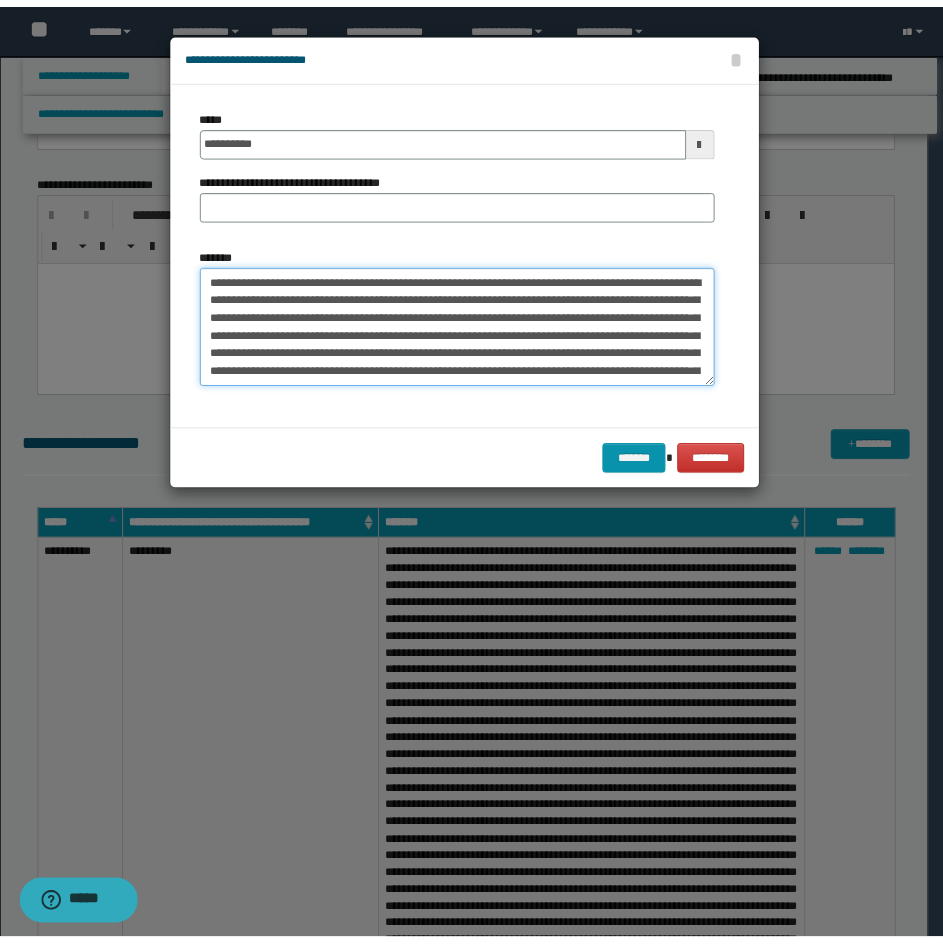 scroll, scrollTop: 192, scrollLeft: 0, axis: vertical 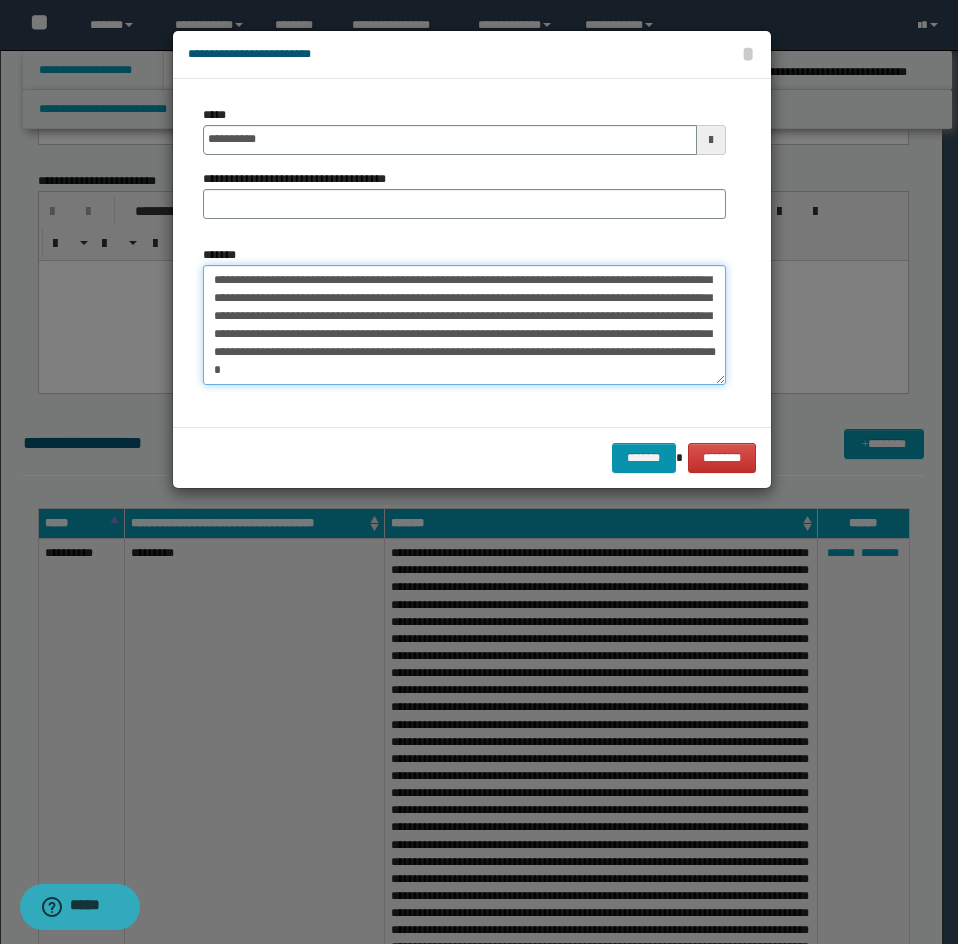 type on "**********" 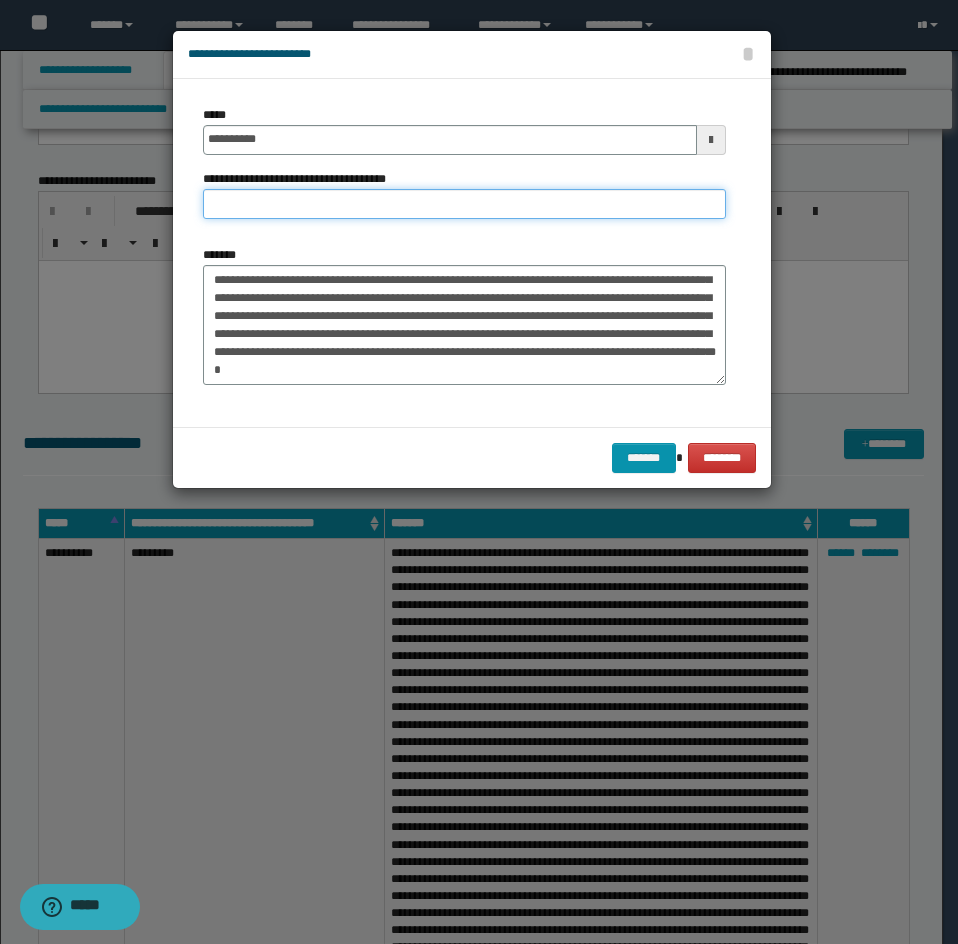 click on "**********" at bounding box center (464, 204) 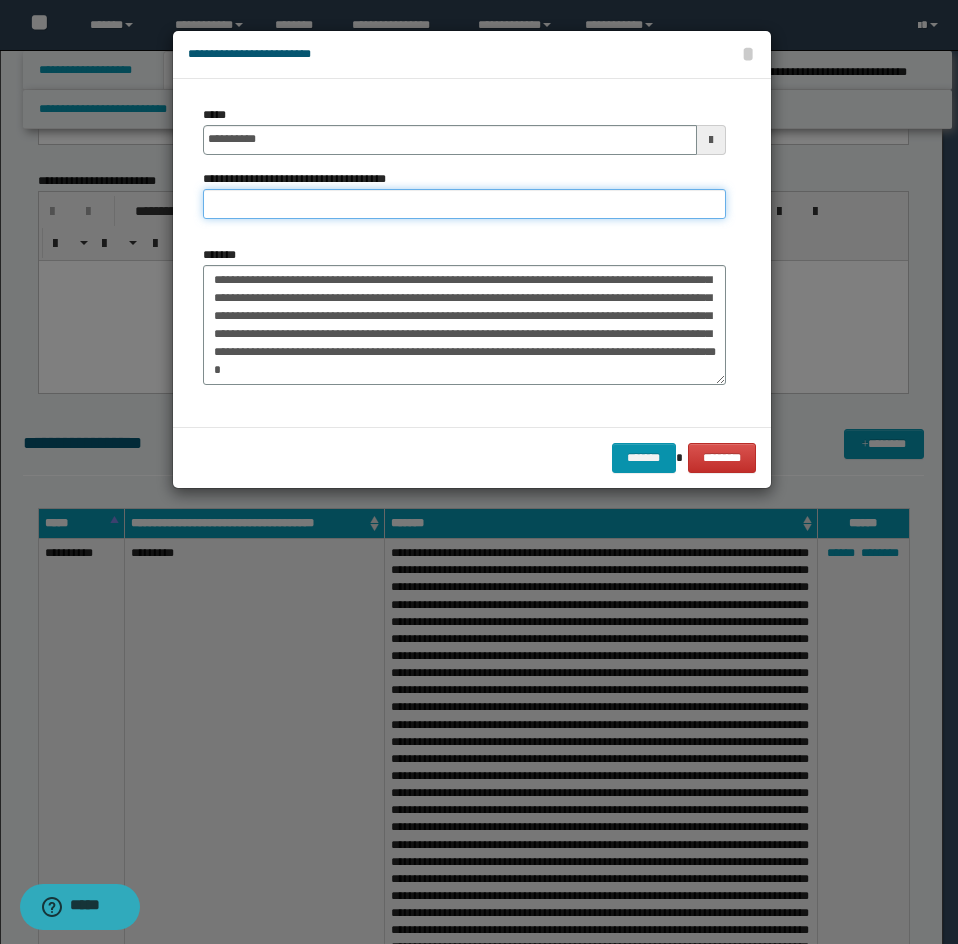 type on "**********" 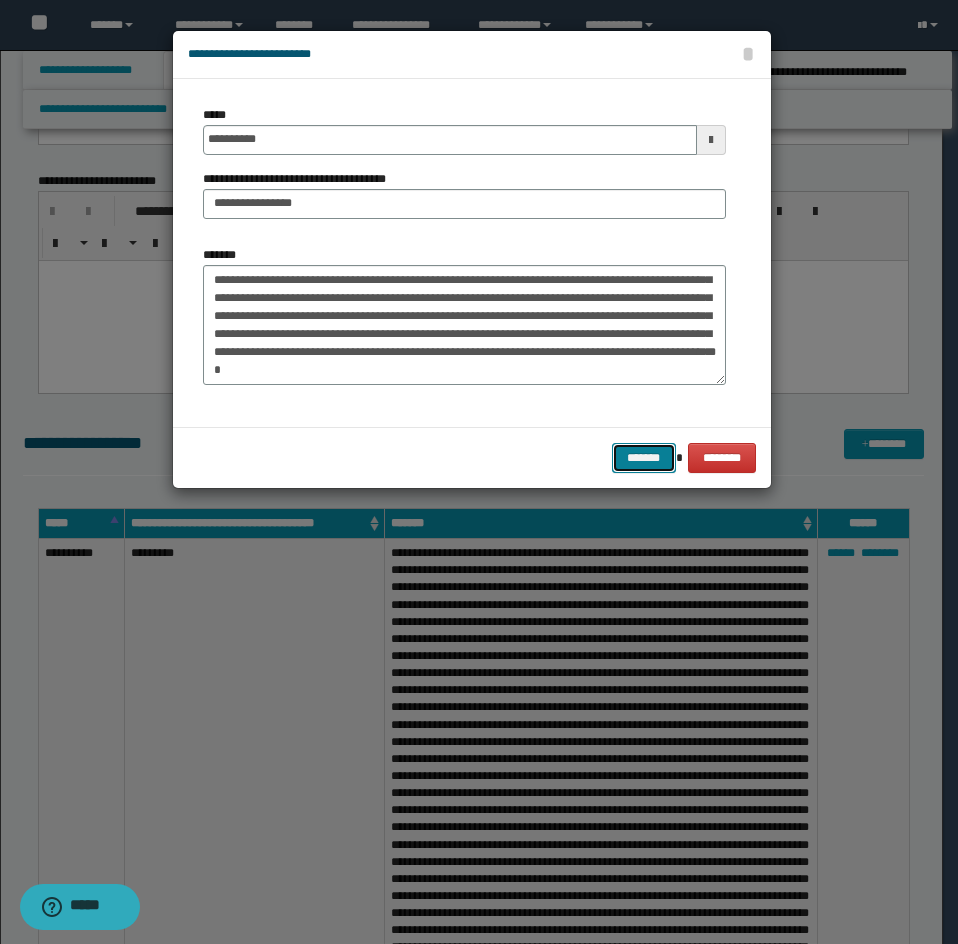 click on "*******" at bounding box center [644, 458] 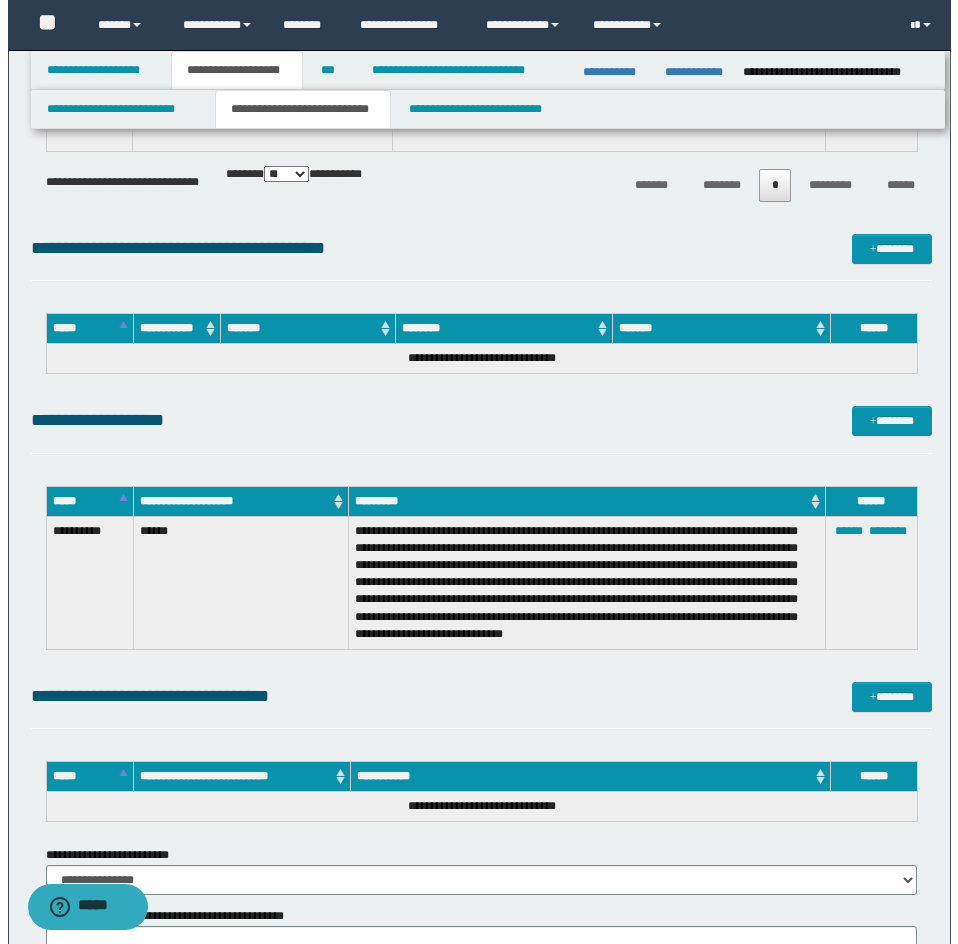 scroll, scrollTop: 7700, scrollLeft: 0, axis: vertical 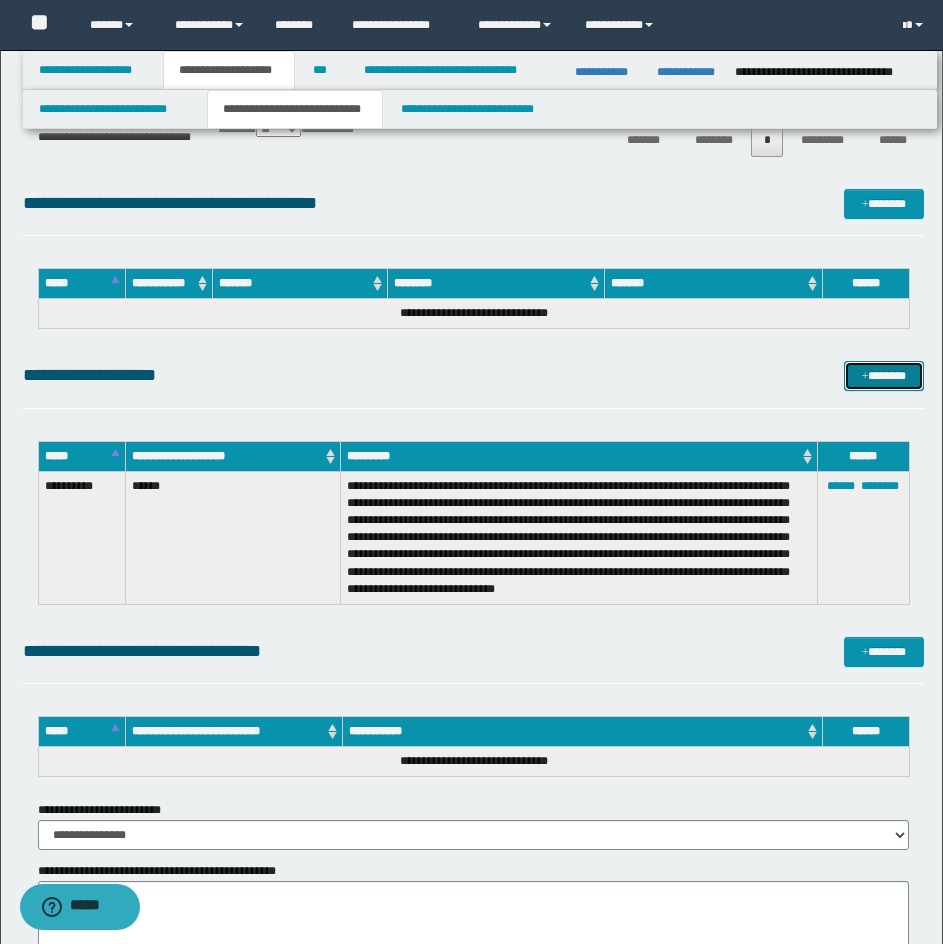 click on "*******" at bounding box center [884, 376] 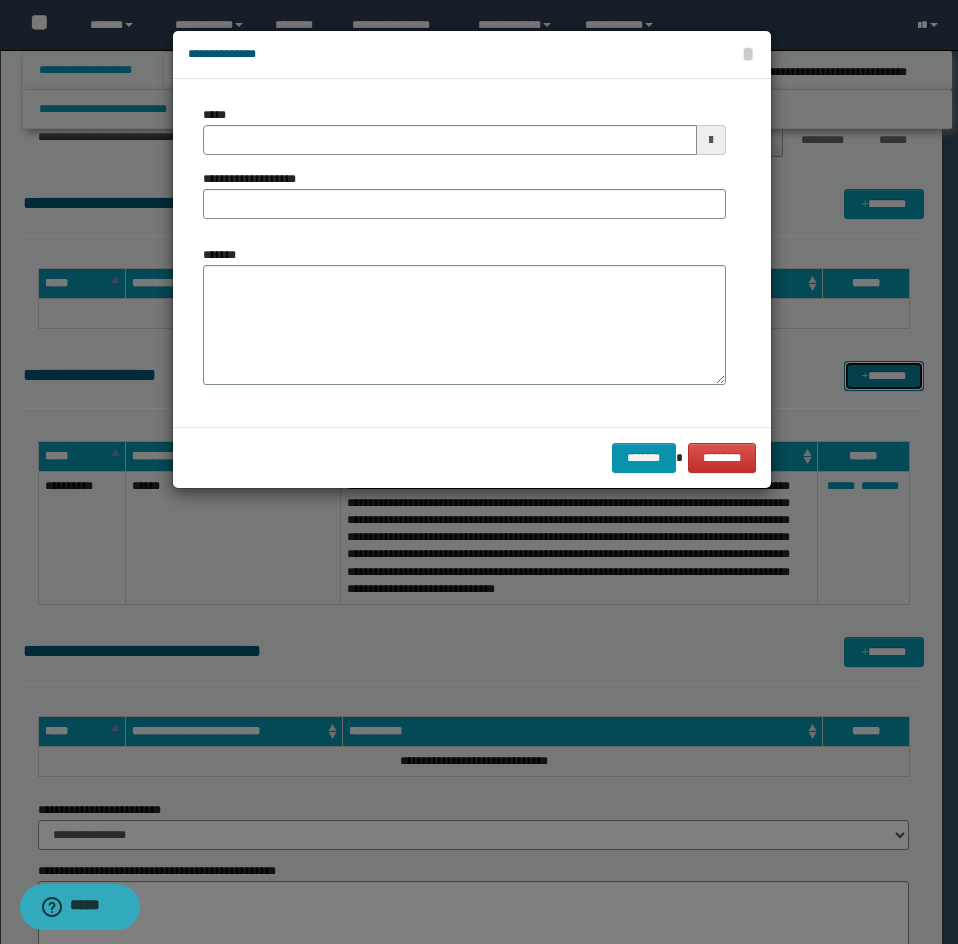 scroll, scrollTop: 0, scrollLeft: 0, axis: both 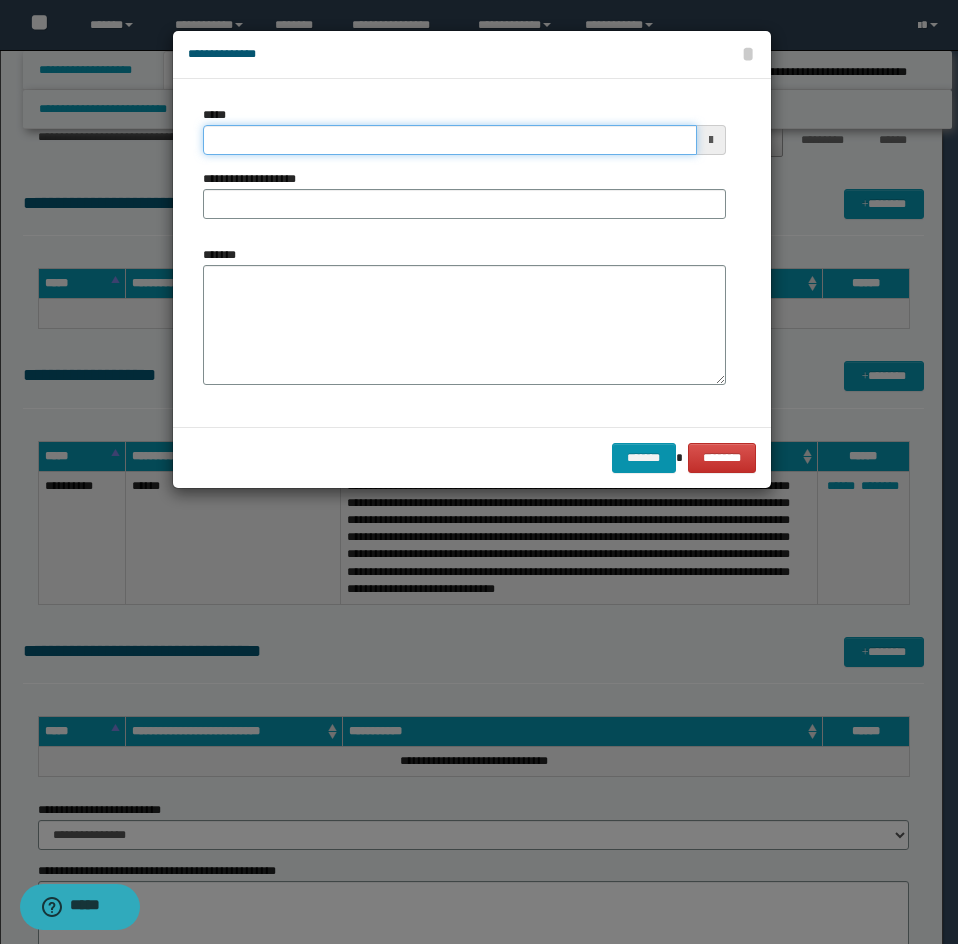 click on "*****" at bounding box center [450, 140] 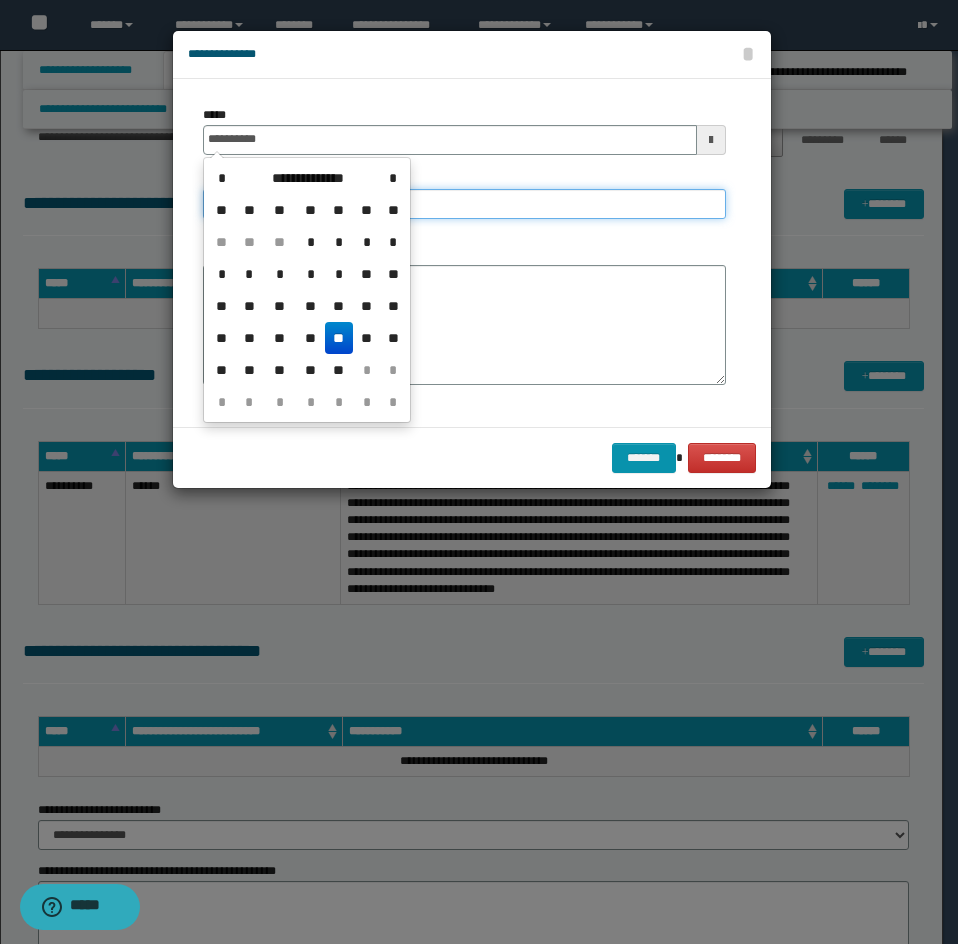 type on "**********" 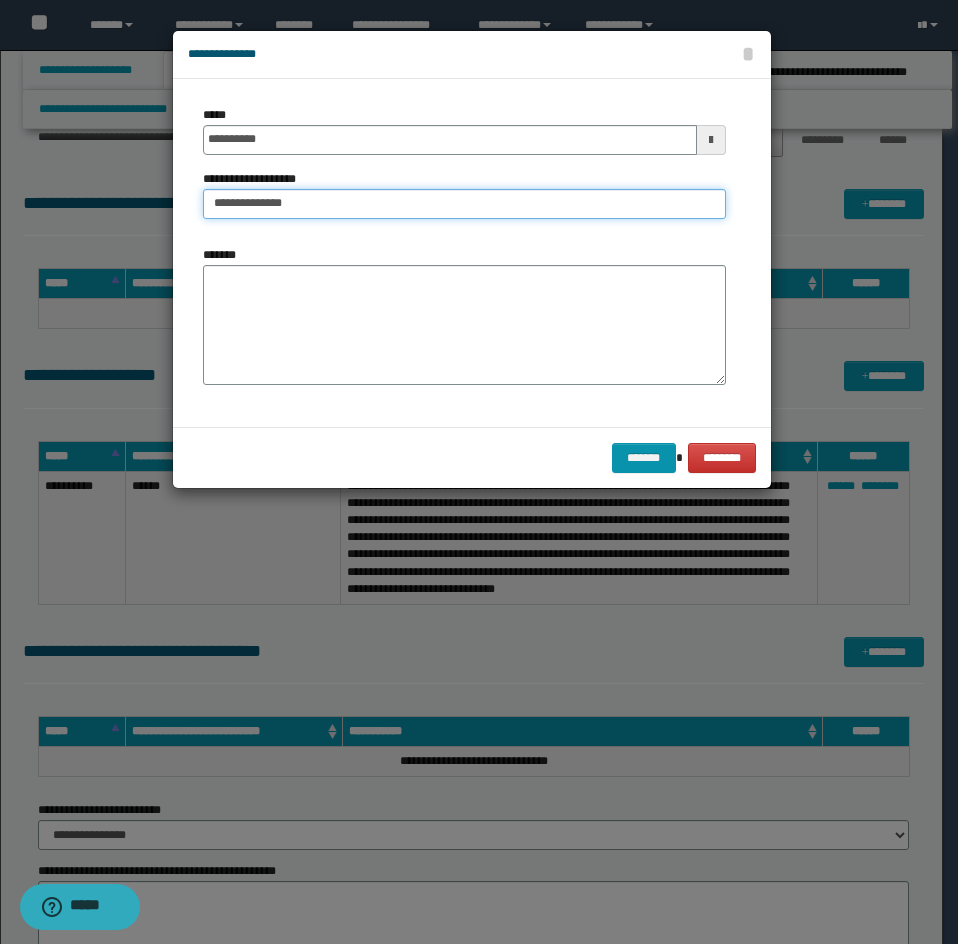 type on "**********" 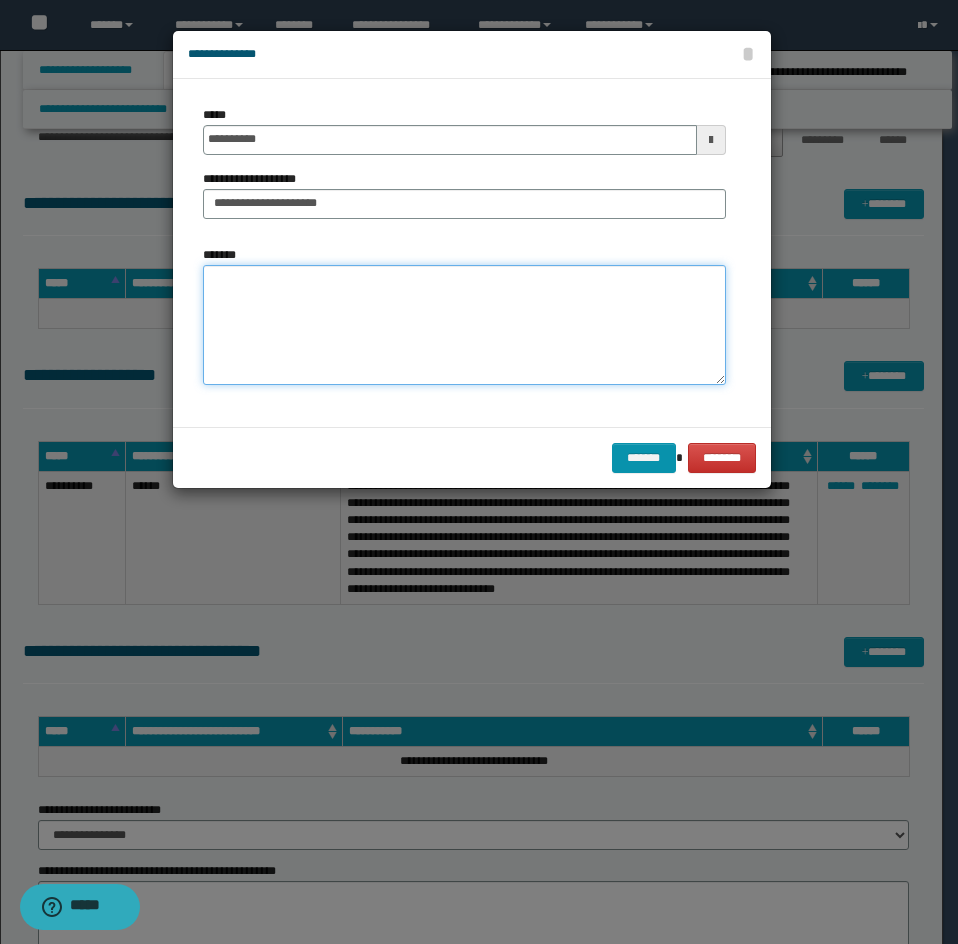 click on "*******" at bounding box center [464, 325] 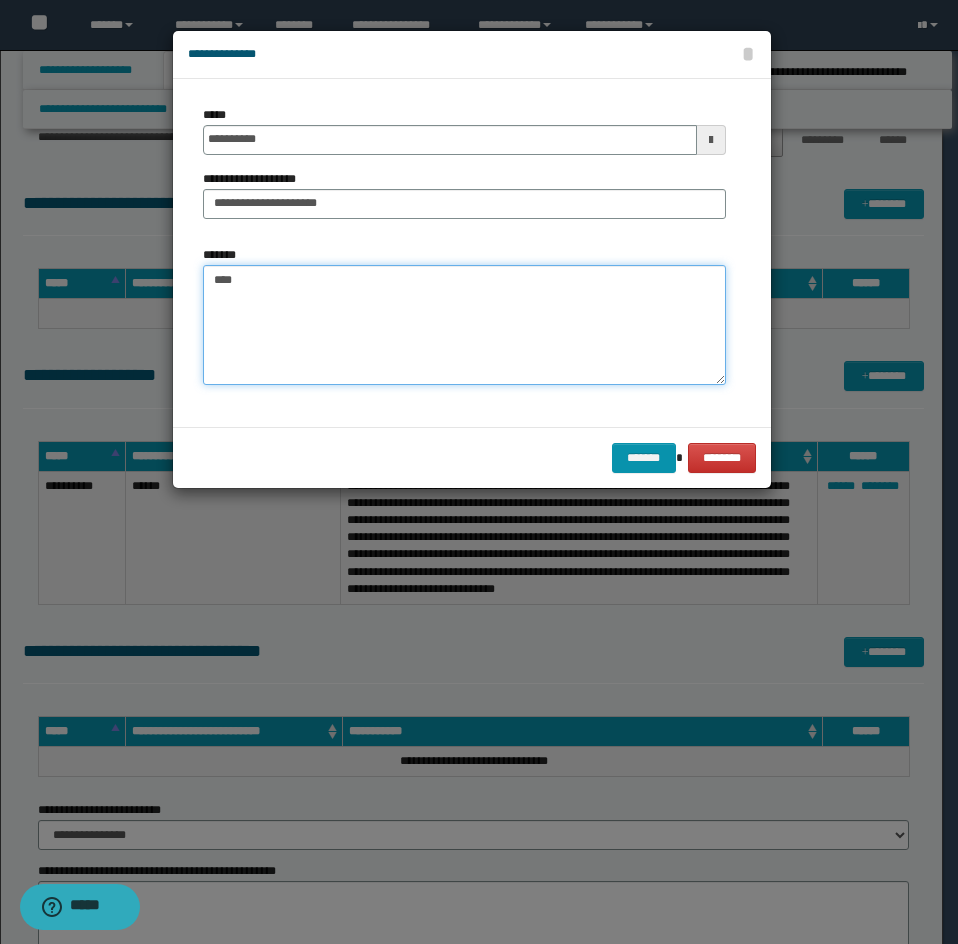 paste on "**********" 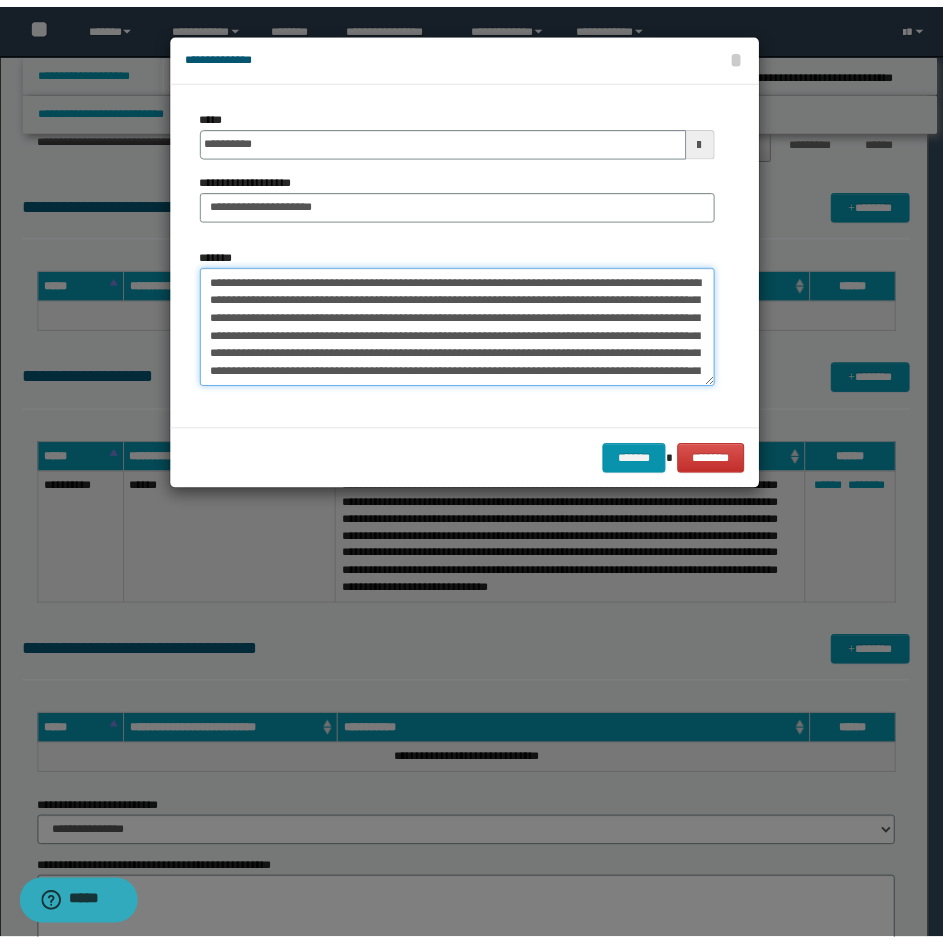 scroll, scrollTop: 48, scrollLeft: 0, axis: vertical 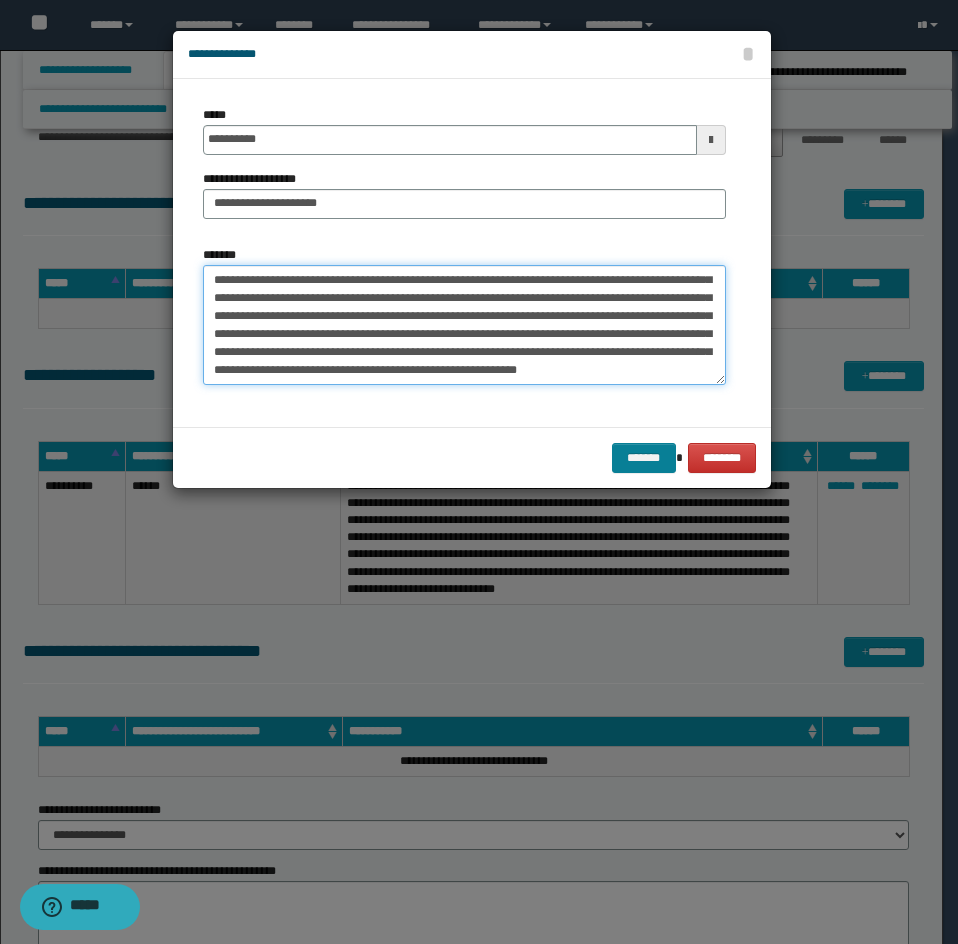 type on "**********" 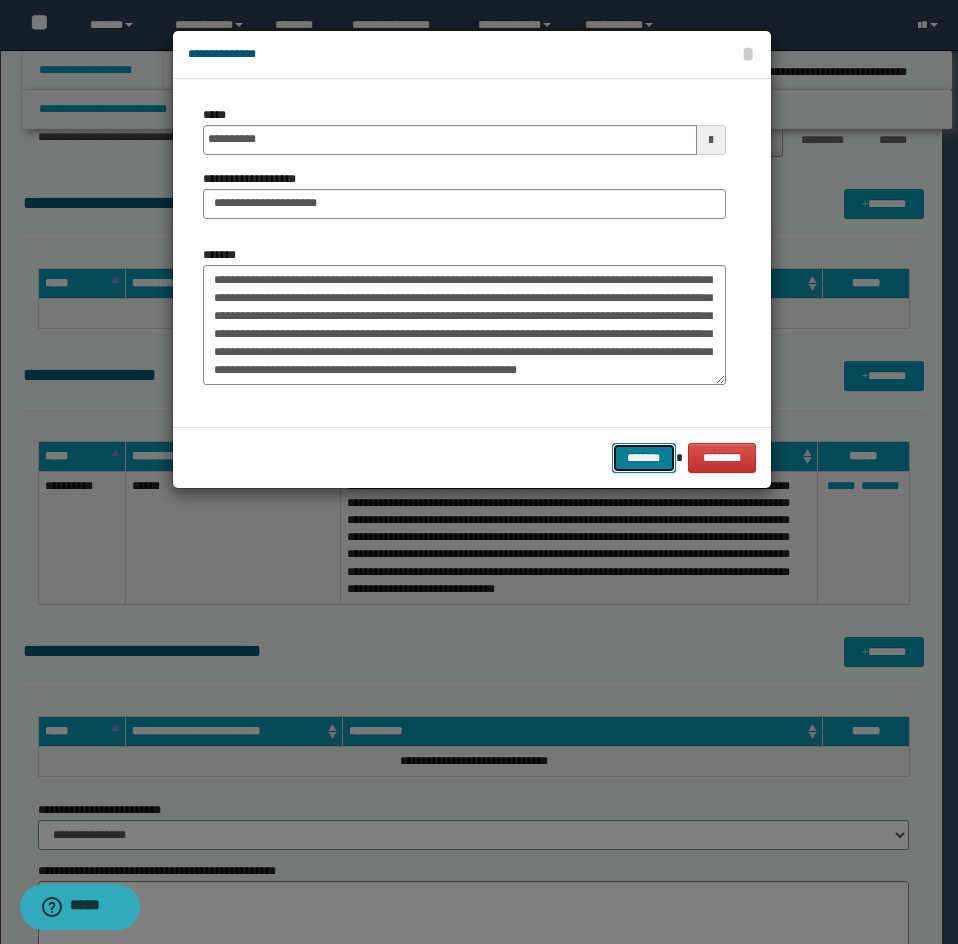 click on "*******" at bounding box center (644, 458) 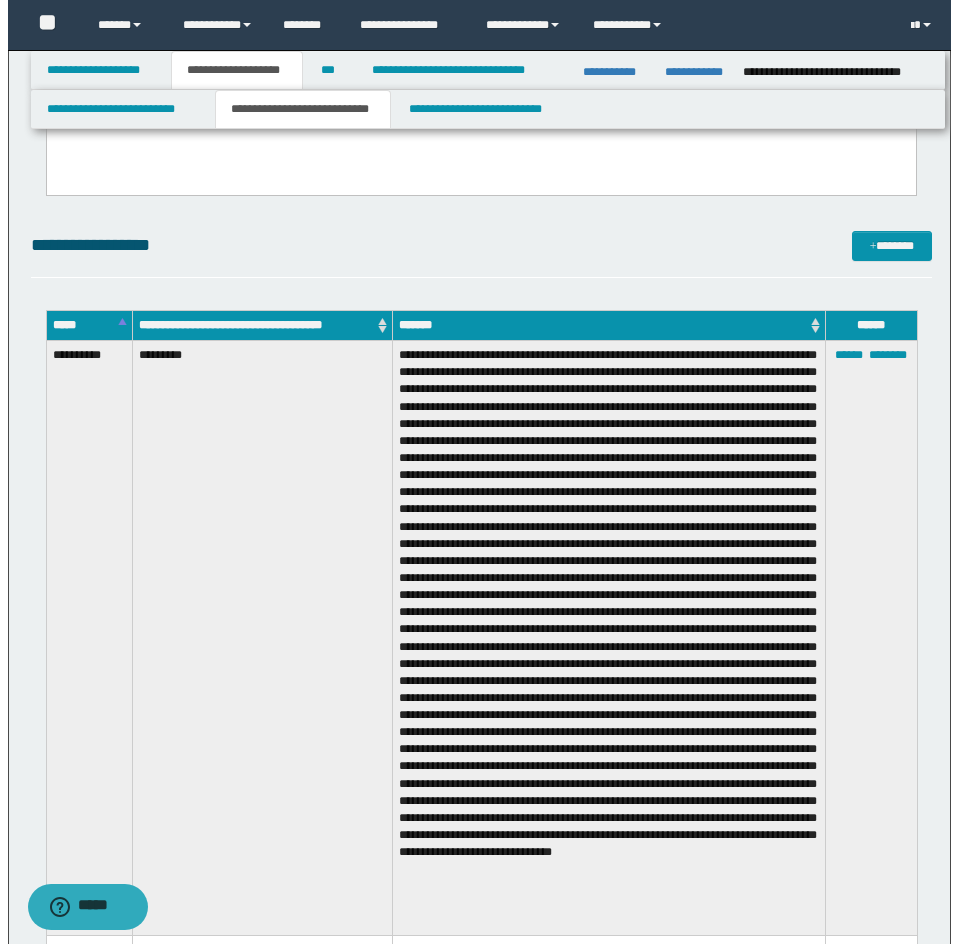 scroll, scrollTop: 3700, scrollLeft: 0, axis: vertical 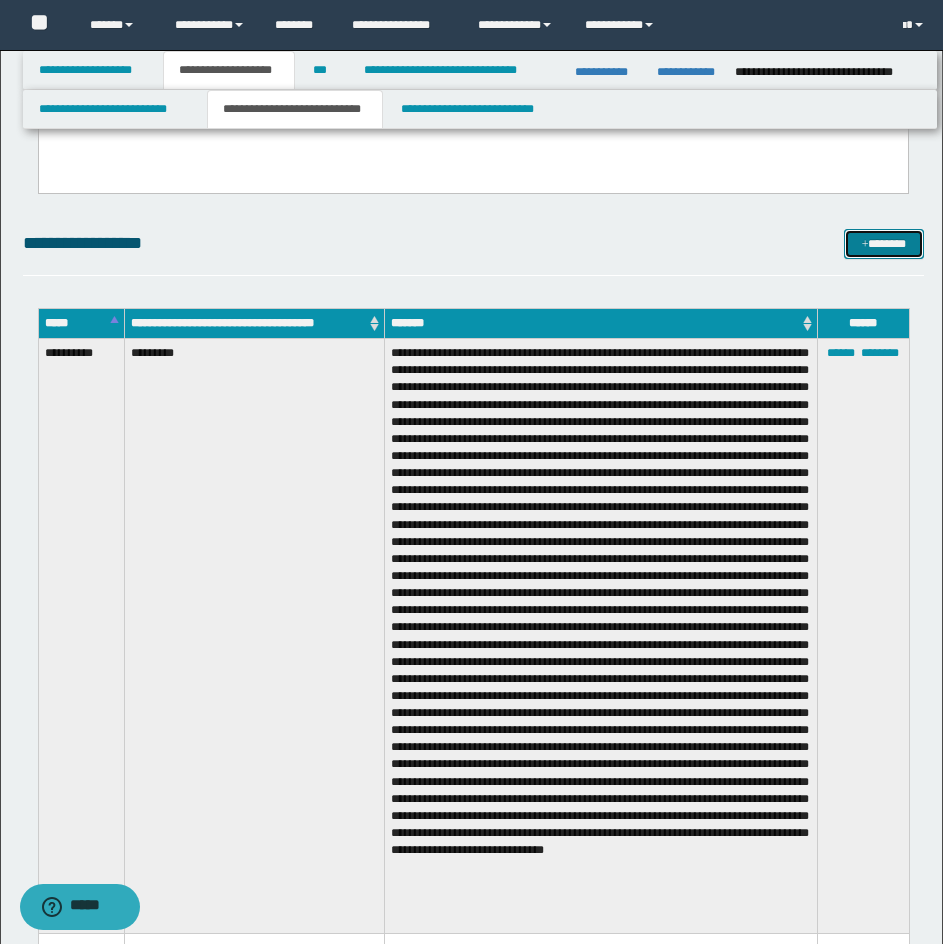 click on "*******" at bounding box center [884, 244] 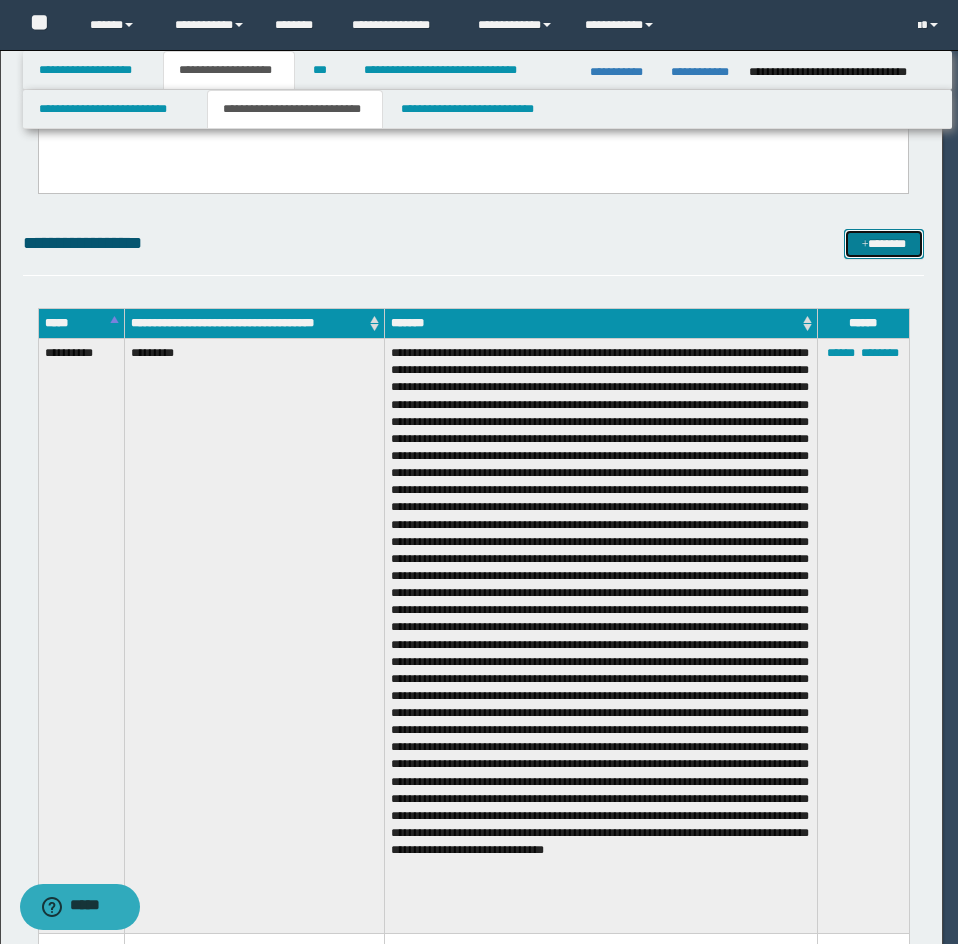 scroll, scrollTop: 0, scrollLeft: 0, axis: both 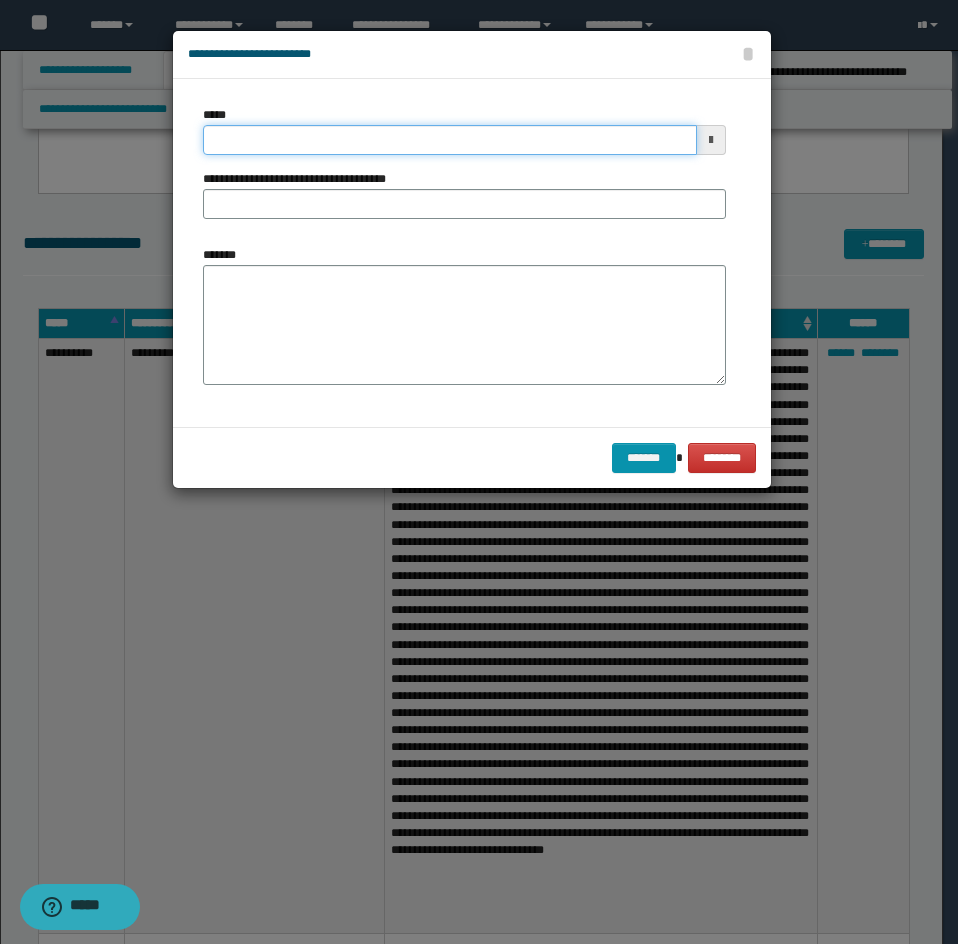 click on "*****" at bounding box center [450, 140] 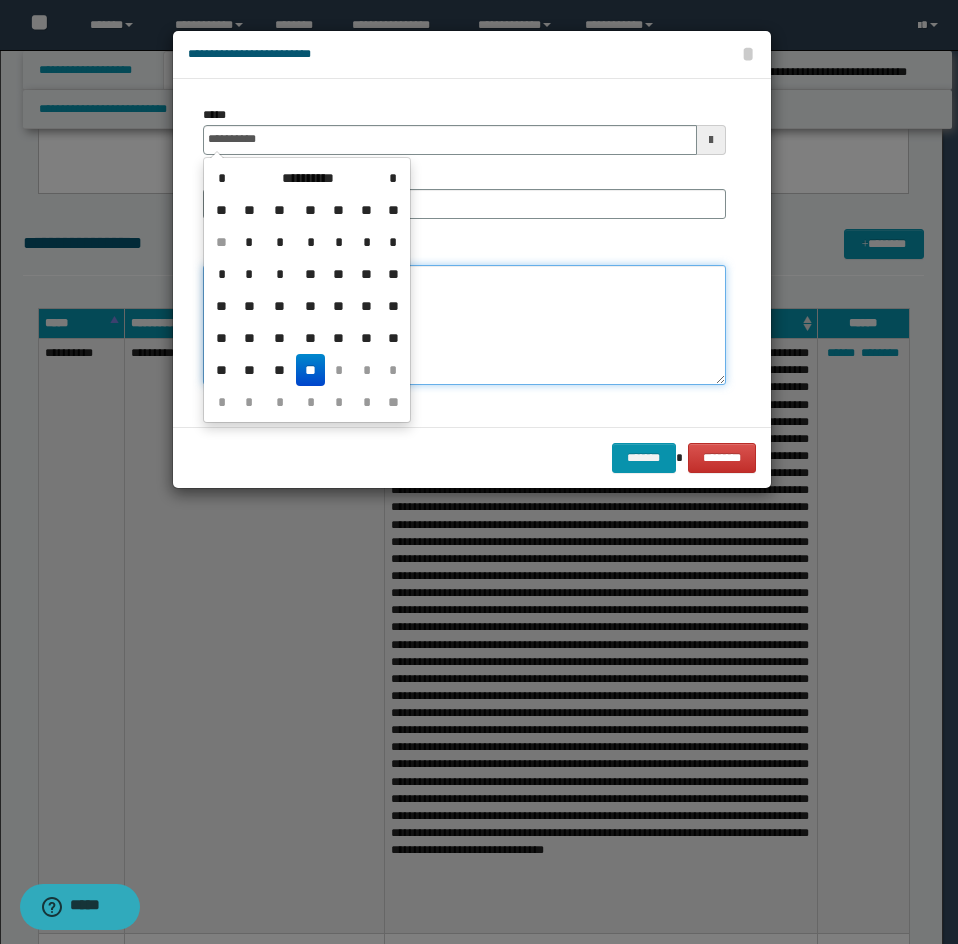 type on "**********" 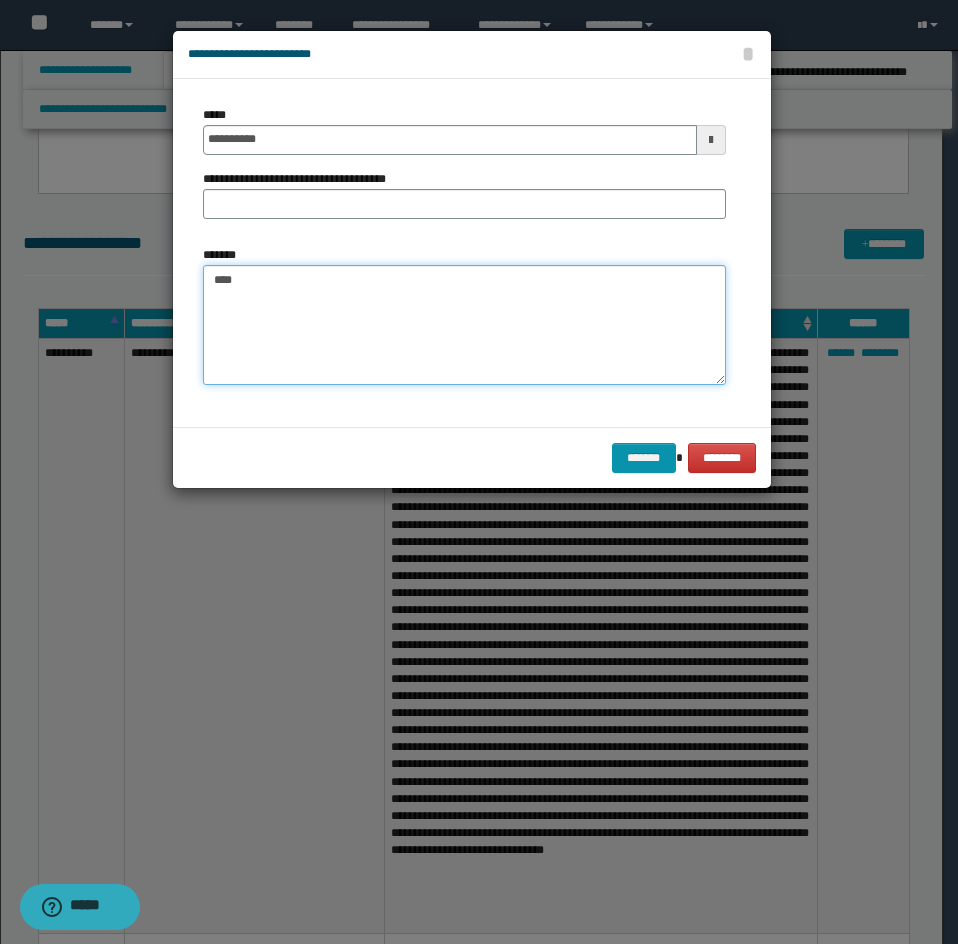 paste on "**********" 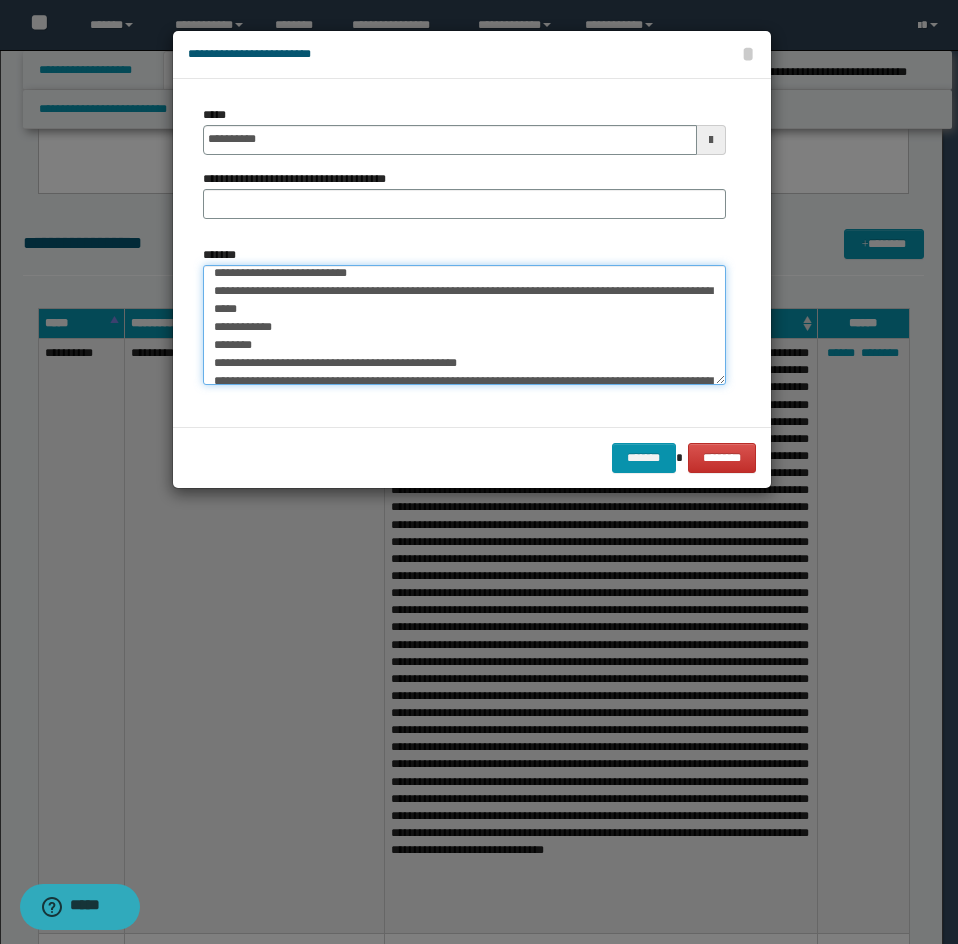 scroll, scrollTop: 0, scrollLeft: 0, axis: both 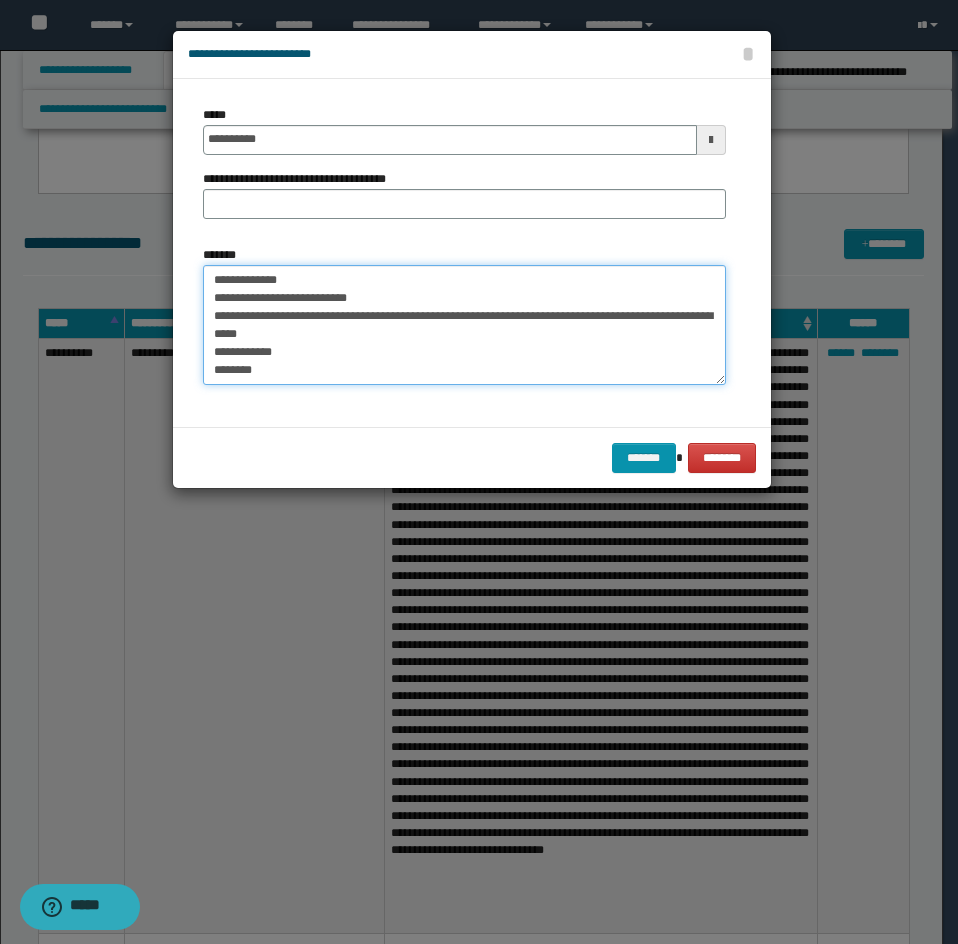 click on "**********" at bounding box center [464, 325] 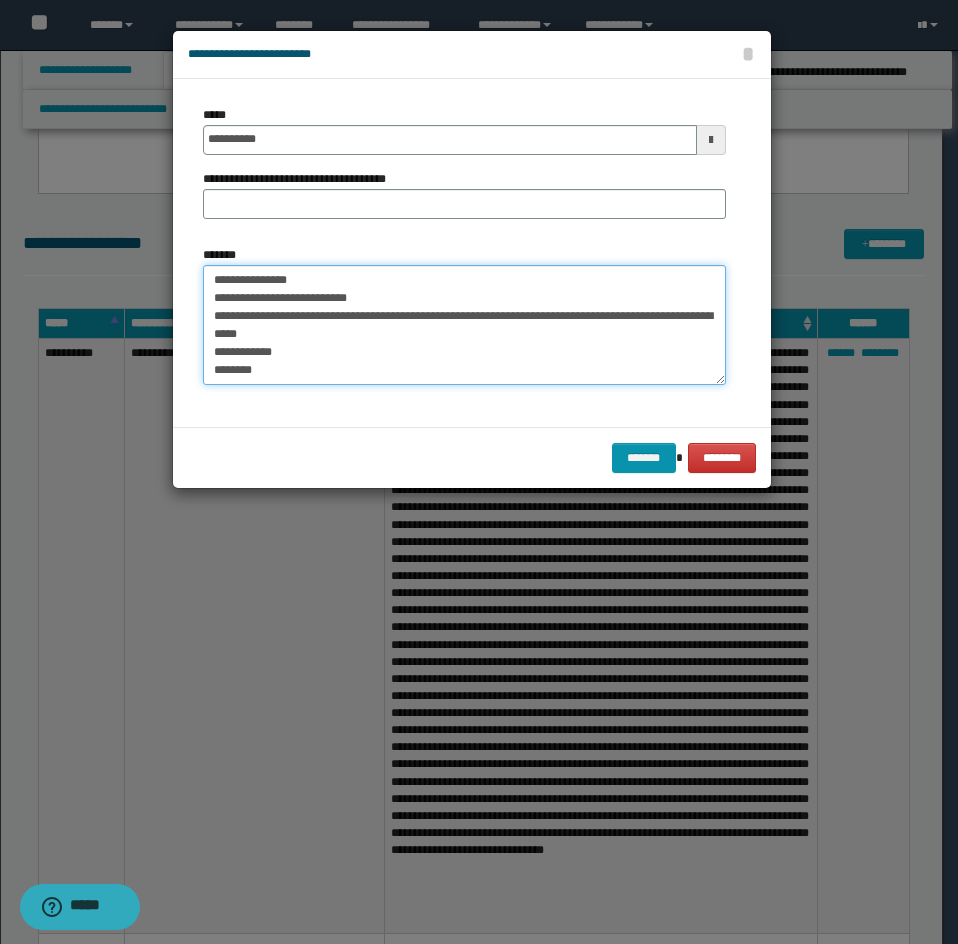 click on "**********" at bounding box center [464, 325] 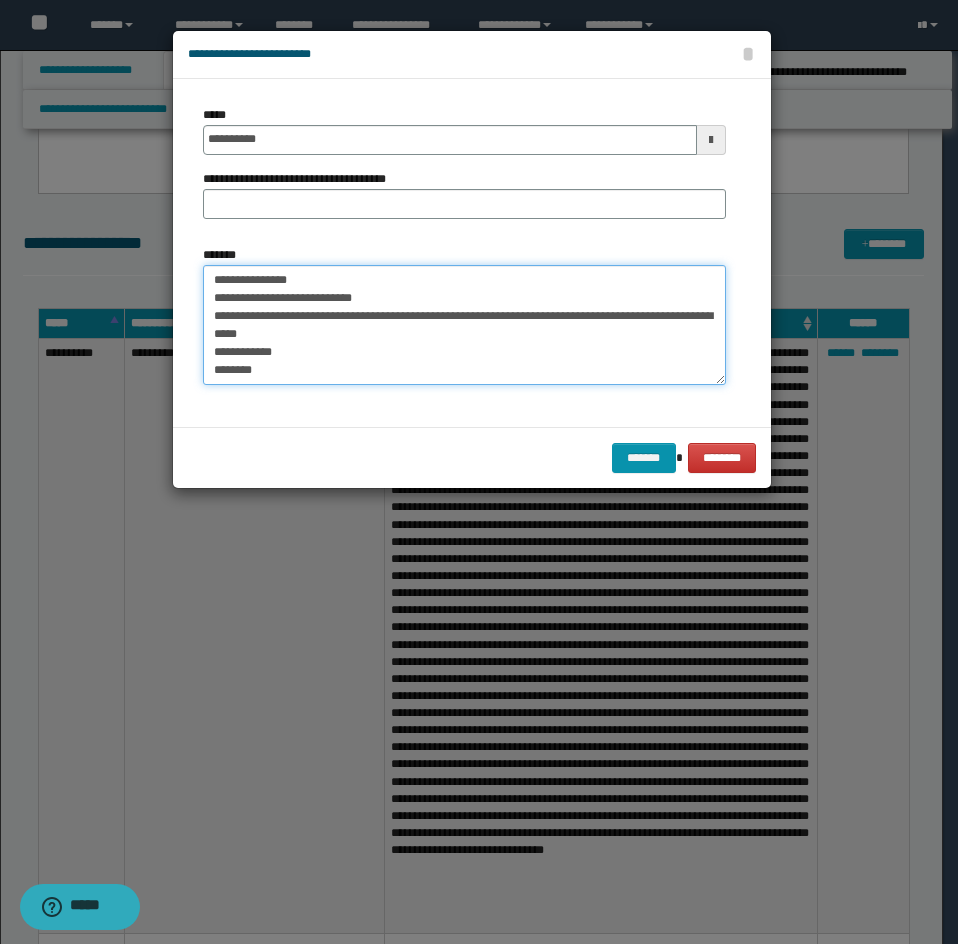 click on "**********" at bounding box center (464, 325) 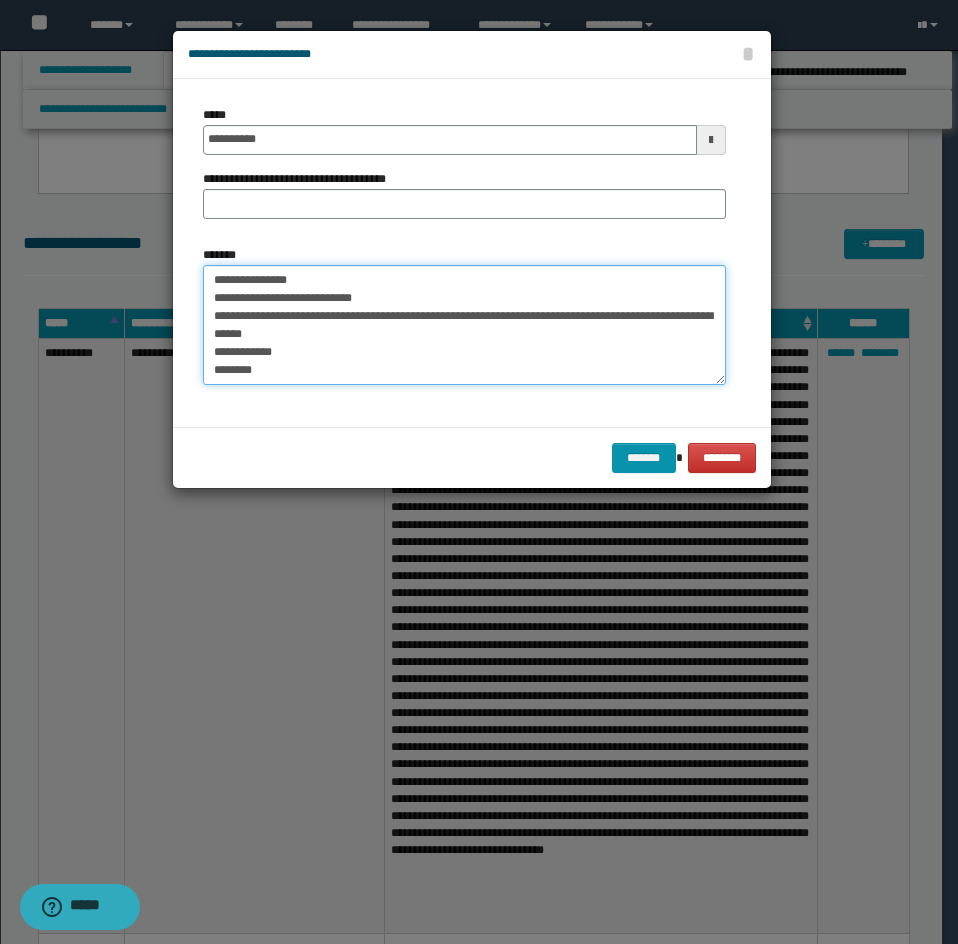 click on "**********" at bounding box center (464, 325) 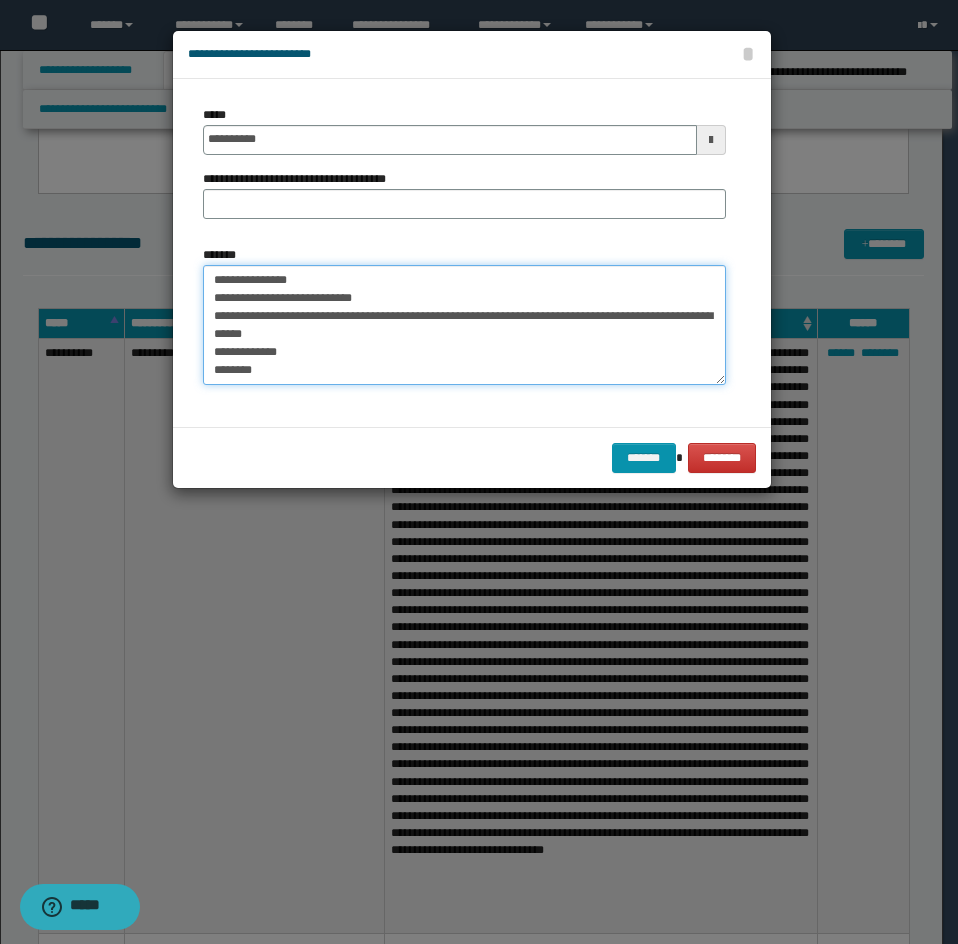 click on "**********" at bounding box center [464, 325] 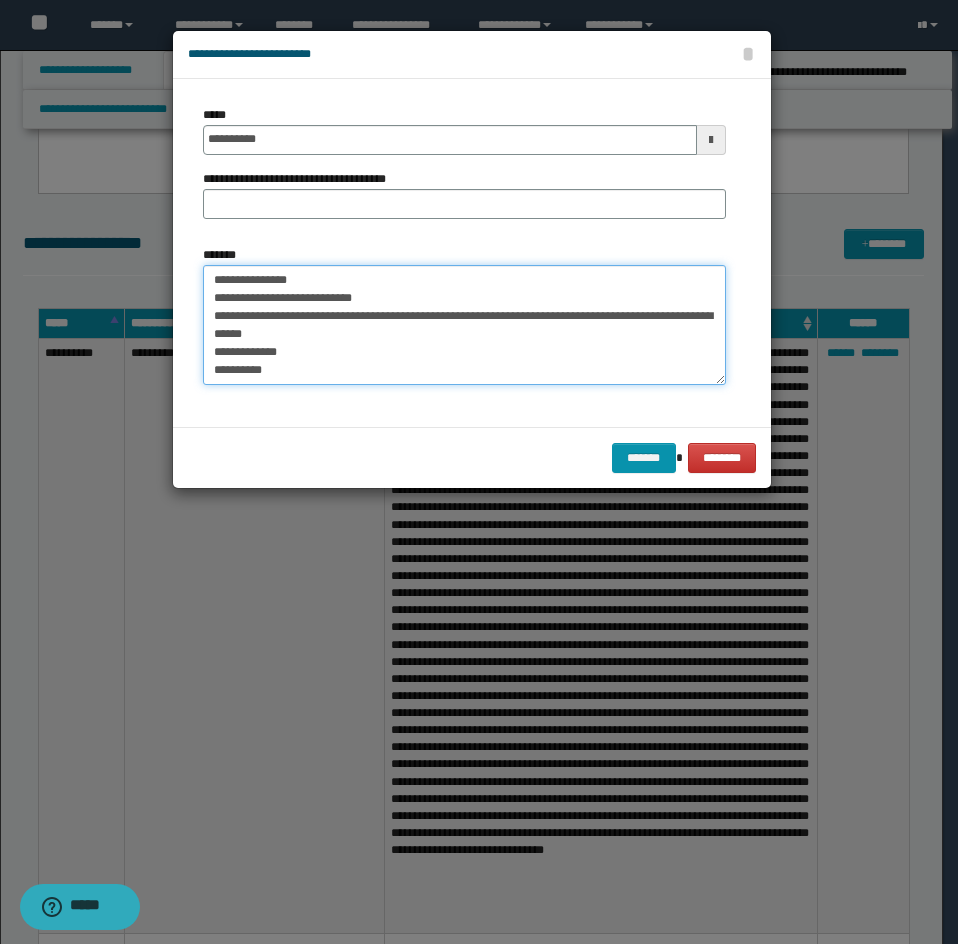 scroll, scrollTop: 100, scrollLeft: 0, axis: vertical 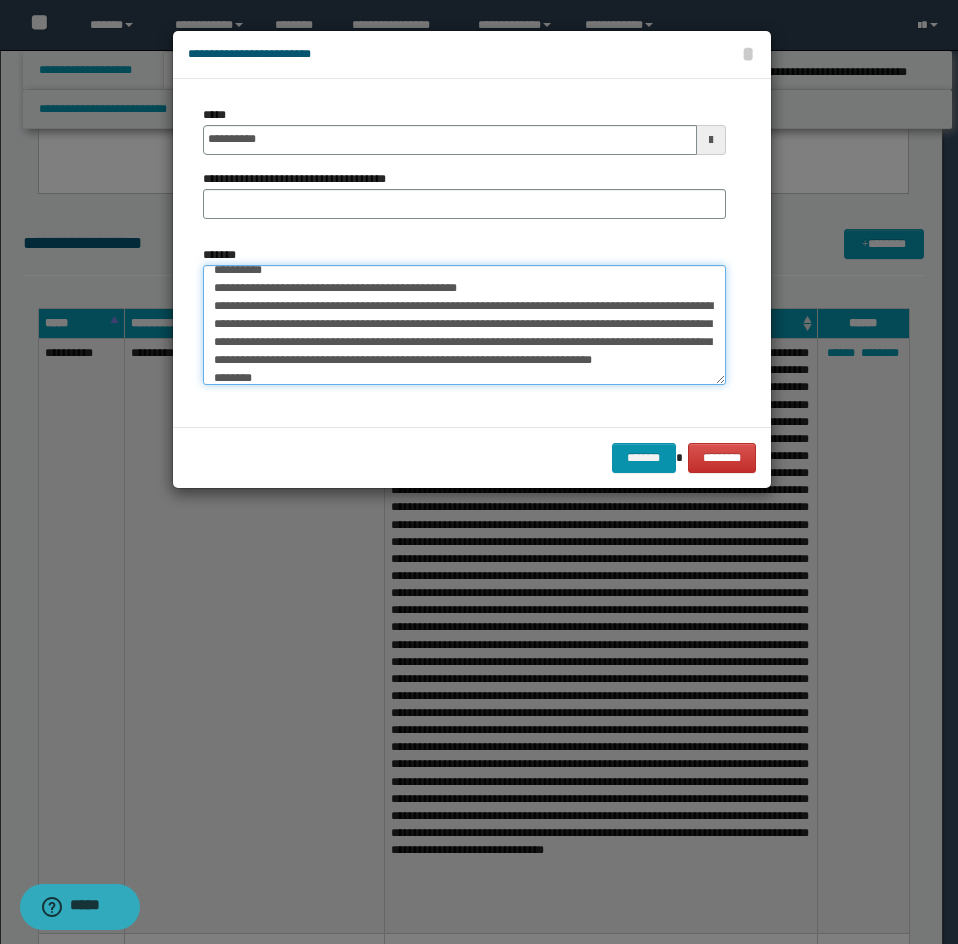 click on "**********" at bounding box center [464, 325] 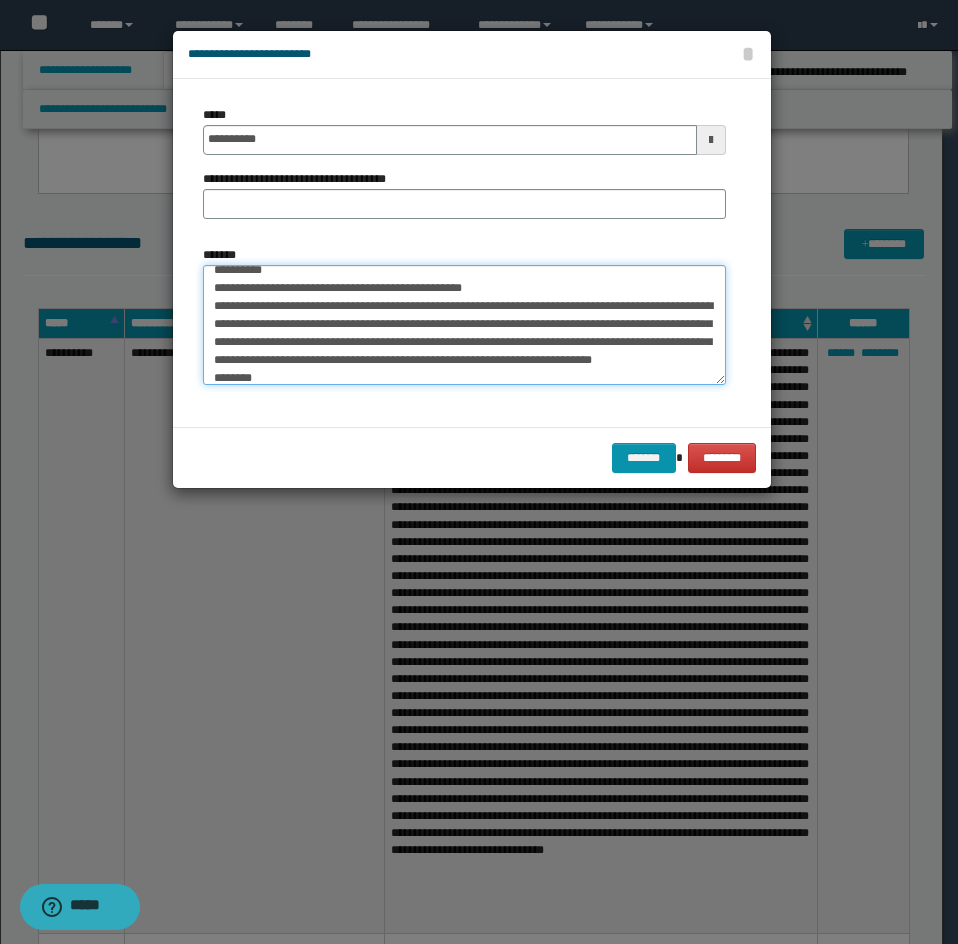 click on "**********" at bounding box center [464, 325] 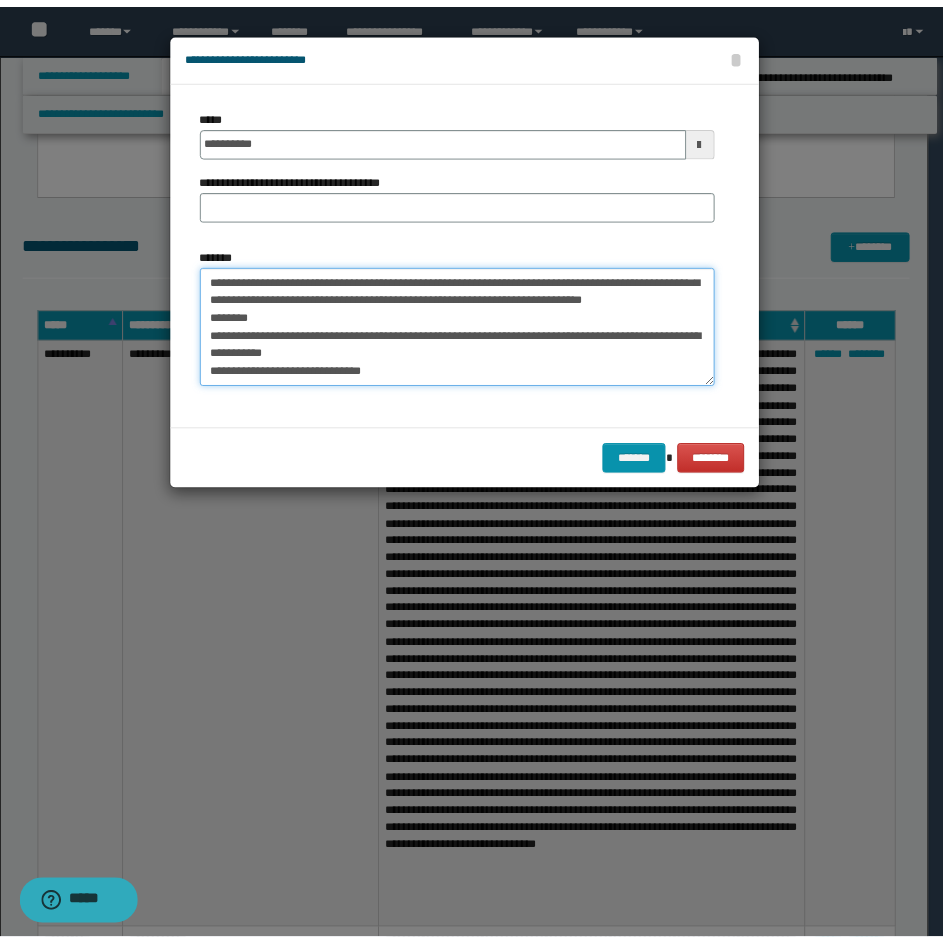 scroll, scrollTop: 198, scrollLeft: 0, axis: vertical 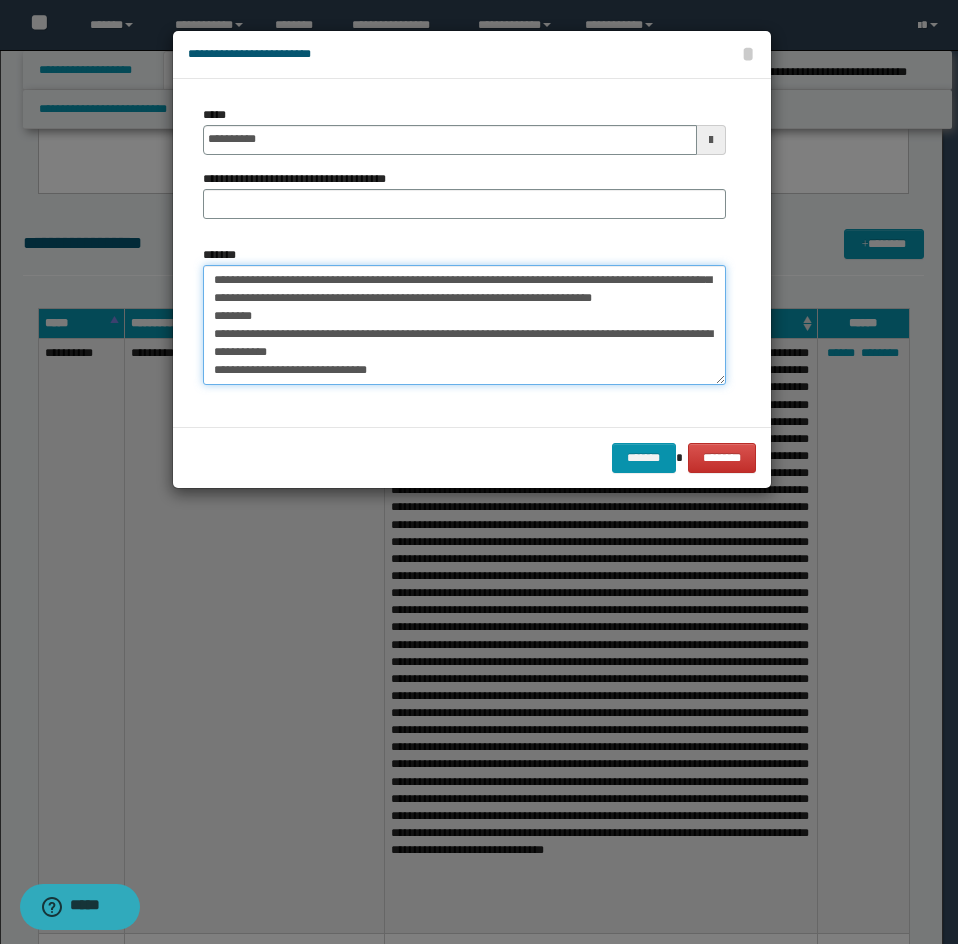 click on "**********" at bounding box center [464, 325] 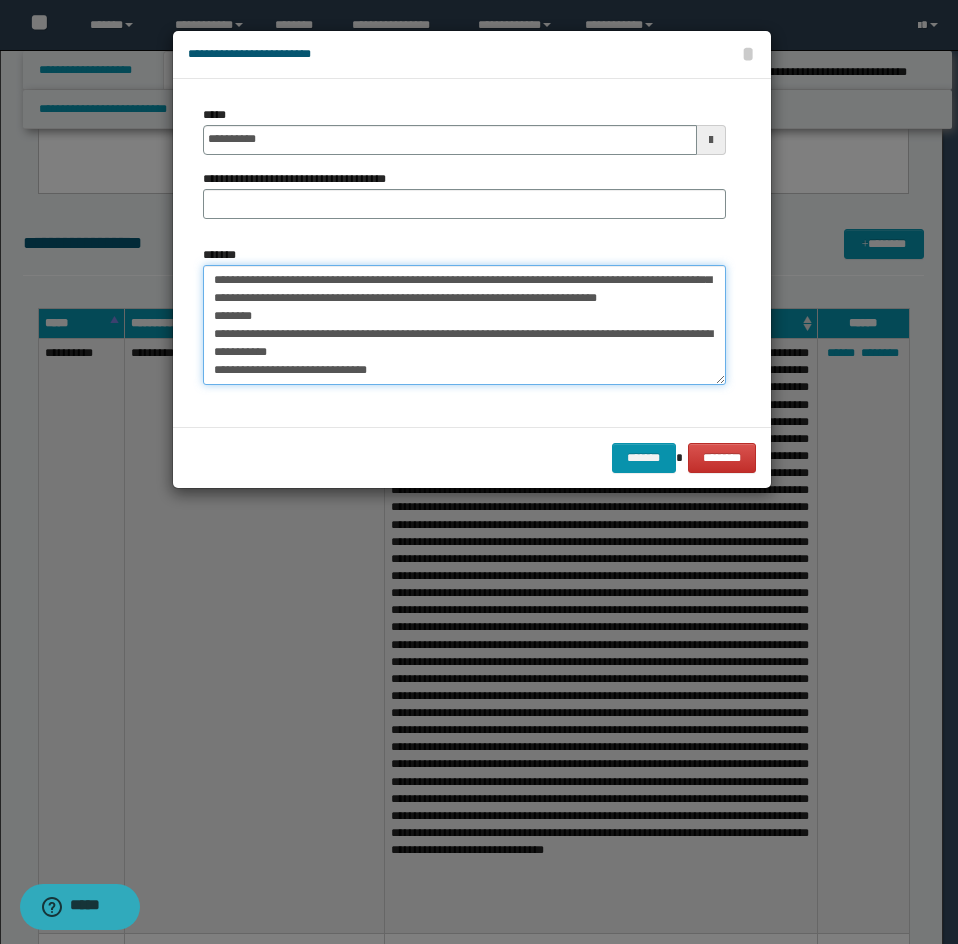 click on "**********" at bounding box center [464, 325] 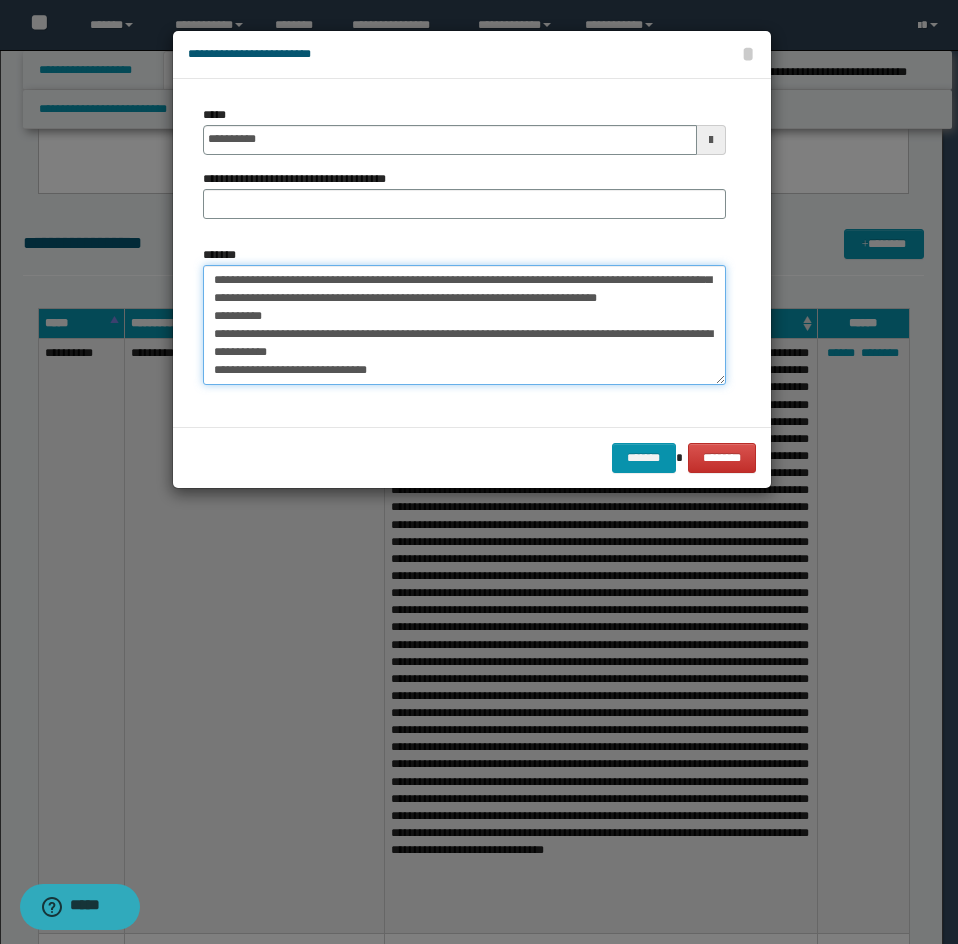 click on "**********" at bounding box center [464, 325] 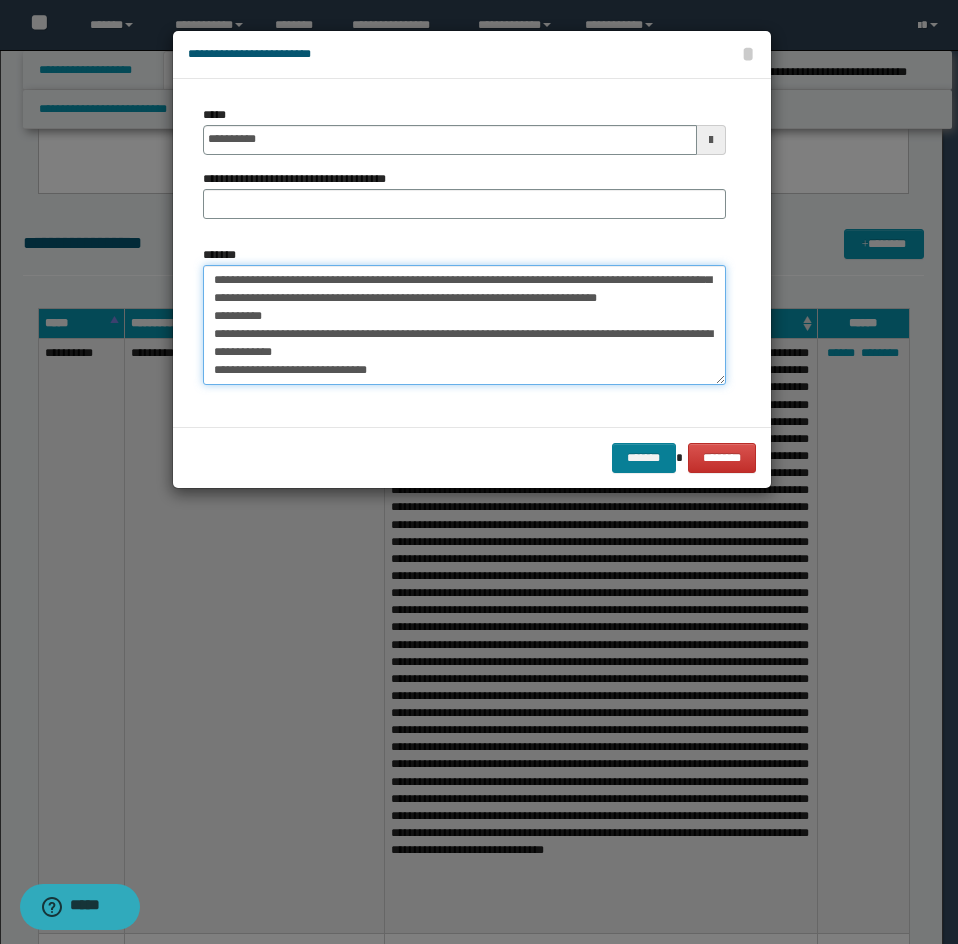 type on "**********" 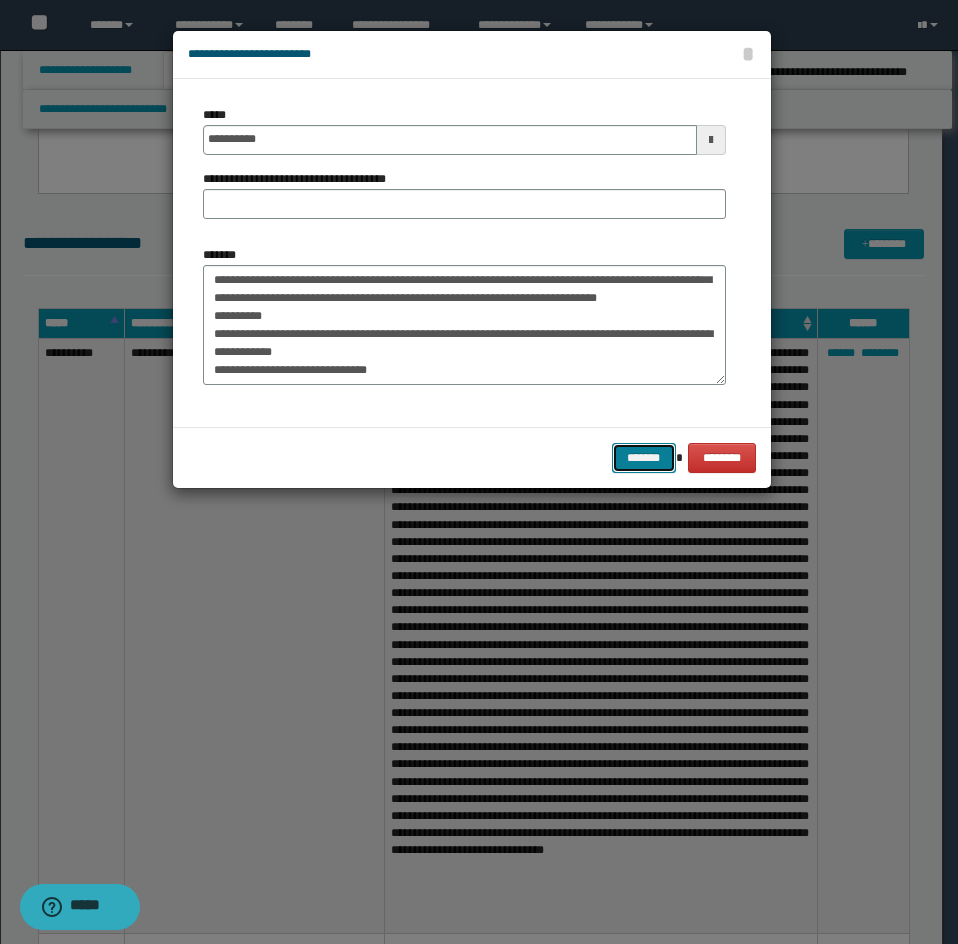 click on "*******" at bounding box center [644, 458] 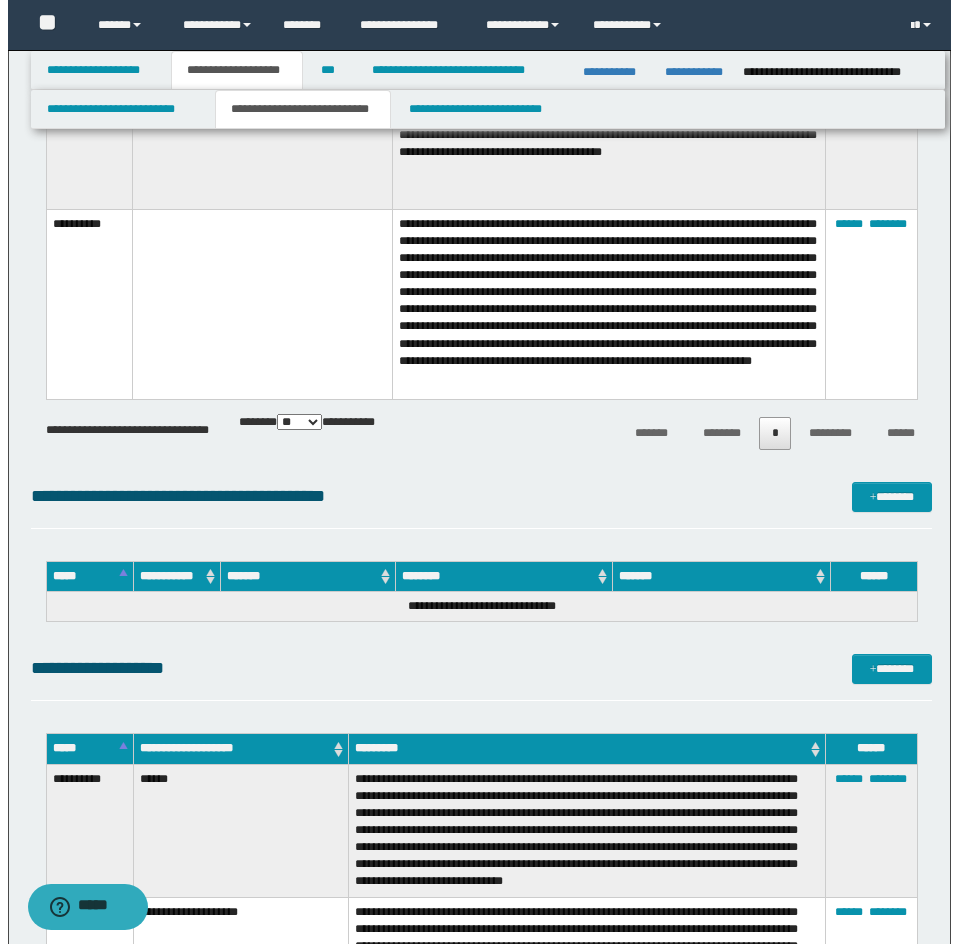 scroll, scrollTop: 7600, scrollLeft: 0, axis: vertical 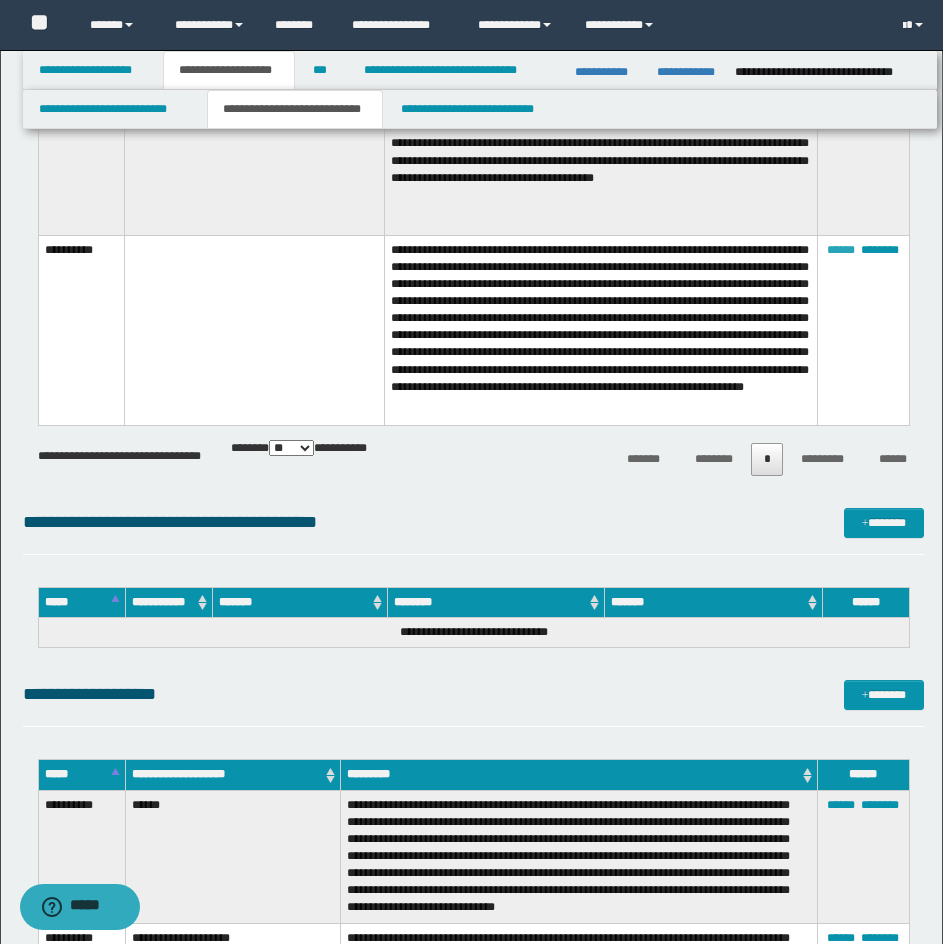 click on "******" at bounding box center (841, 250) 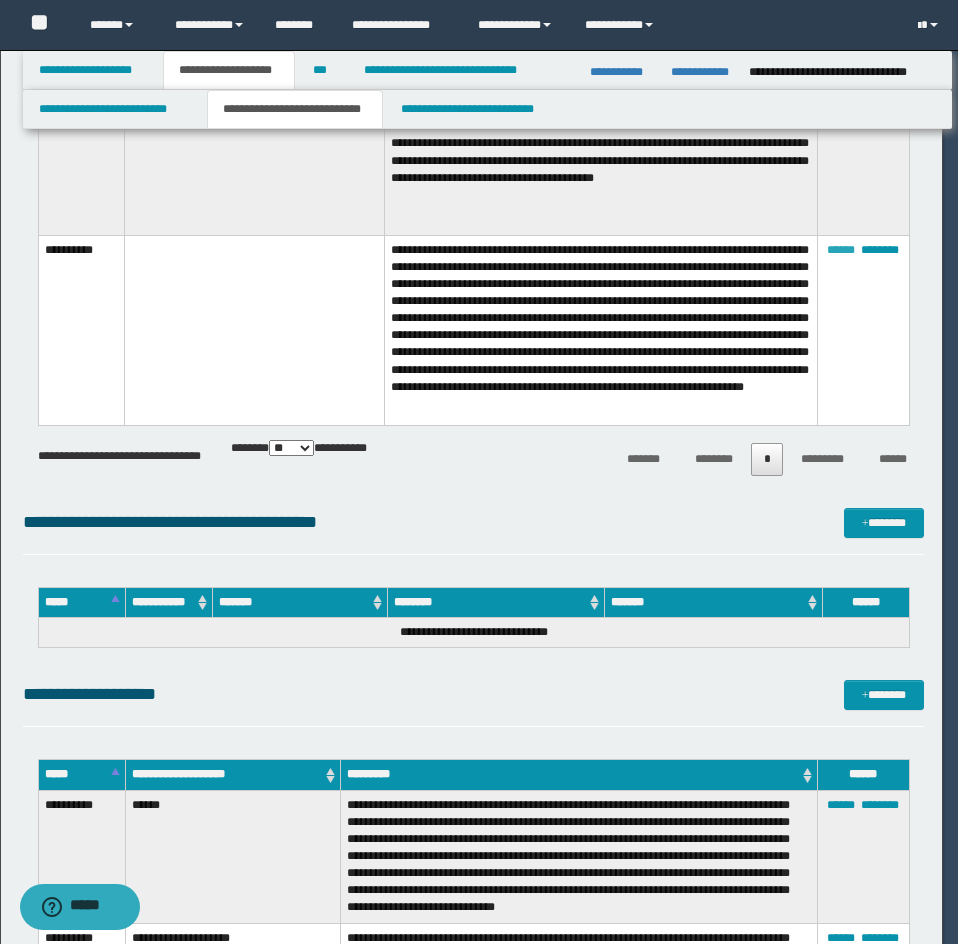 scroll, scrollTop: 90, scrollLeft: 0, axis: vertical 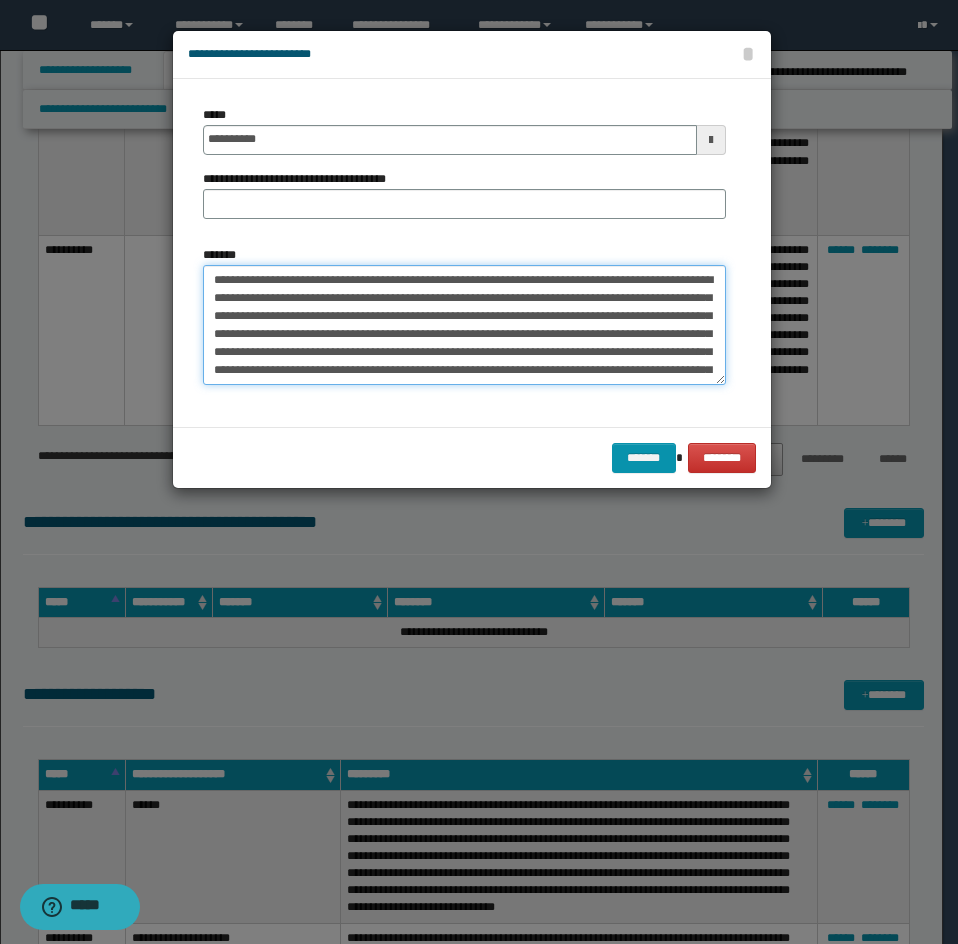 drag, startPoint x: 446, startPoint y: 367, endPoint x: 198, endPoint y: 260, distance: 270.09814 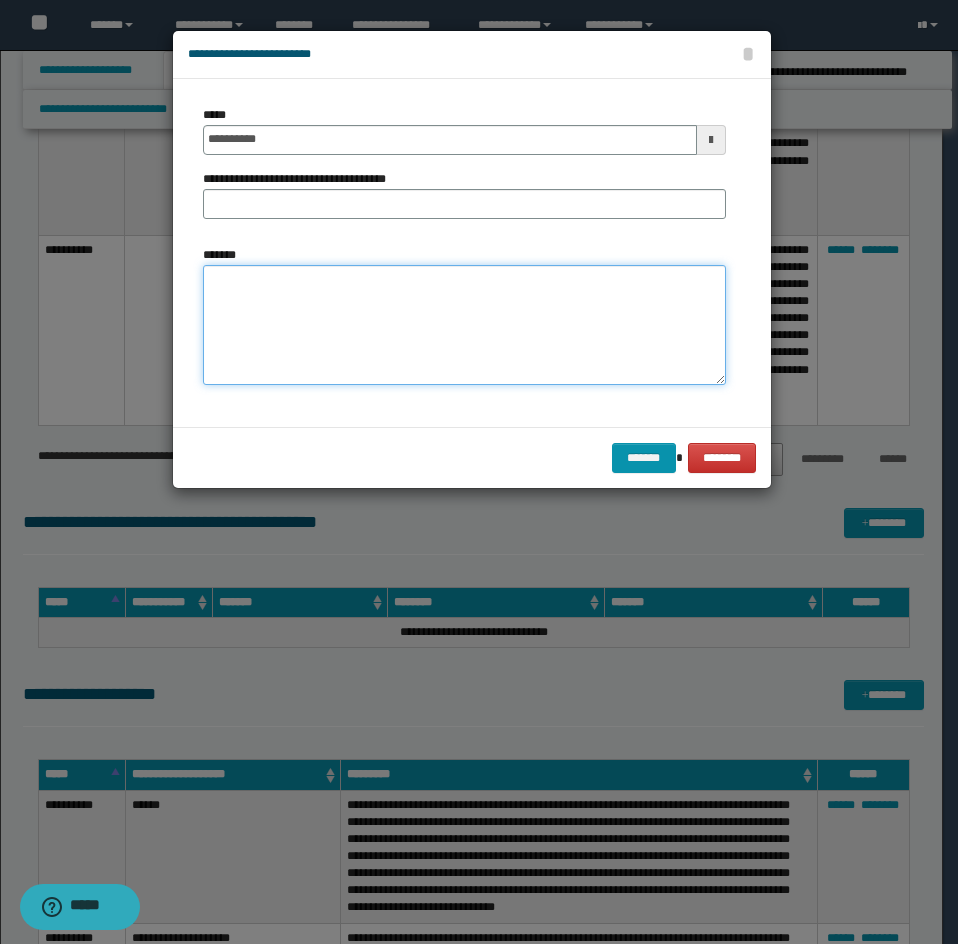 click on "*******" at bounding box center [464, 325] 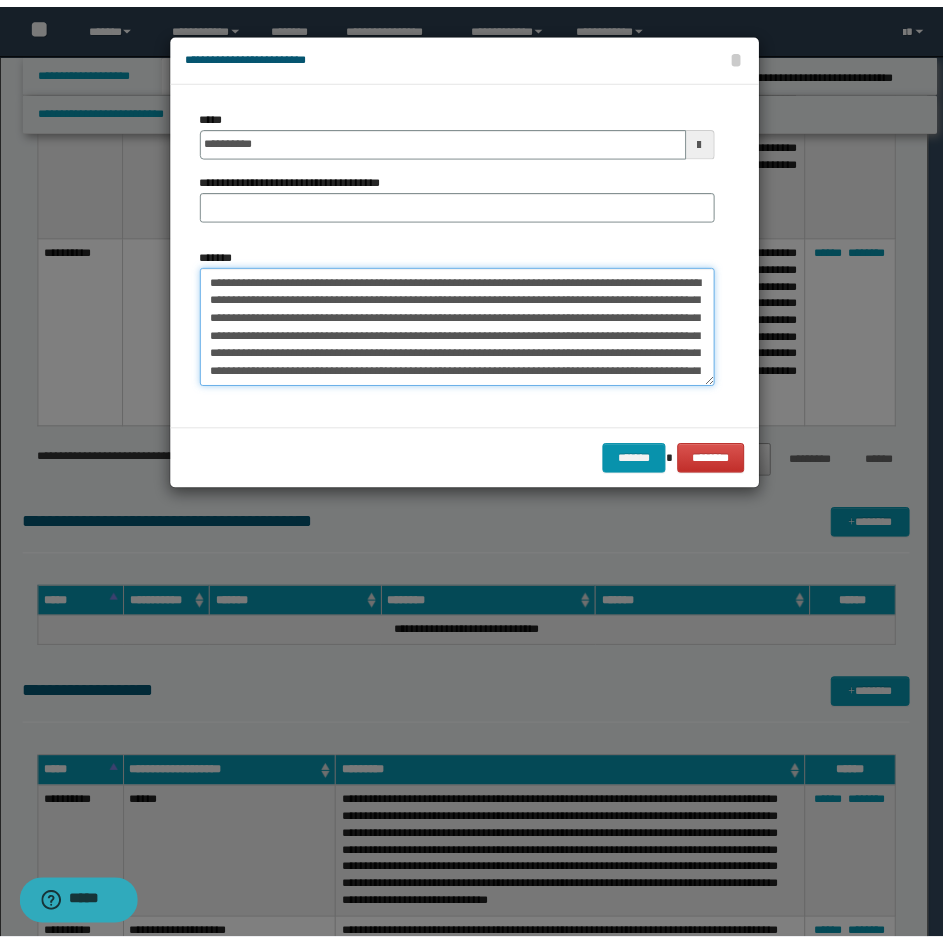 scroll, scrollTop: 66, scrollLeft: 0, axis: vertical 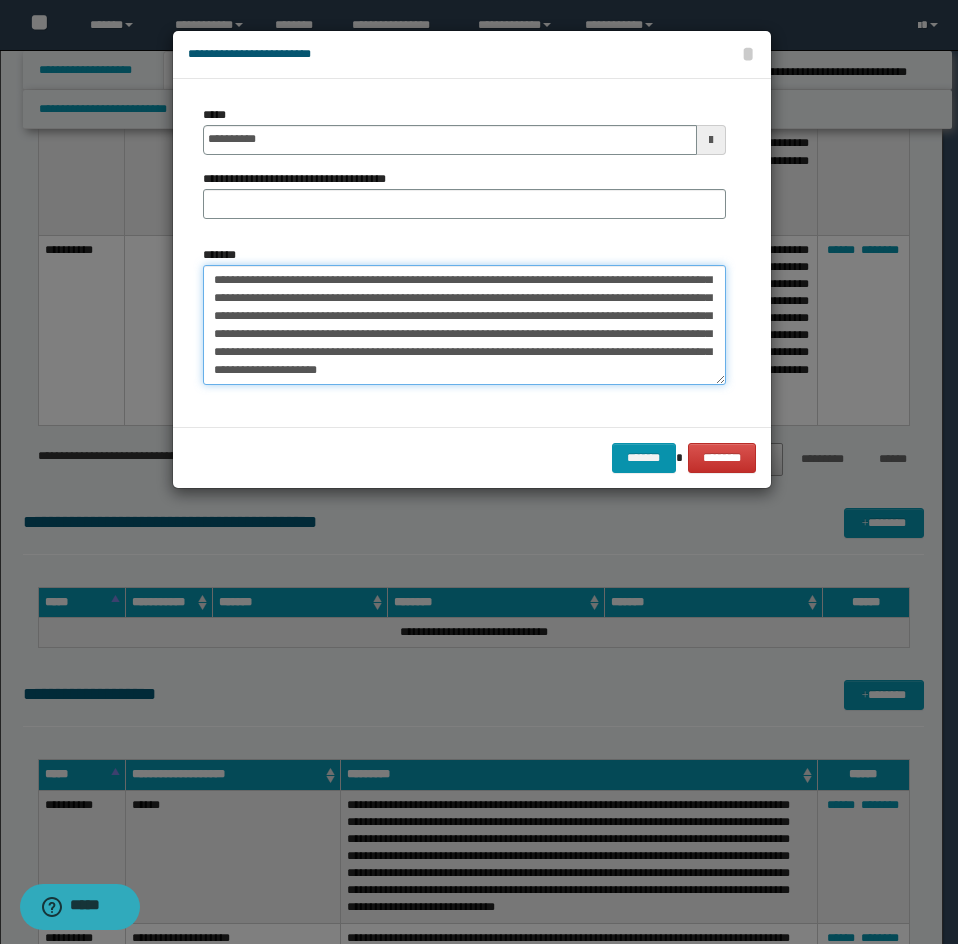 type on "**********" 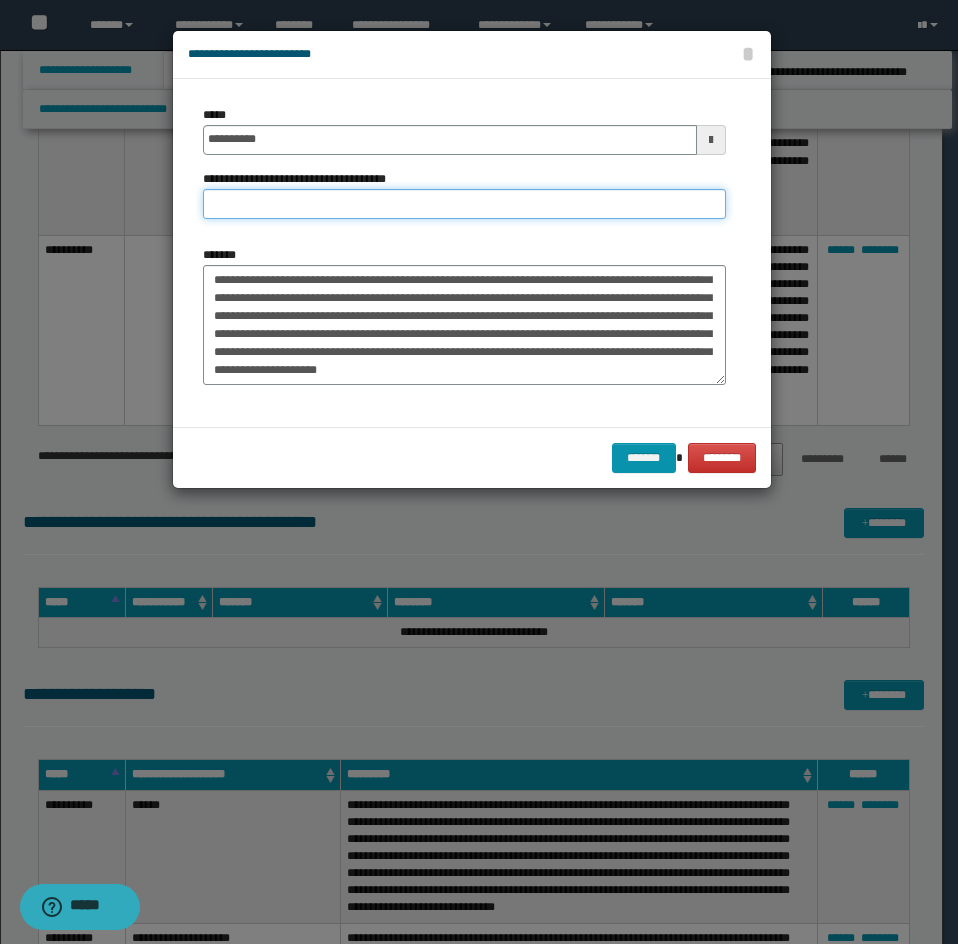 click on "**********" at bounding box center (464, 204) 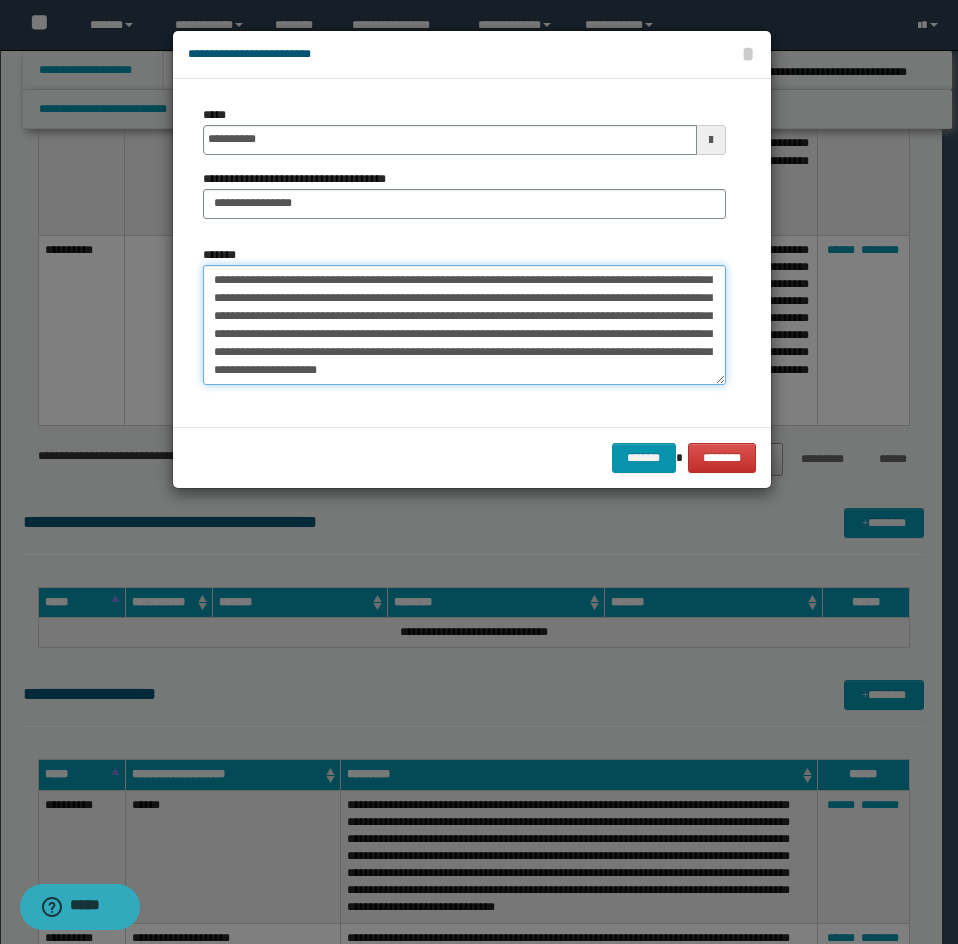 click on "**********" at bounding box center (464, 325) 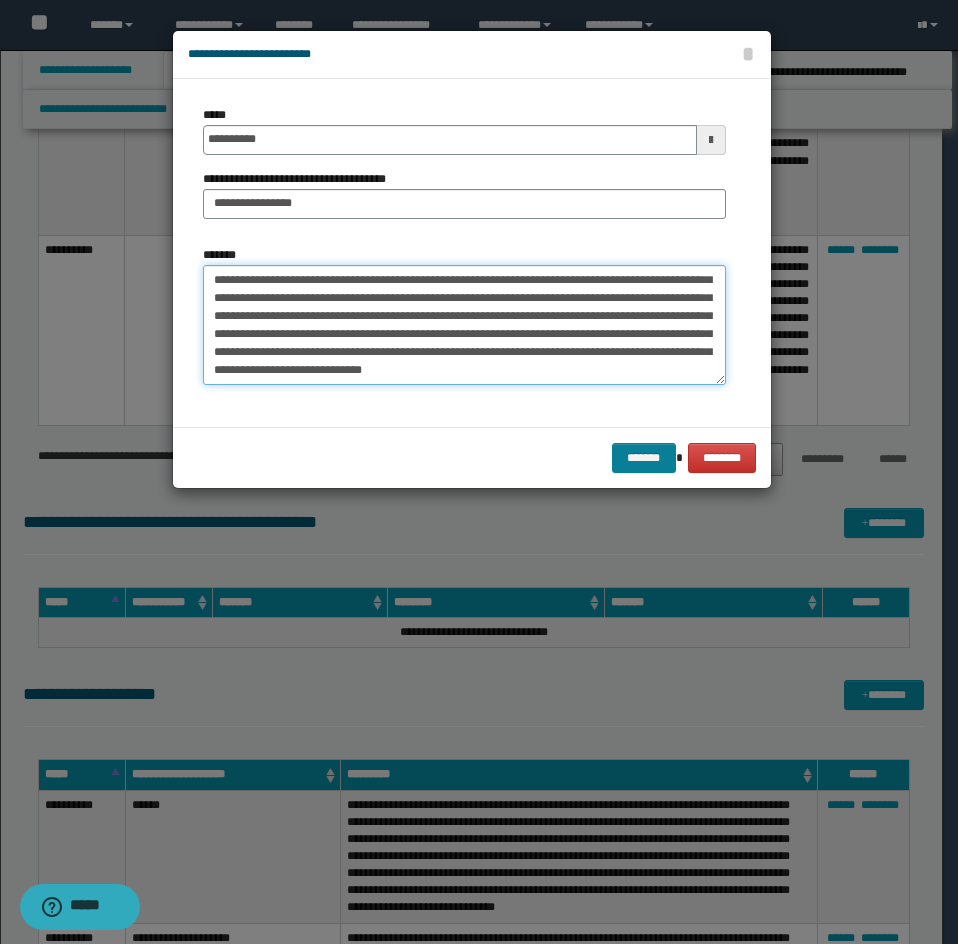 type on "**********" 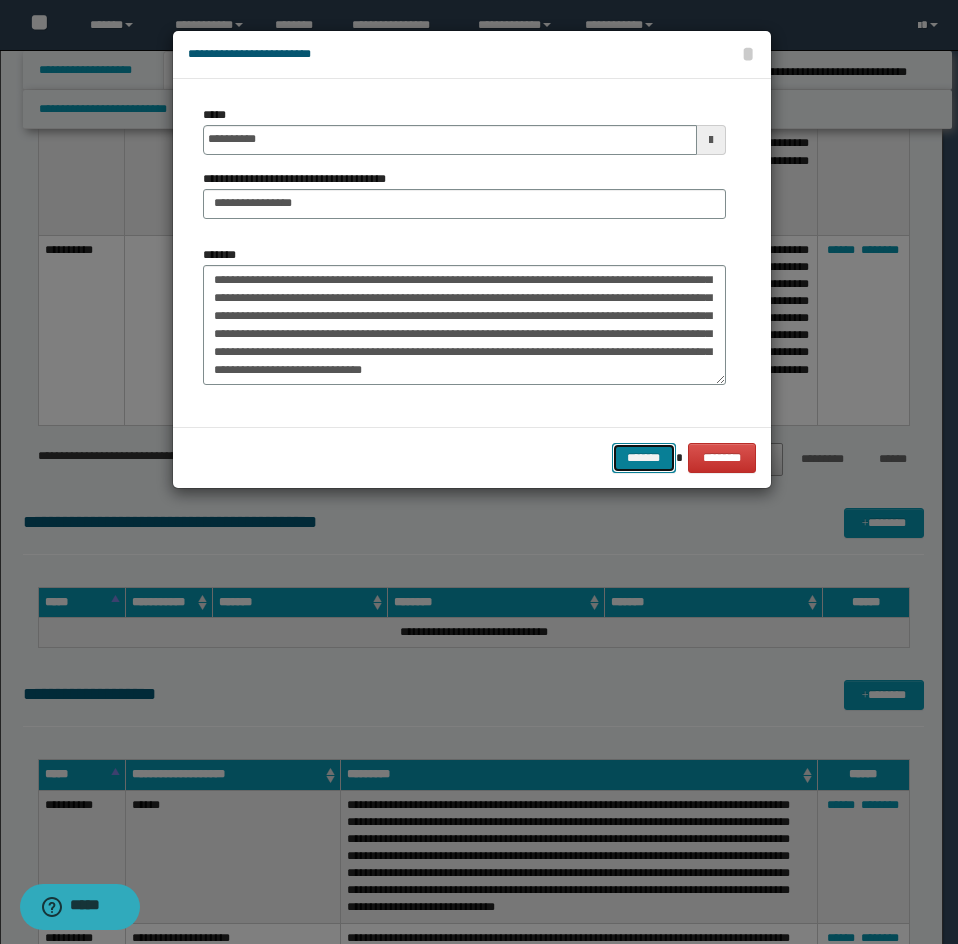 click on "*******" at bounding box center [644, 458] 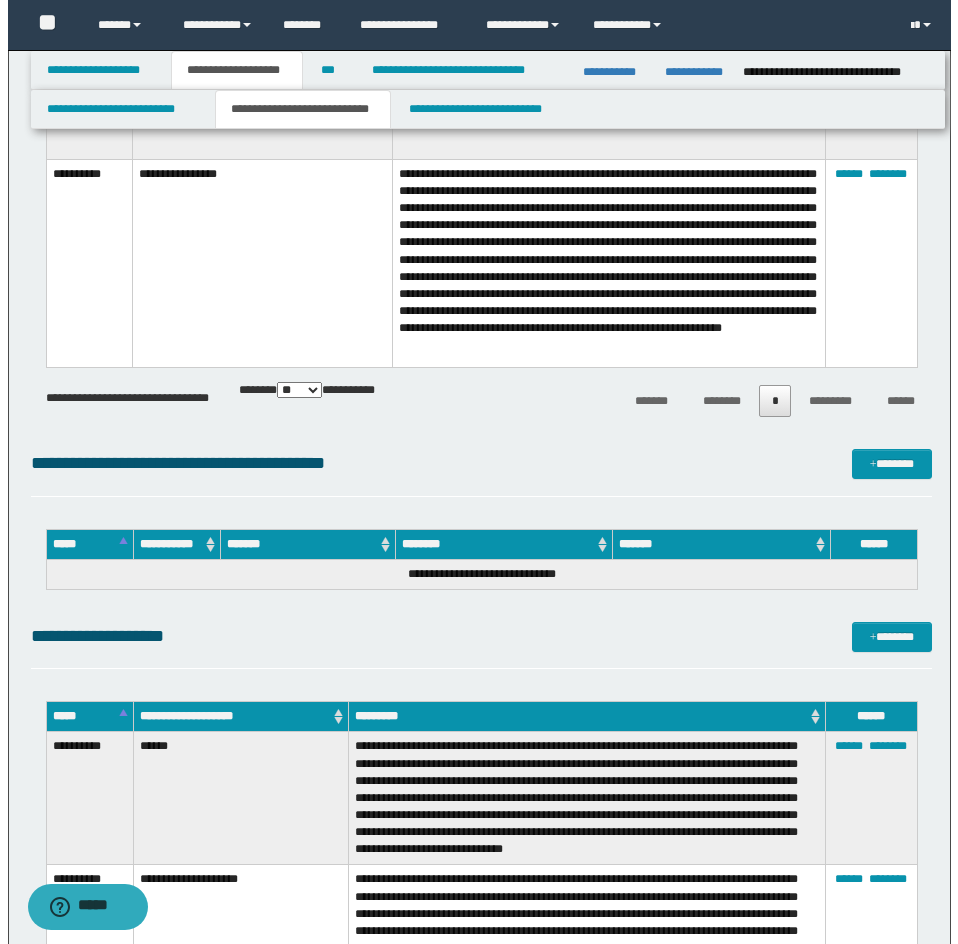 scroll, scrollTop: 7900, scrollLeft: 0, axis: vertical 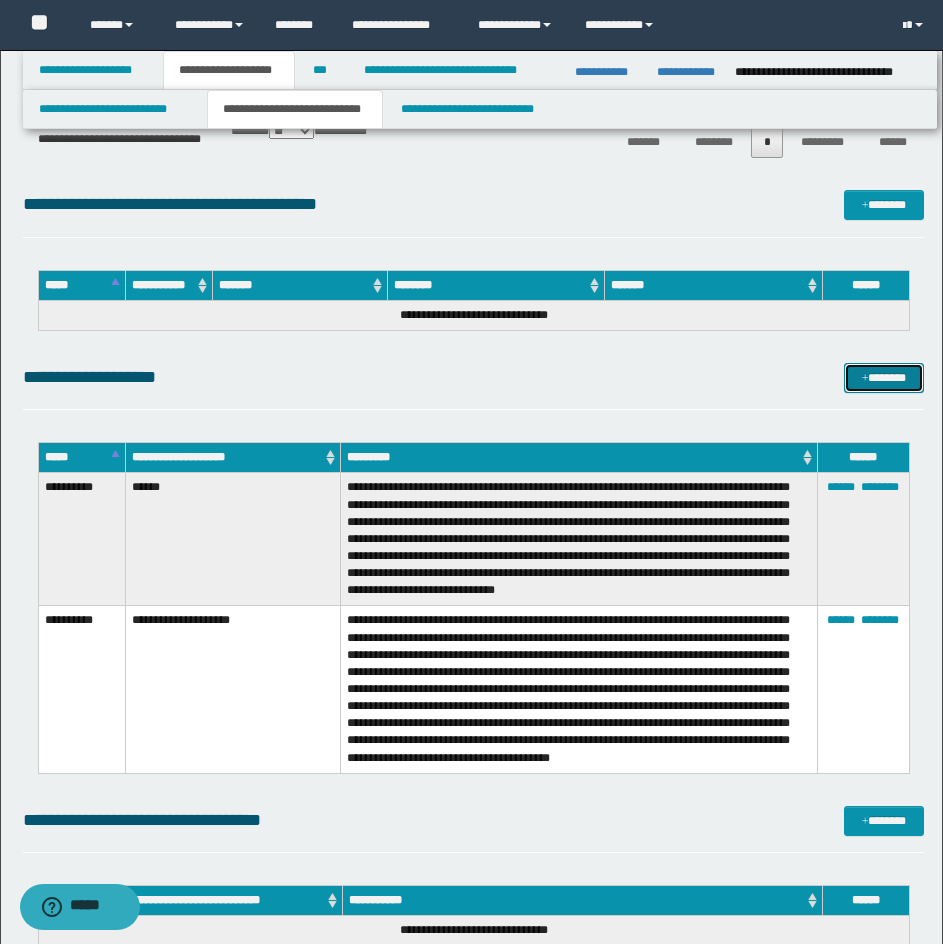 click on "*******" at bounding box center [884, 378] 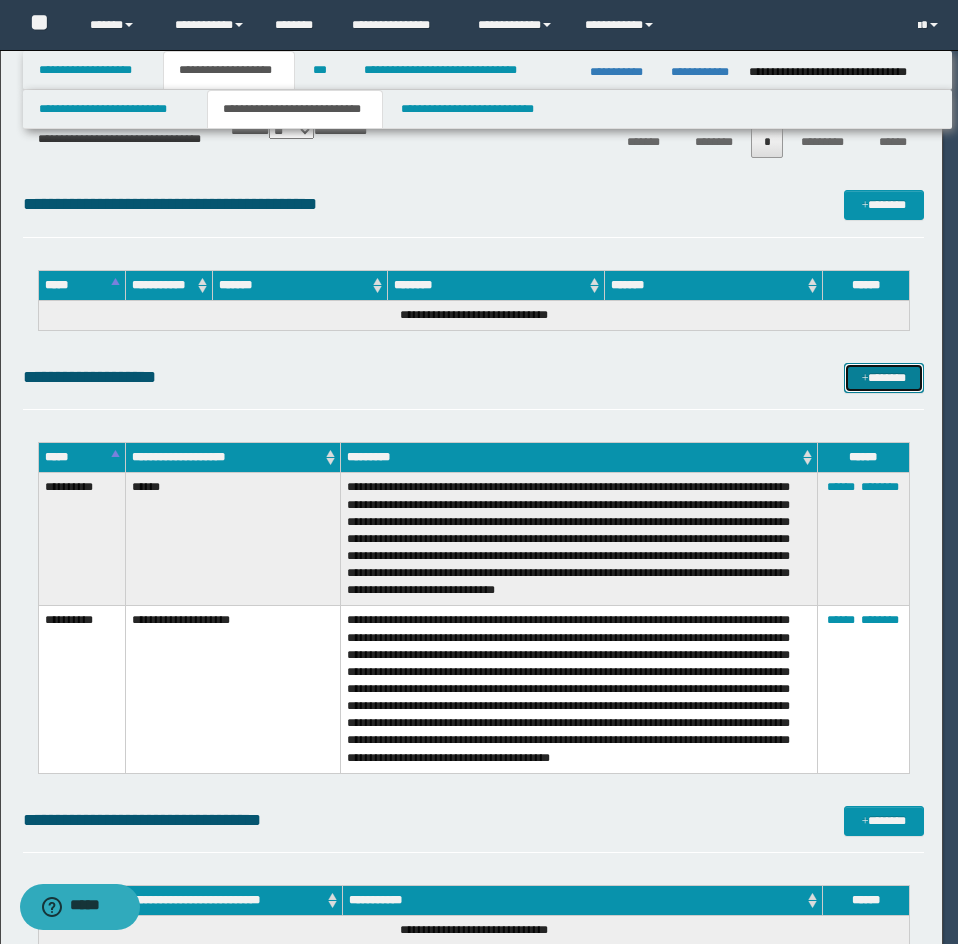 scroll, scrollTop: 0, scrollLeft: 0, axis: both 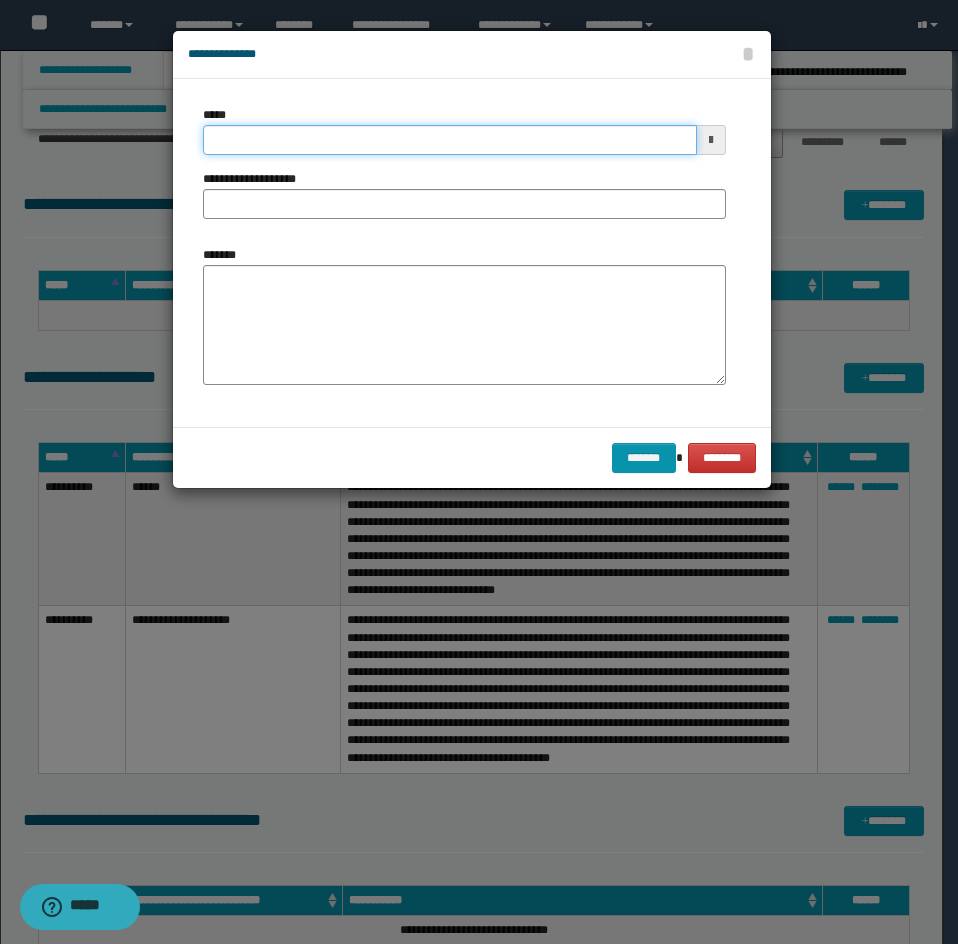 click on "*****" at bounding box center (450, 140) 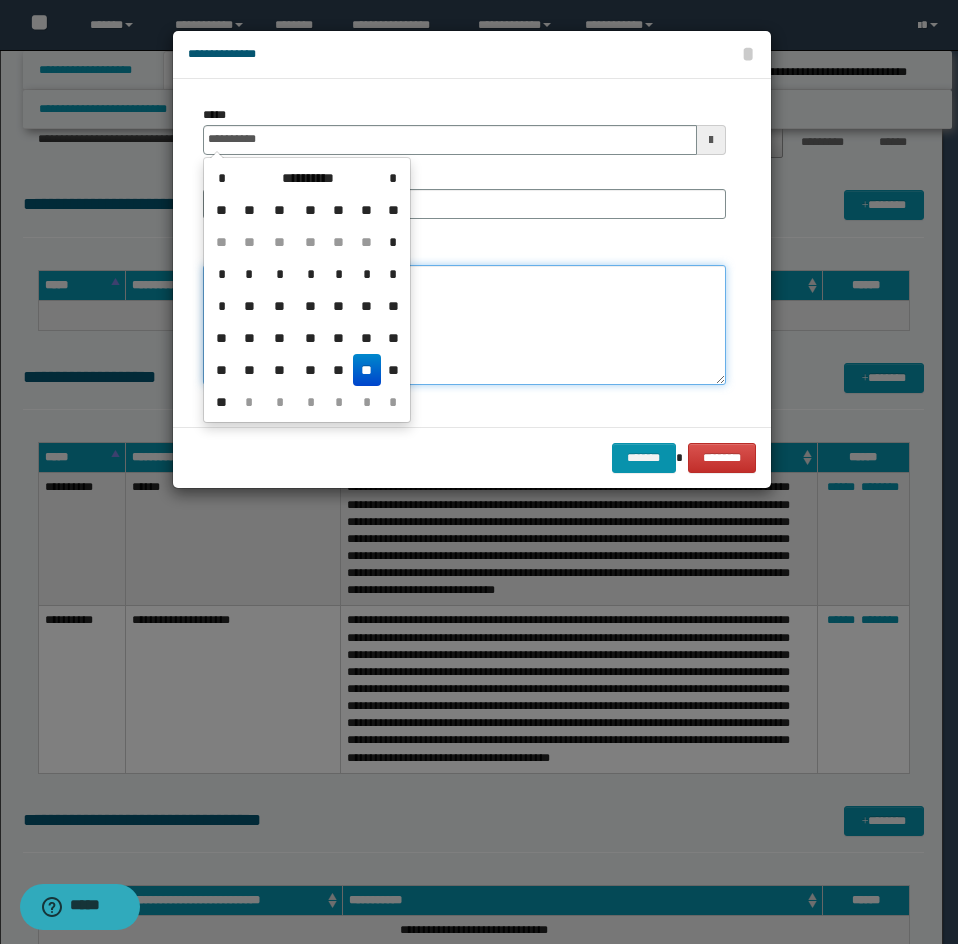 type on "**********" 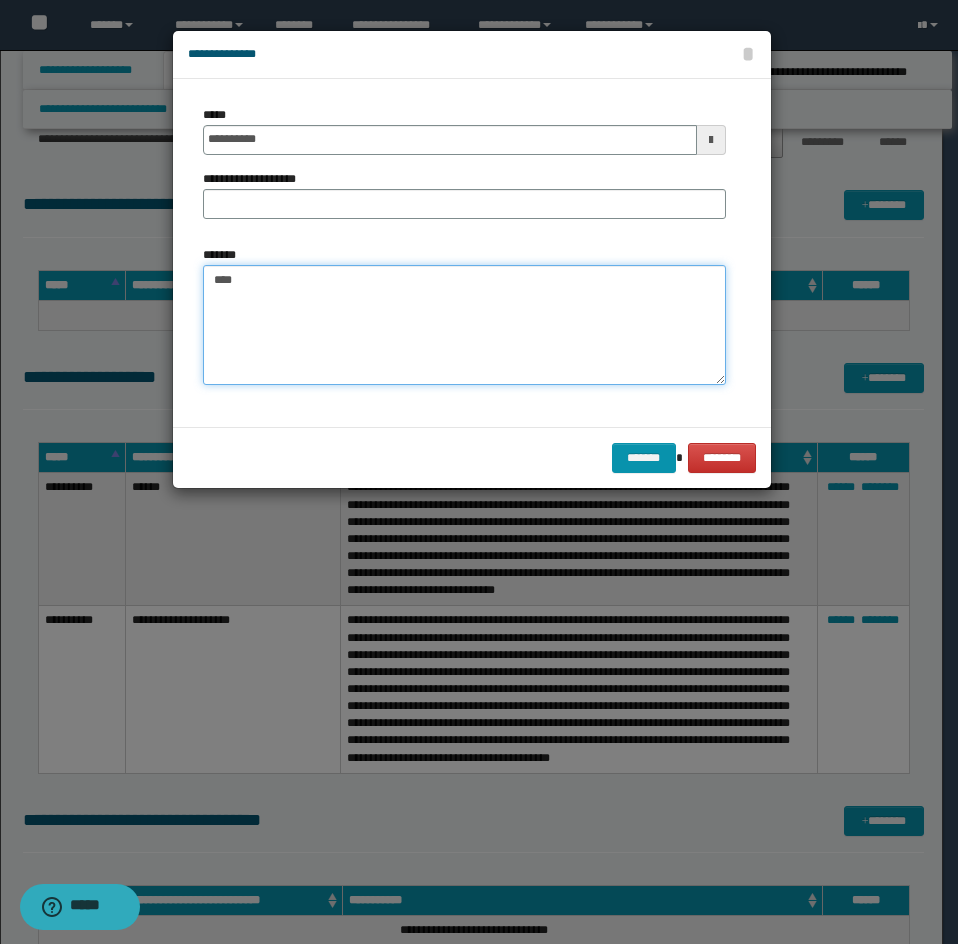 click on "****" at bounding box center (464, 325) 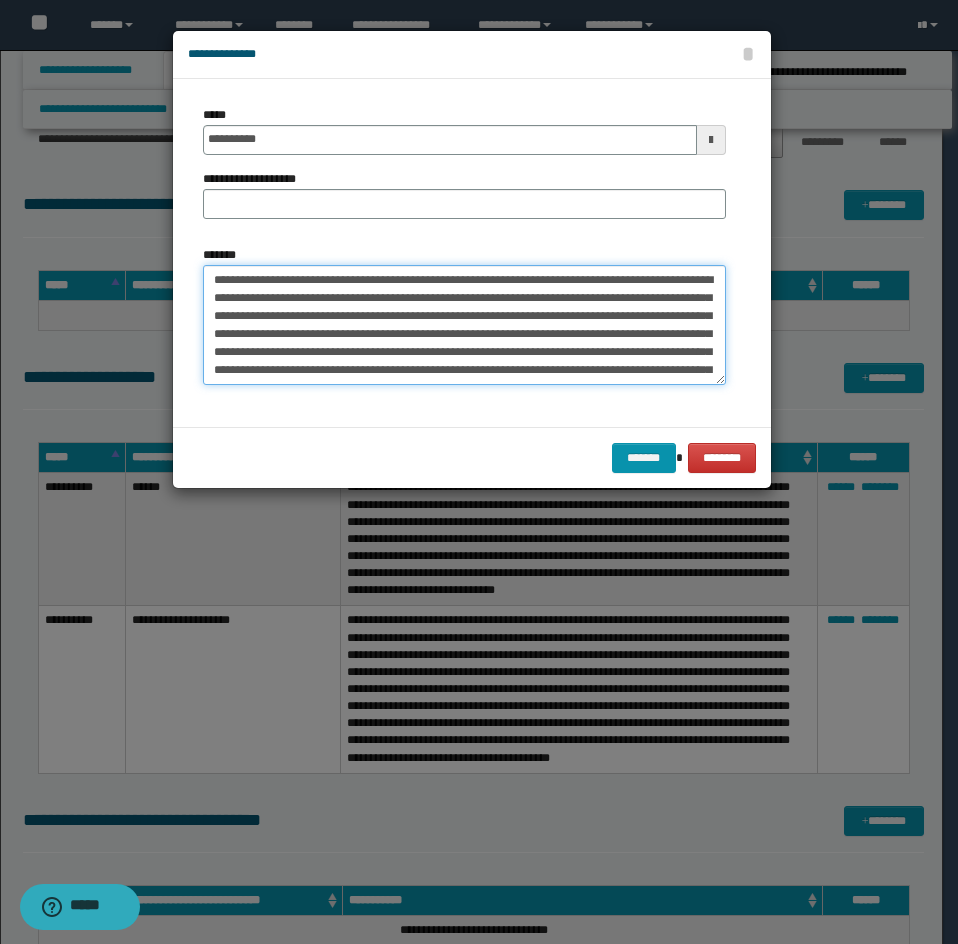 scroll, scrollTop: 84, scrollLeft: 0, axis: vertical 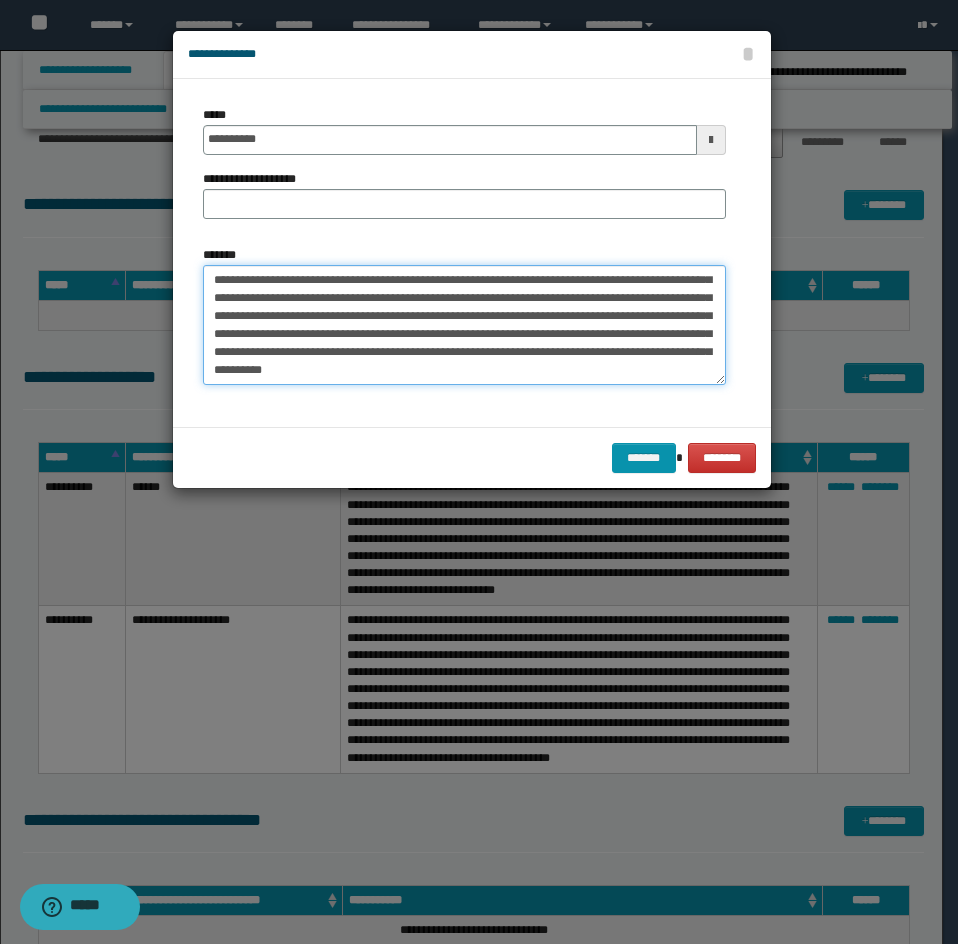 type on "**********" 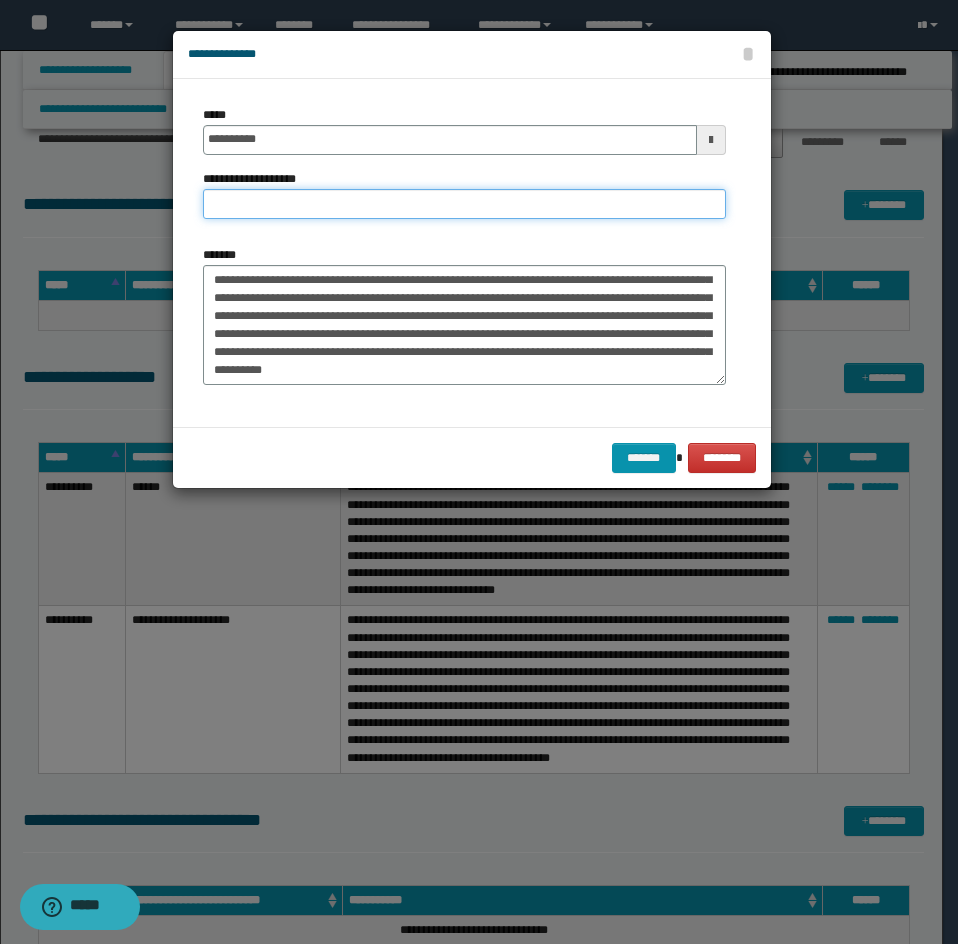 click on "**********" at bounding box center [464, 204] 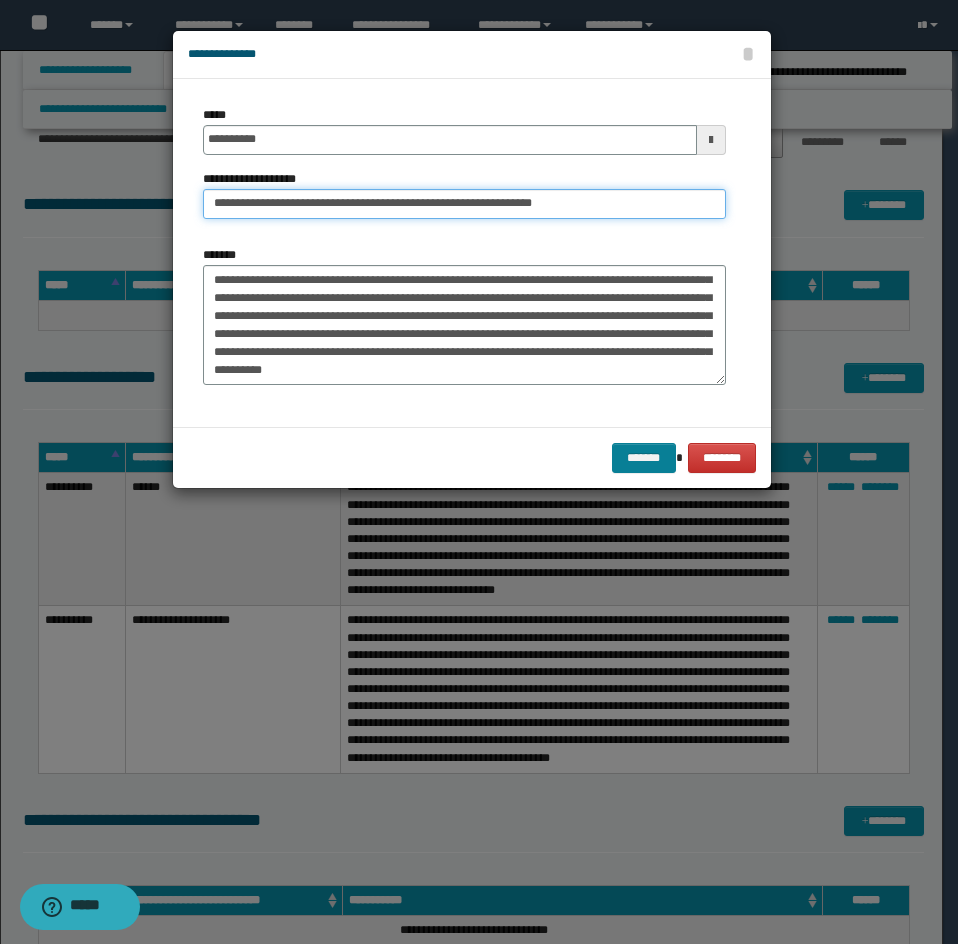 type on "**********" 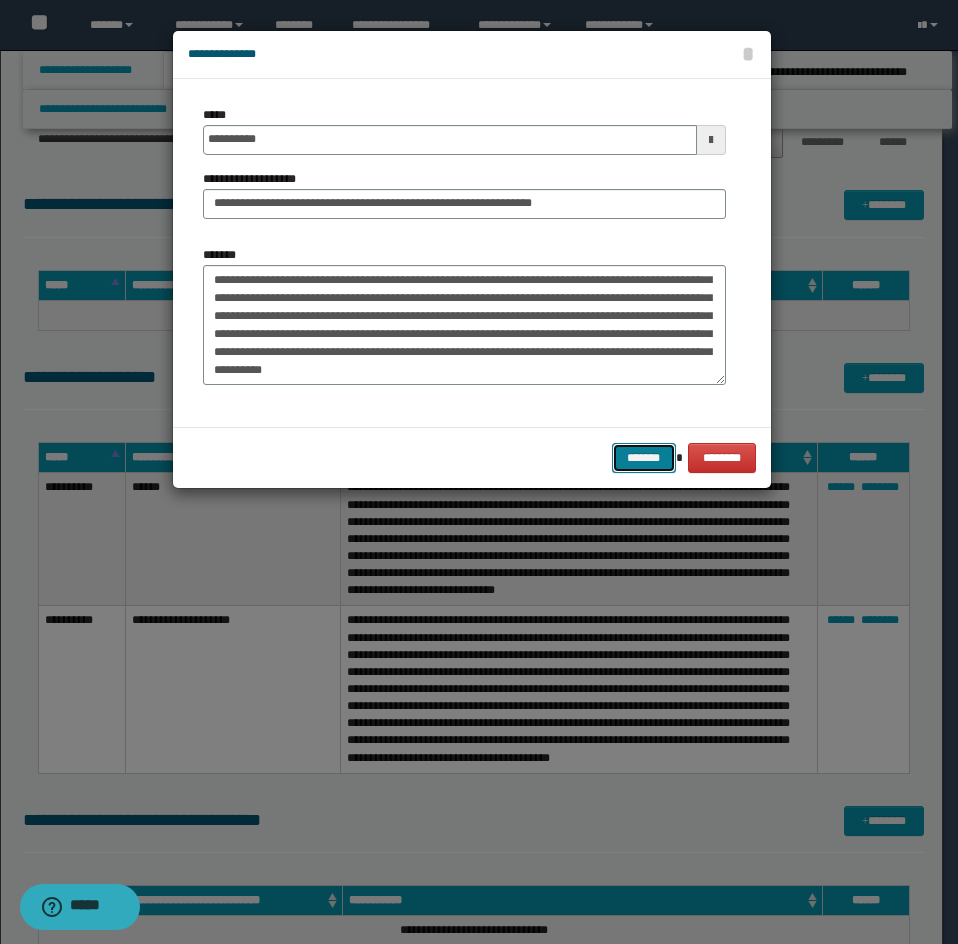 click on "*******" at bounding box center [644, 458] 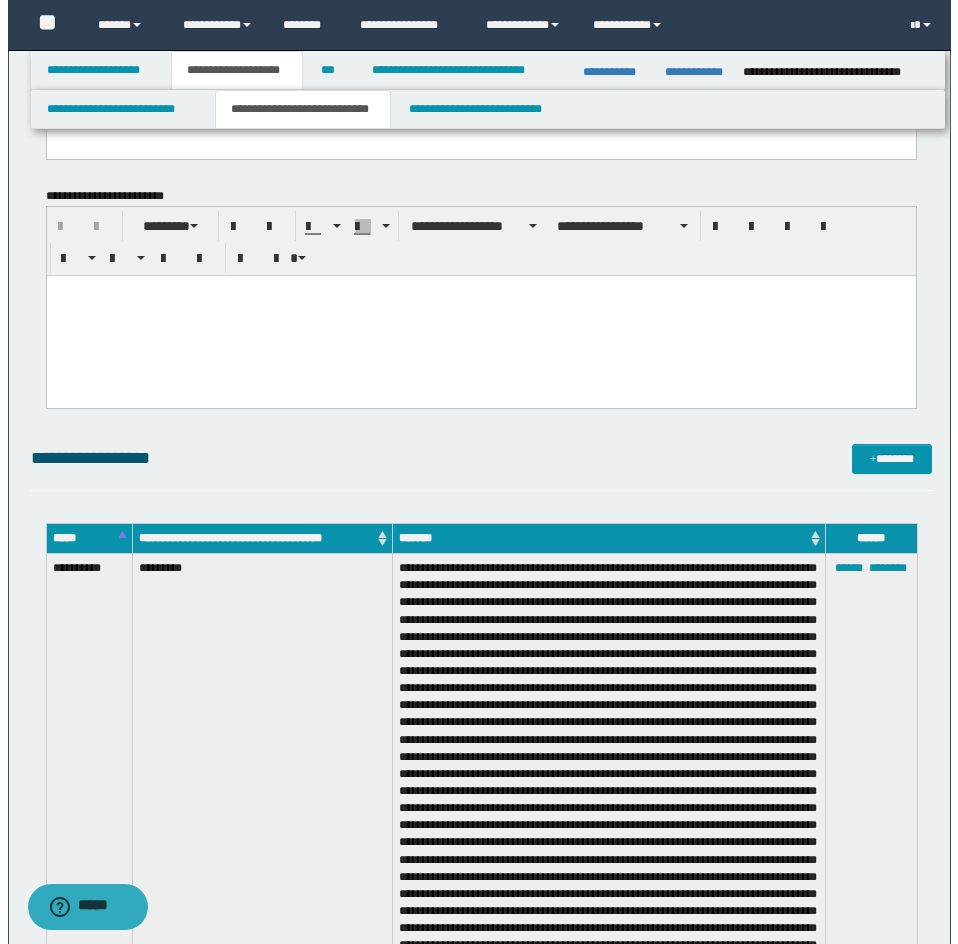 scroll, scrollTop: 3500, scrollLeft: 0, axis: vertical 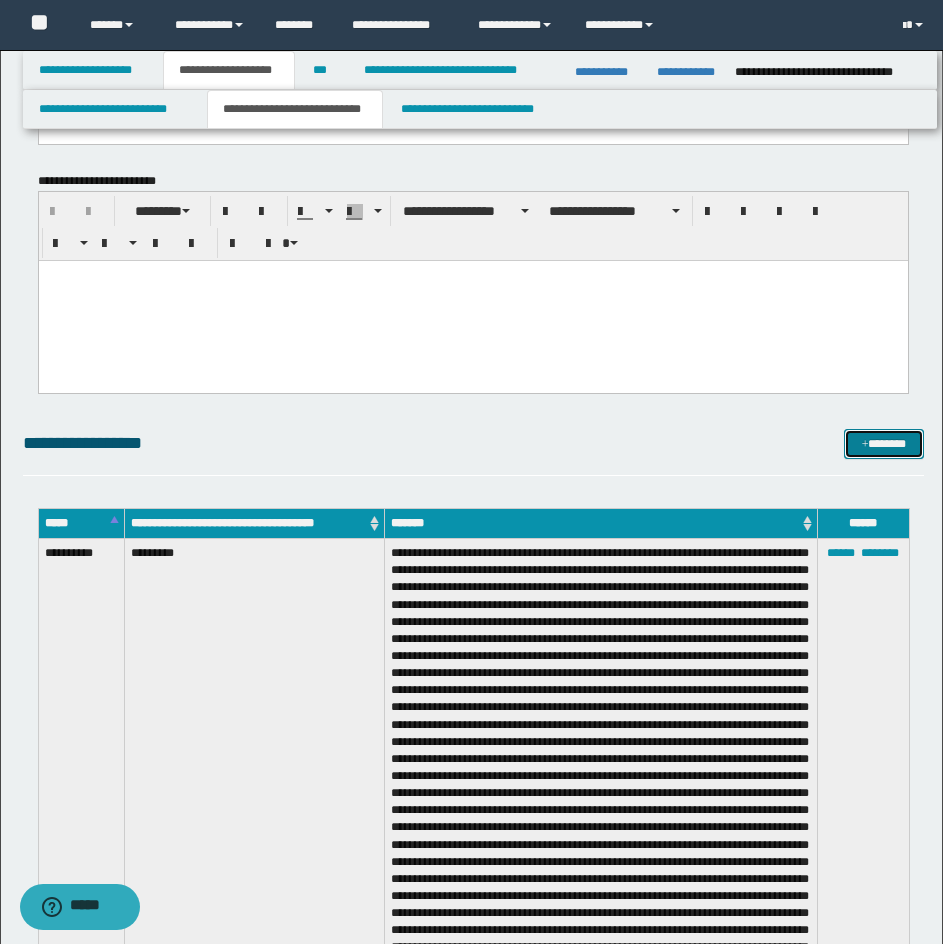 click on "*******" at bounding box center [884, 444] 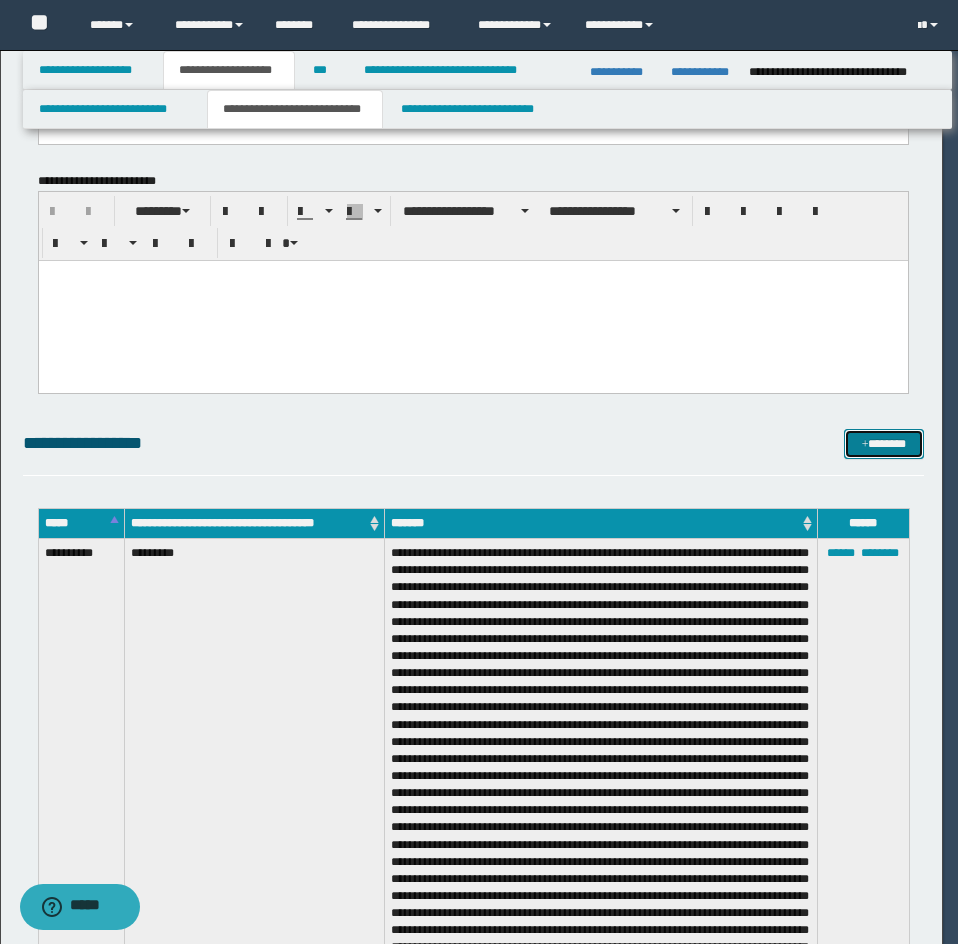 scroll, scrollTop: 0, scrollLeft: 0, axis: both 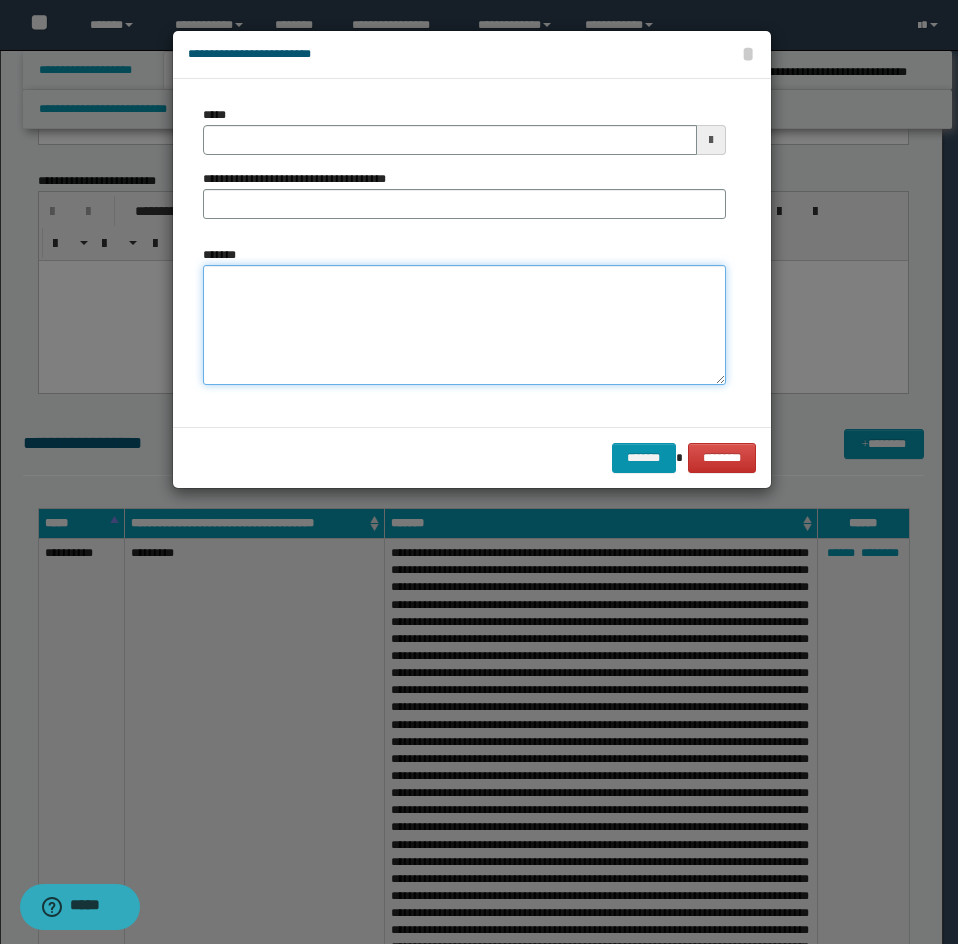 click on "*******" at bounding box center [464, 325] 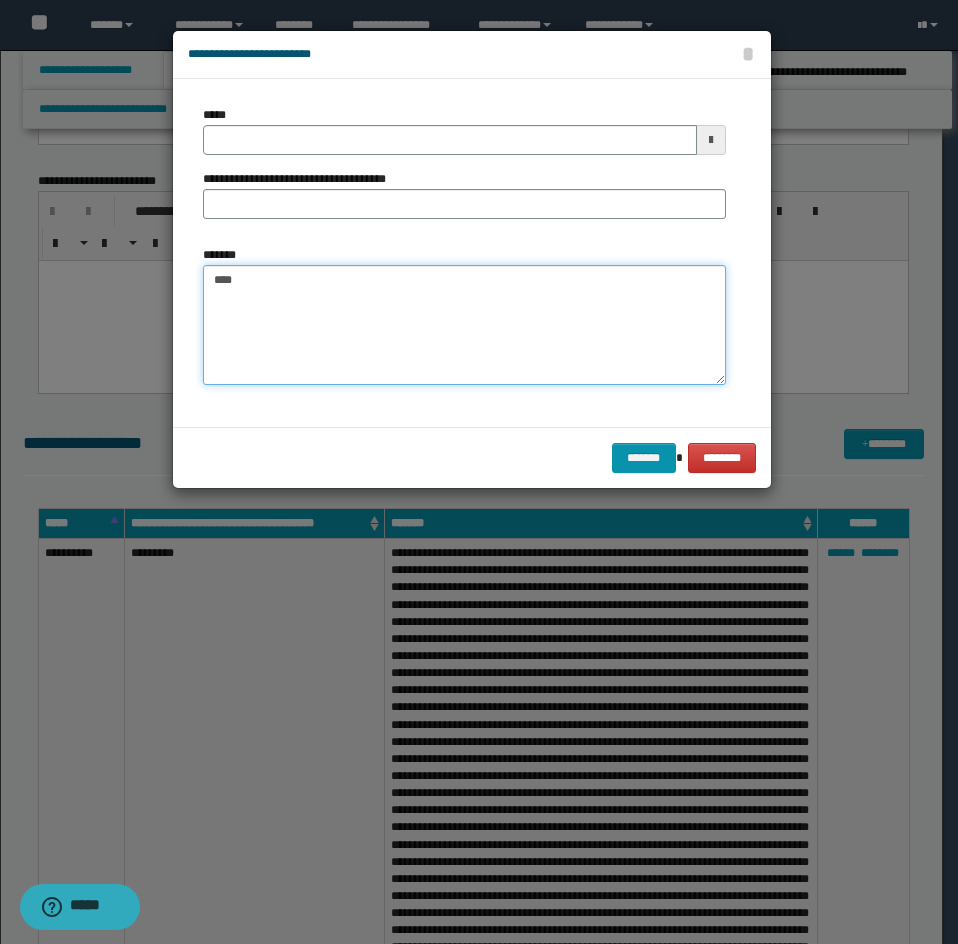 paste on "**********" 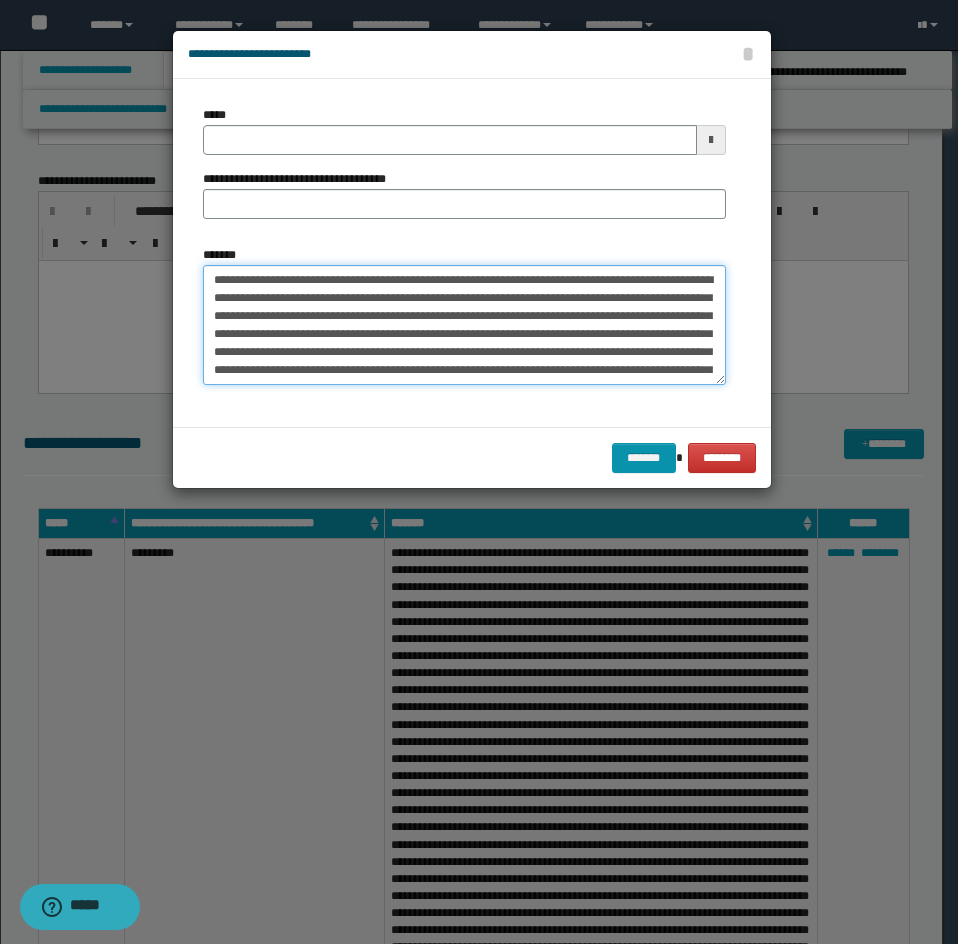 scroll, scrollTop: 228, scrollLeft: 0, axis: vertical 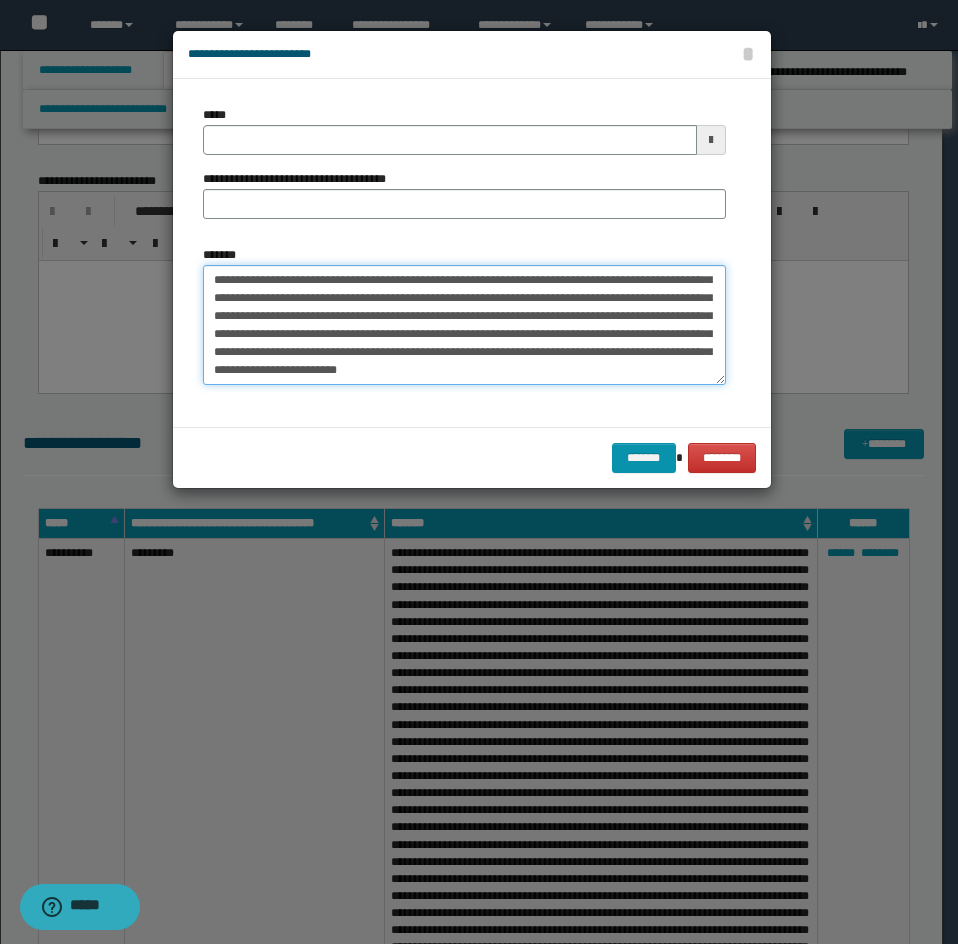 type on "**********" 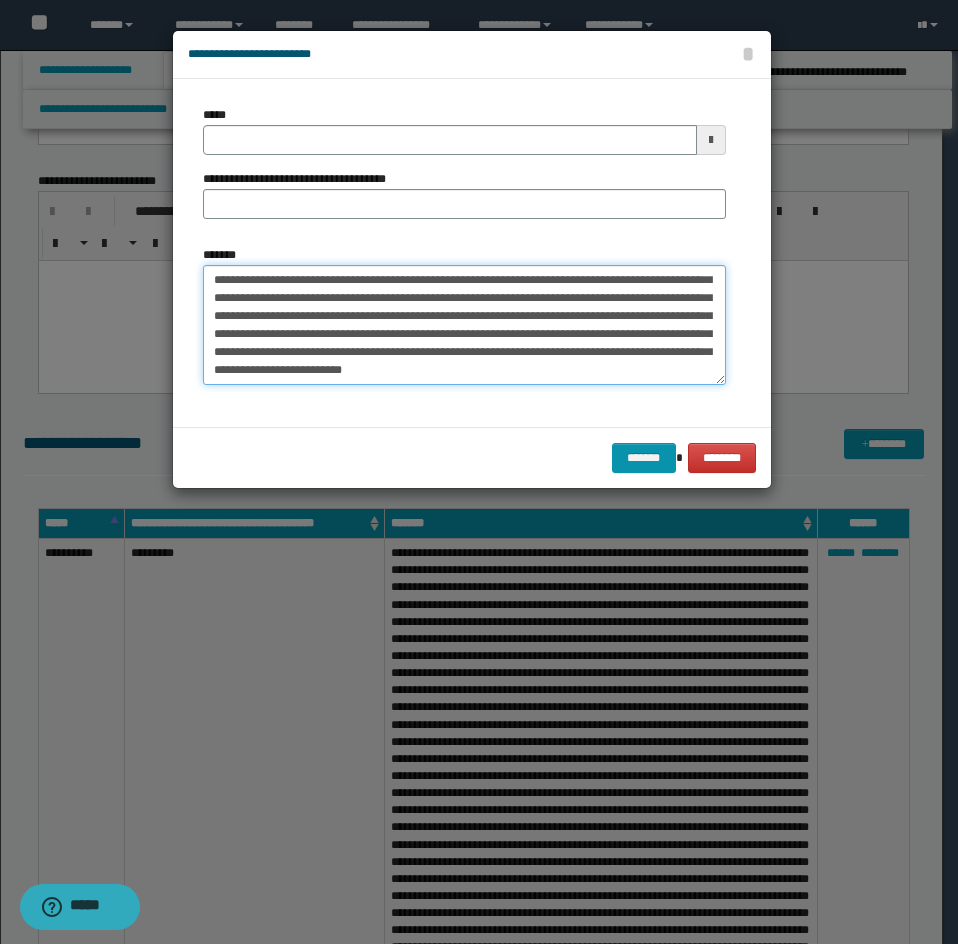 type 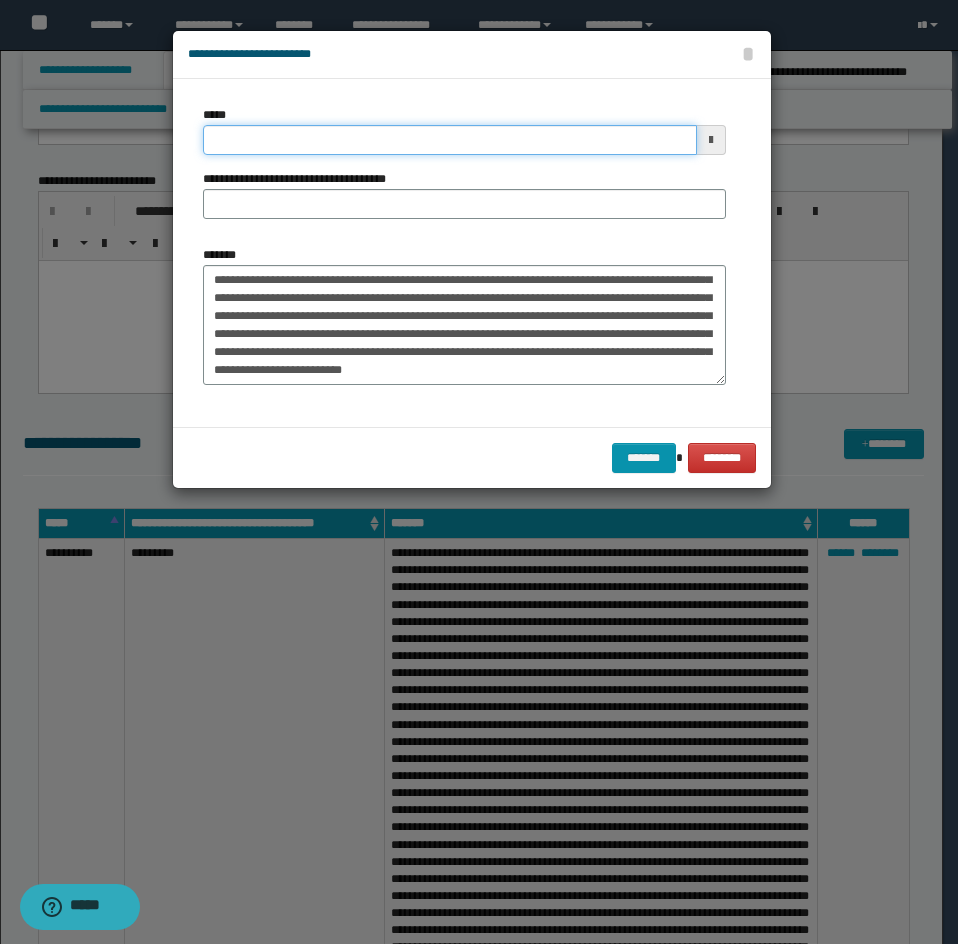 click on "*****" at bounding box center (450, 140) 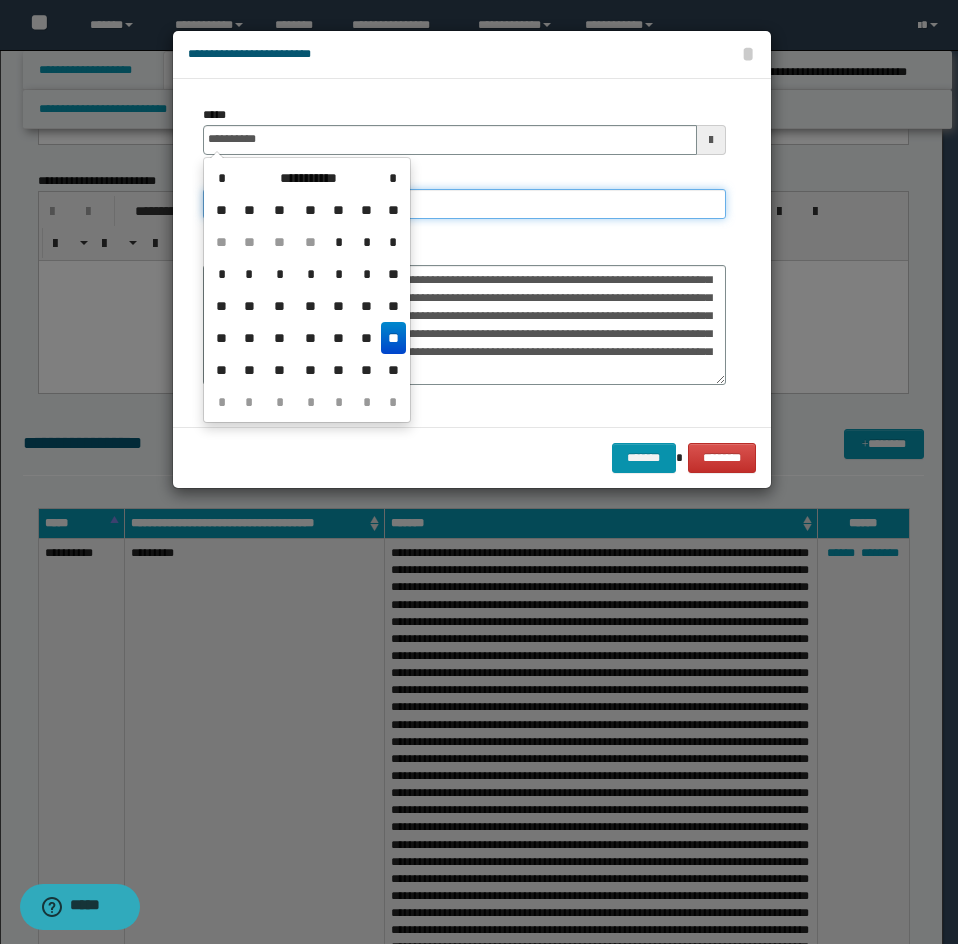 type on "**********" 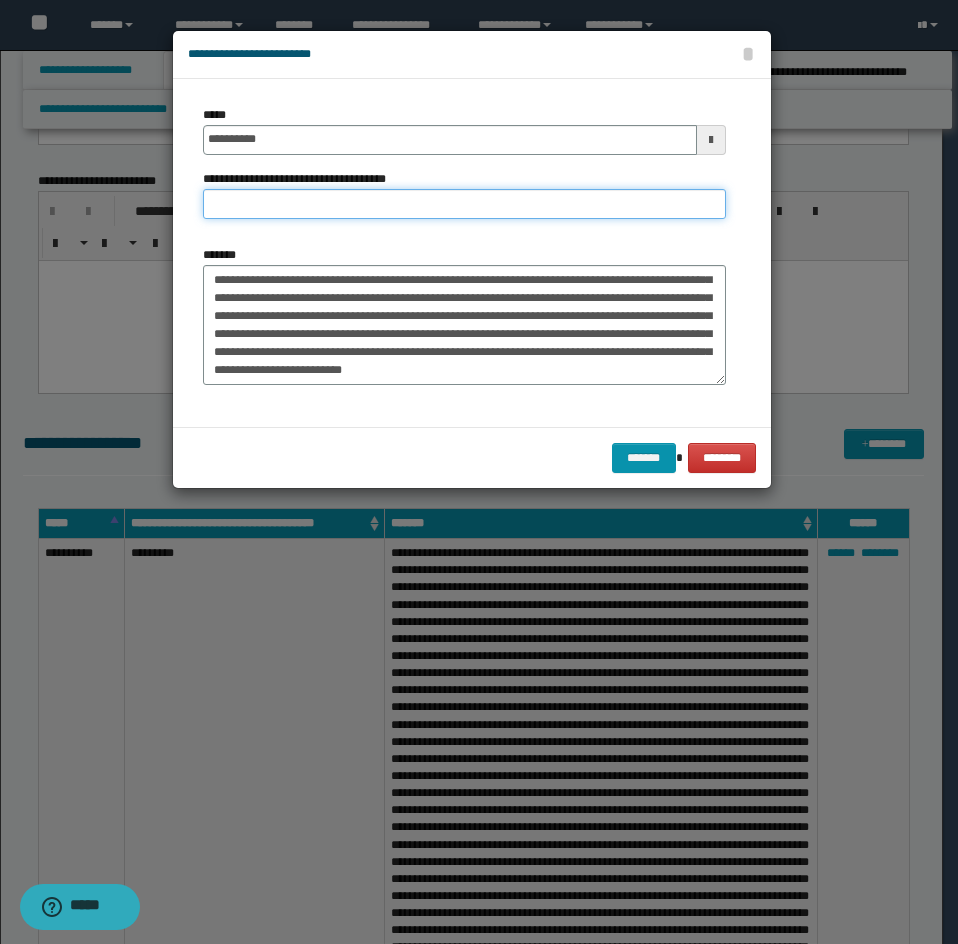 type on "*********" 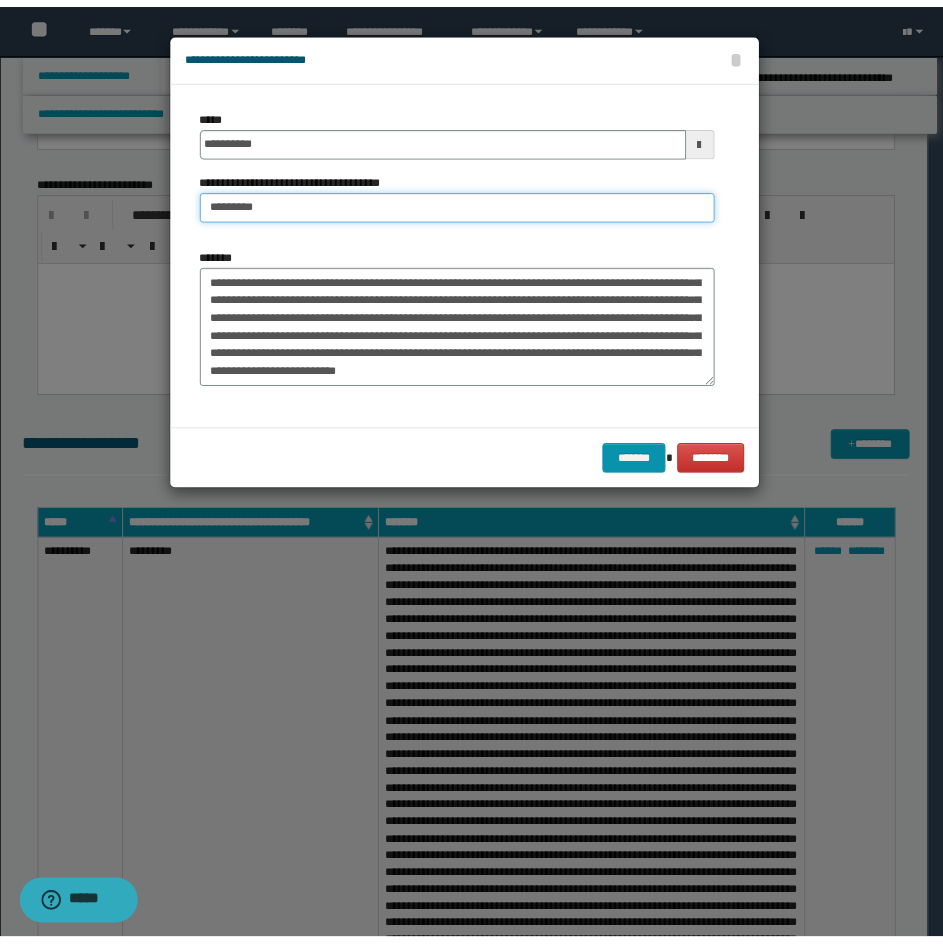 scroll, scrollTop: 234, scrollLeft: 0, axis: vertical 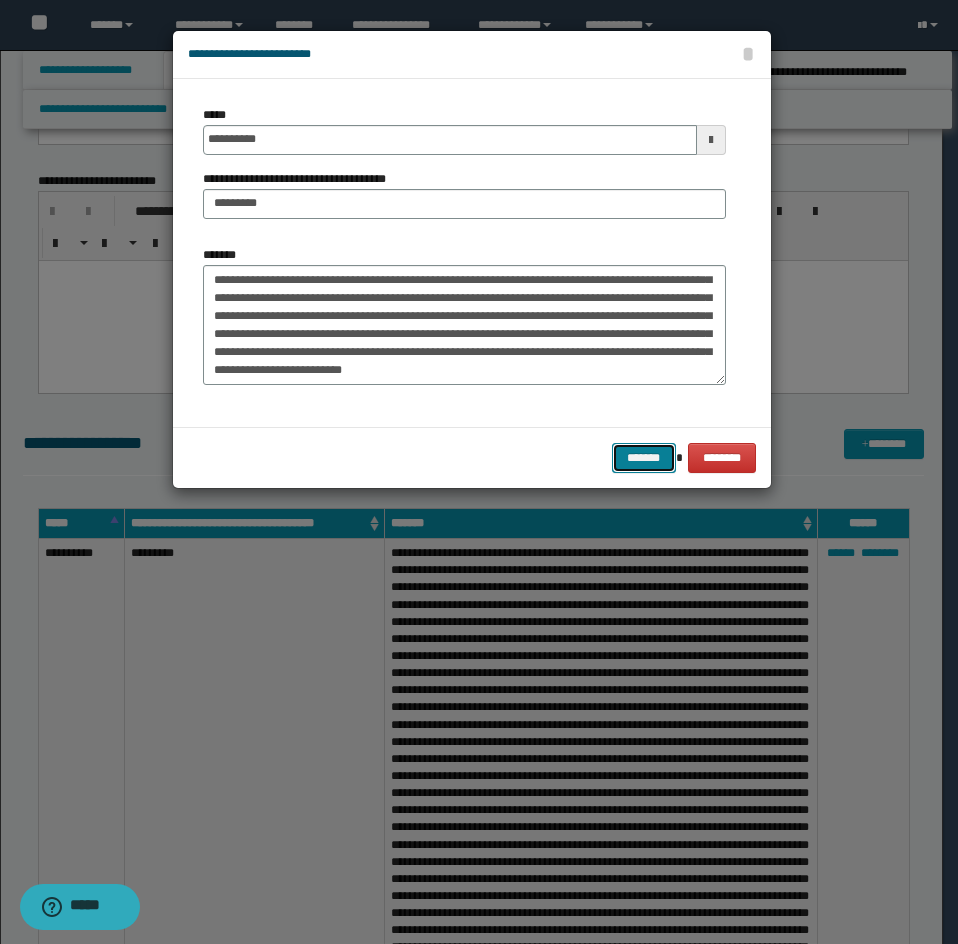 click on "*******" at bounding box center (644, 458) 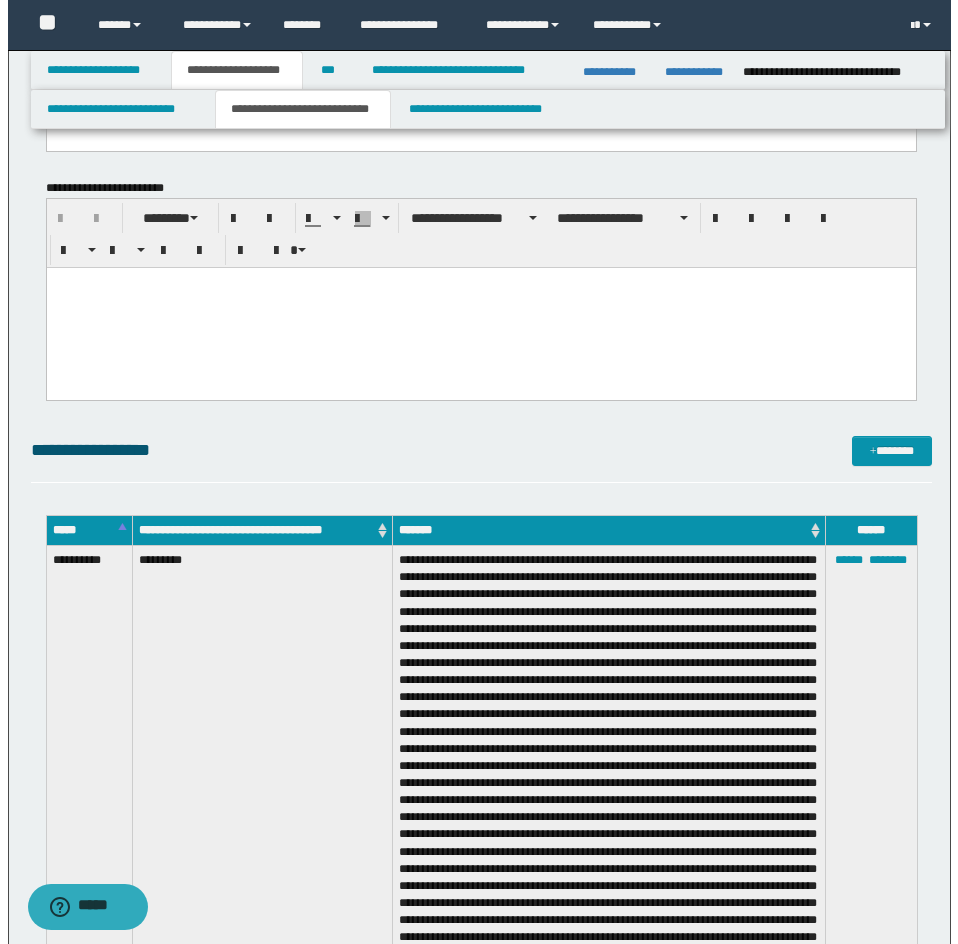 scroll, scrollTop: 3500, scrollLeft: 0, axis: vertical 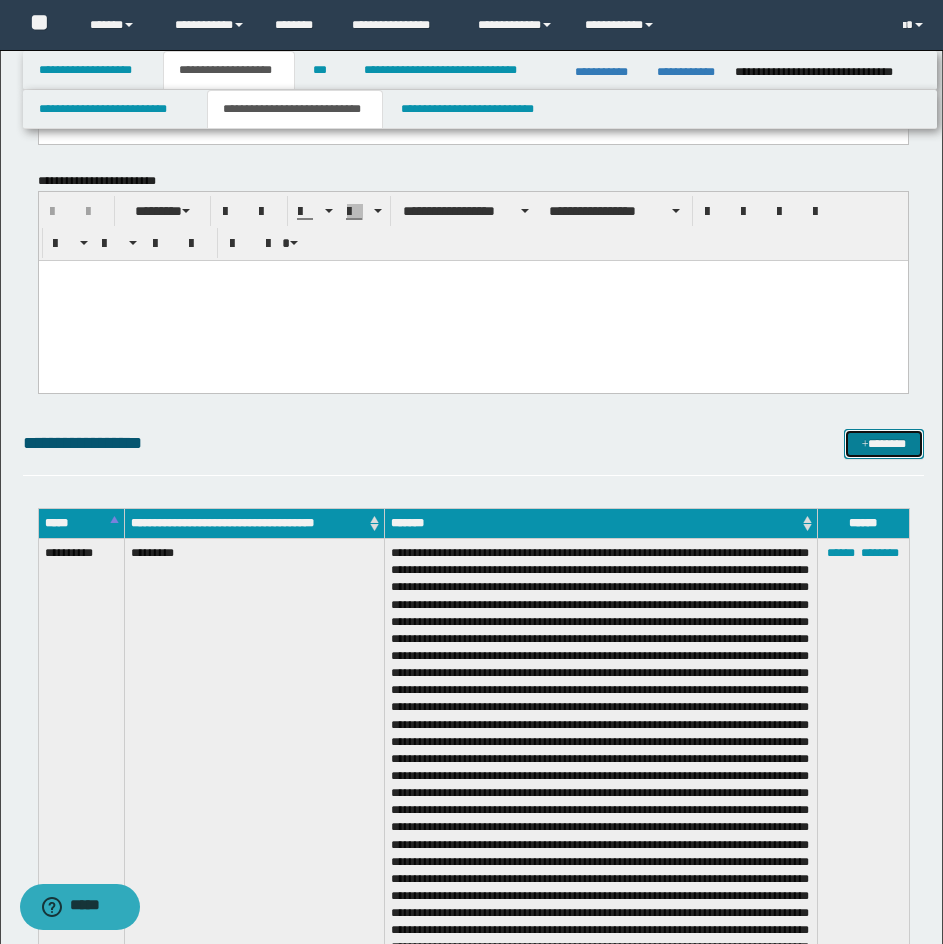 drag, startPoint x: 877, startPoint y: 445, endPoint x: 686, endPoint y: 445, distance: 191 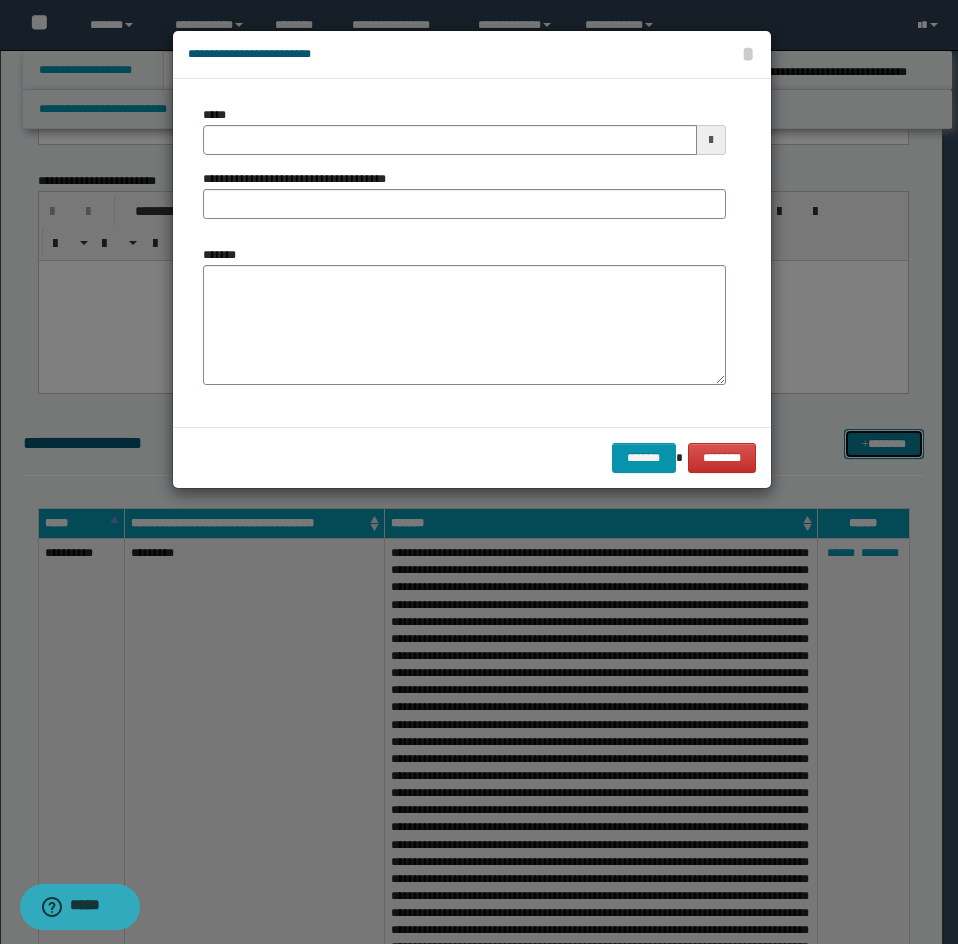 scroll, scrollTop: 0, scrollLeft: 0, axis: both 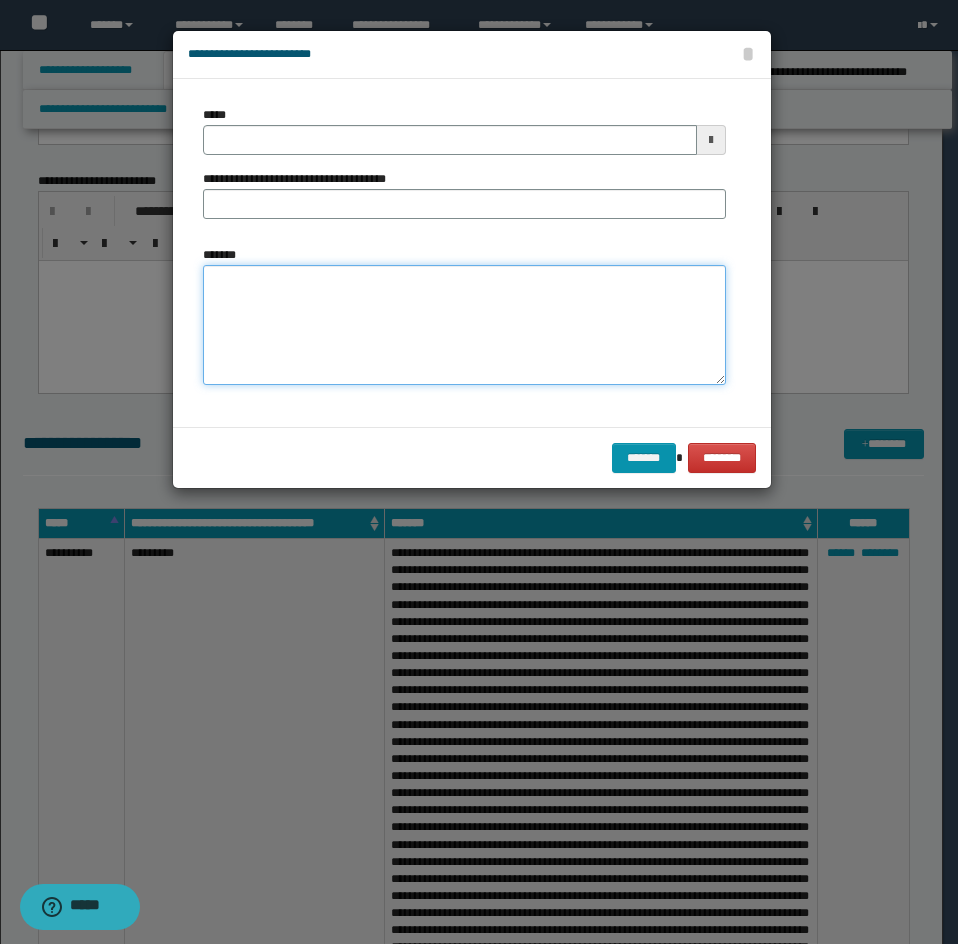 click on "*******" at bounding box center [464, 325] 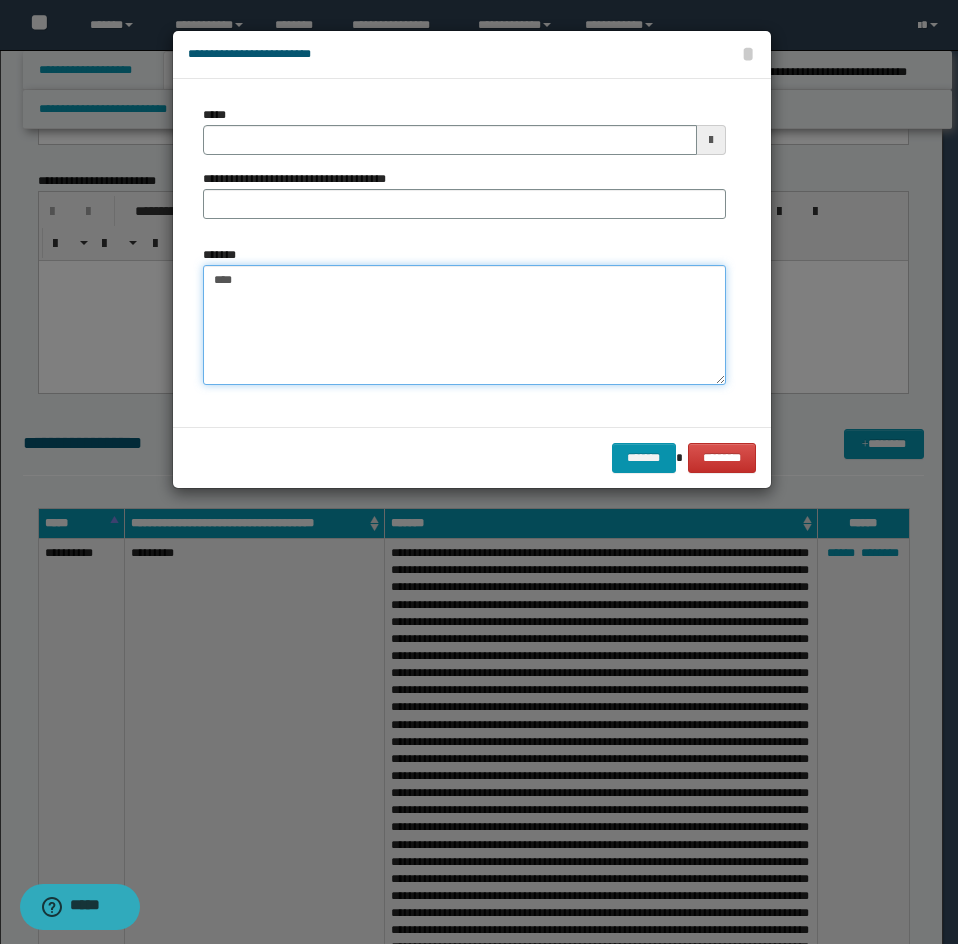 paste on "**********" 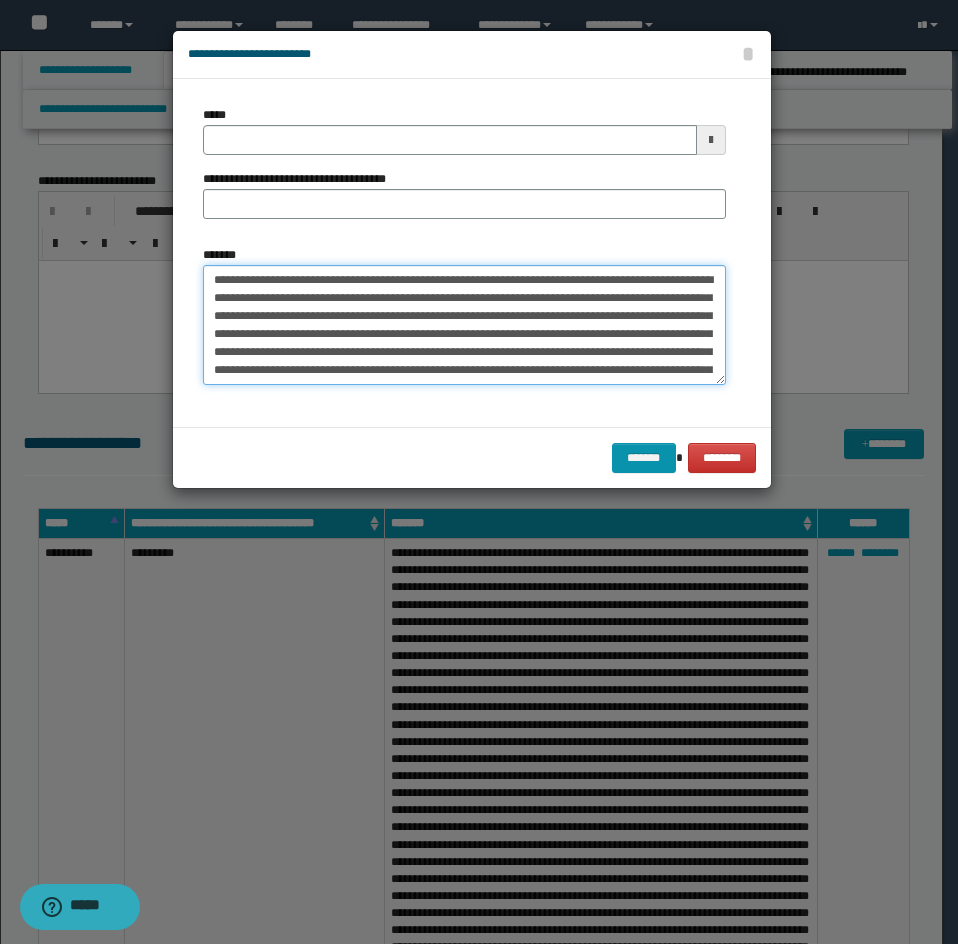 scroll, scrollTop: 228, scrollLeft: 0, axis: vertical 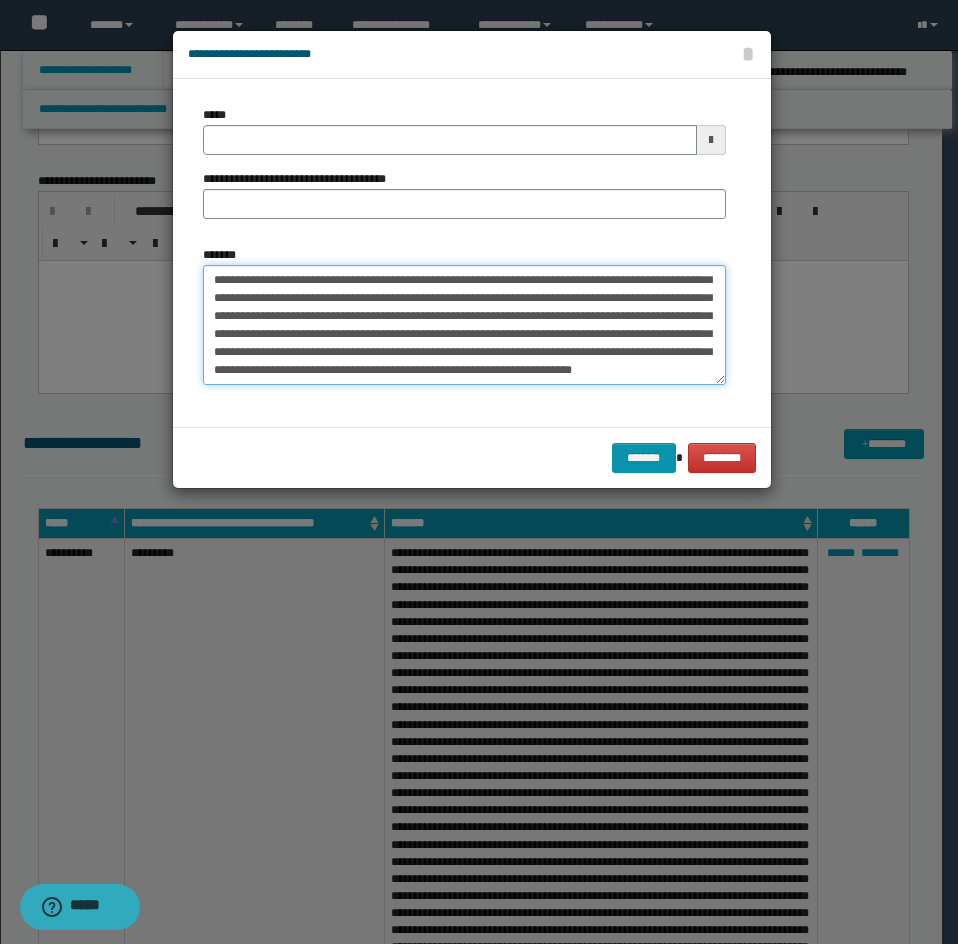 type on "**********" 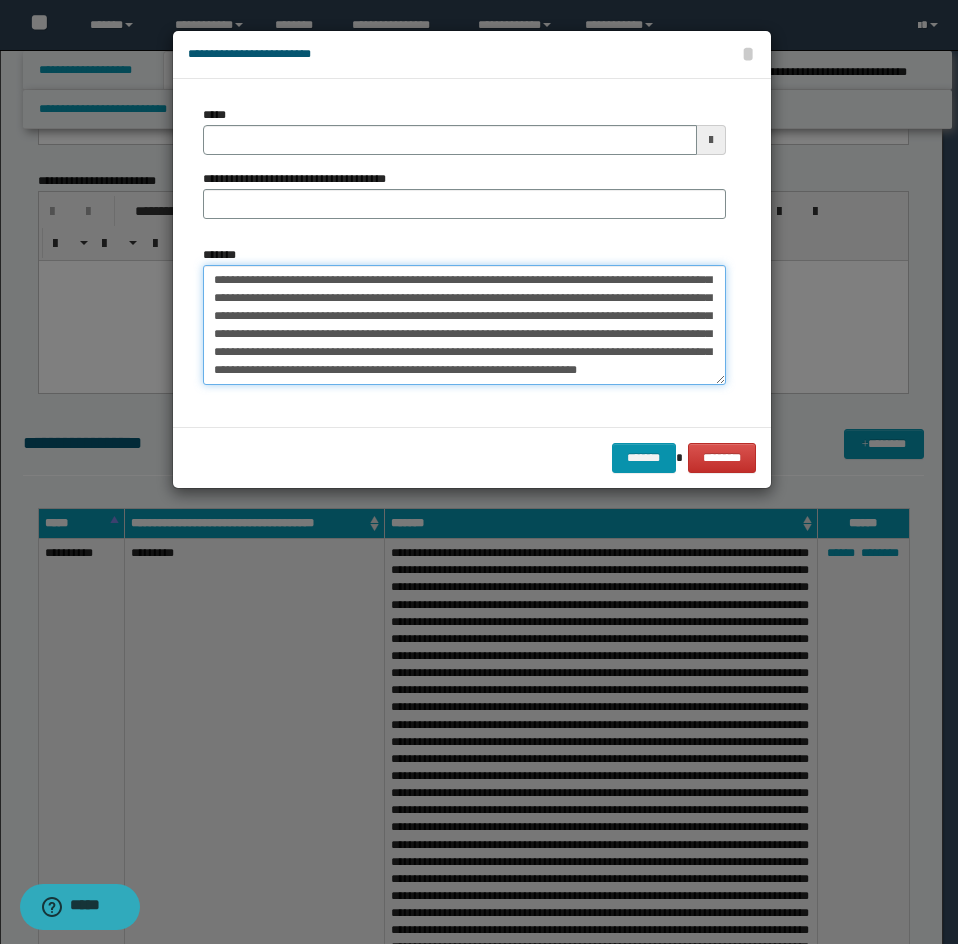 type 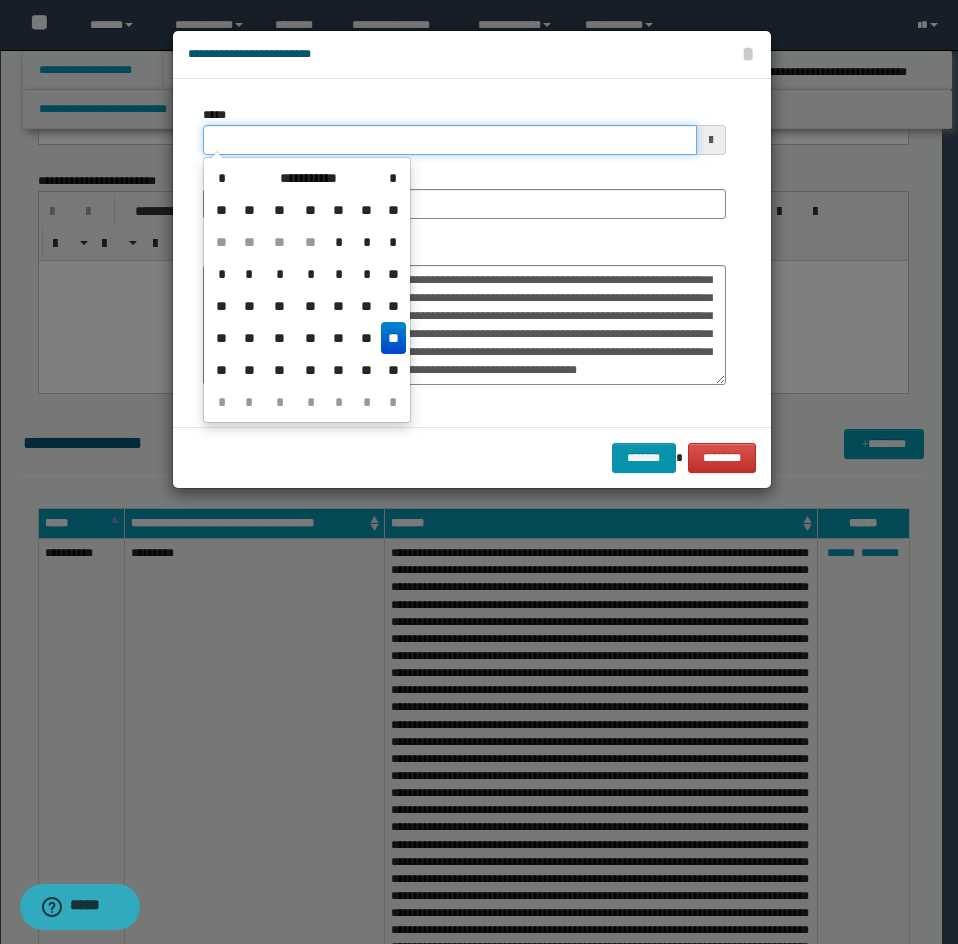click on "*****" at bounding box center [450, 140] 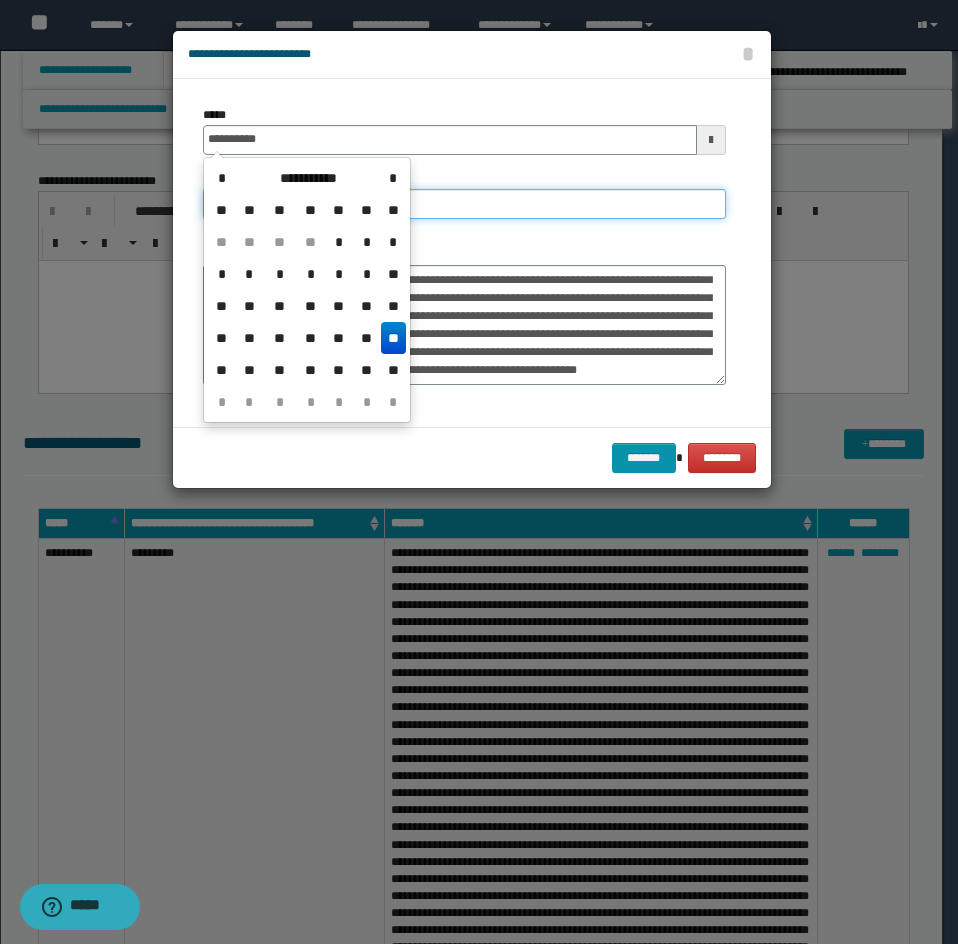 type on "**********" 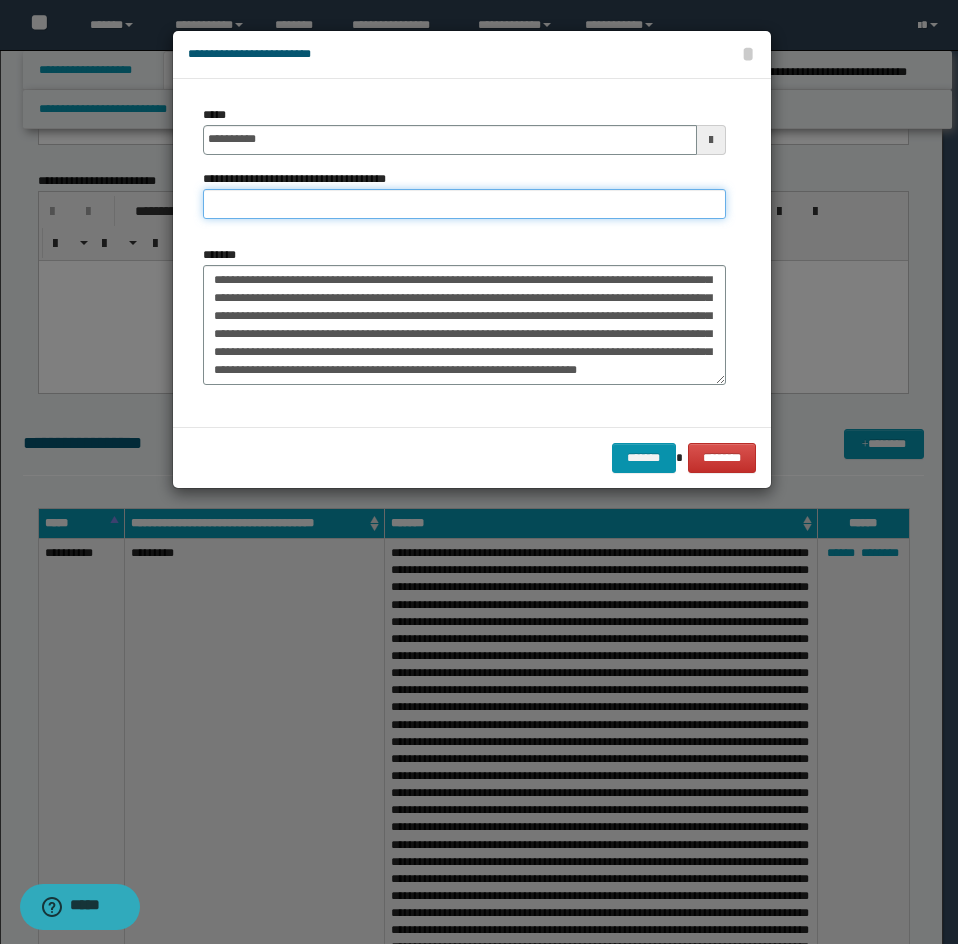 click on "**********" at bounding box center [464, 204] 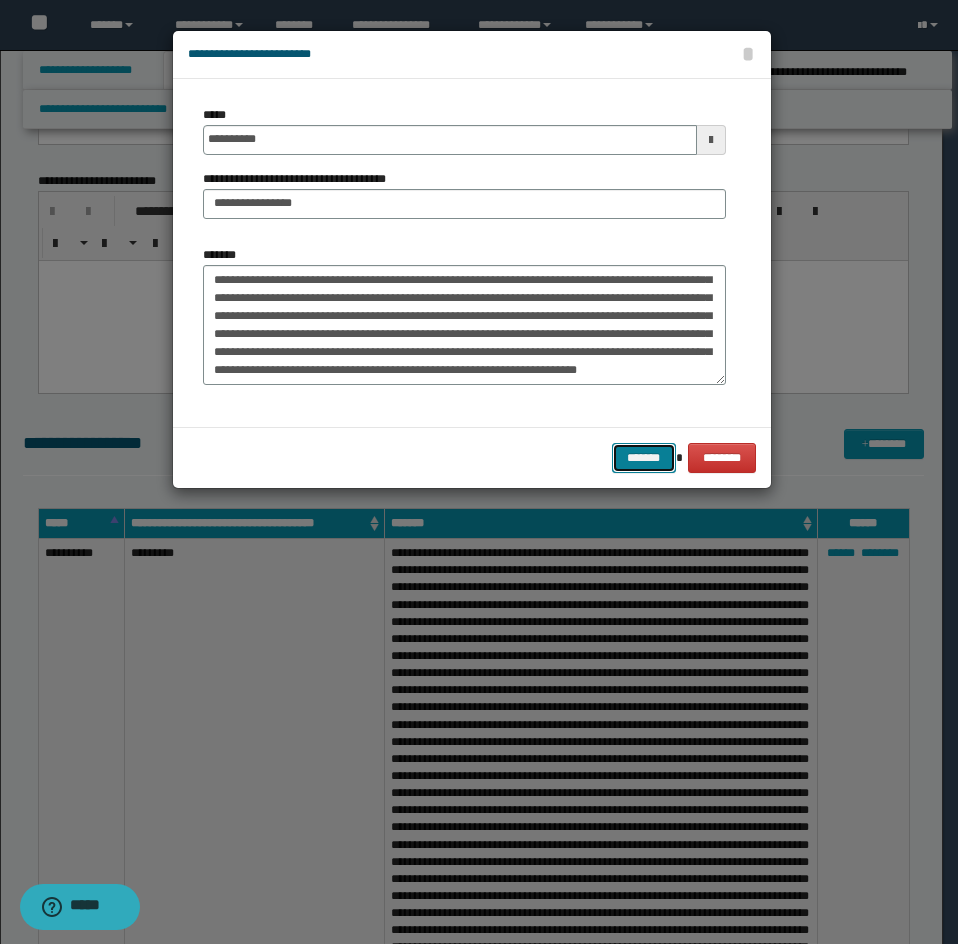 click on "*******" at bounding box center [644, 458] 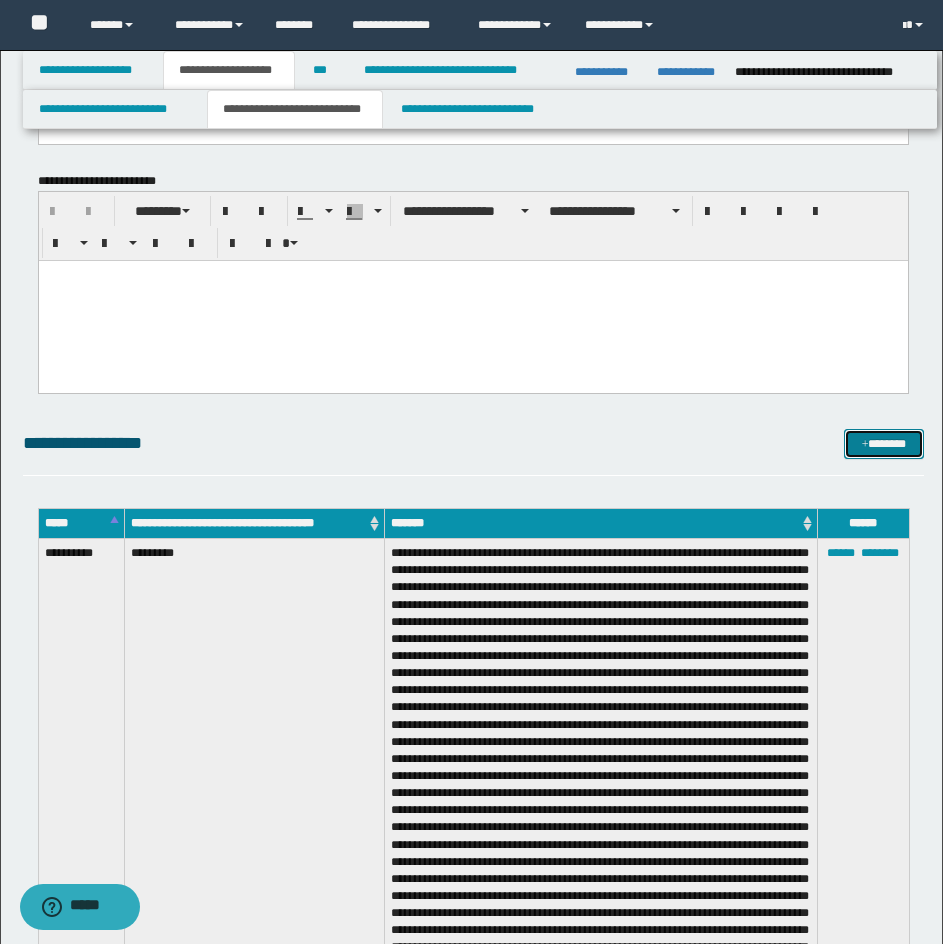 click on "*******" at bounding box center (884, 444) 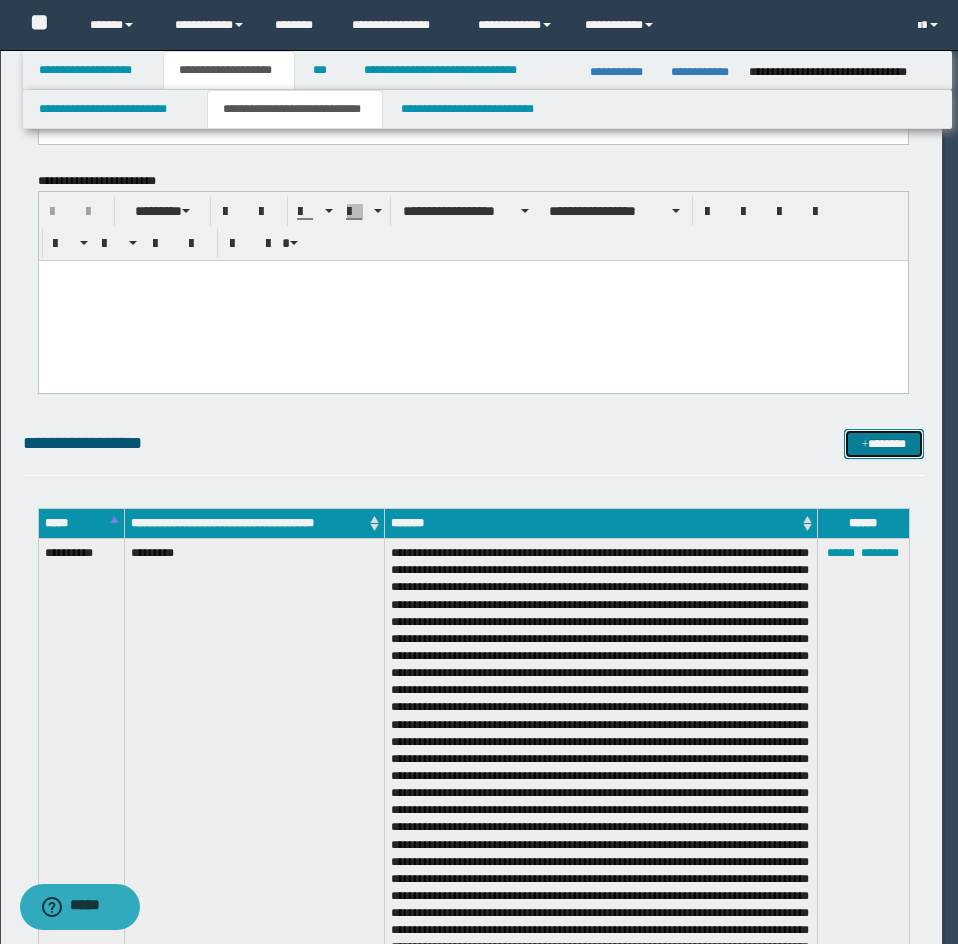 scroll, scrollTop: 0, scrollLeft: 0, axis: both 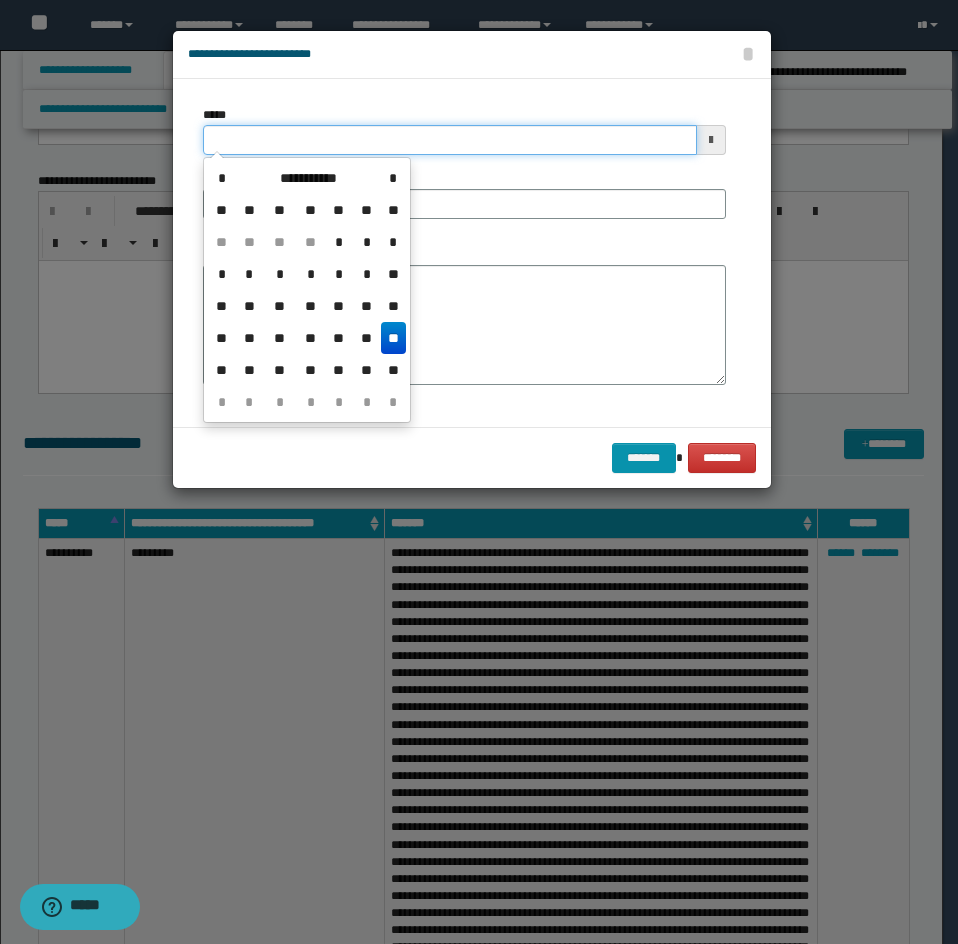 click on "*****" at bounding box center [450, 140] 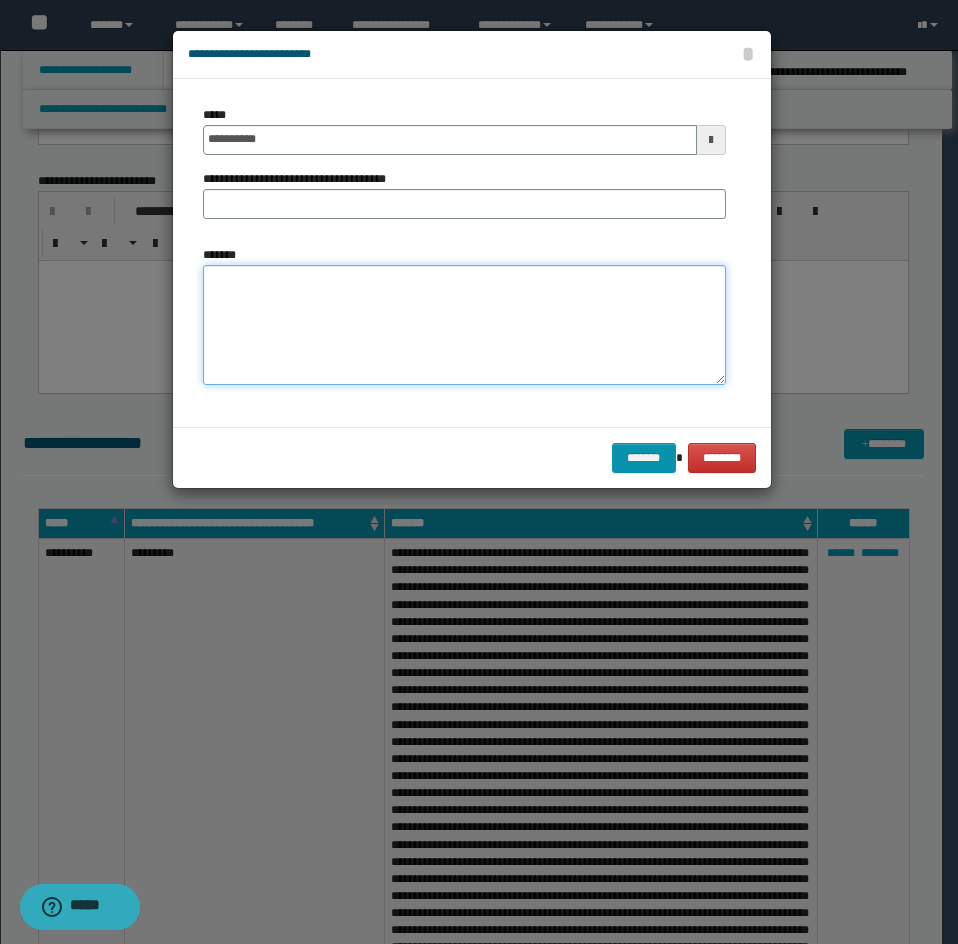 type on "**********" 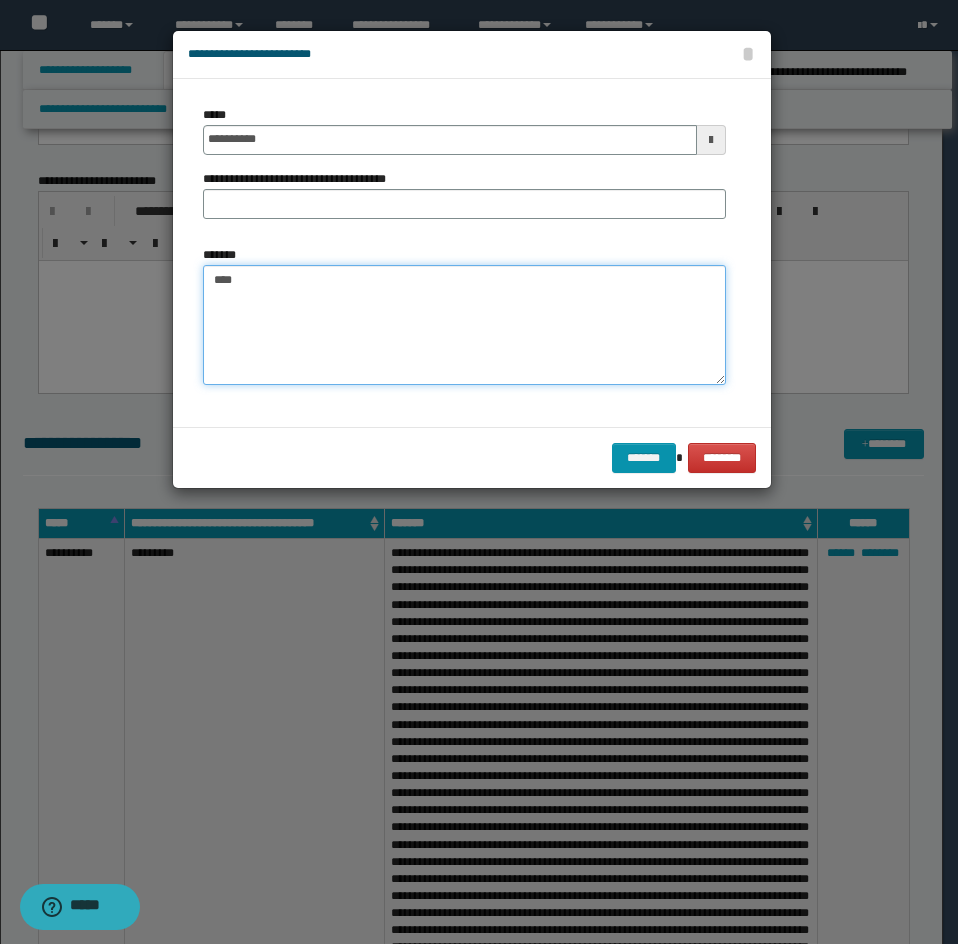 paste on "**********" 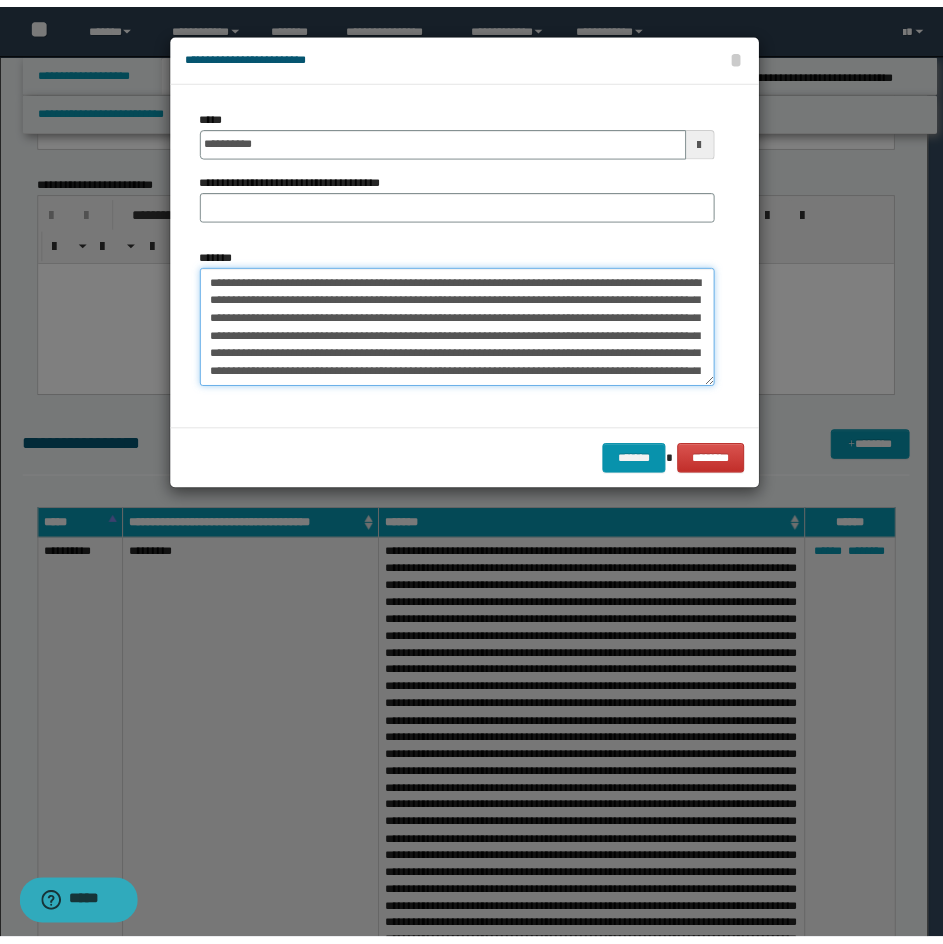 scroll, scrollTop: 282, scrollLeft: 0, axis: vertical 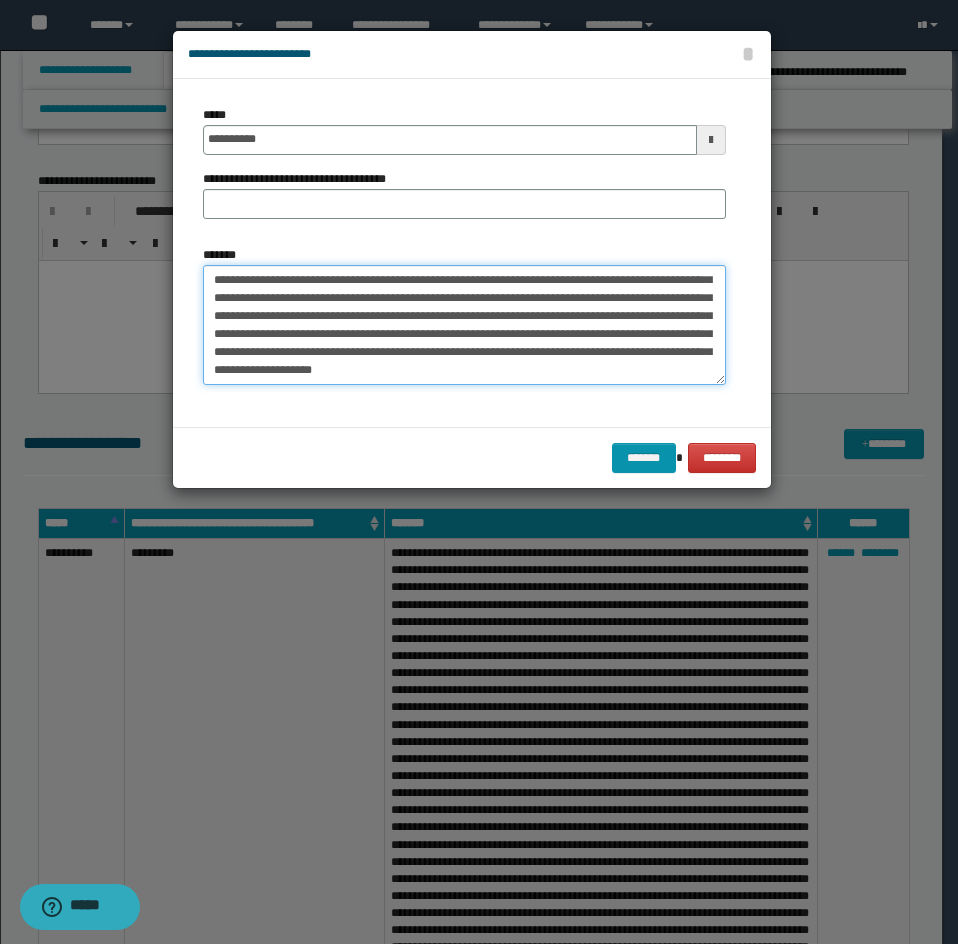 type on "**********" 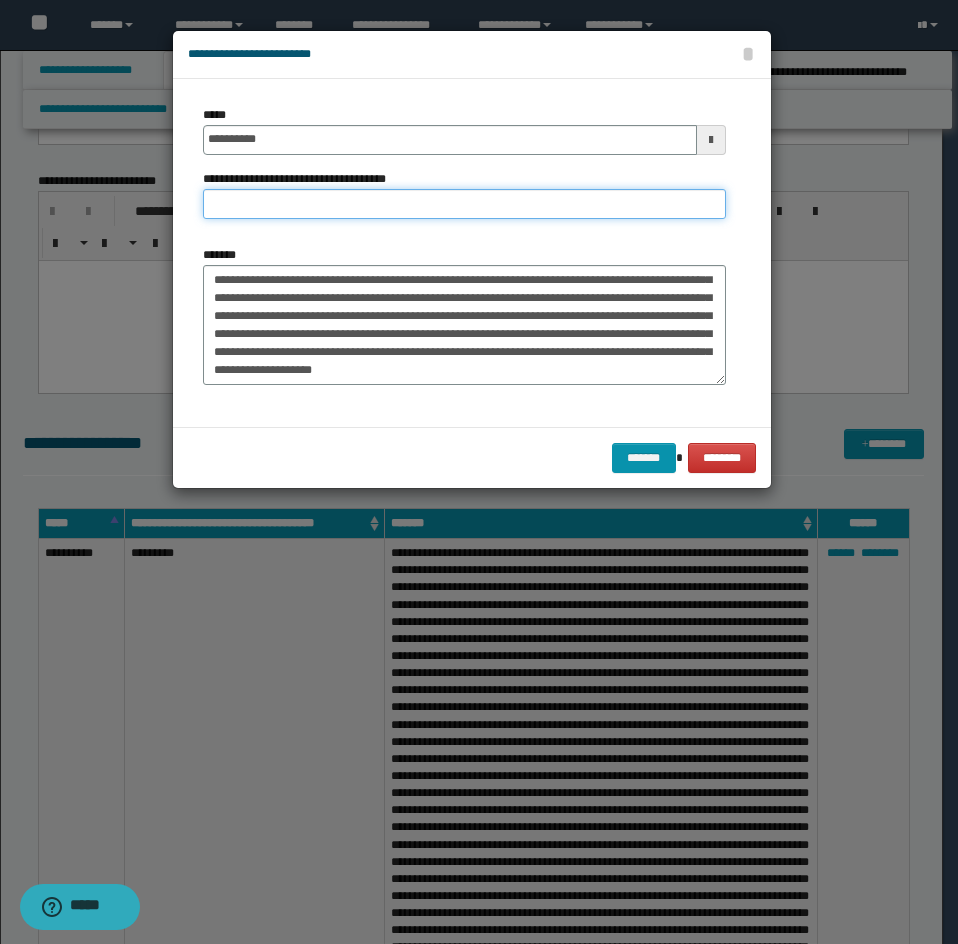 click on "**********" at bounding box center [464, 204] 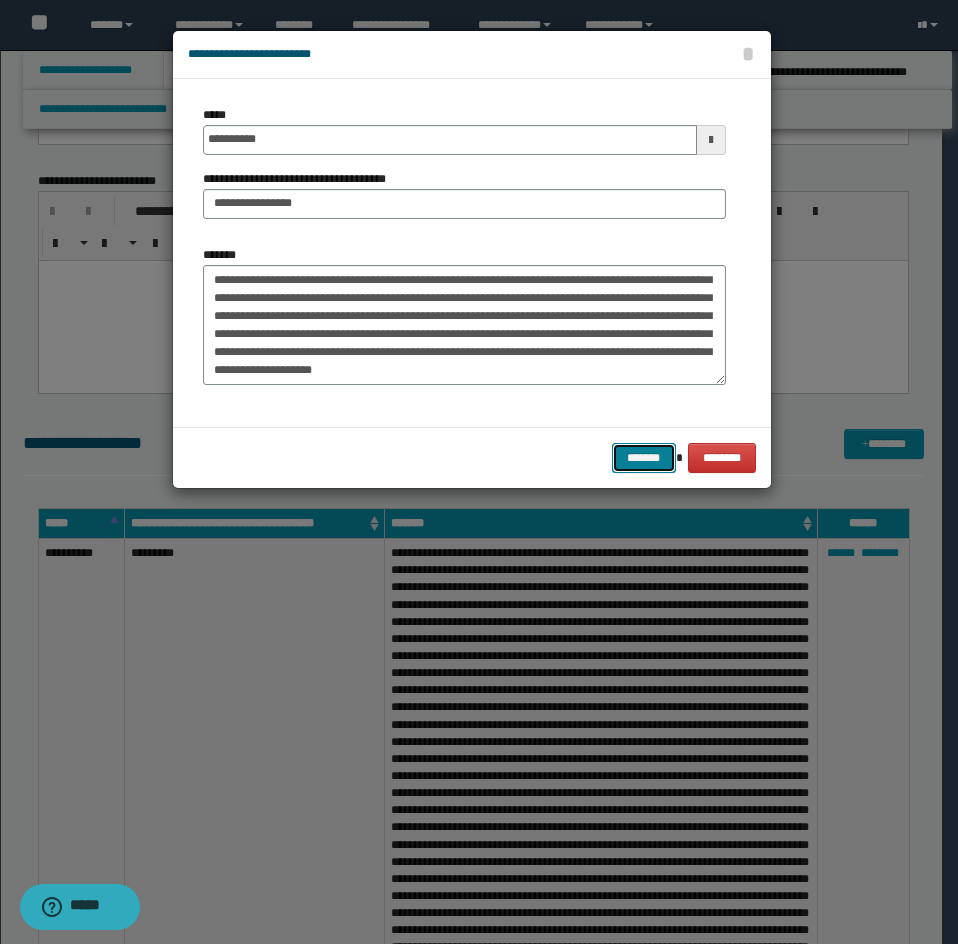 click on "*******" at bounding box center (644, 458) 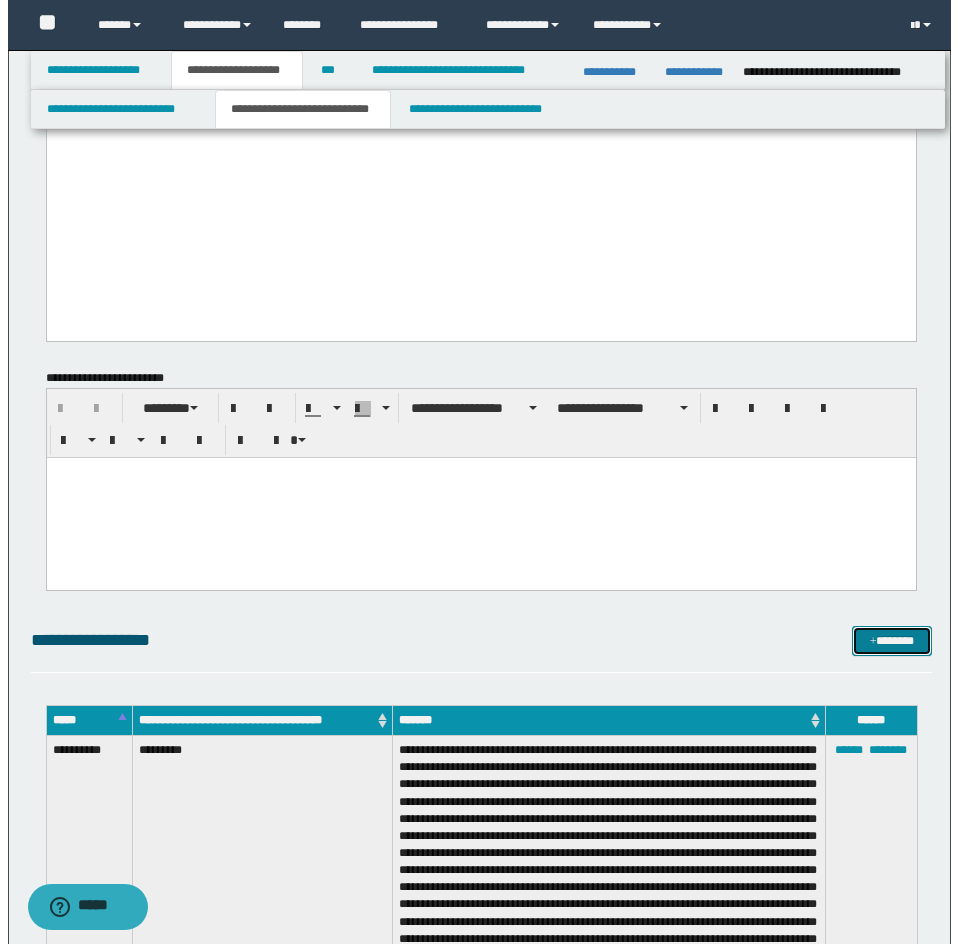 scroll, scrollTop: 3300, scrollLeft: 0, axis: vertical 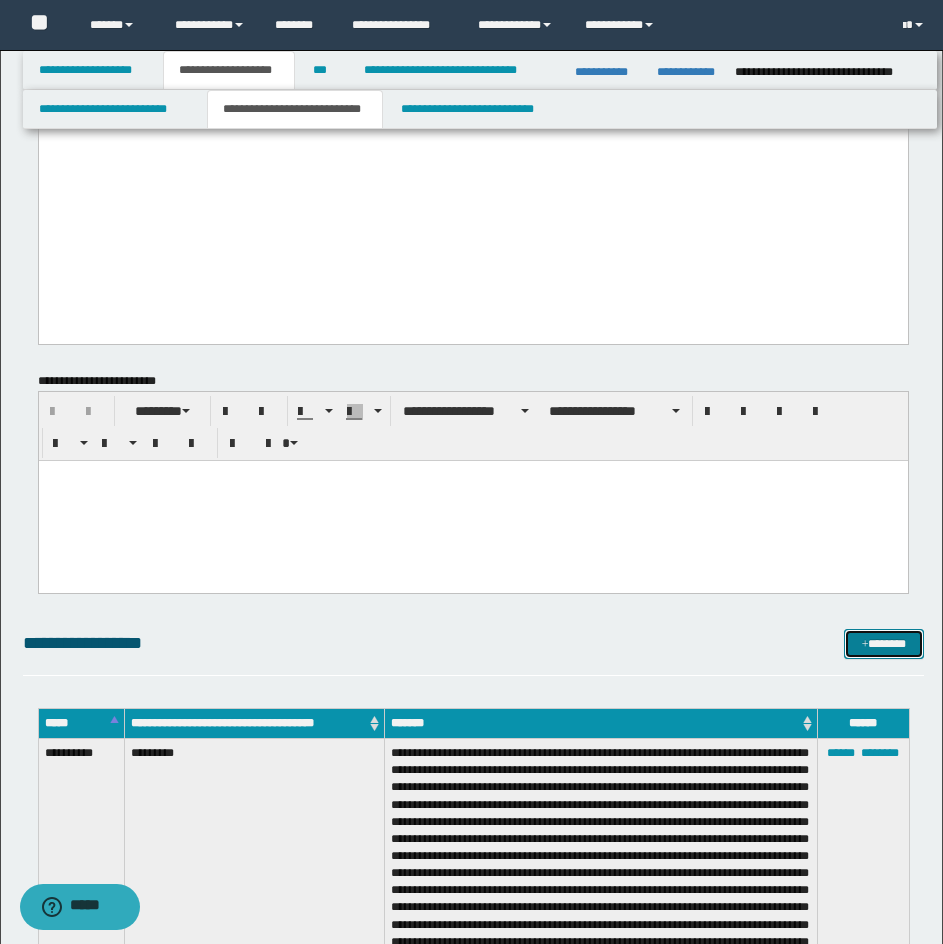 click on "*******" at bounding box center [884, 644] 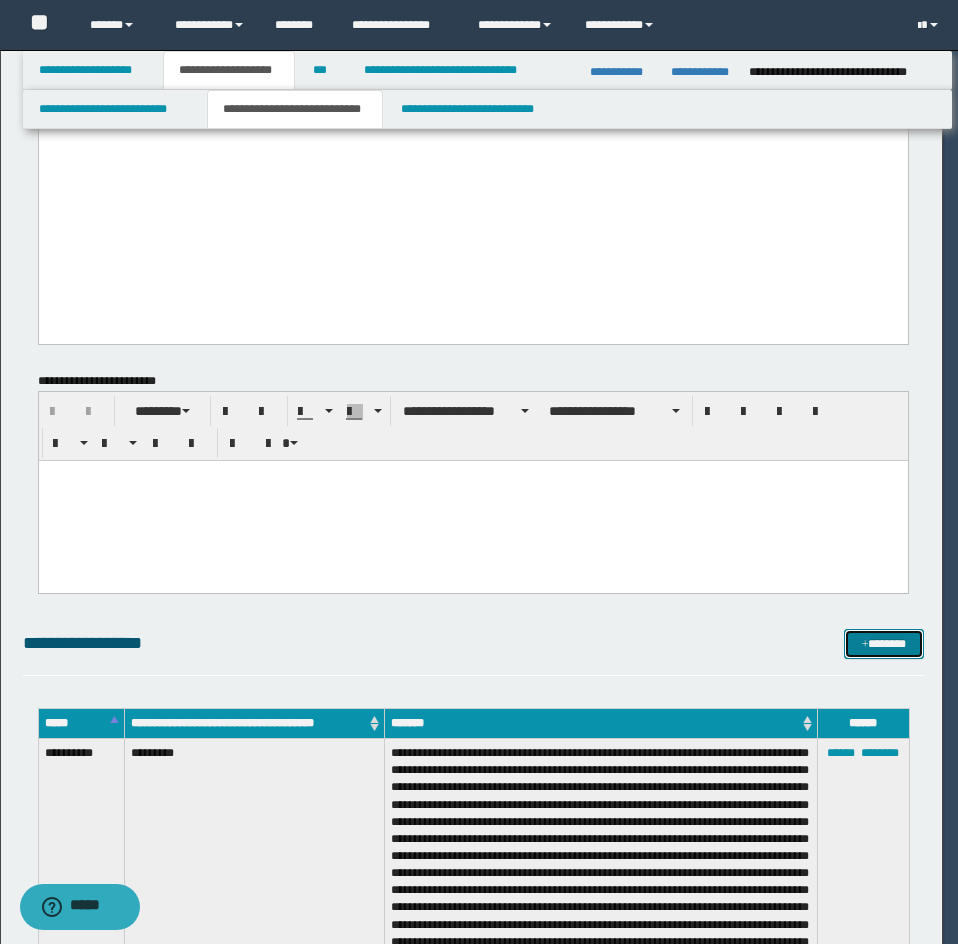scroll, scrollTop: 0, scrollLeft: 0, axis: both 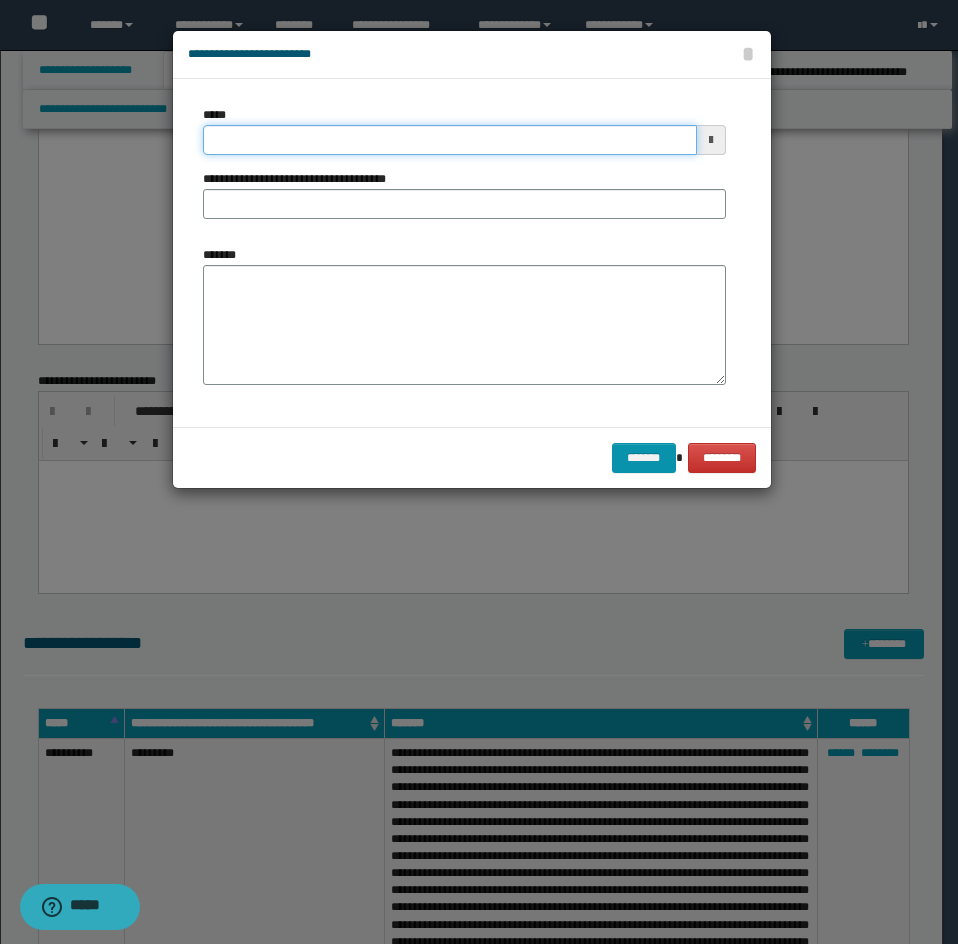 click on "*****" at bounding box center (450, 140) 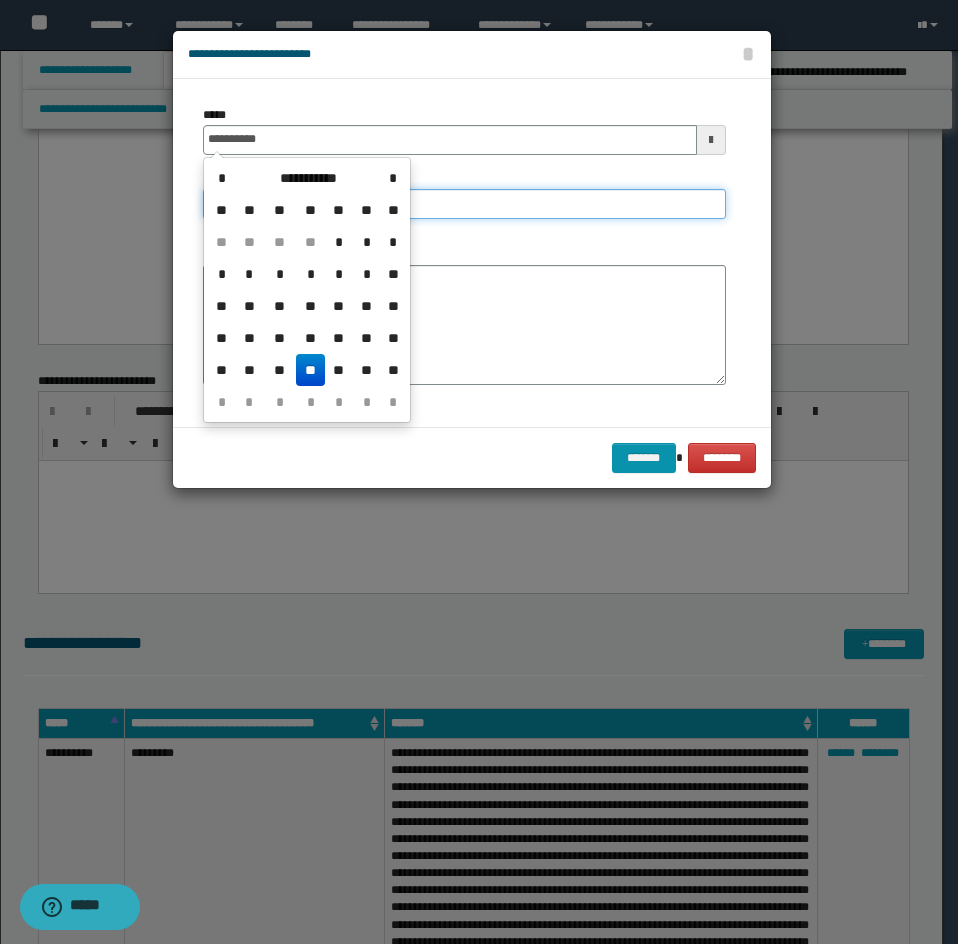 type on "**********" 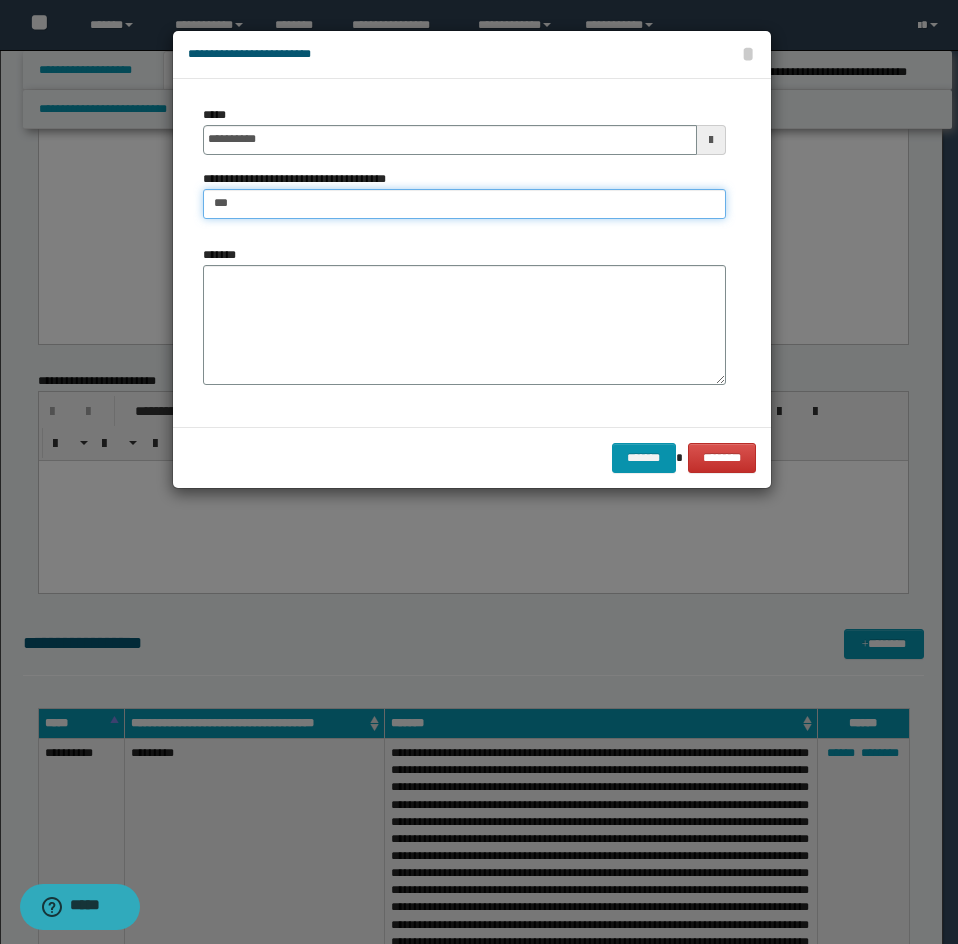 type on "**********" 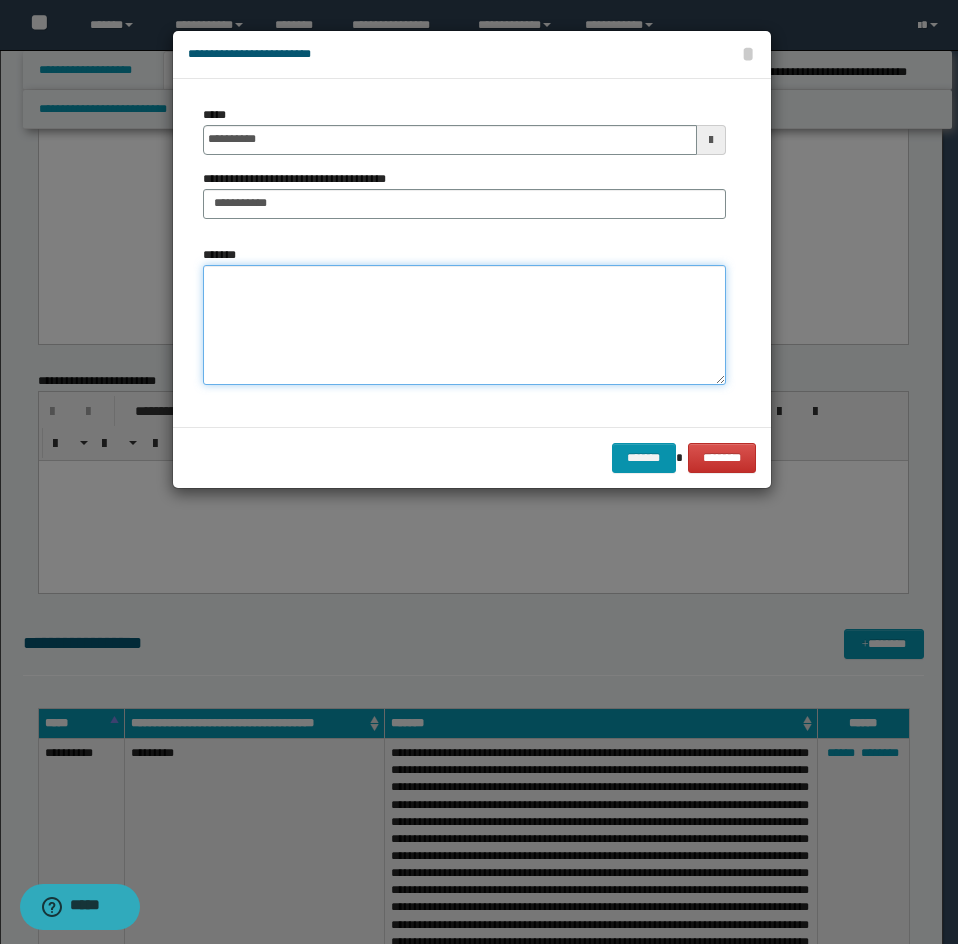 click on "*******" at bounding box center (464, 325) 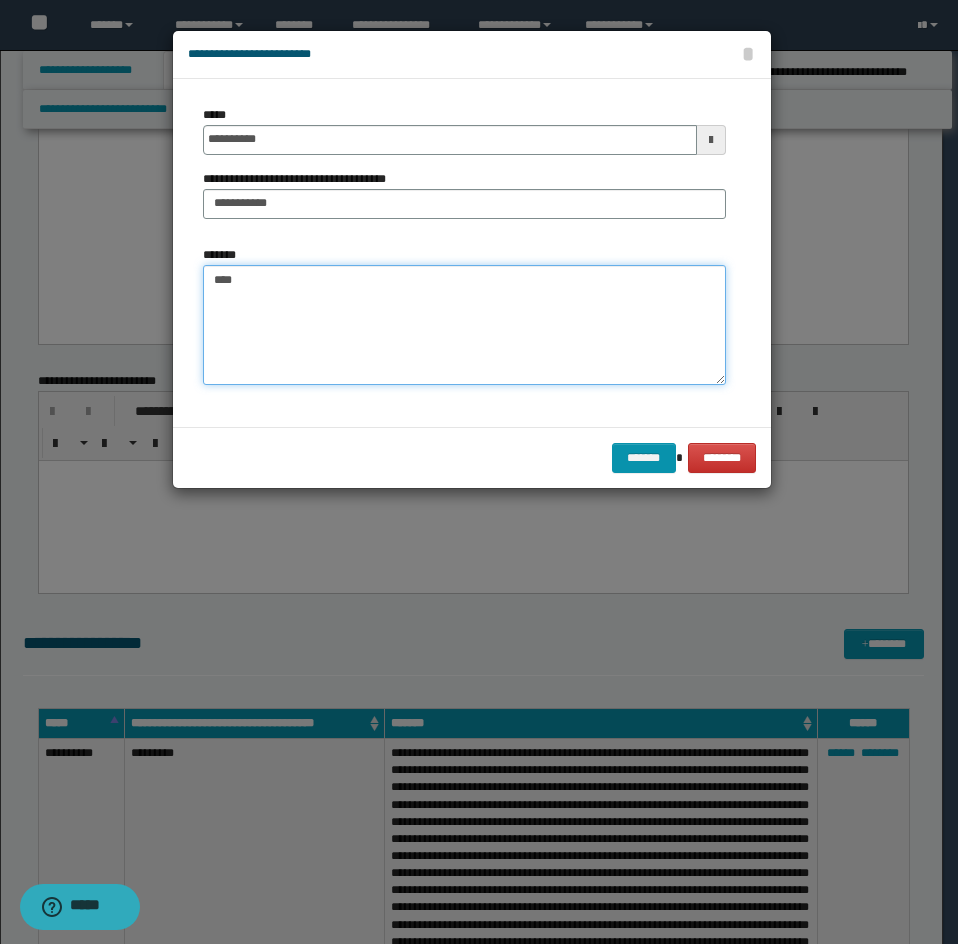 click on "****" at bounding box center [464, 325] 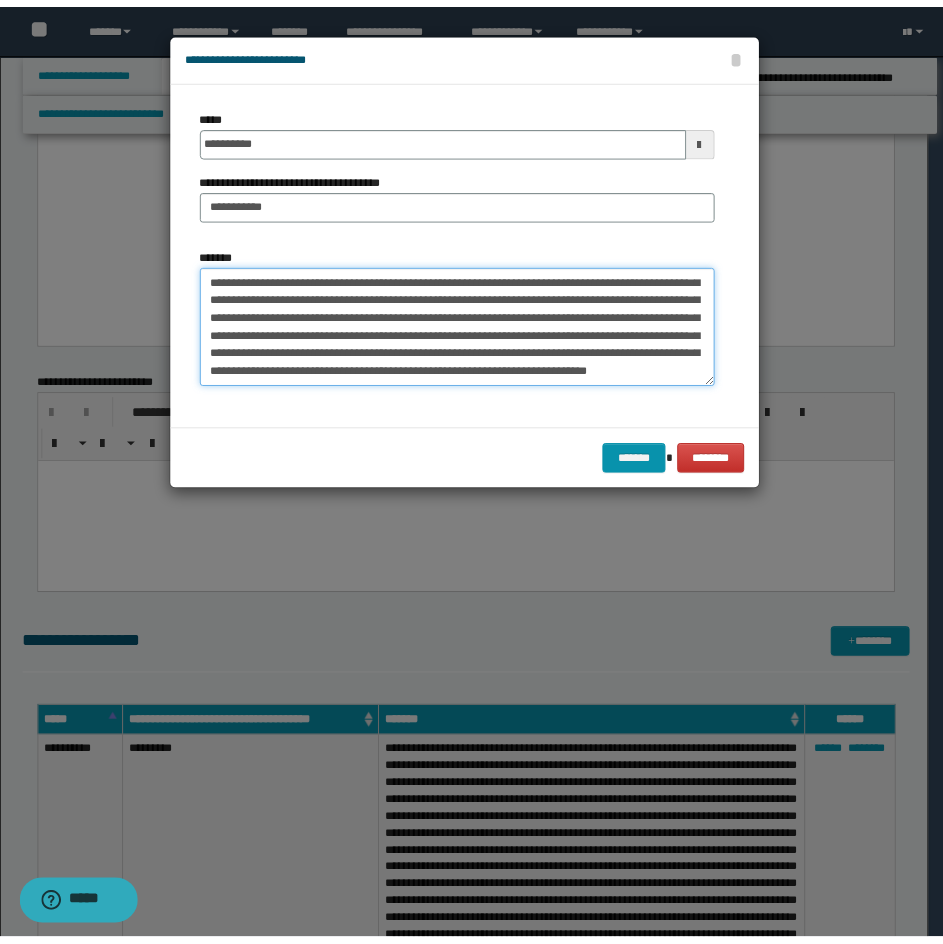 scroll, scrollTop: 84, scrollLeft: 0, axis: vertical 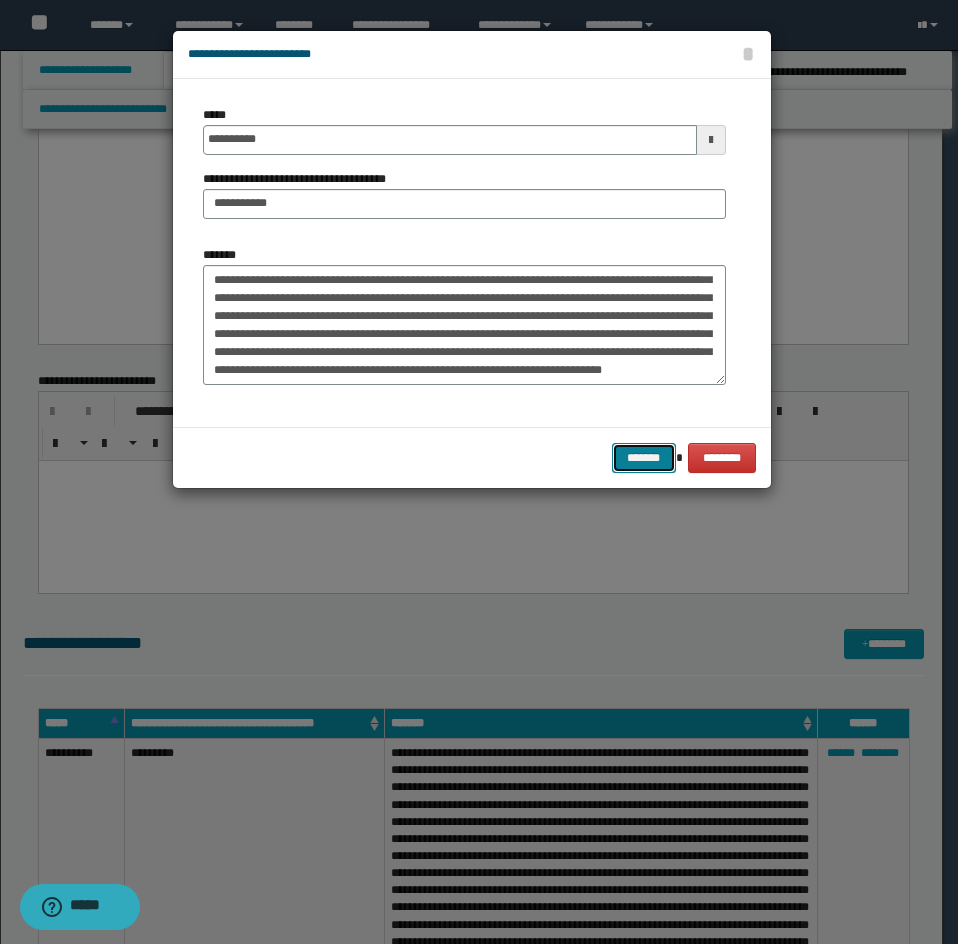 click on "*******" at bounding box center [644, 458] 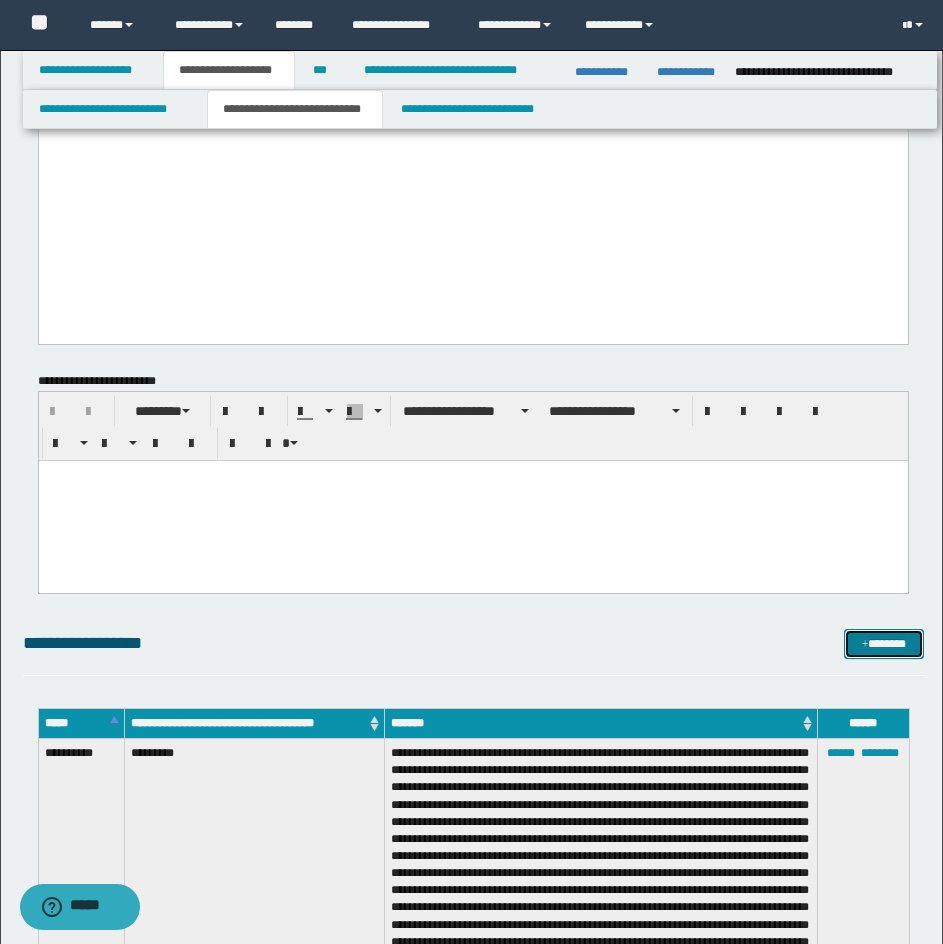 scroll, scrollTop: 4126, scrollLeft: 0, axis: vertical 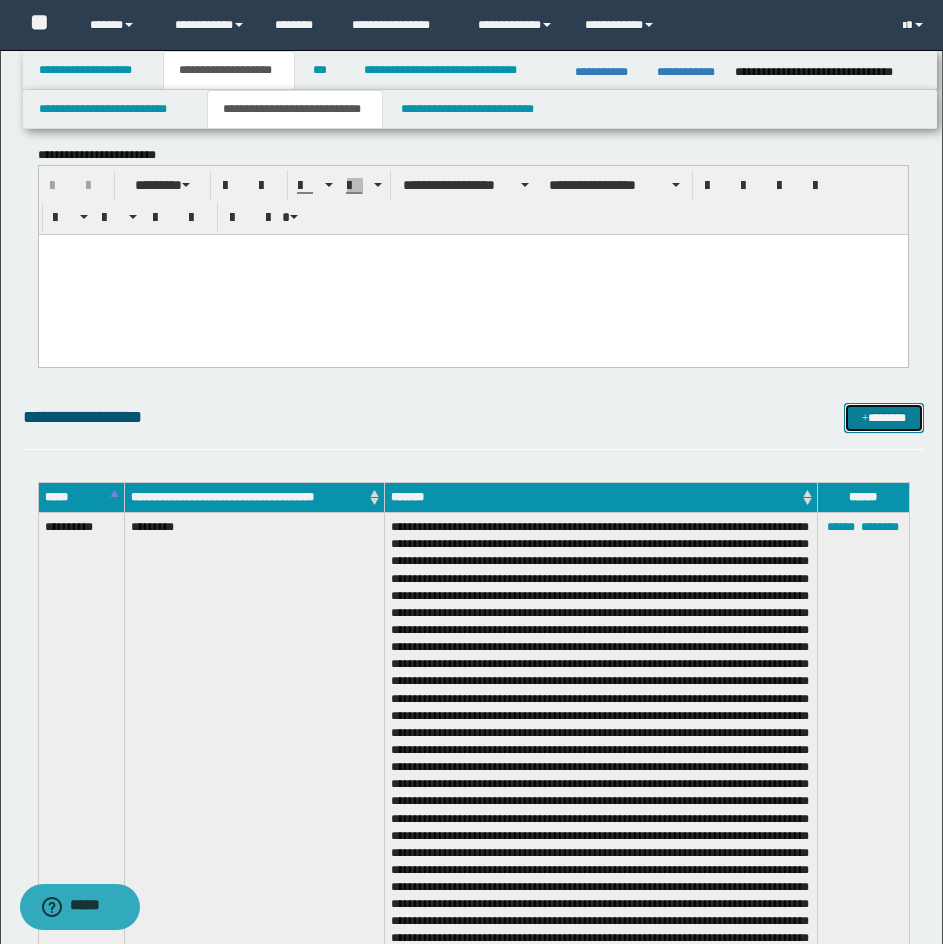 click on "*******" at bounding box center (884, 418) 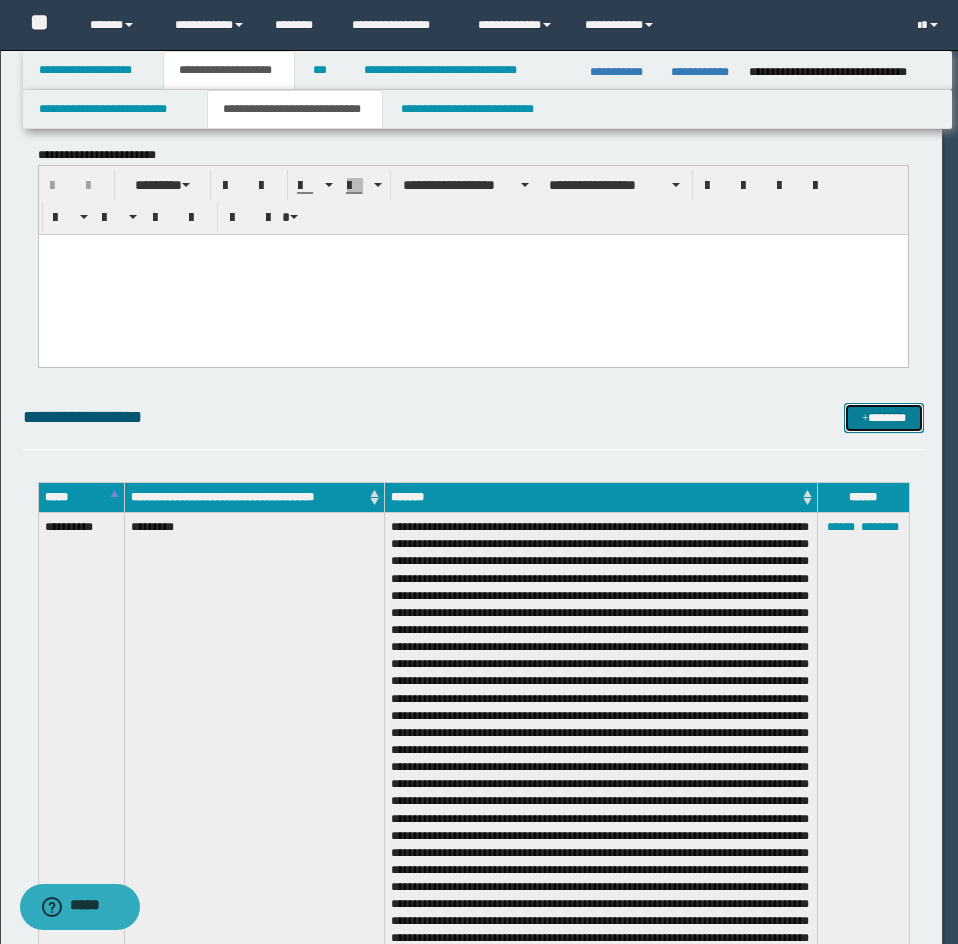 scroll, scrollTop: 0, scrollLeft: 0, axis: both 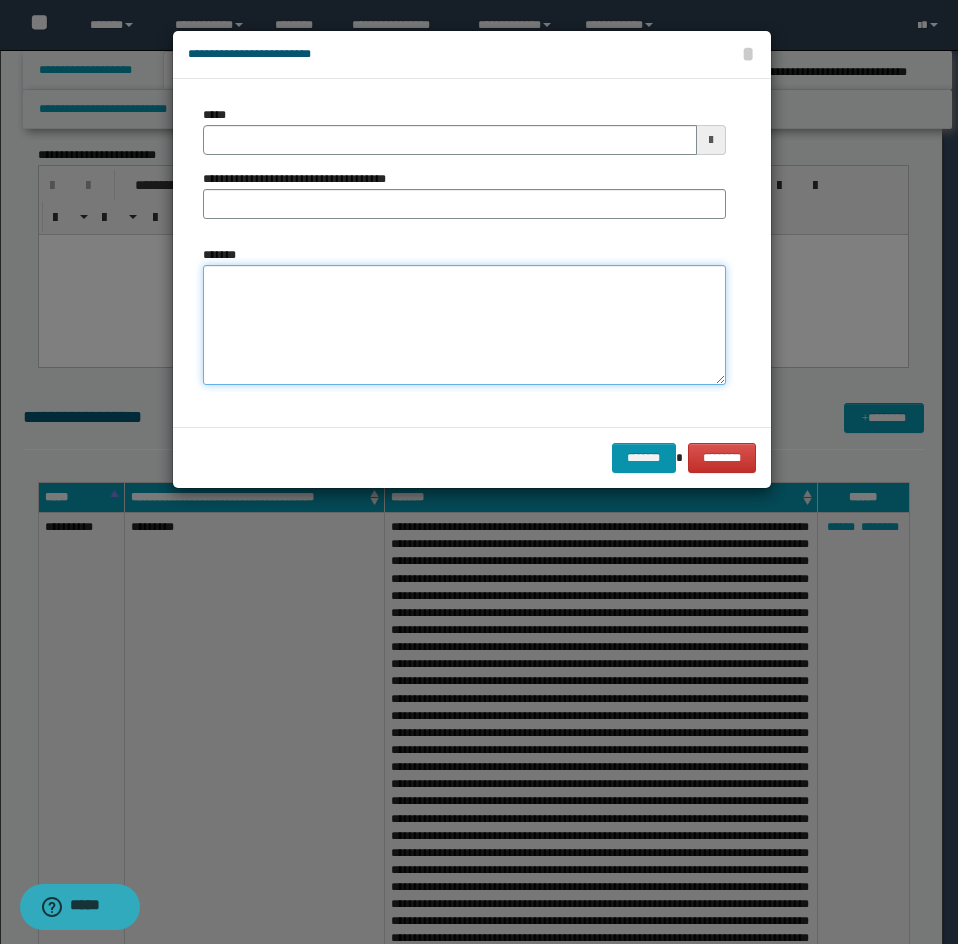 drag, startPoint x: 557, startPoint y: 374, endPoint x: 550, endPoint y: 359, distance: 16.552946 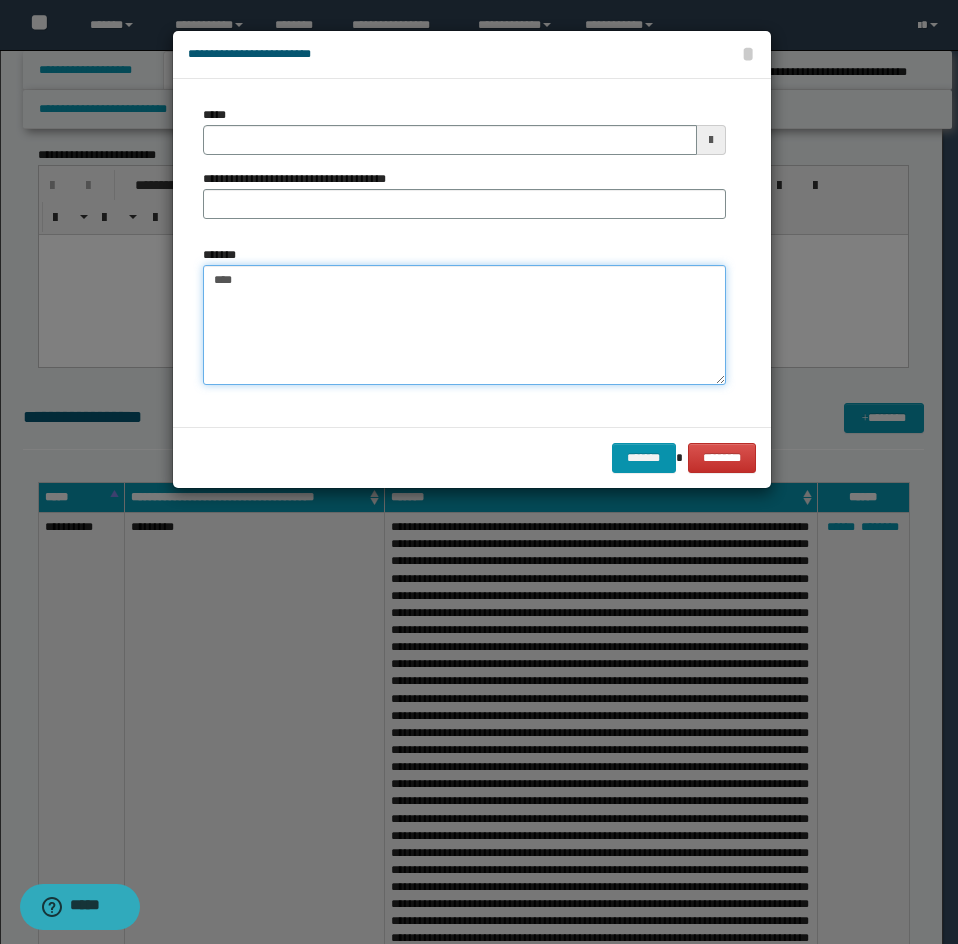 paste on "**********" 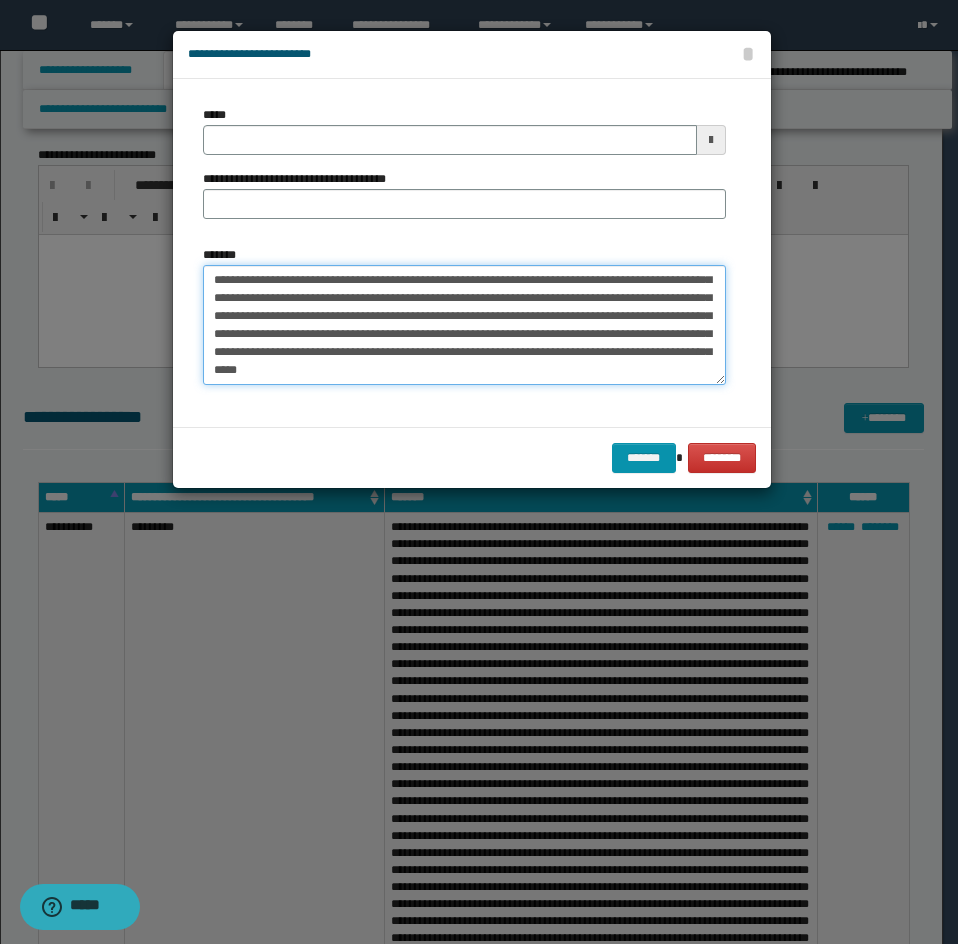 scroll, scrollTop: 90, scrollLeft: 0, axis: vertical 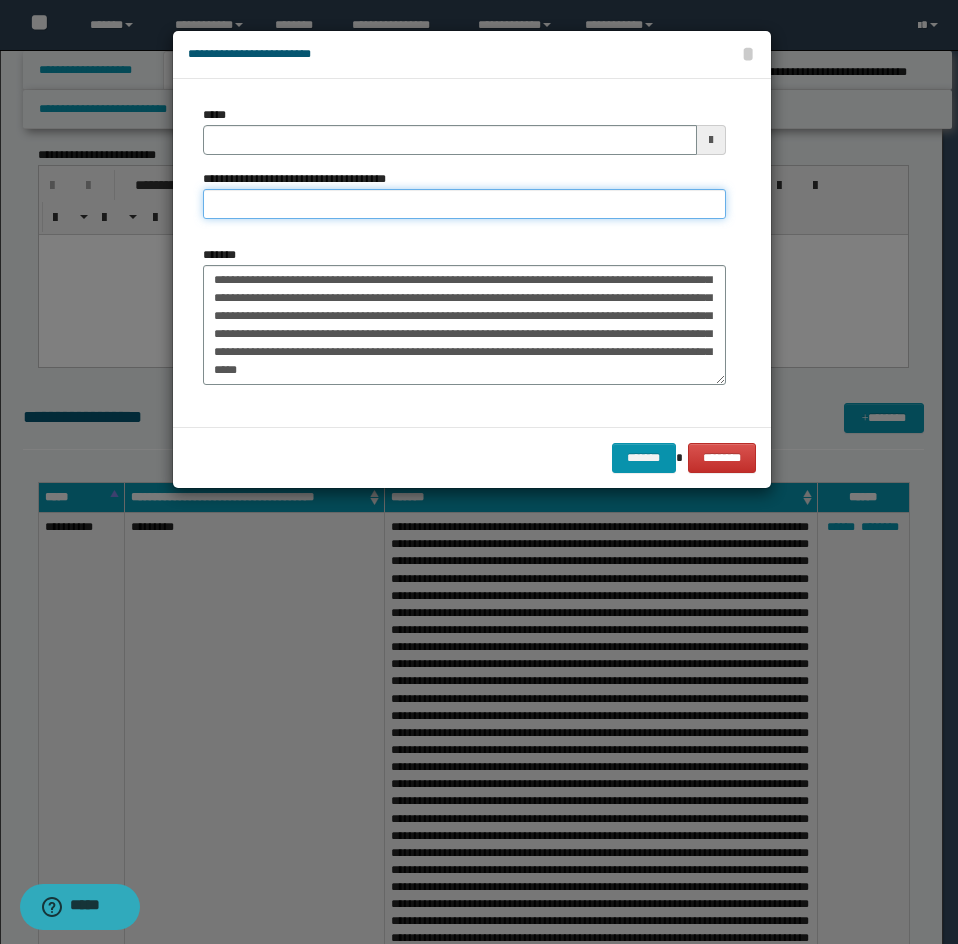 click on "**********" at bounding box center [464, 204] 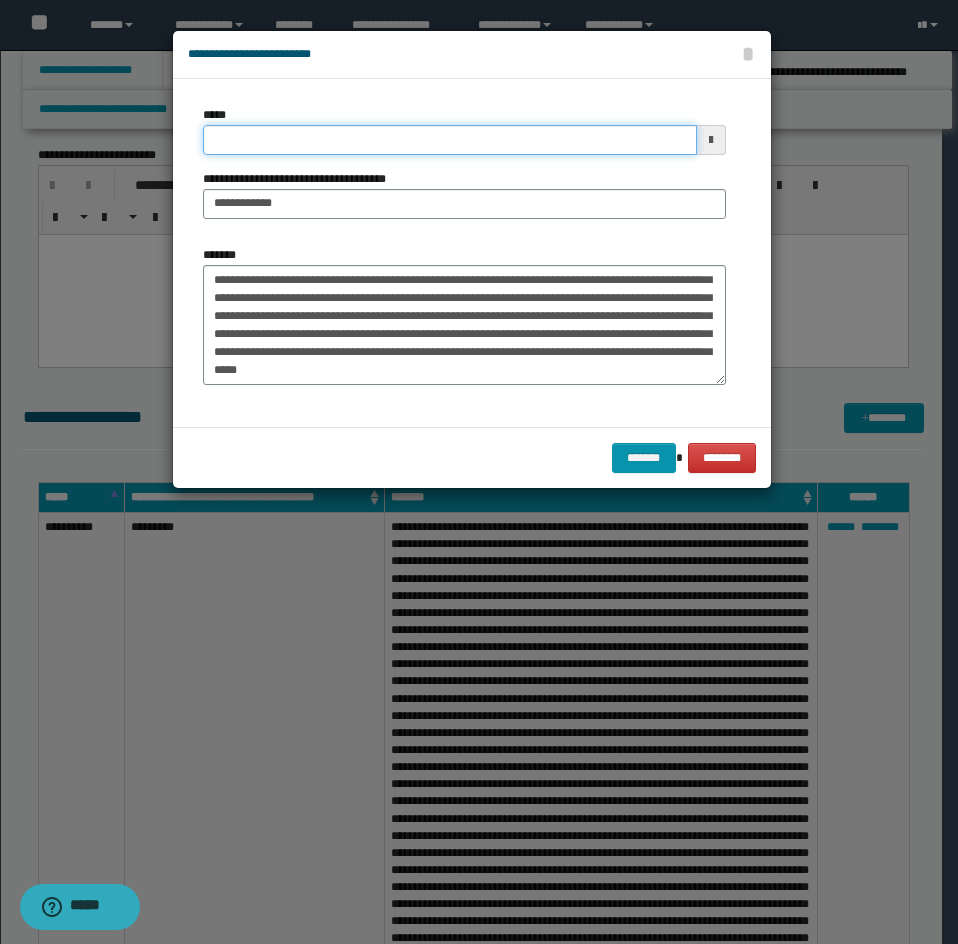 click on "*****" at bounding box center (450, 140) 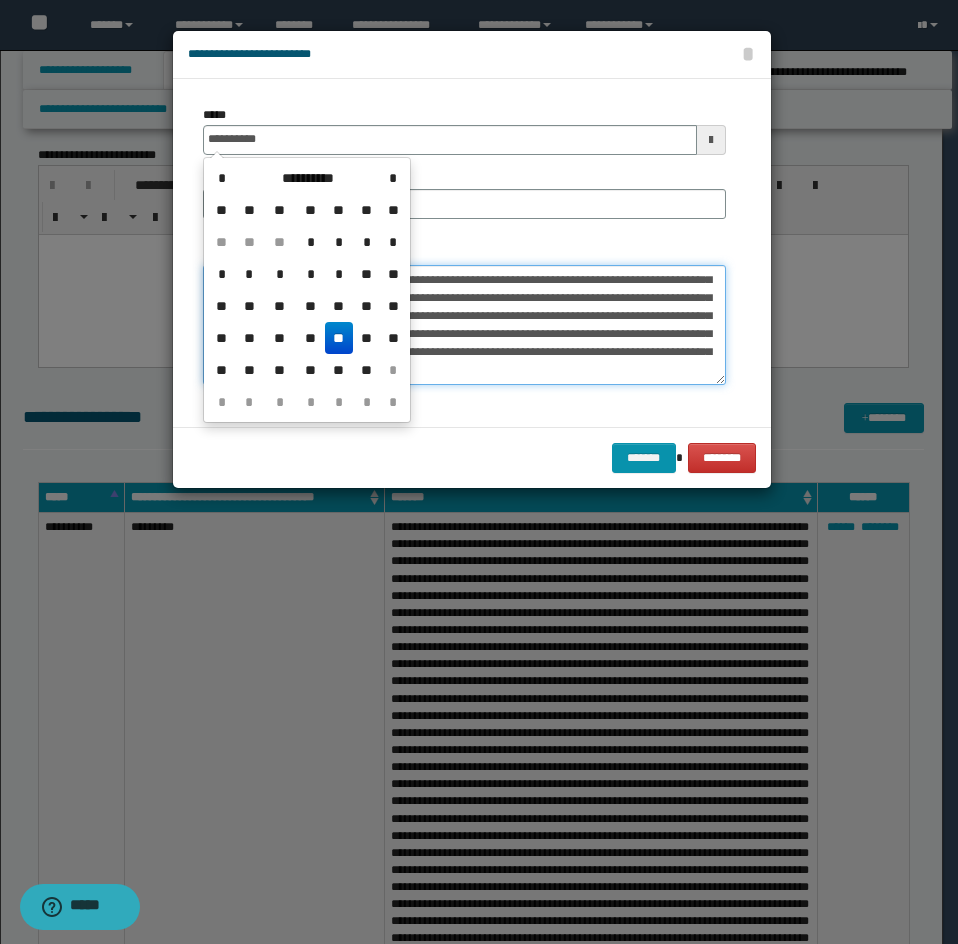 type on "**********" 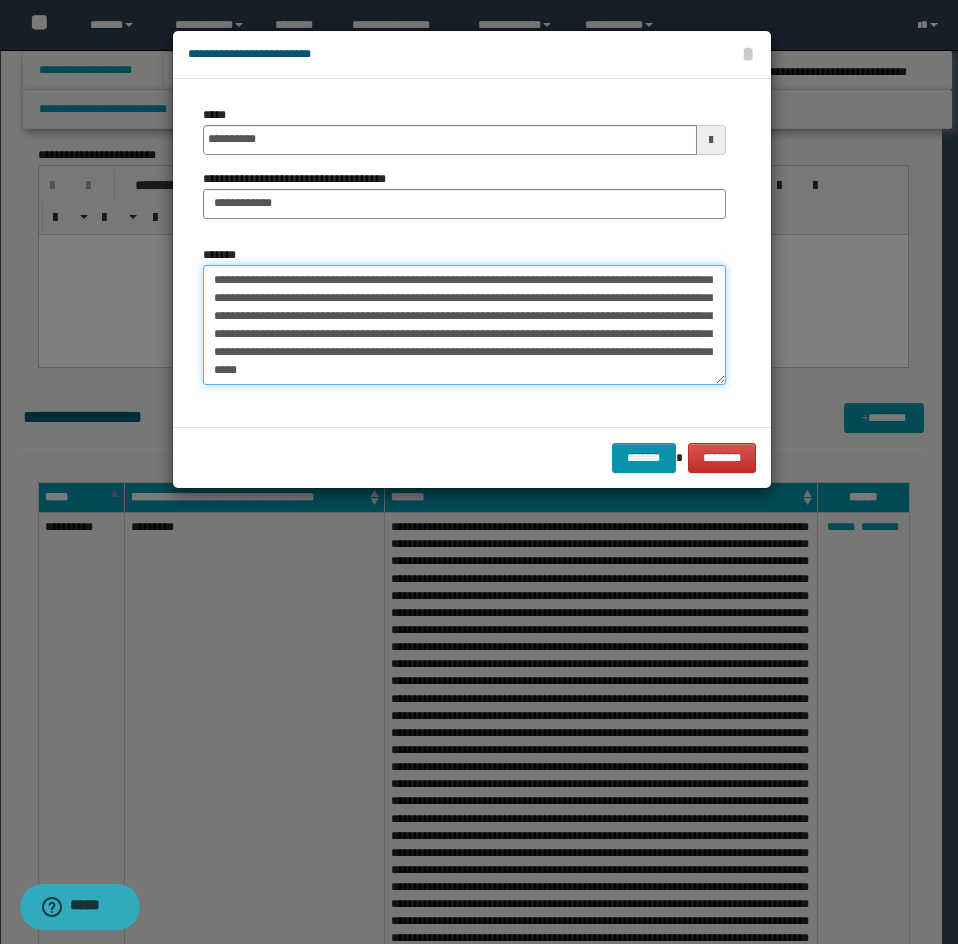 click on "**********" at bounding box center [464, 325] 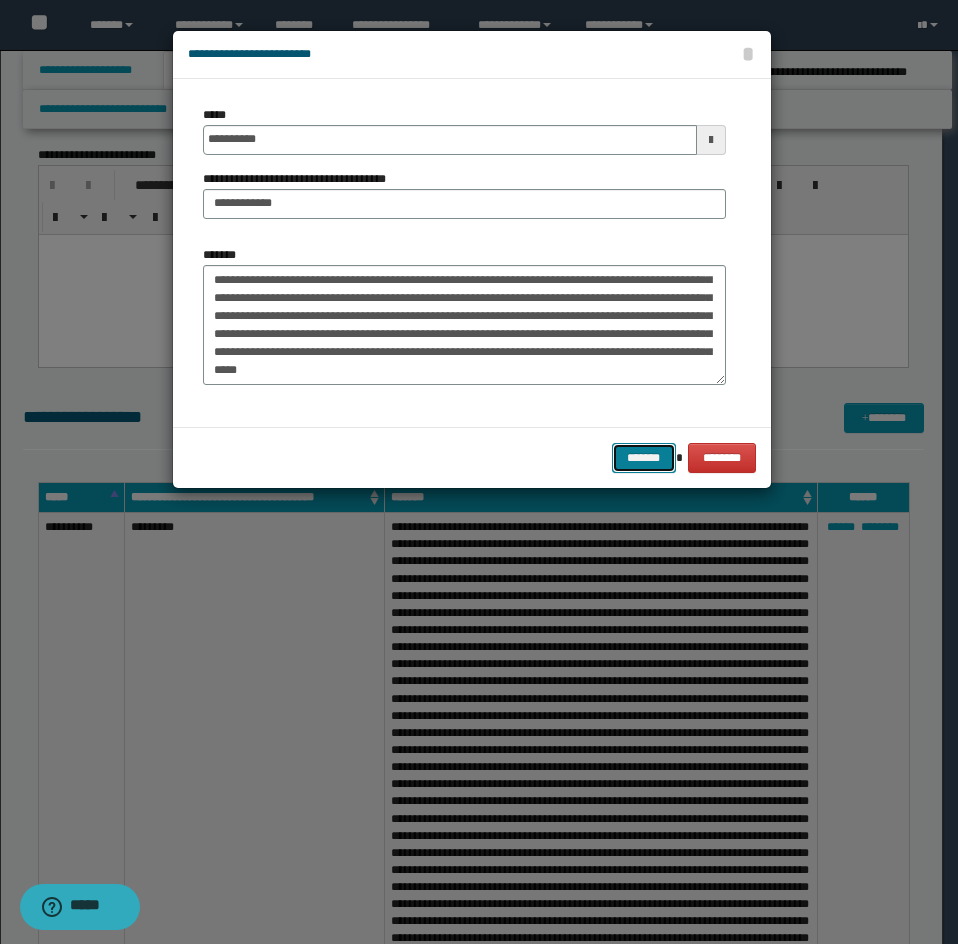 click on "*******" at bounding box center [644, 458] 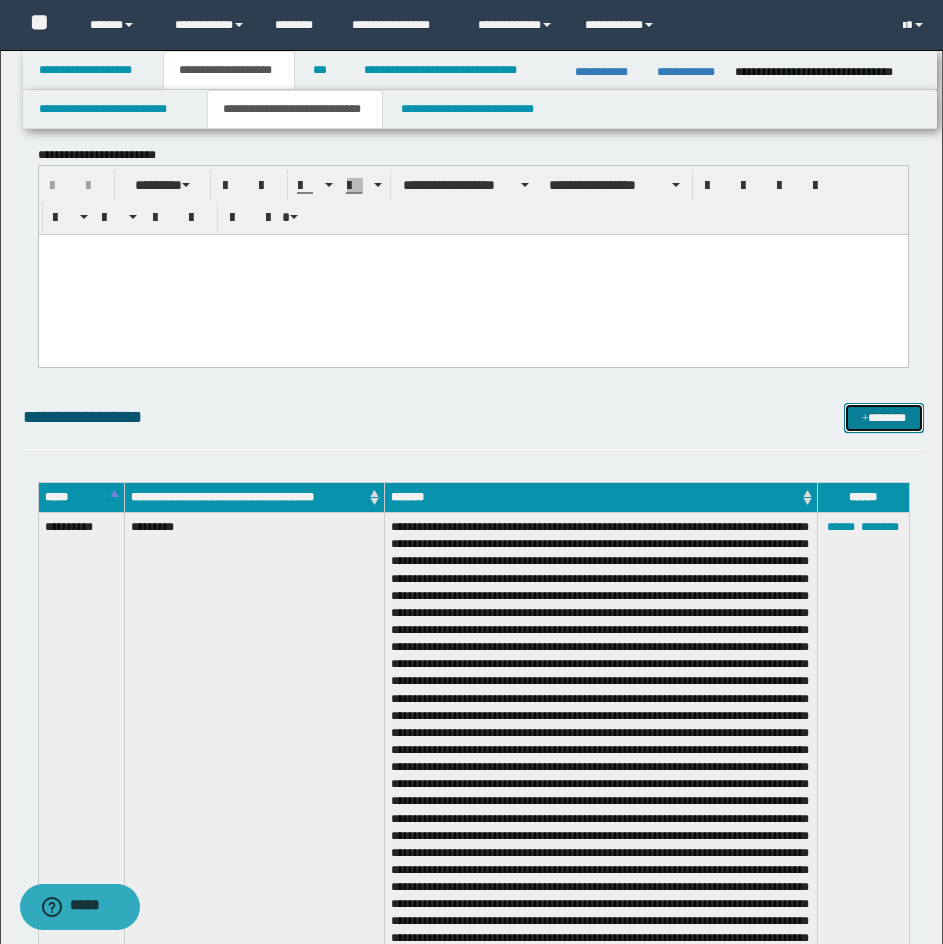 click on "*******" at bounding box center (884, 418) 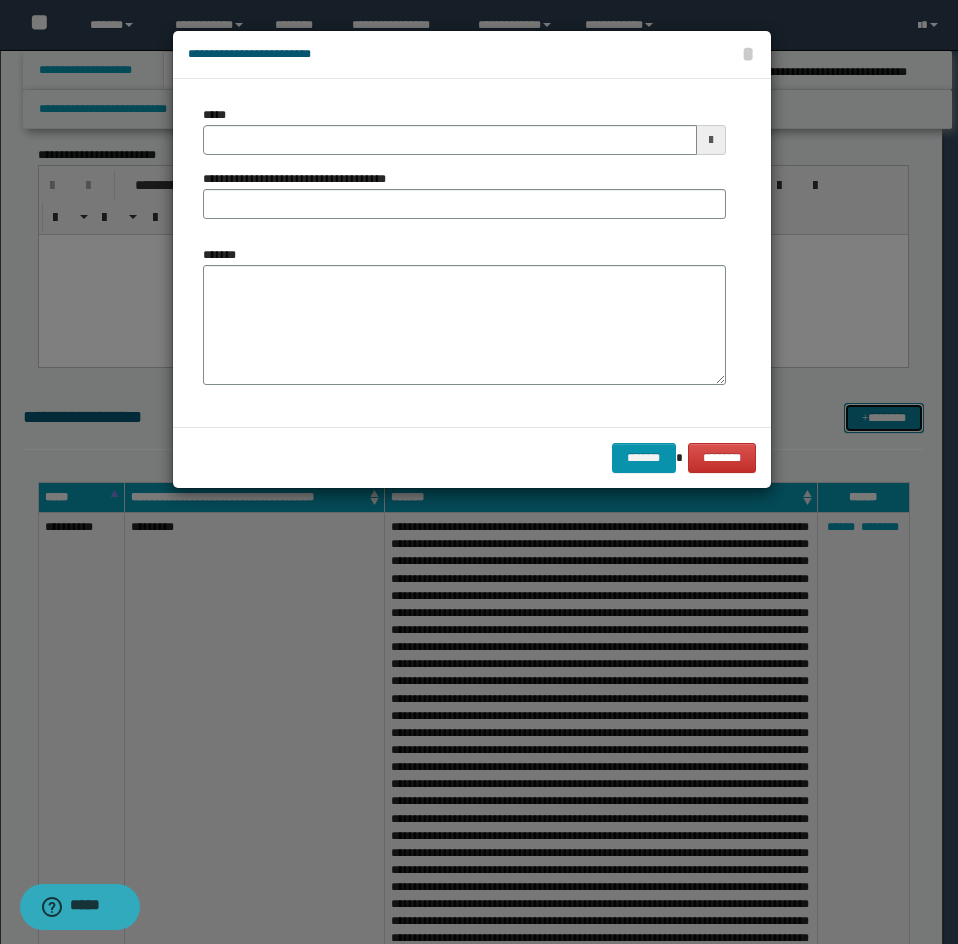 scroll, scrollTop: 0, scrollLeft: 0, axis: both 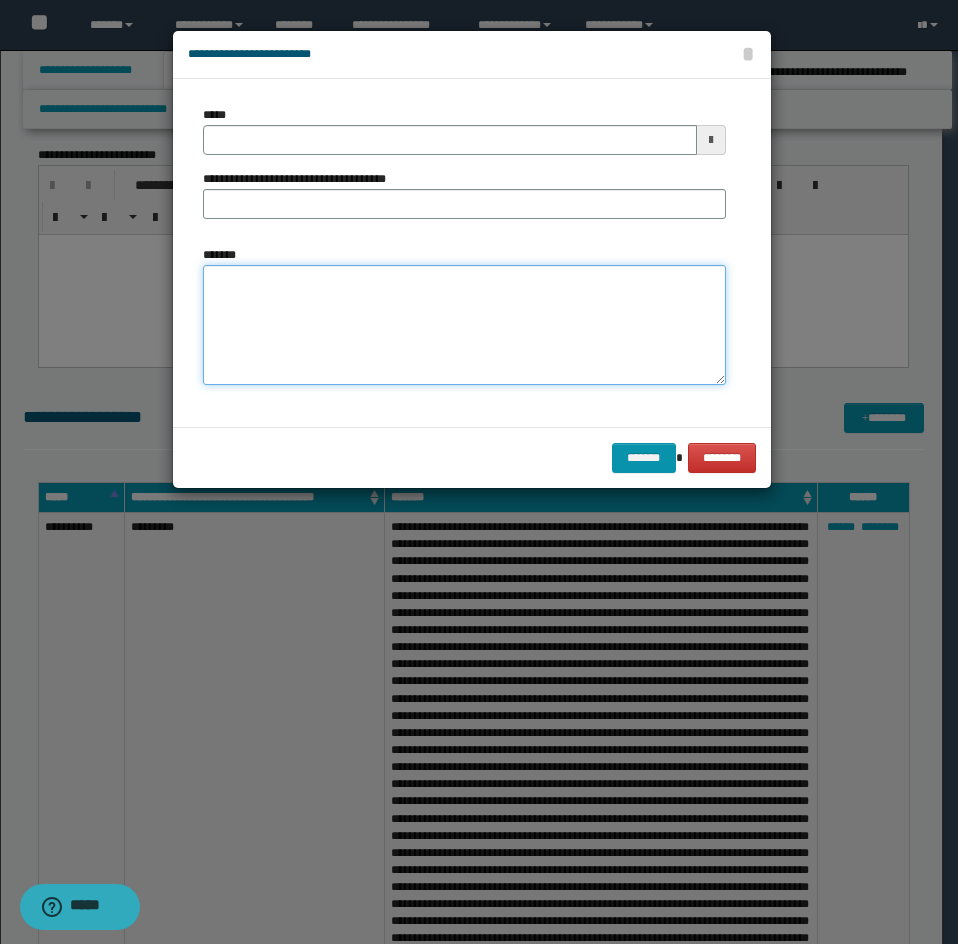 click on "*******" at bounding box center (464, 325) 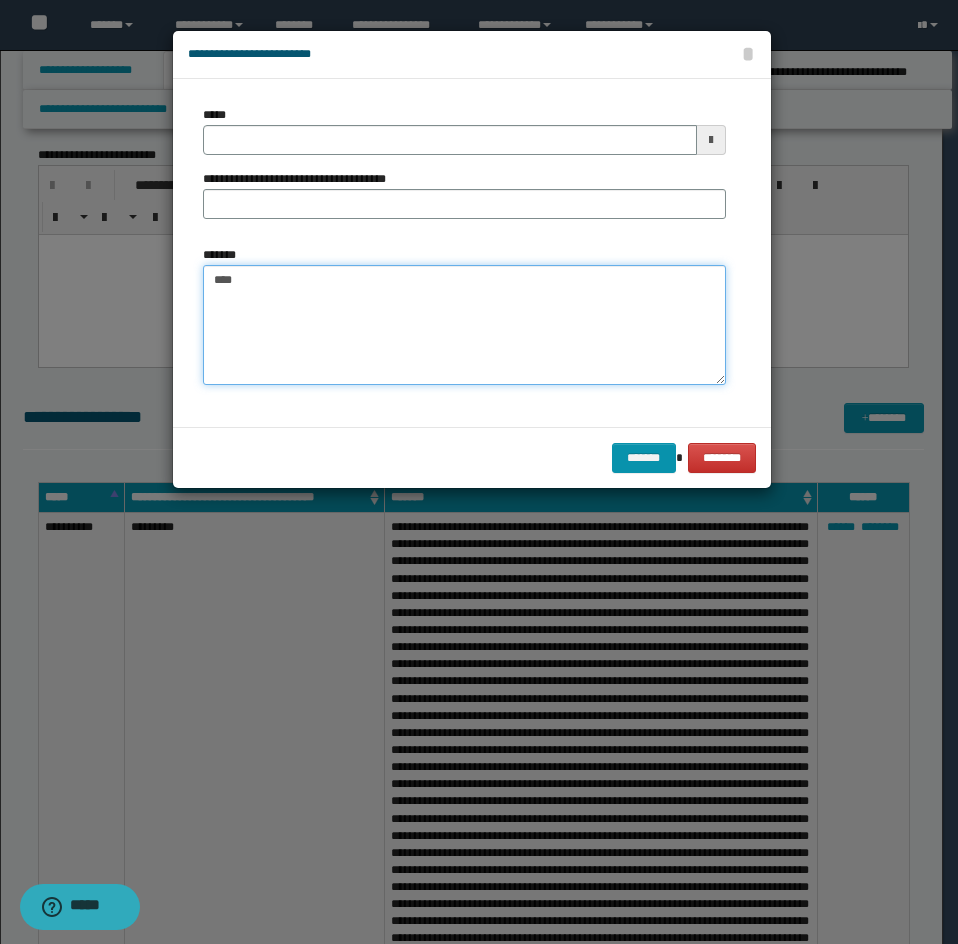 paste on "**********" 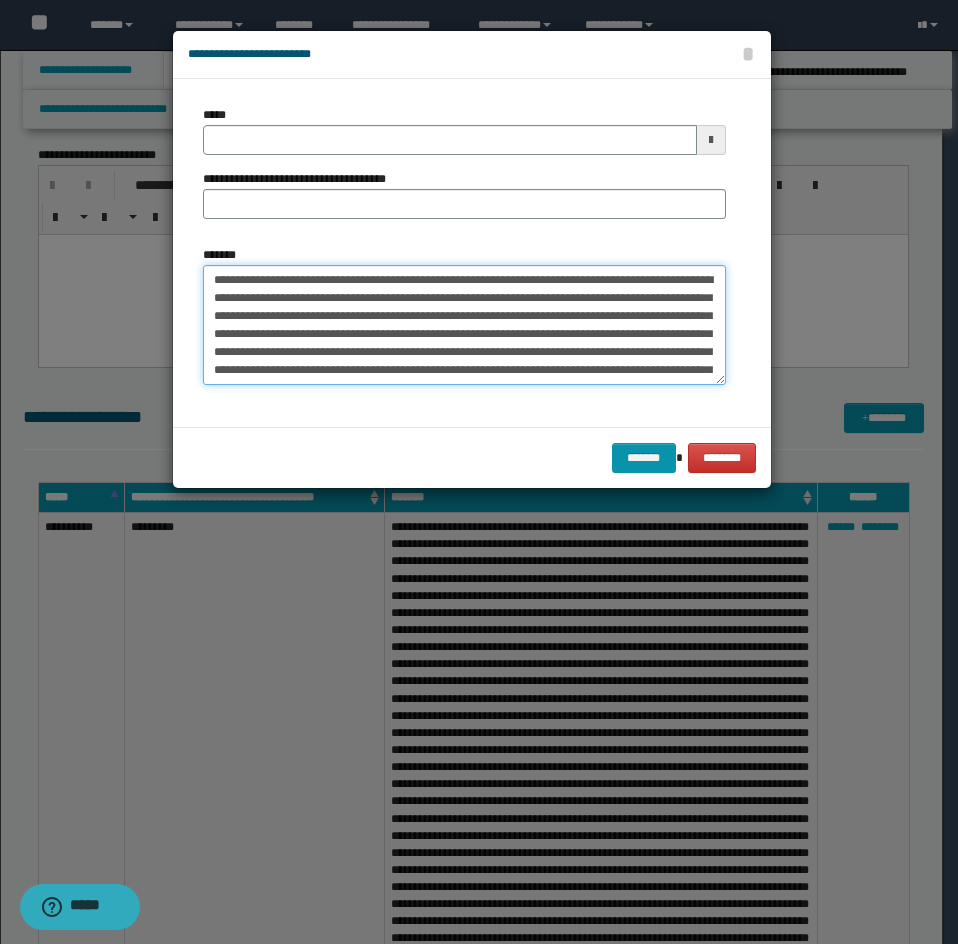 scroll, scrollTop: 354, scrollLeft: 0, axis: vertical 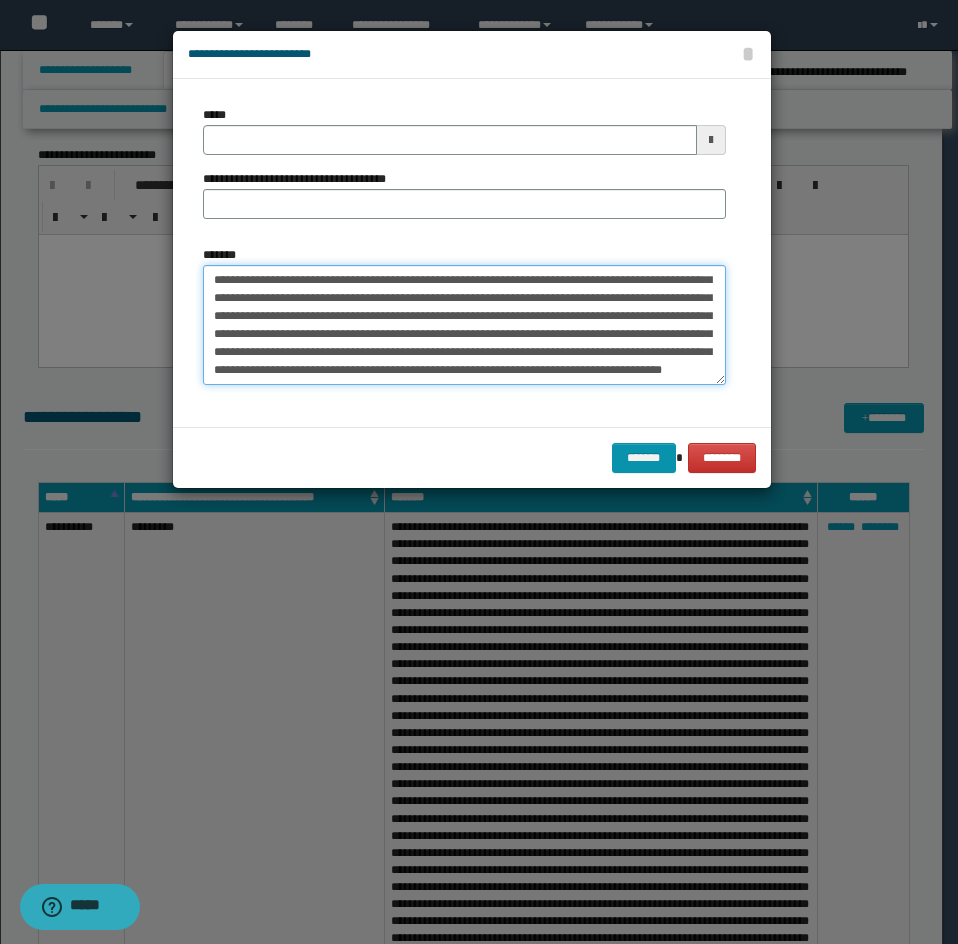 type on "**********" 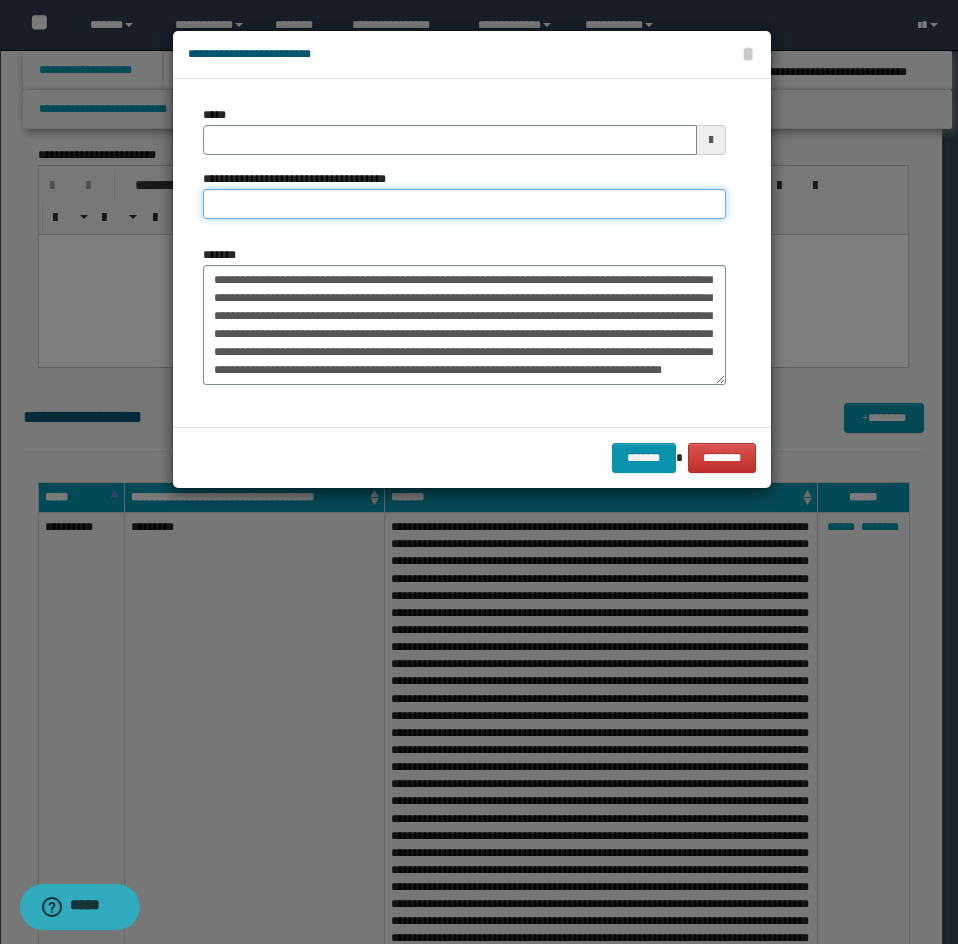 click on "**********" at bounding box center (464, 204) 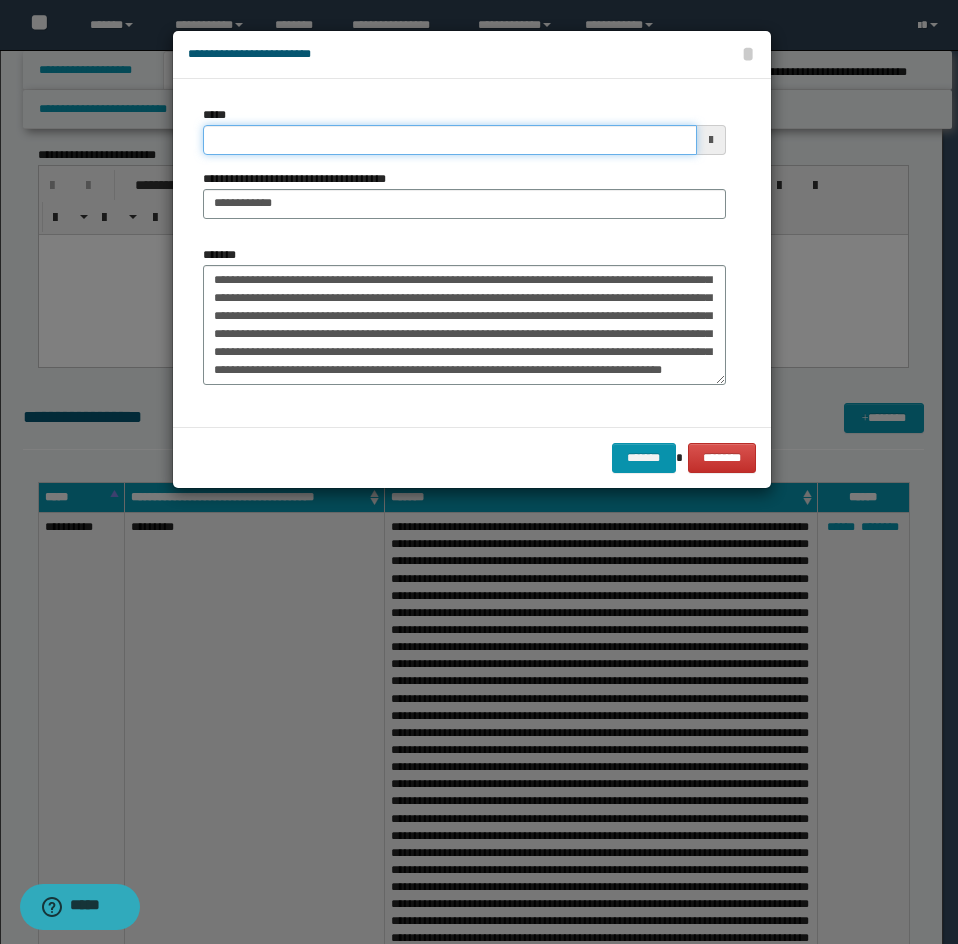 click on "*****" at bounding box center [450, 140] 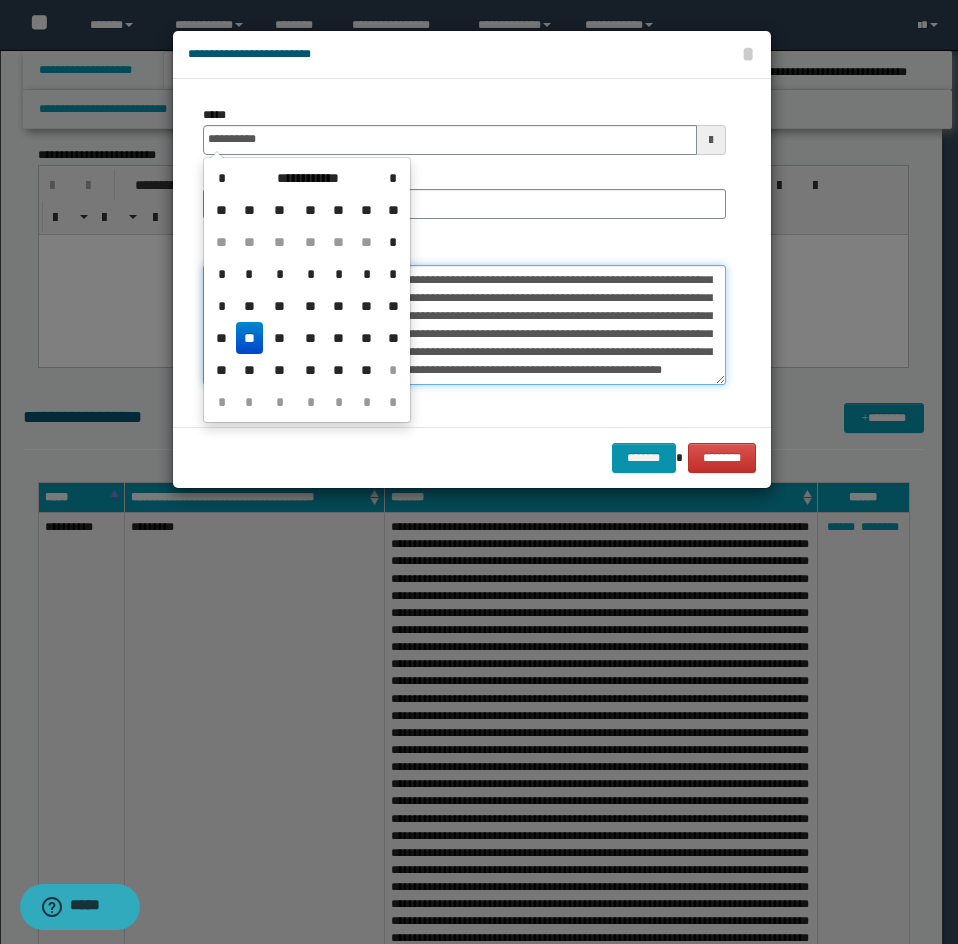 type on "**********" 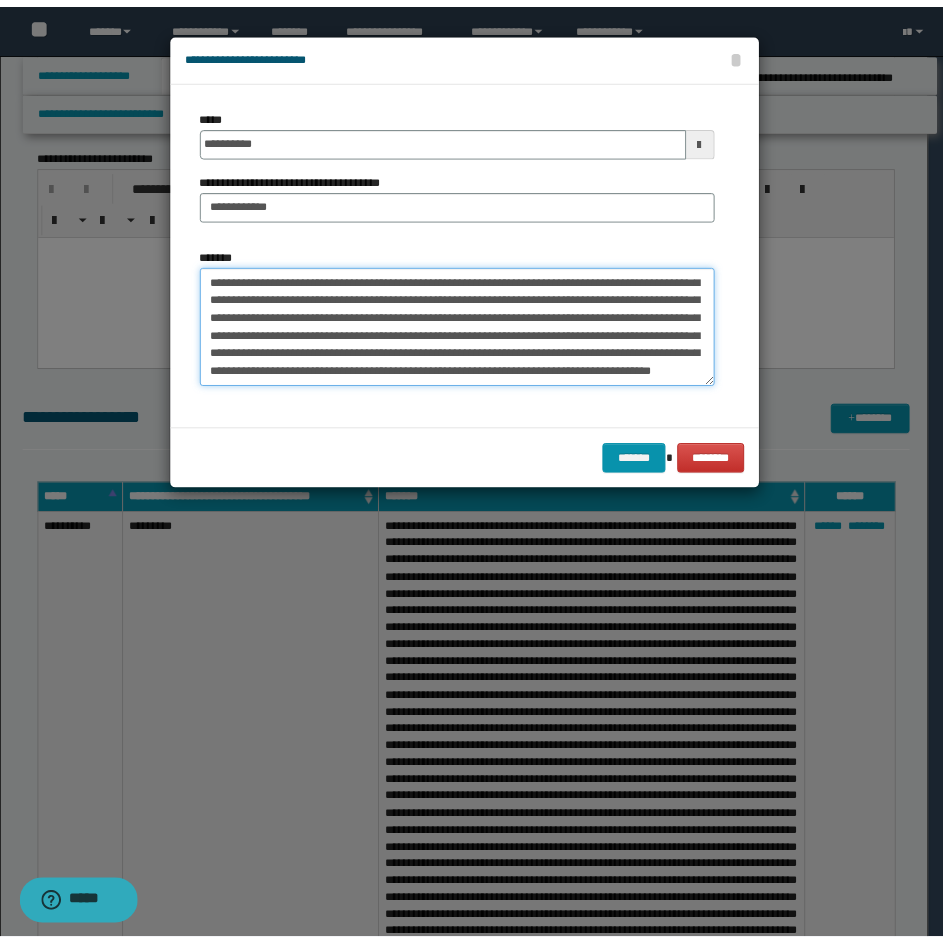 scroll, scrollTop: 360, scrollLeft: 0, axis: vertical 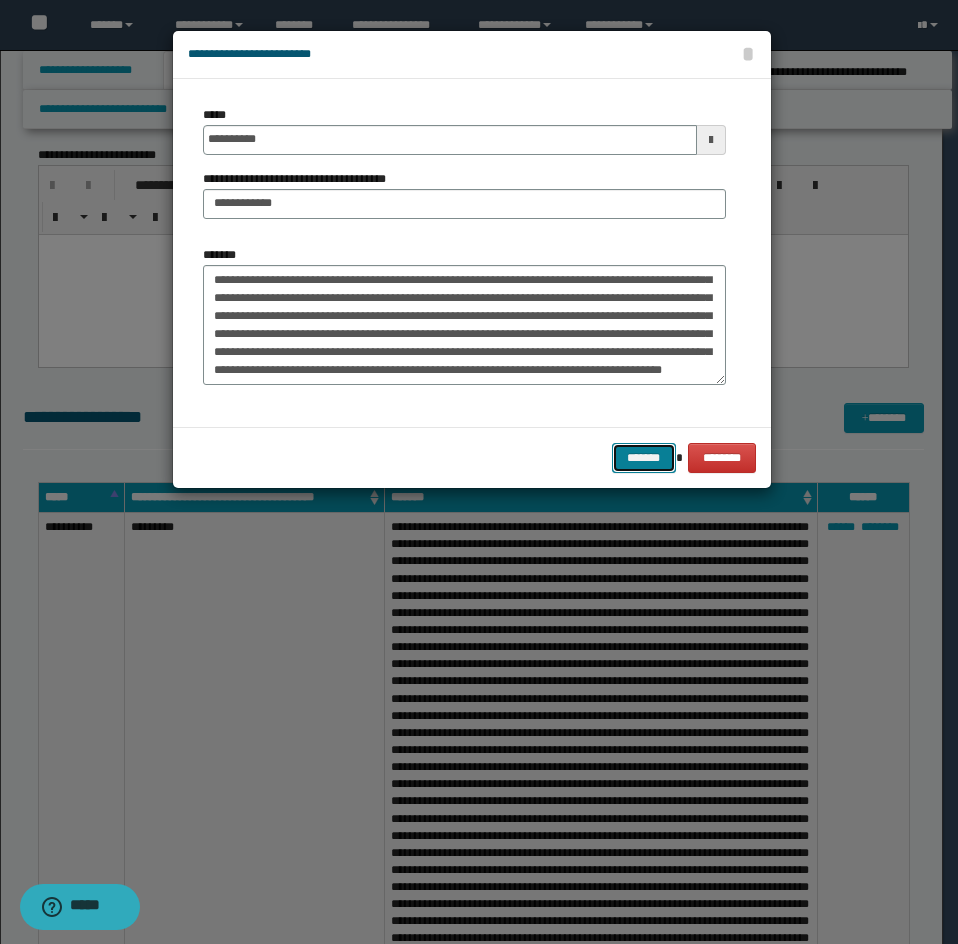 click on "*******" at bounding box center [644, 458] 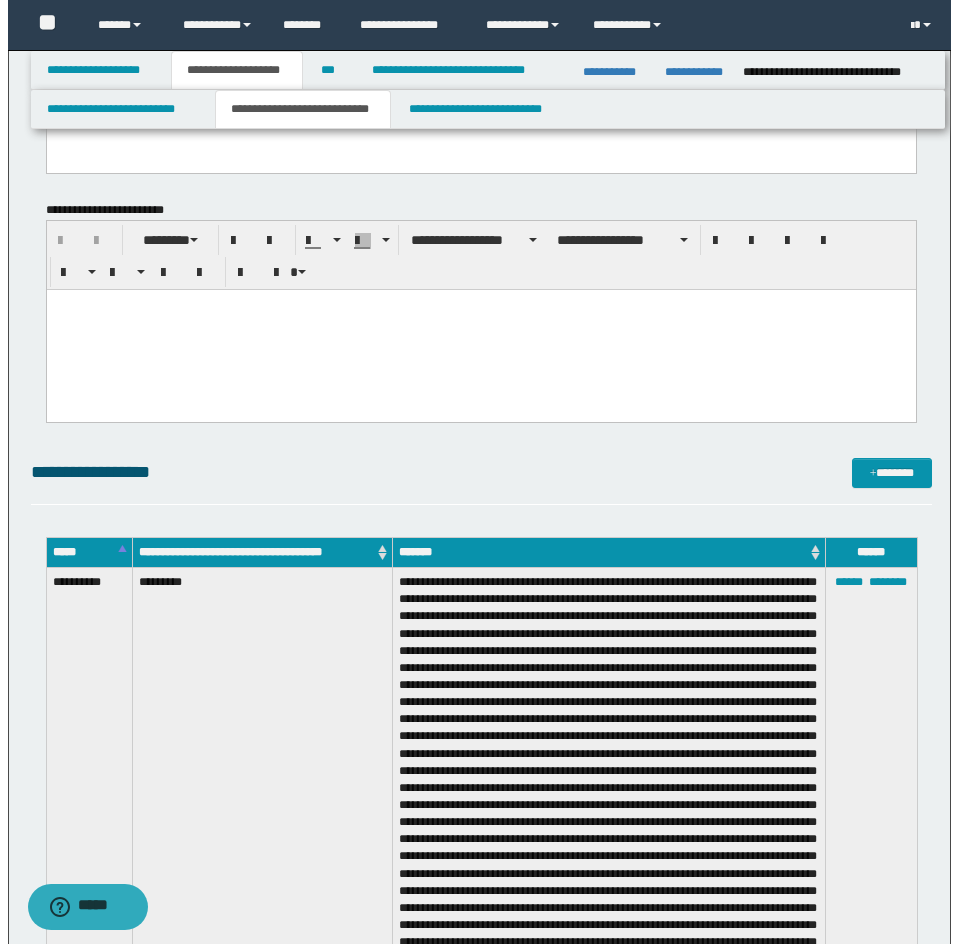 scroll, scrollTop: 3426, scrollLeft: 0, axis: vertical 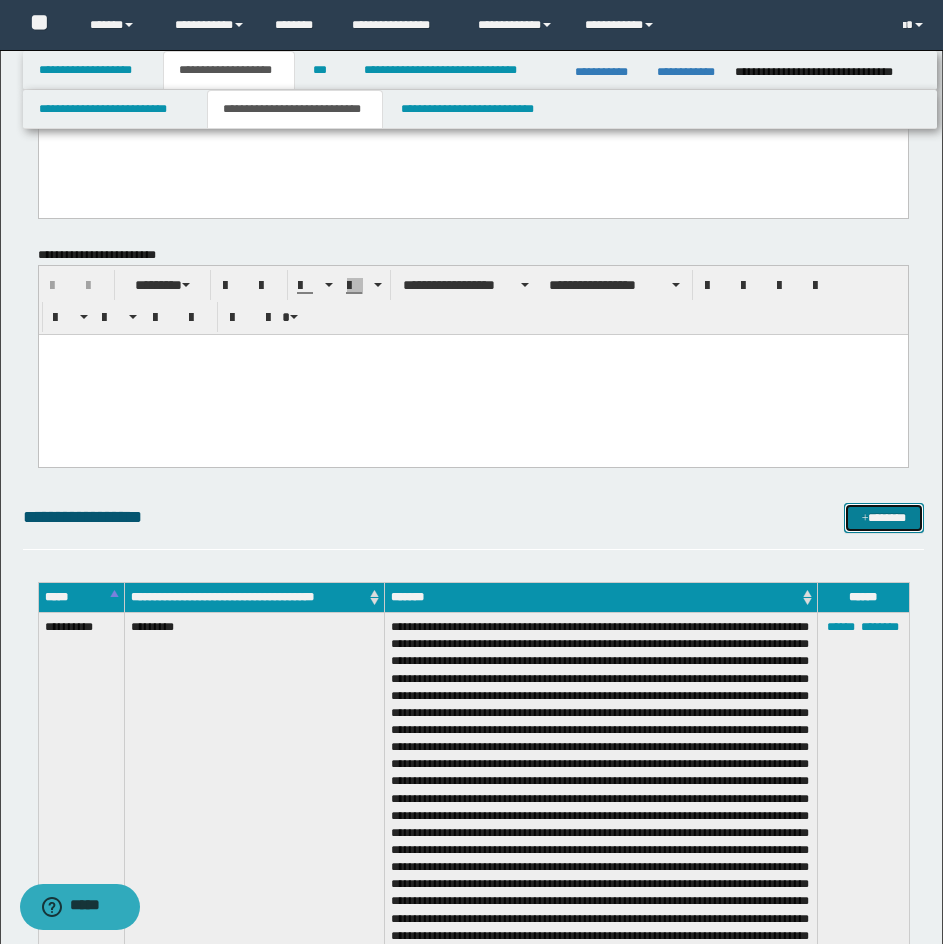 click on "*******" at bounding box center (884, 518) 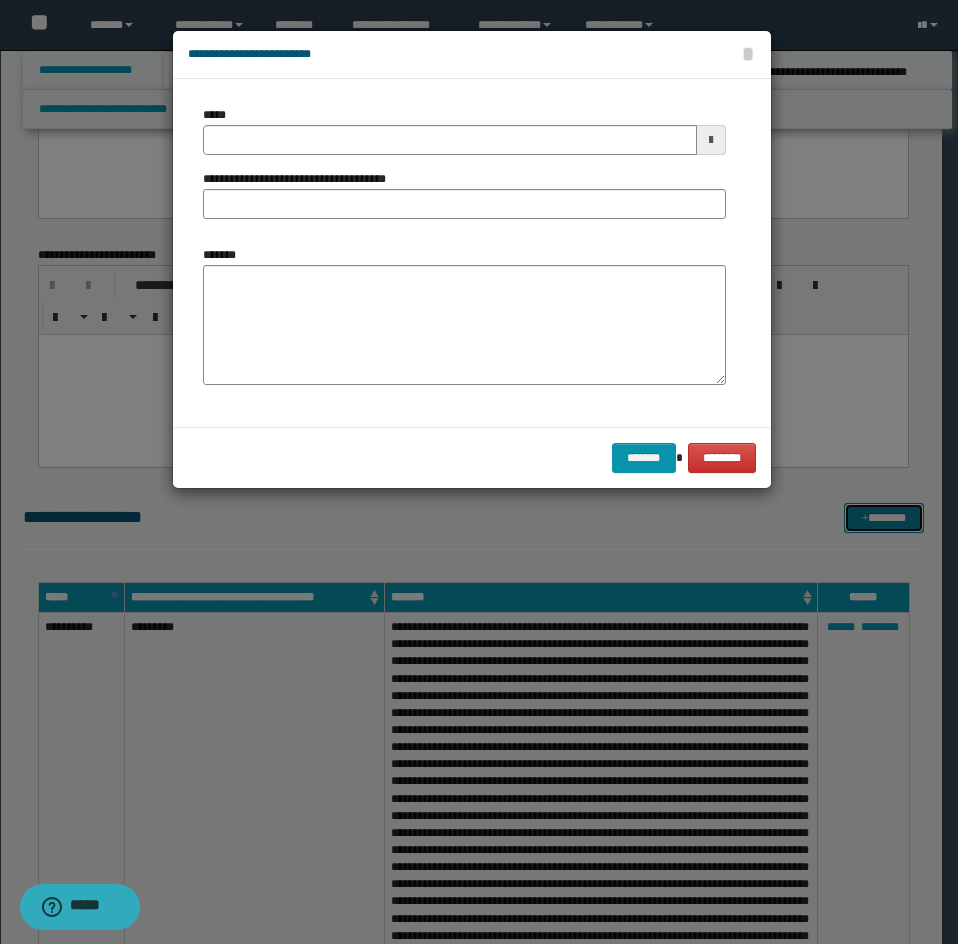 scroll, scrollTop: 0, scrollLeft: 0, axis: both 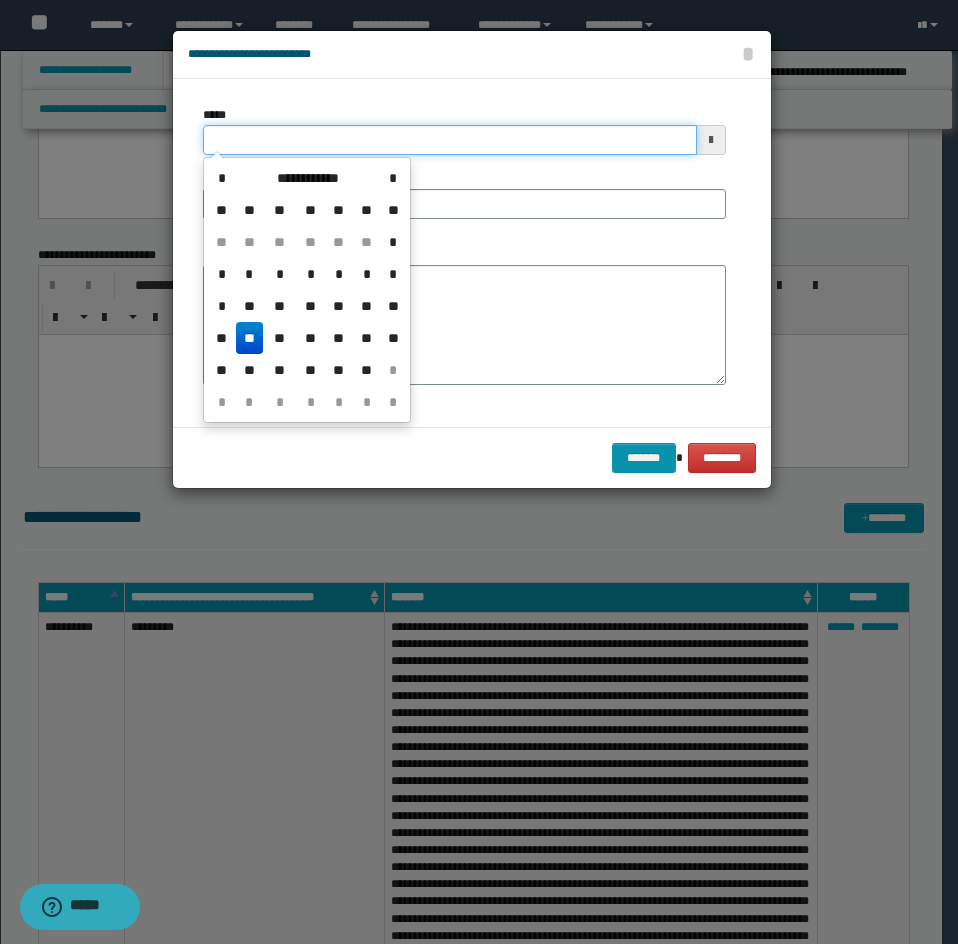 click on "*****" at bounding box center (450, 140) 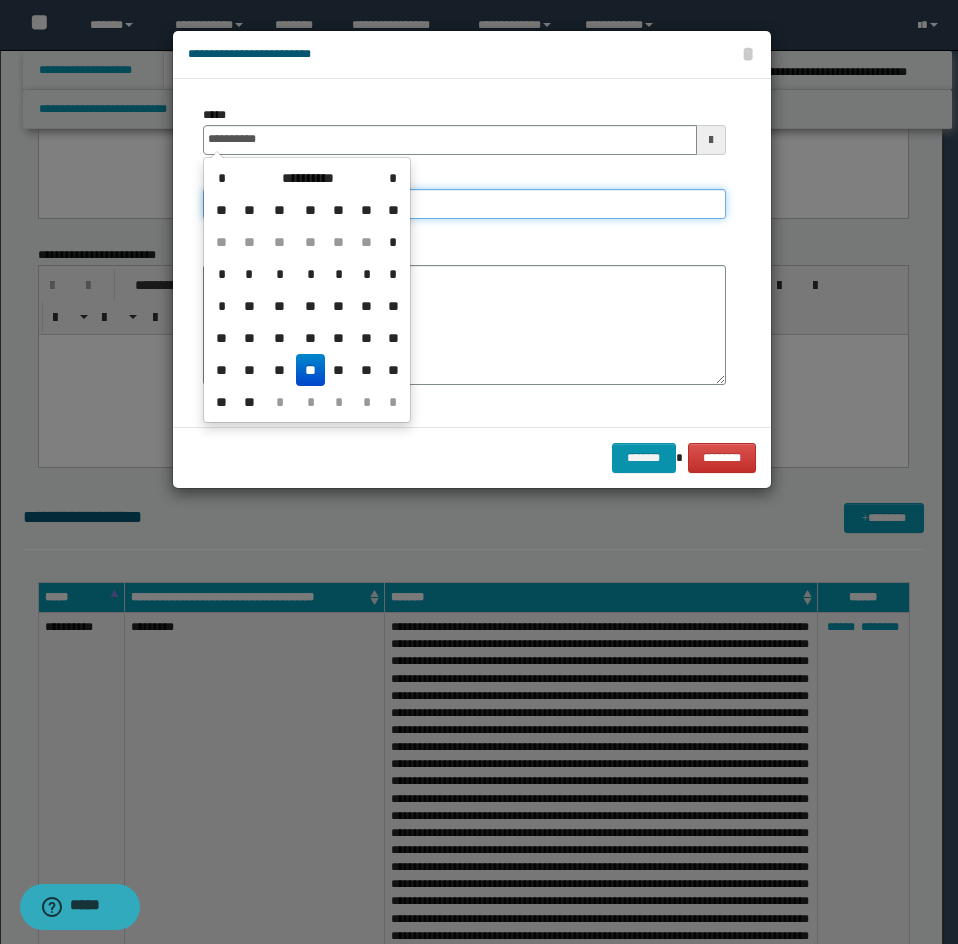 type on "**********" 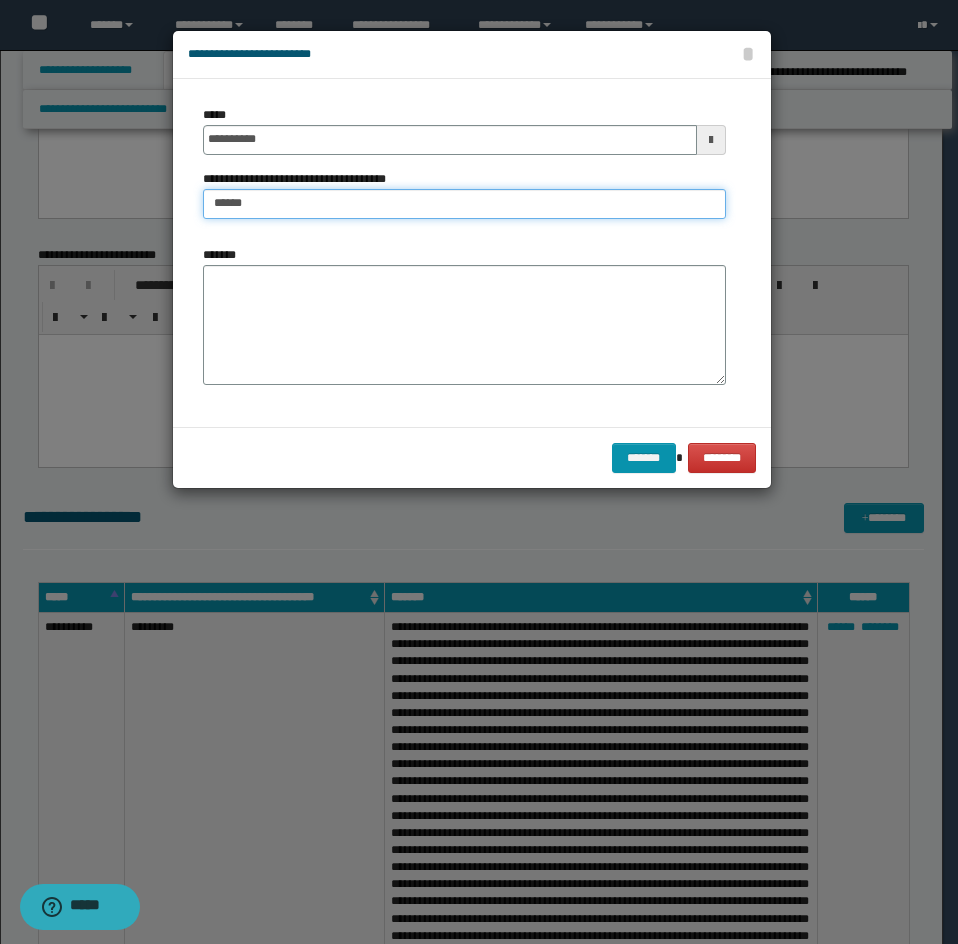 type on "**********" 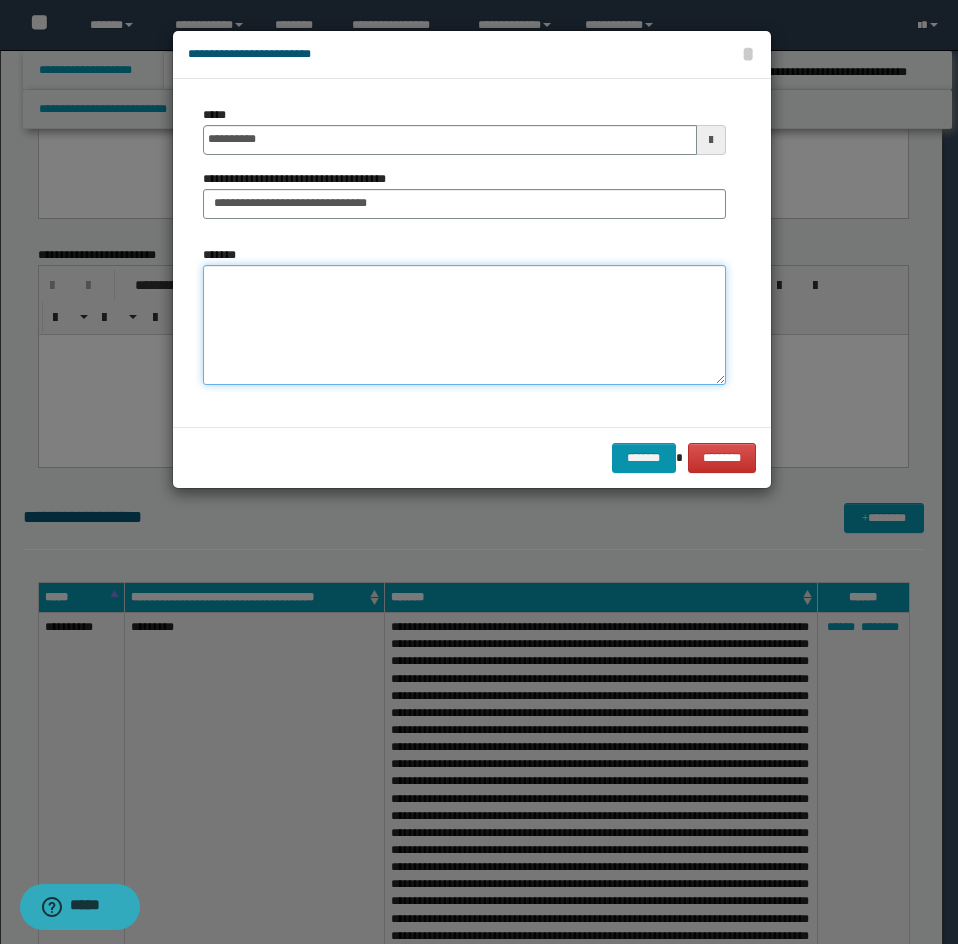 click on "*******" at bounding box center [464, 325] 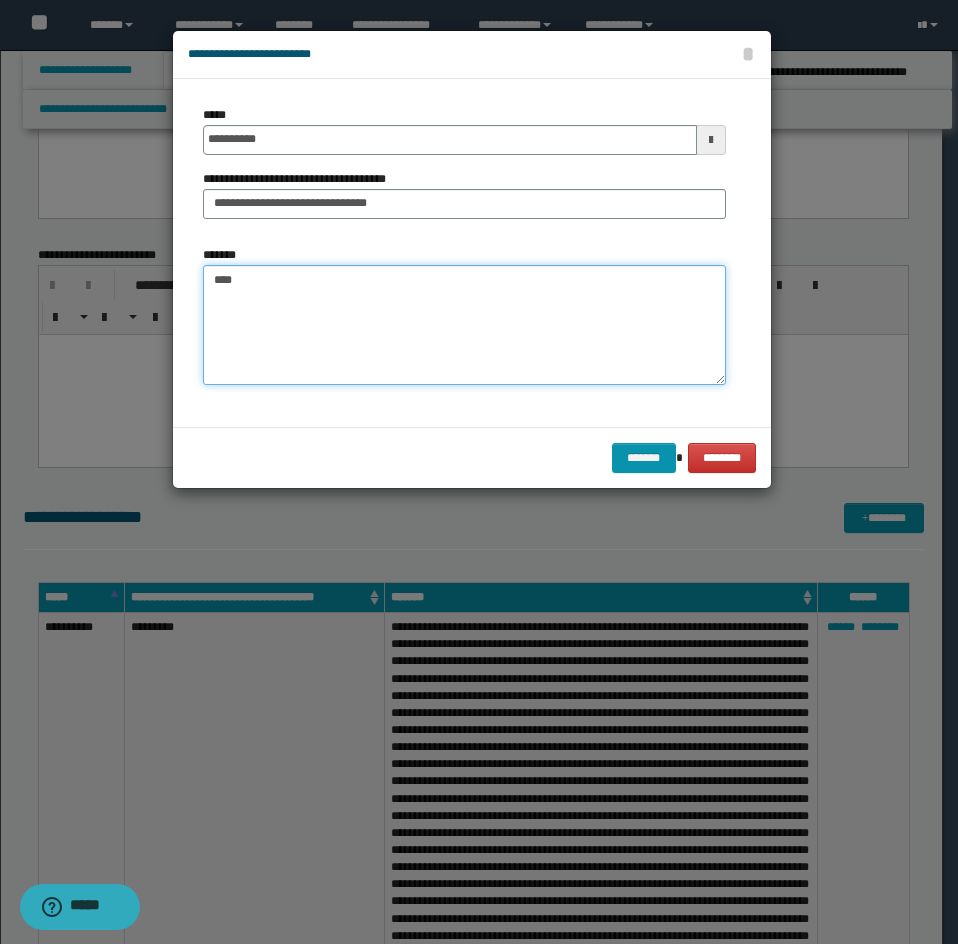 click on "****" at bounding box center [464, 325] 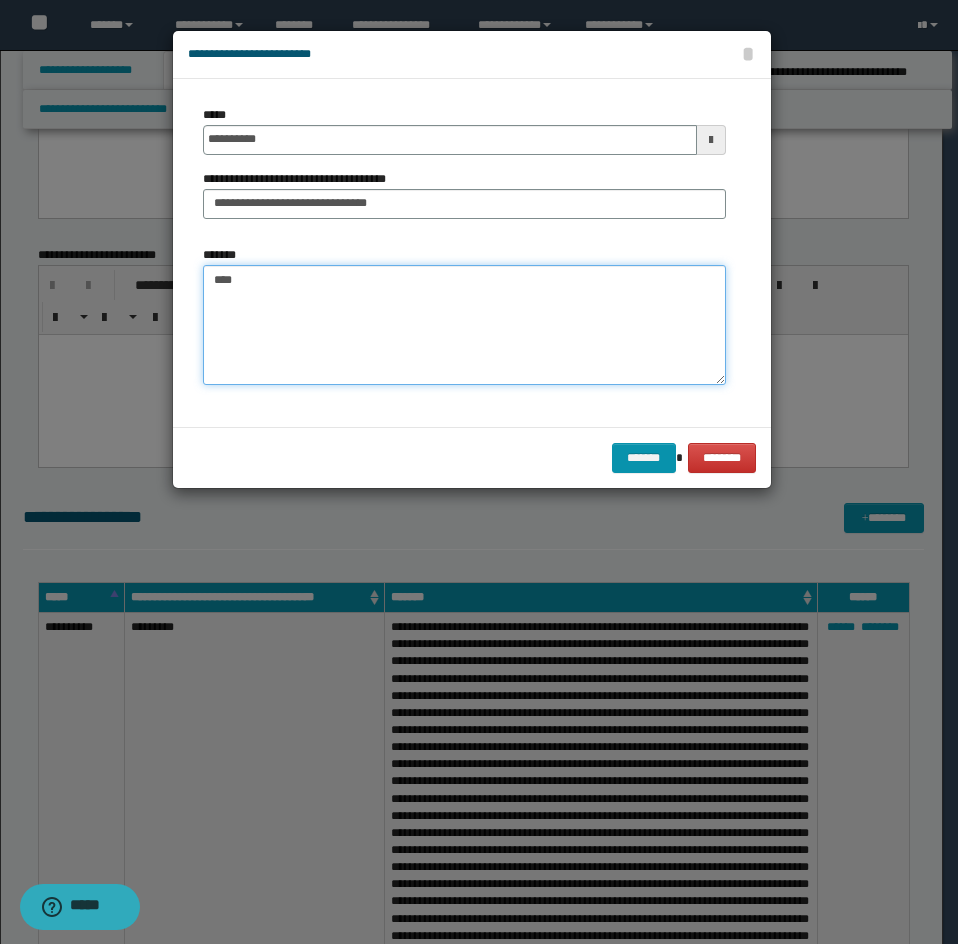 paste on "**********" 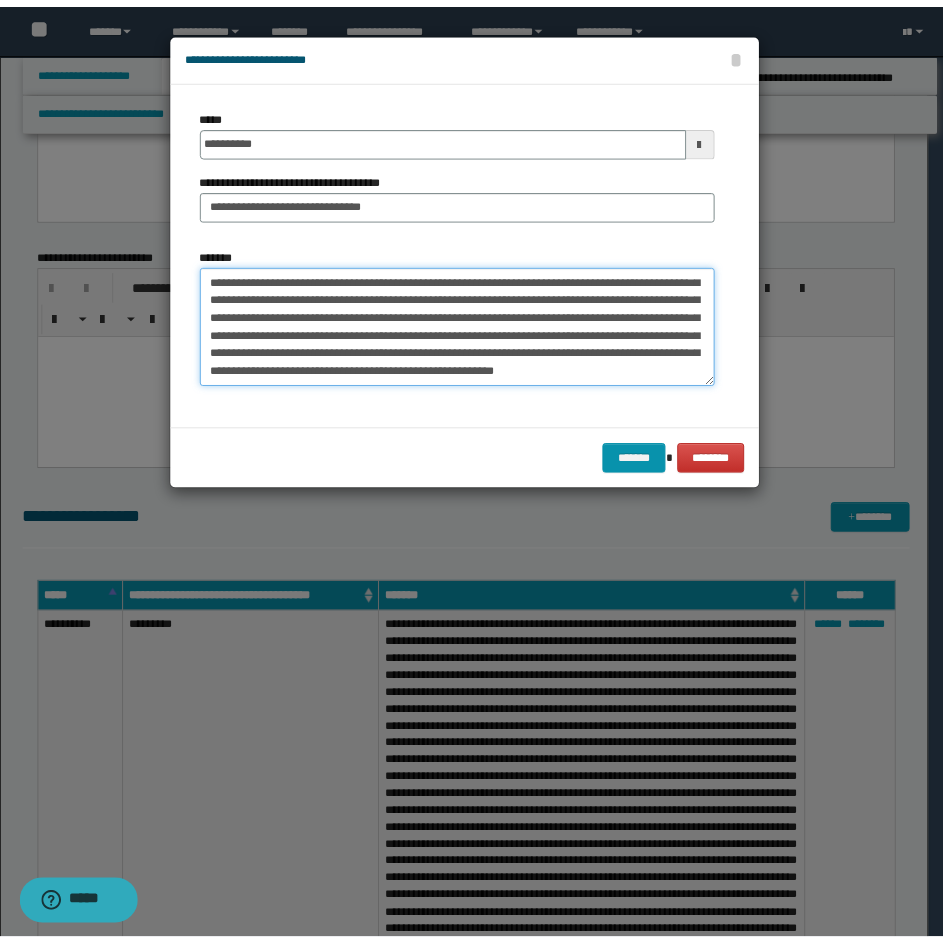 scroll, scrollTop: 696, scrollLeft: 0, axis: vertical 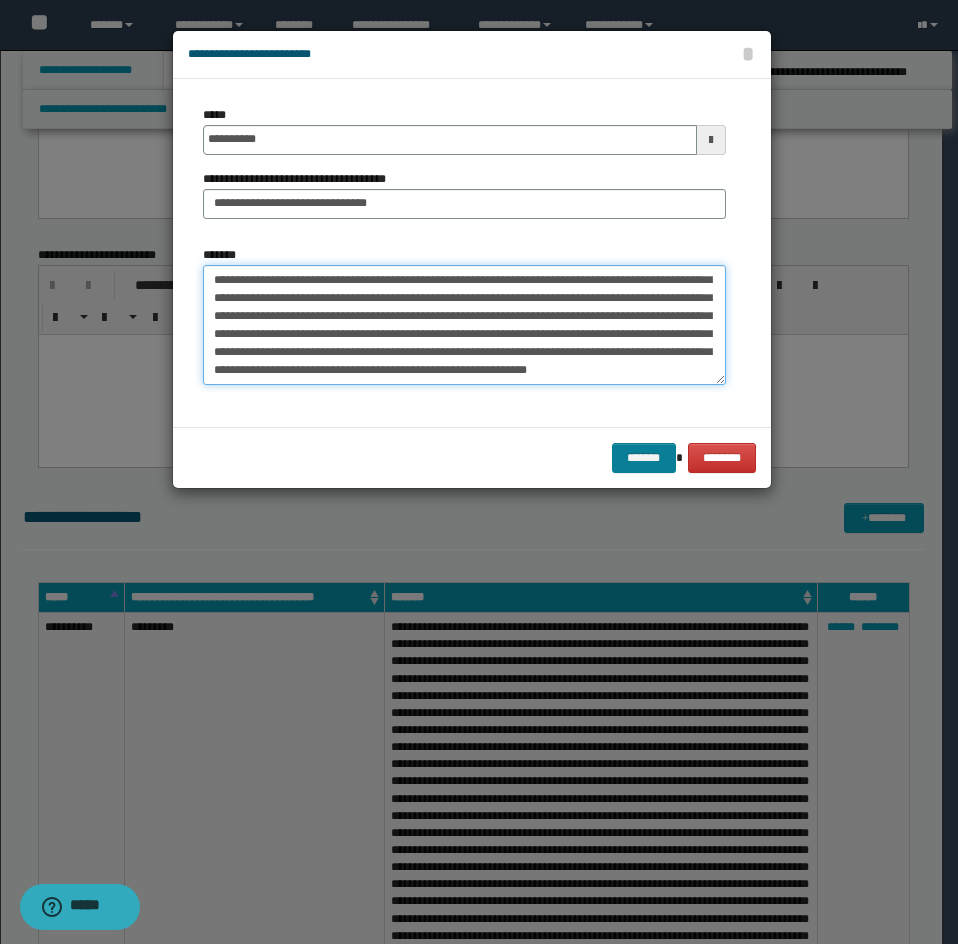 type on "**********" 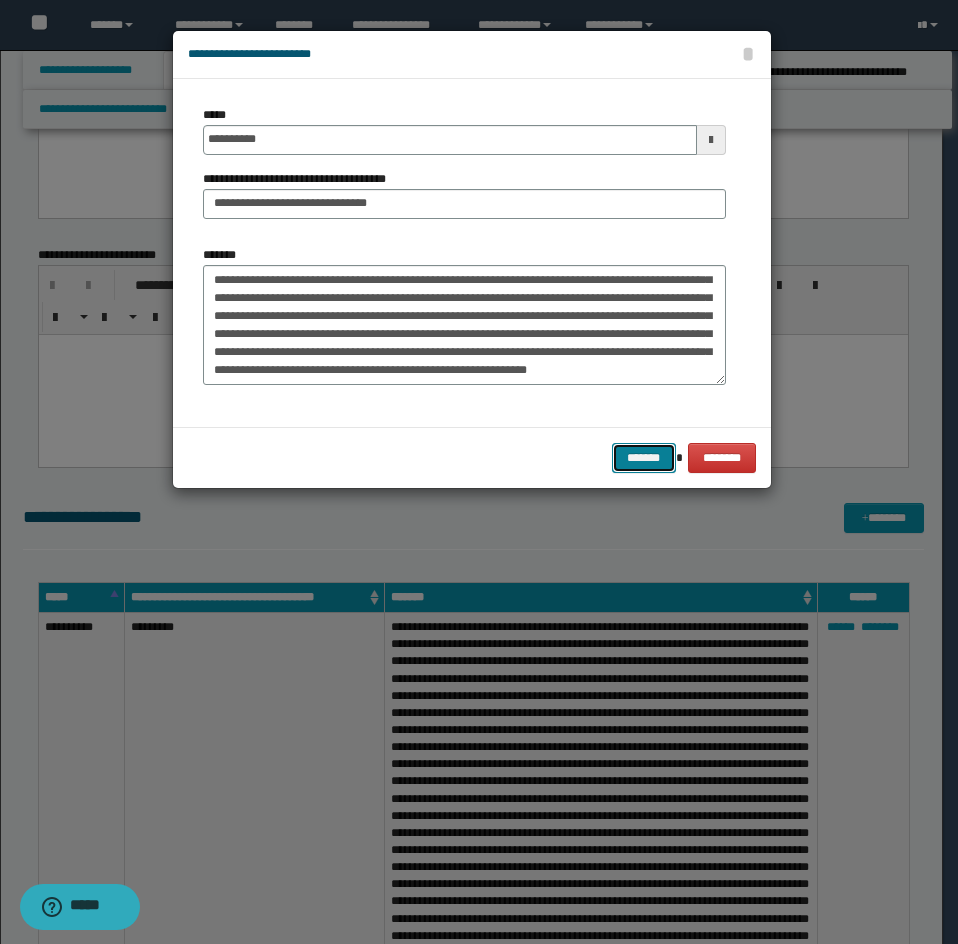 click on "*******" at bounding box center (644, 458) 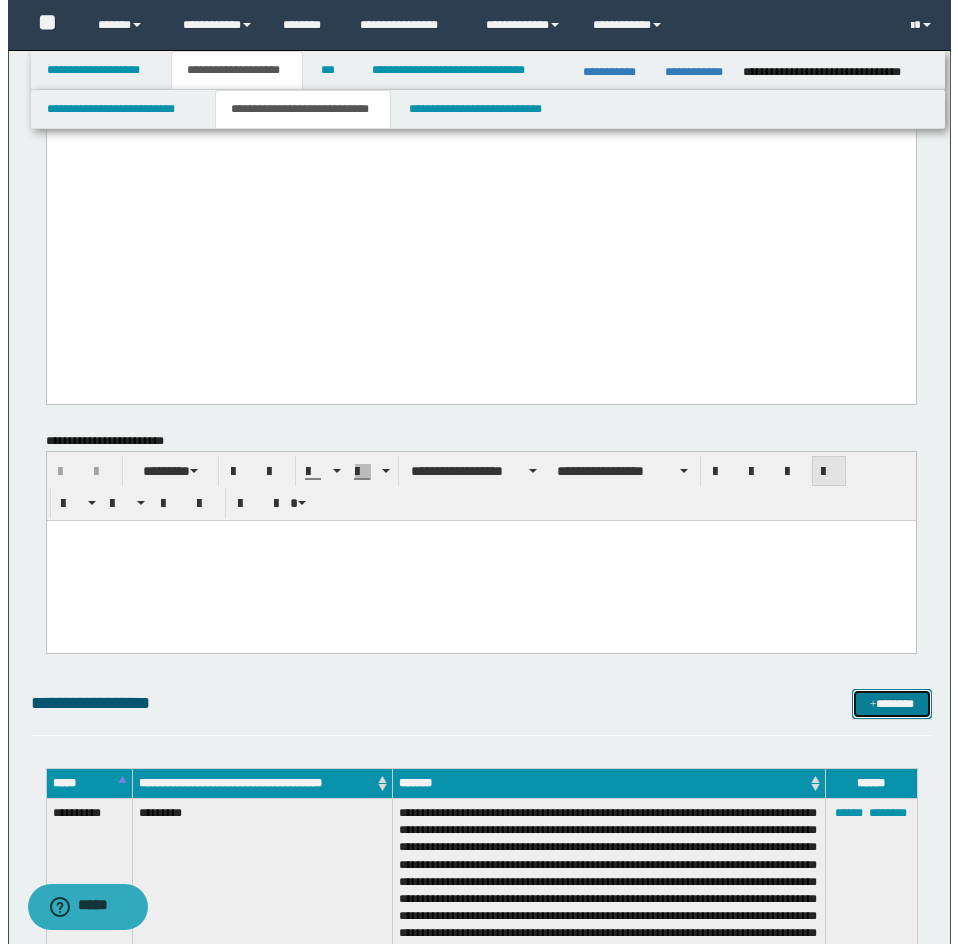 scroll, scrollTop: 3626, scrollLeft: 0, axis: vertical 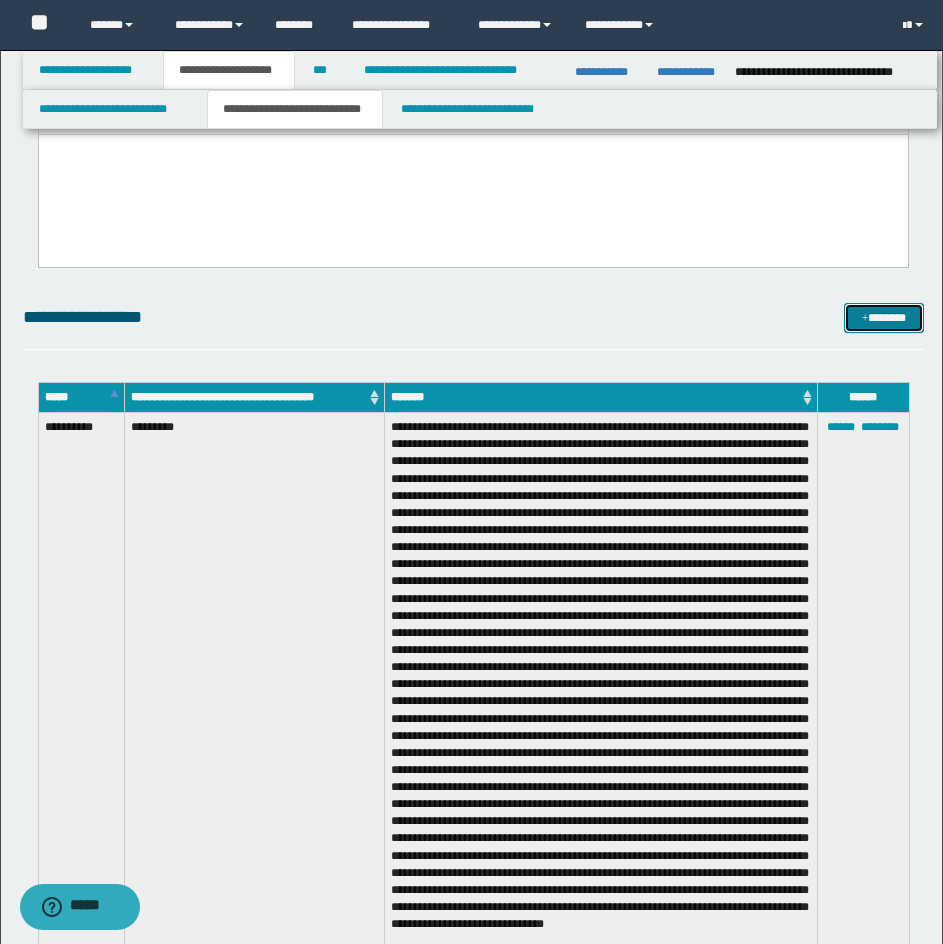 click at bounding box center (865, 319) 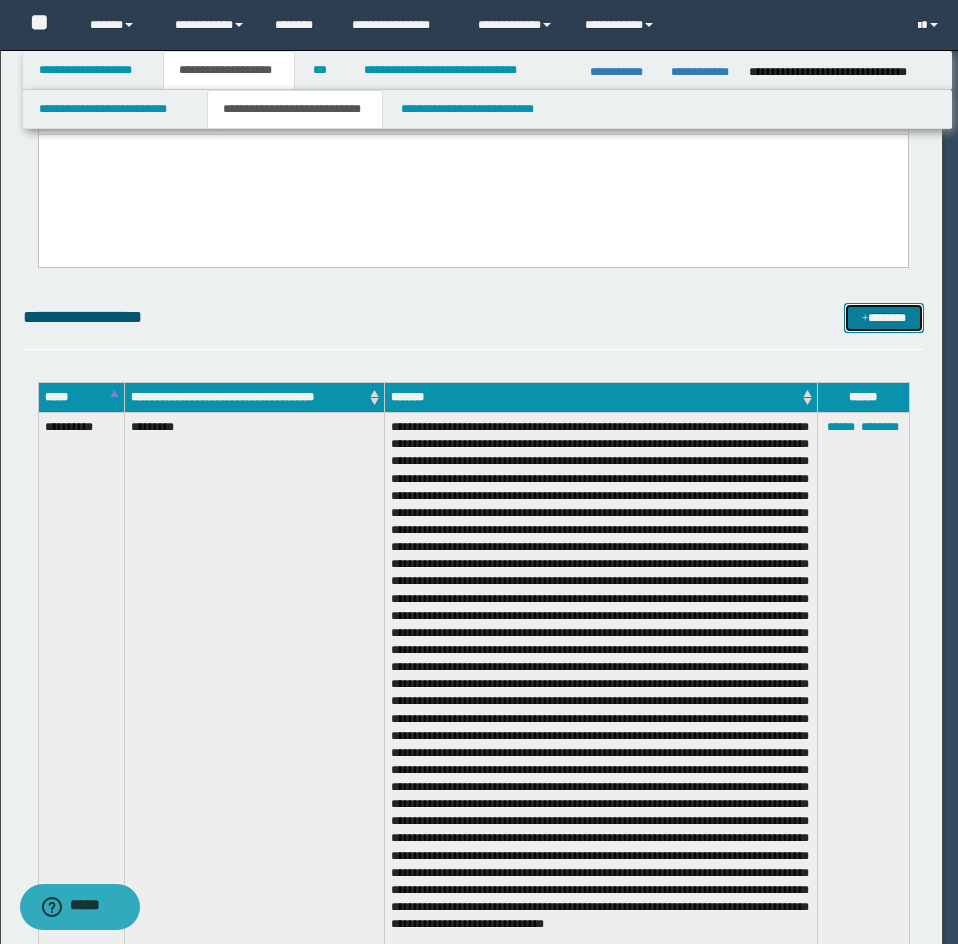 scroll, scrollTop: 0, scrollLeft: 0, axis: both 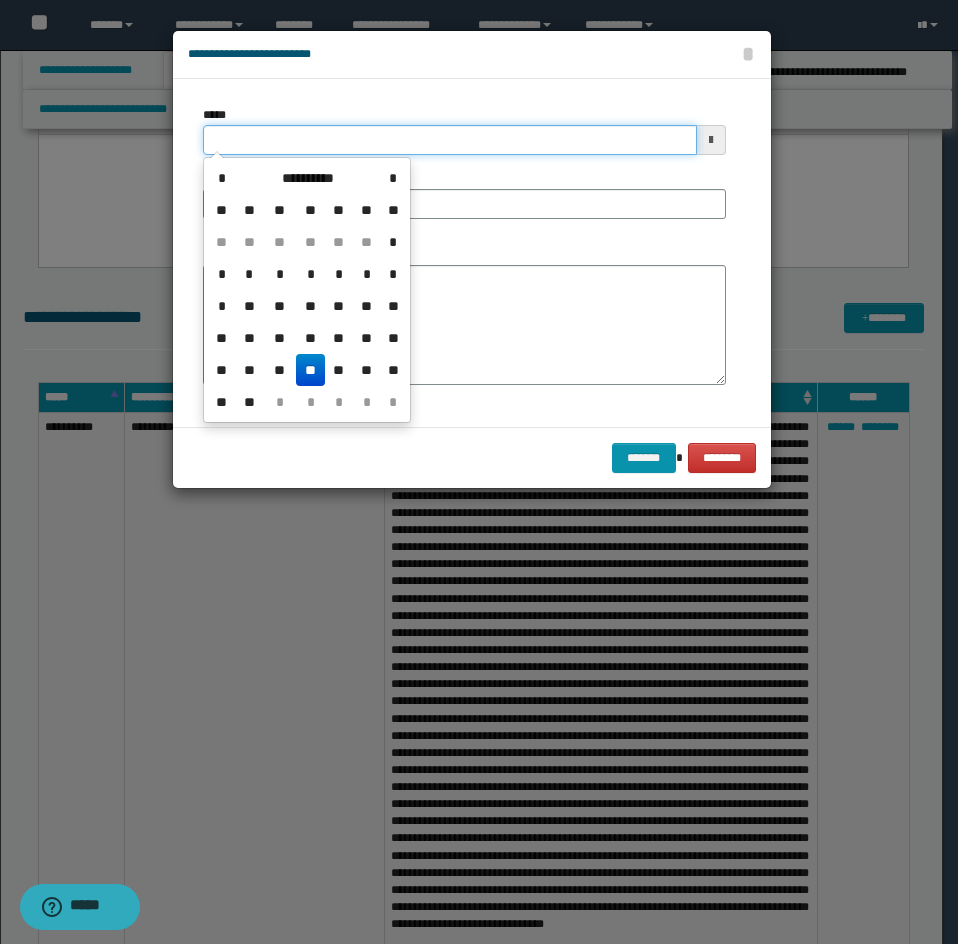 click on "*****" at bounding box center (450, 140) 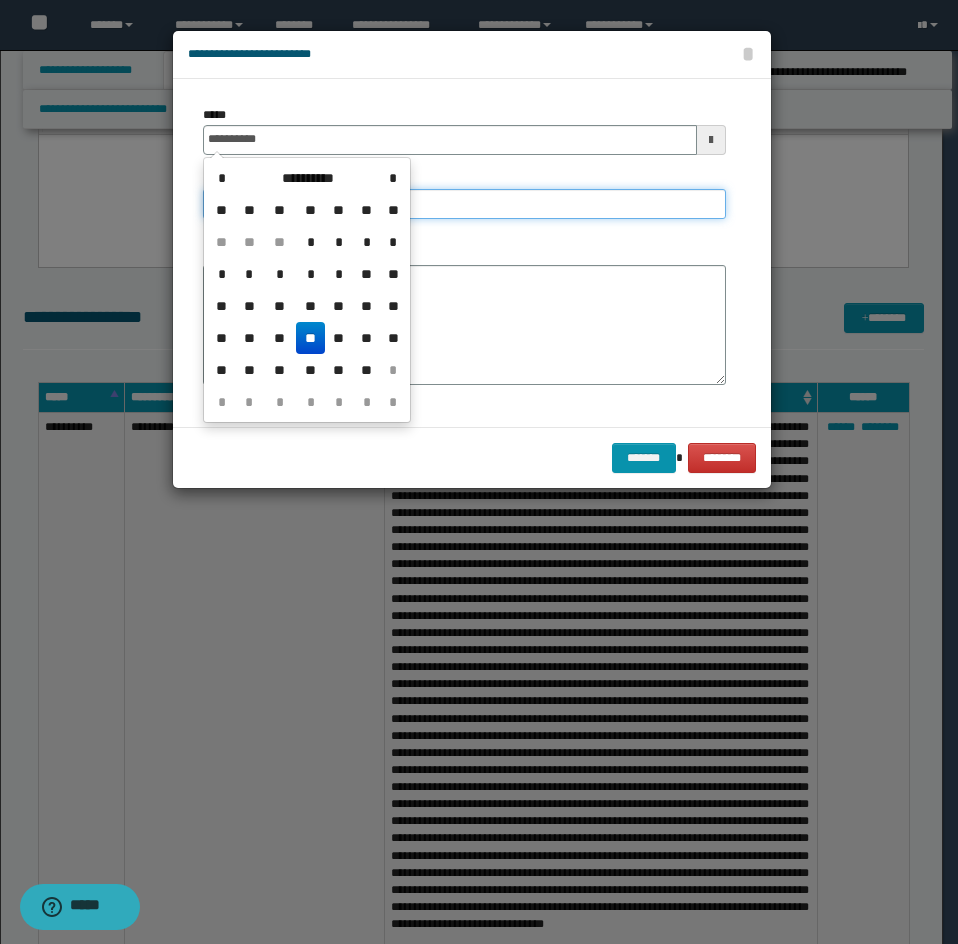 type on "**********" 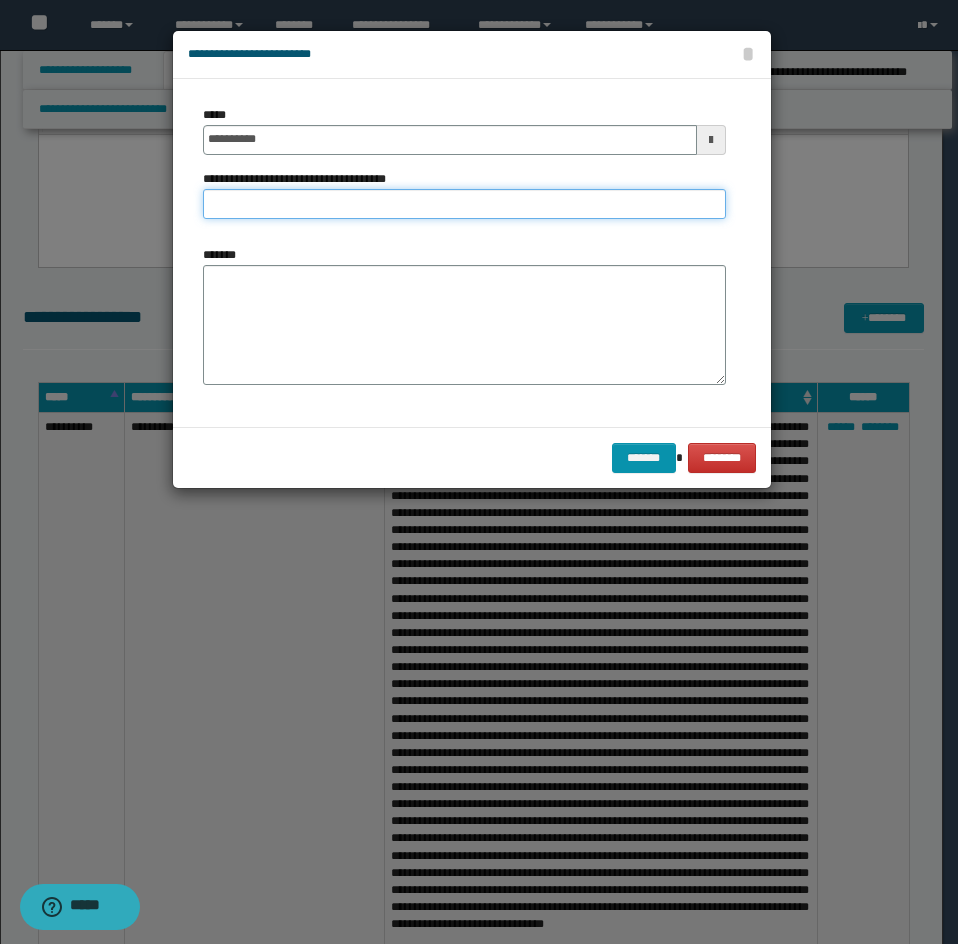 type on "**********" 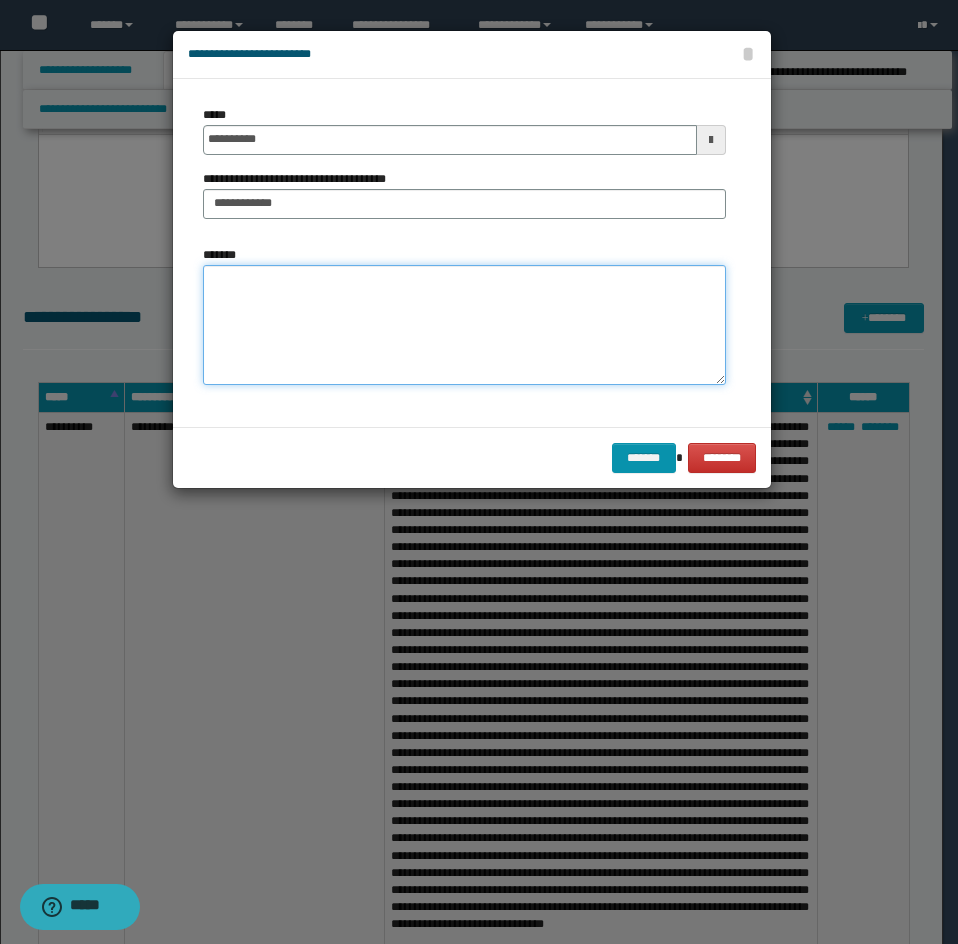 click on "*******" at bounding box center [464, 325] 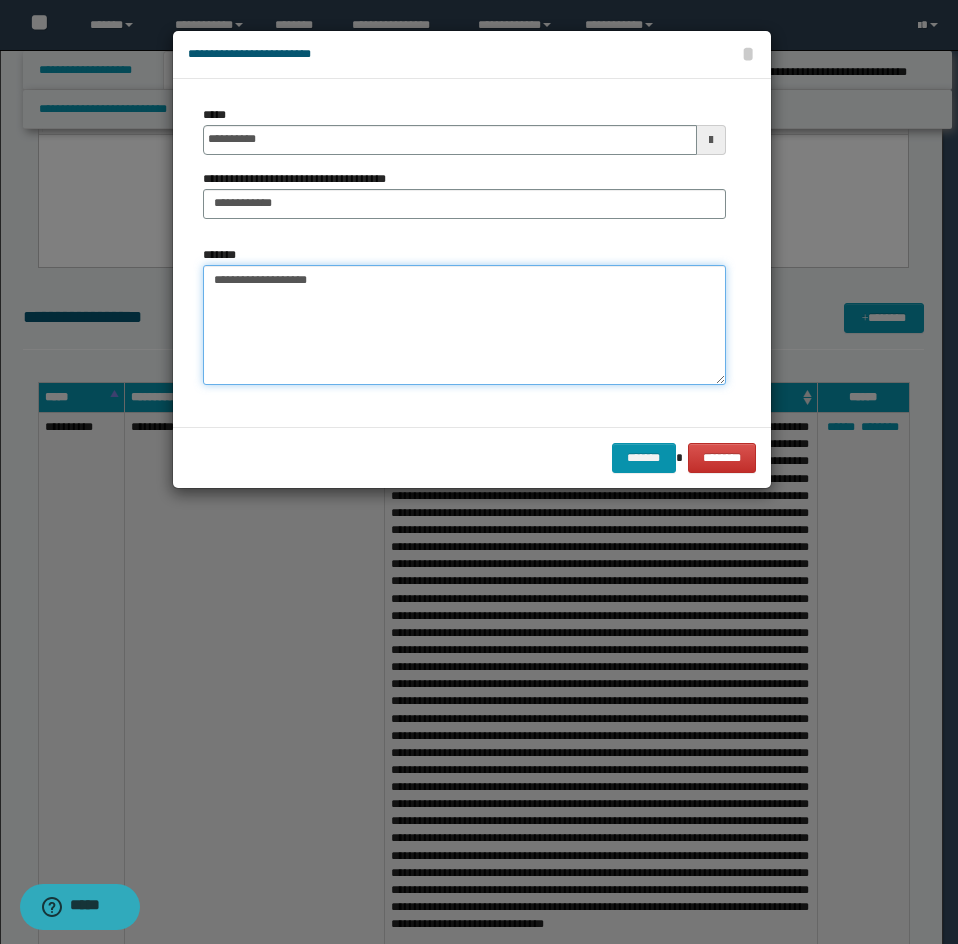 type on "**********" 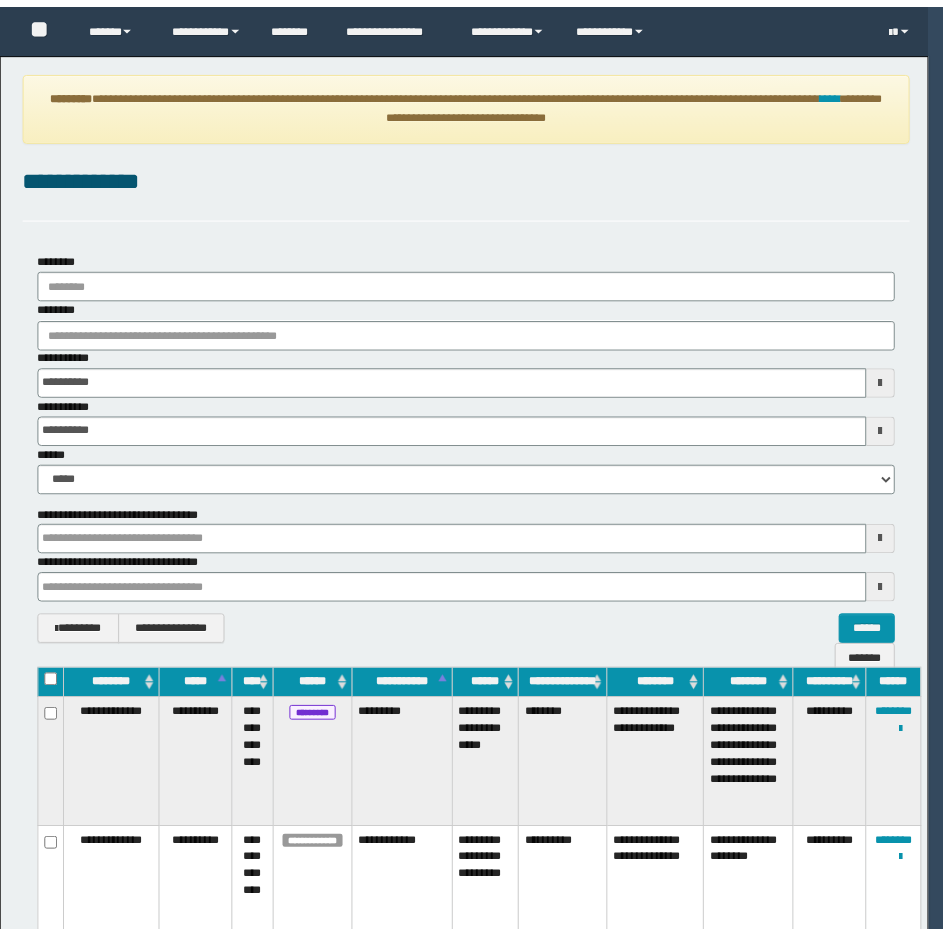 scroll, scrollTop: 0, scrollLeft: 0, axis: both 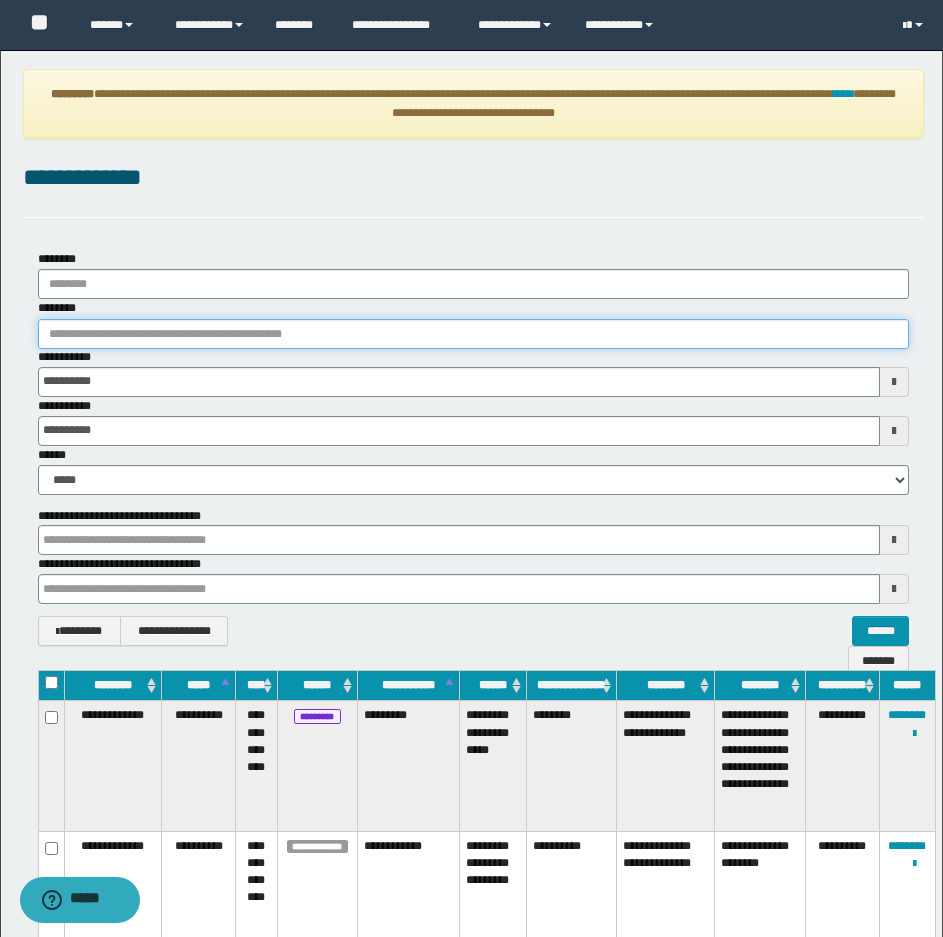 click on "********" at bounding box center (473, 334) 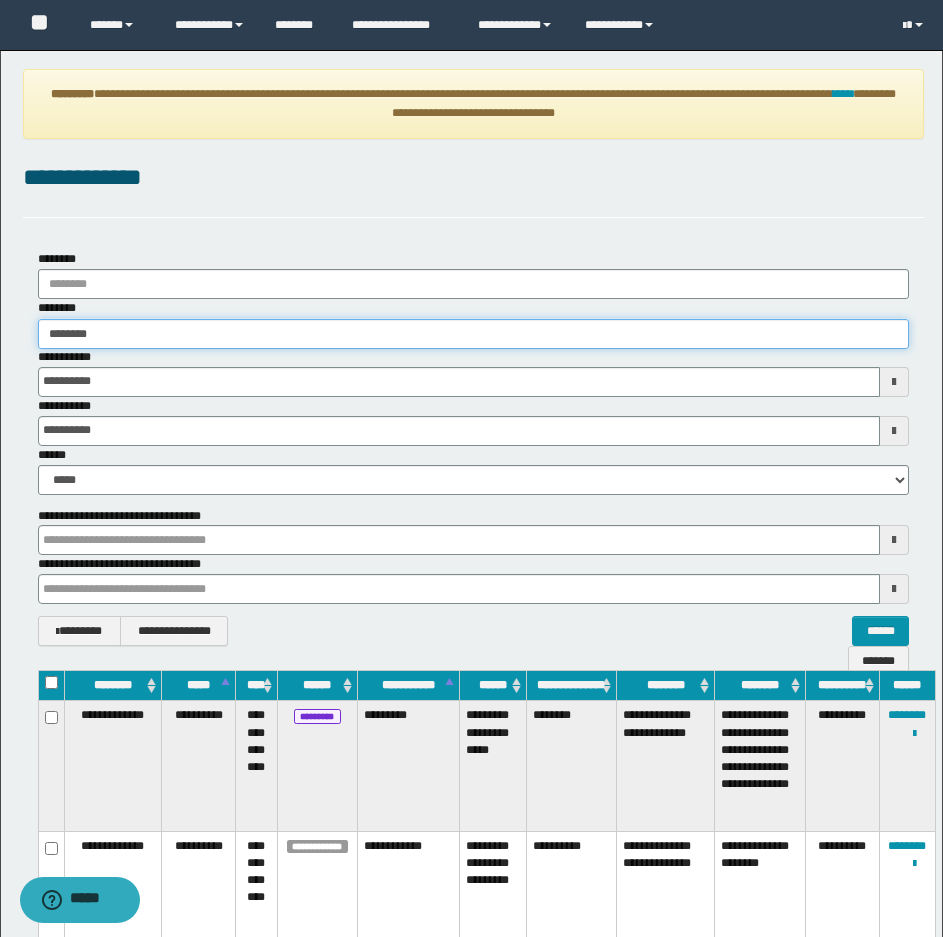 type on "********" 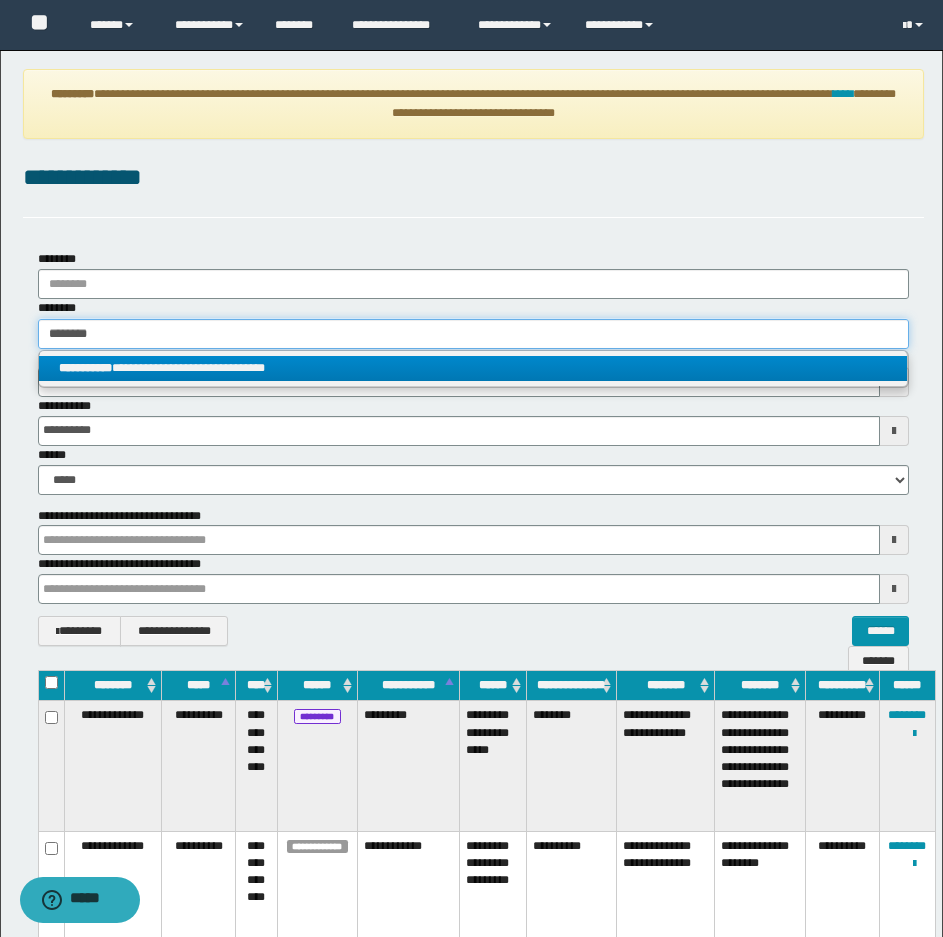 type on "********" 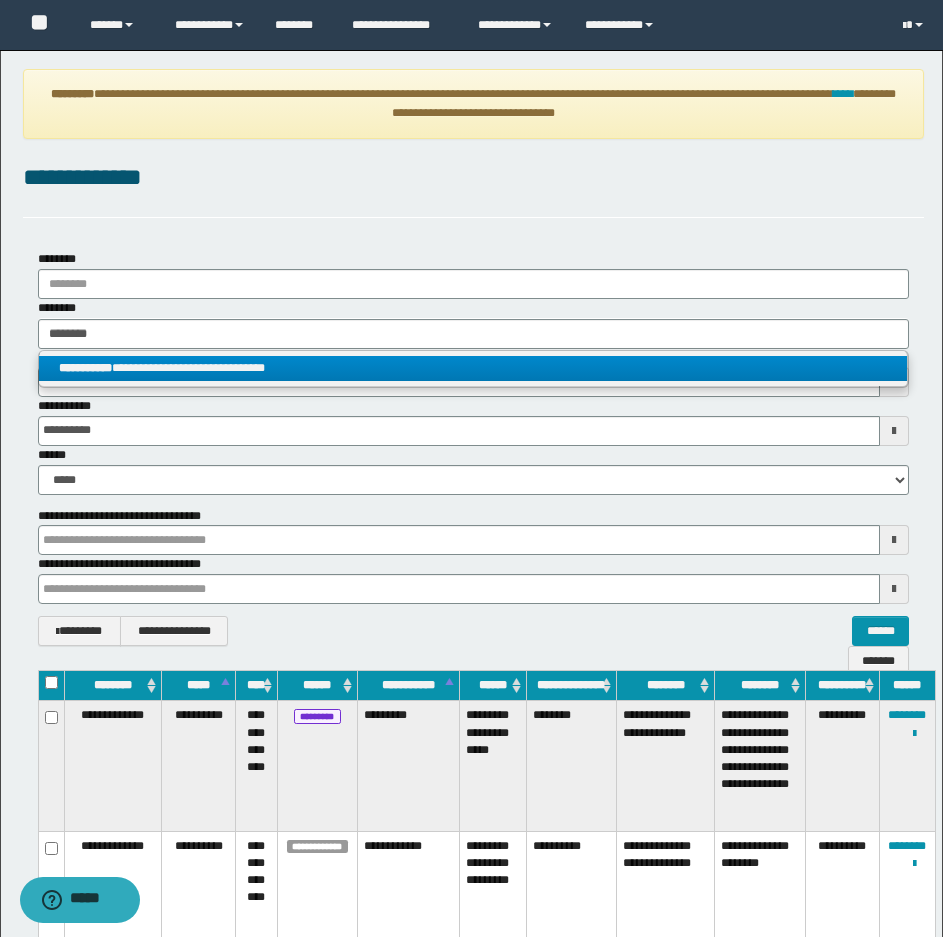 click on "**********" at bounding box center [473, 368] 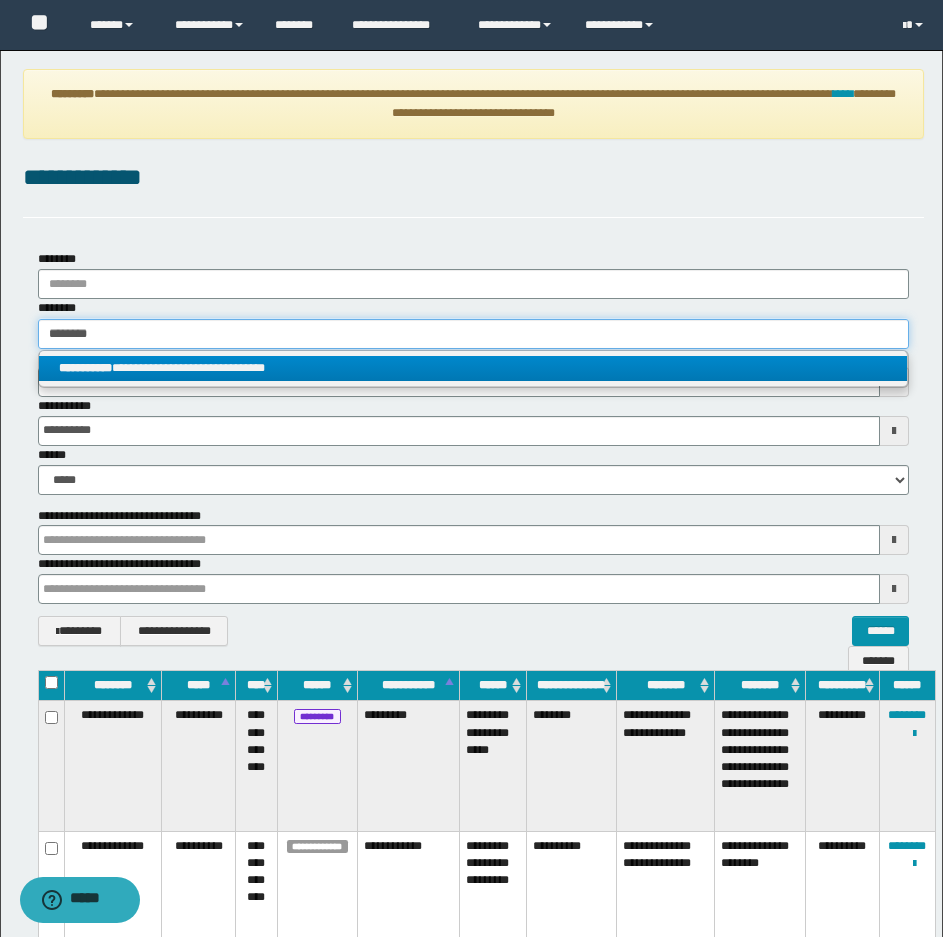 type 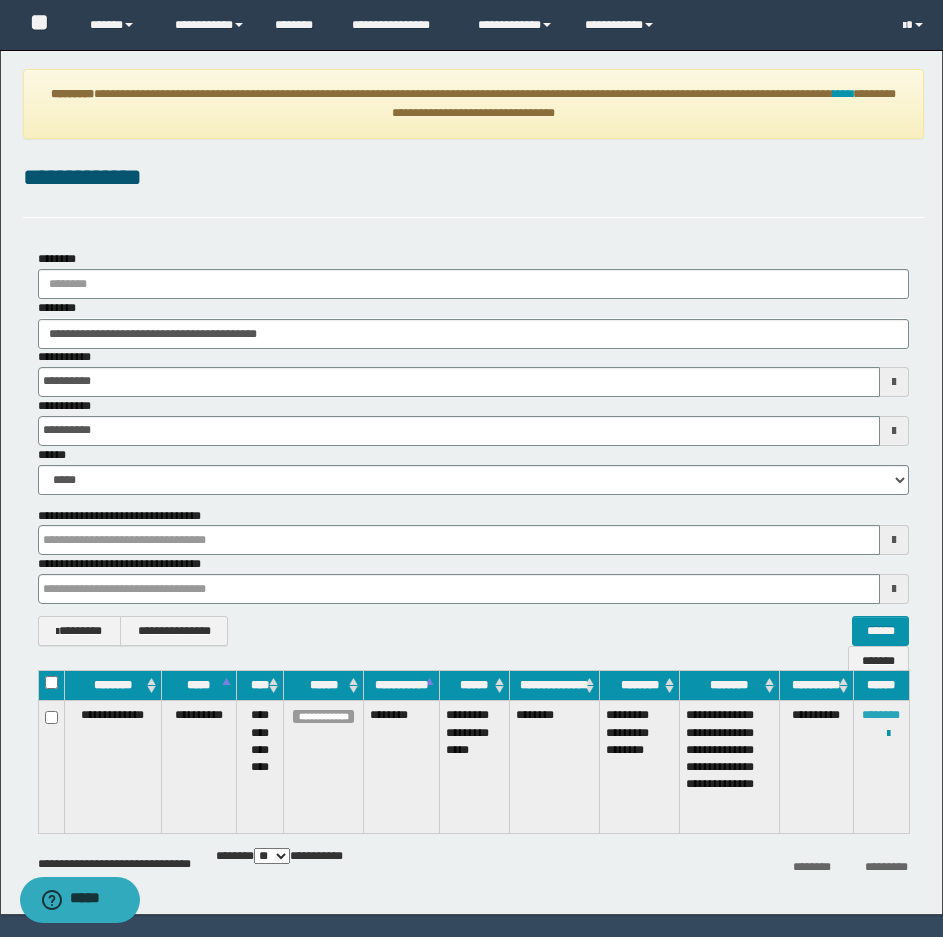 click on "********" at bounding box center (881, 715) 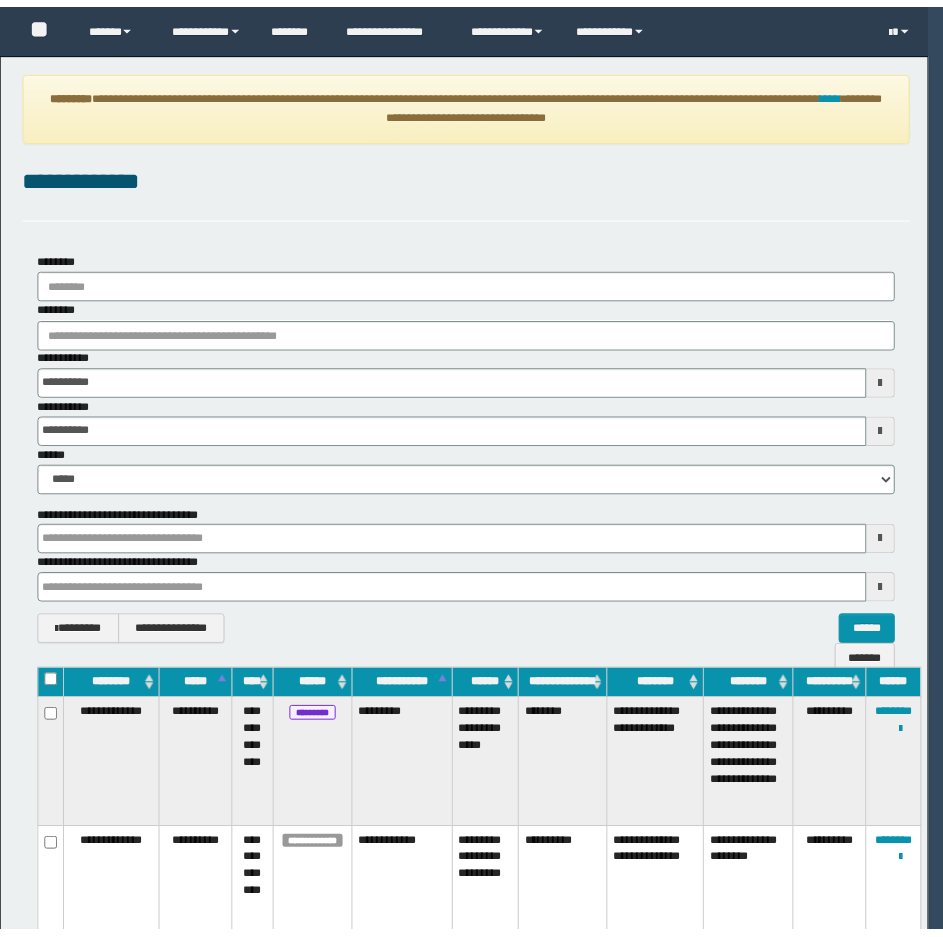 scroll, scrollTop: 0, scrollLeft: 0, axis: both 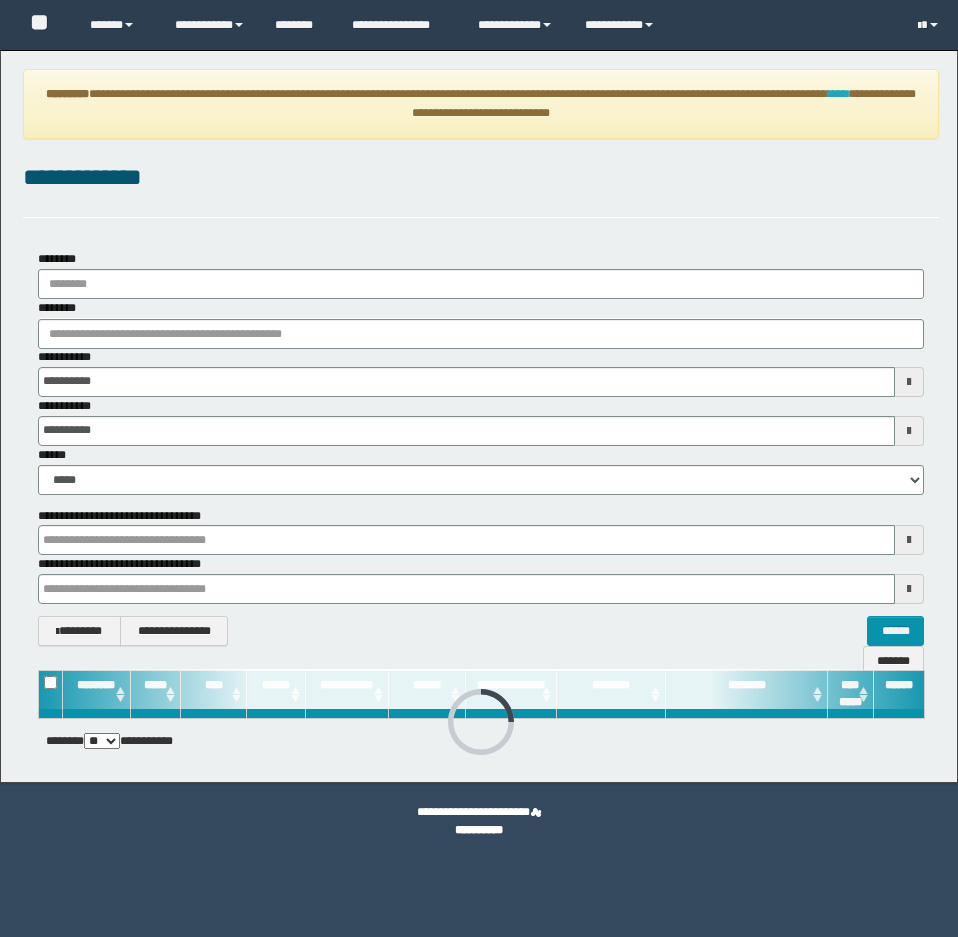 click on "****" at bounding box center [838, 94] 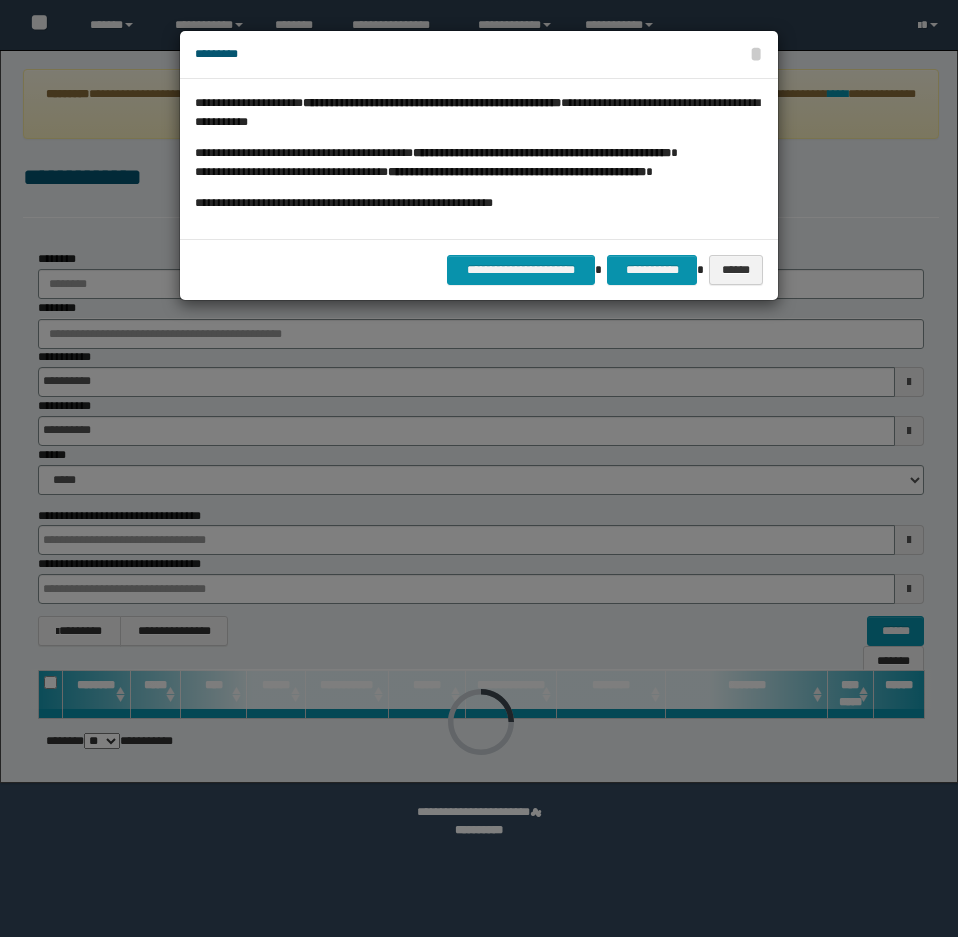 scroll, scrollTop: 0, scrollLeft: 0, axis: both 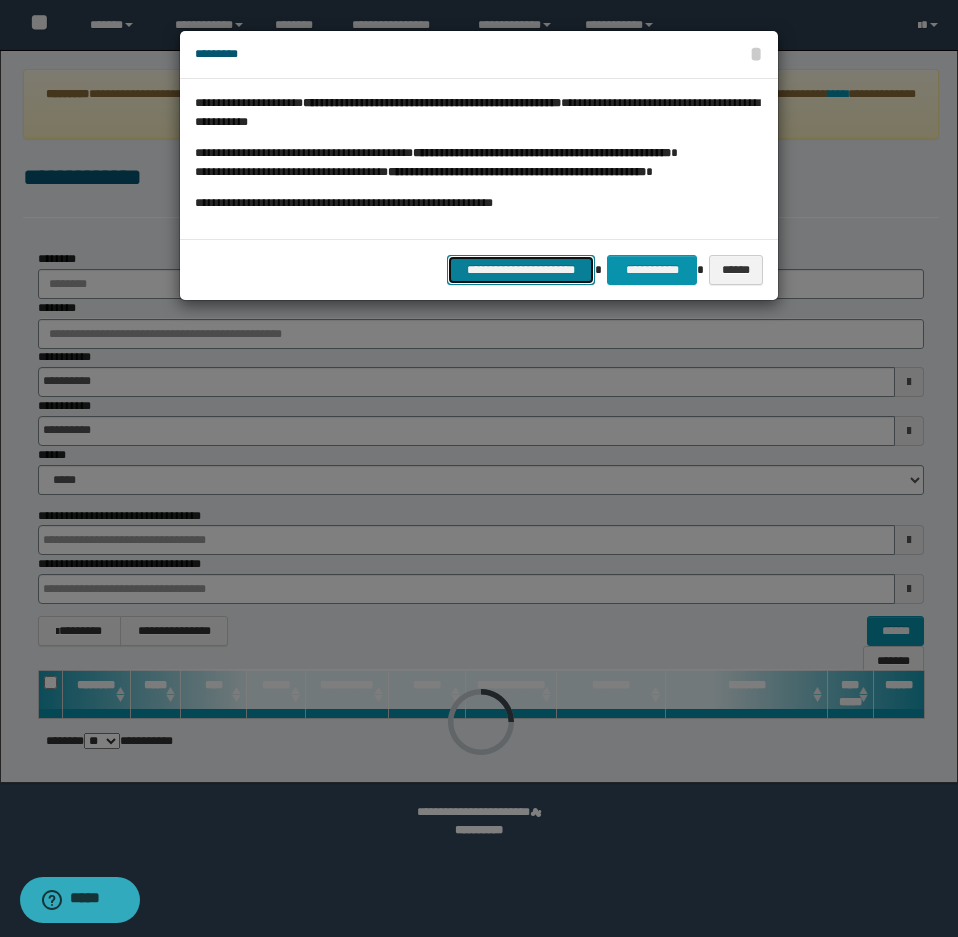 click on "**********" at bounding box center [521, 270] 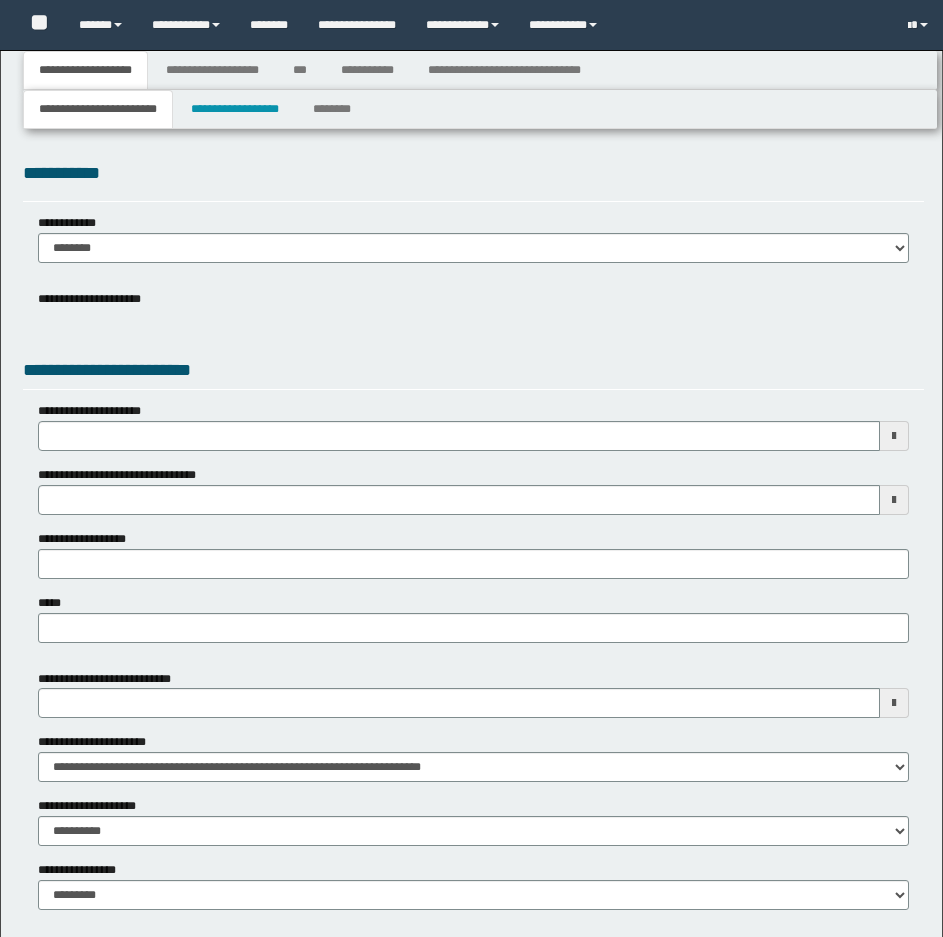 type 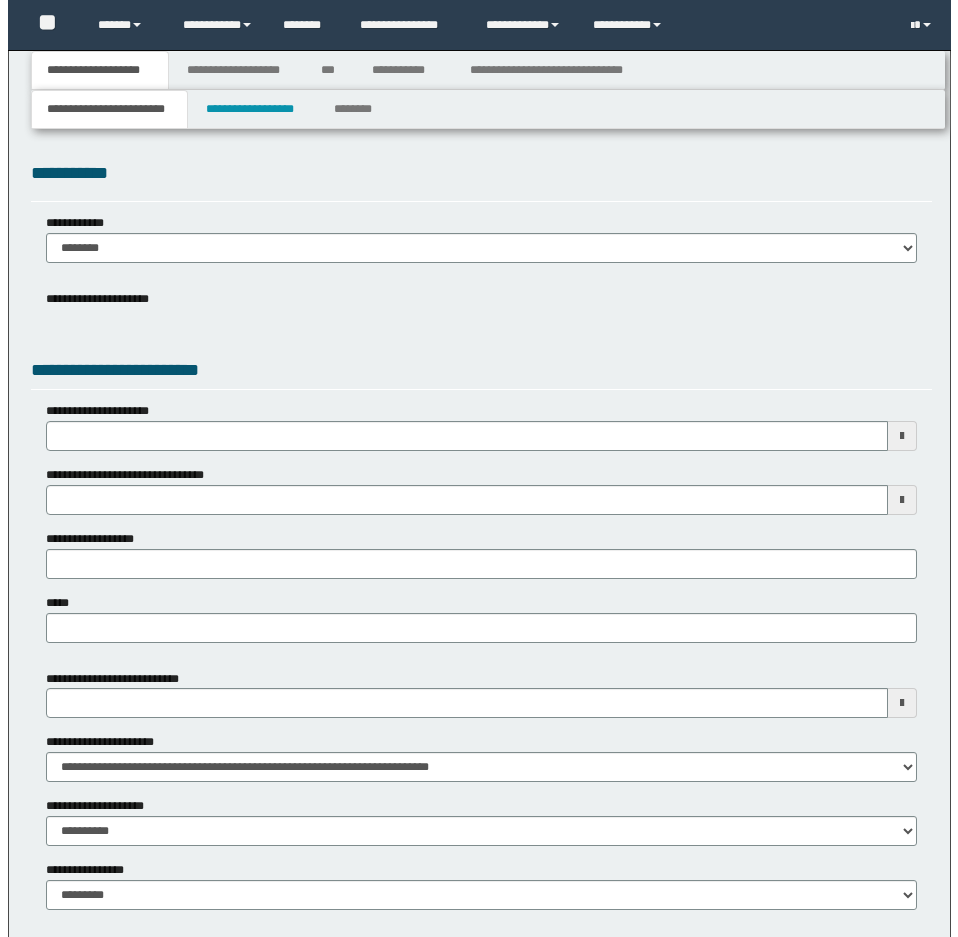 scroll, scrollTop: 0, scrollLeft: 0, axis: both 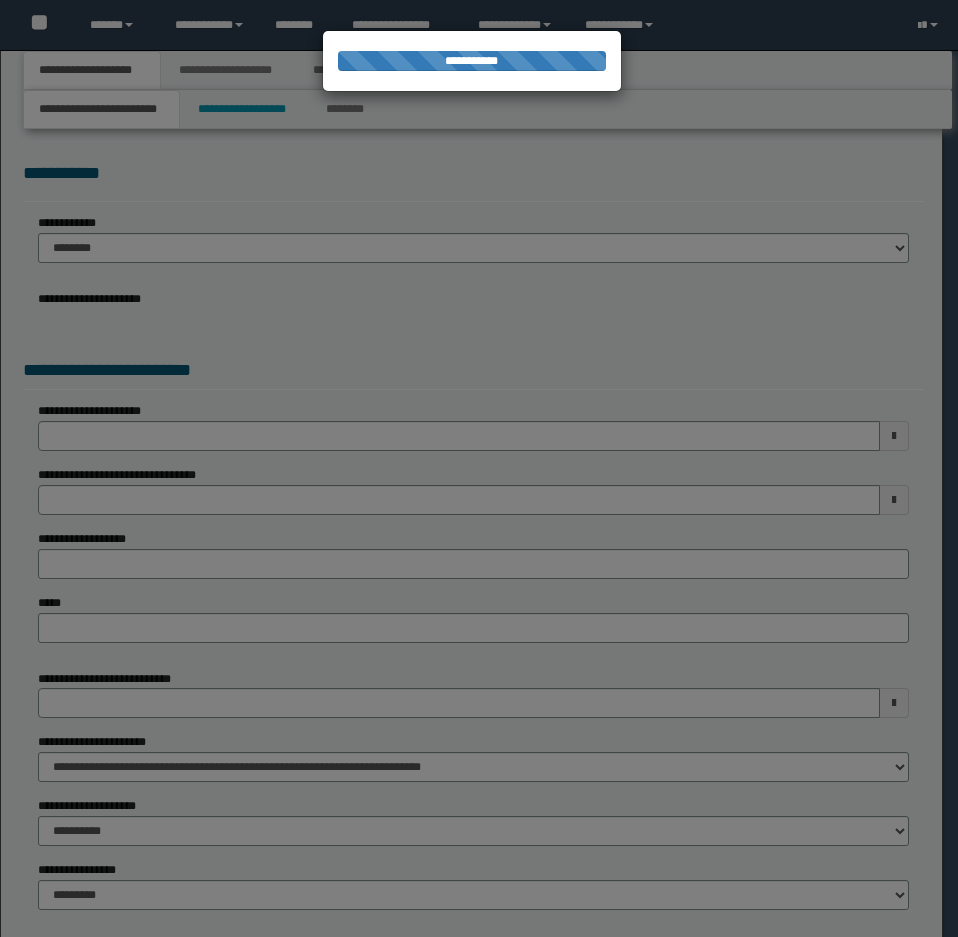 type on "**********" 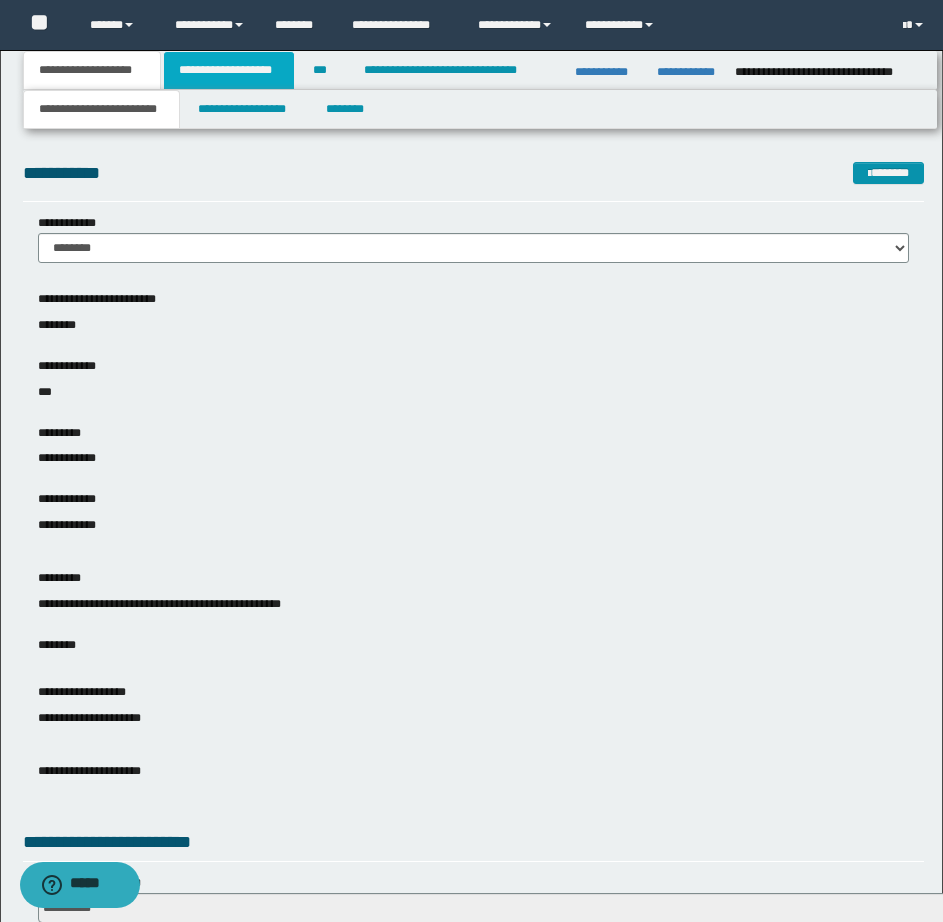 click on "**********" at bounding box center [229, 70] 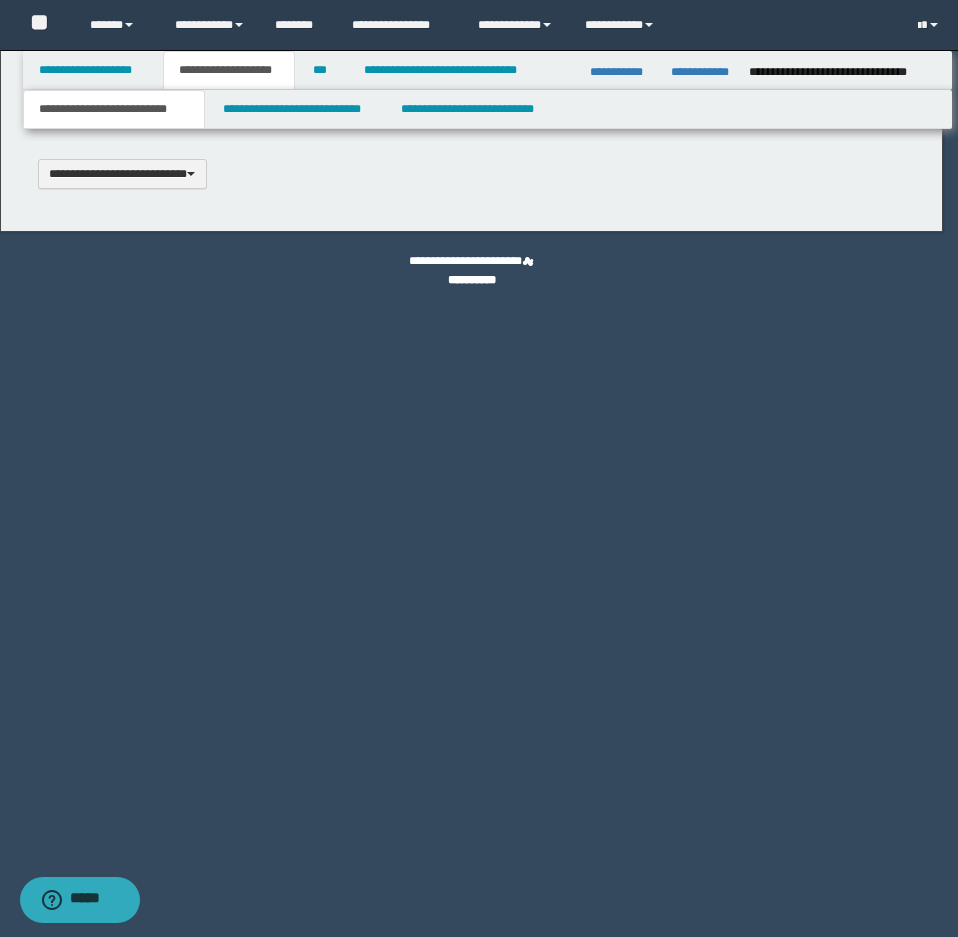 scroll, scrollTop: 0, scrollLeft: 0, axis: both 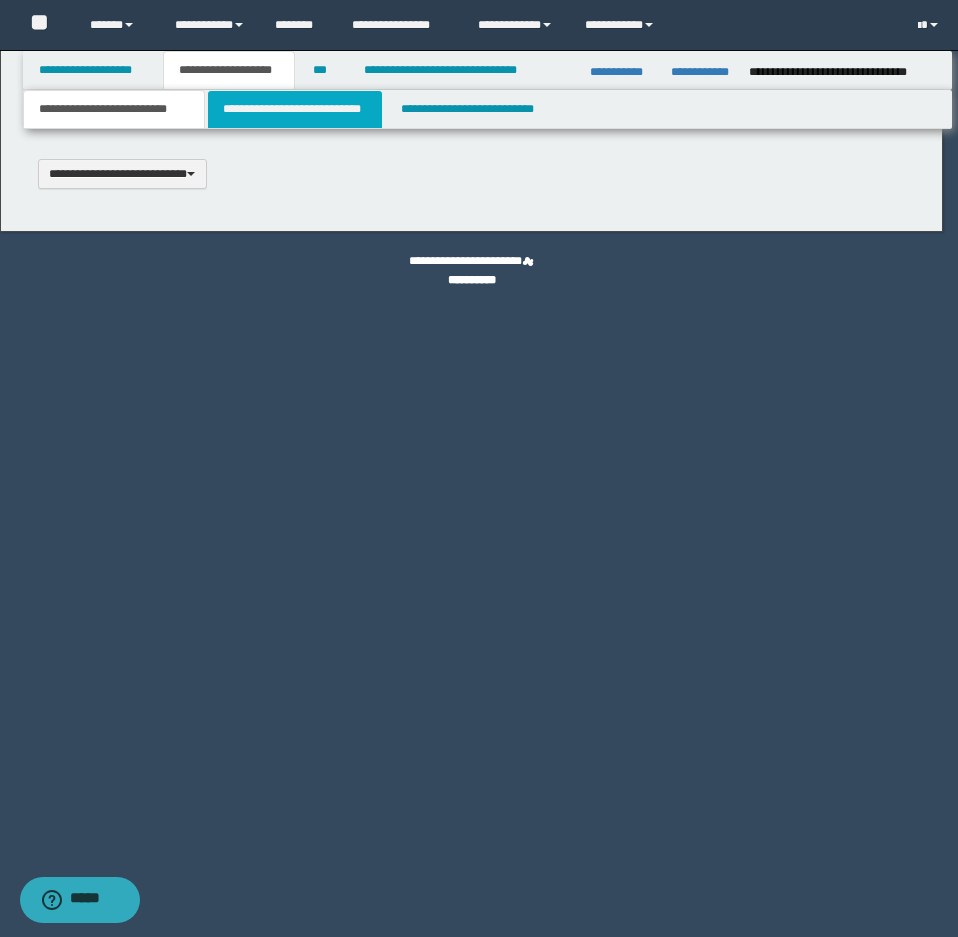type 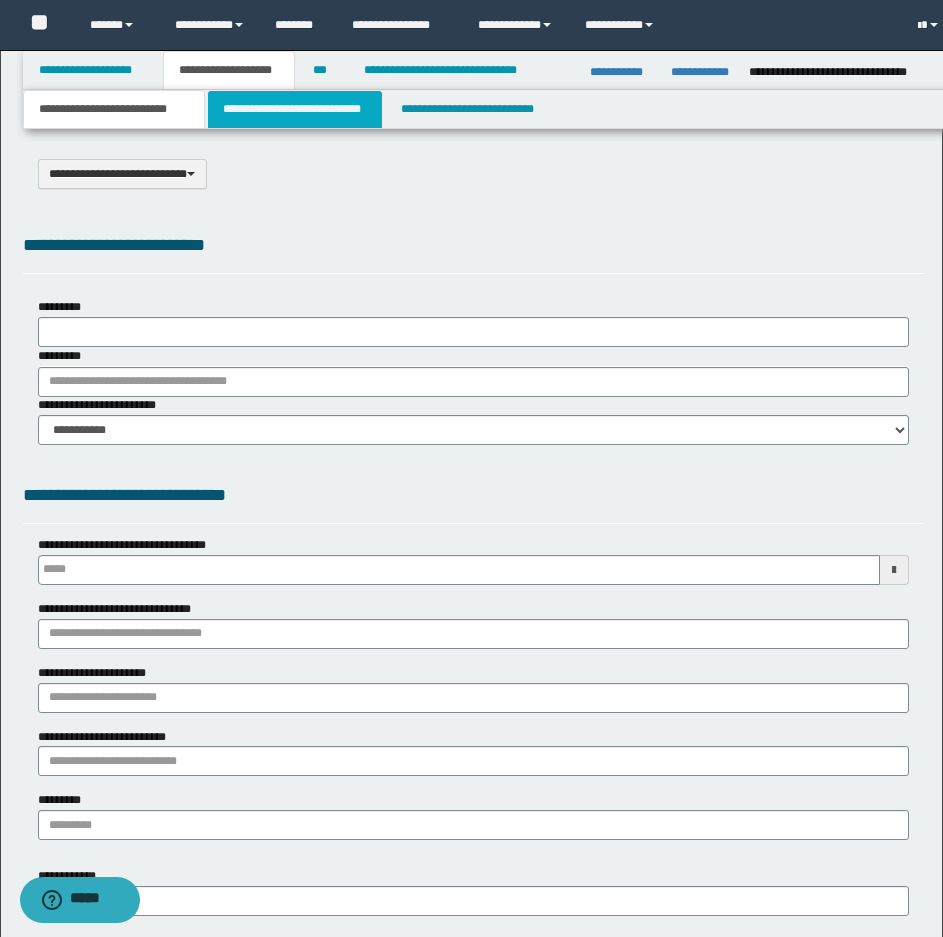 select on "*" 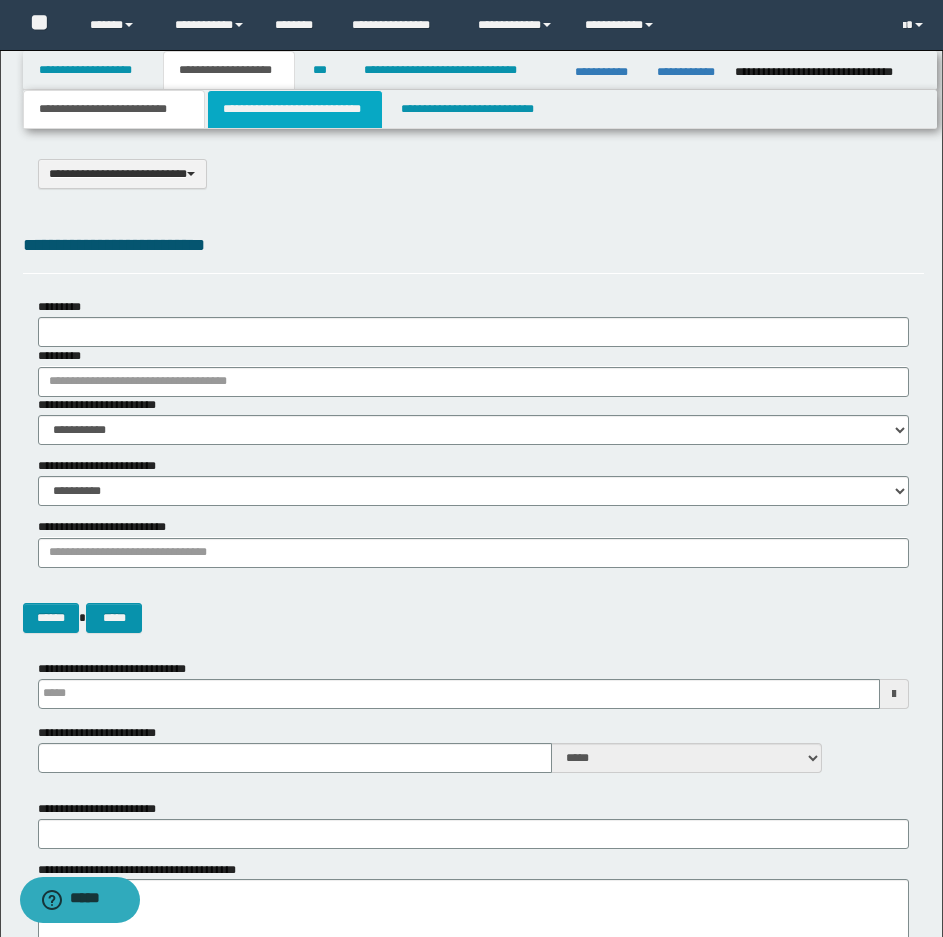 click on "**********" at bounding box center (295, 109) 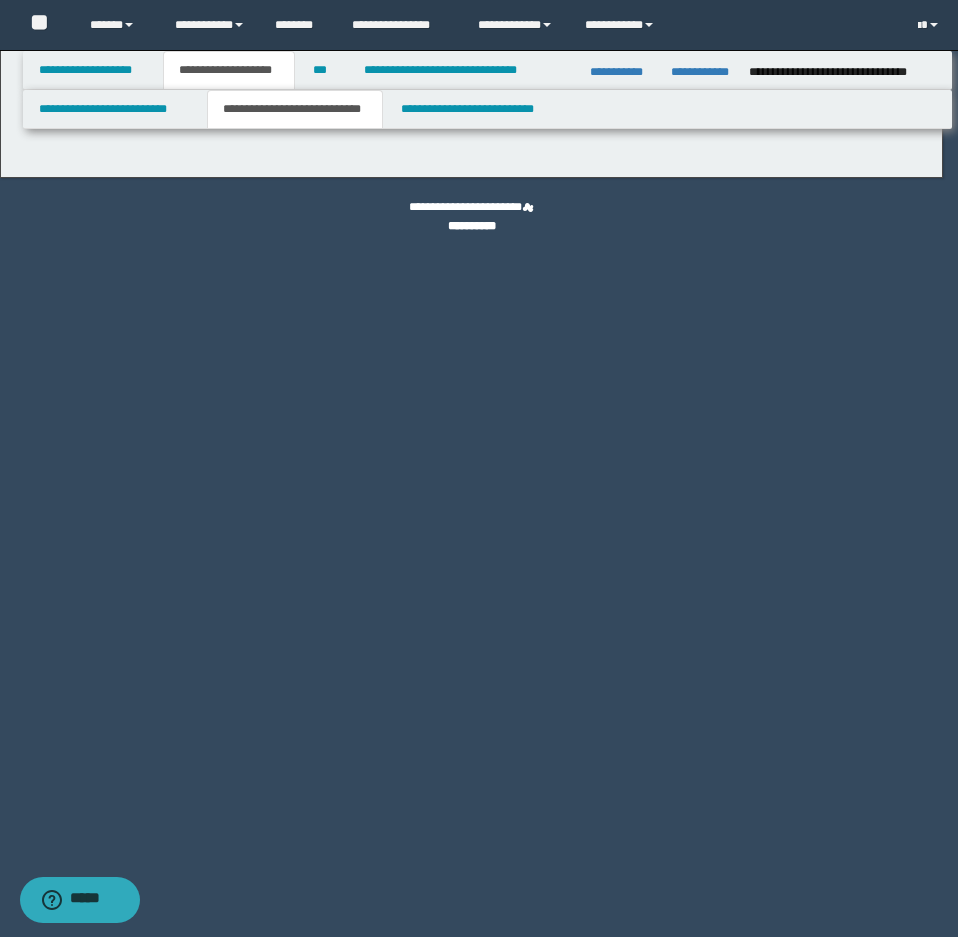 select on "*" 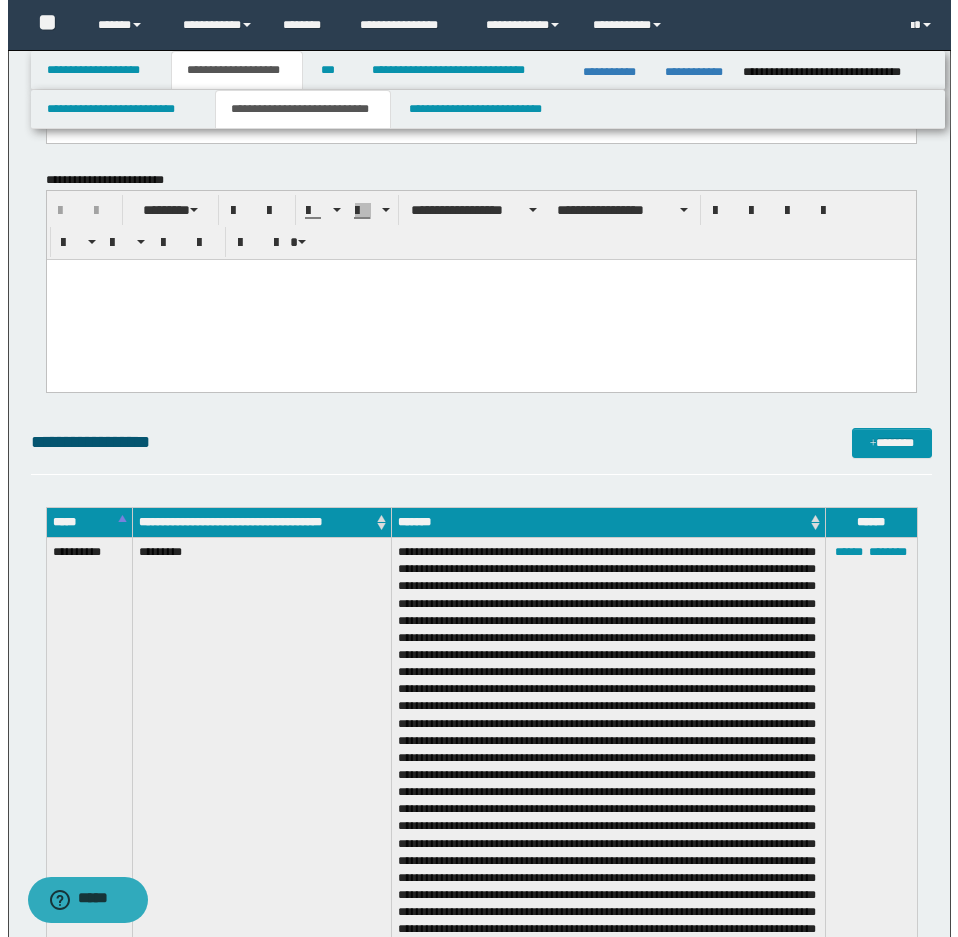 scroll, scrollTop: 3500, scrollLeft: 0, axis: vertical 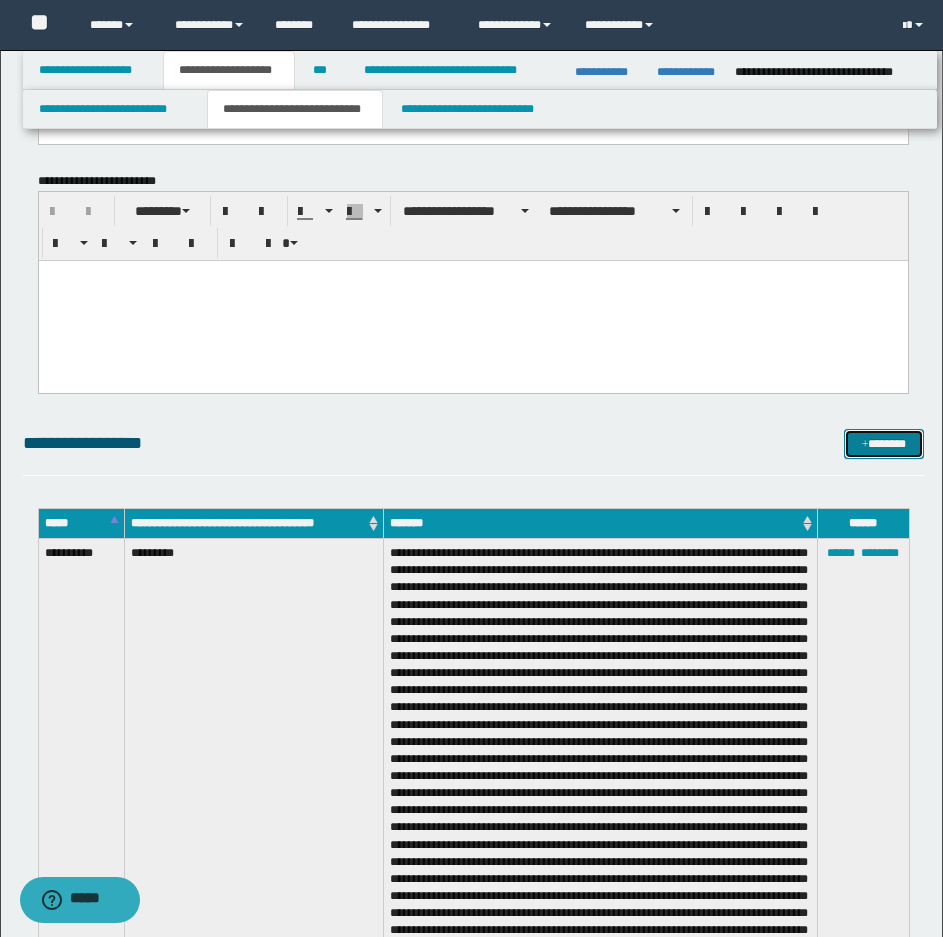 click on "*******" at bounding box center [884, 444] 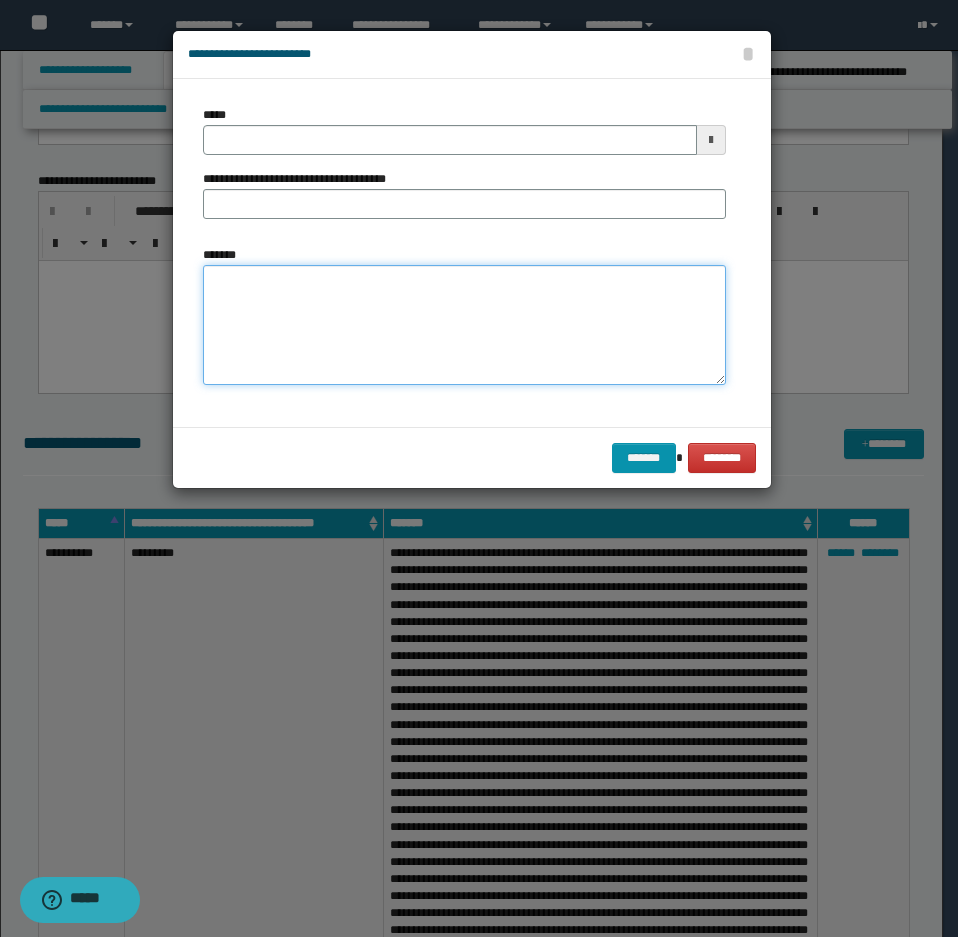 click on "*******" at bounding box center (464, 325) 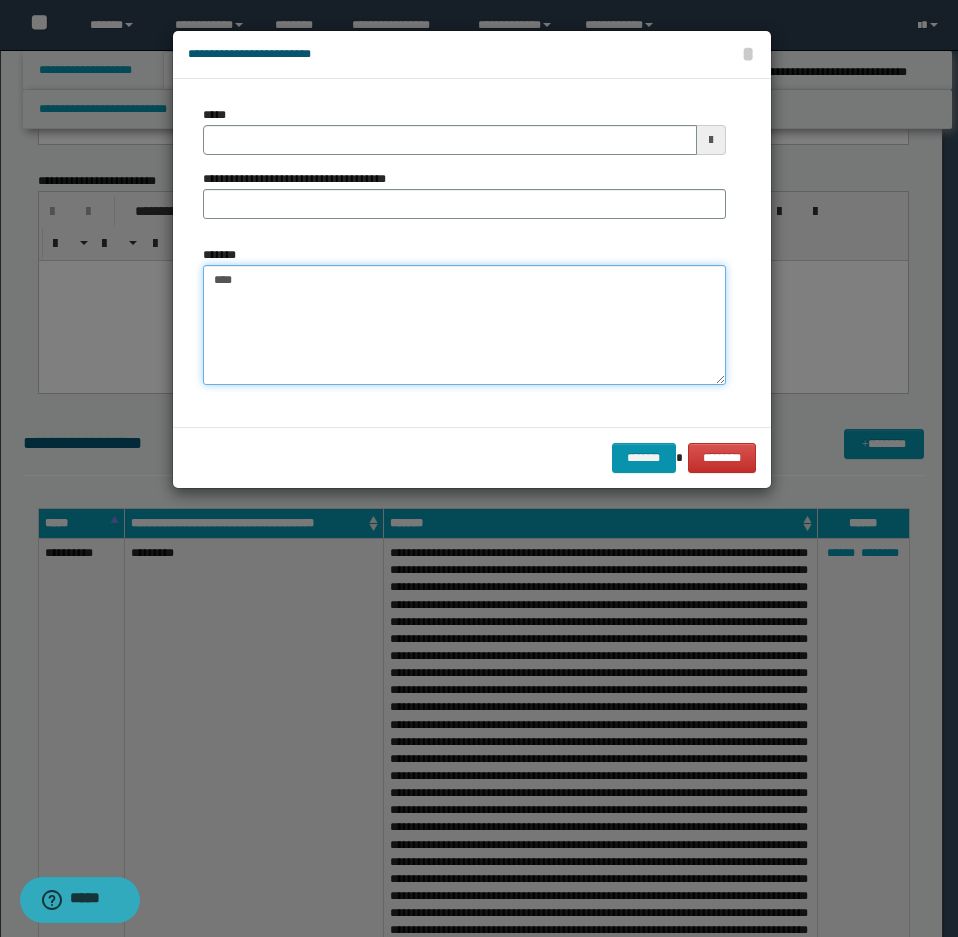 click on "****" at bounding box center [464, 325] 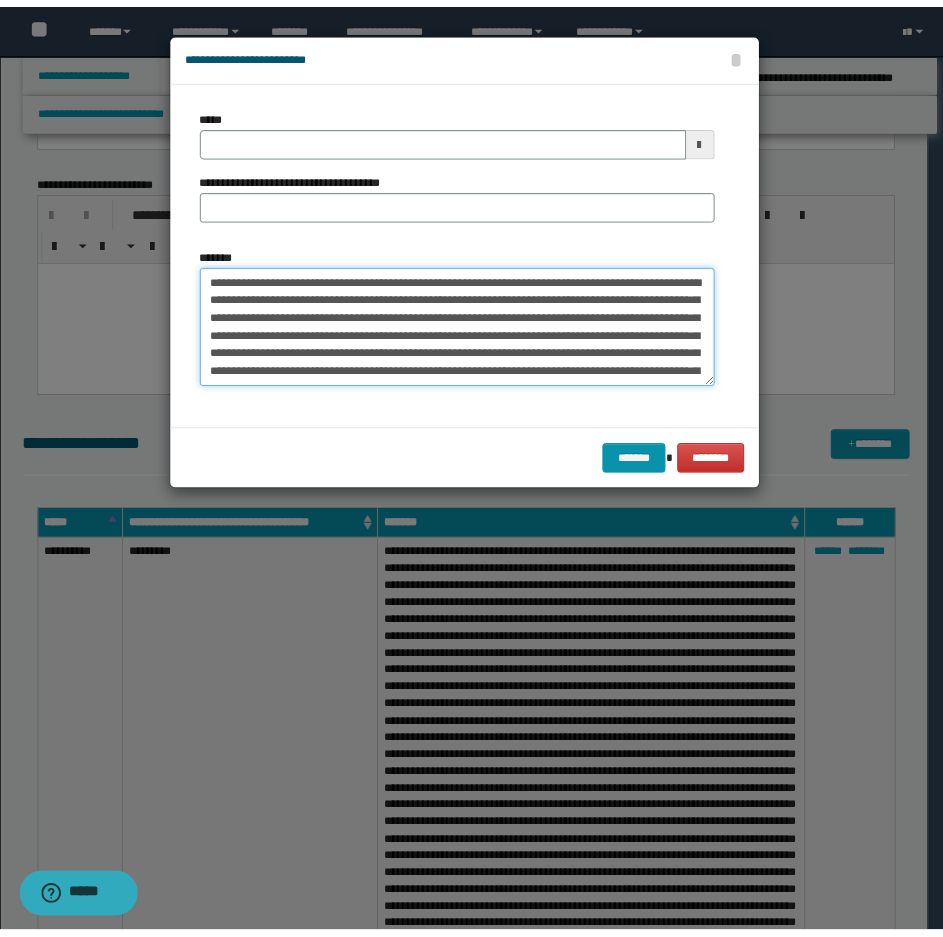 scroll, scrollTop: 264, scrollLeft: 0, axis: vertical 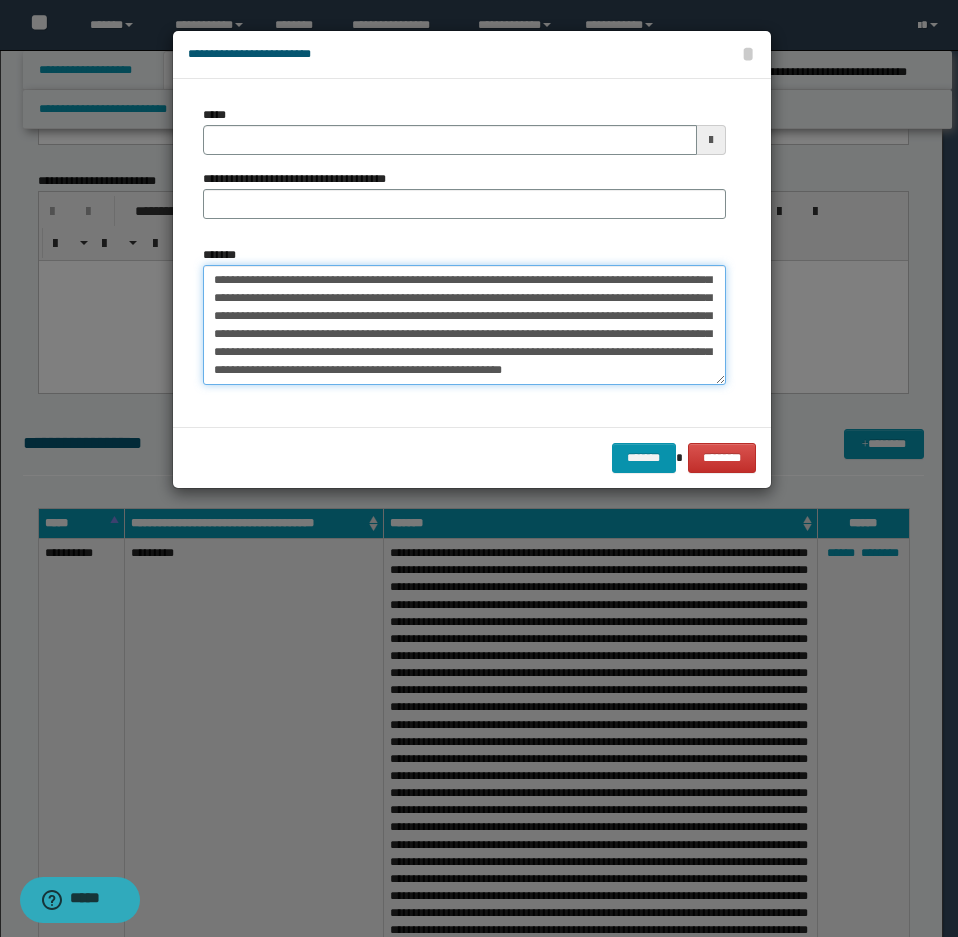 type on "**********" 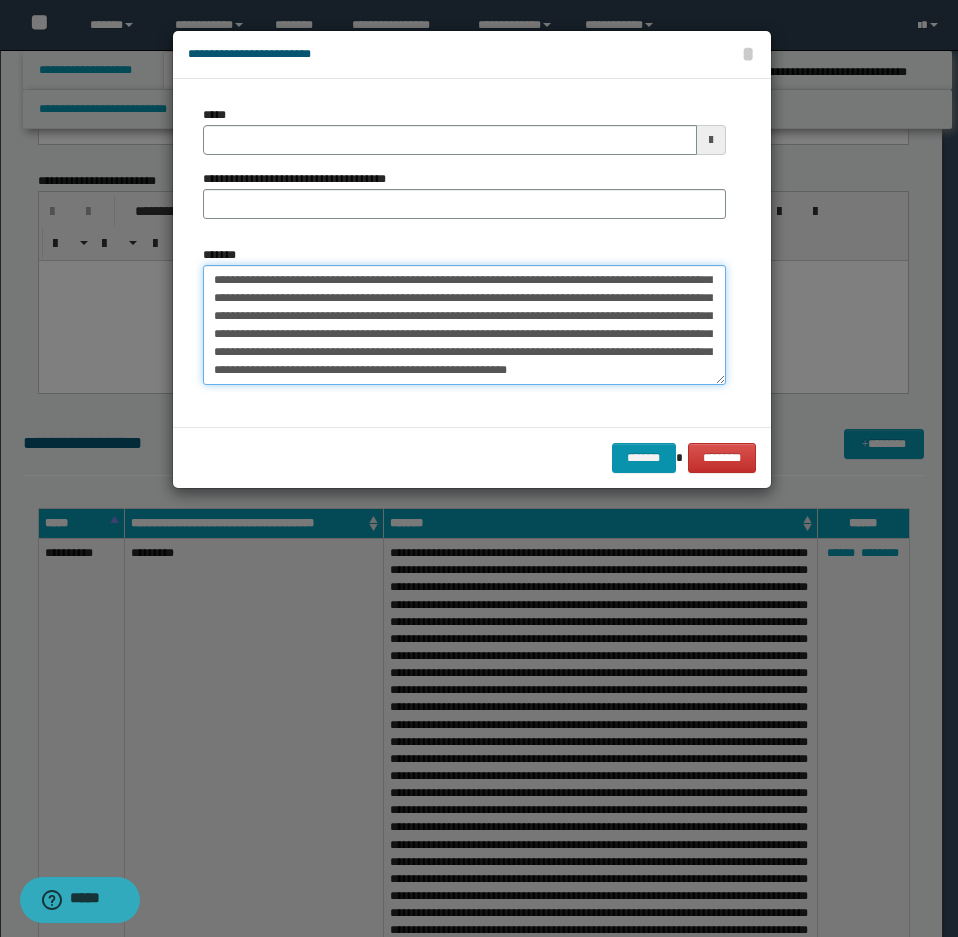 type 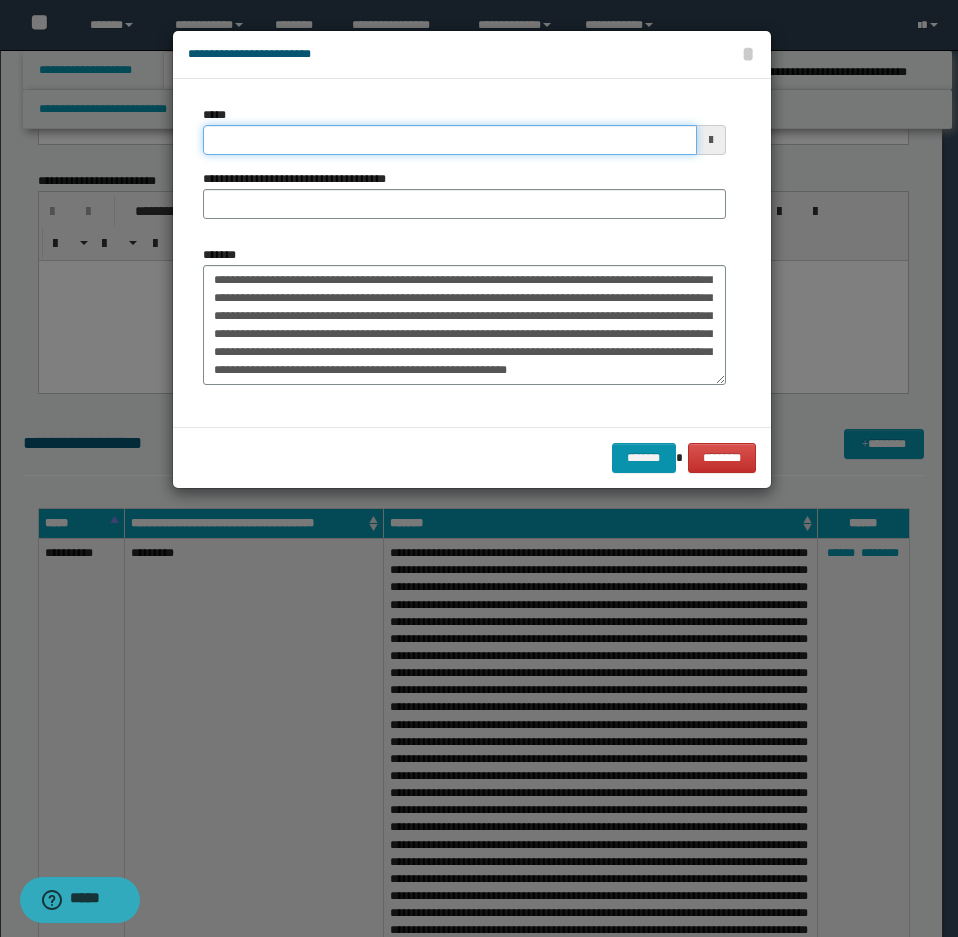 click on "*****" at bounding box center (450, 140) 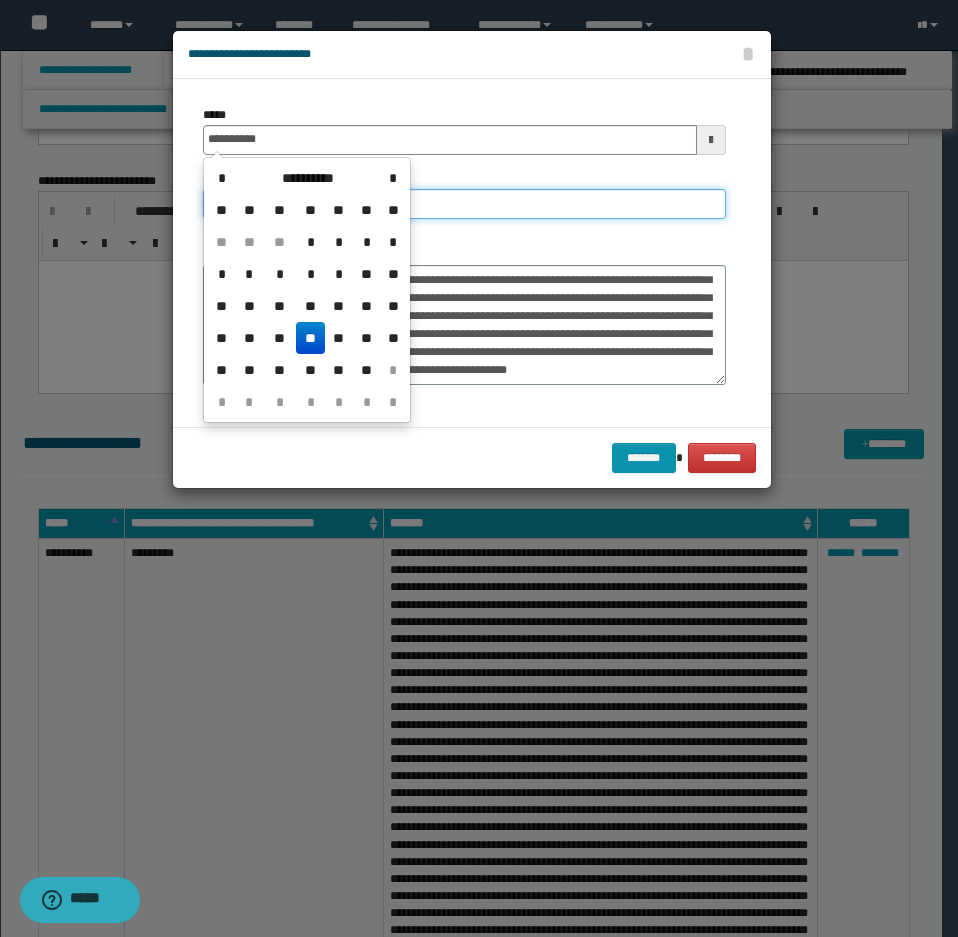 type on "**********" 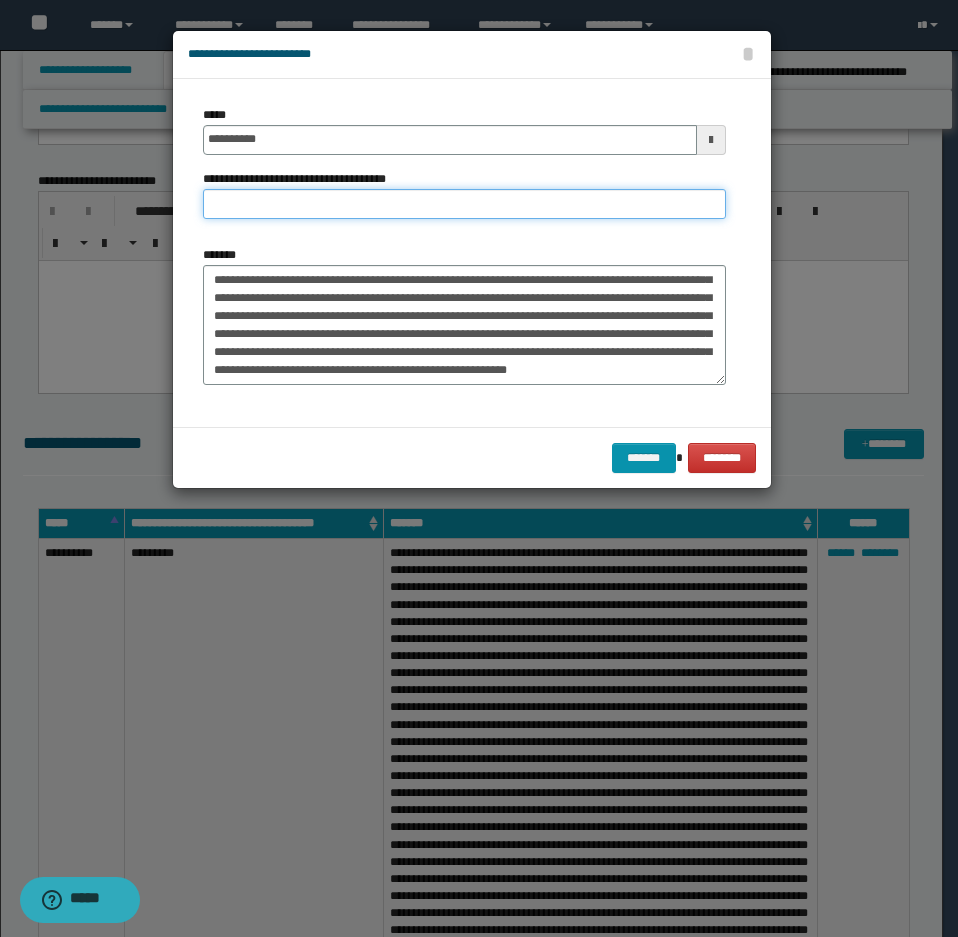 drag, startPoint x: 495, startPoint y: 191, endPoint x: 495, endPoint y: 202, distance: 11 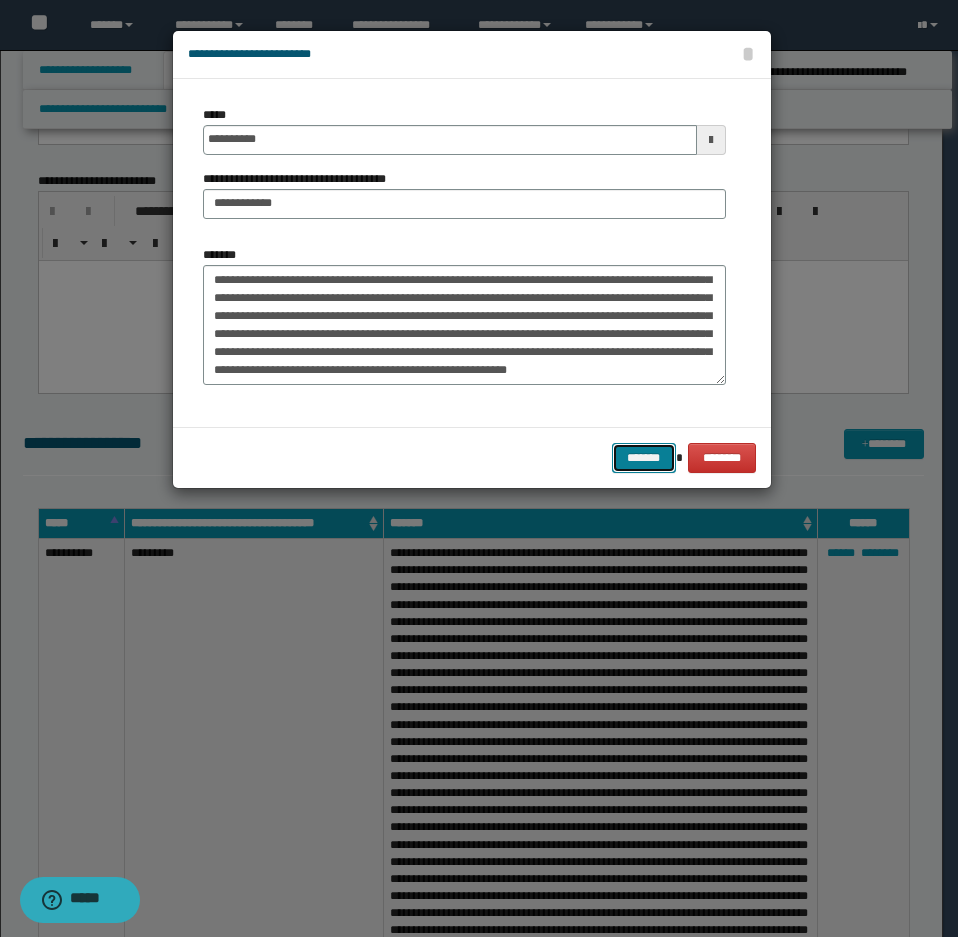 click on "*******" at bounding box center [644, 458] 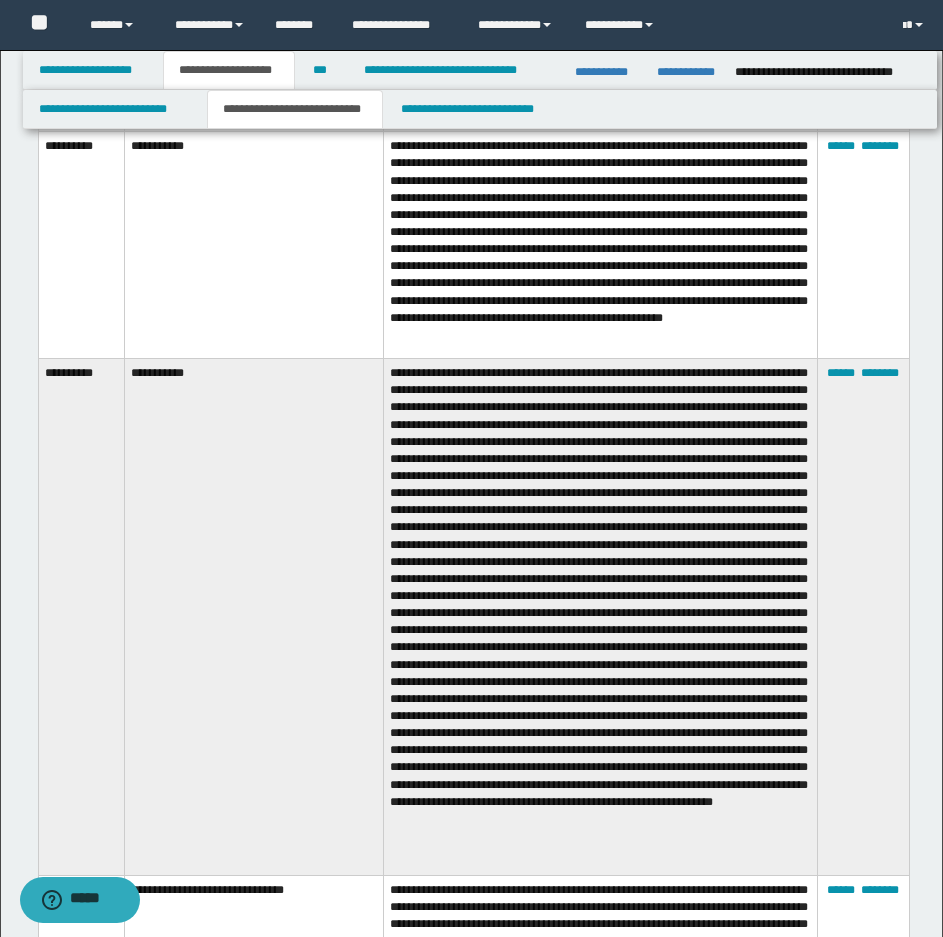 scroll, scrollTop: 9800, scrollLeft: 0, axis: vertical 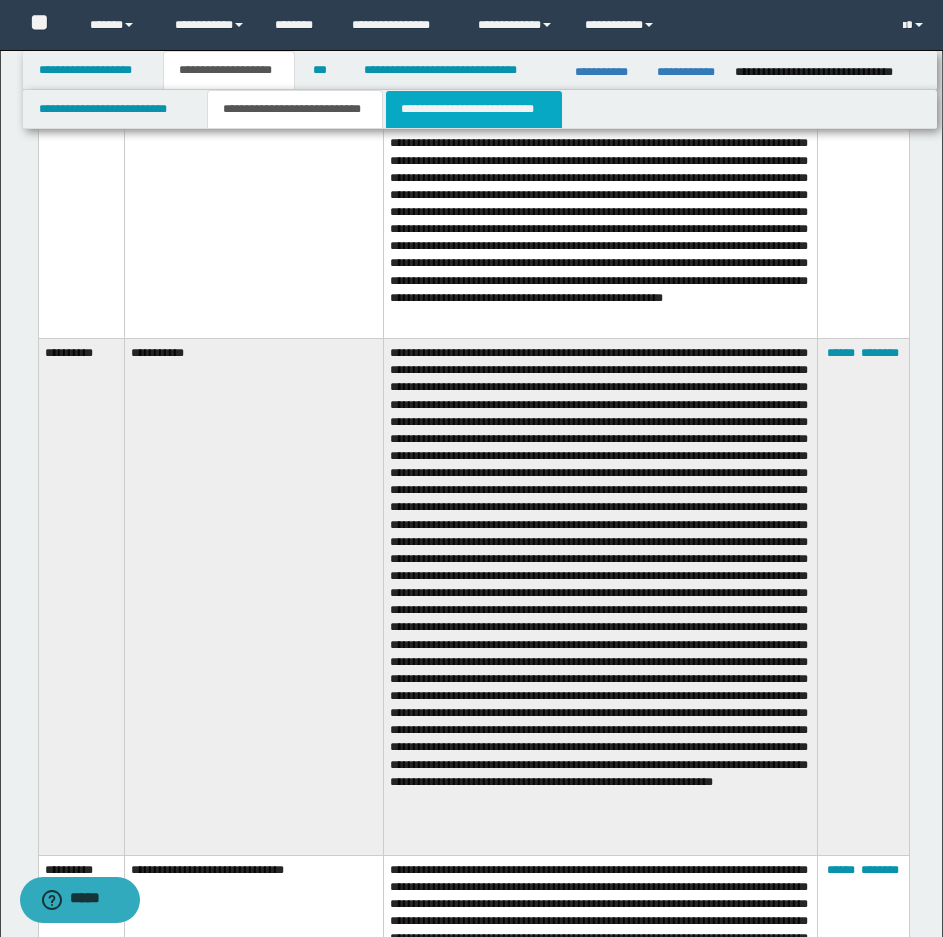 click on "**********" at bounding box center (474, 109) 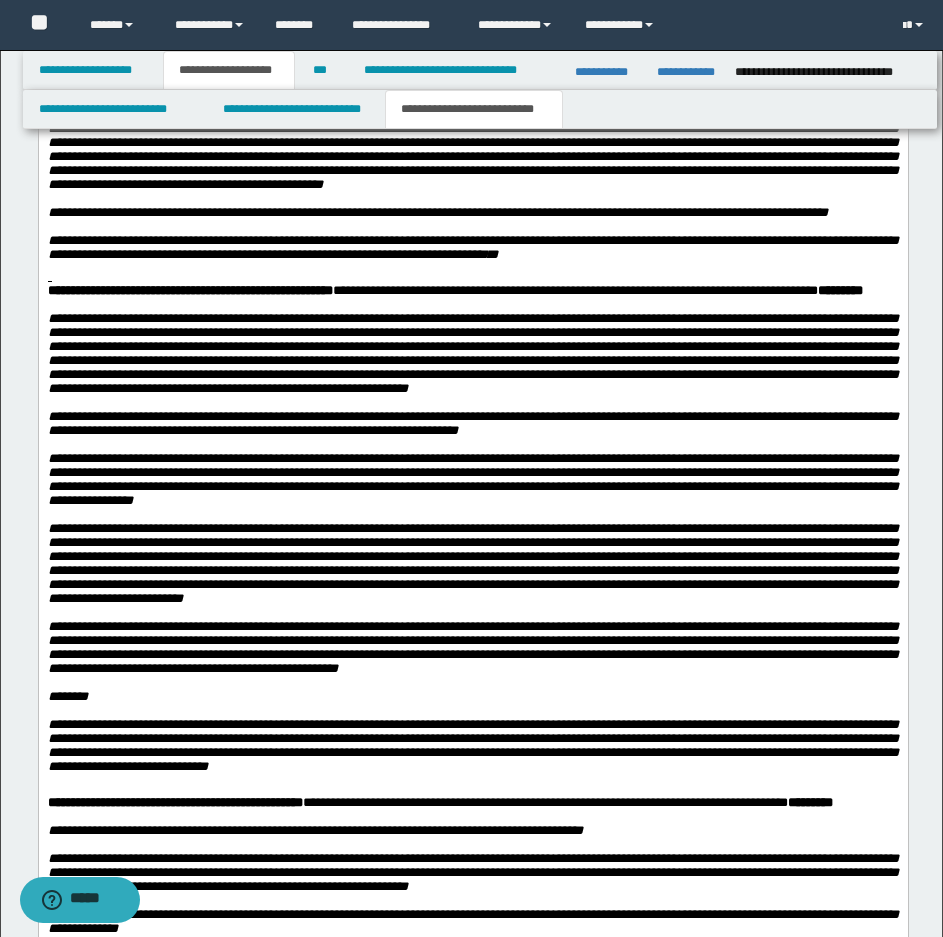 scroll, scrollTop: 2300, scrollLeft: 0, axis: vertical 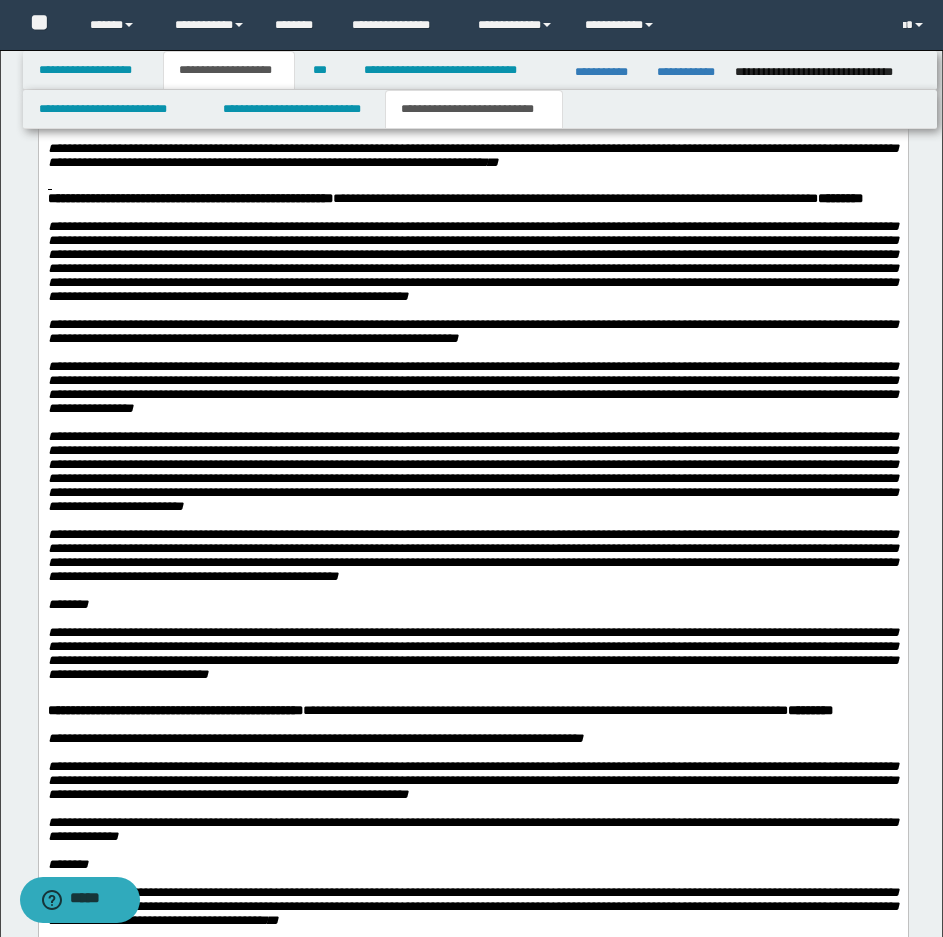 click on "**********" at bounding box center (597, 198) 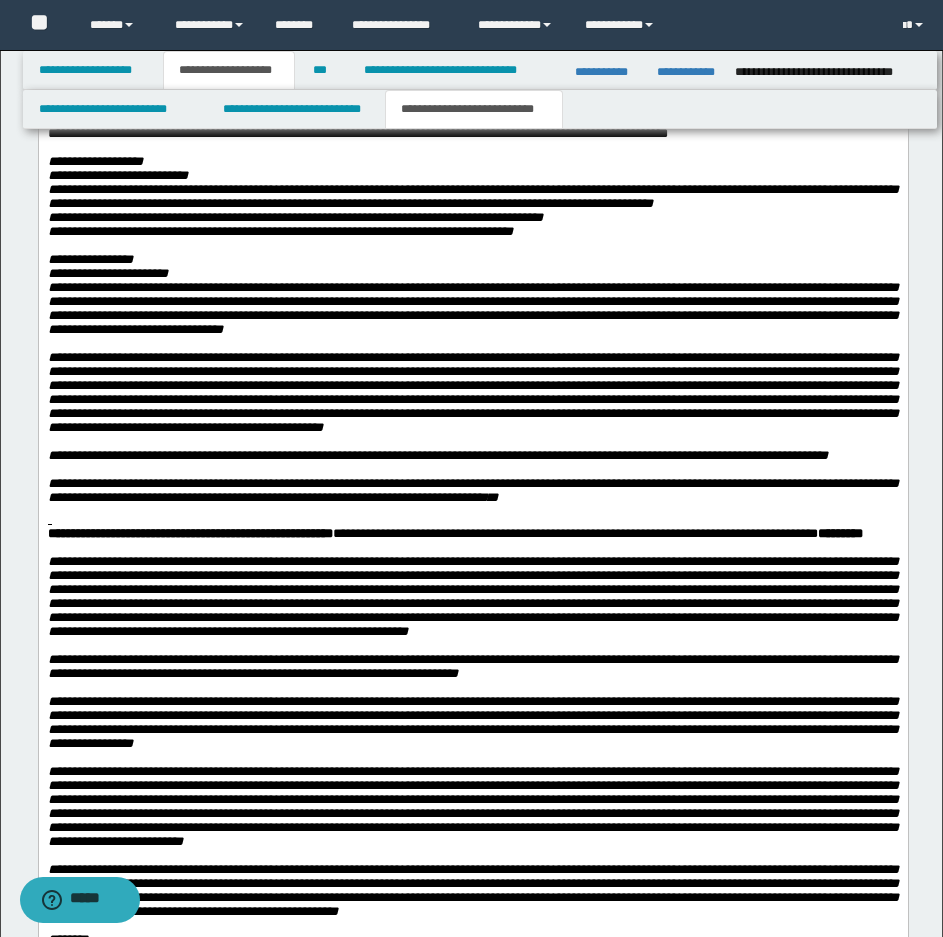 scroll, scrollTop: 2000, scrollLeft: 0, axis: vertical 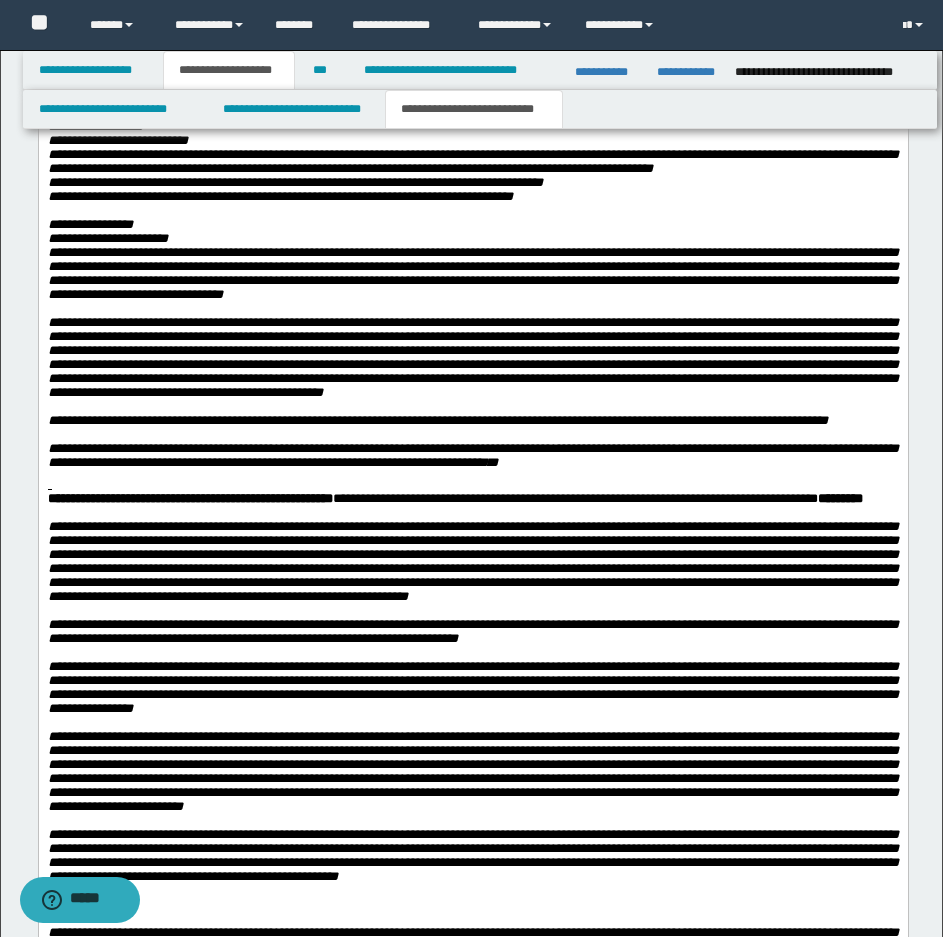 type 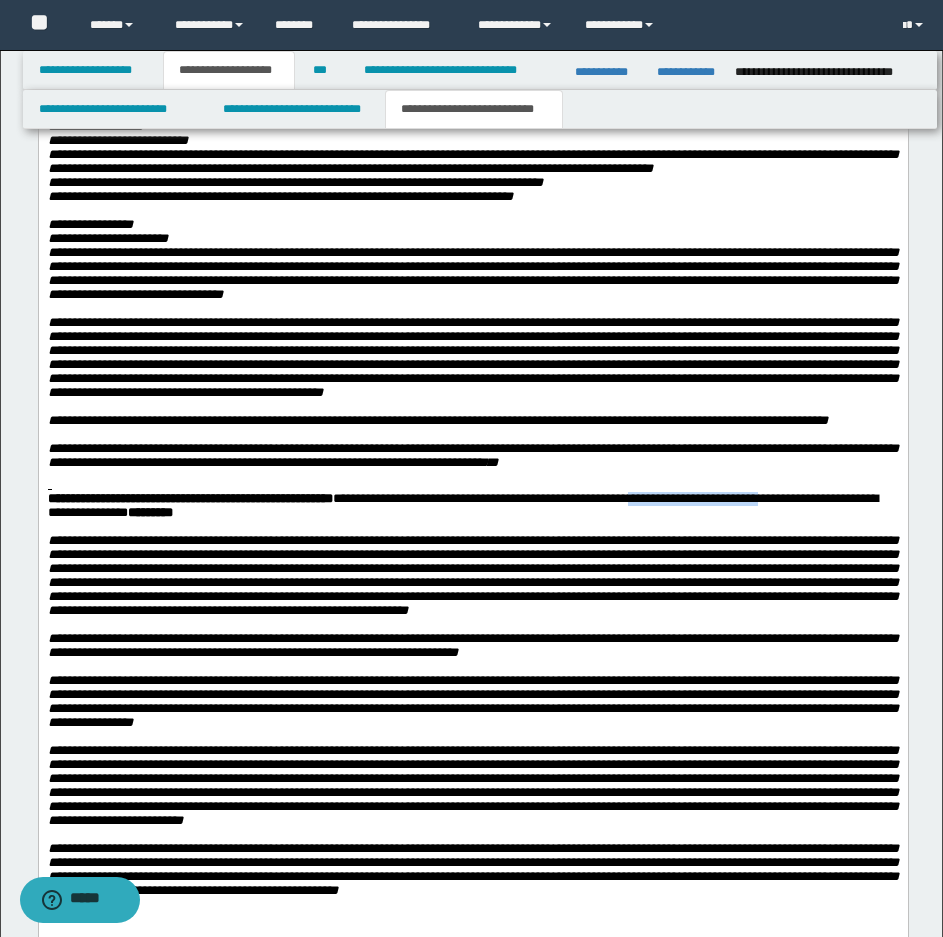 drag, startPoint x: 692, startPoint y: 610, endPoint x: 829, endPoint y: 605, distance: 137.09122 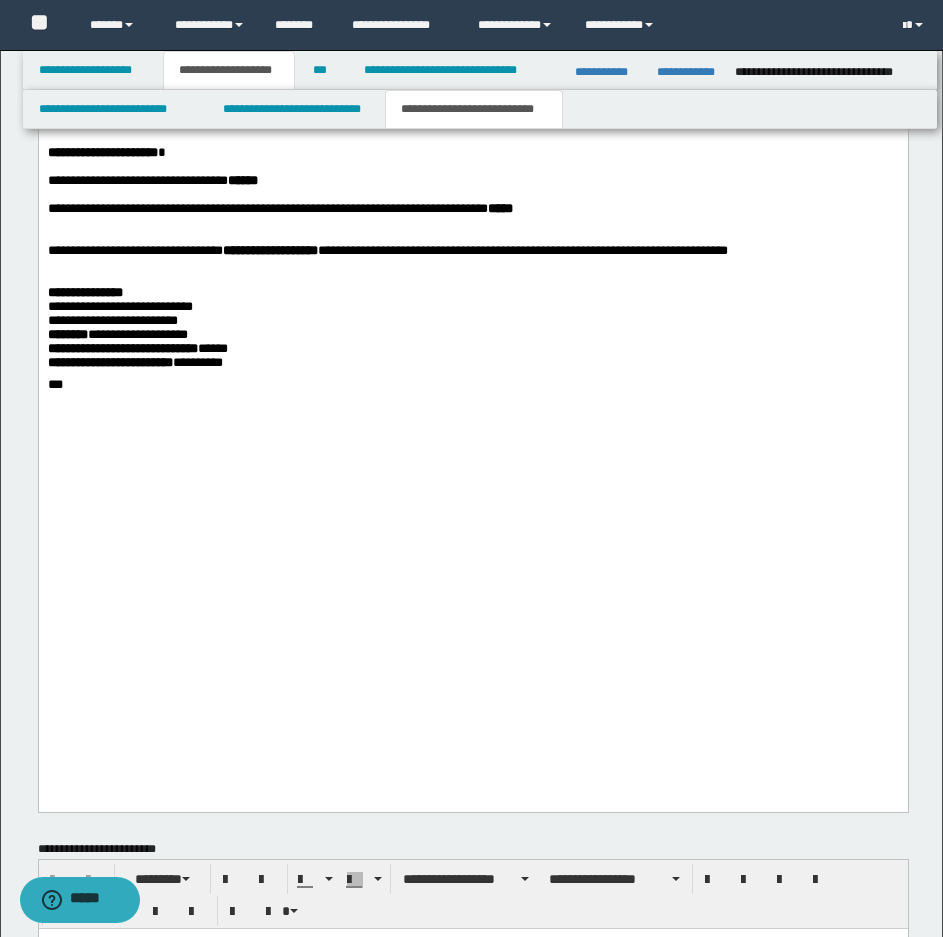 scroll, scrollTop: 3400, scrollLeft: 0, axis: vertical 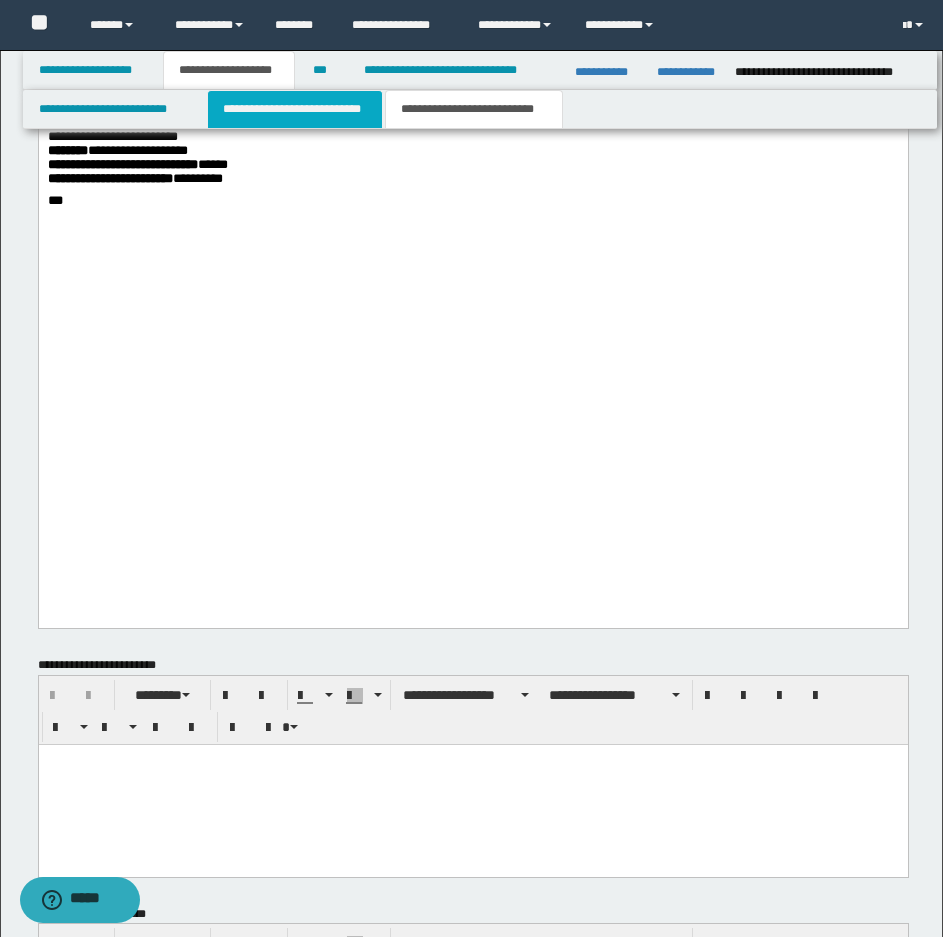 click on "**********" at bounding box center (295, 109) 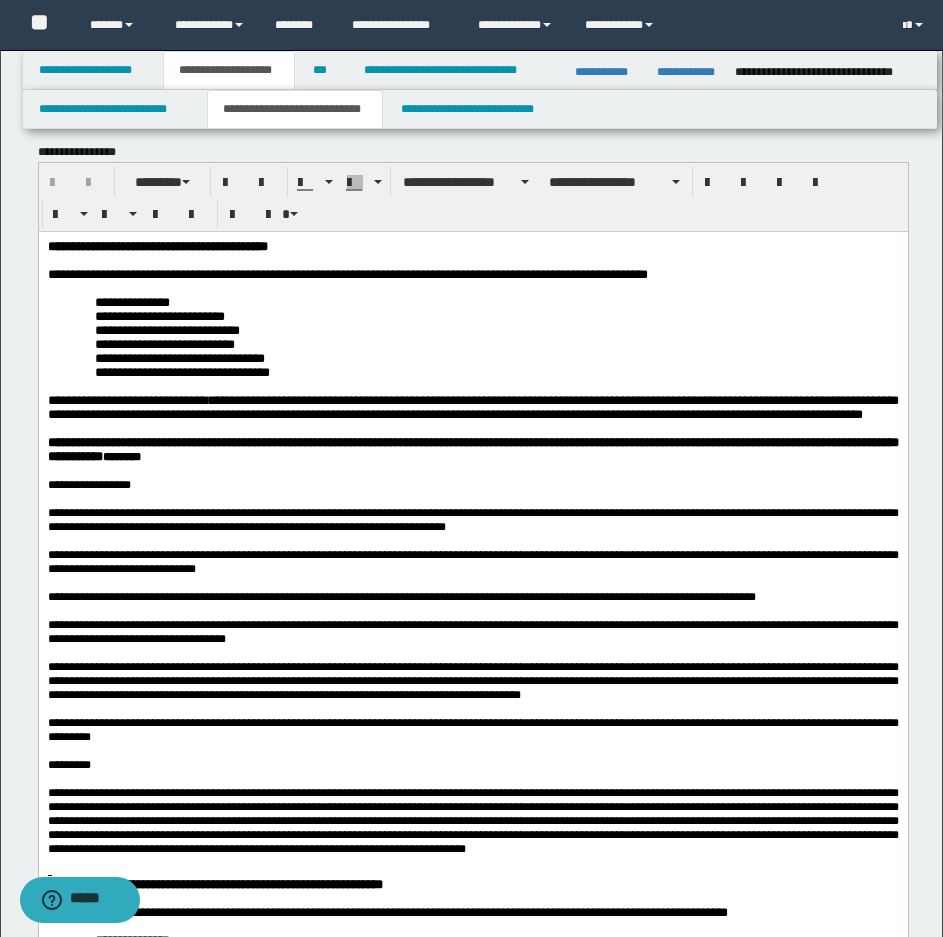 scroll, scrollTop: 0, scrollLeft: 0, axis: both 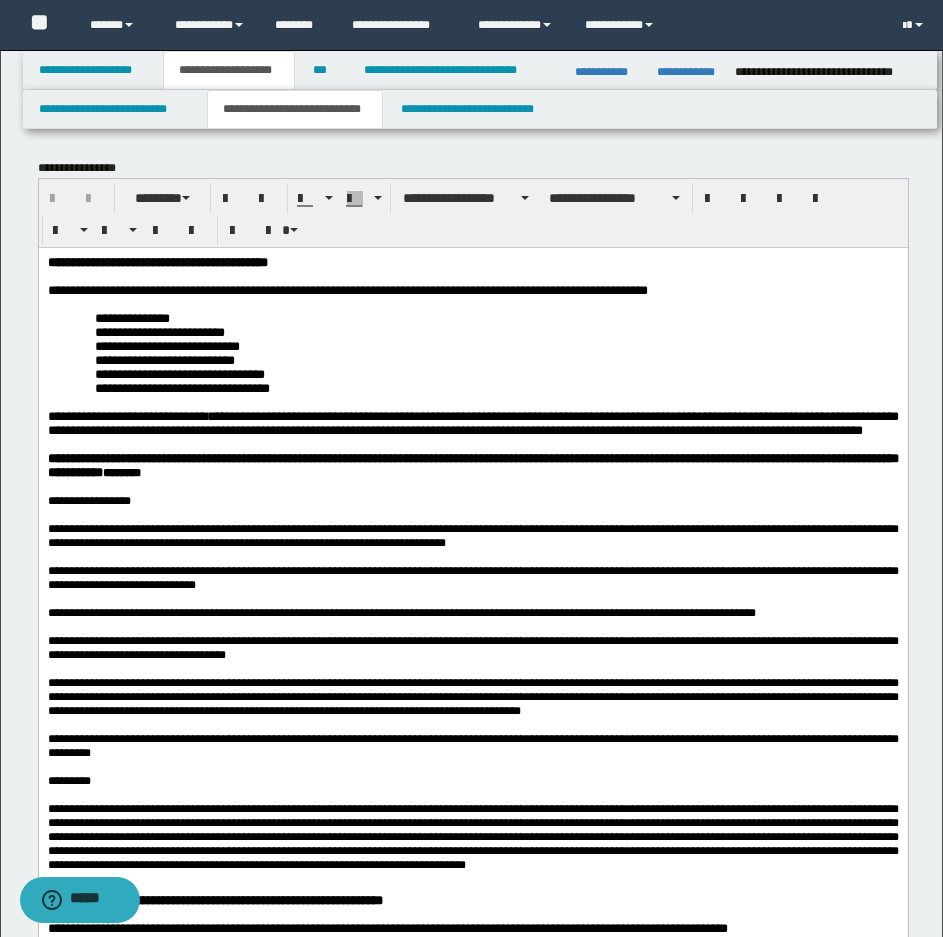 click on "**********" at bounding box center [472, 464] 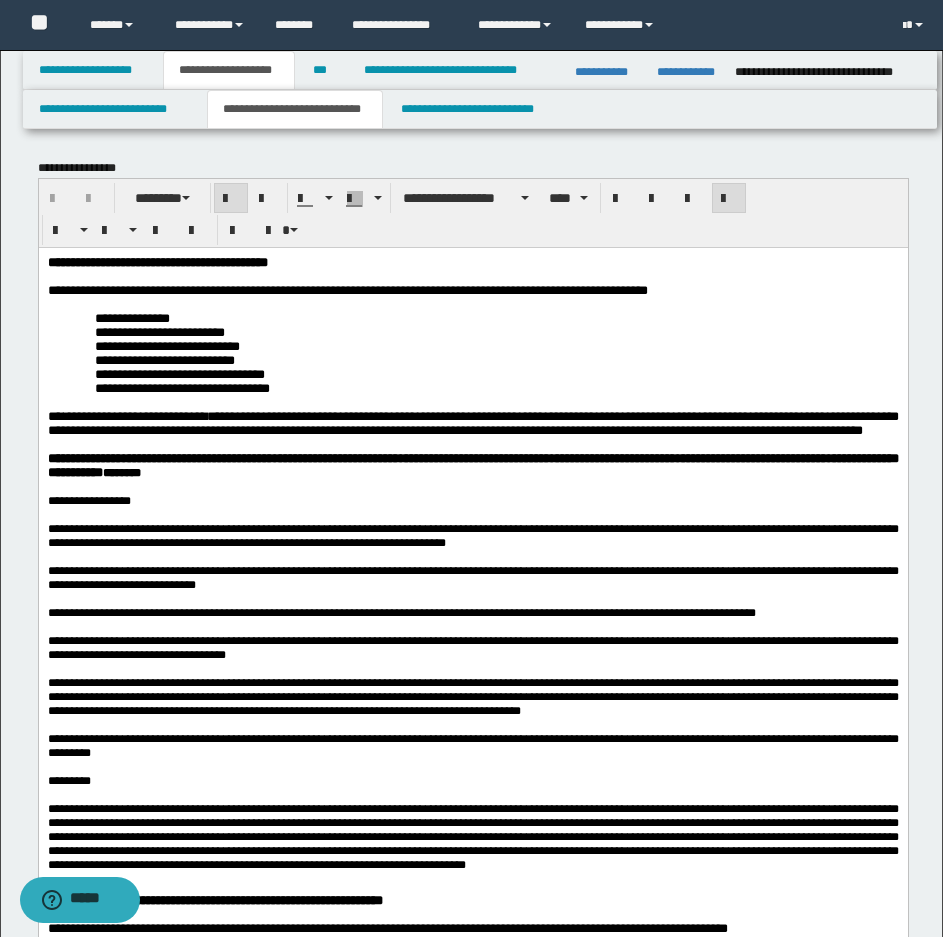 type 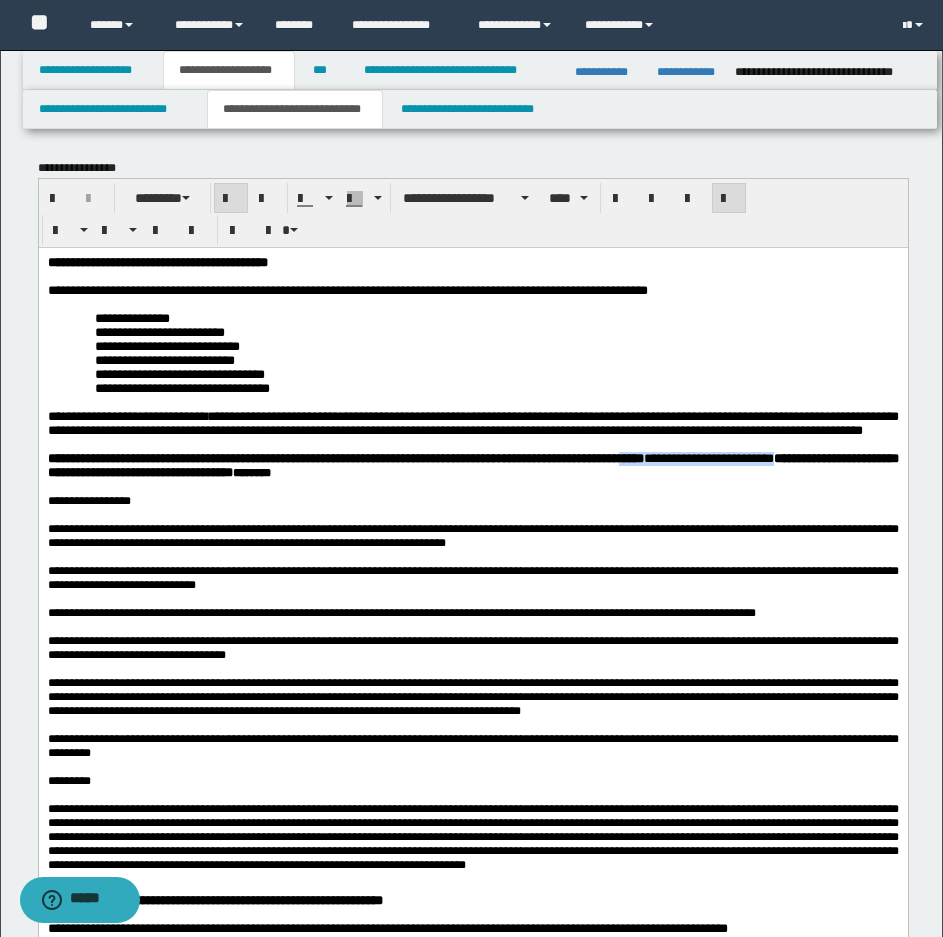 drag, startPoint x: 876, startPoint y: 503, endPoint x: 715, endPoint y: 503, distance: 161 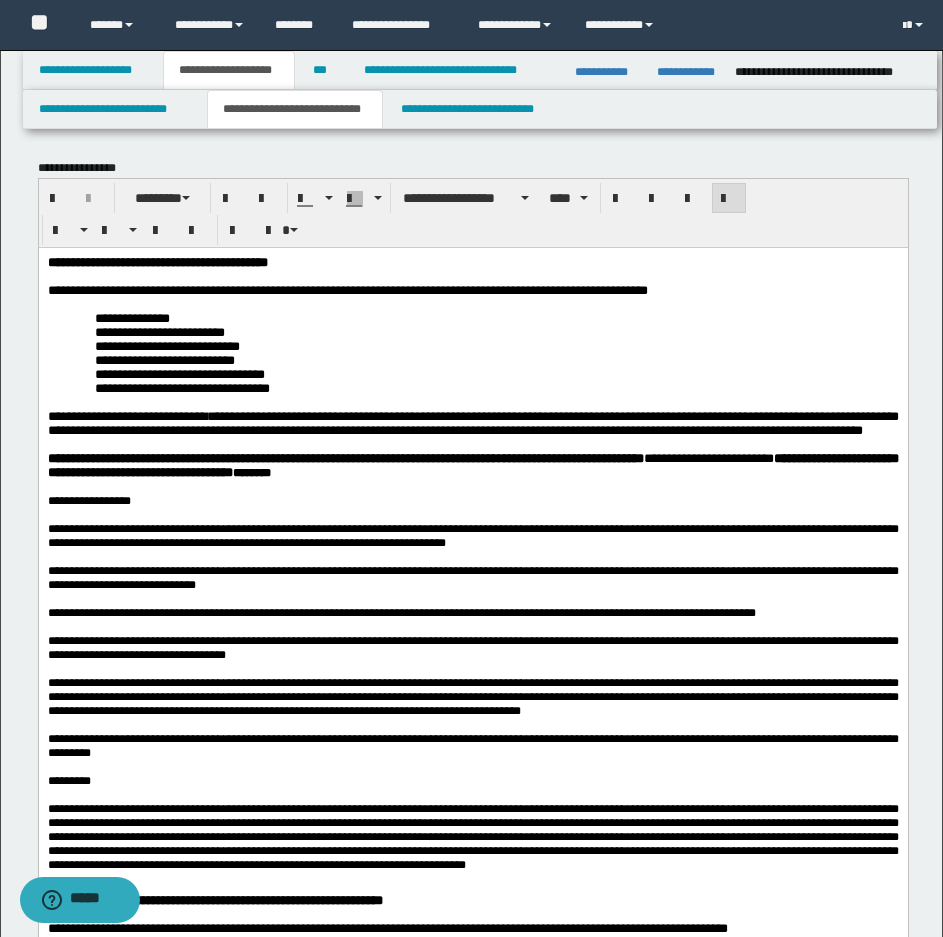 click on "**********" at bounding box center (472, 464) 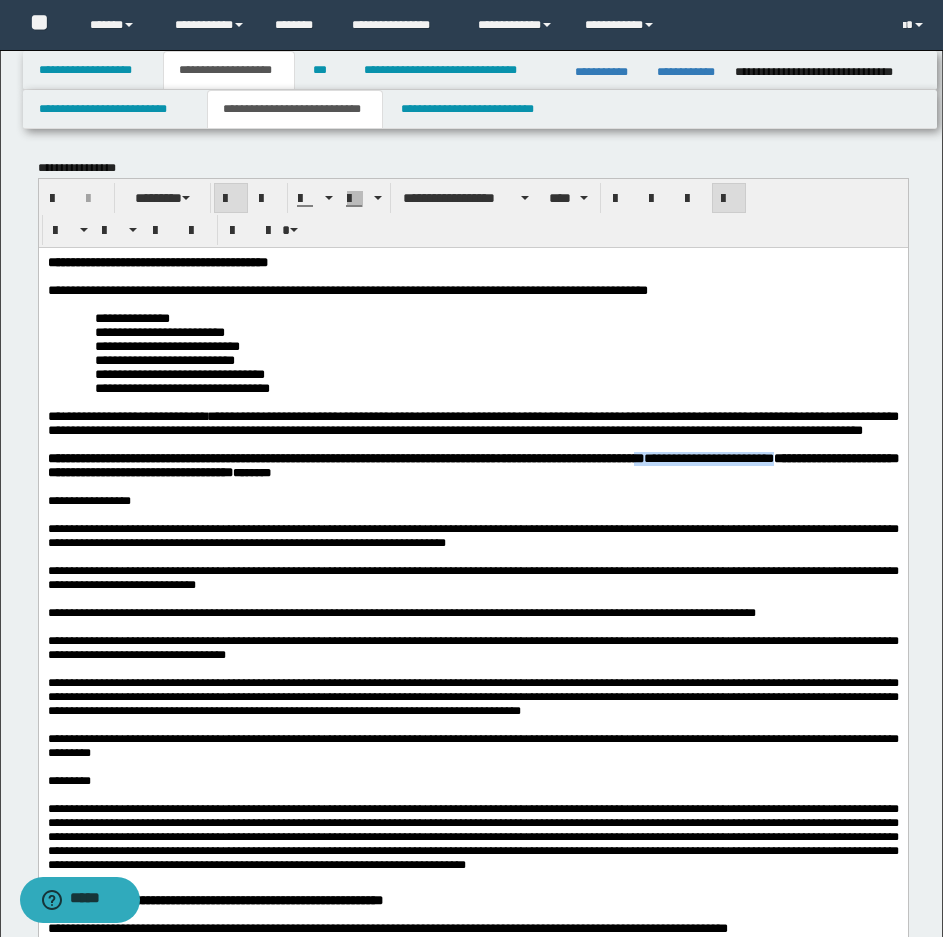 drag, startPoint x: 728, startPoint y: 496, endPoint x: 861, endPoint y: 496, distance: 133 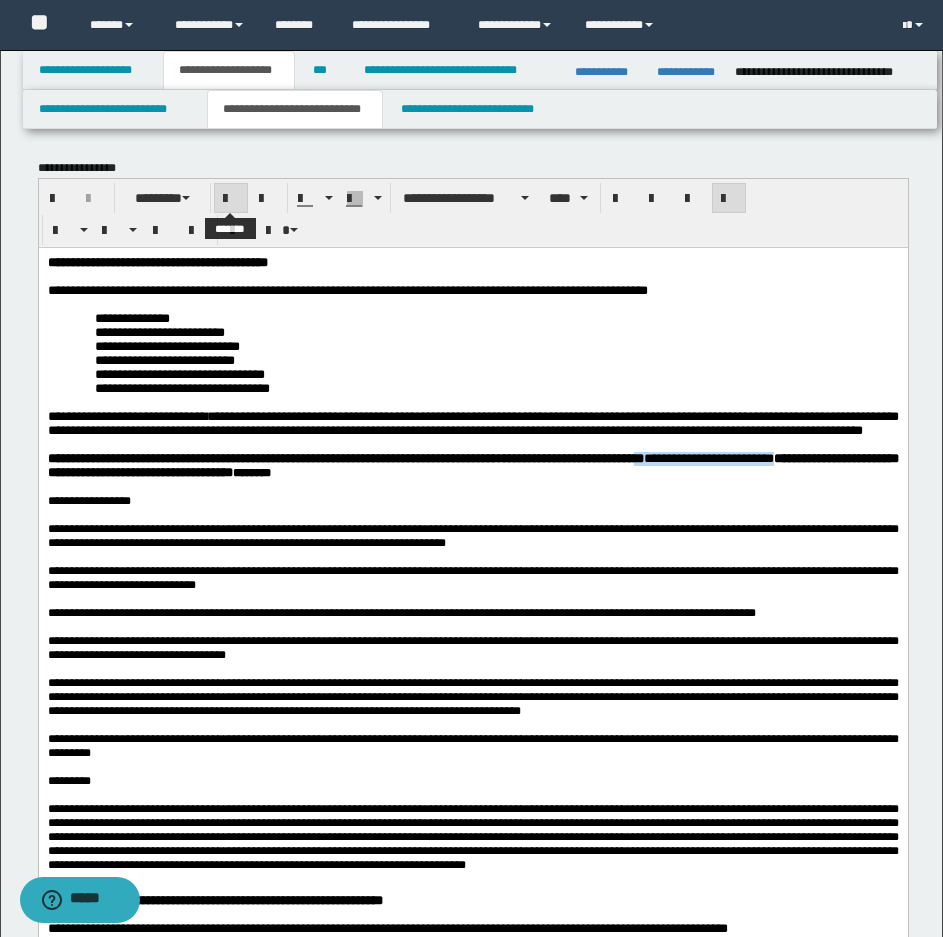 click at bounding box center [231, 199] 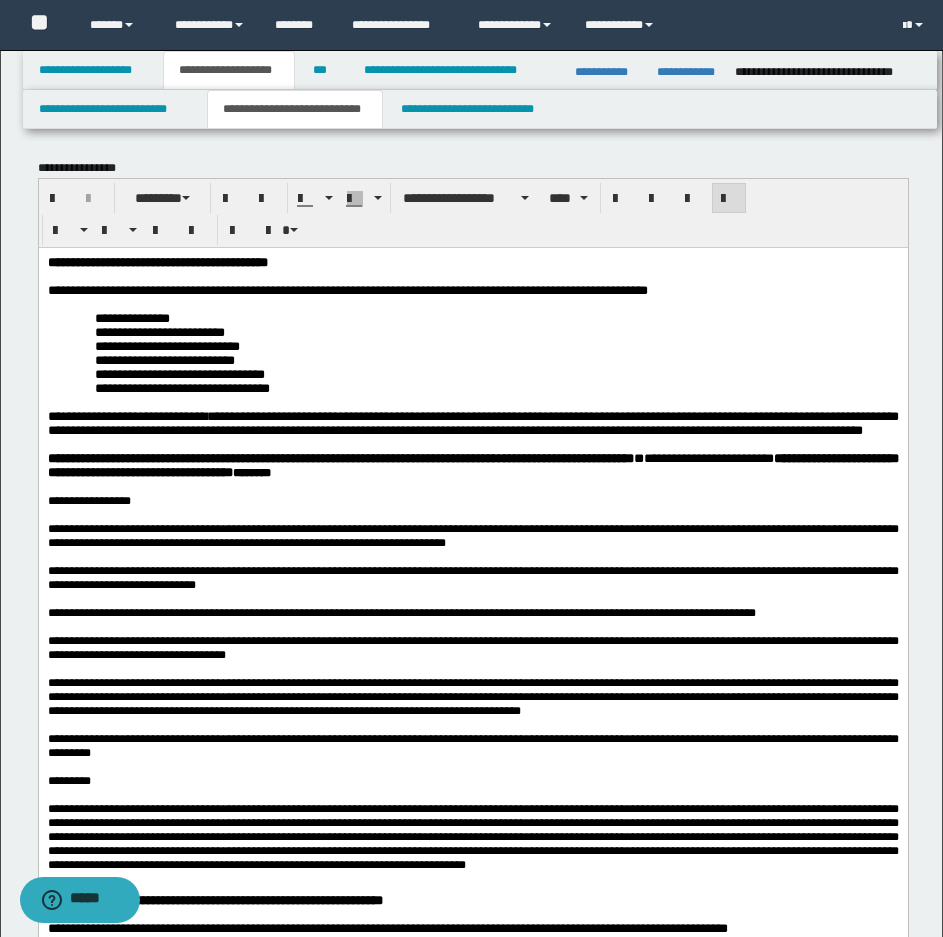 click at bounding box center [472, 486] 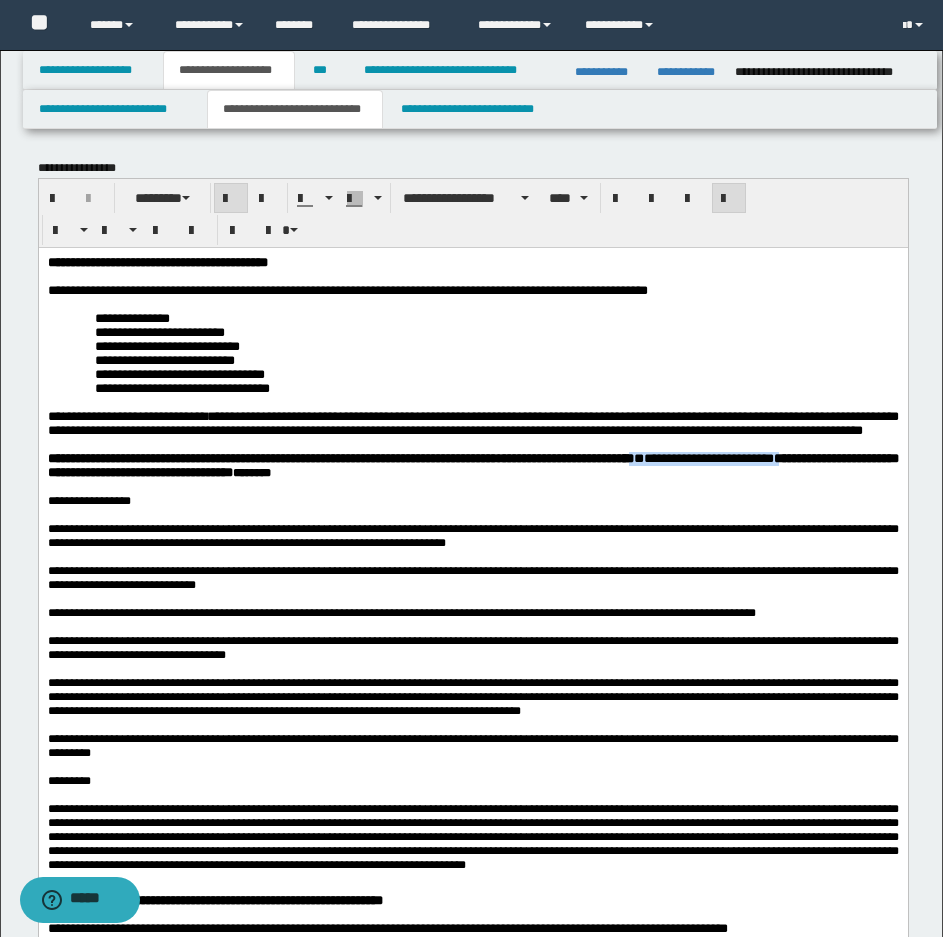 drag, startPoint x: 724, startPoint y: 503, endPoint x: 880, endPoint y: 503, distance: 156 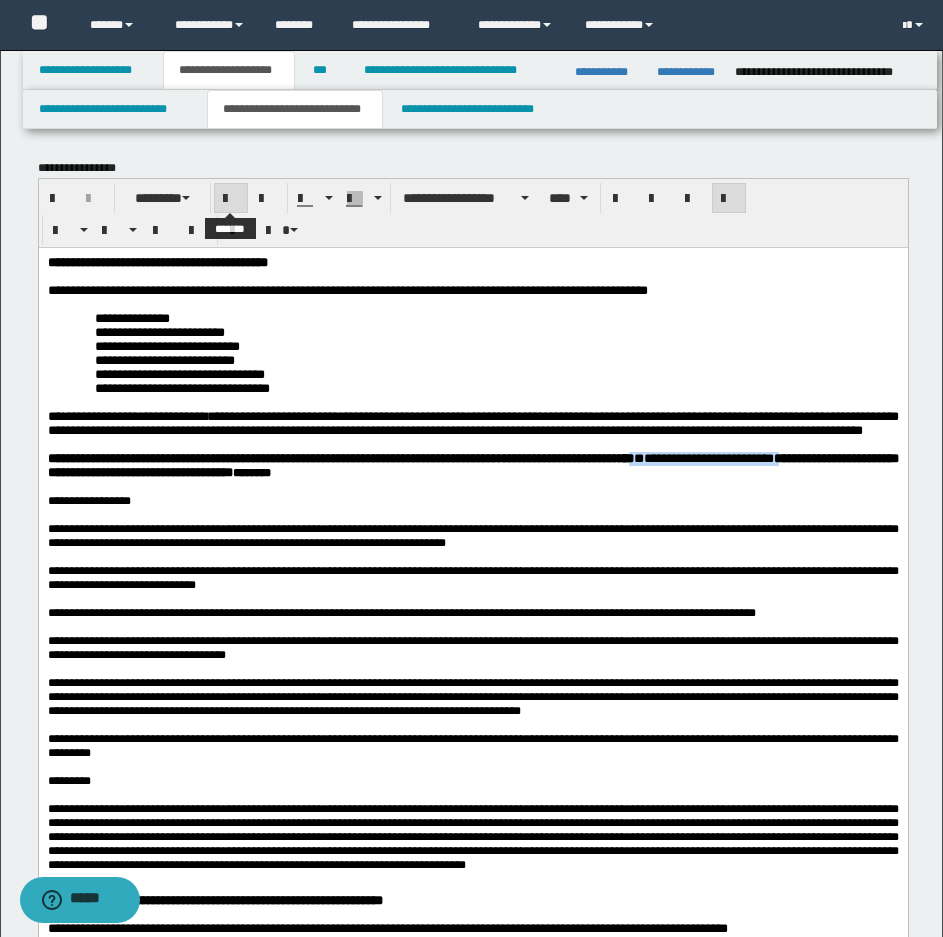 click at bounding box center (231, 198) 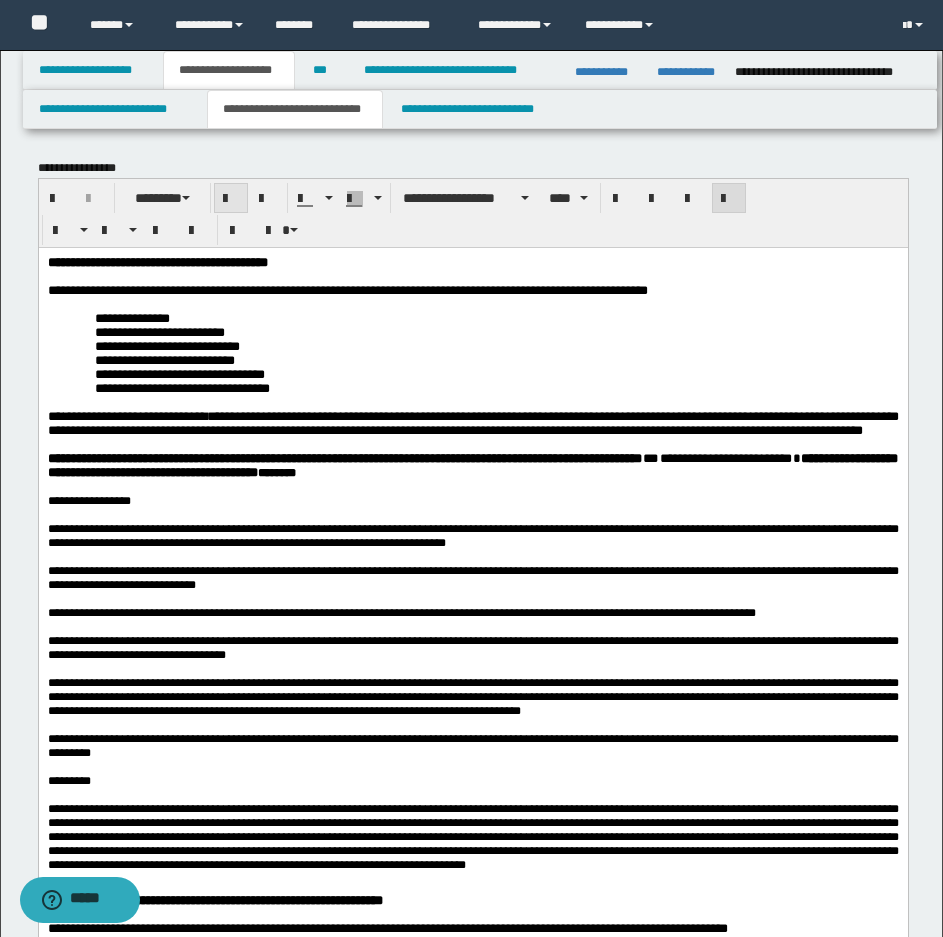 click at bounding box center [231, 199] 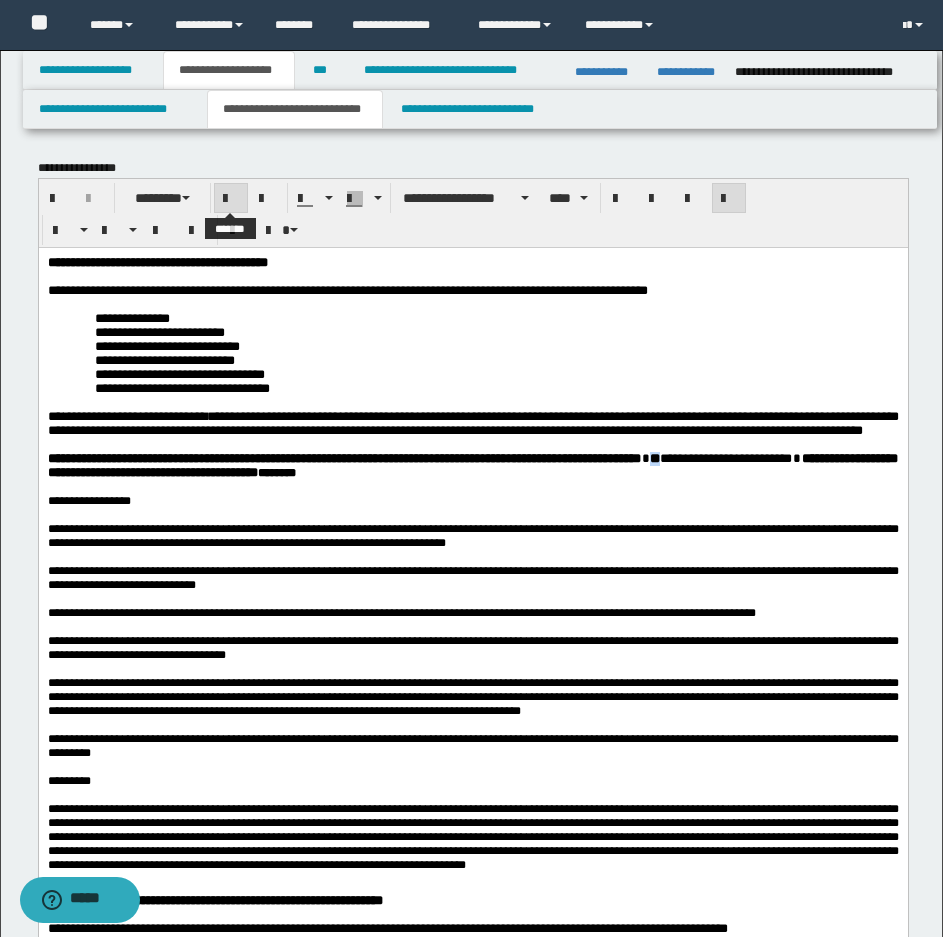 click at bounding box center [231, 199] 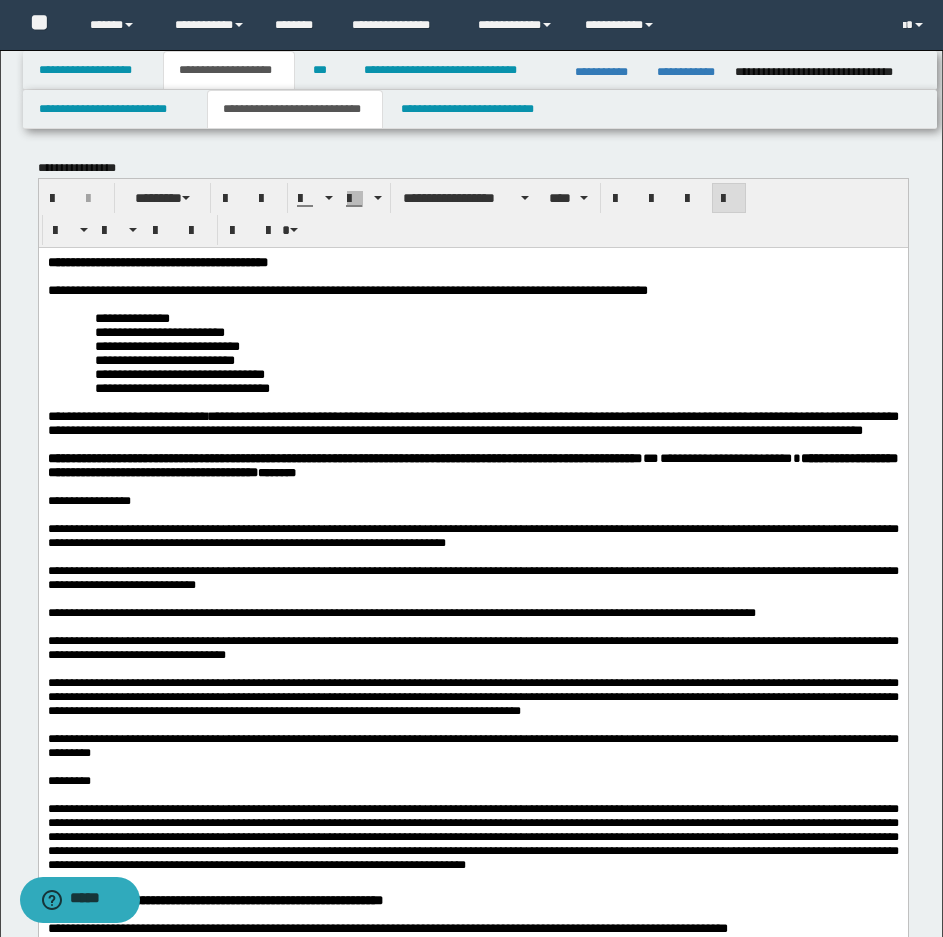 click on "**********" at bounding box center [725, 457] 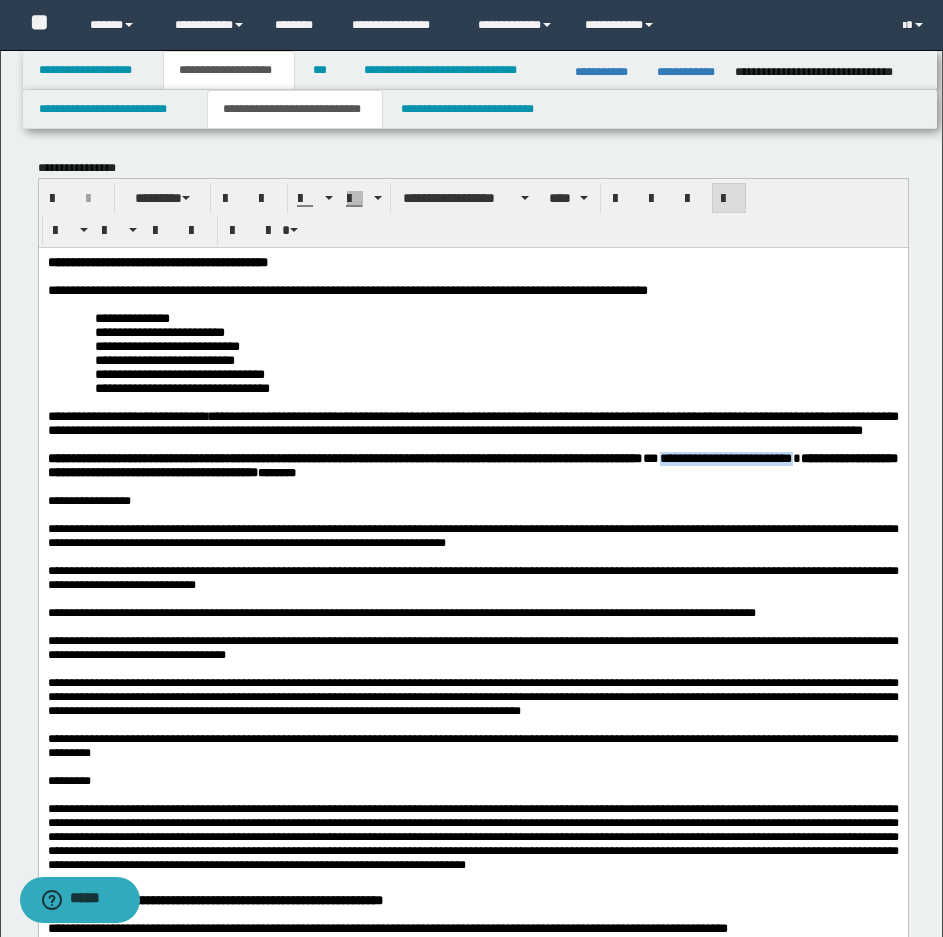 drag, startPoint x: 728, startPoint y: 502, endPoint x: 876, endPoint y: 502, distance: 148 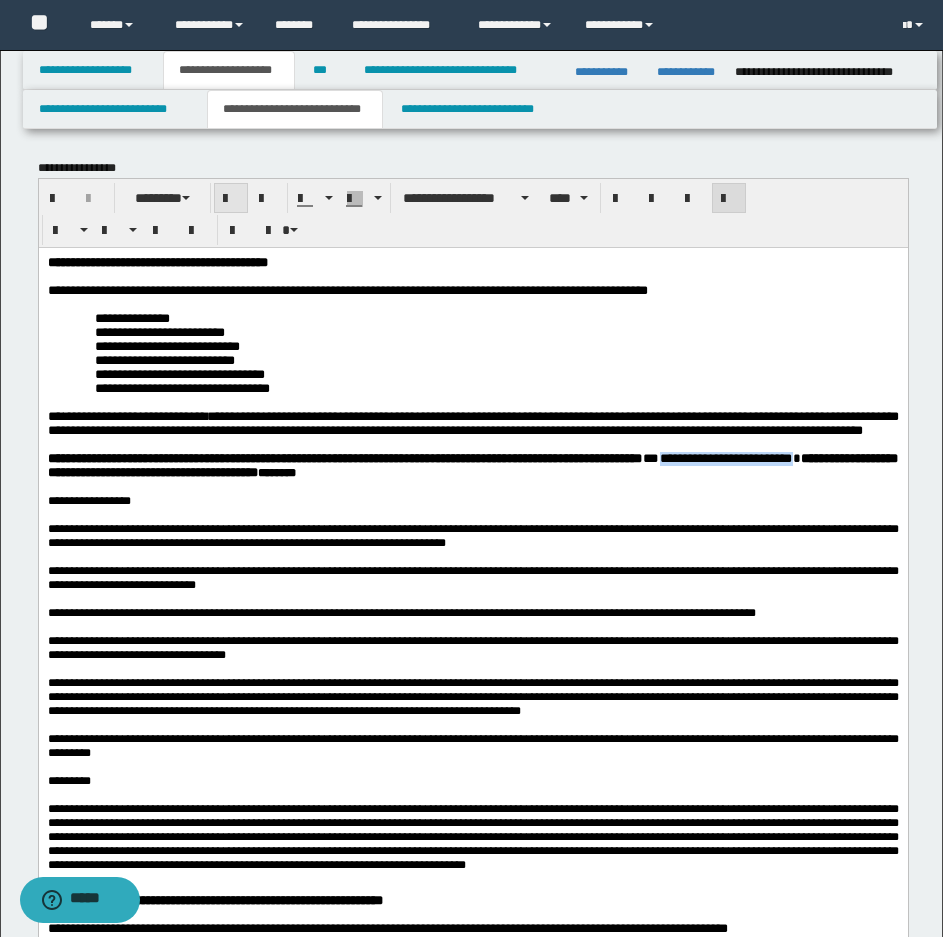 click at bounding box center [231, 199] 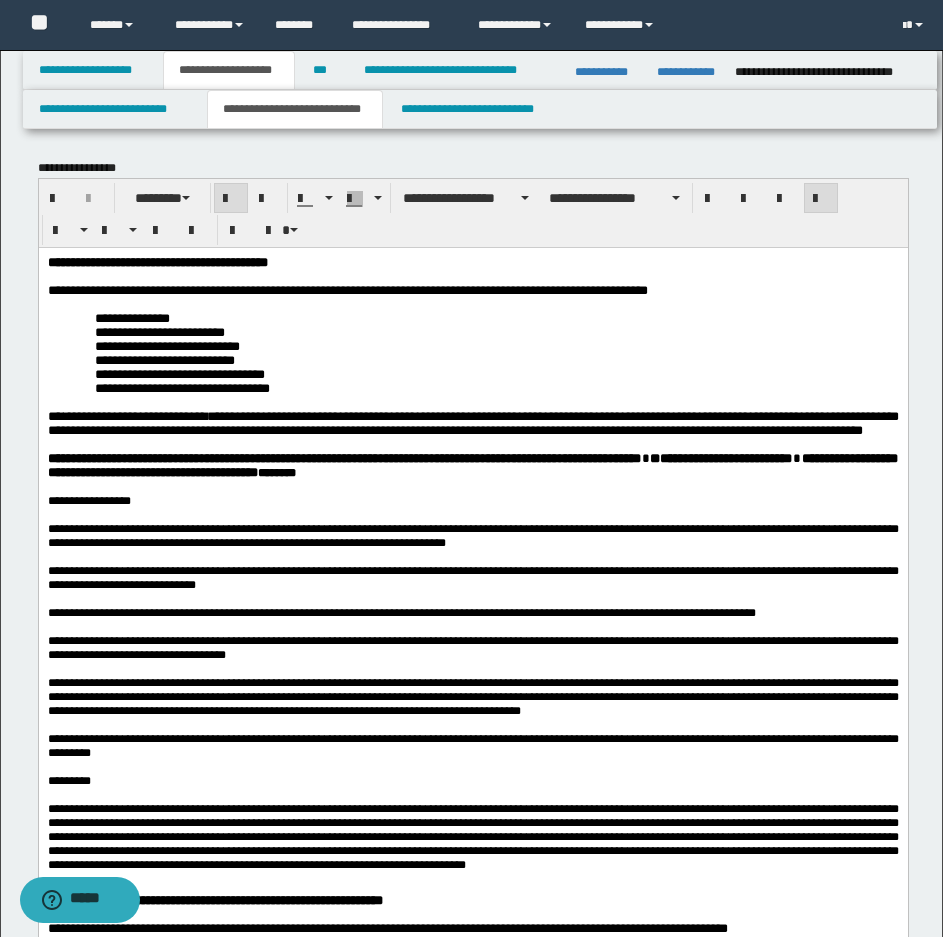 click on "**********" at bounding box center [472, 465] 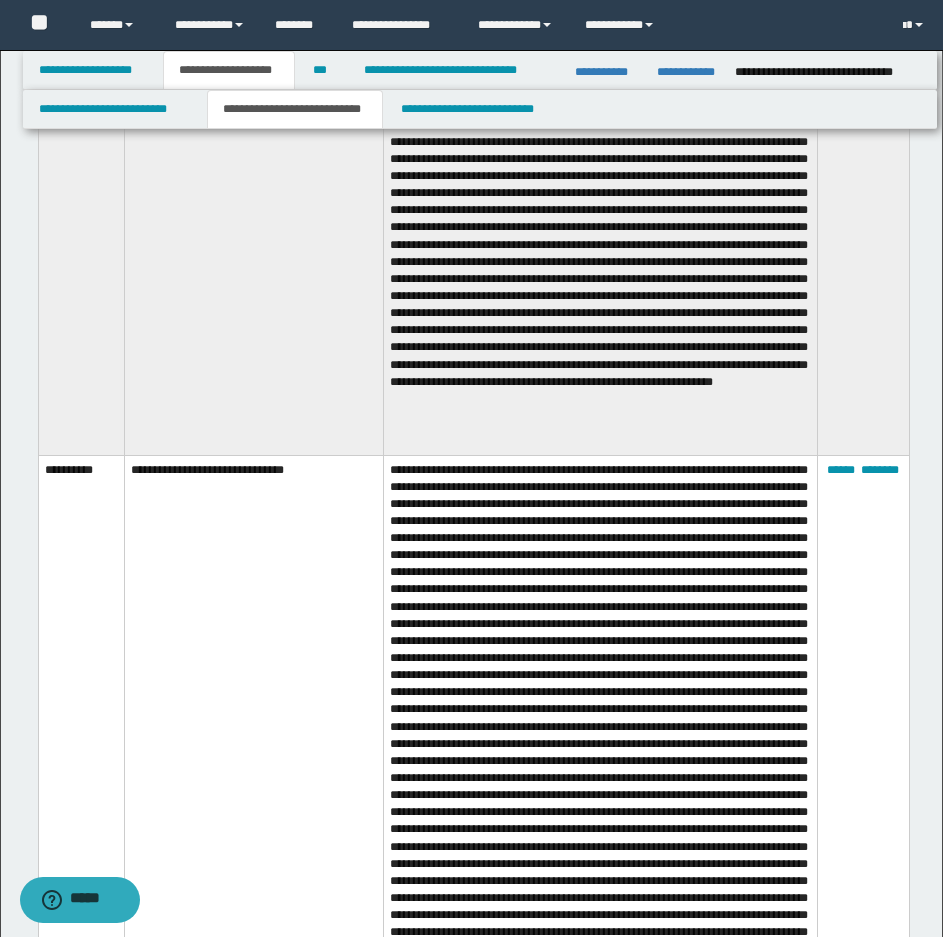scroll, scrollTop: 10000, scrollLeft: 0, axis: vertical 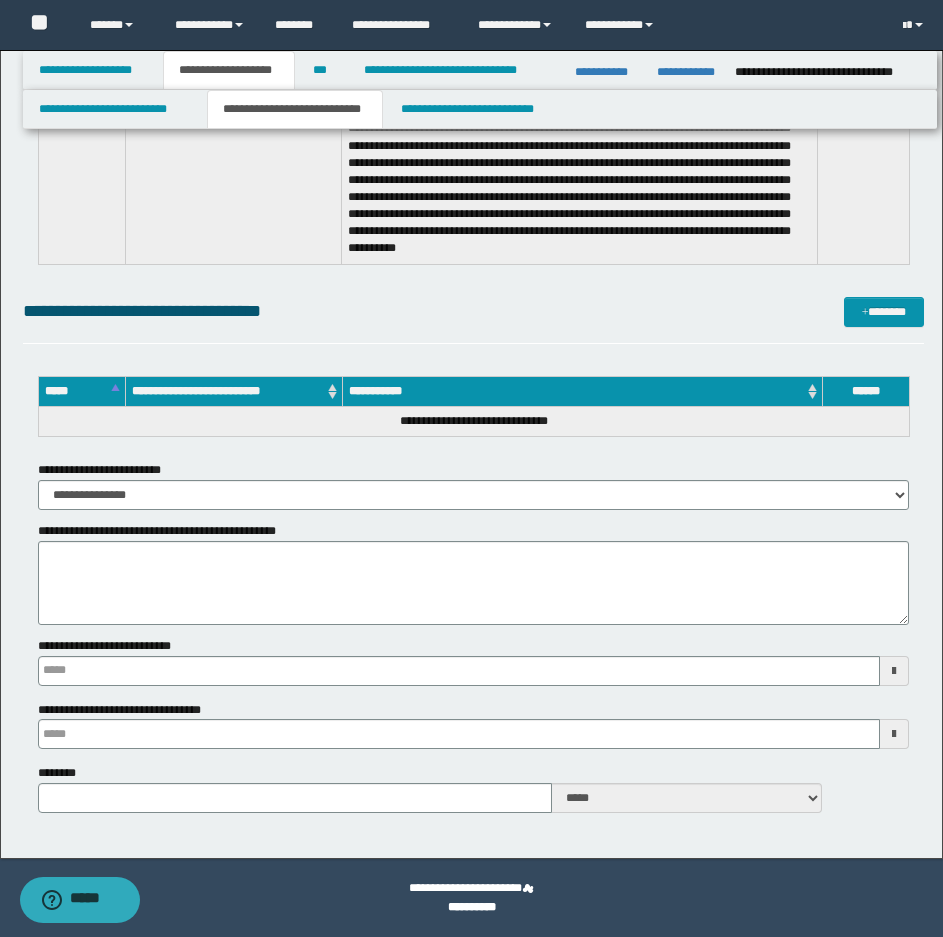type 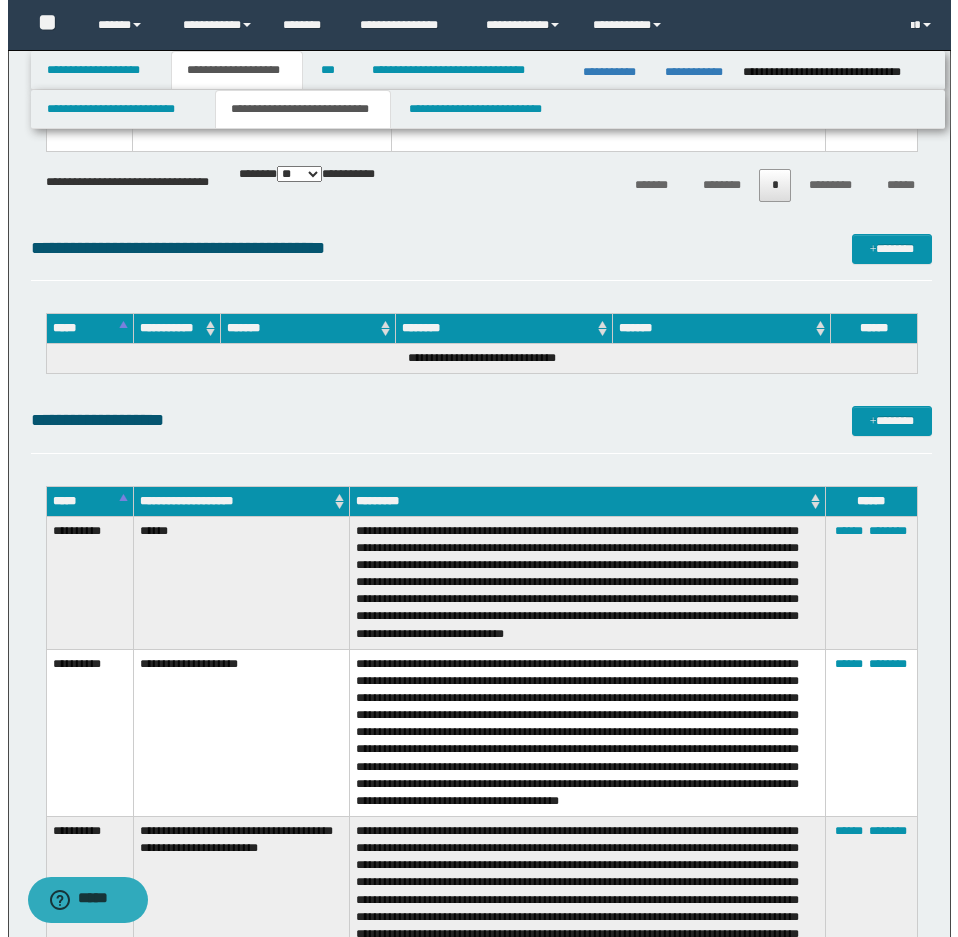 scroll, scrollTop: 11360, scrollLeft: 0, axis: vertical 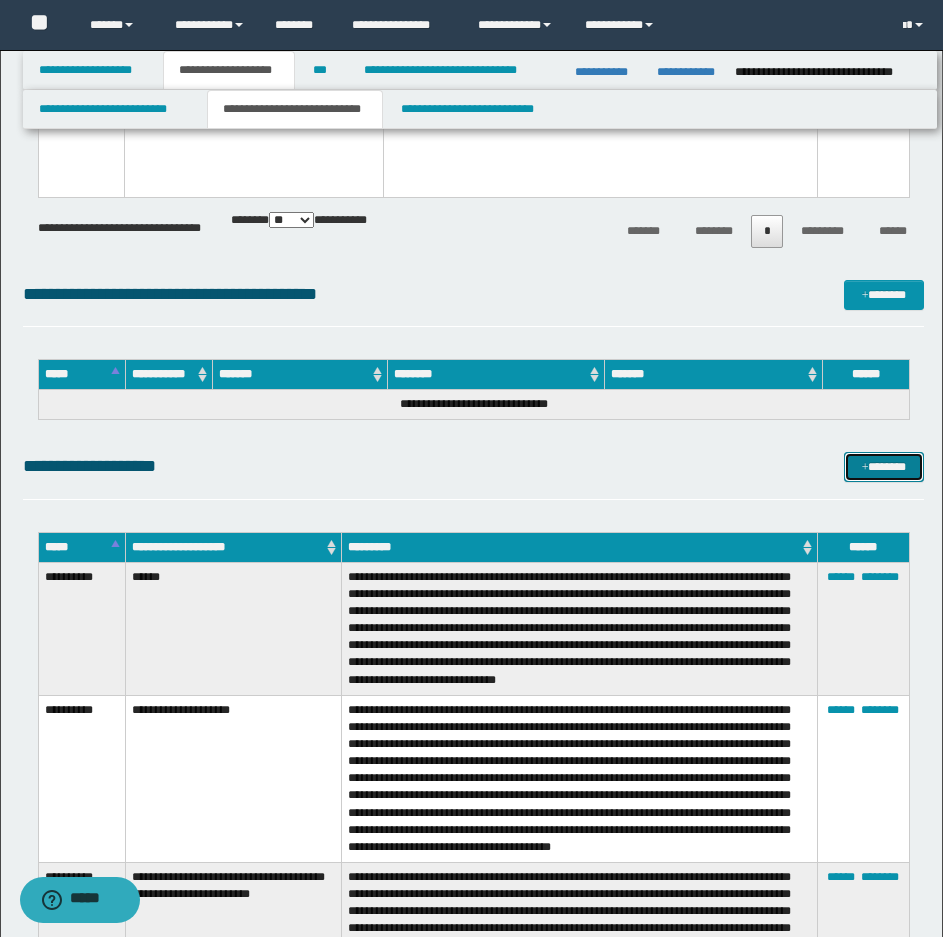 click on "*******" at bounding box center (884, 467) 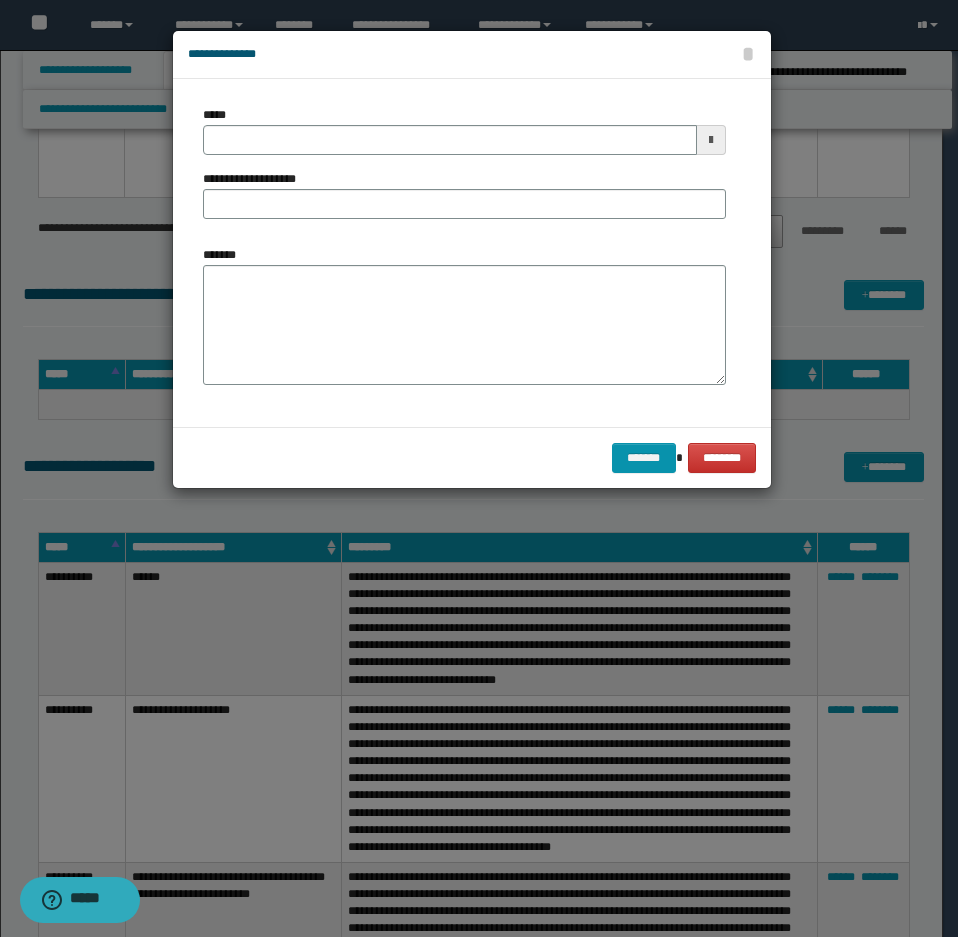 drag, startPoint x: 432, startPoint y: 186, endPoint x: 432, endPoint y: 200, distance: 14 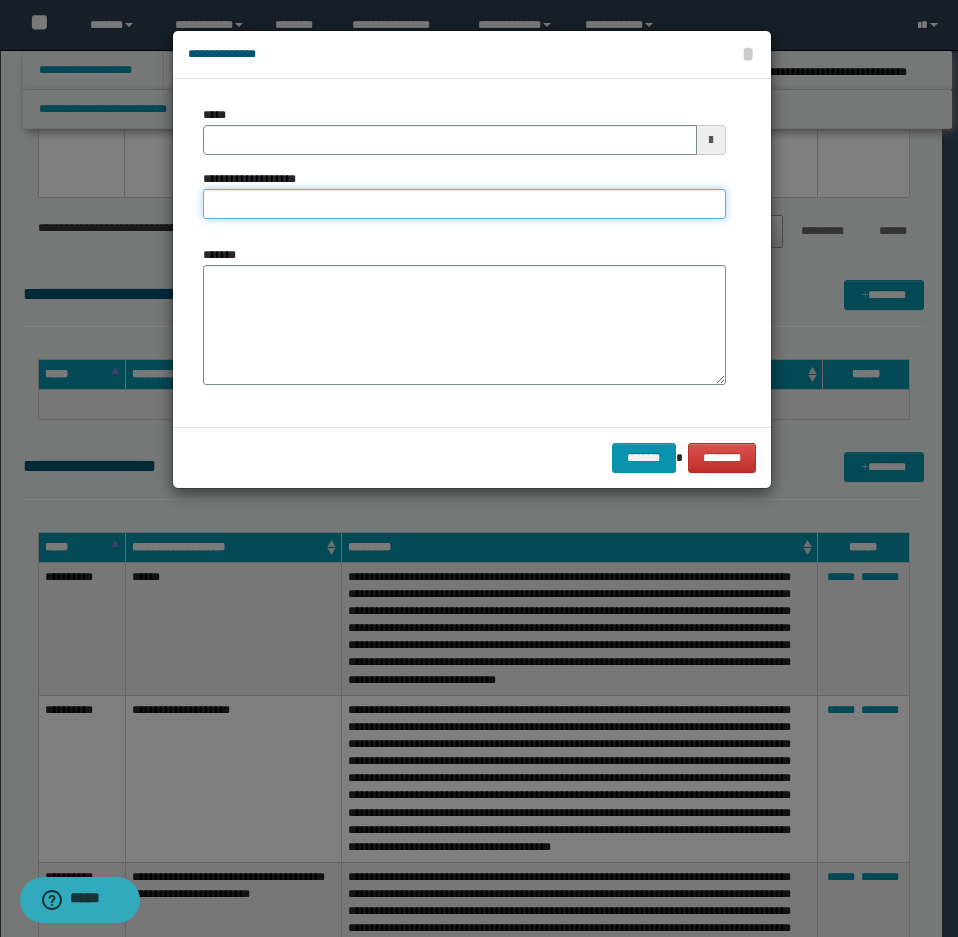 click on "**********" at bounding box center (464, 204) 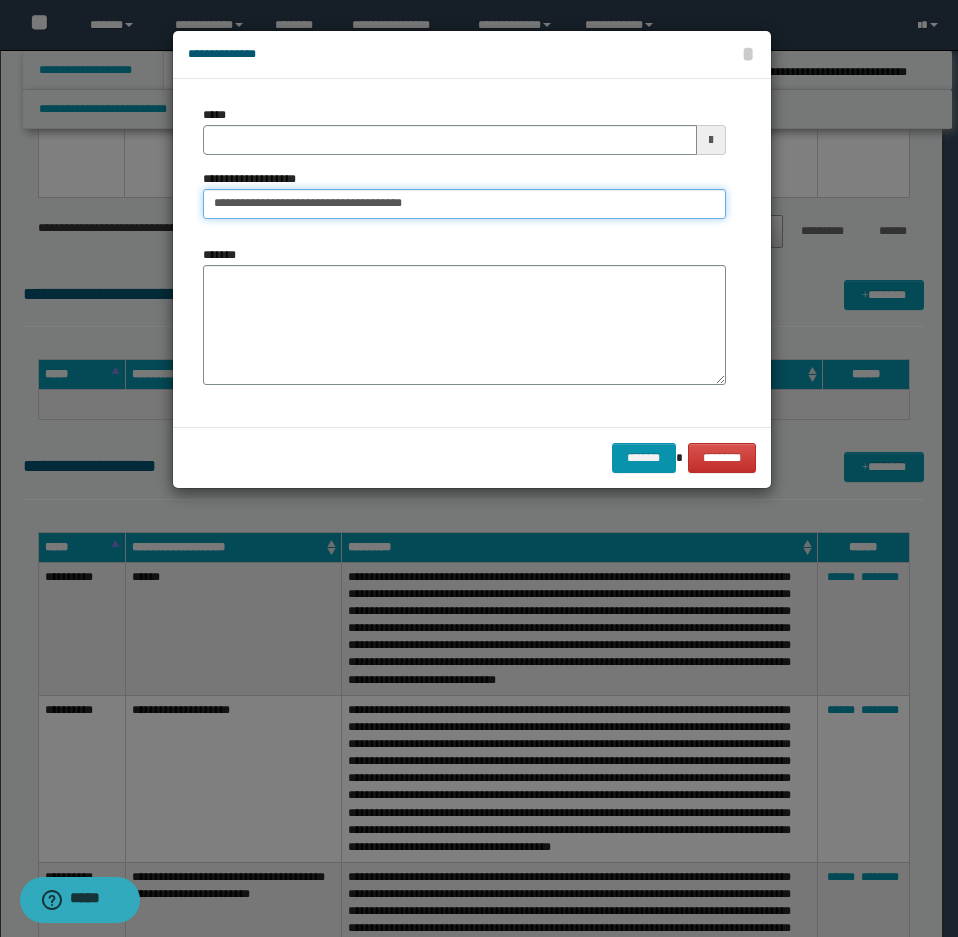 type on "**********" 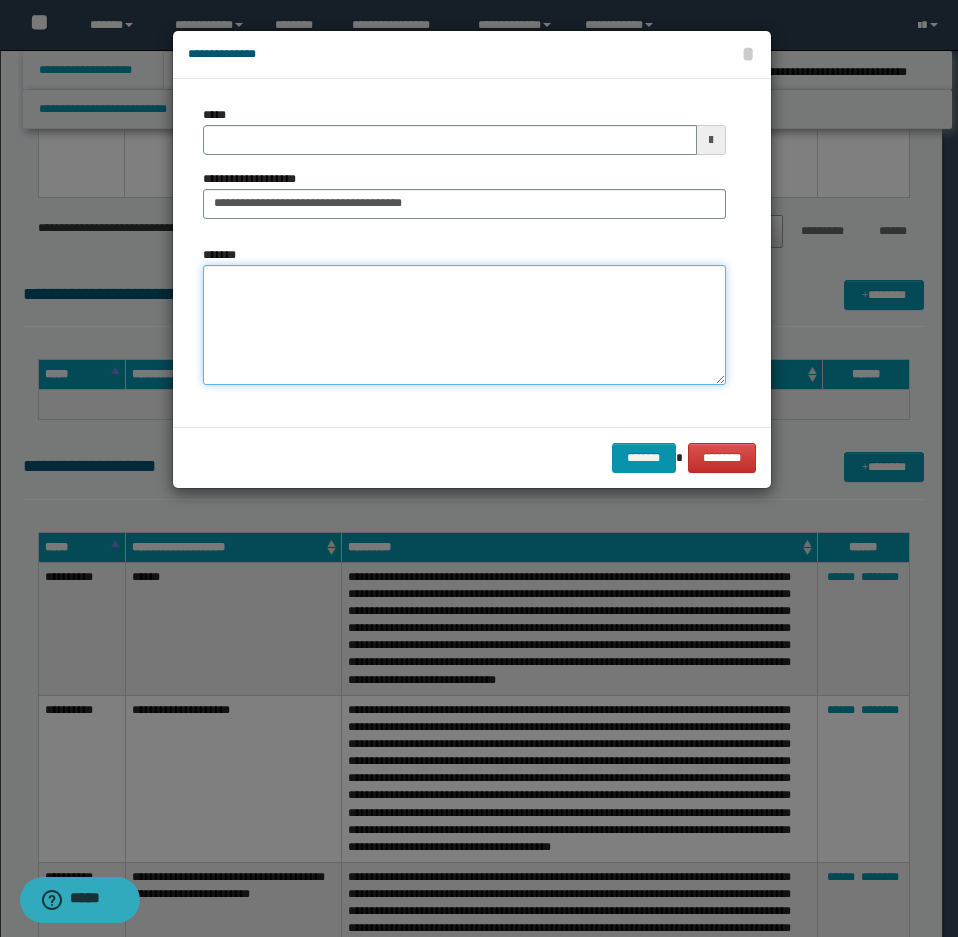 click on "*******" at bounding box center (464, 325) 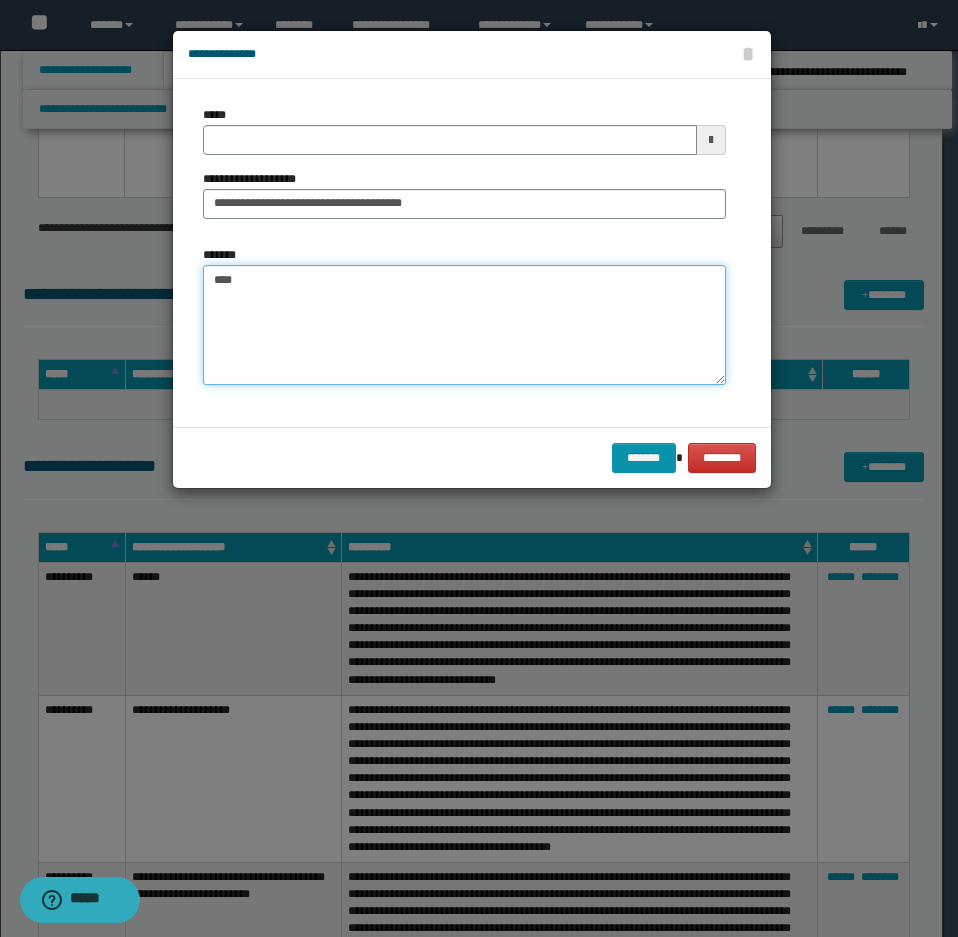 drag, startPoint x: 484, startPoint y: 300, endPoint x: 454, endPoint y: 298, distance: 30.066593 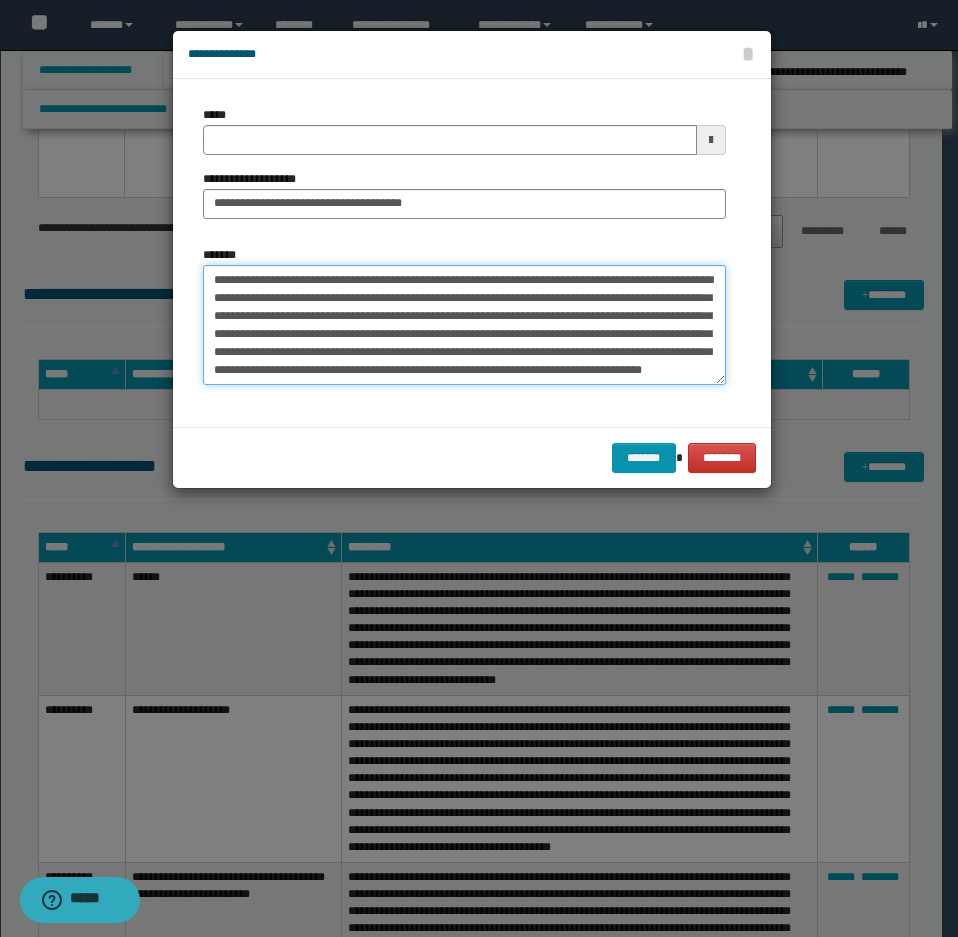 scroll, scrollTop: 12, scrollLeft: 0, axis: vertical 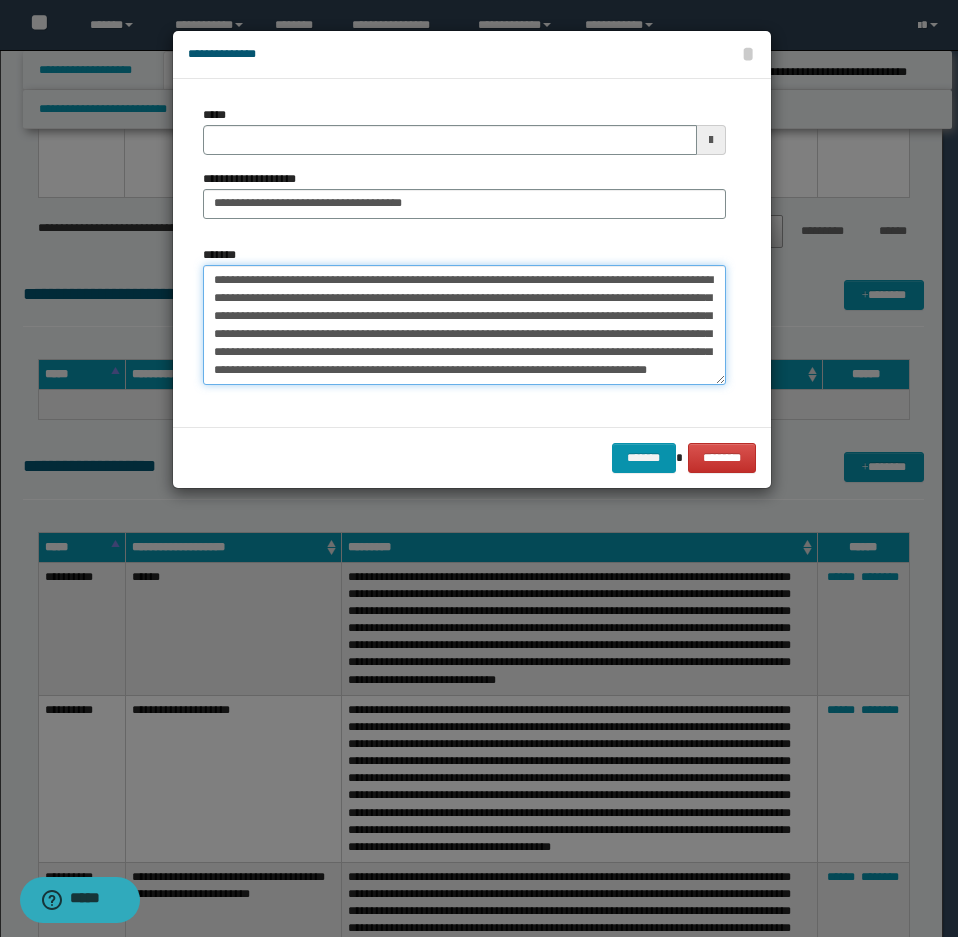 drag, startPoint x: 263, startPoint y: 319, endPoint x: 222, endPoint y: 316, distance: 41.109608 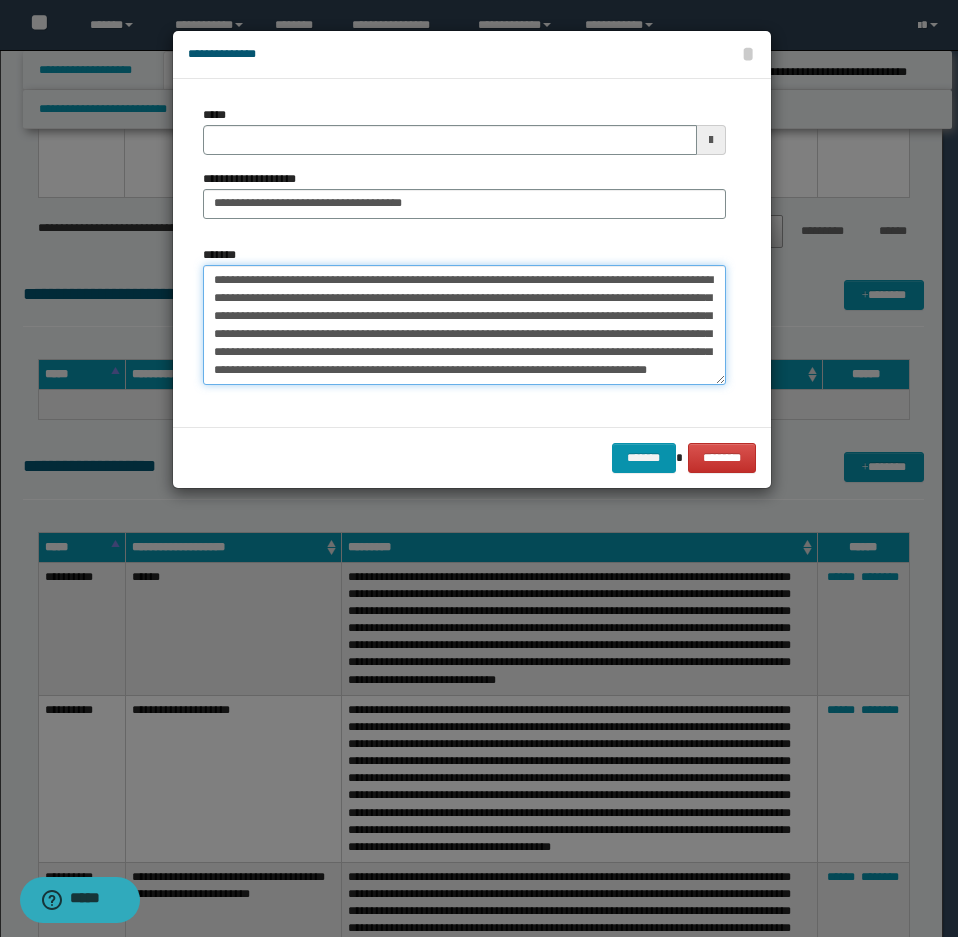 scroll, scrollTop: 18, scrollLeft: 0, axis: vertical 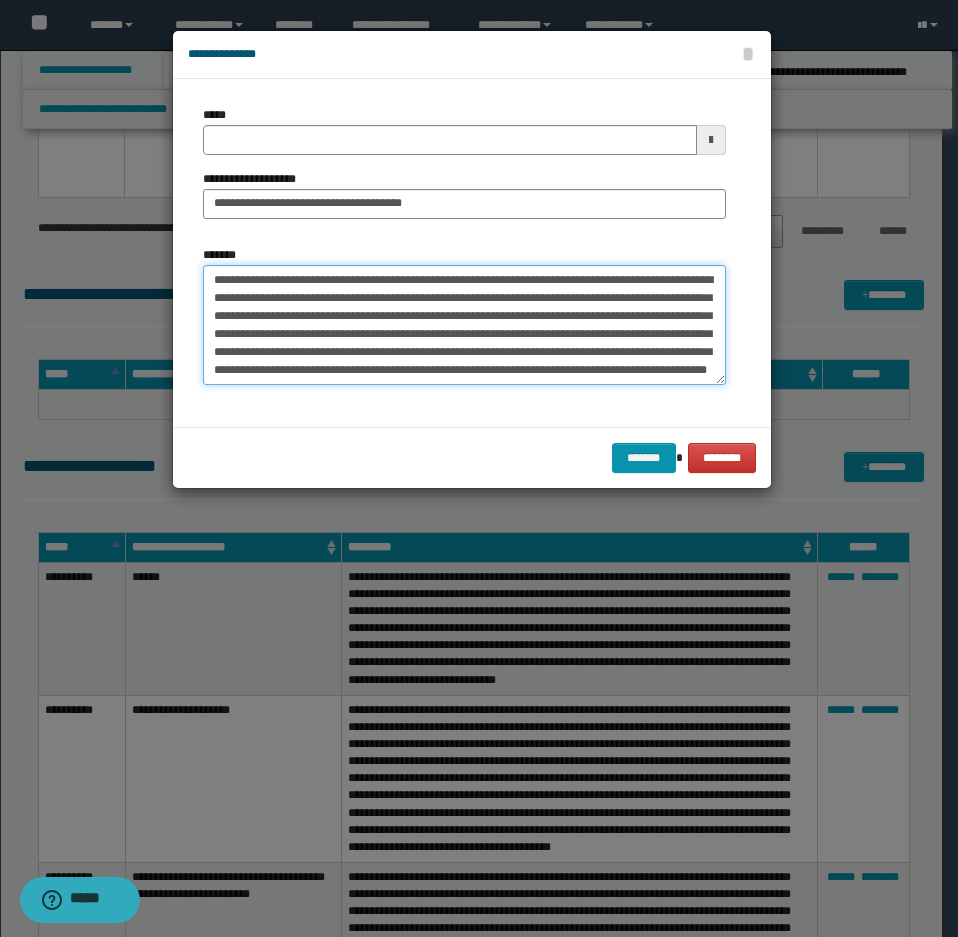 type on "**********" 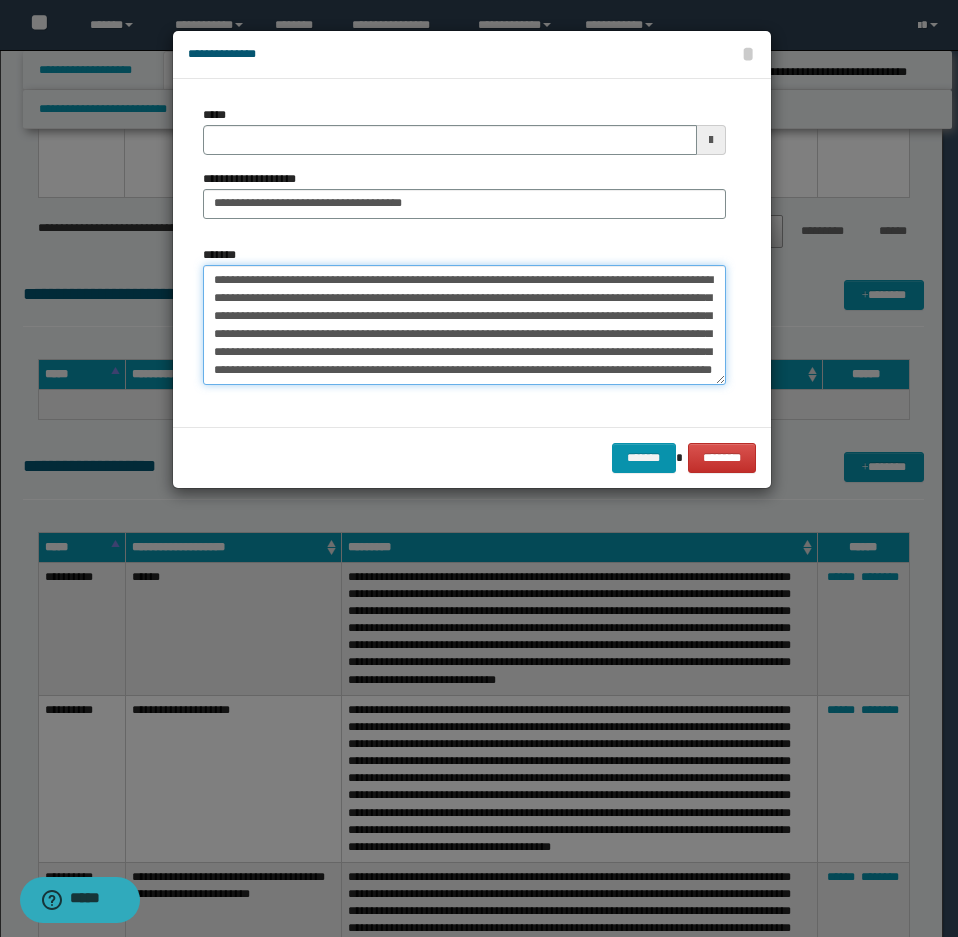 type 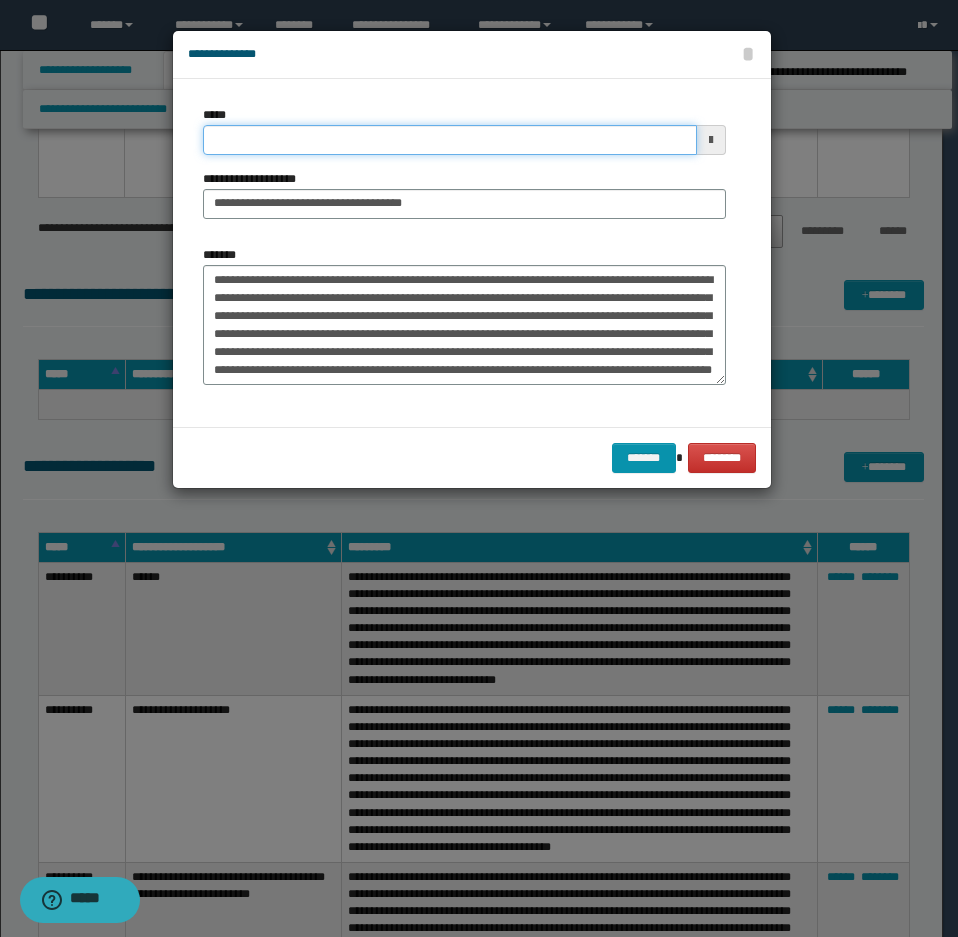click on "*****" at bounding box center [450, 140] 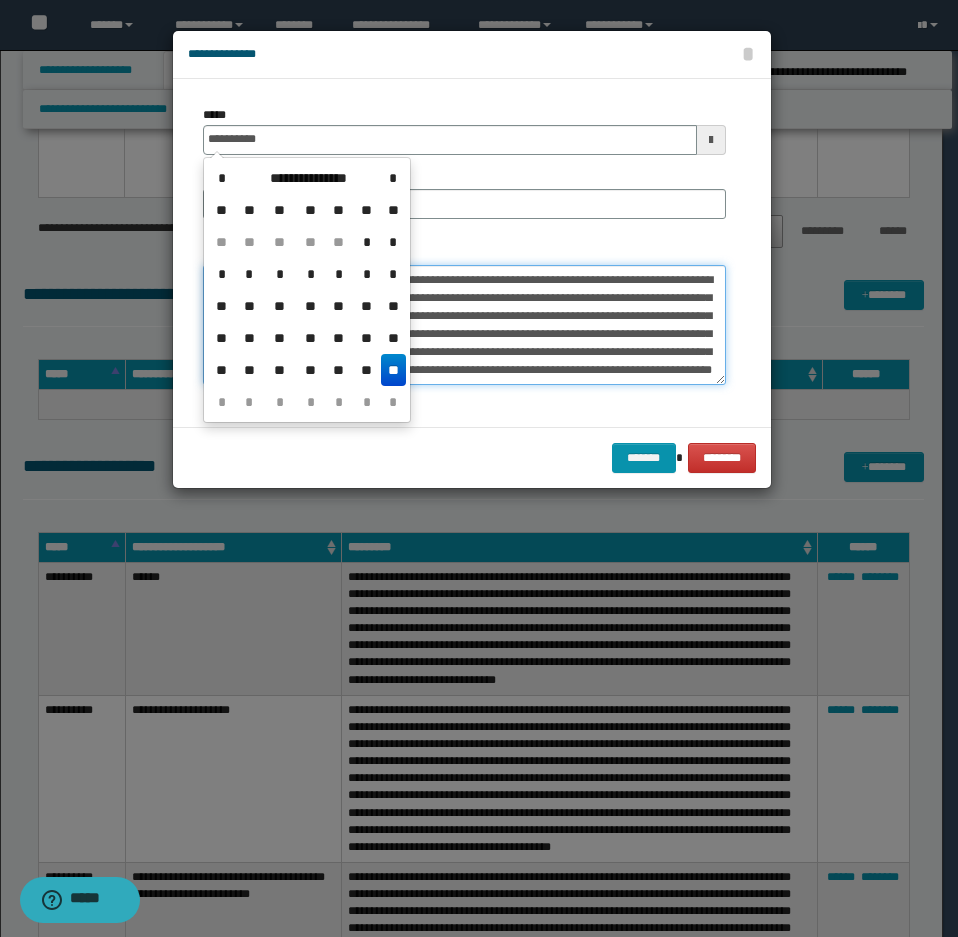 type on "**********" 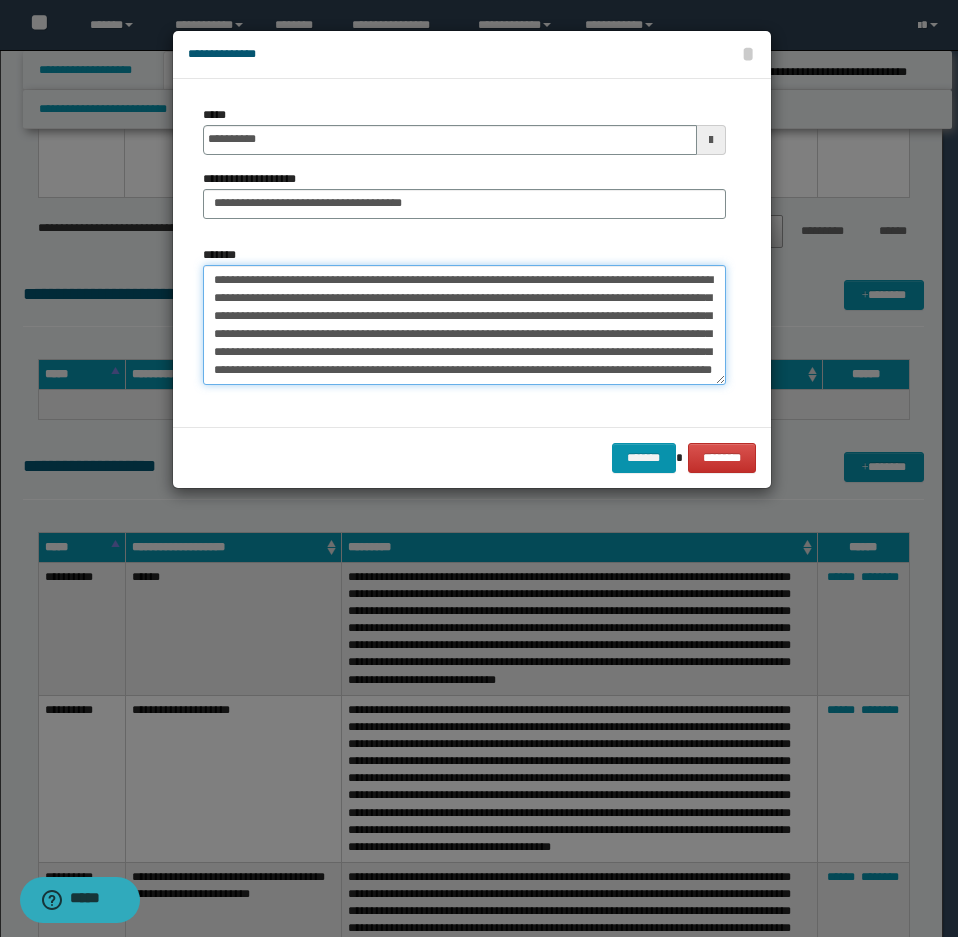 drag, startPoint x: 630, startPoint y: 350, endPoint x: 646, endPoint y: 388, distance: 41.231056 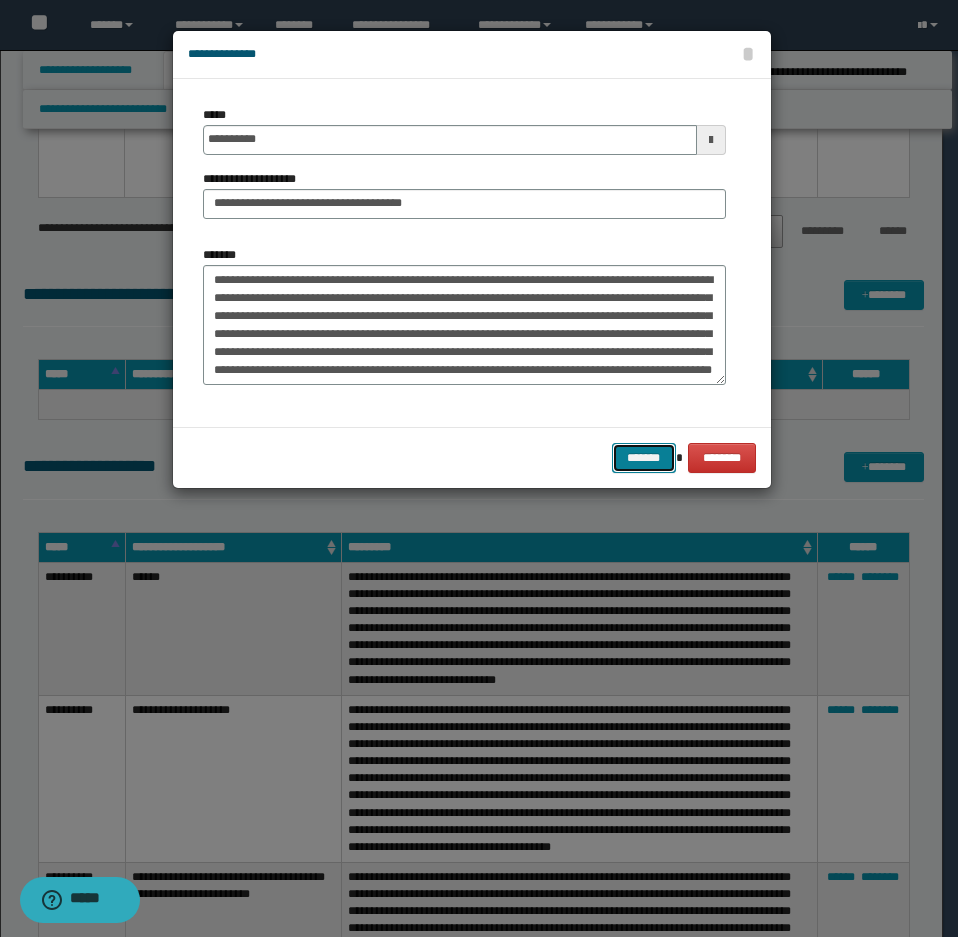 click on "*******" at bounding box center [644, 458] 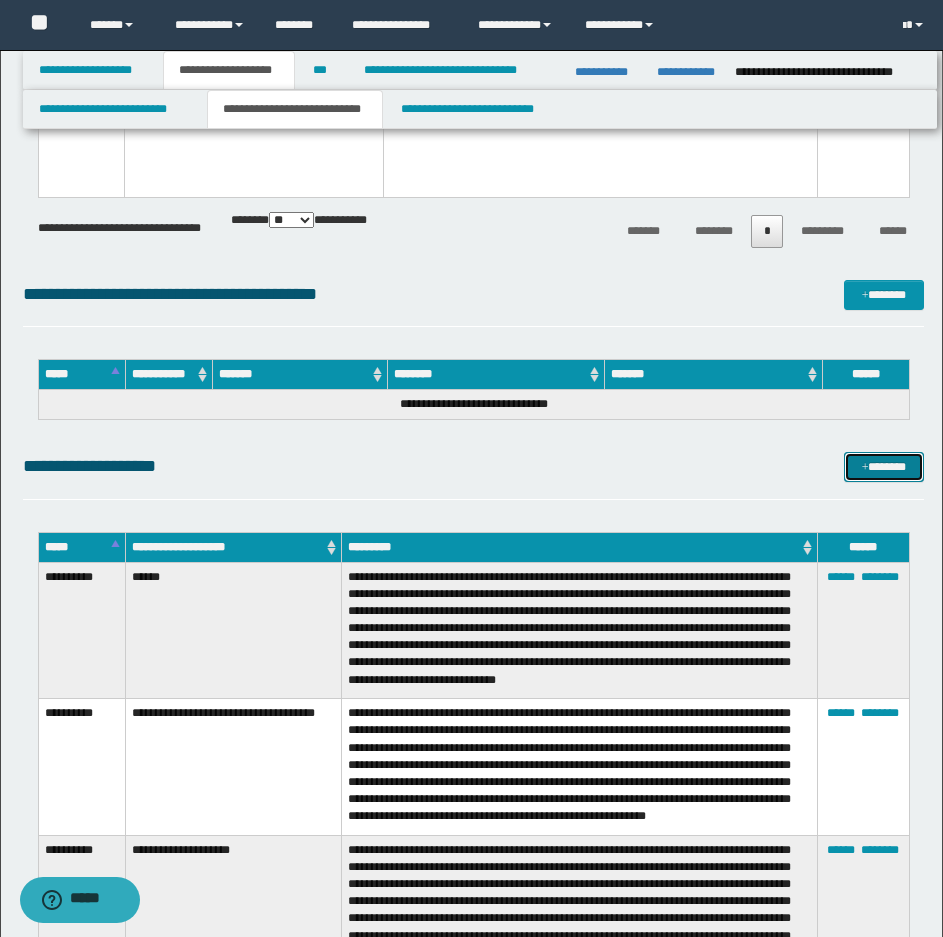 click on "*******" at bounding box center [884, 467] 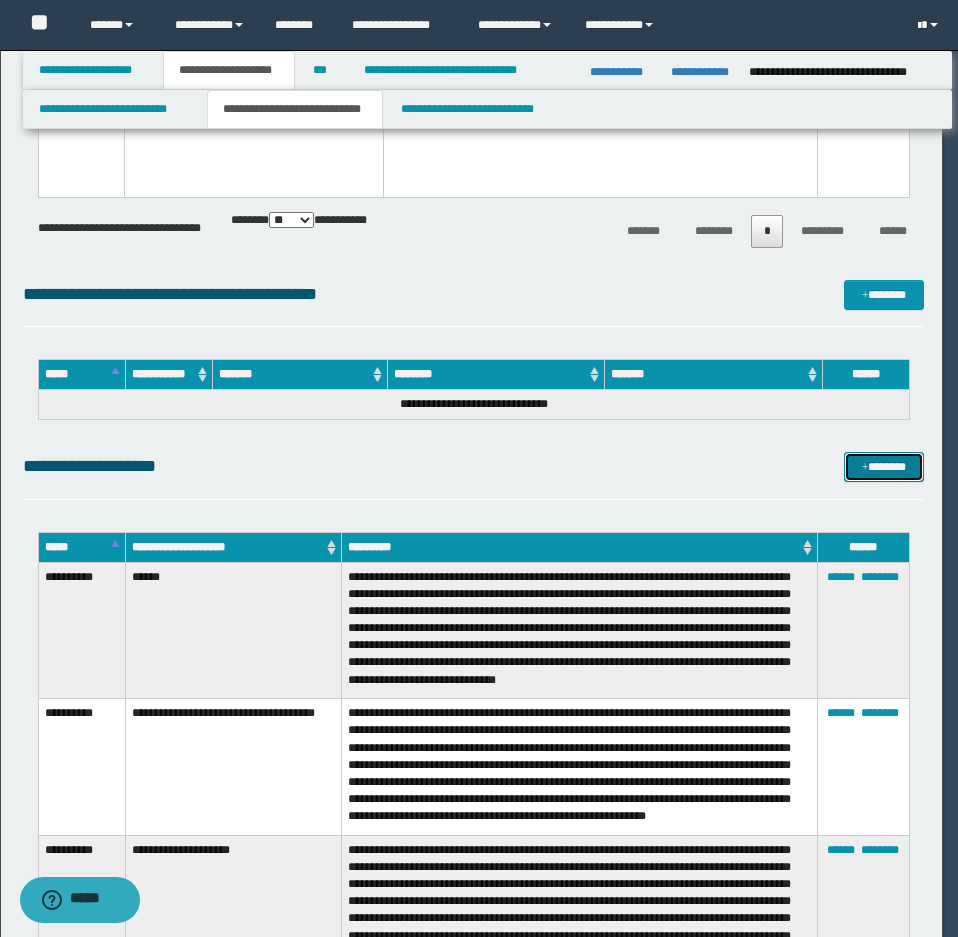 scroll, scrollTop: 0, scrollLeft: 0, axis: both 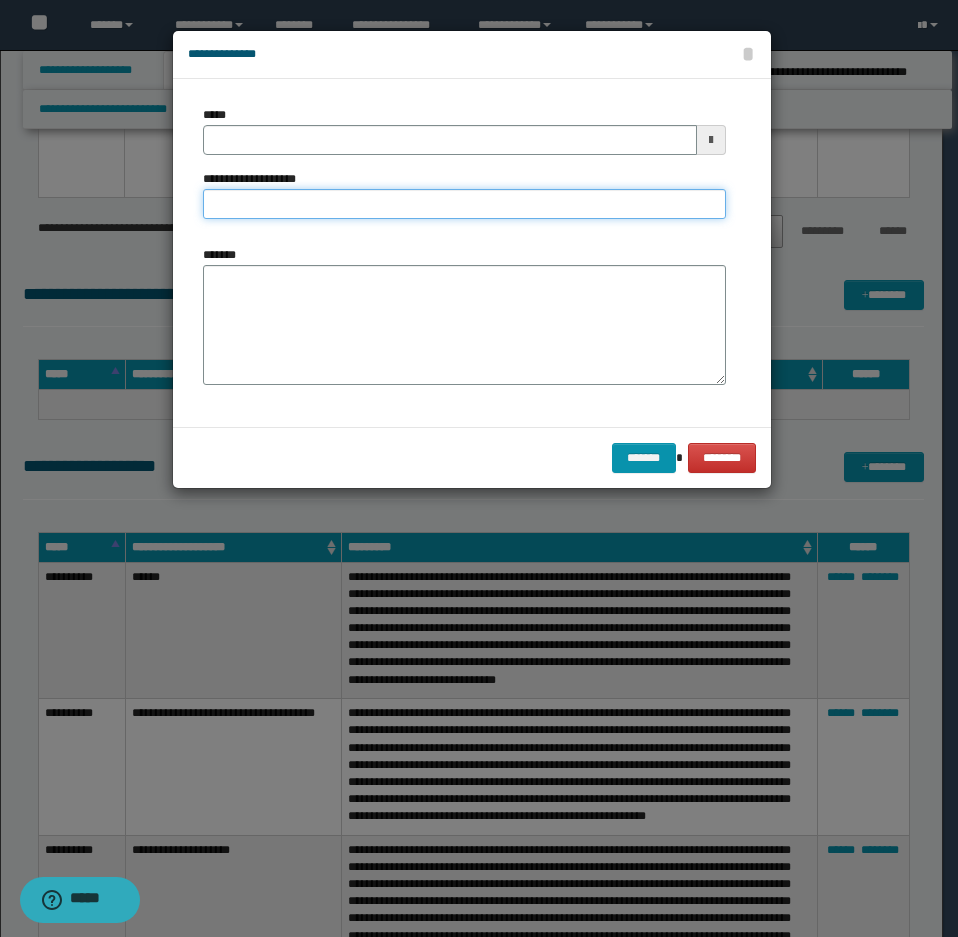 click on "**********" at bounding box center [464, 204] 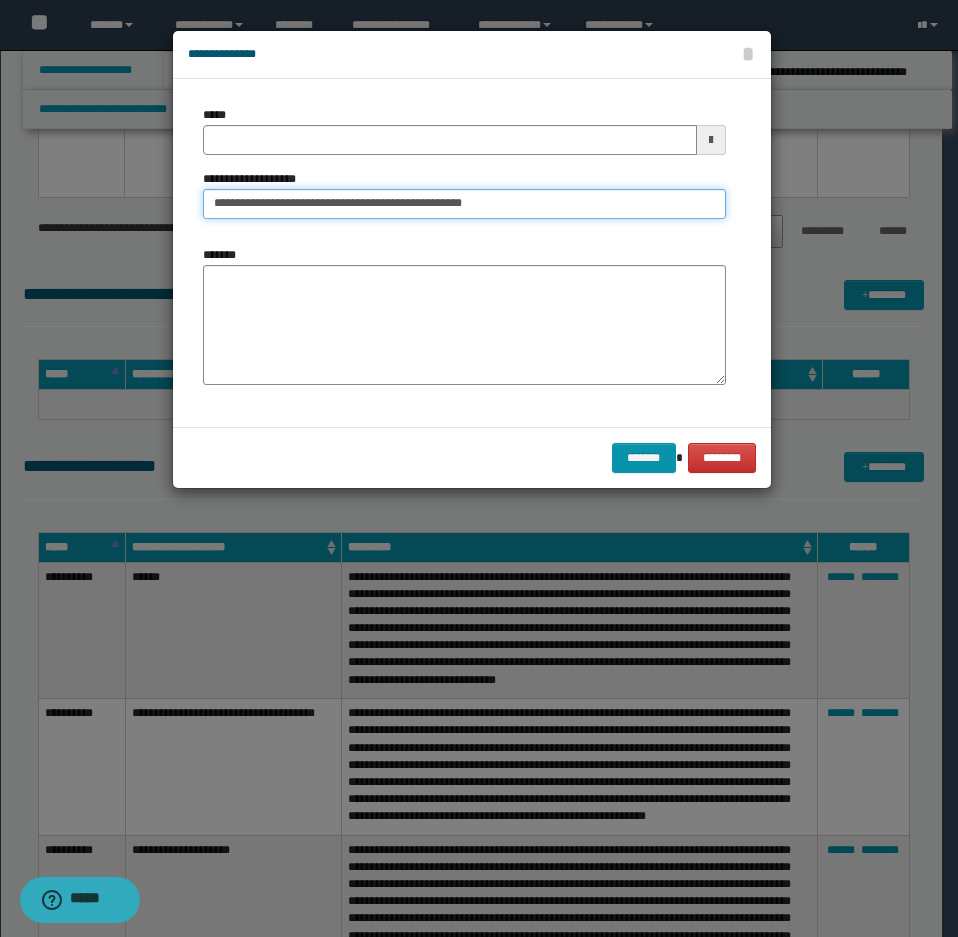 type on "**********" 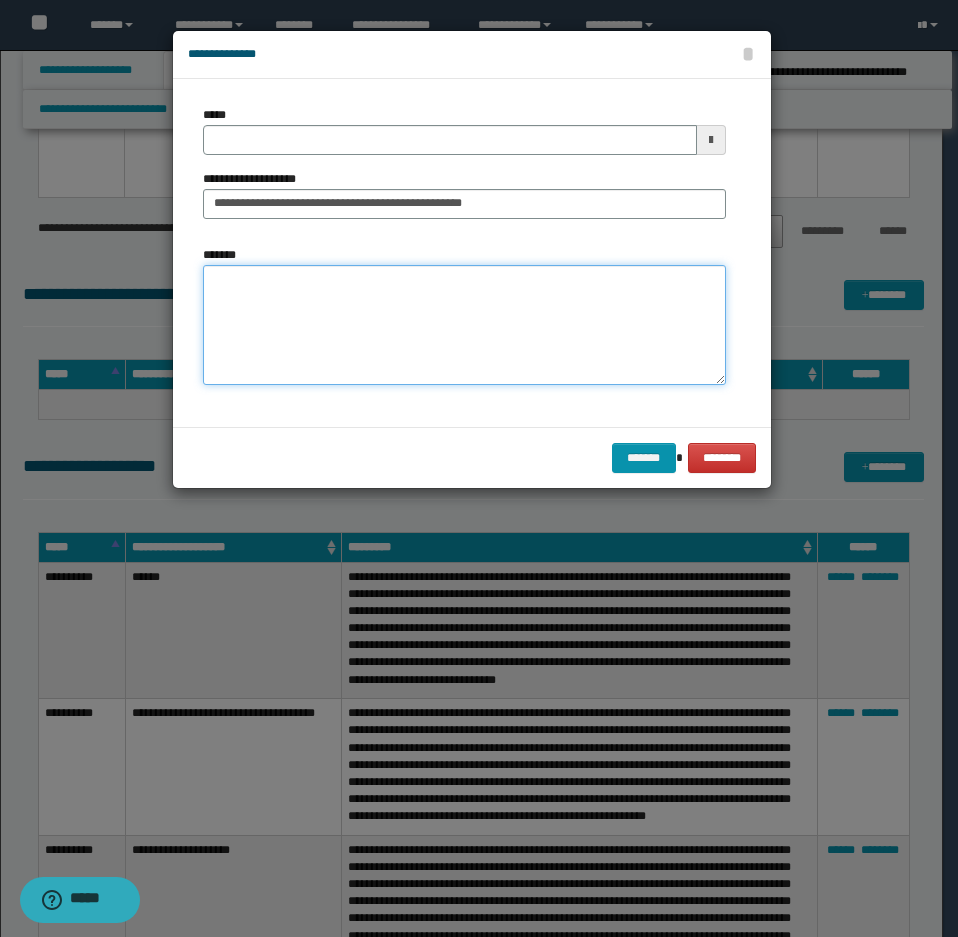 click on "*******" at bounding box center (464, 325) 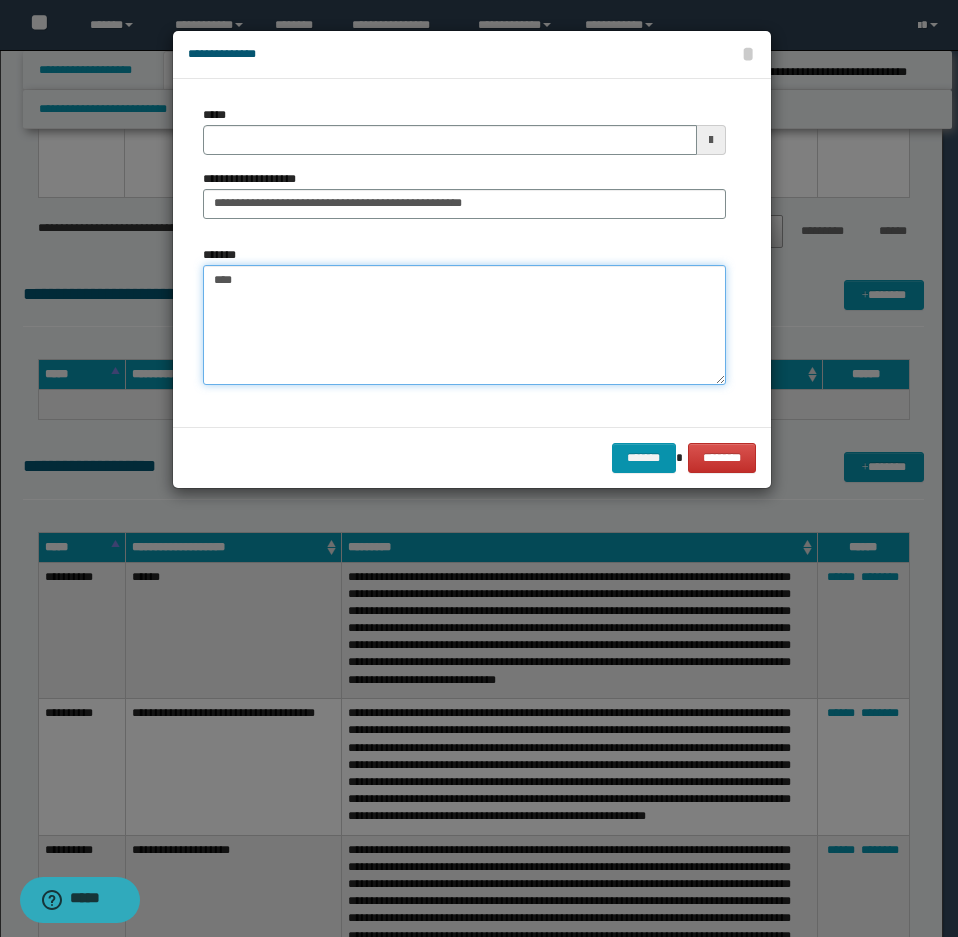 click on "****" at bounding box center (464, 325) 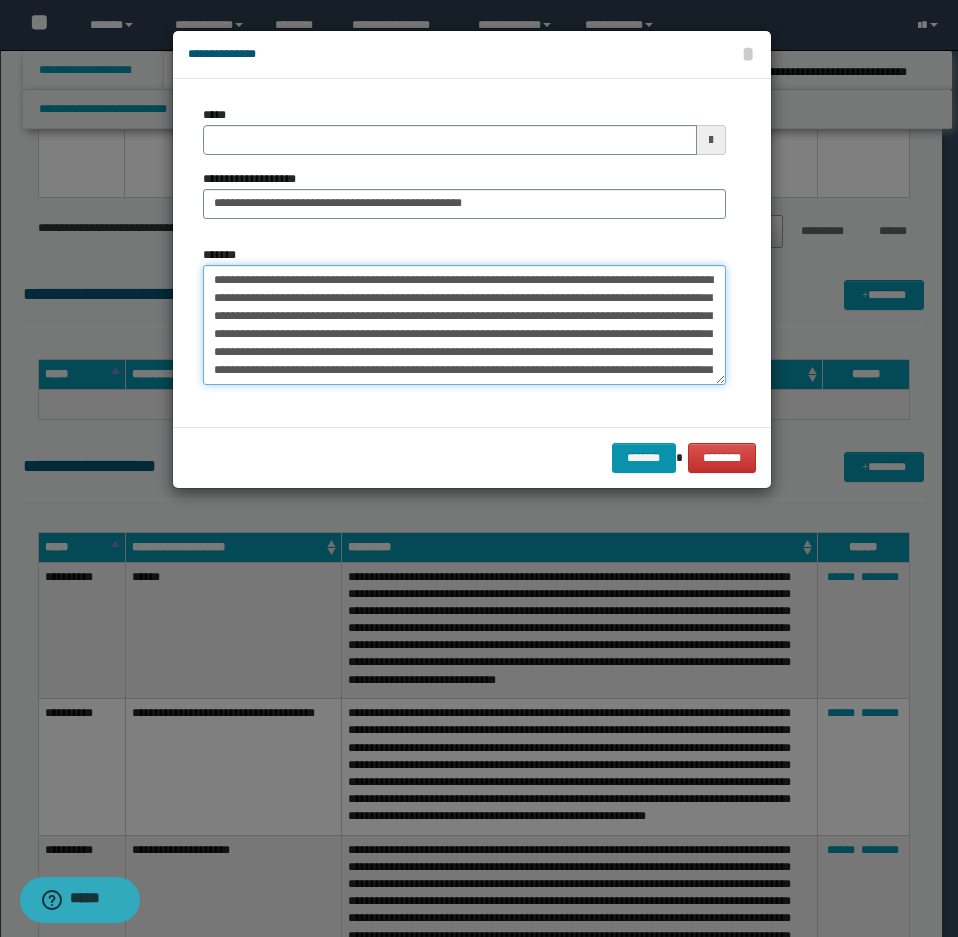 scroll, scrollTop: 30, scrollLeft: 0, axis: vertical 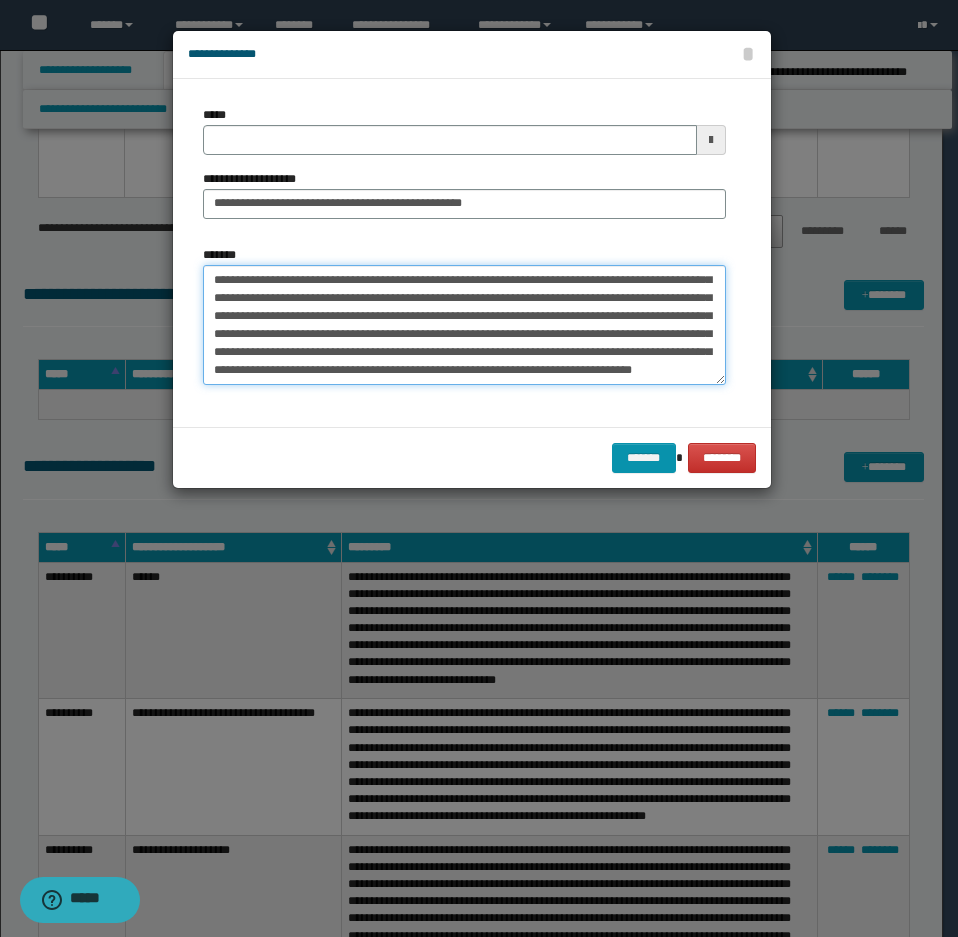 type on "**********" 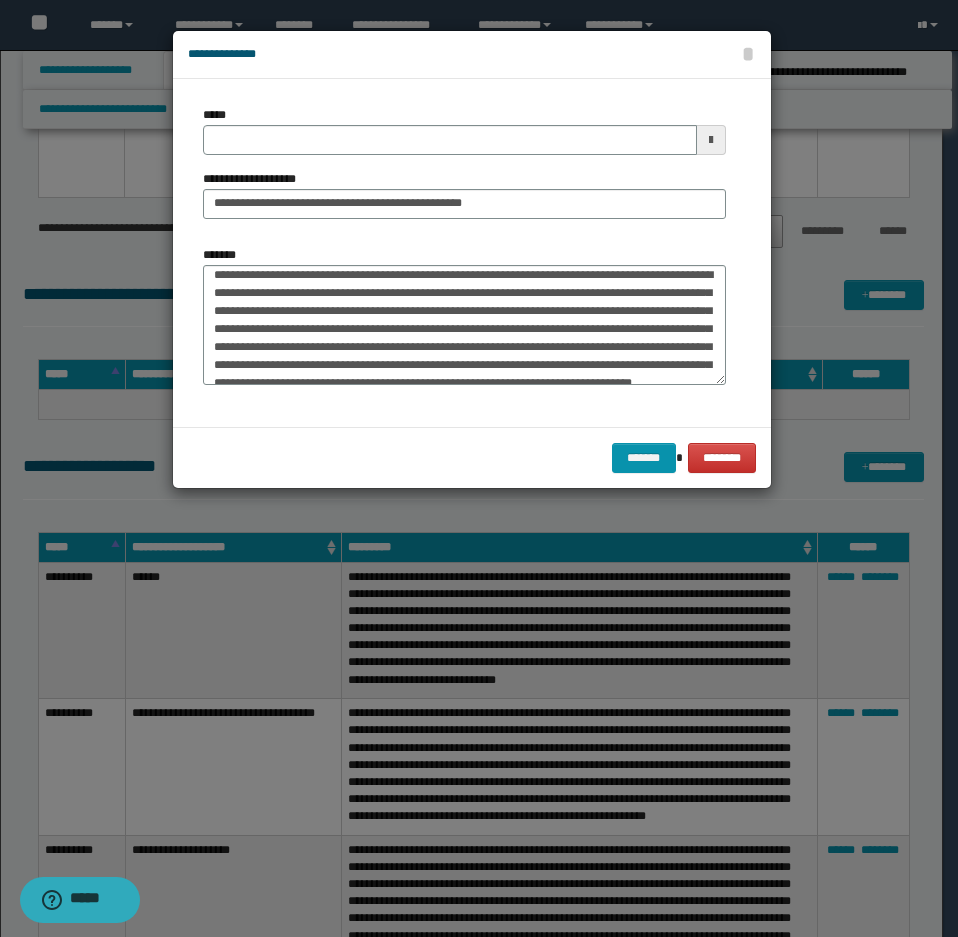 scroll, scrollTop: 0, scrollLeft: 0, axis: both 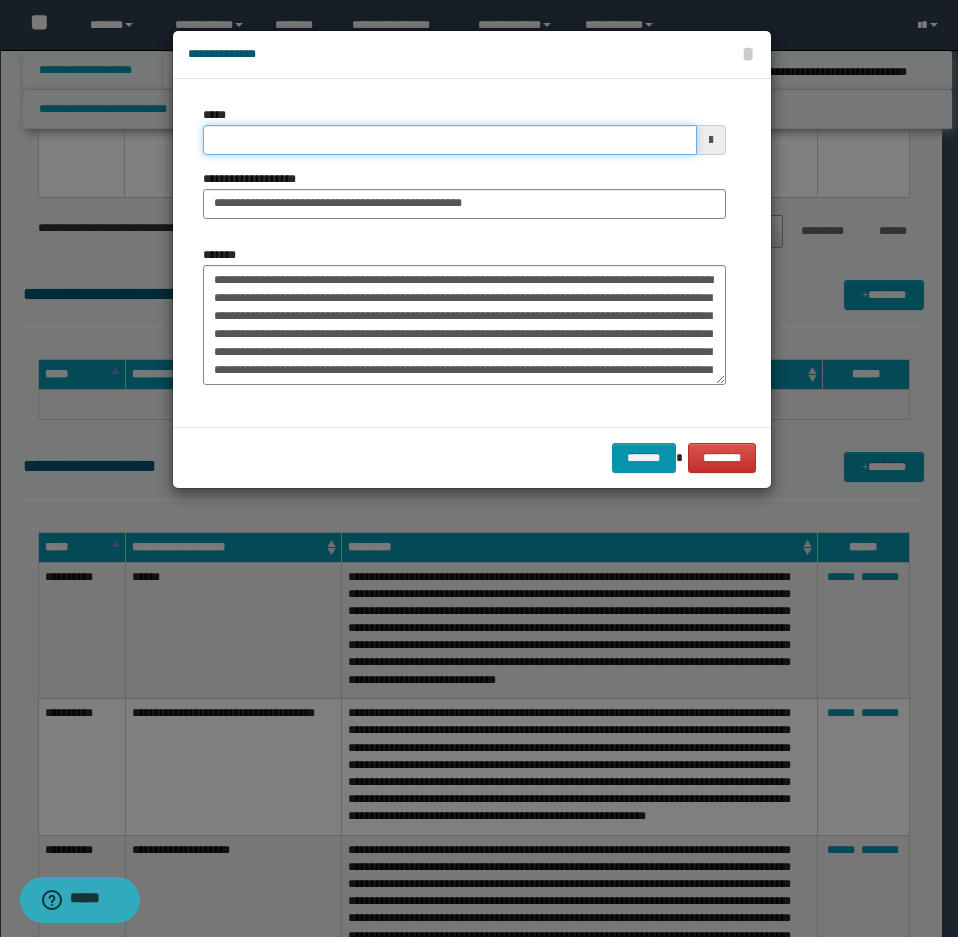 click on "*****" at bounding box center [450, 140] 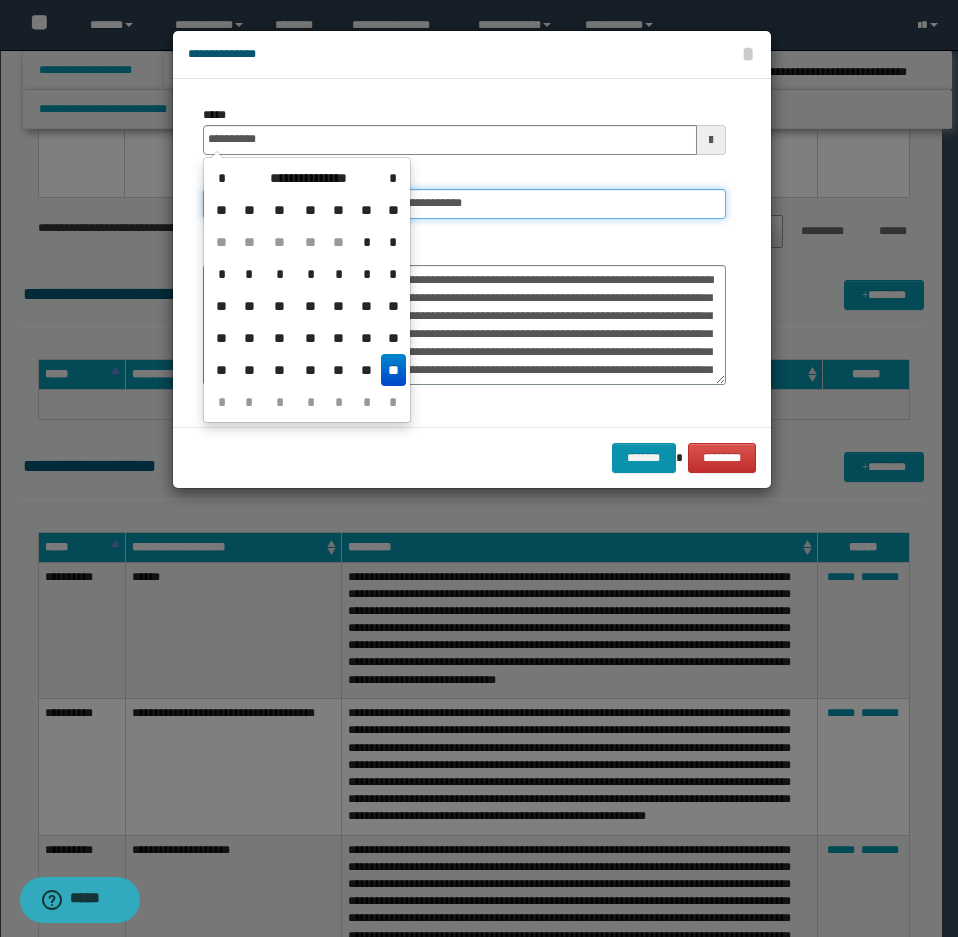 type on "**********" 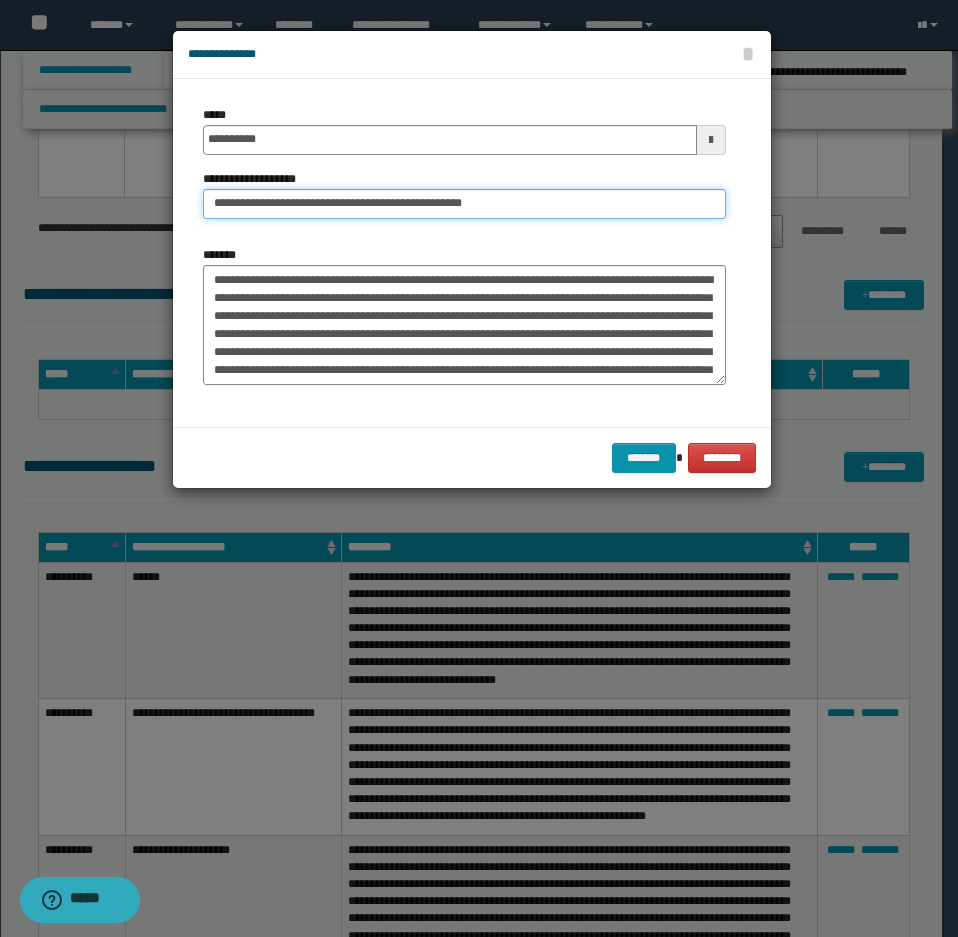 scroll, scrollTop: 36, scrollLeft: 0, axis: vertical 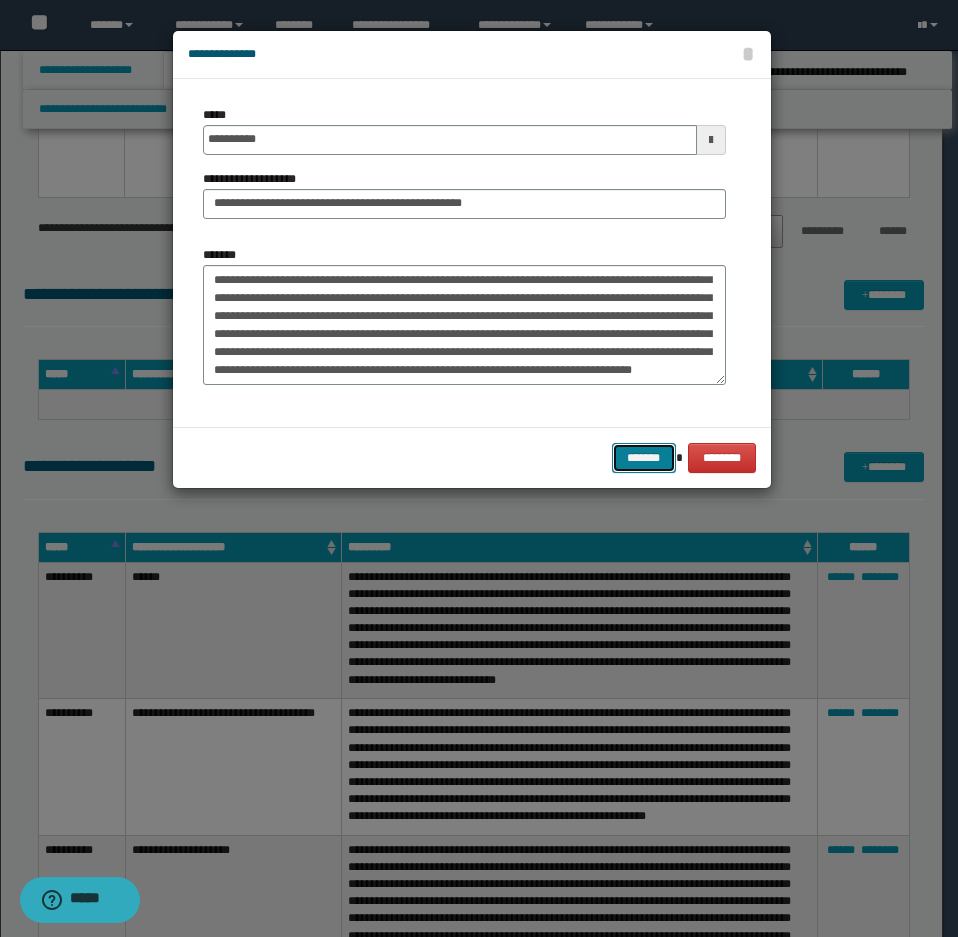 click on "*******" at bounding box center [644, 458] 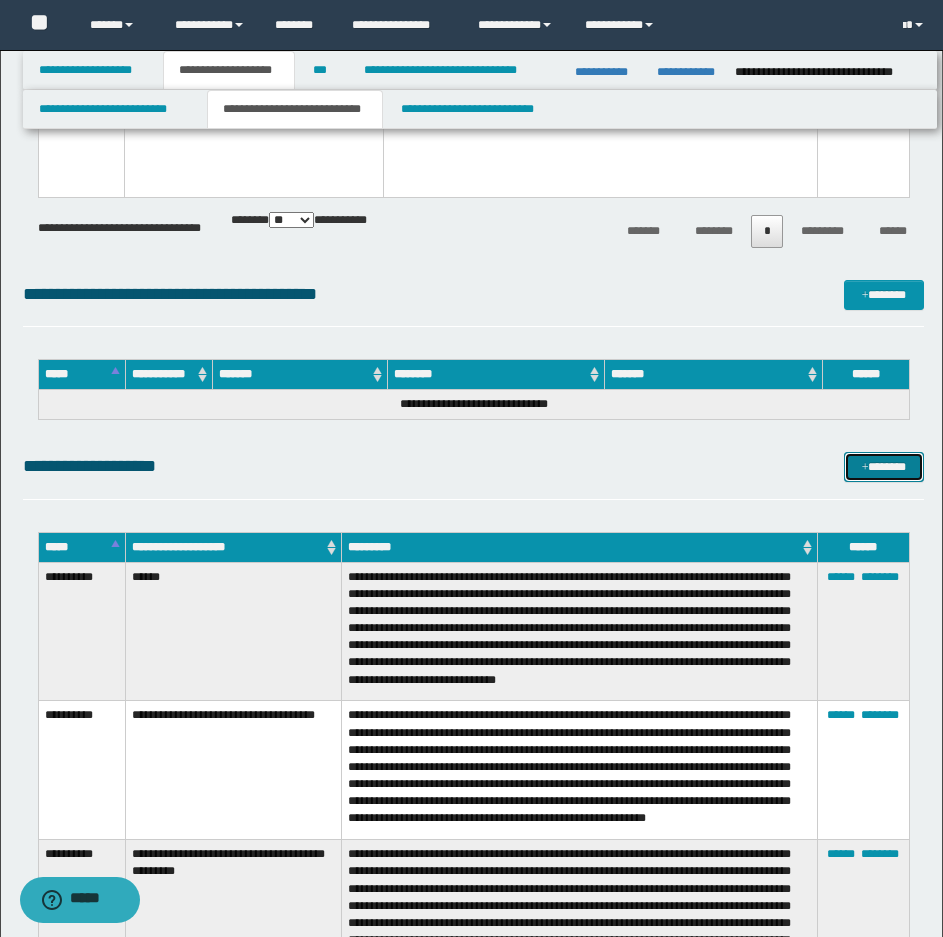 click on "*******" at bounding box center [884, 467] 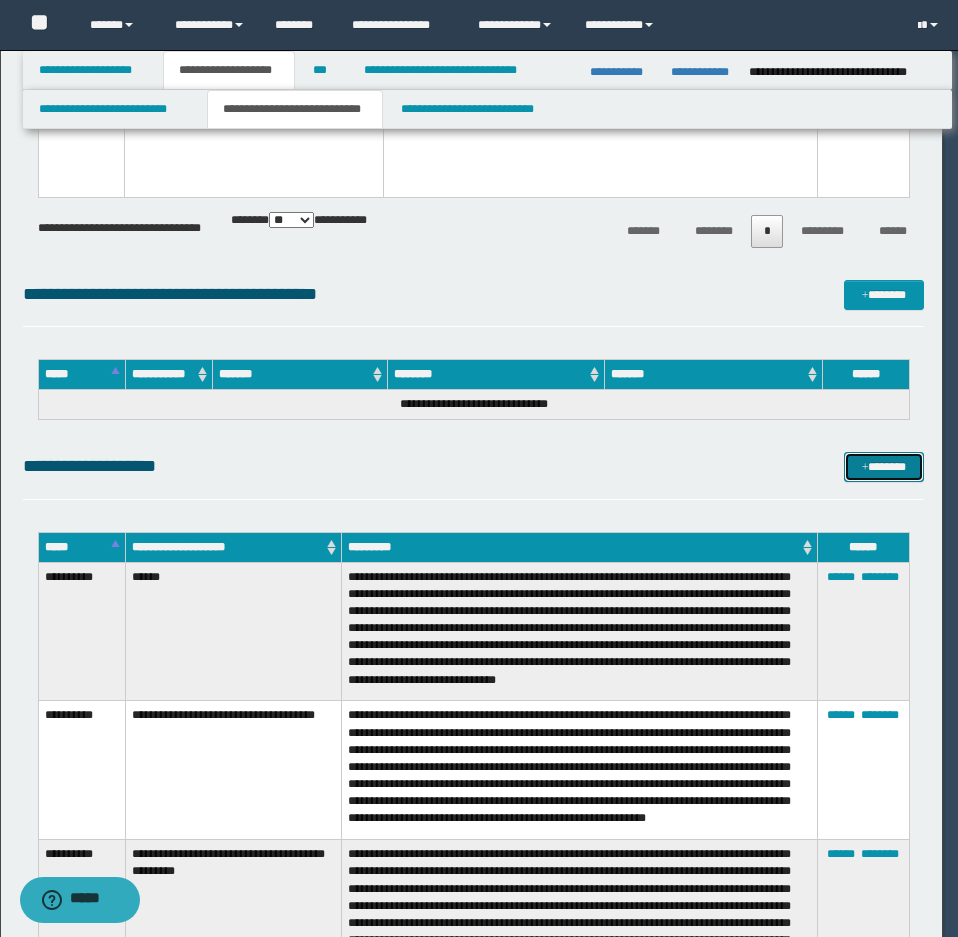 scroll, scrollTop: 0, scrollLeft: 0, axis: both 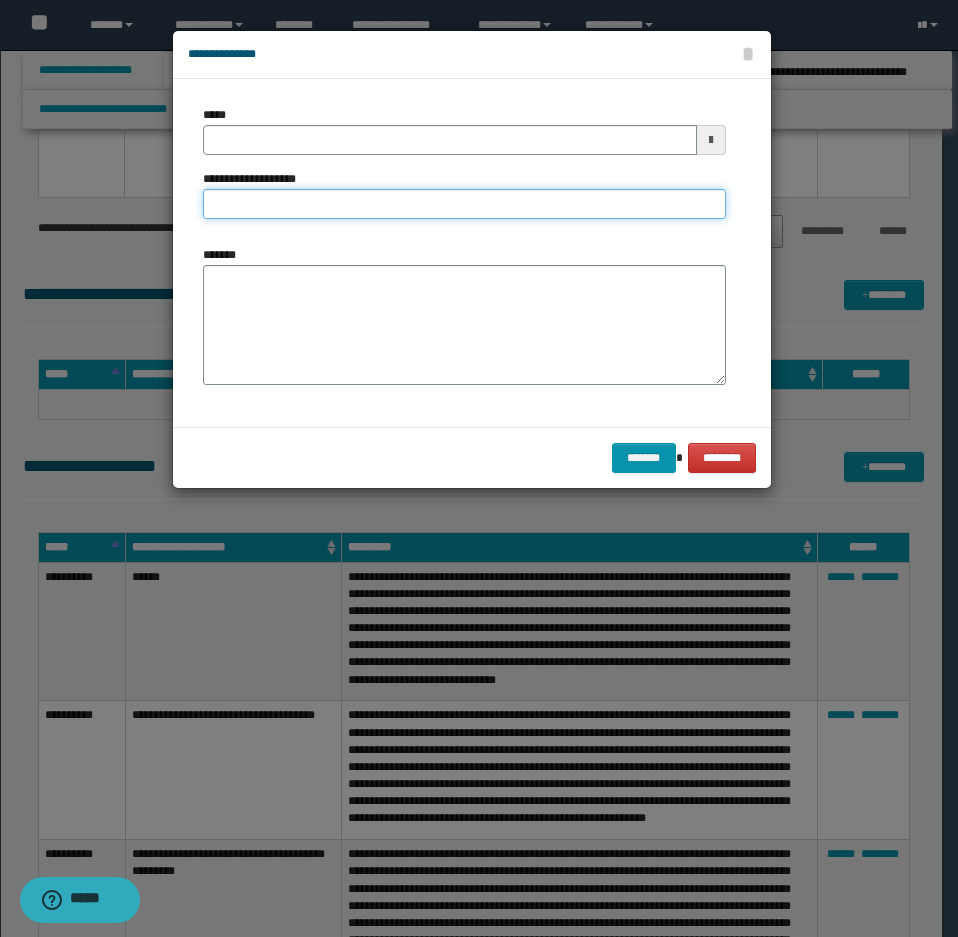 click on "**********" at bounding box center (464, 204) 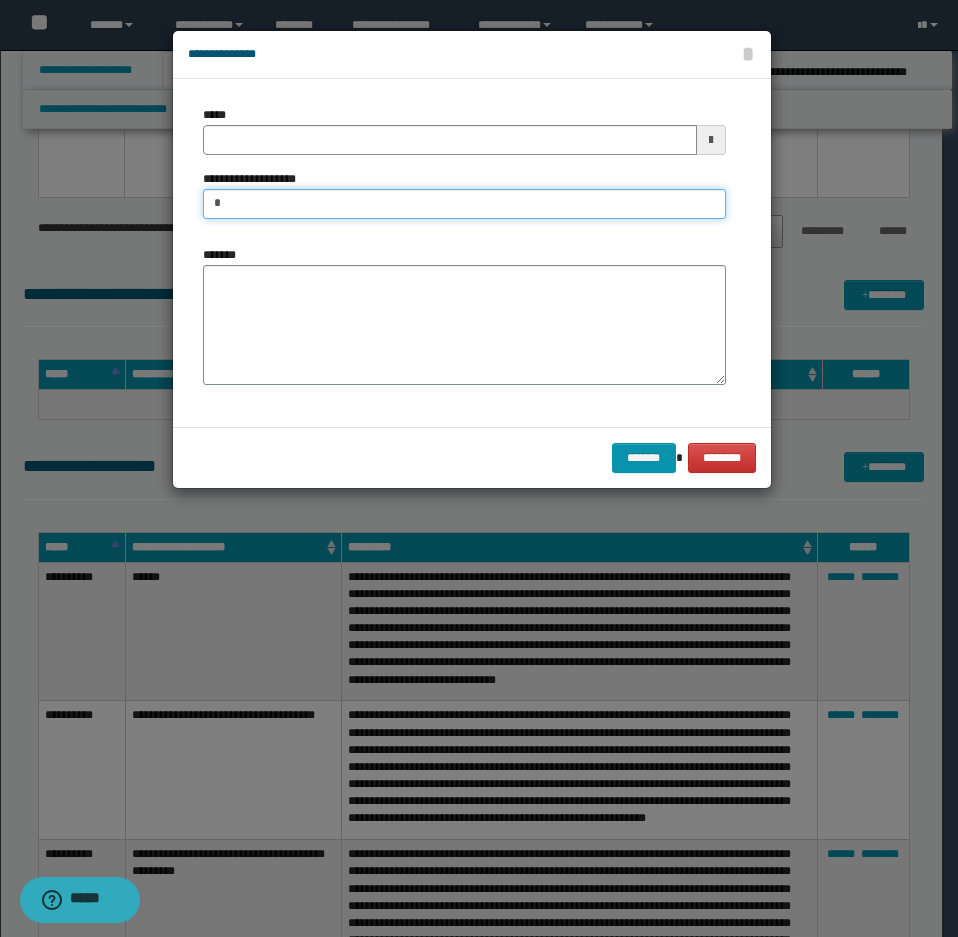 paste on "**********" 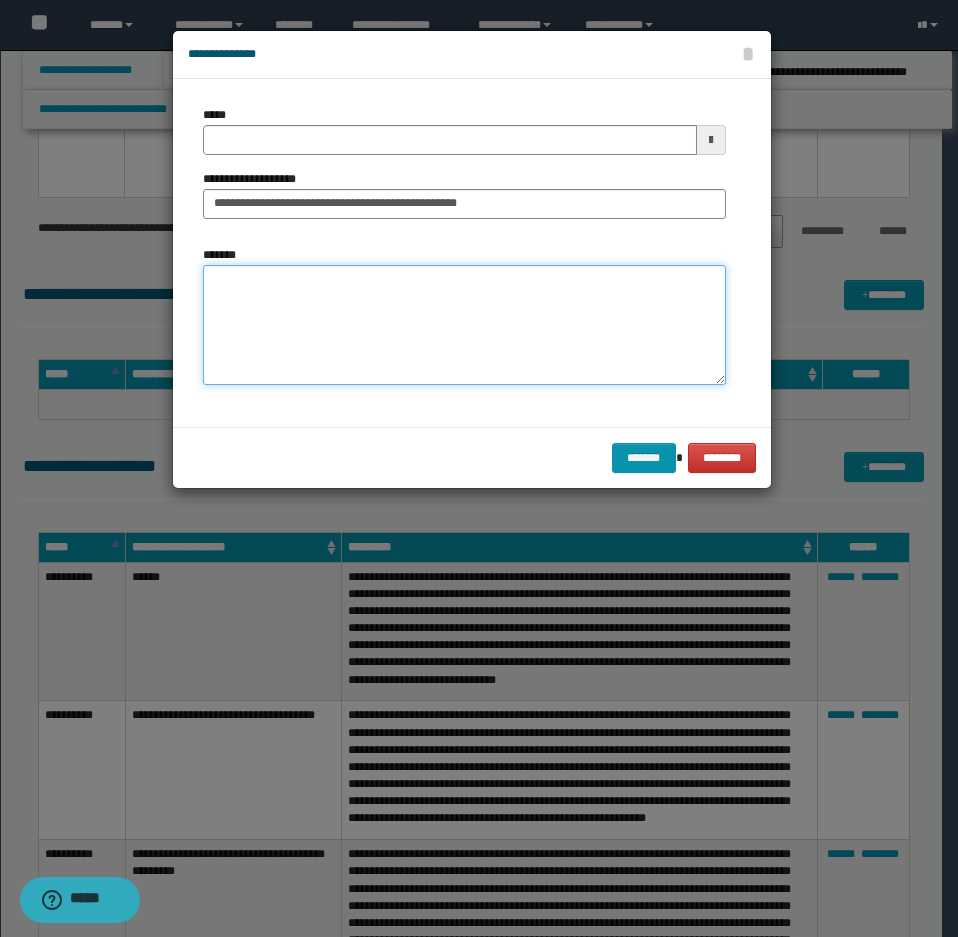 click on "*******" at bounding box center (464, 325) 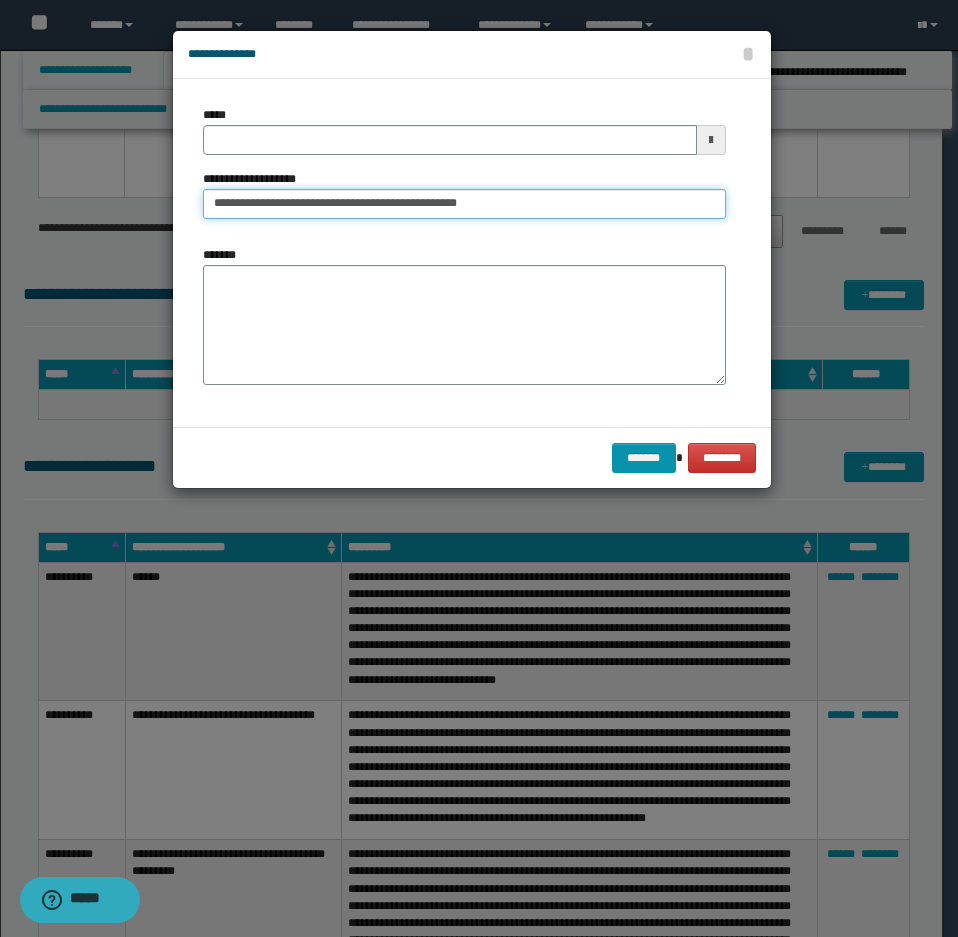 click on "**********" at bounding box center [464, 204] 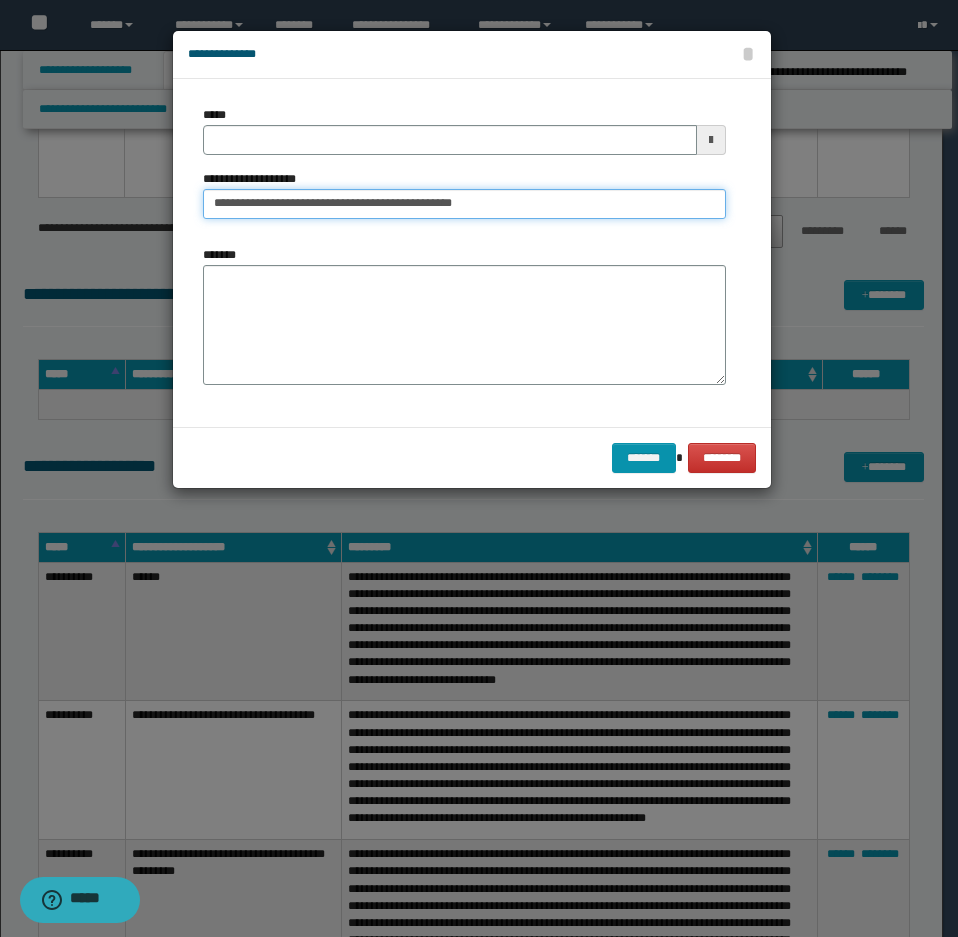 type on "**********" 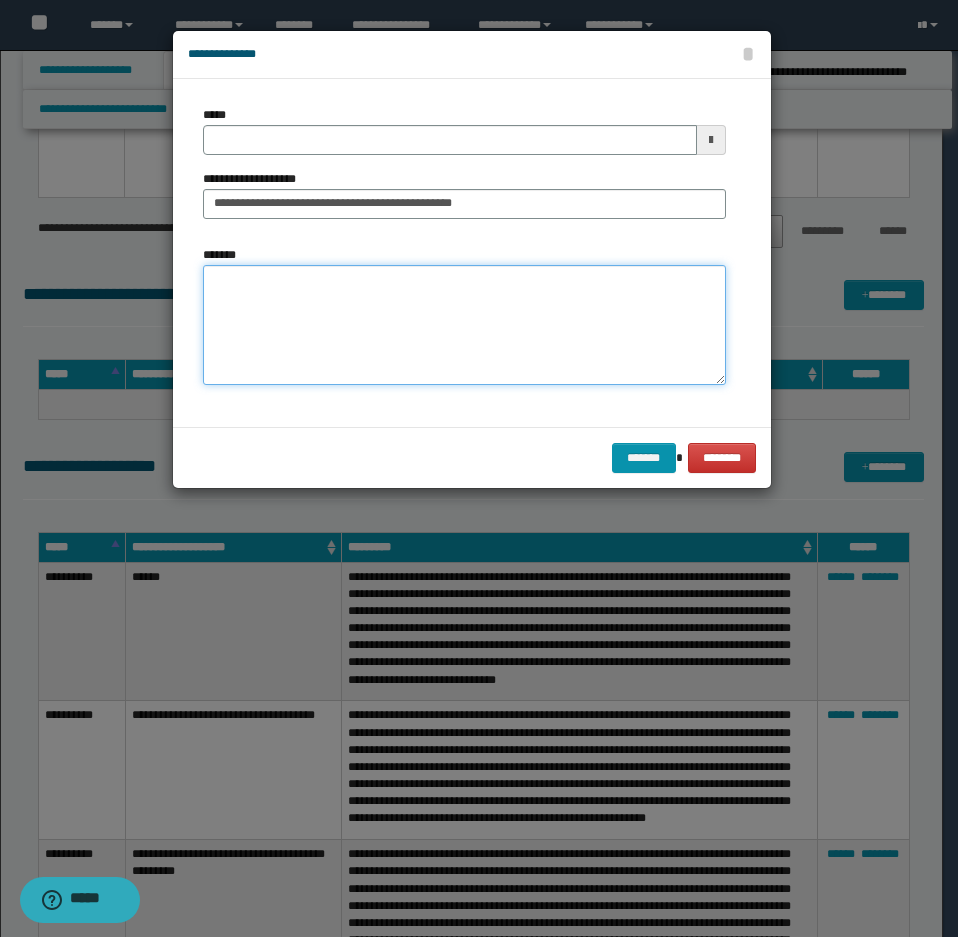 click on "*******" at bounding box center (464, 325) 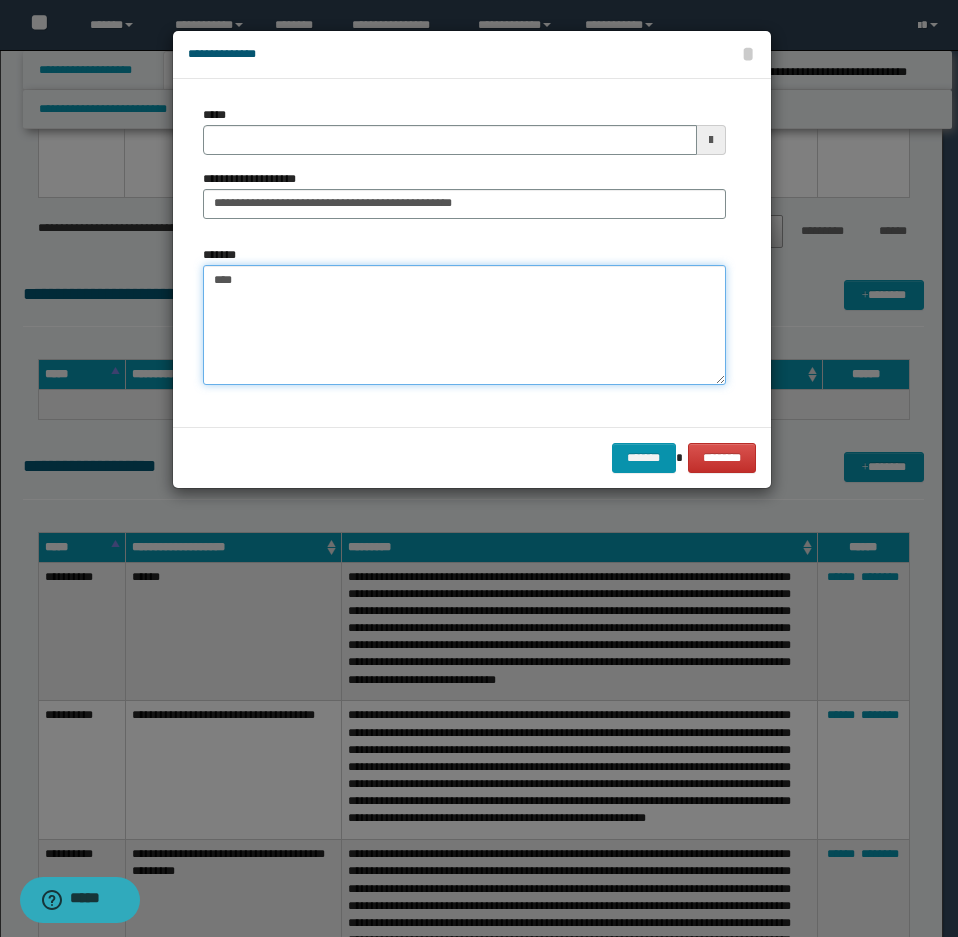 click on "****" at bounding box center (464, 325) 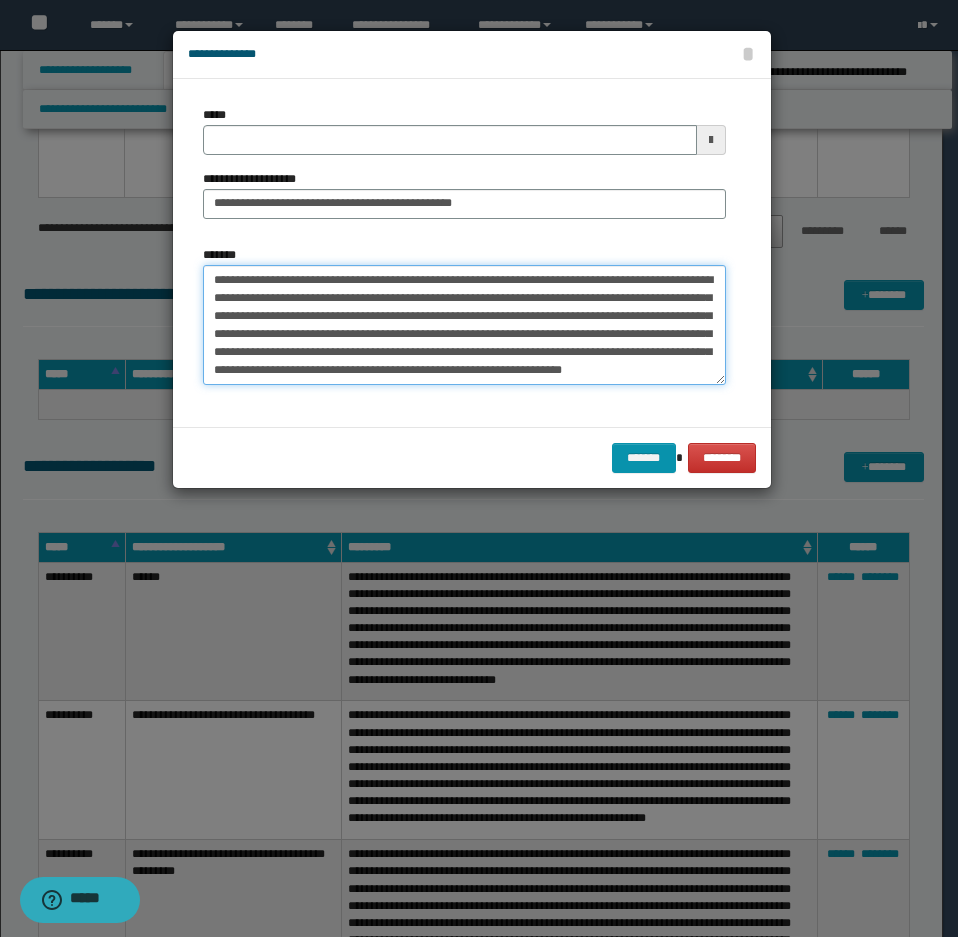 scroll, scrollTop: 12, scrollLeft: 0, axis: vertical 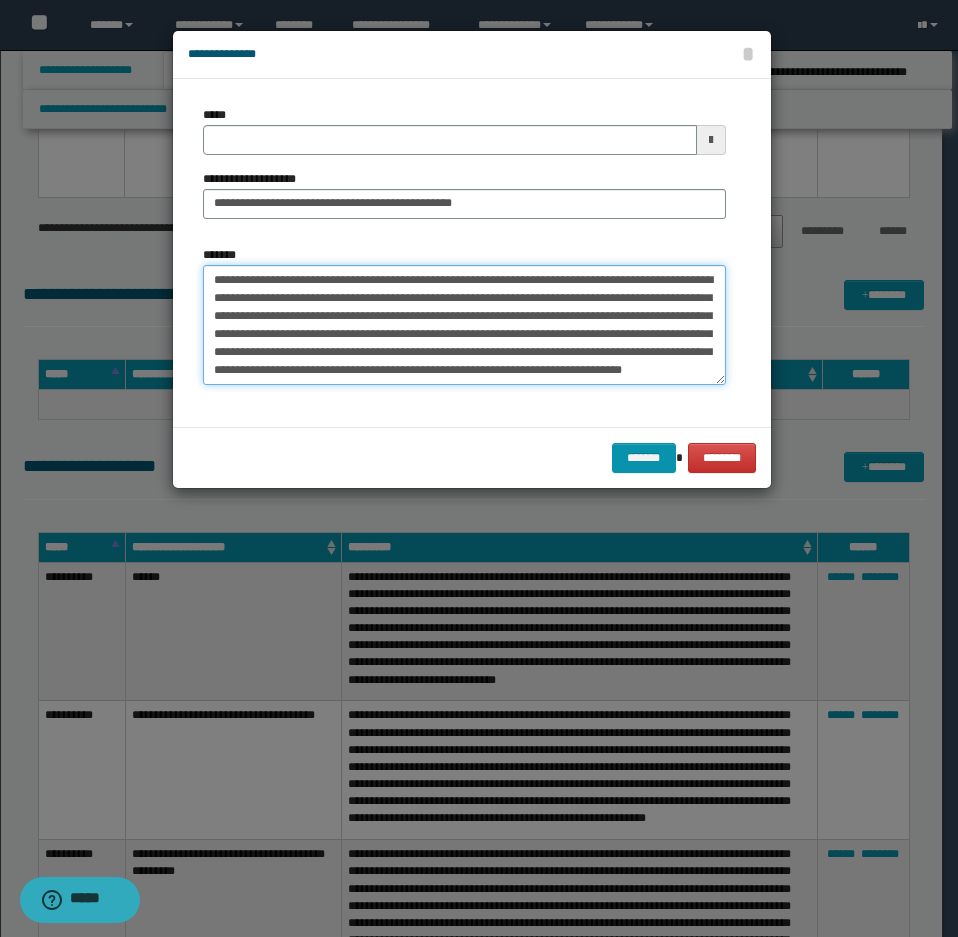 type on "**********" 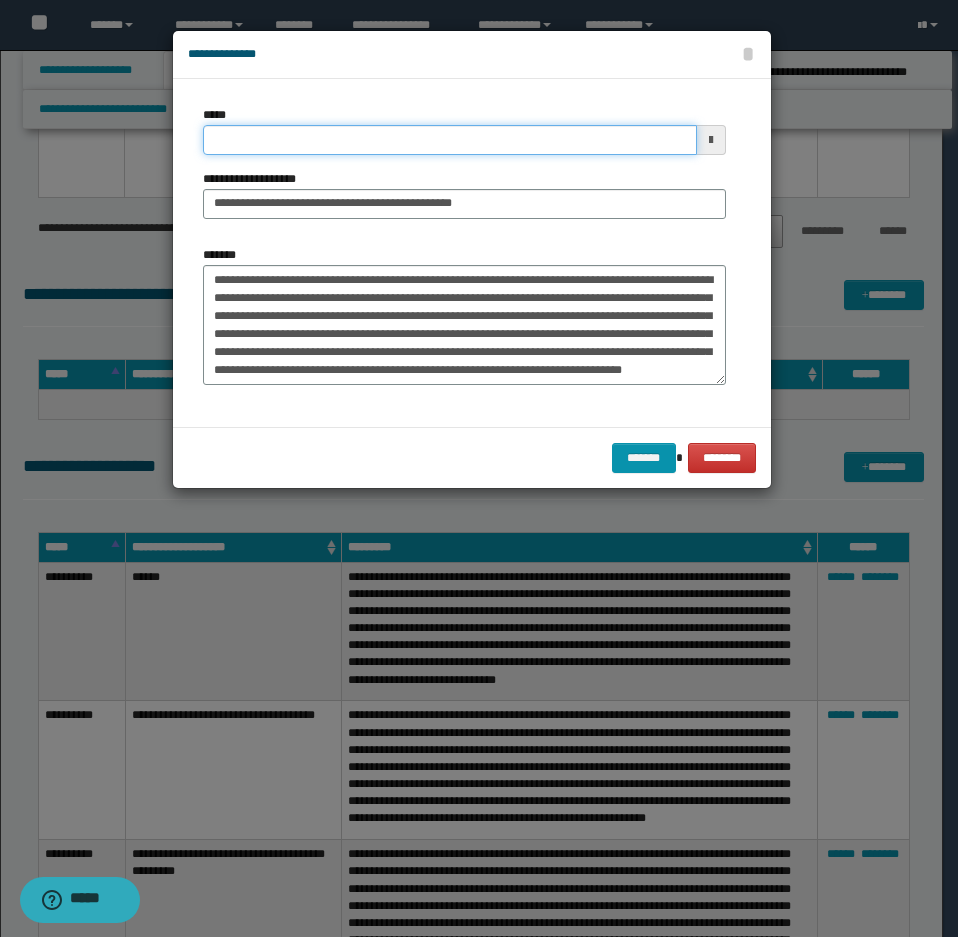 click on "*****" at bounding box center [450, 140] 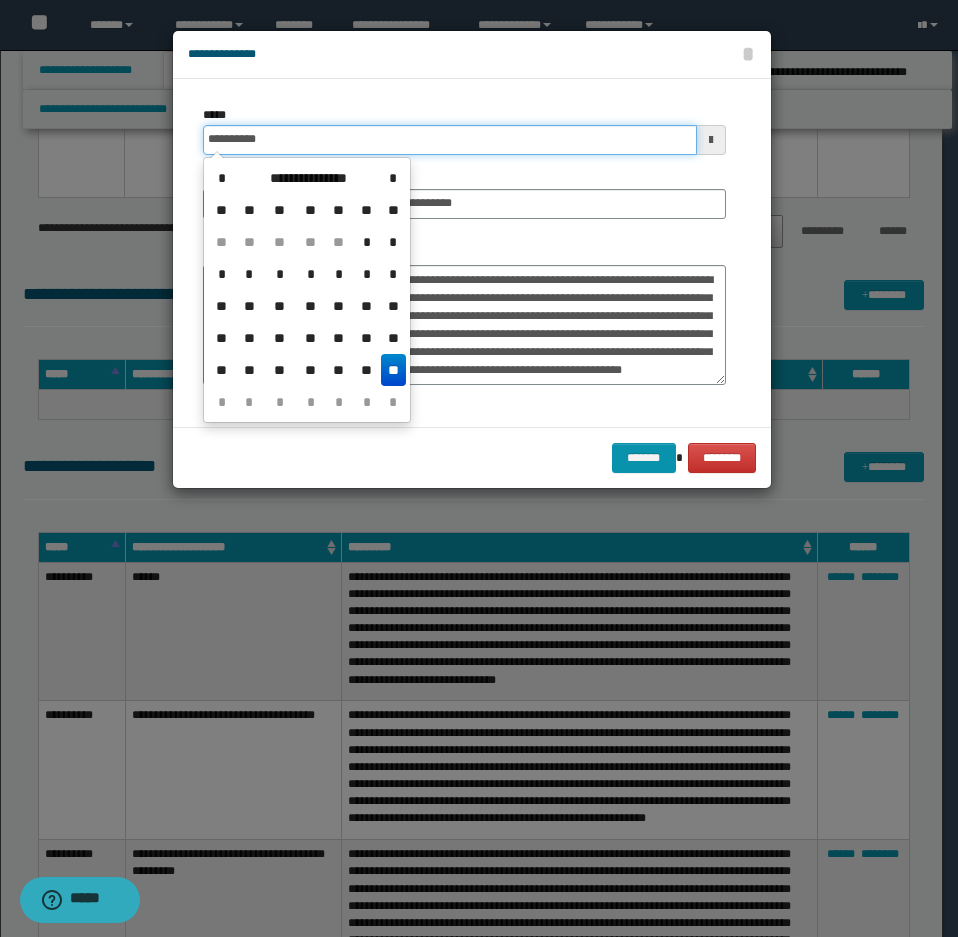 scroll, scrollTop: 18, scrollLeft: 0, axis: vertical 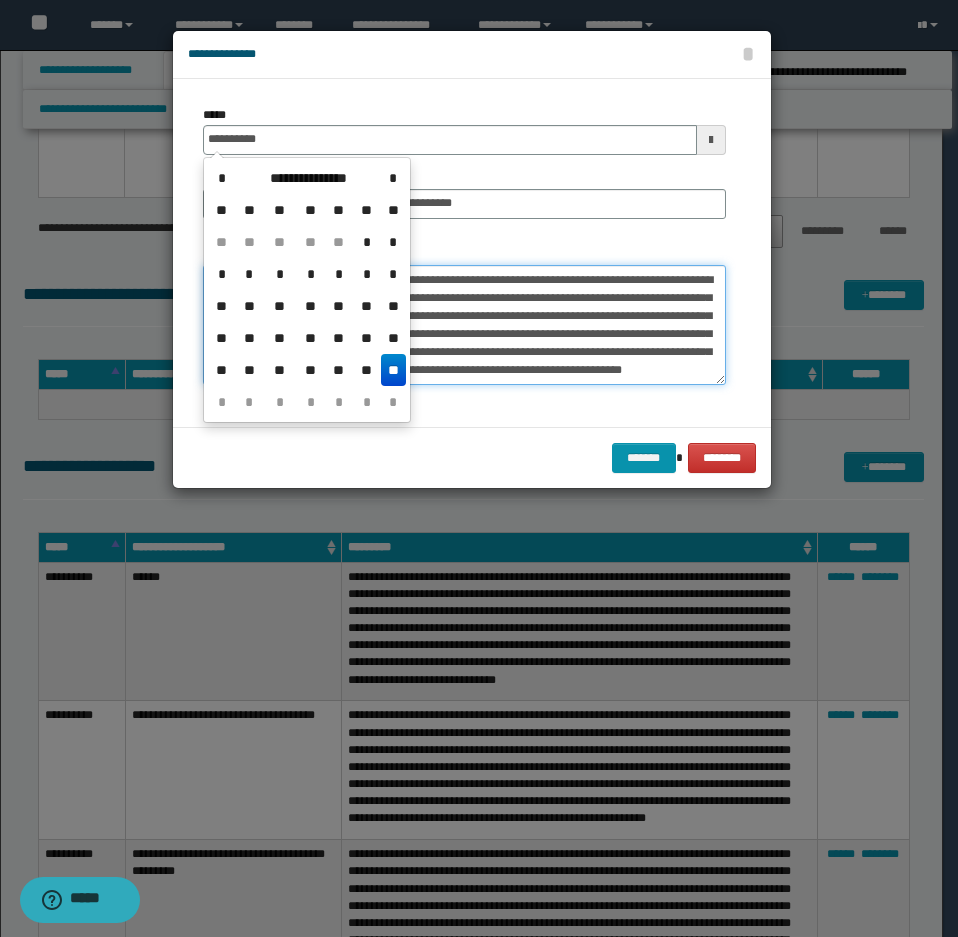 type on "**********" 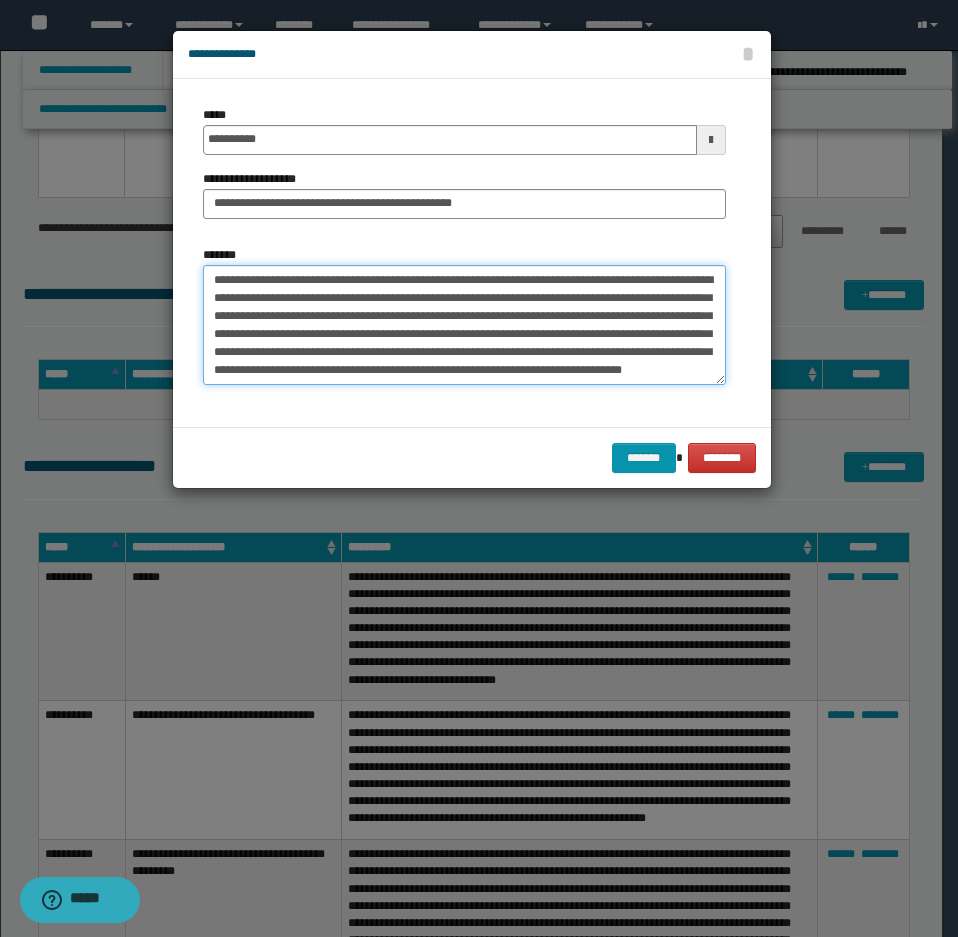 click on "**********" at bounding box center (464, 325) 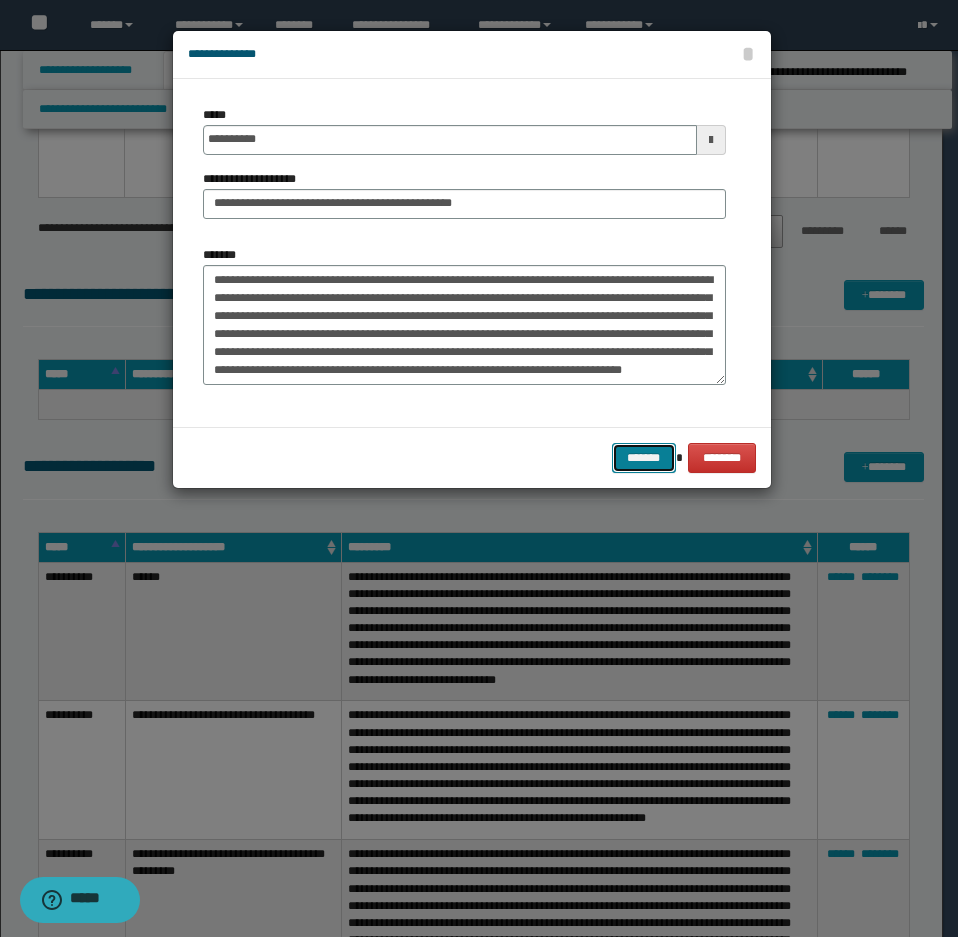 click on "*******" at bounding box center [644, 458] 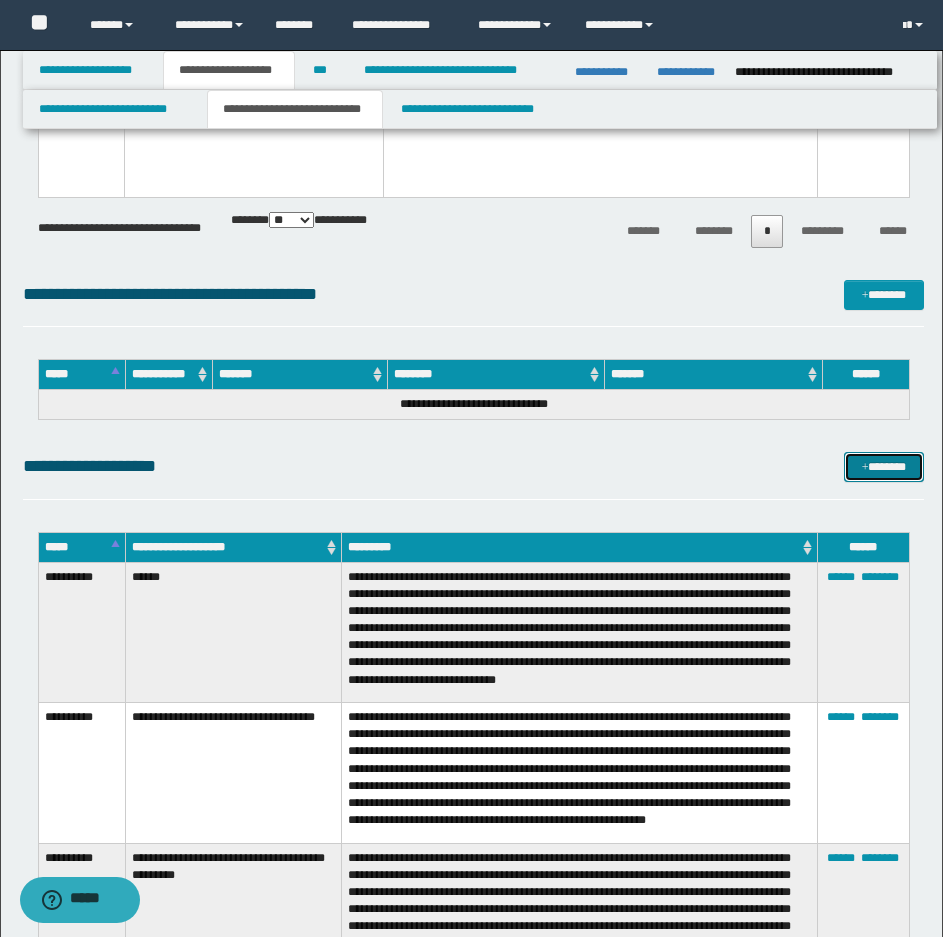 click on "*******" at bounding box center (884, 467) 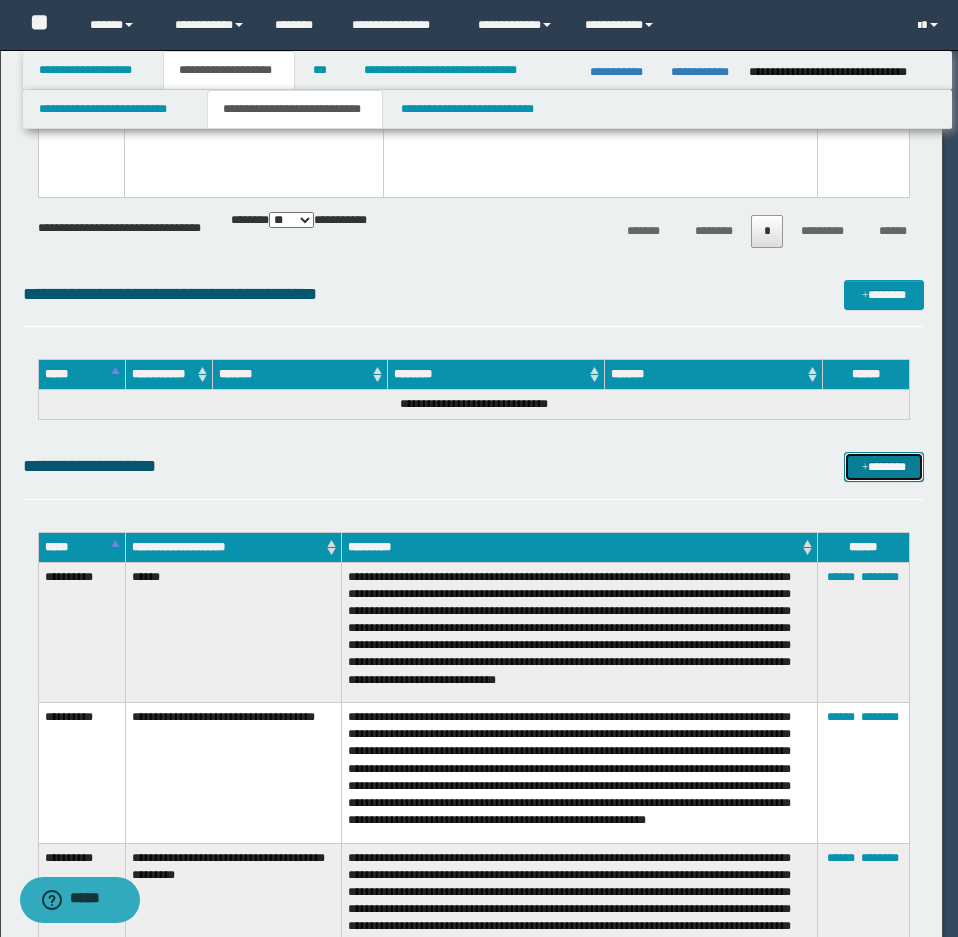 scroll, scrollTop: 0, scrollLeft: 0, axis: both 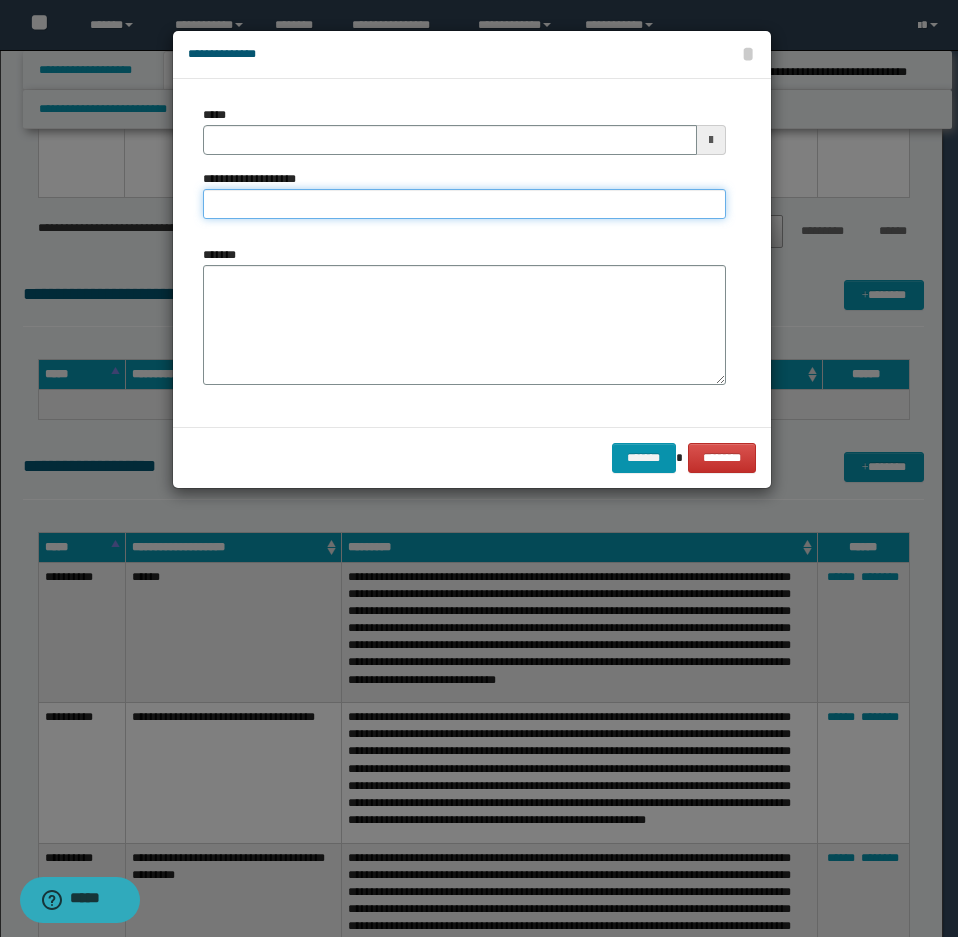 click on "**********" at bounding box center (464, 204) 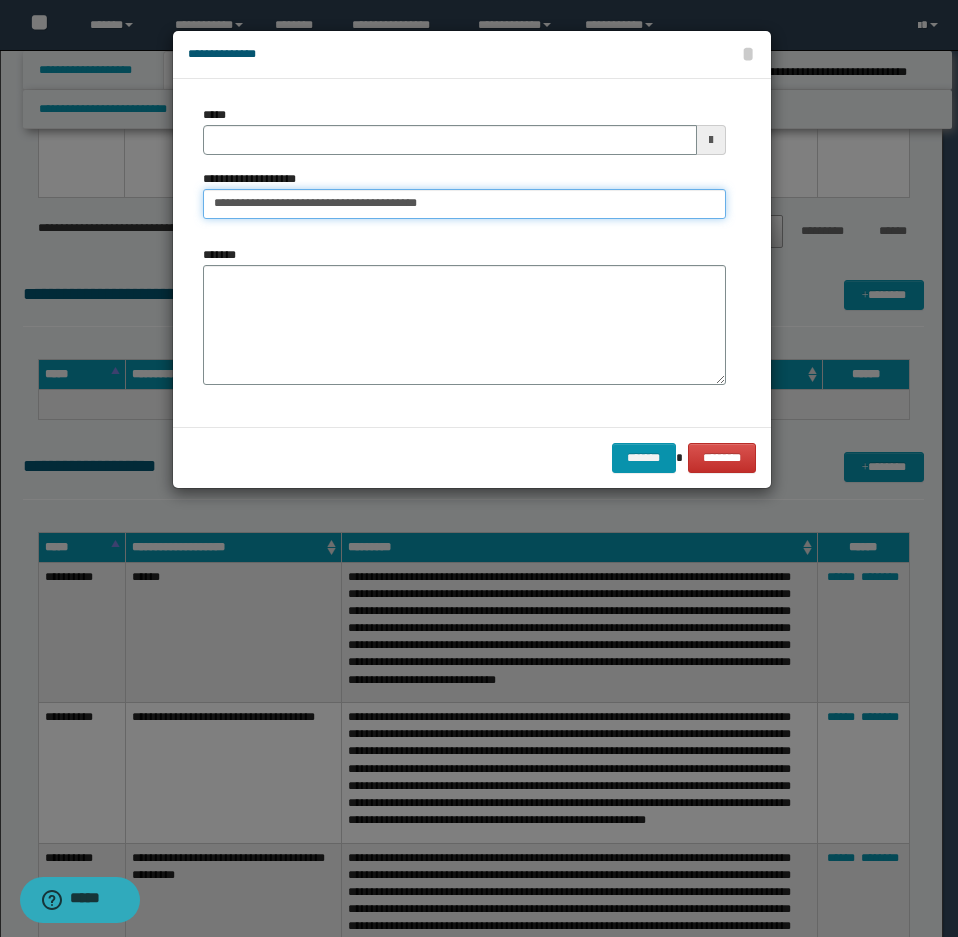 type on "**********" 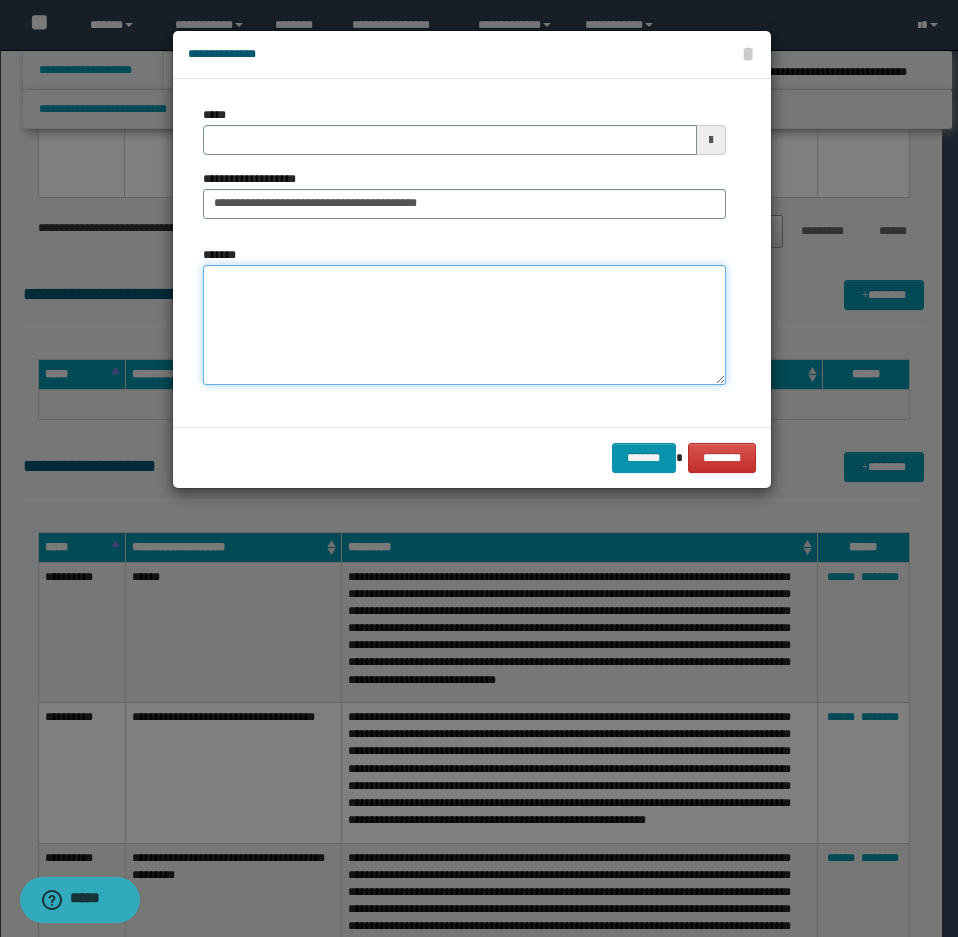 click on "*******" at bounding box center (464, 325) 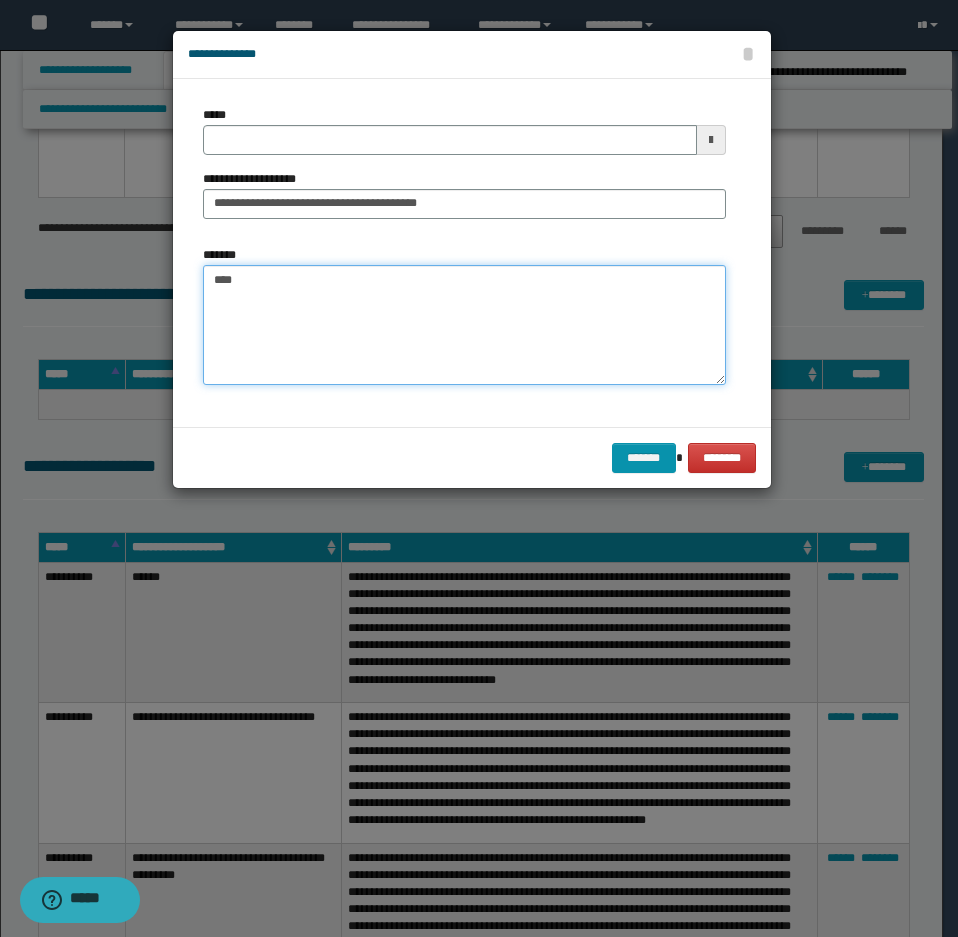 click on "****" at bounding box center (464, 325) 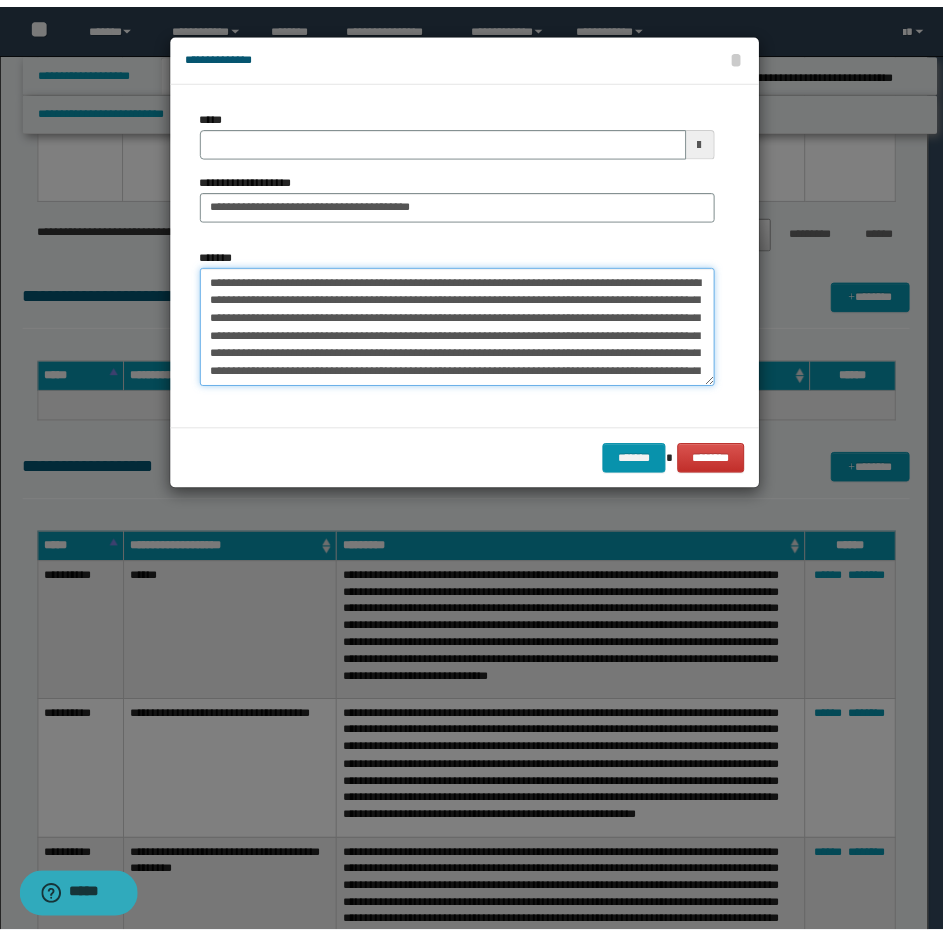 scroll, scrollTop: 30, scrollLeft: 0, axis: vertical 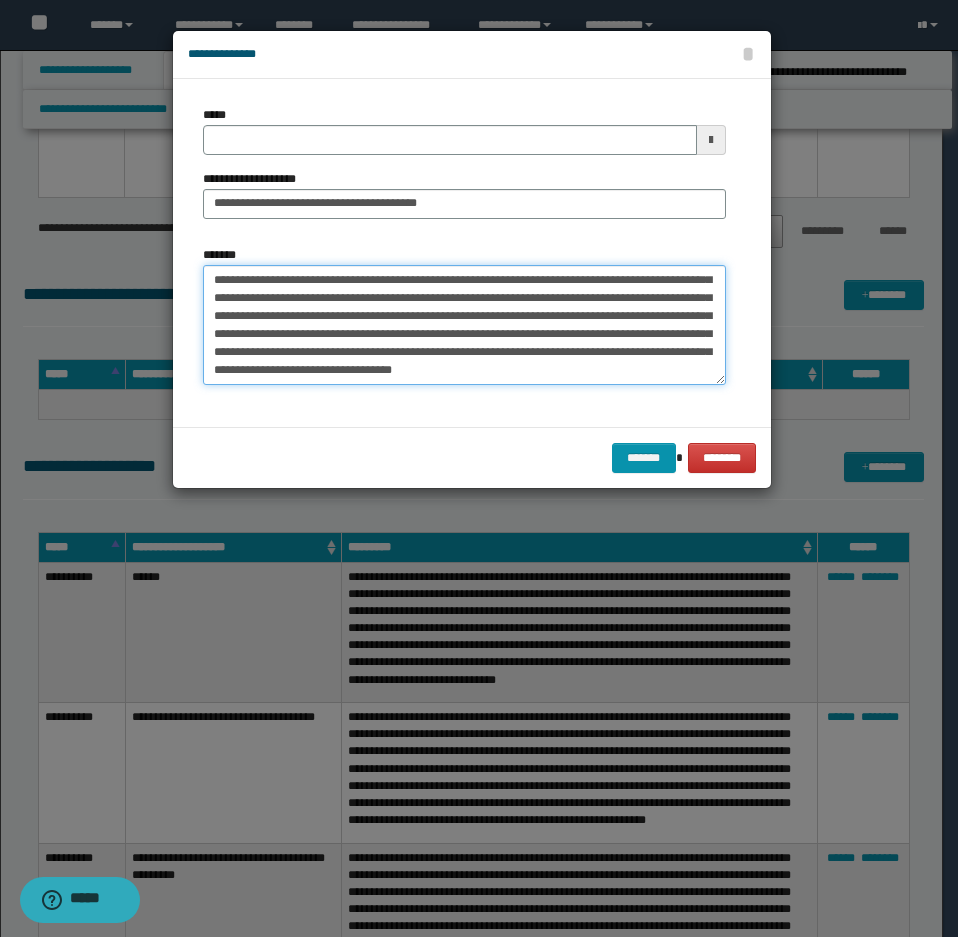 type on "**********" 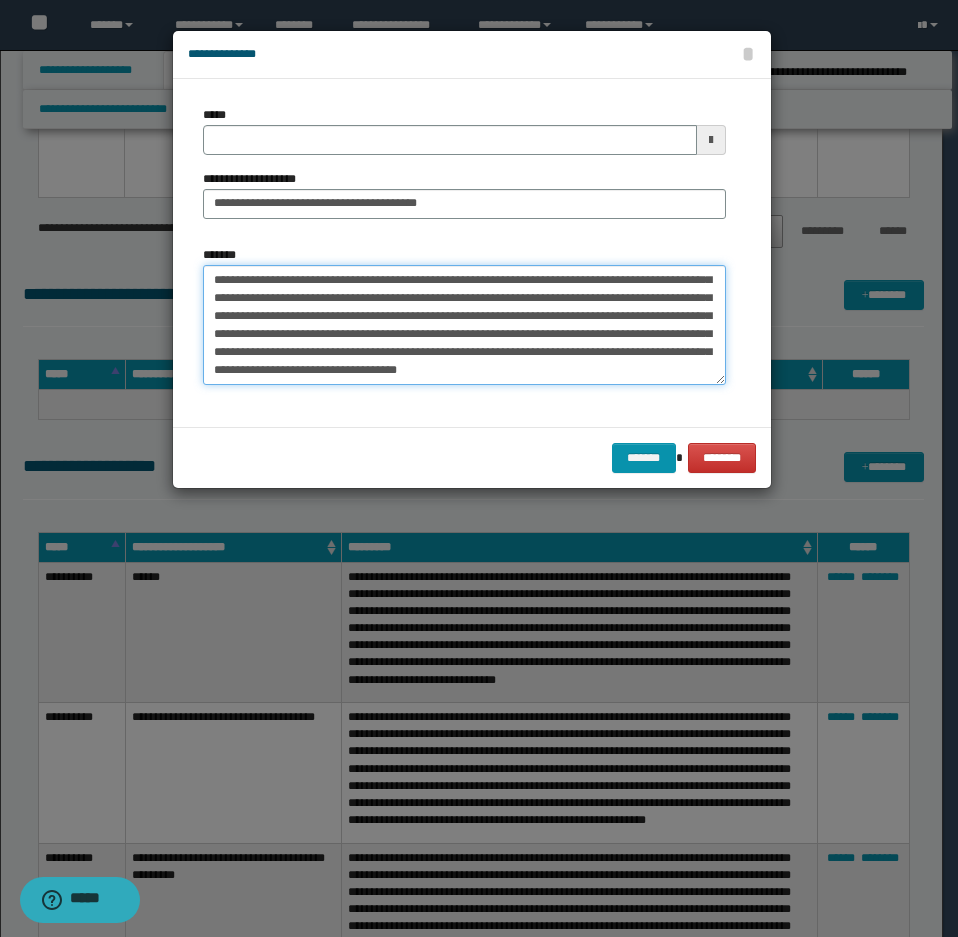 type 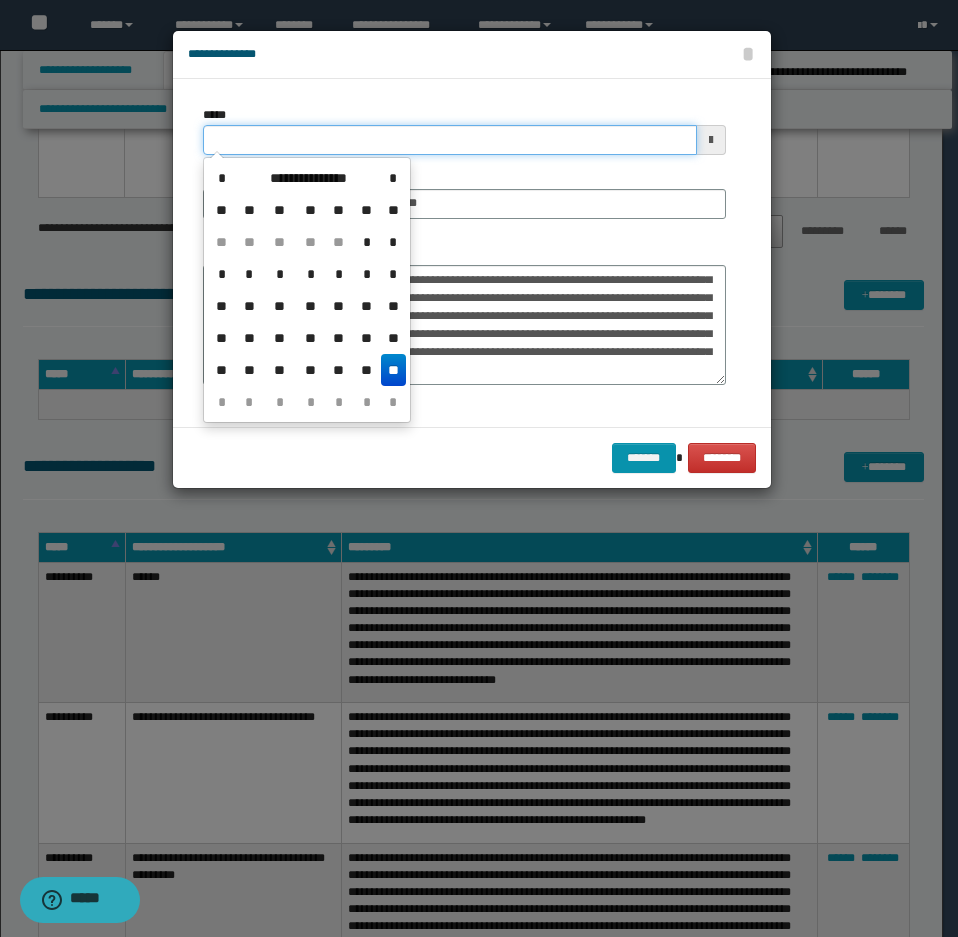 click on "*****" at bounding box center [450, 140] 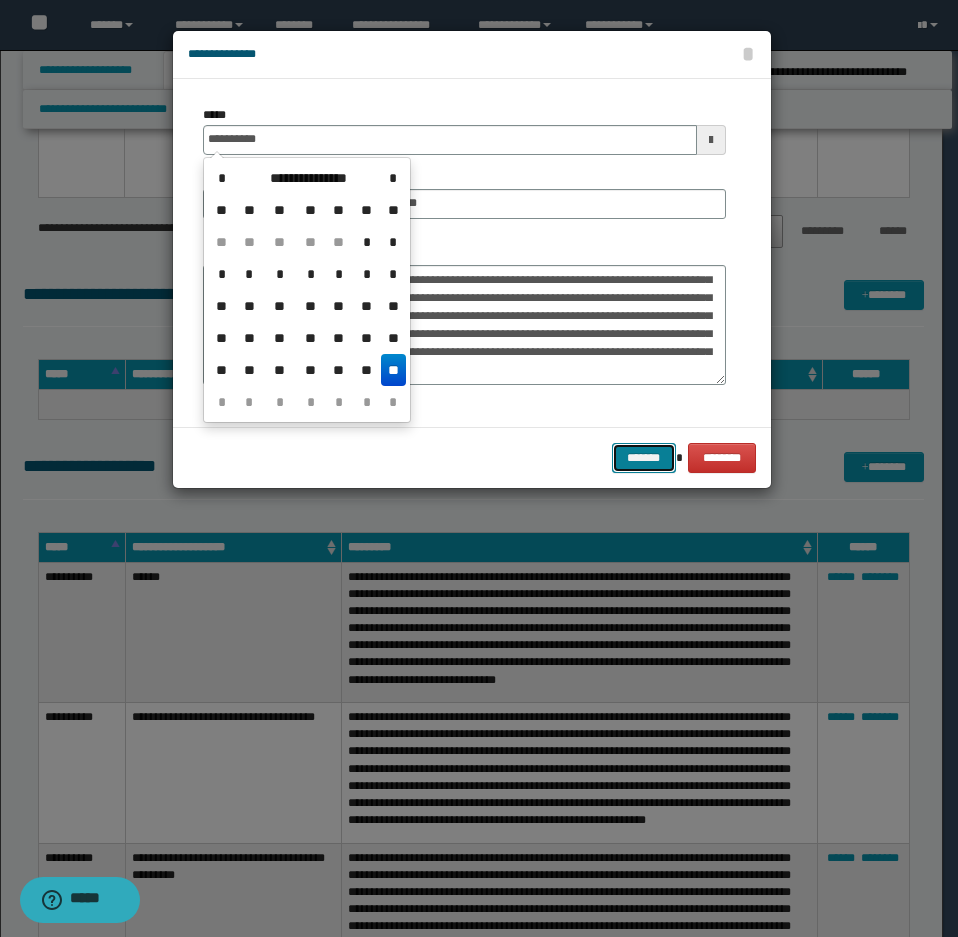 type on "**********" 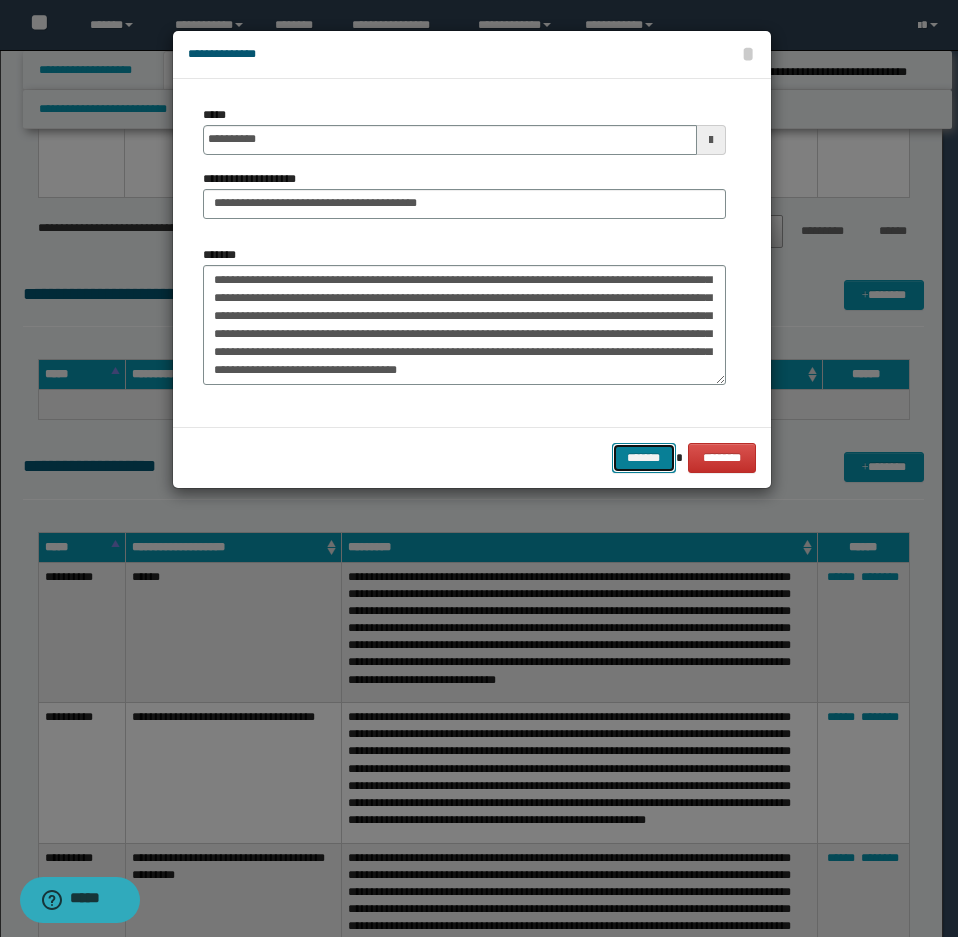 click on "*******" at bounding box center (644, 458) 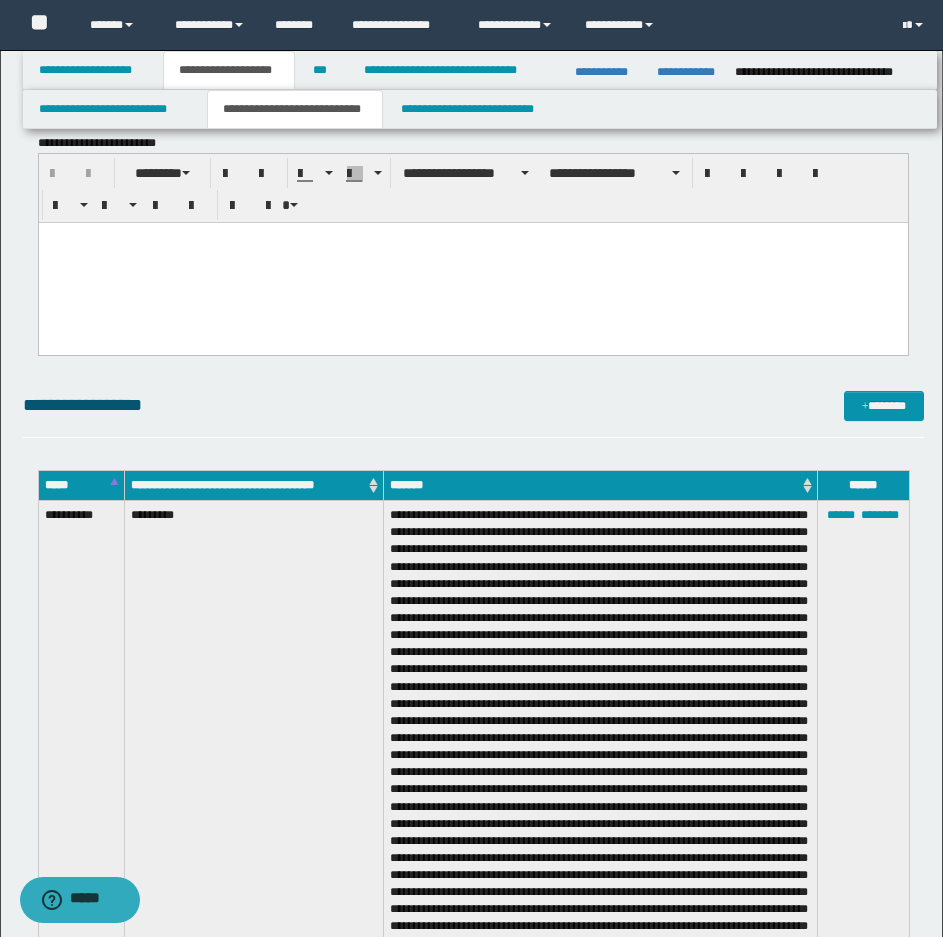 scroll, scrollTop: 3660, scrollLeft: 0, axis: vertical 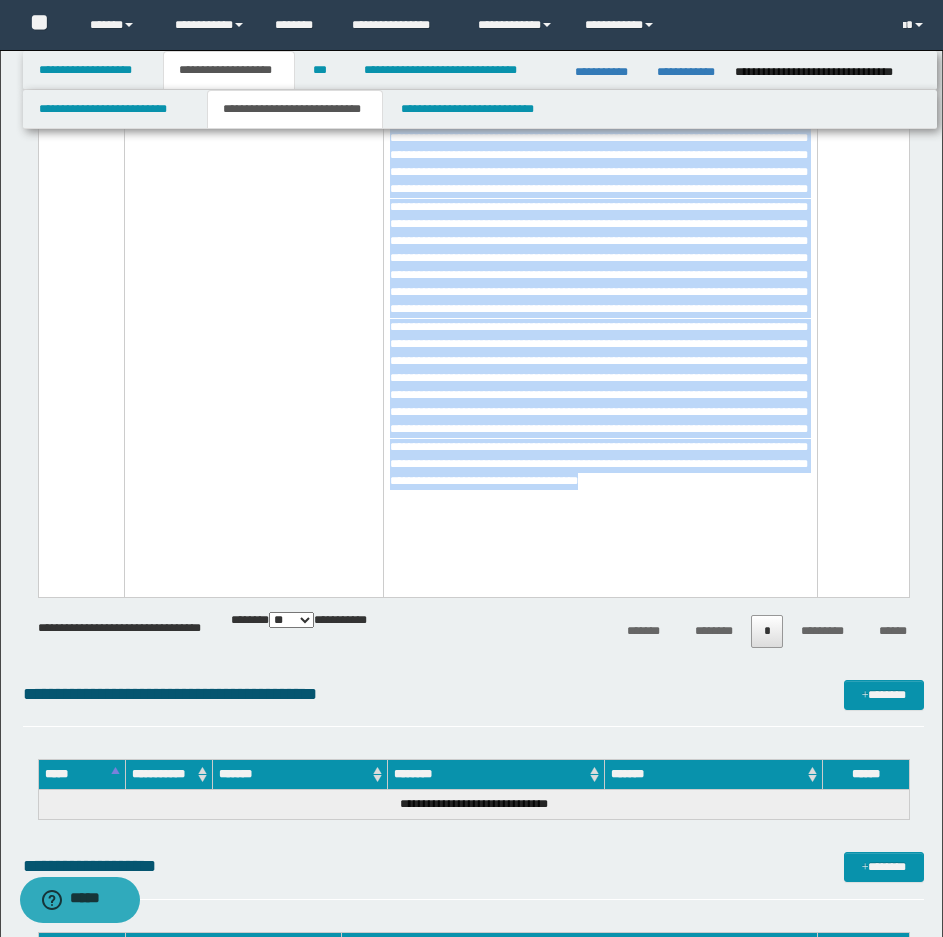 drag, startPoint x: 48, startPoint y: 392, endPoint x: 778, endPoint y: 584, distance: 754.82715 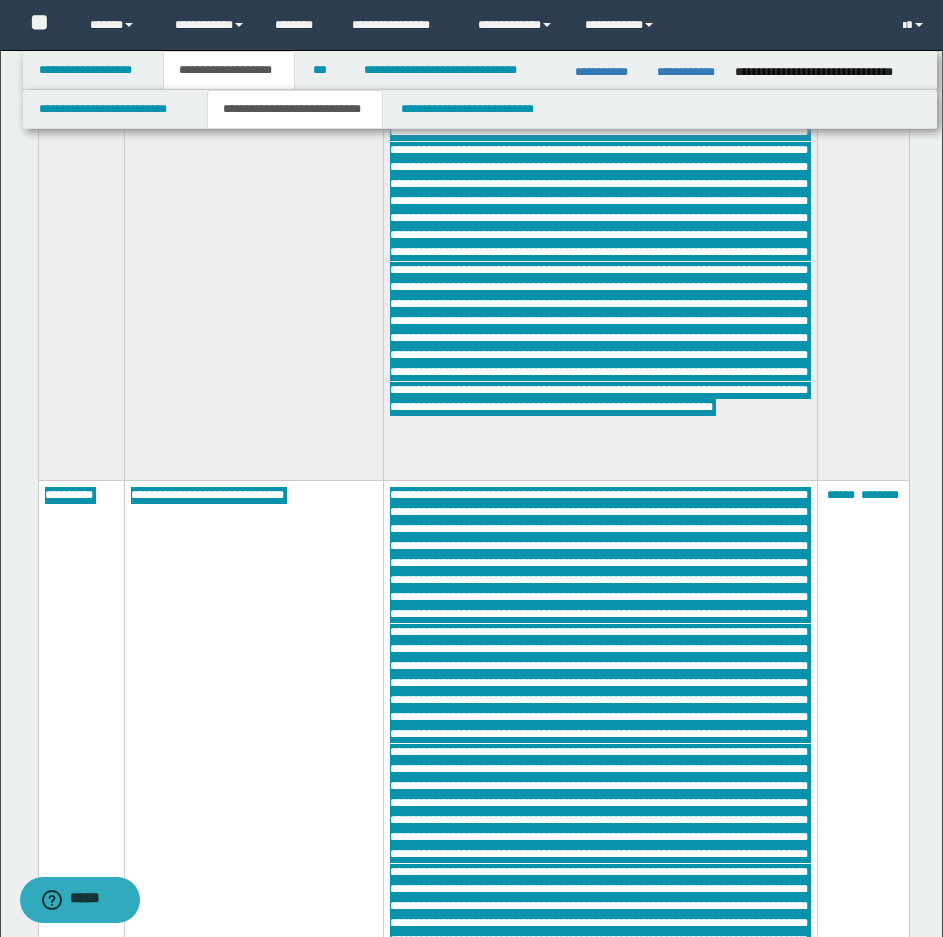 scroll, scrollTop: 10060, scrollLeft: 0, axis: vertical 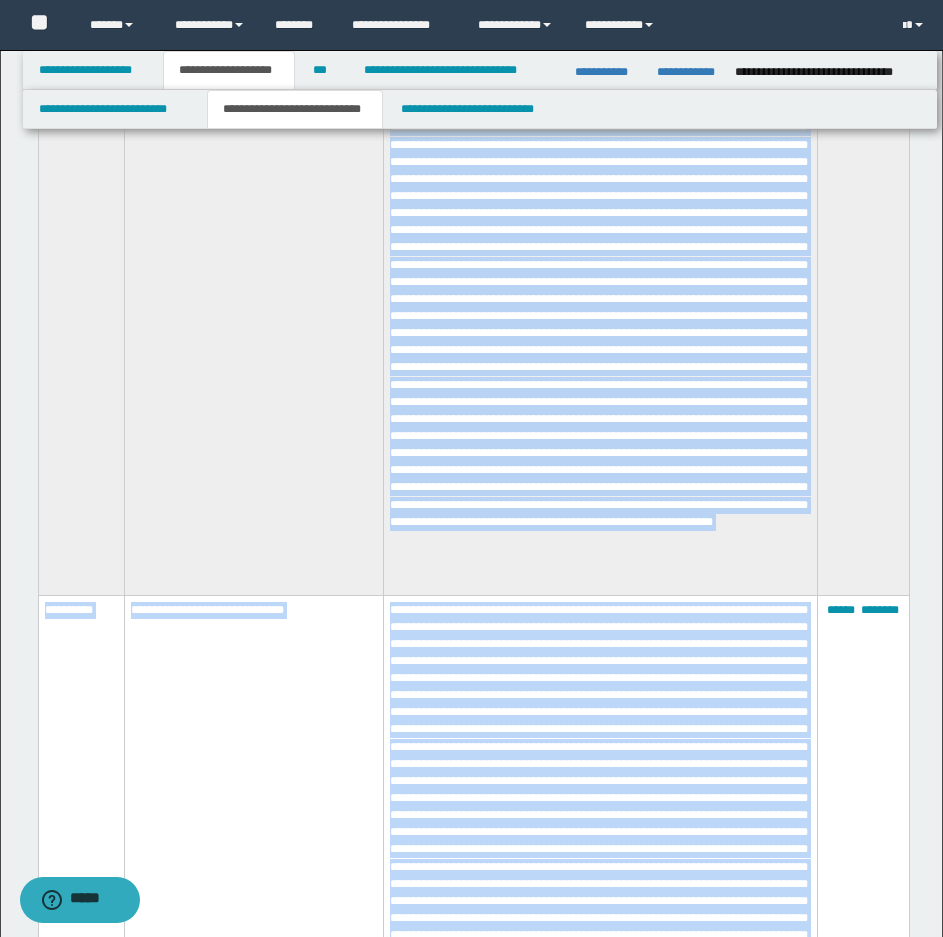 copy on "**********" 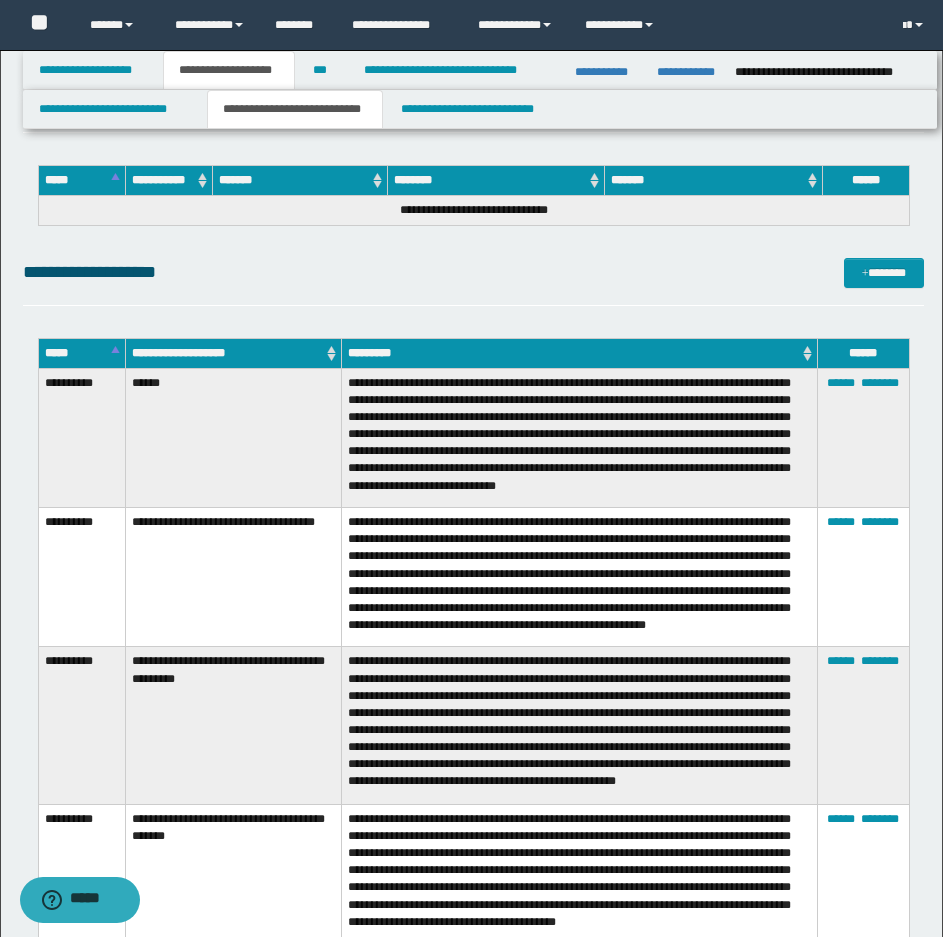 scroll, scrollTop: 11560, scrollLeft: 0, axis: vertical 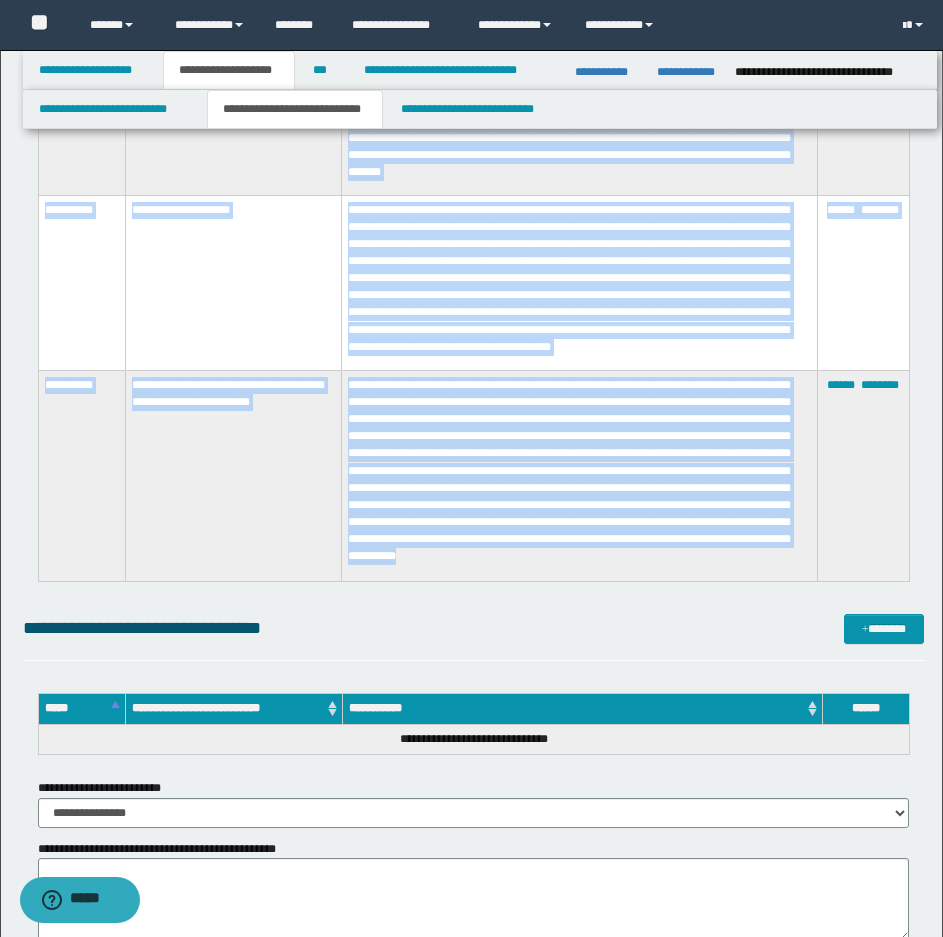drag, startPoint x: 45, startPoint y: 505, endPoint x: 737, endPoint y: 578, distance: 695.8398 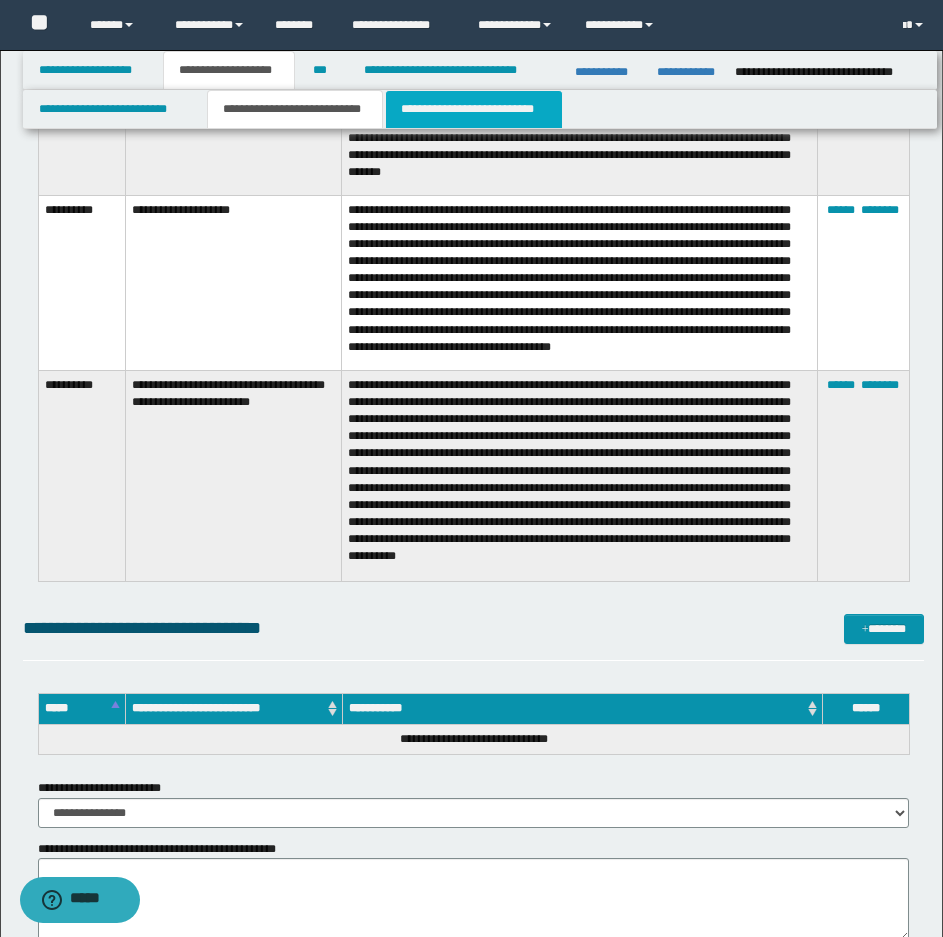 click on "**********" at bounding box center [474, 109] 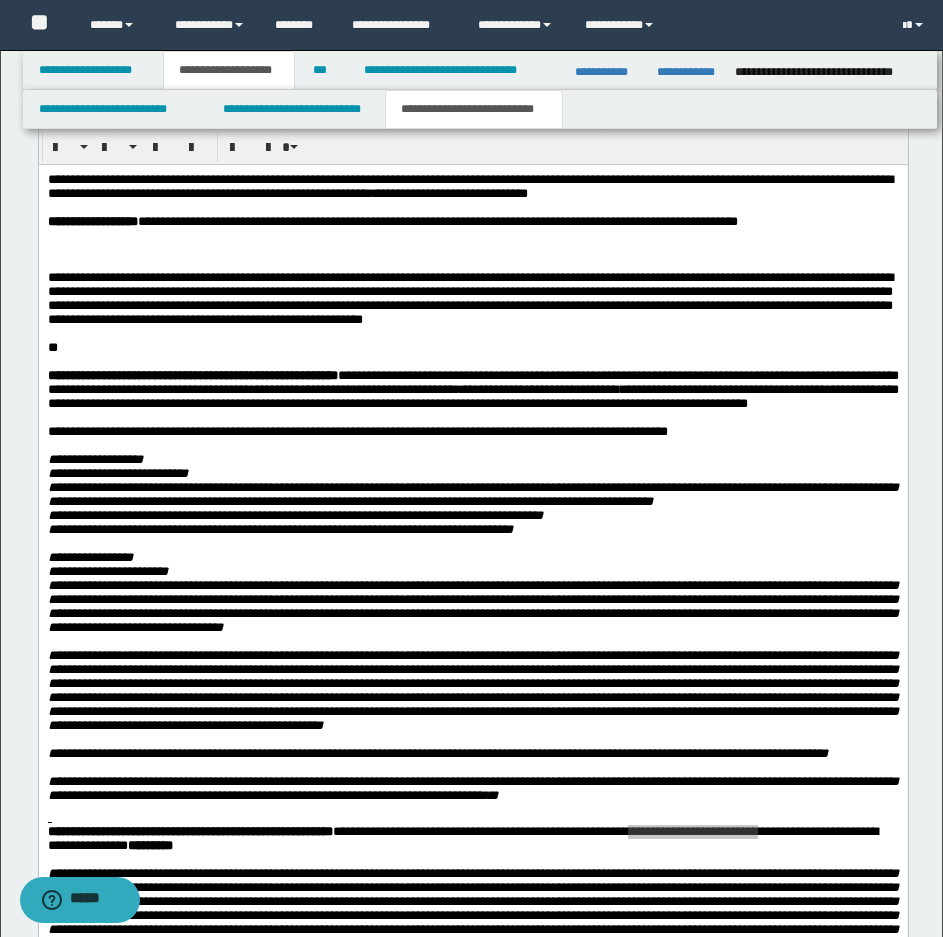 scroll, scrollTop: 1665, scrollLeft: 0, axis: vertical 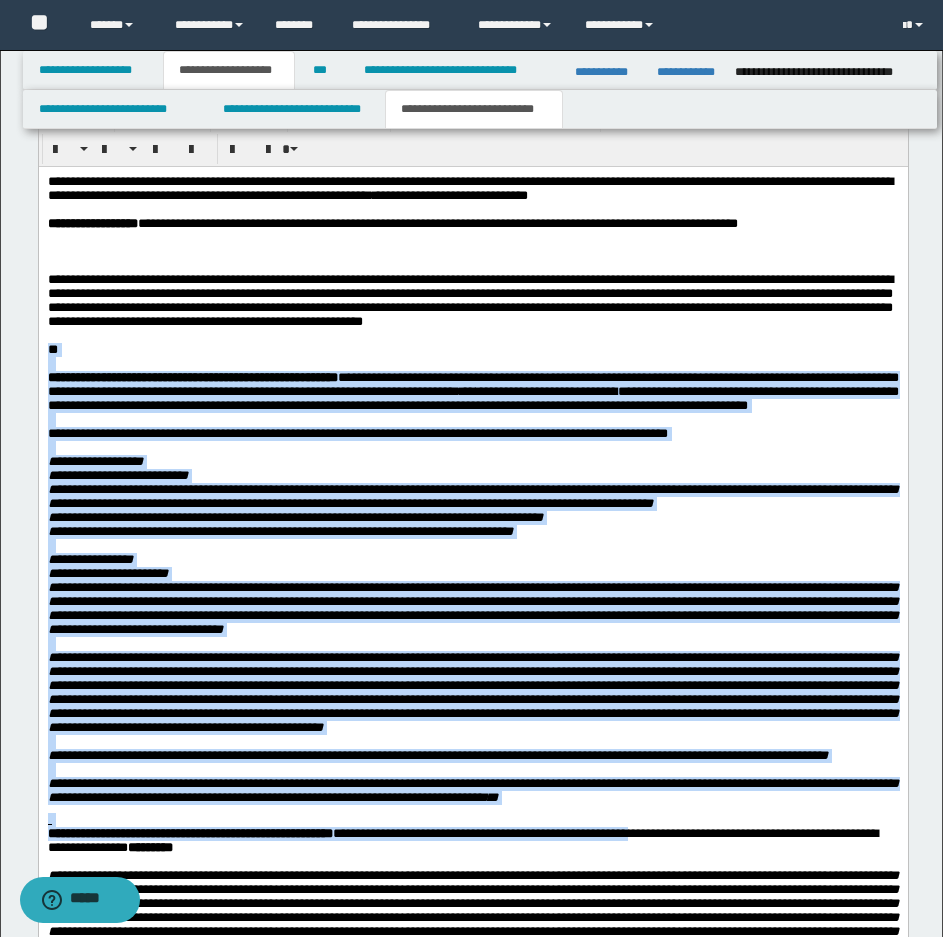 drag, startPoint x: 88, startPoint y: 370, endPoint x: 38, endPoint y: 369, distance: 50.01 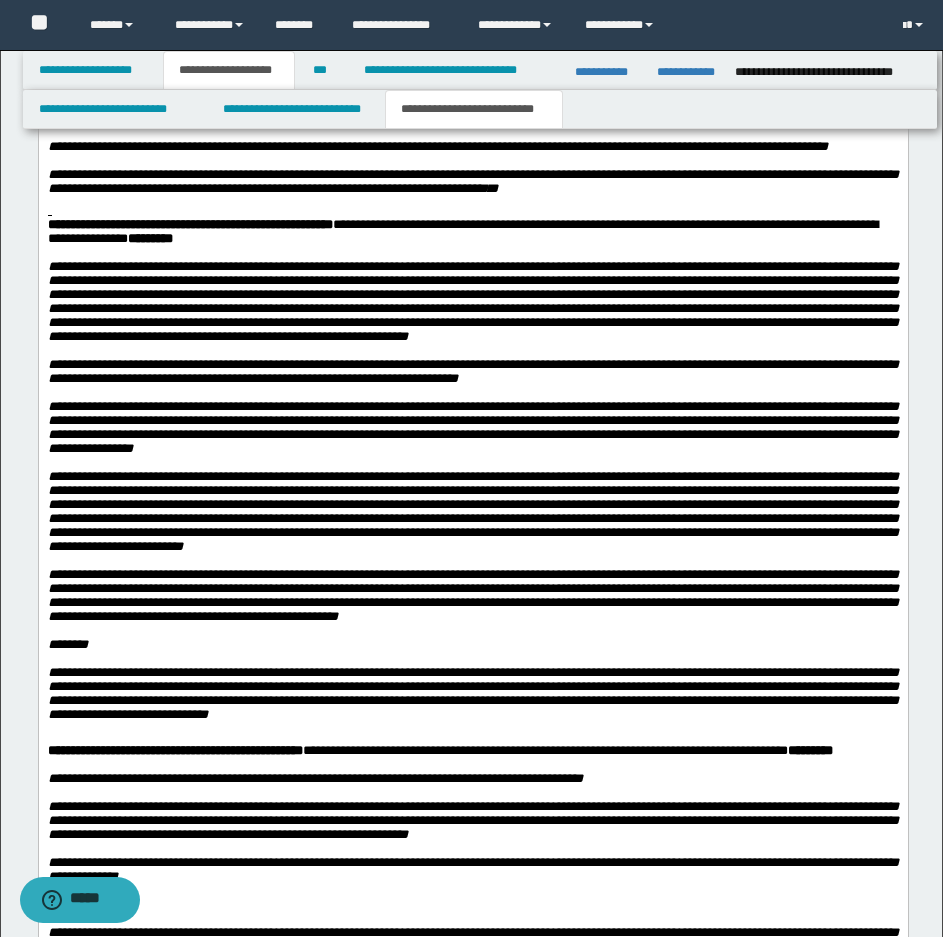 scroll, scrollTop: 5265, scrollLeft: 0, axis: vertical 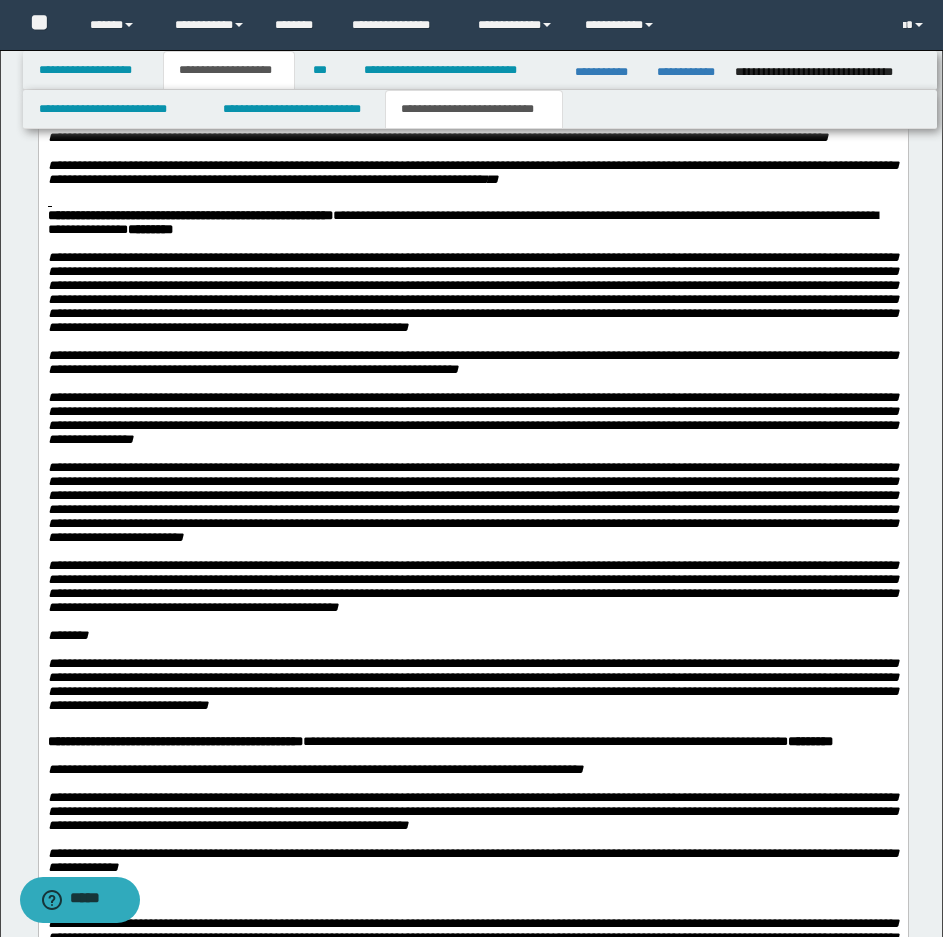 drag, startPoint x: 48, startPoint y: -3232, endPoint x: 242, endPoint y: 463, distance: 3700.0894 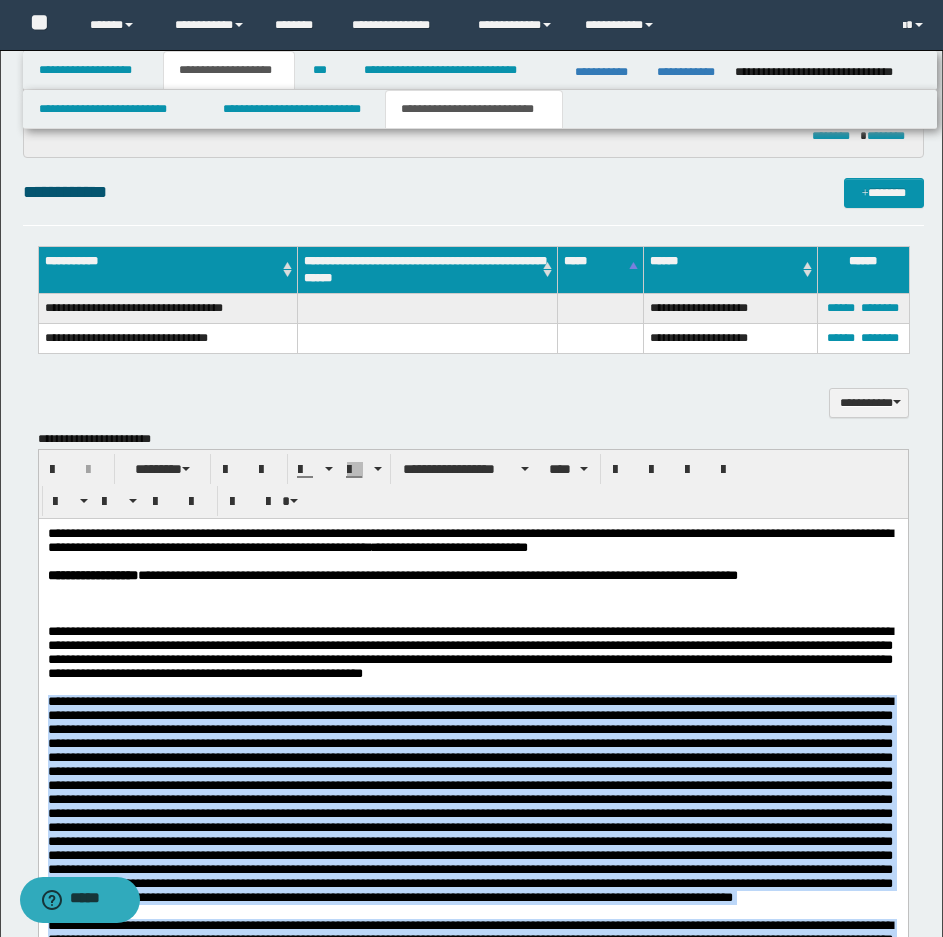 scroll, scrollTop: 1265, scrollLeft: 0, axis: vertical 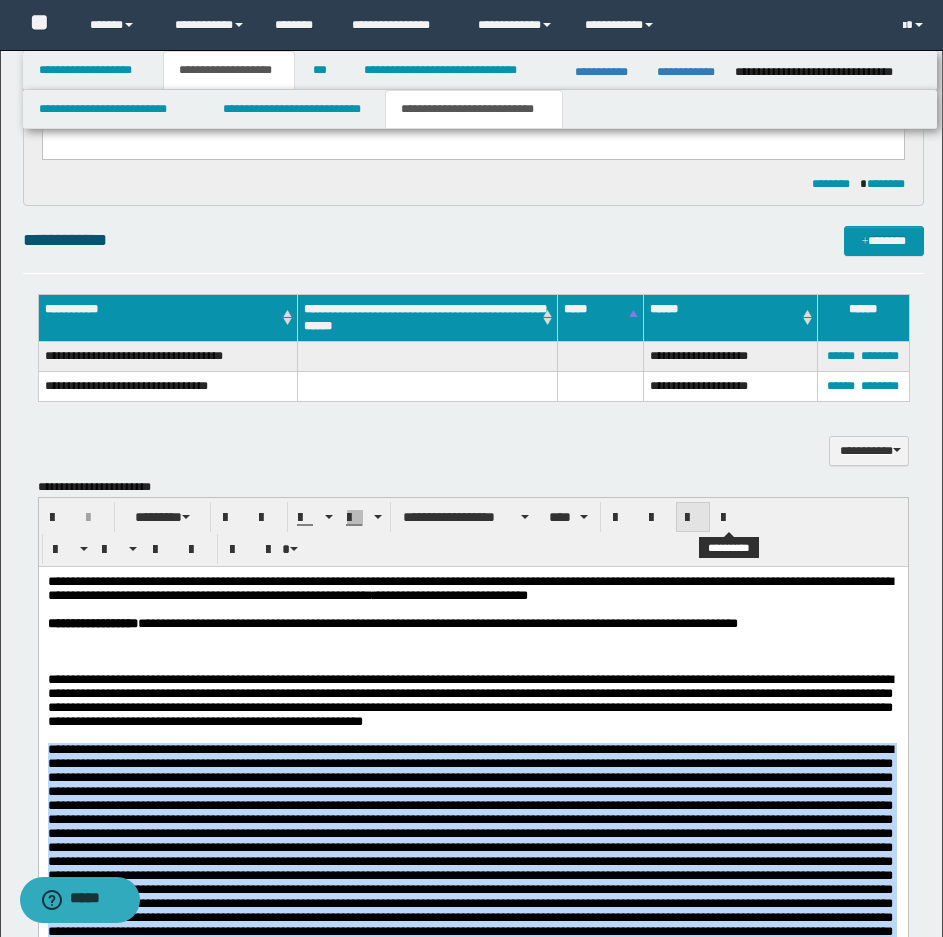 click at bounding box center (729, 518) 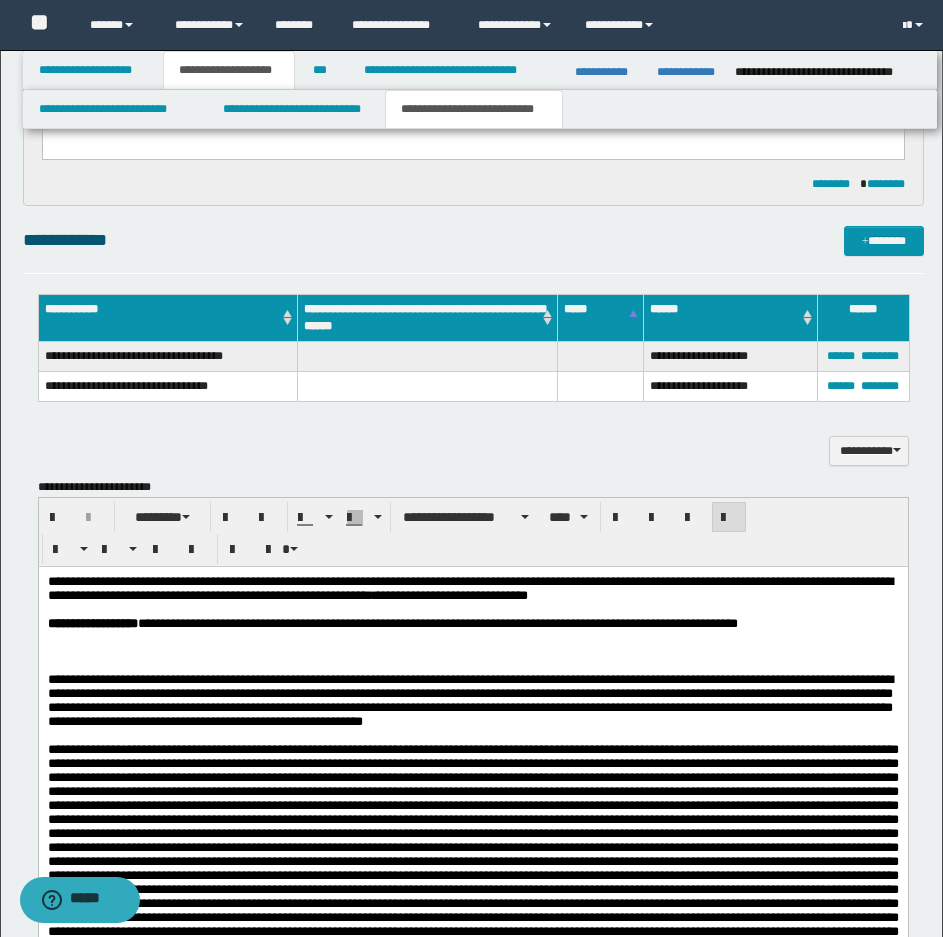 click at bounding box center (472, 665) 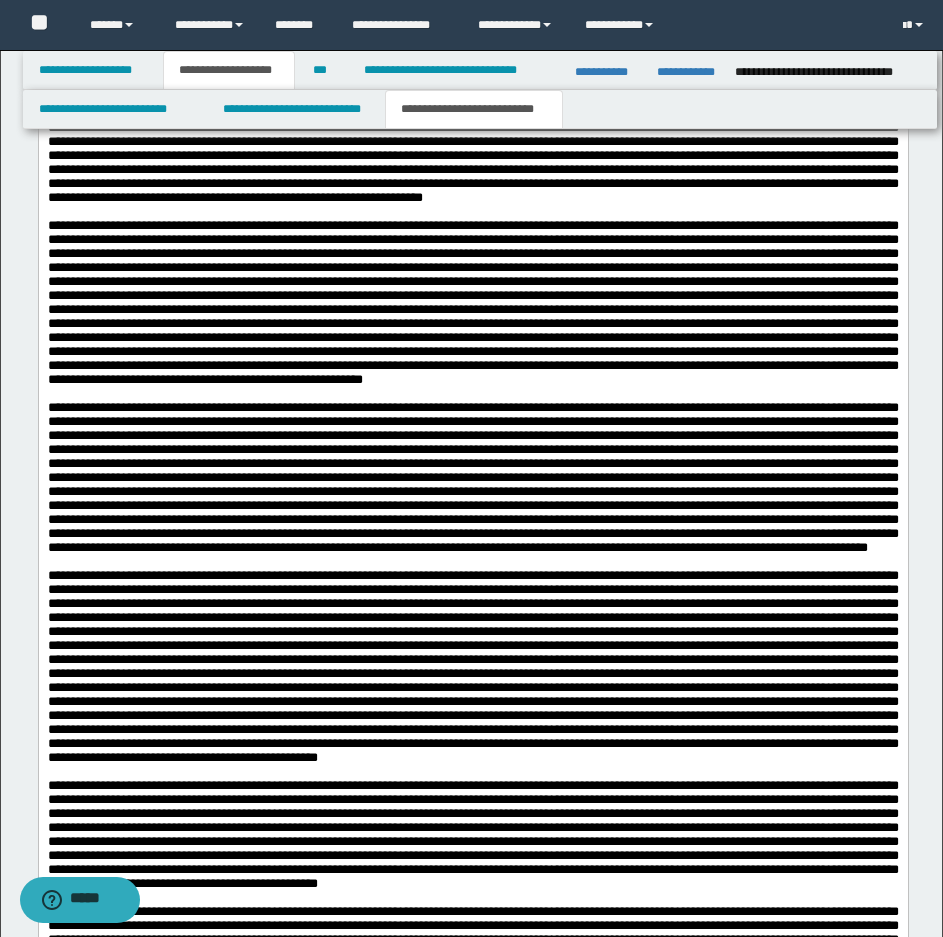 scroll, scrollTop: 2765, scrollLeft: 0, axis: vertical 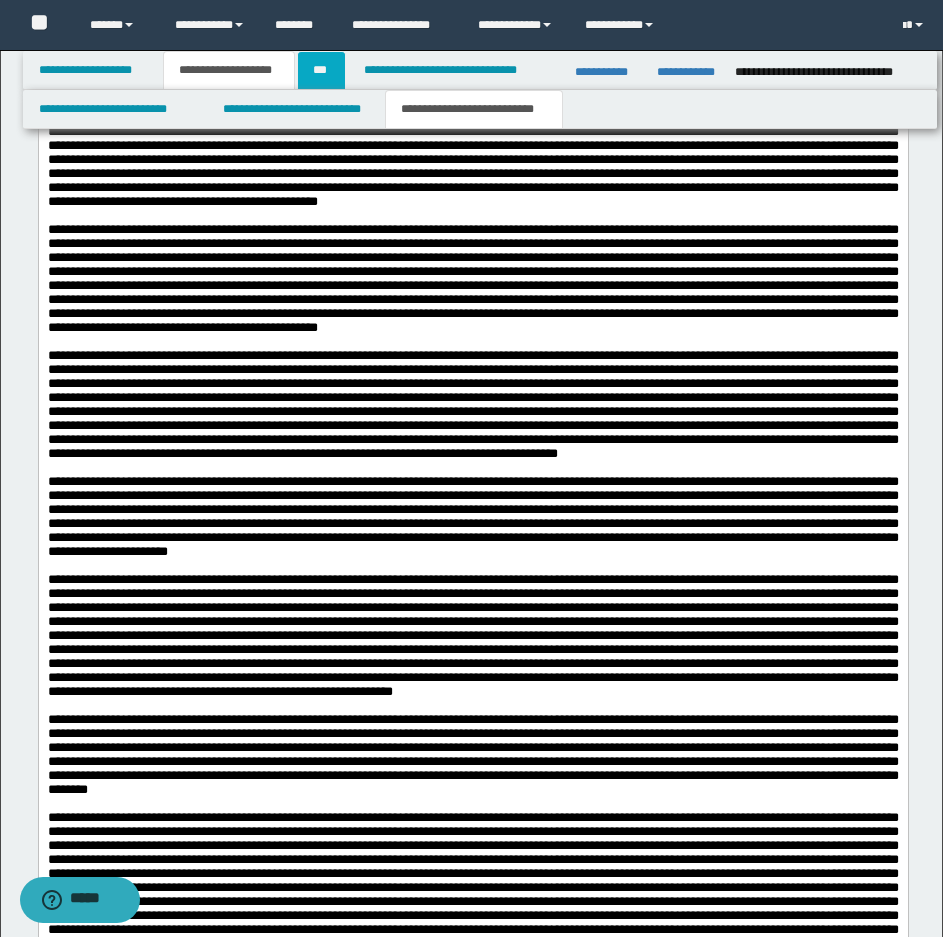 click on "***" at bounding box center [321, 70] 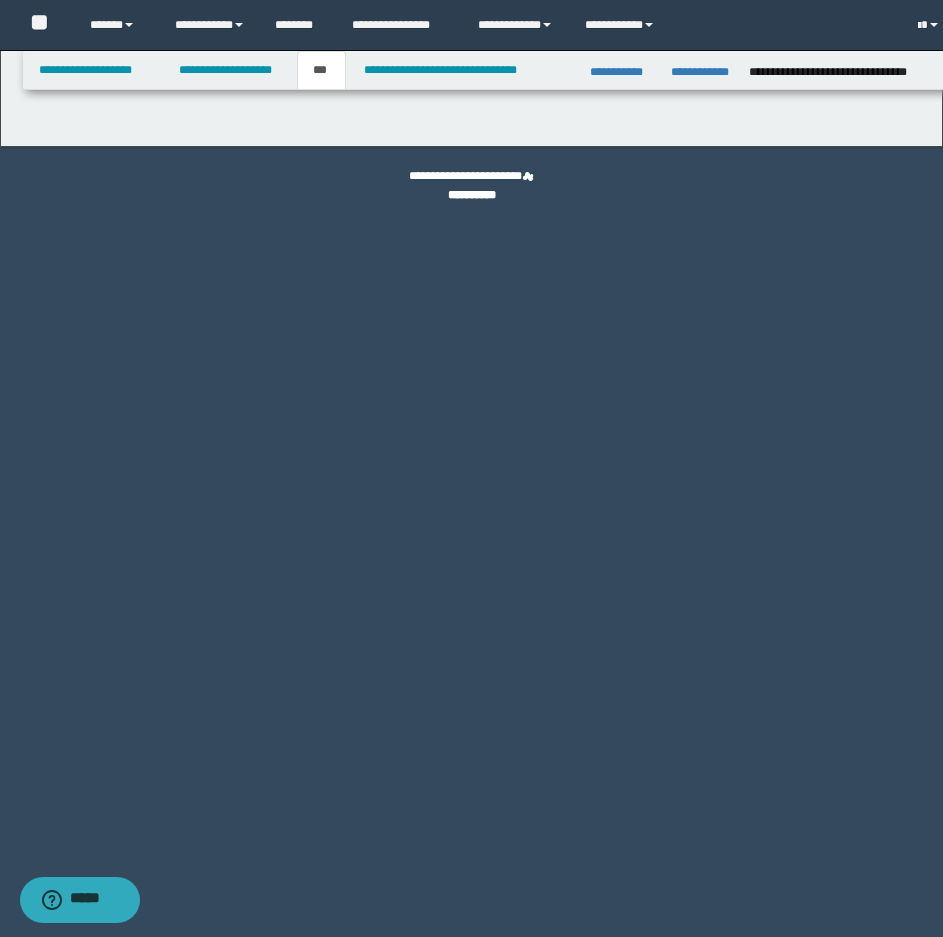 scroll, scrollTop: 0, scrollLeft: 0, axis: both 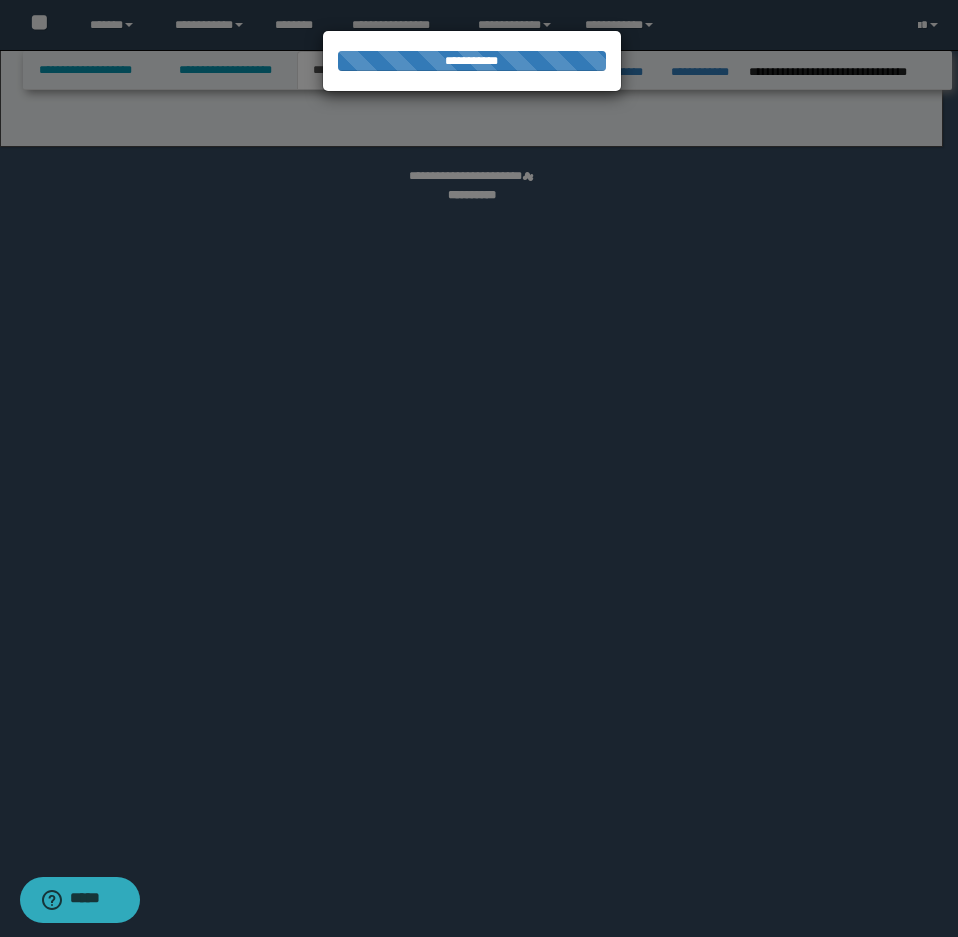 select on "*" 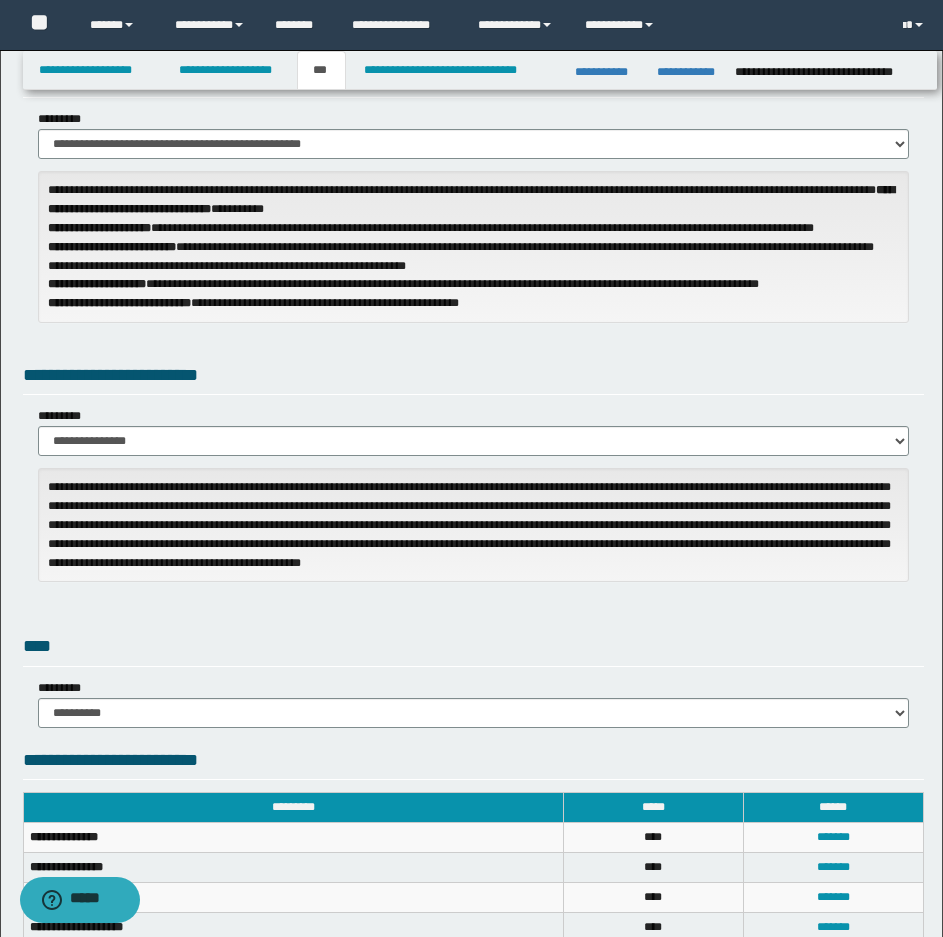 scroll, scrollTop: 0, scrollLeft: 0, axis: both 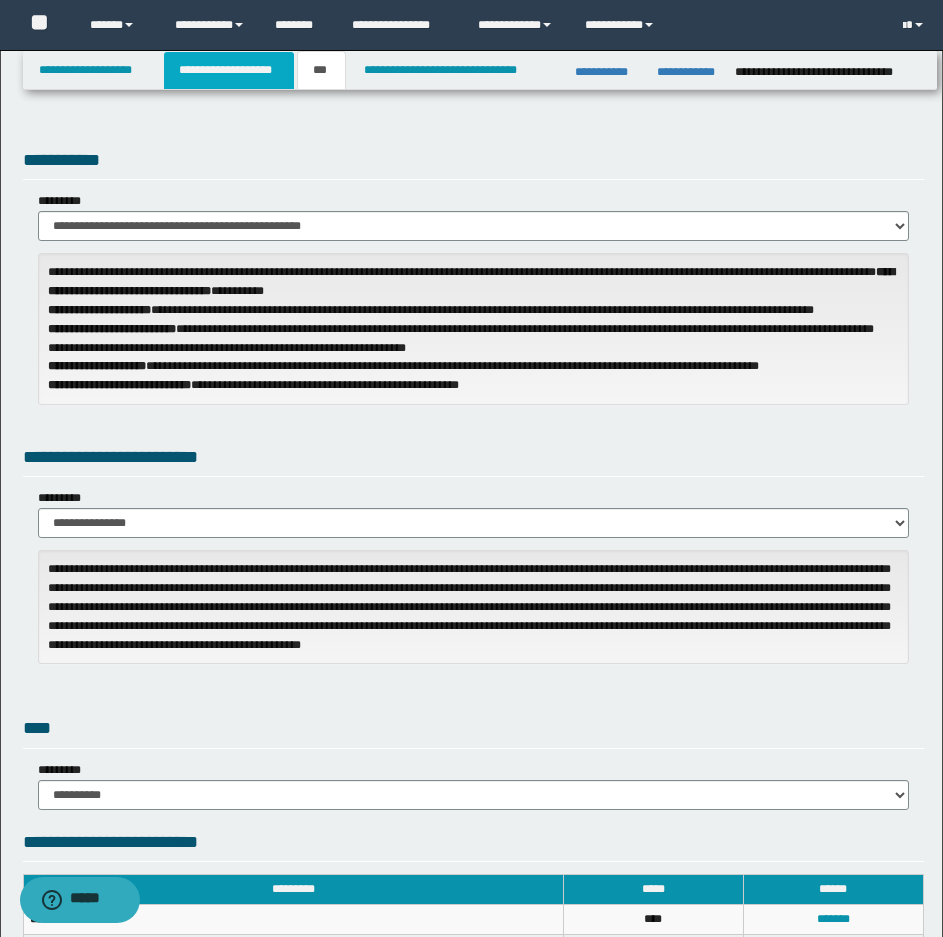 click on "**********" at bounding box center [229, 70] 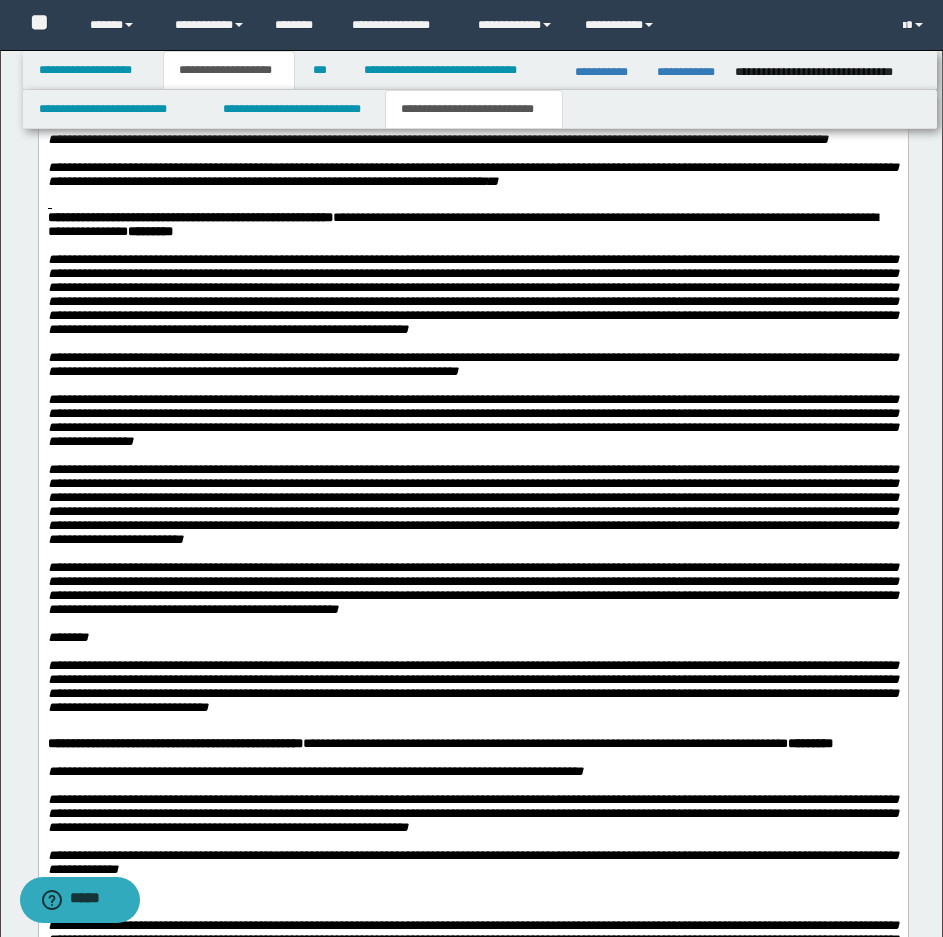 scroll, scrollTop: 5300, scrollLeft: 0, axis: vertical 